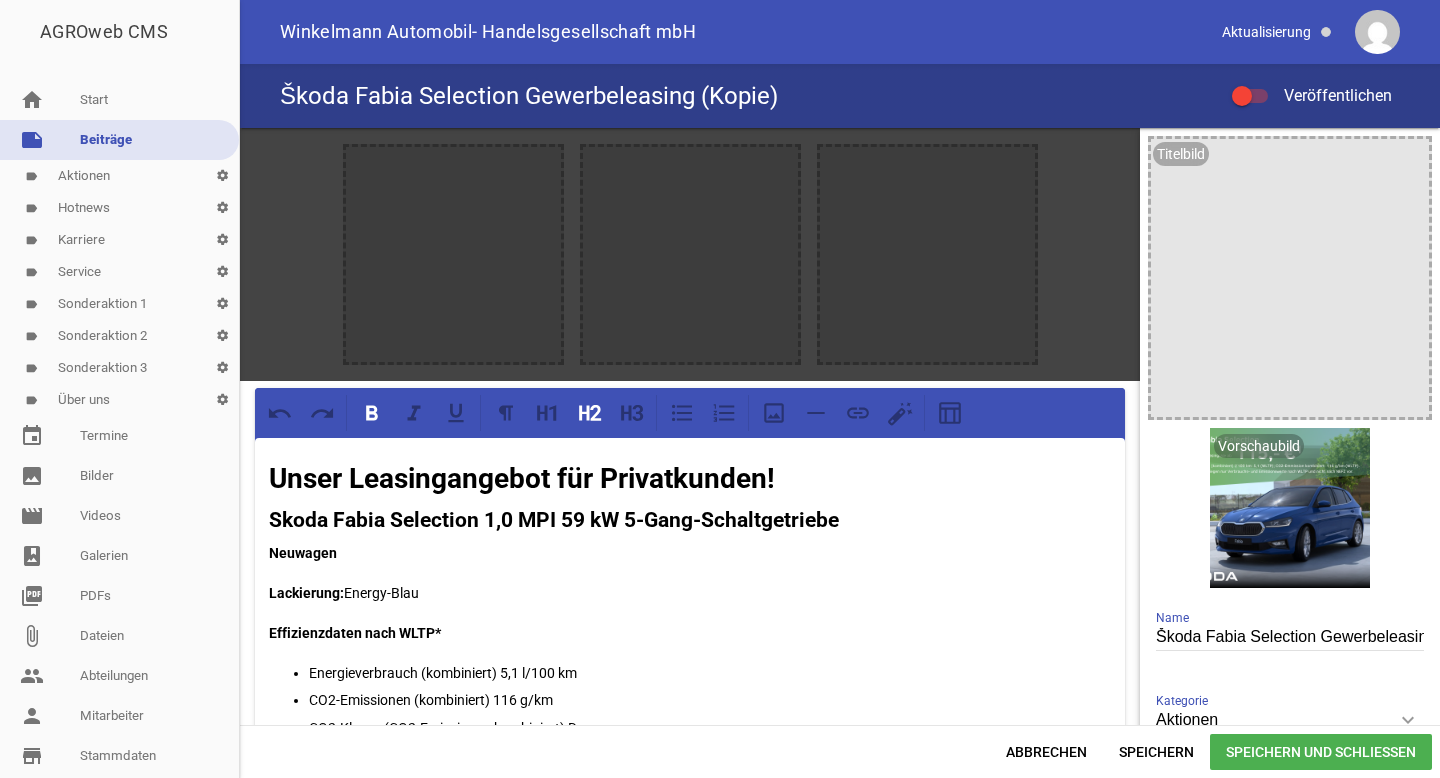 scroll, scrollTop: 0, scrollLeft: 0, axis: both 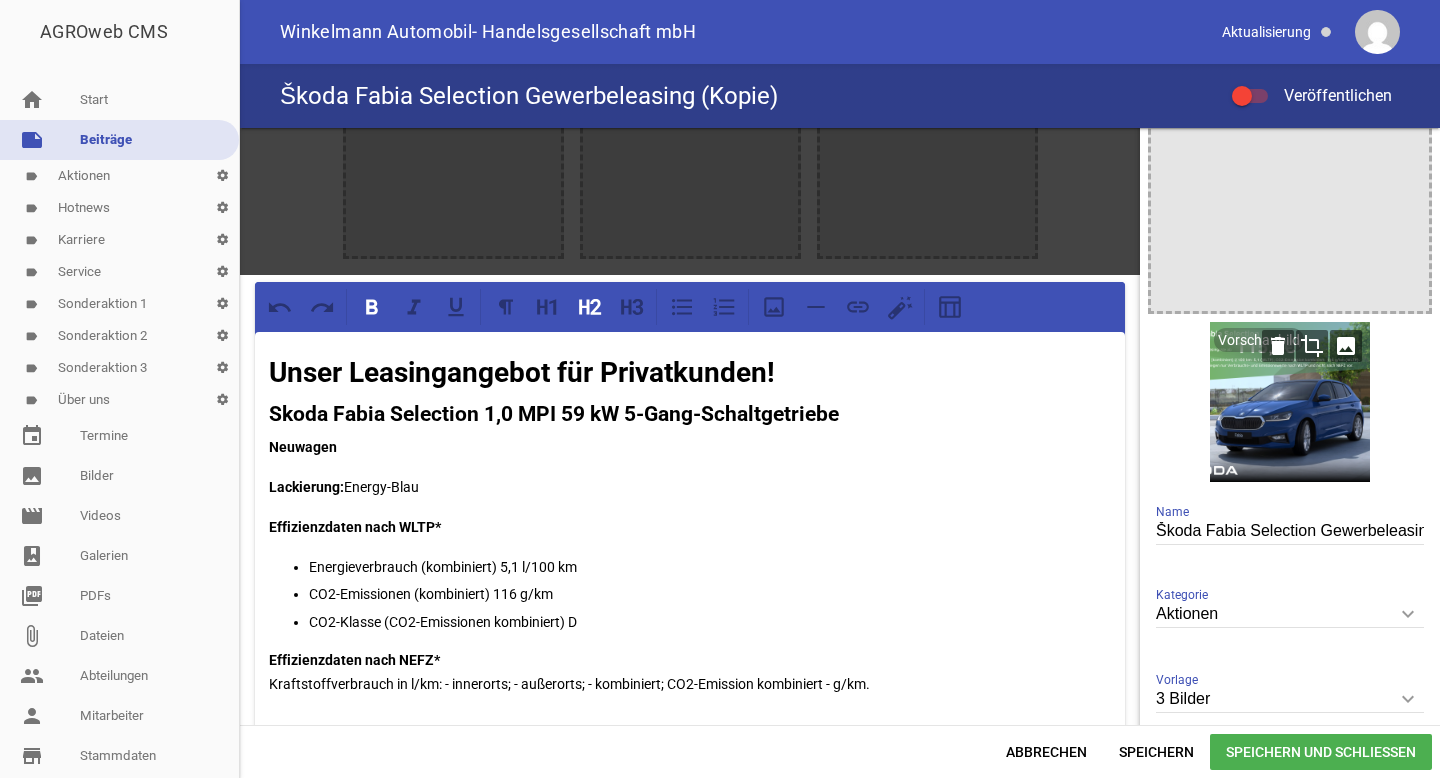 click at bounding box center [1290, 402] 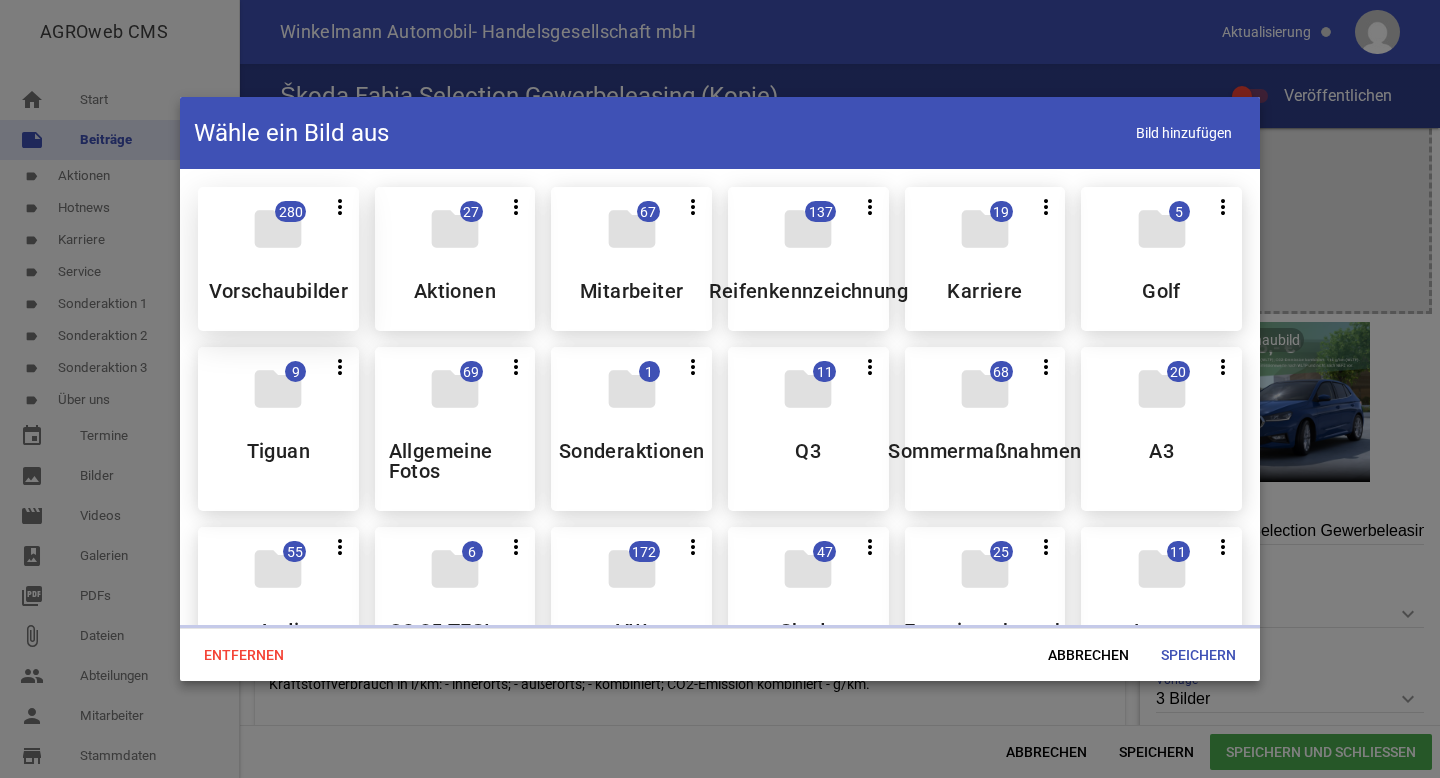 click on "folder   280   more_vert     Teilen   Bearbeiten   Löschen   Vorschaubilder" at bounding box center (278, 259) 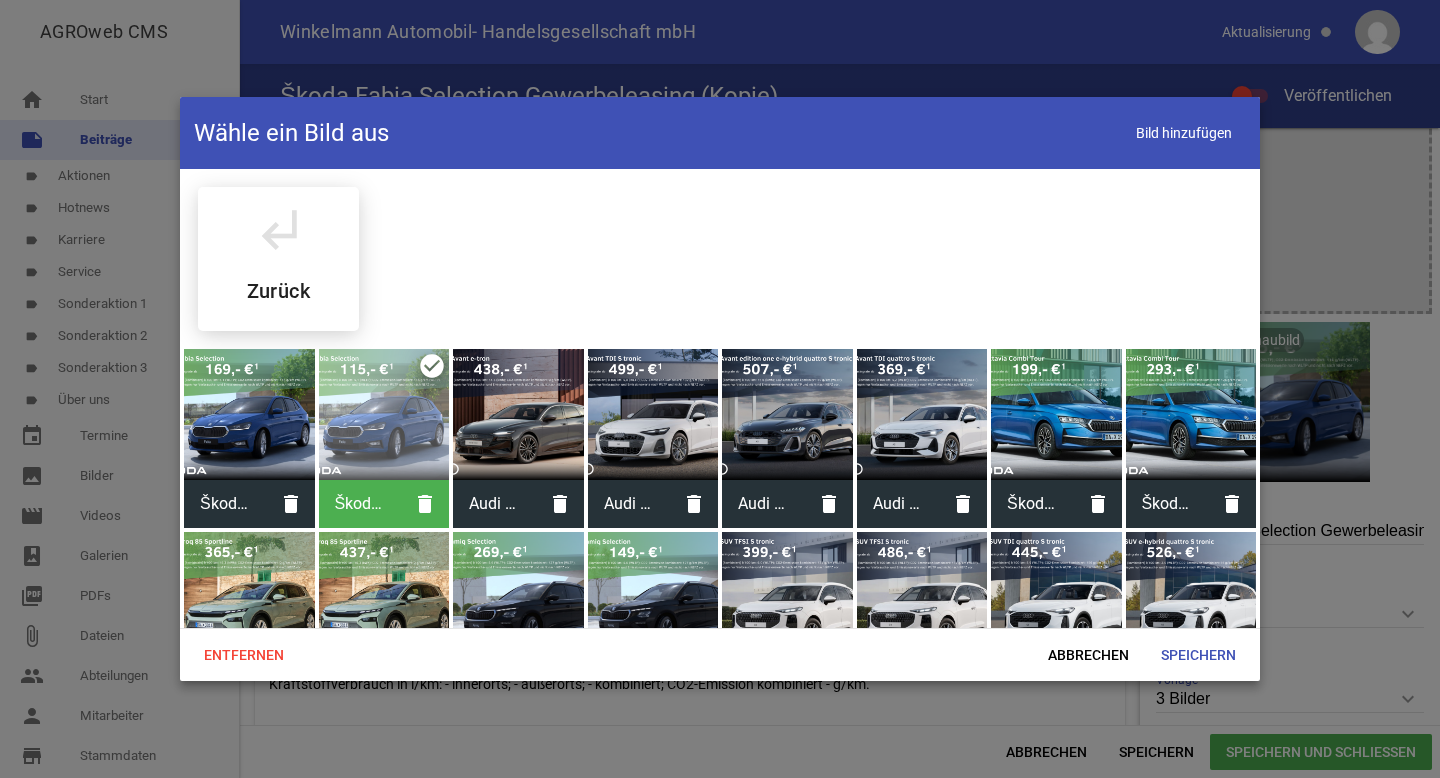 click on "subdirectory_arrow_left   Zurück" at bounding box center (278, 259) 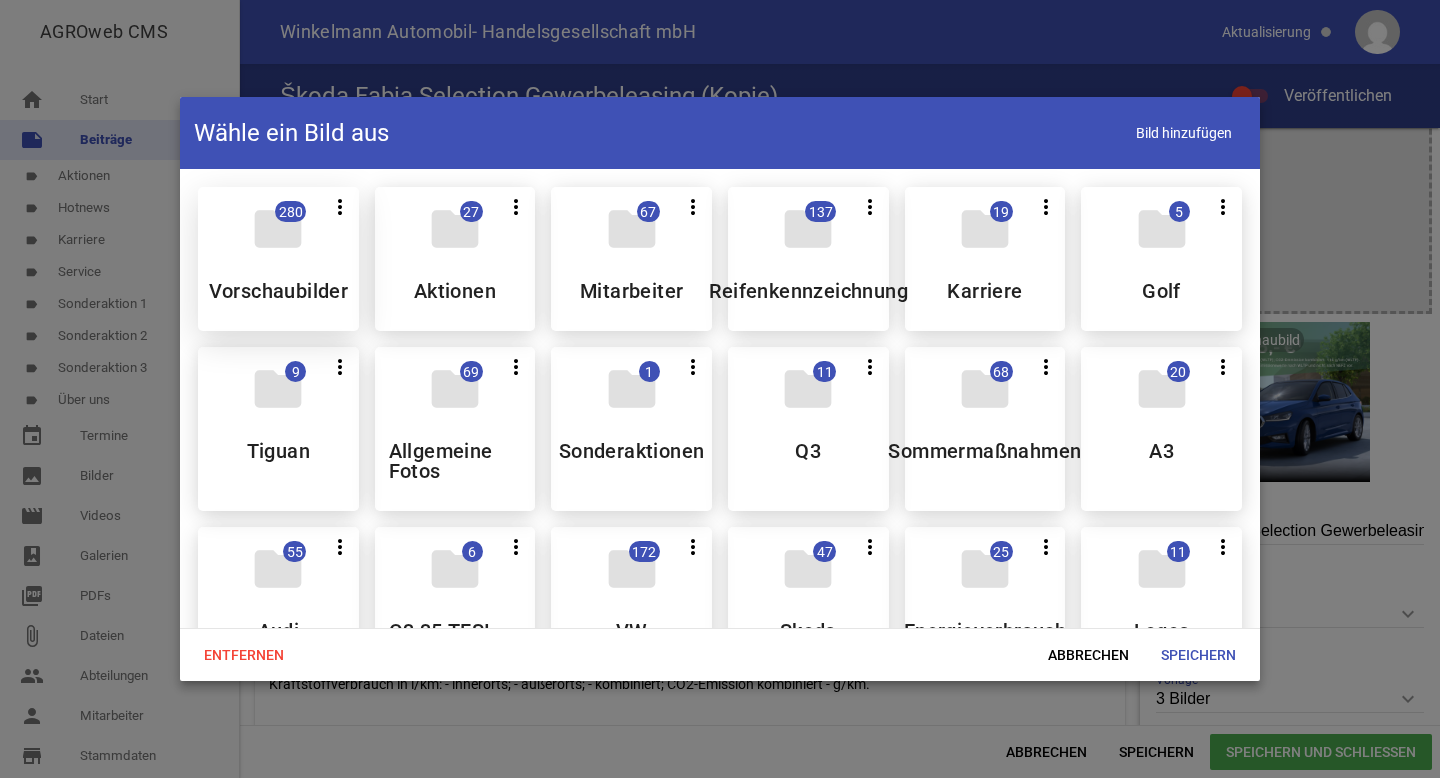 click on "folder" at bounding box center [278, 229] 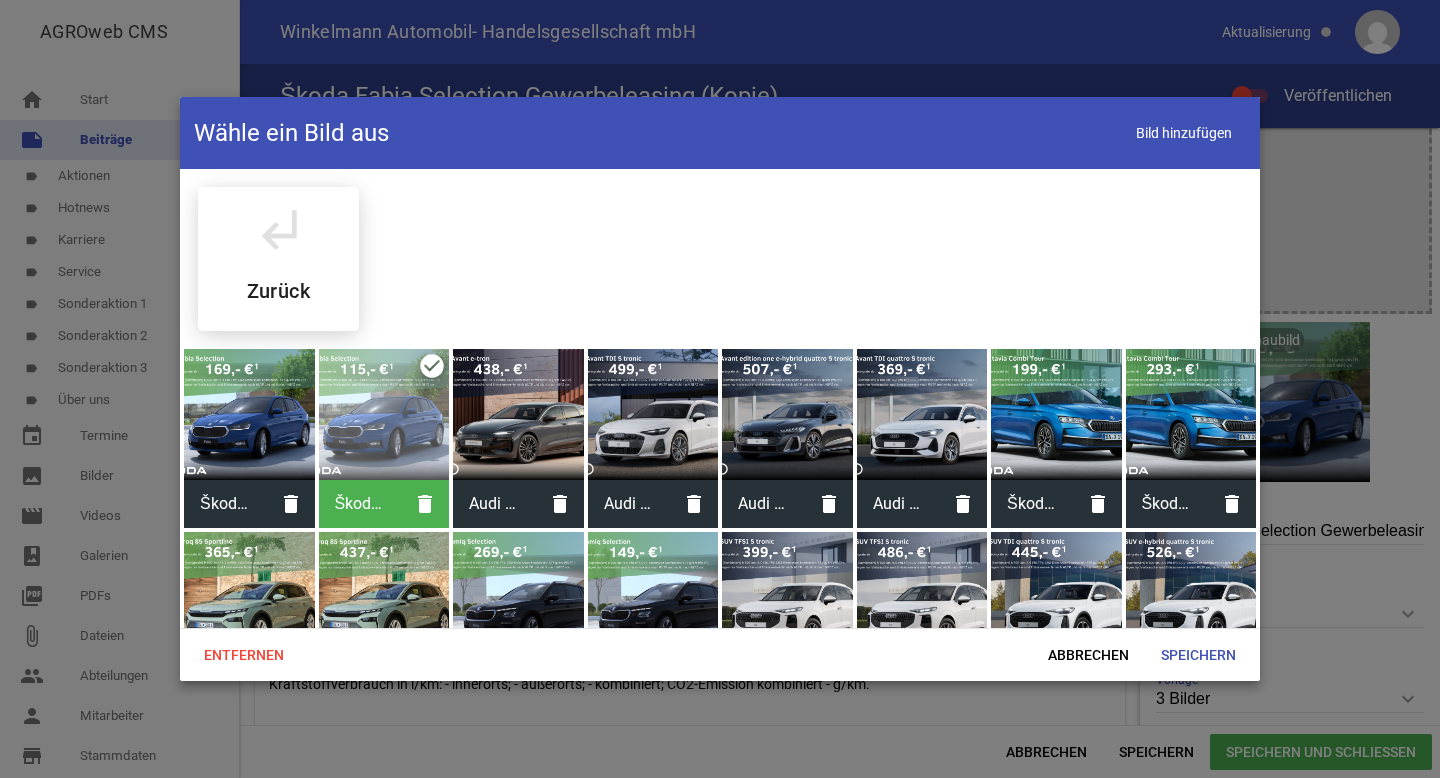 click at bounding box center [249, 414] 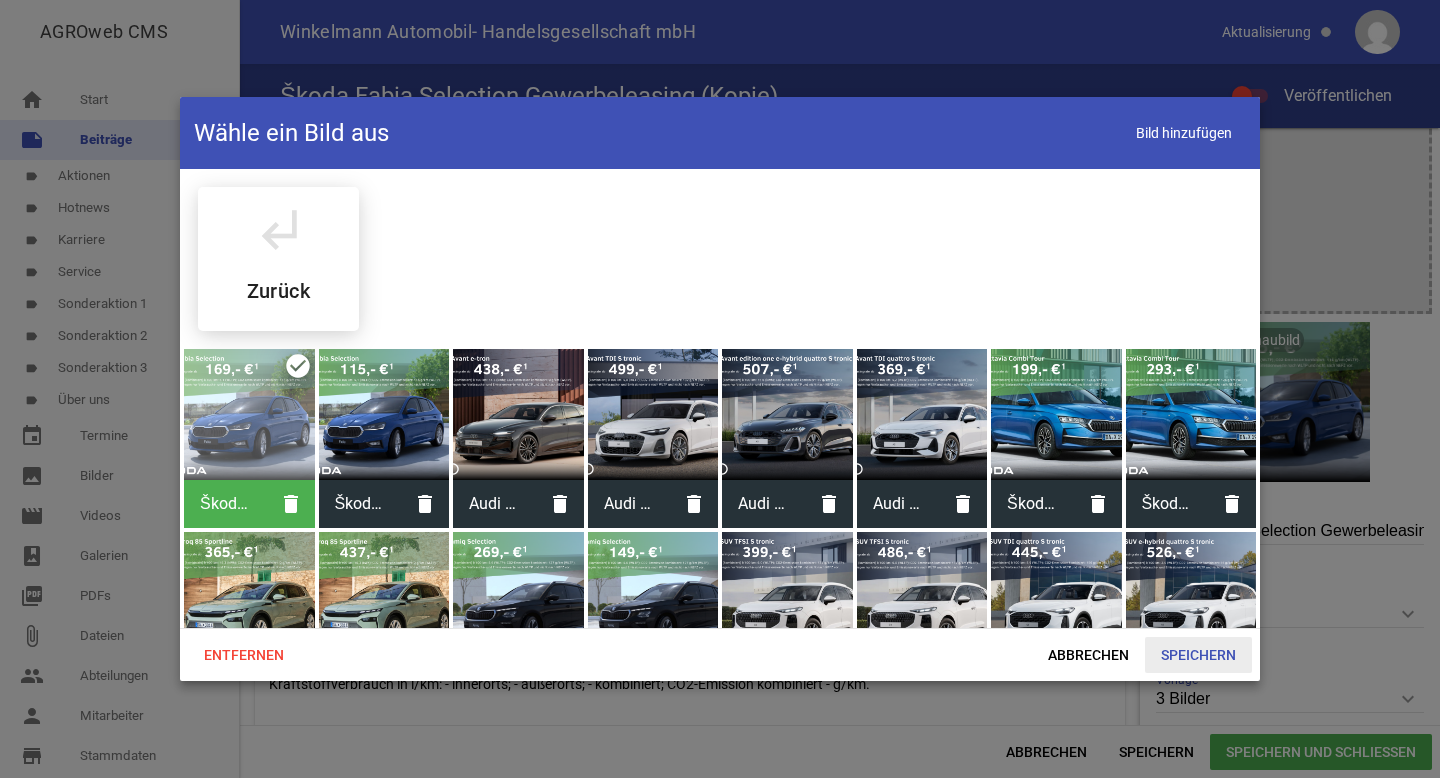 click on "Speichern" at bounding box center [1198, 655] 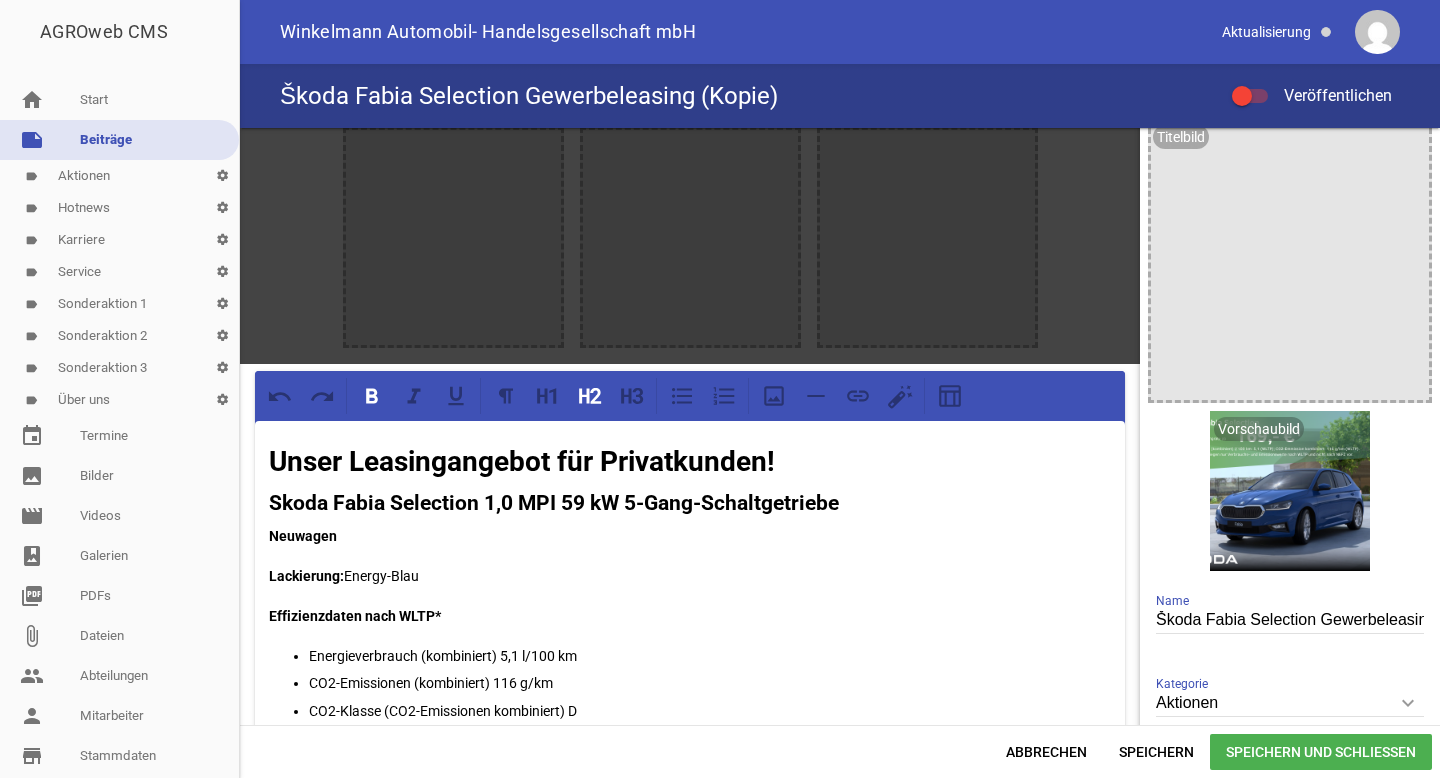 scroll, scrollTop: 0, scrollLeft: 0, axis: both 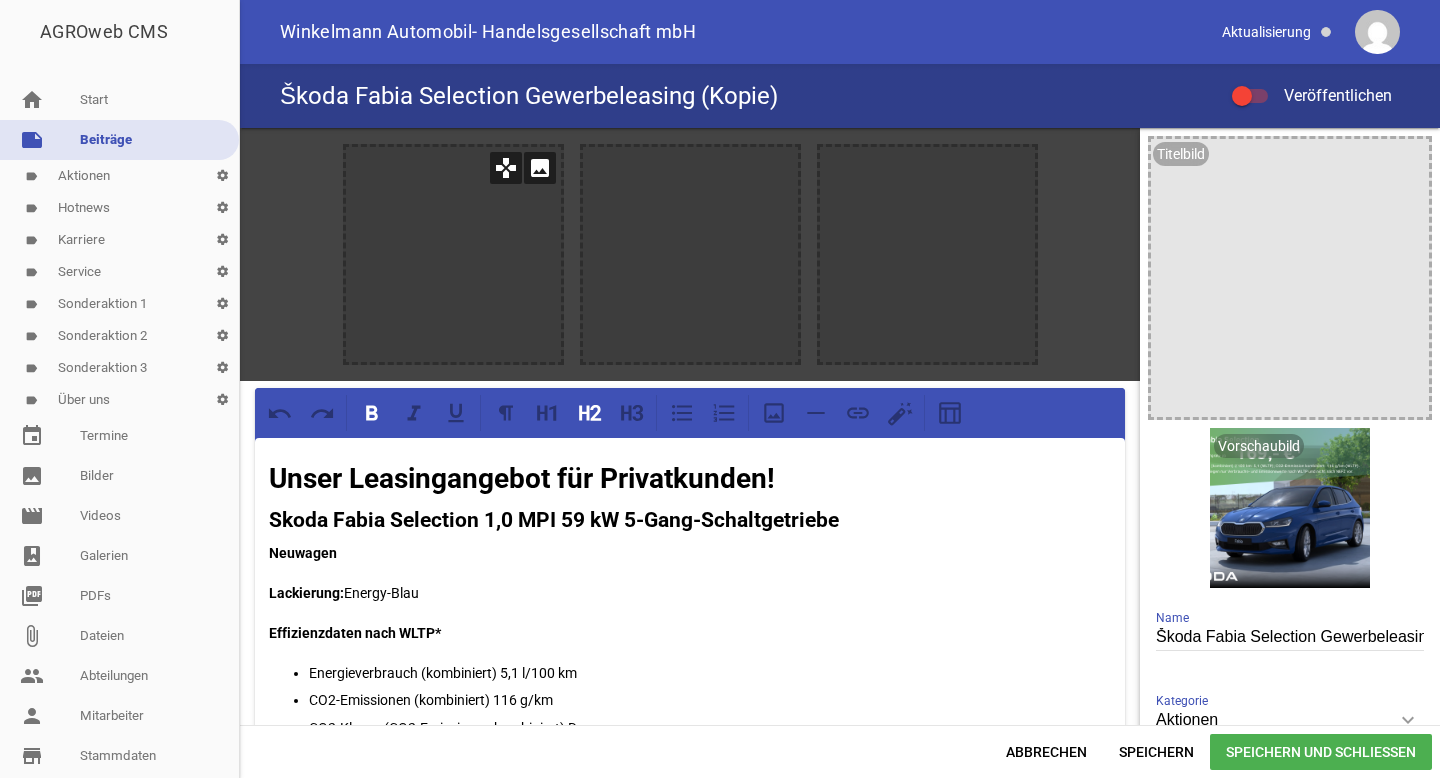 click on "image" at bounding box center [540, 168] 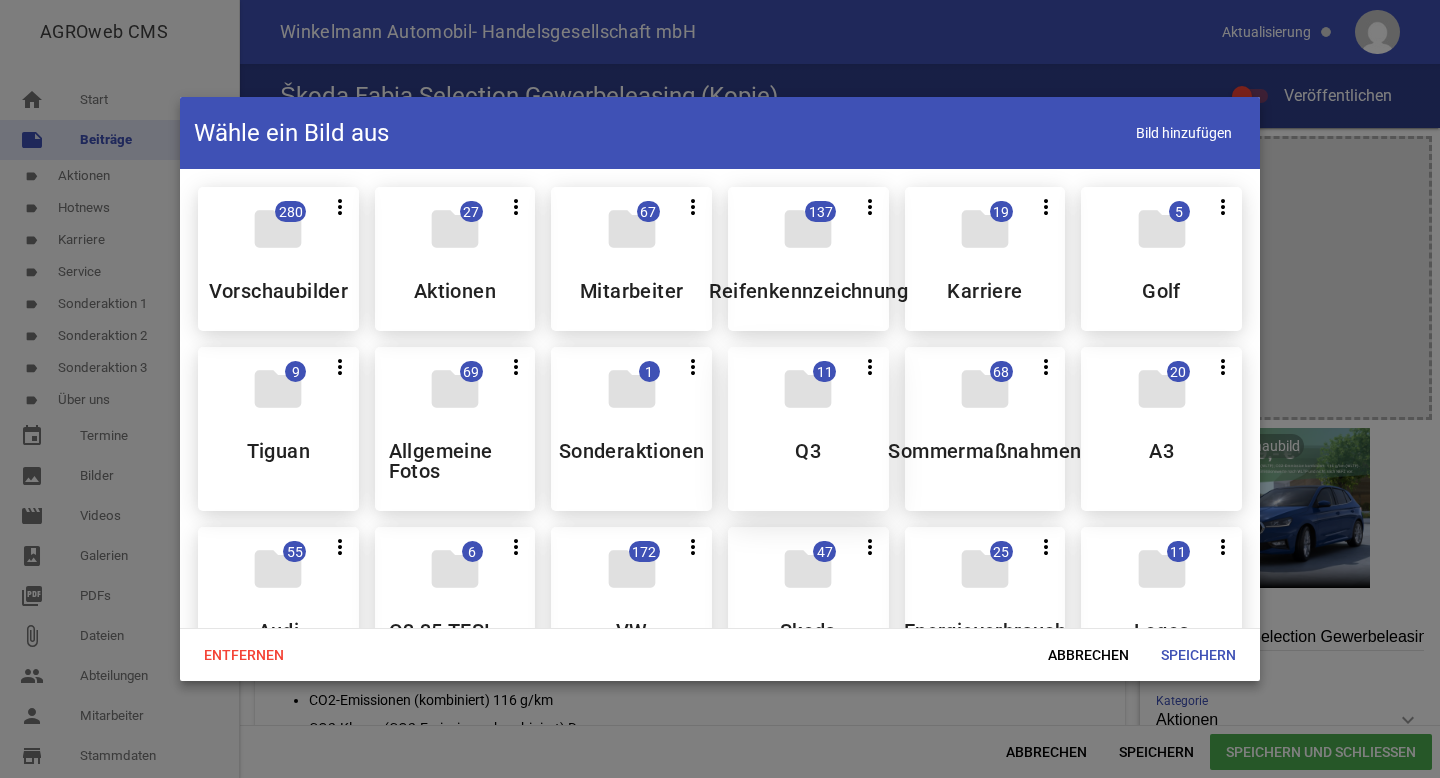 scroll, scrollTop: 159, scrollLeft: 0, axis: vertical 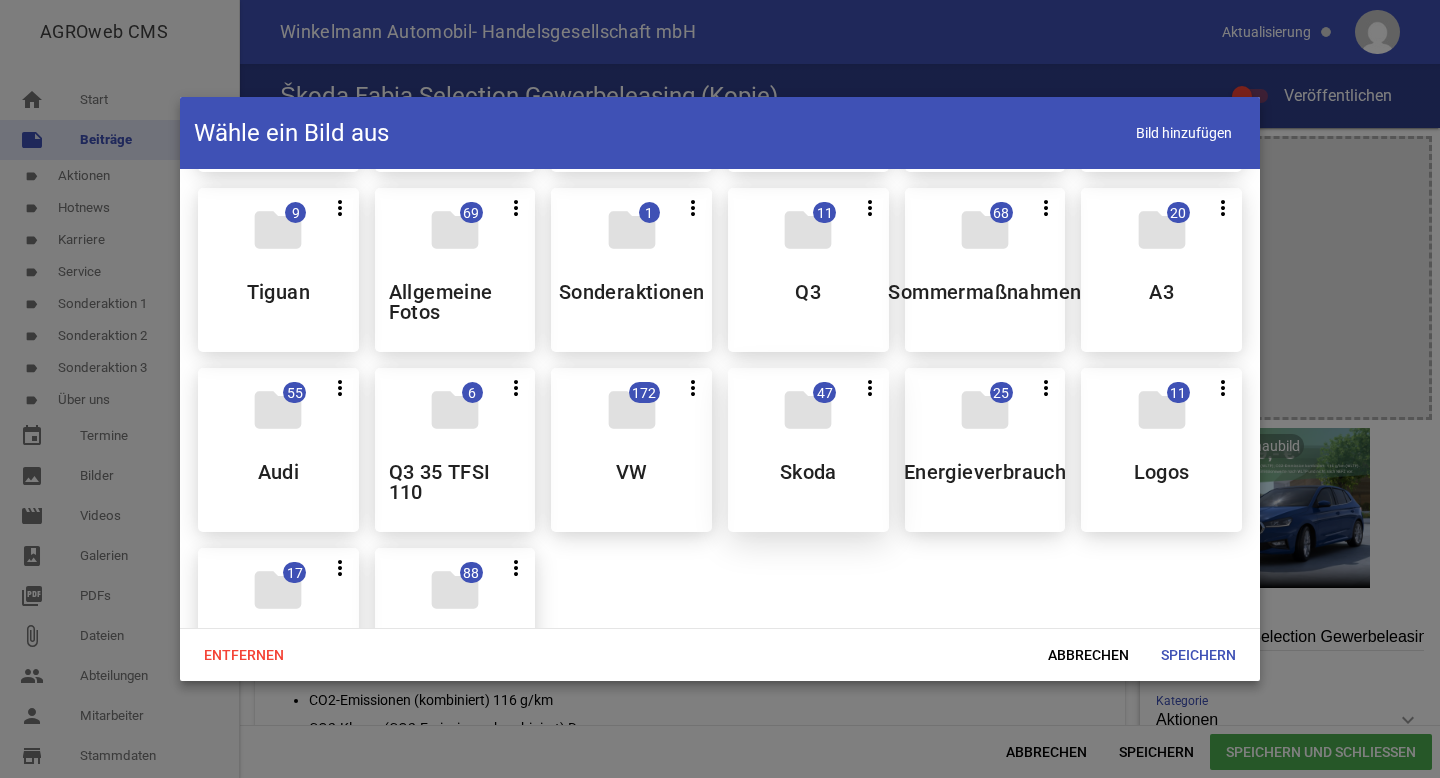 click on "folder   47   more_vert     Teilen   Bearbeiten   Löschen   Skoda" at bounding box center (808, 450) 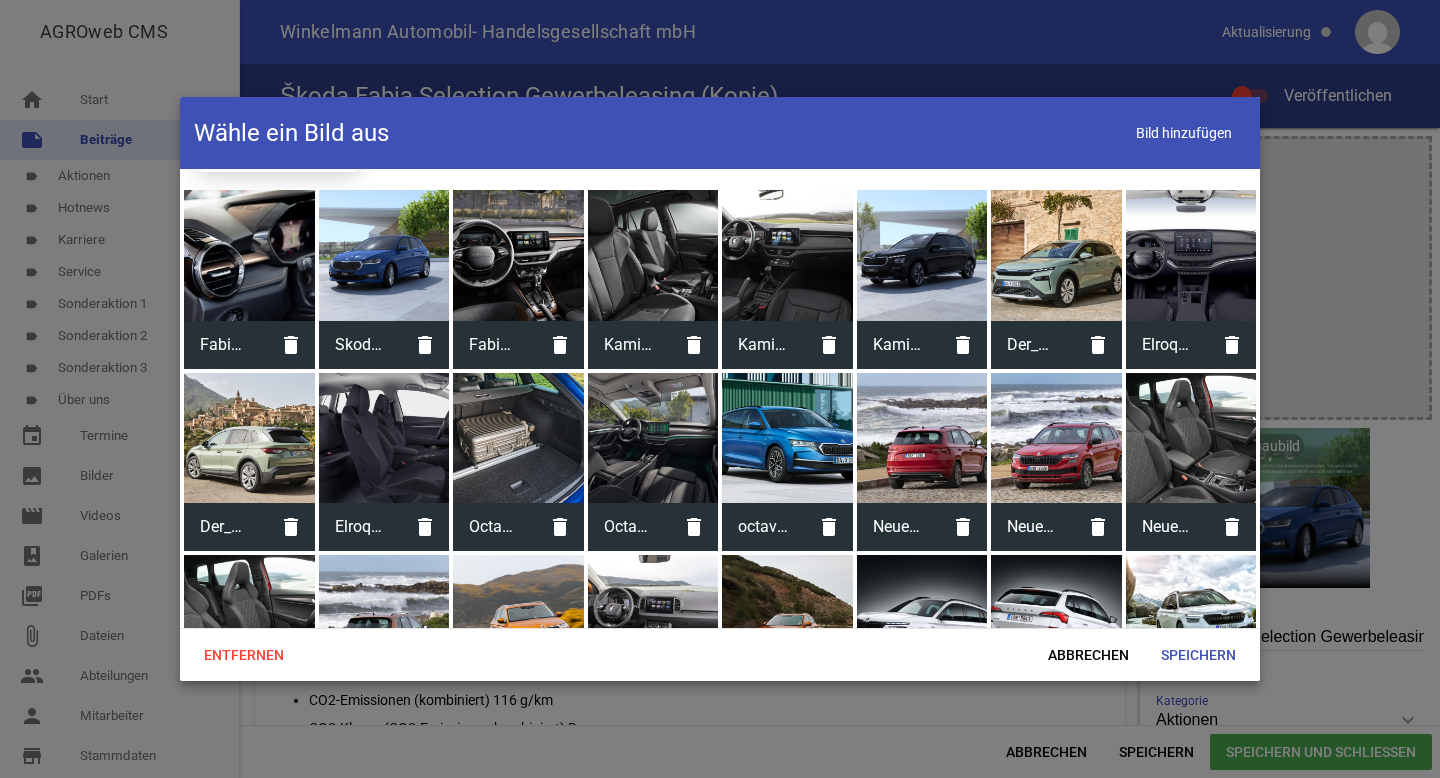 click at bounding box center [249, 255] 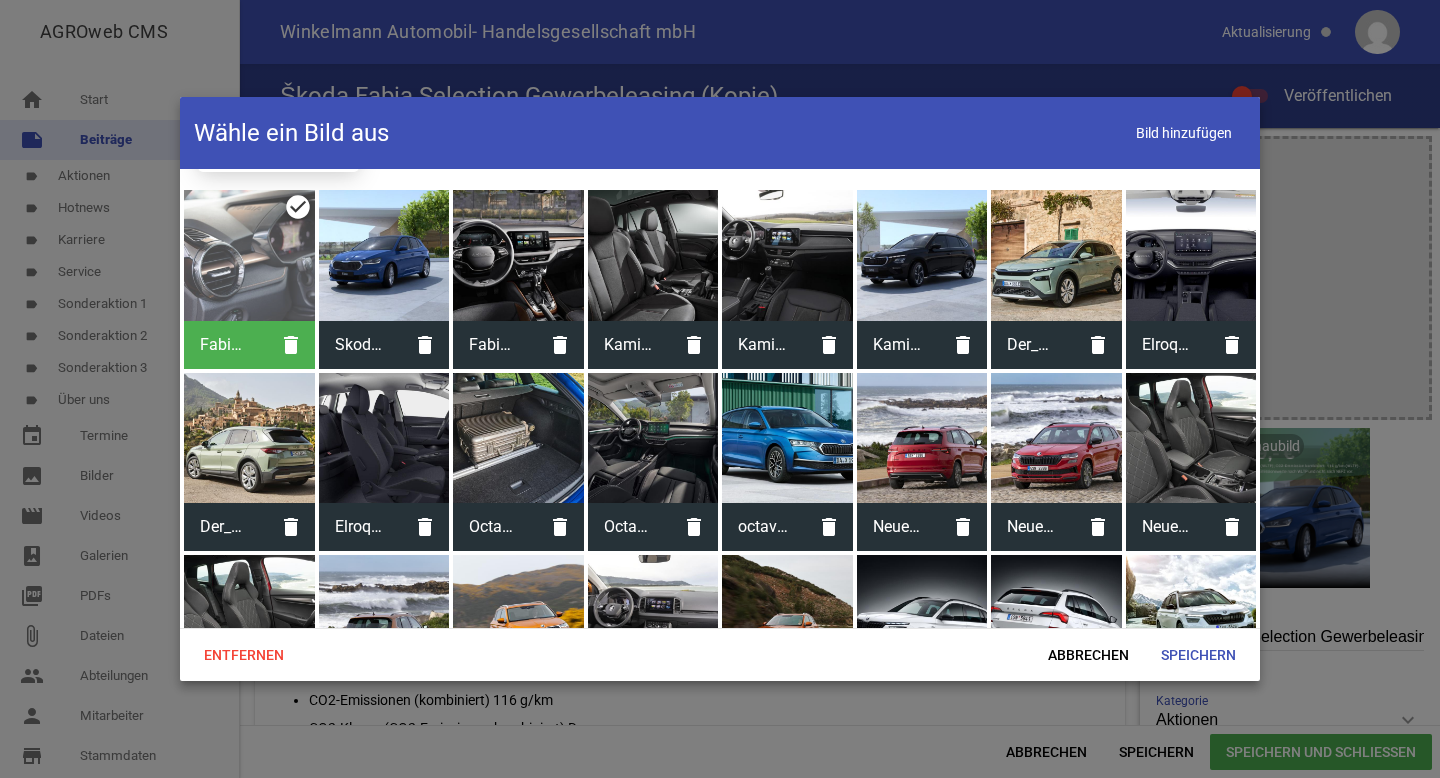 click at bounding box center (518, 255) 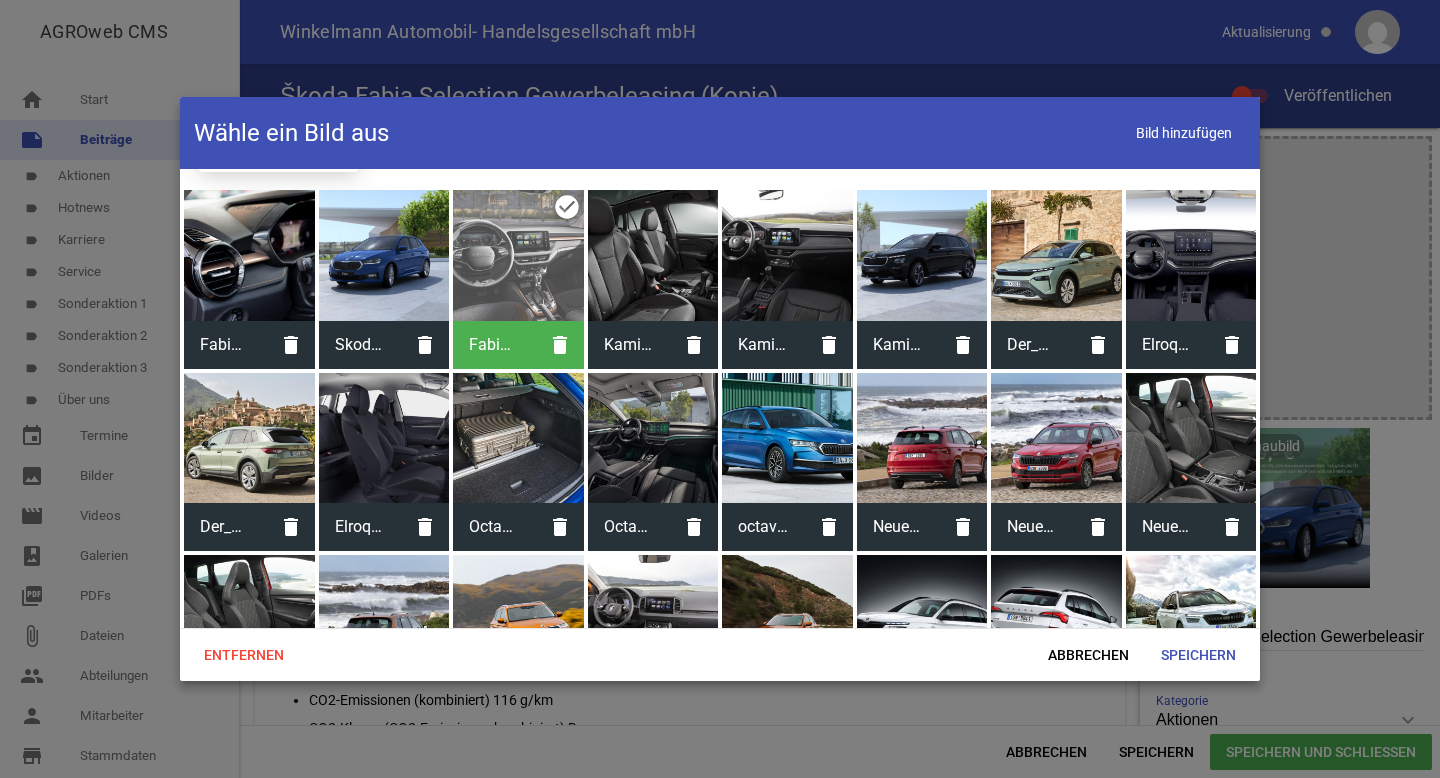 click at bounding box center (384, 255) 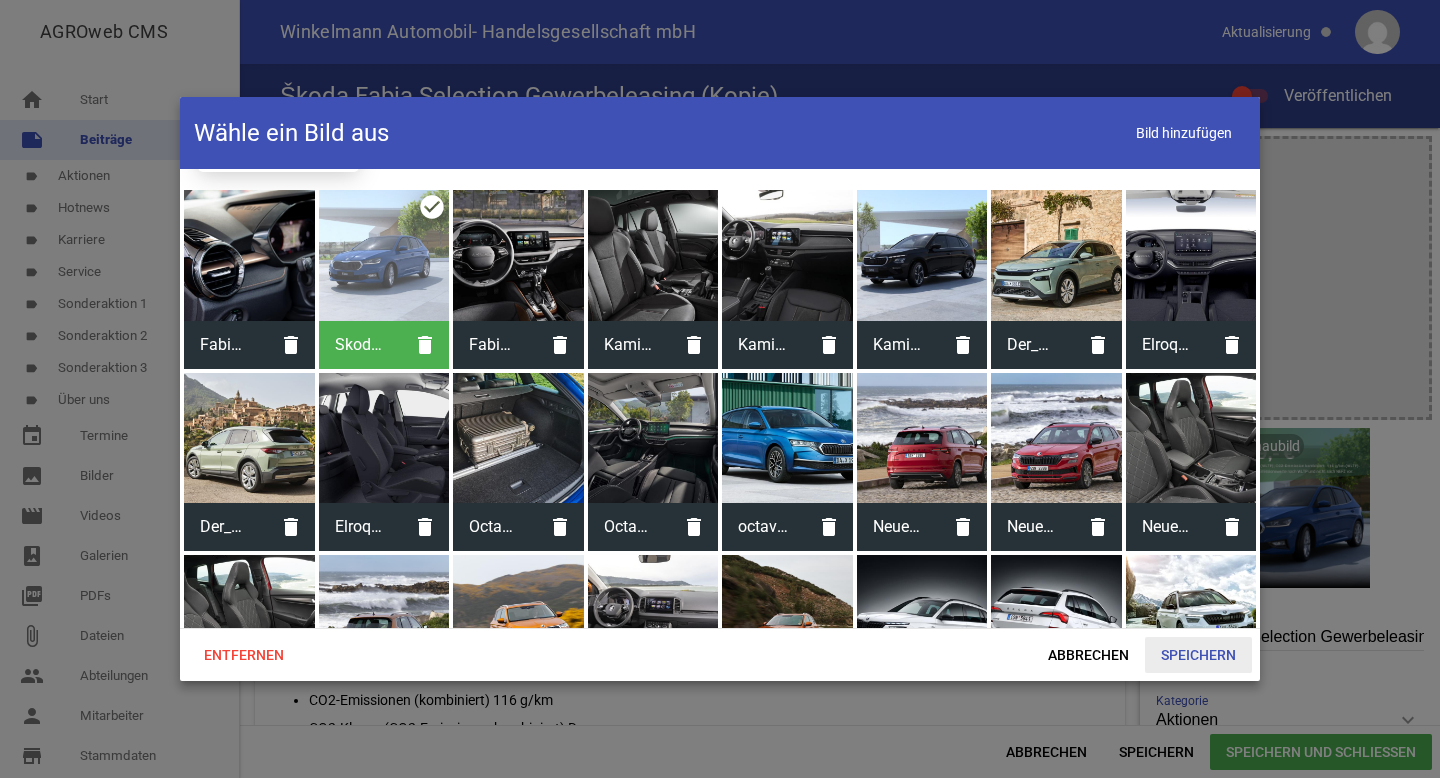 click on "Speichern" at bounding box center [1198, 655] 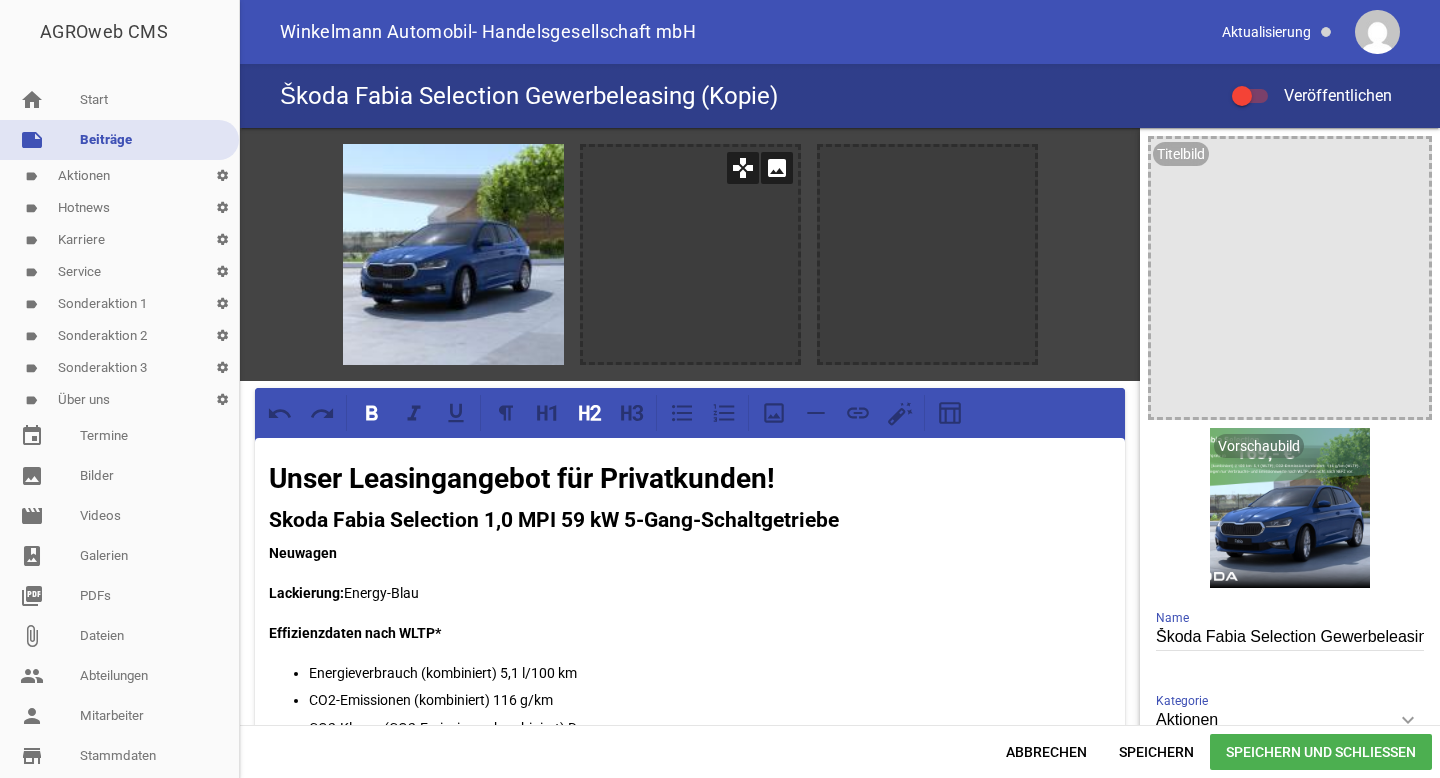 click on "image" at bounding box center (777, 168) 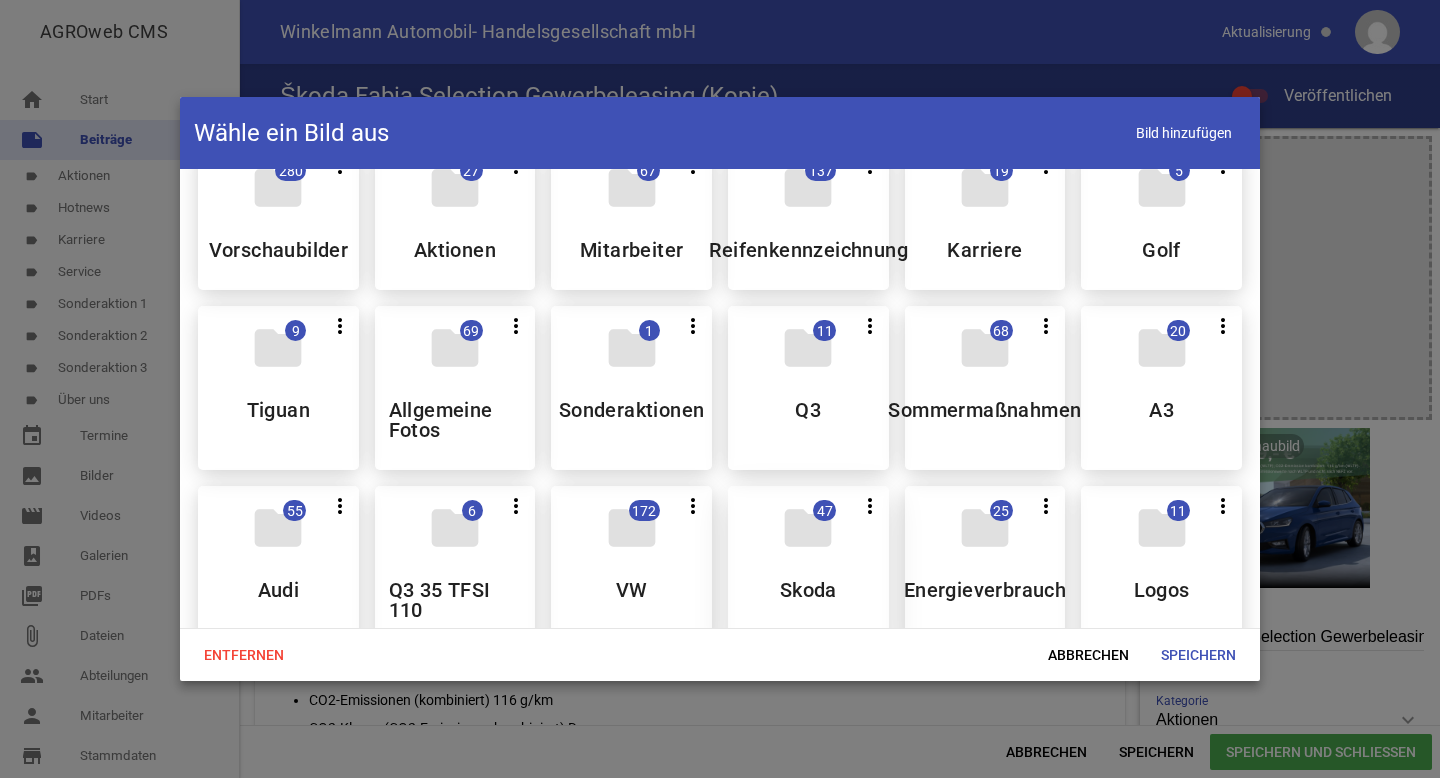 scroll, scrollTop: 69, scrollLeft: 0, axis: vertical 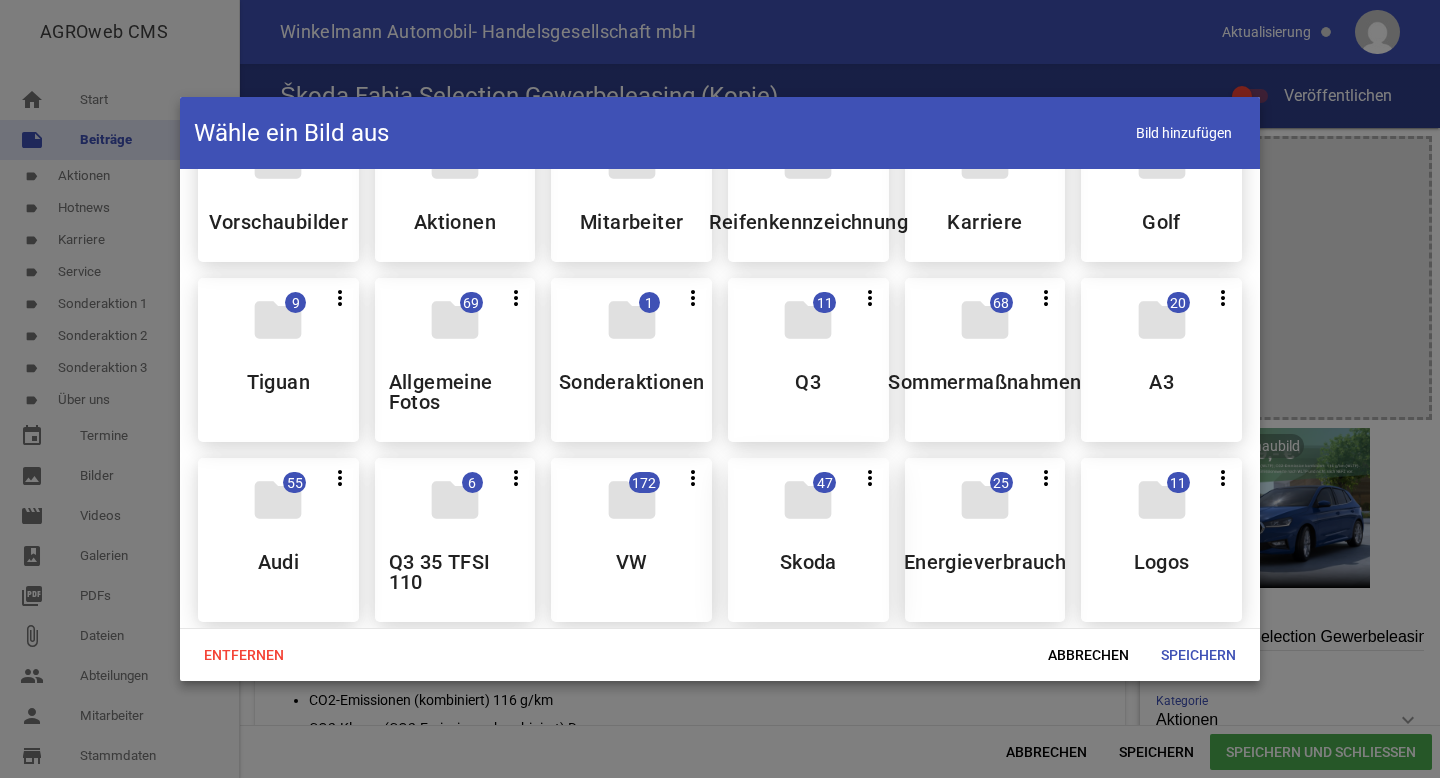 click on "folder" at bounding box center [808, 500] 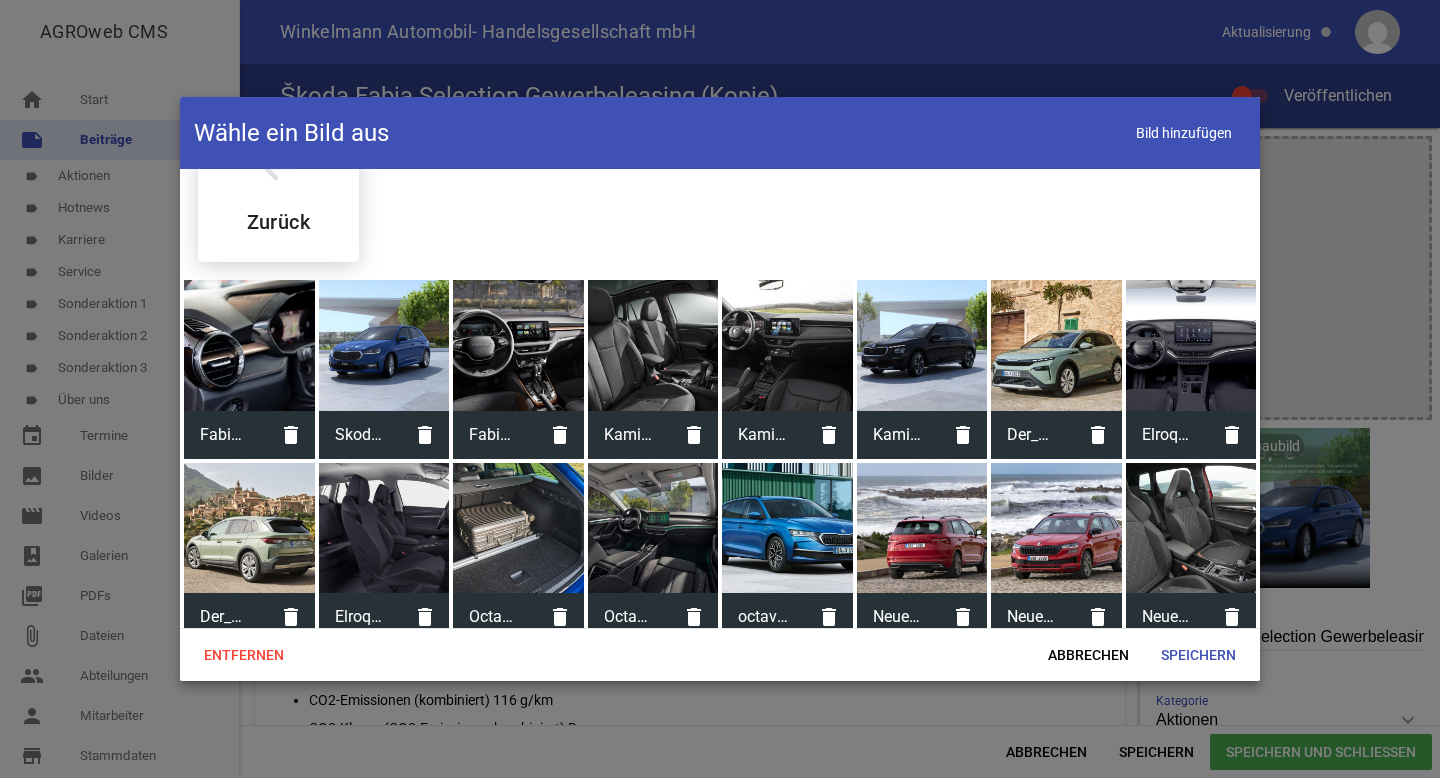 click at bounding box center [249, 345] 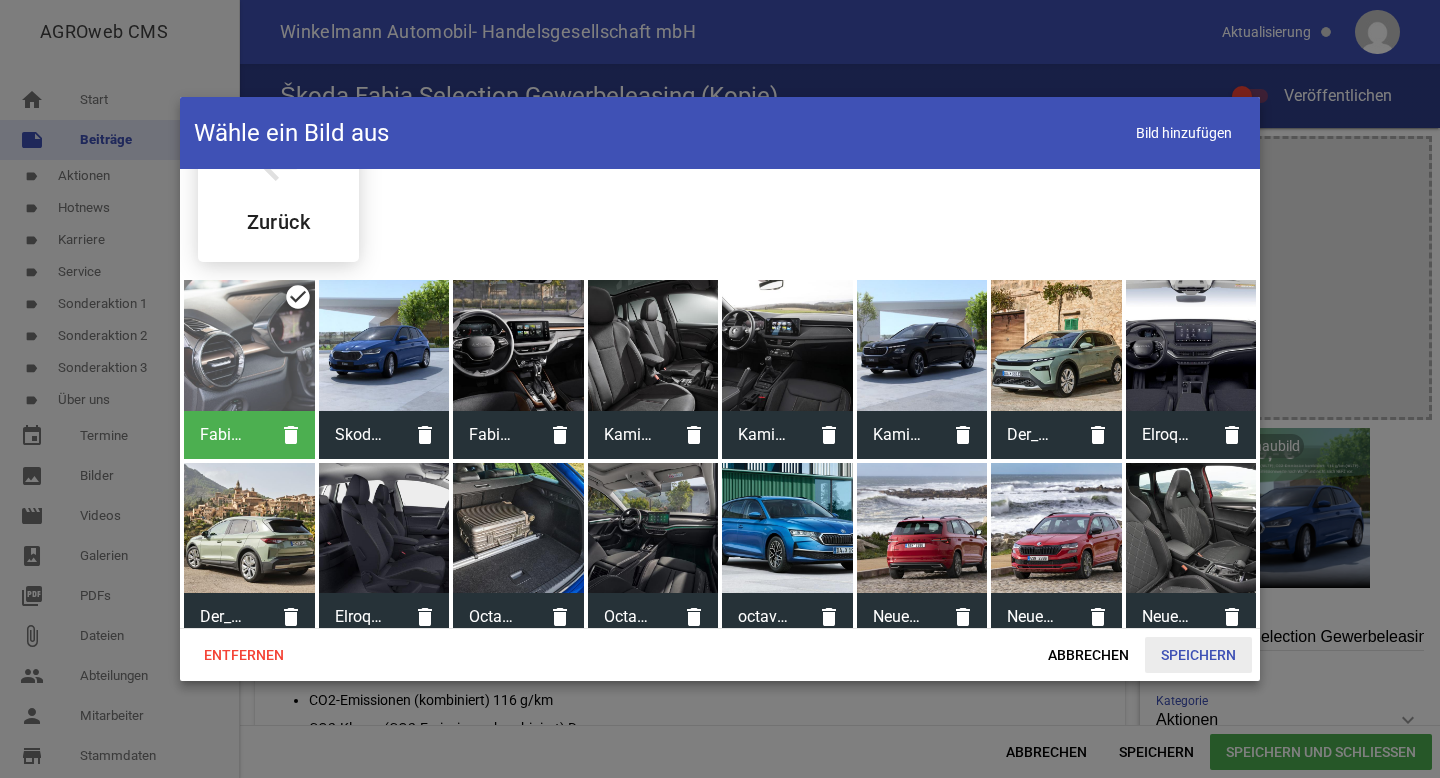 click on "Speichern" at bounding box center [1198, 655] 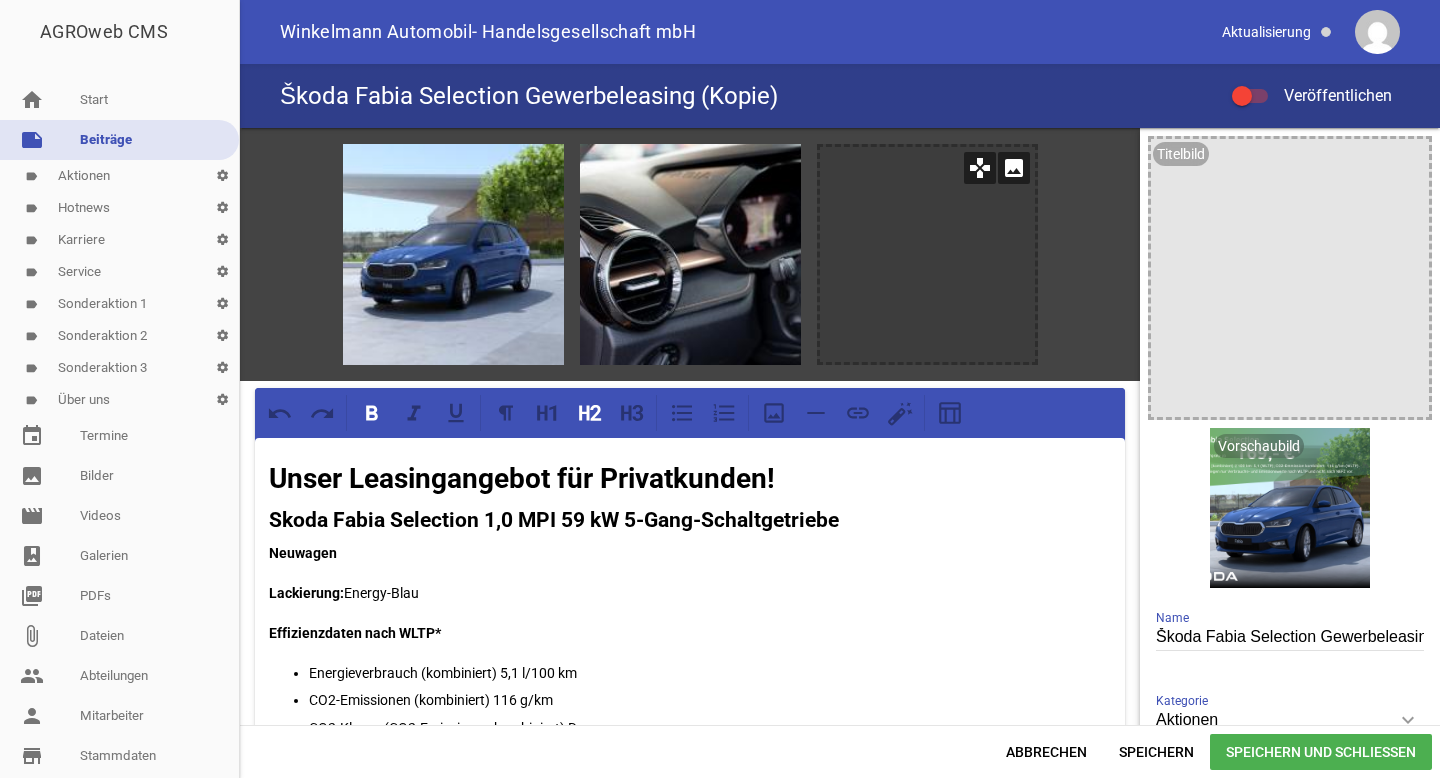 click on "image" at bounding box center [1014, 168] 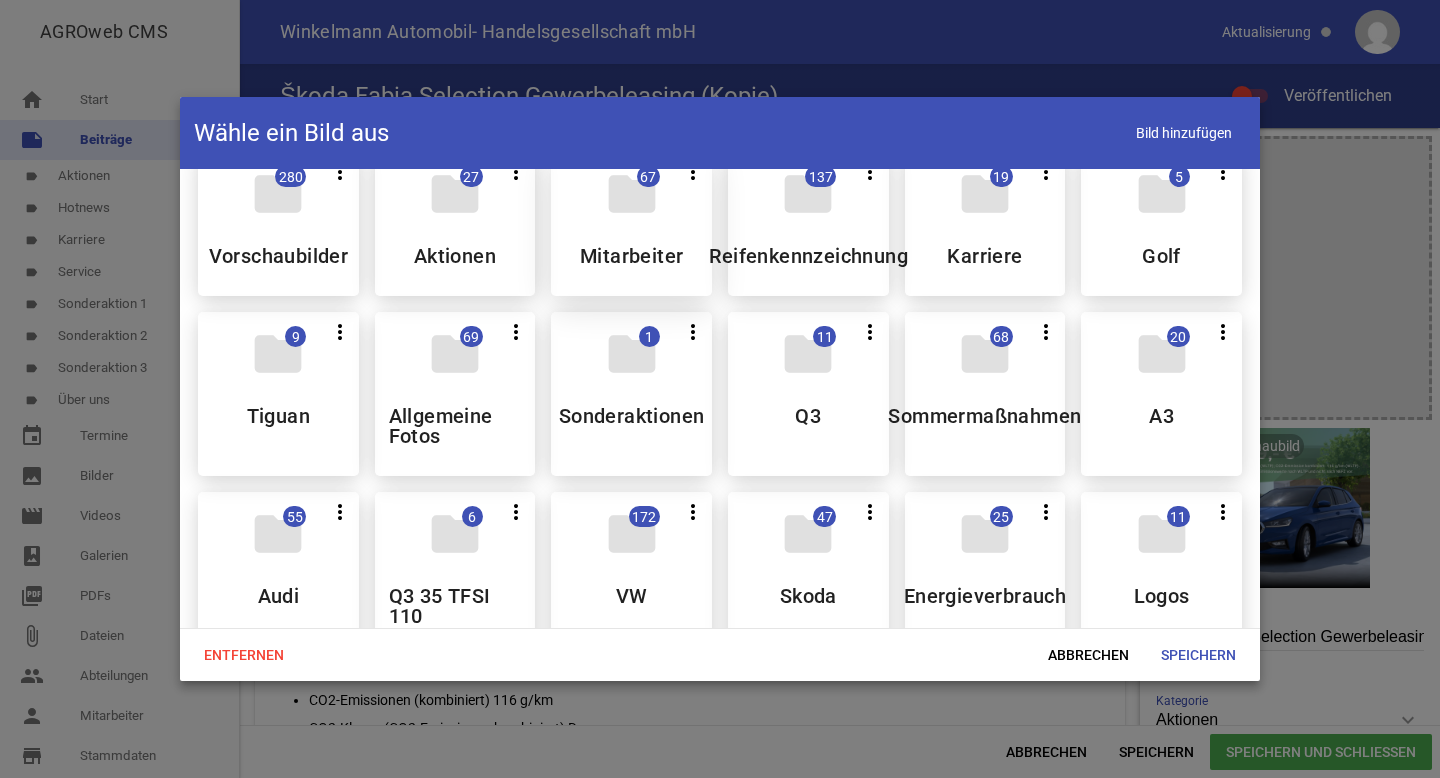 scroll, scrollTop: 65, scrollLeft: 0, axis: vertical 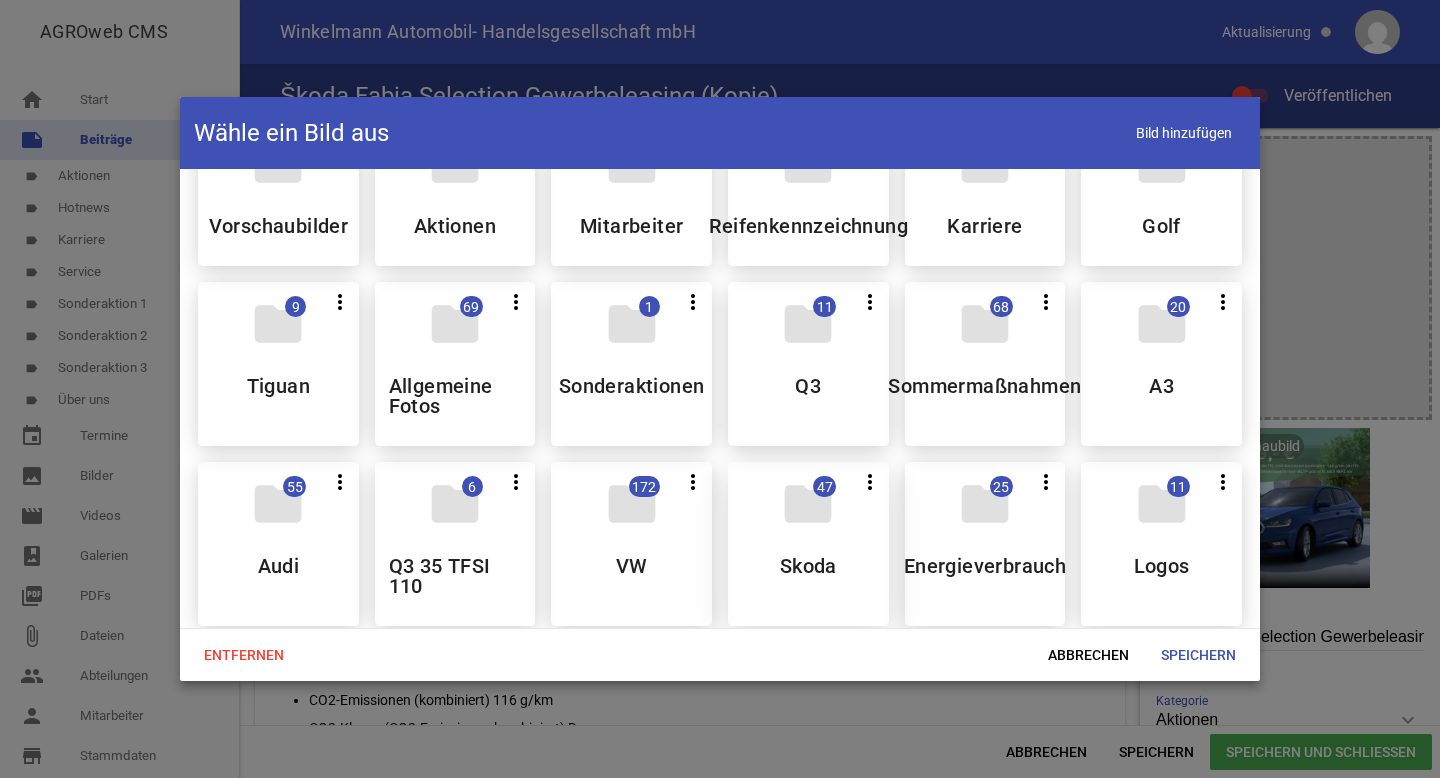 click on "folder" at bounding box center [808, 504] 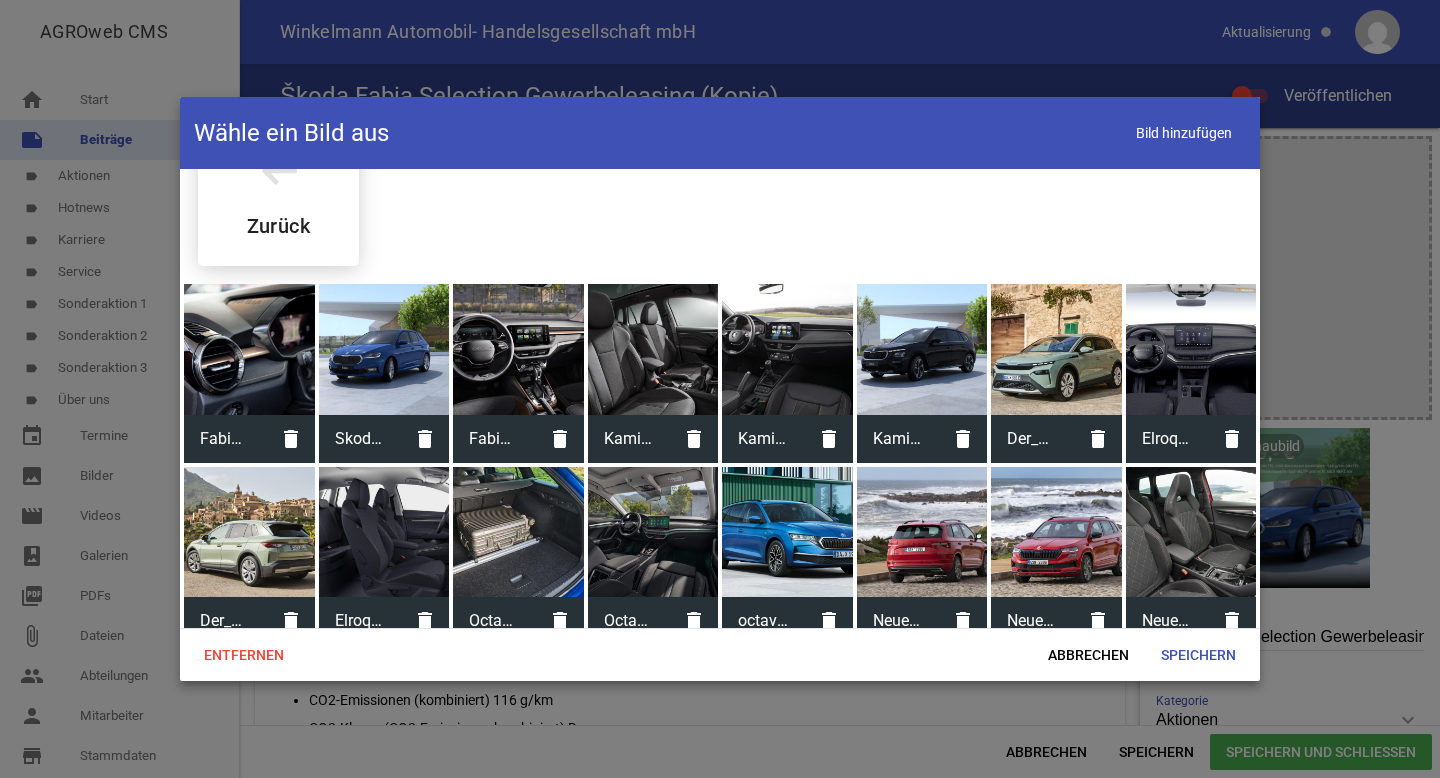 click at bounding box center [518, 349] 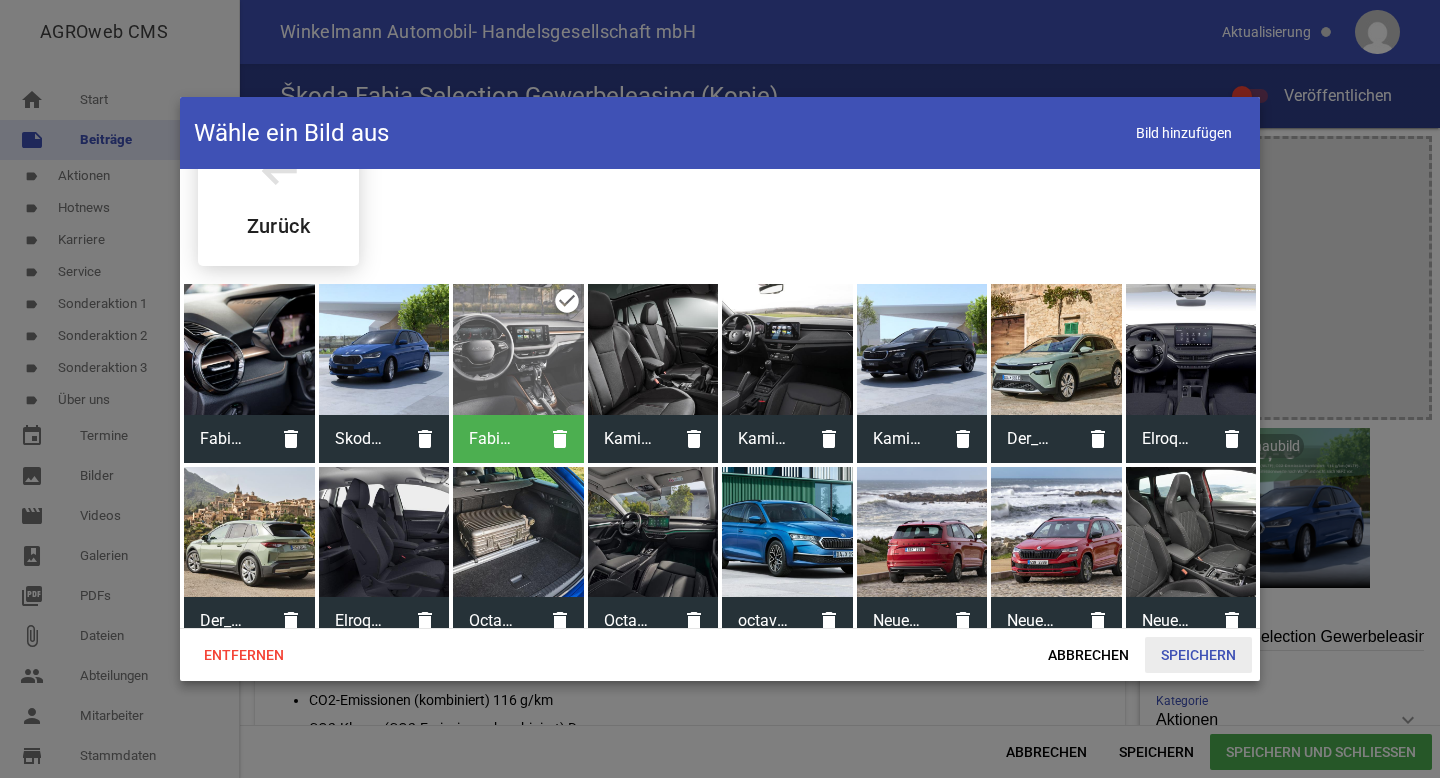 click on "Speichern" at bounding box center (1198, 655) 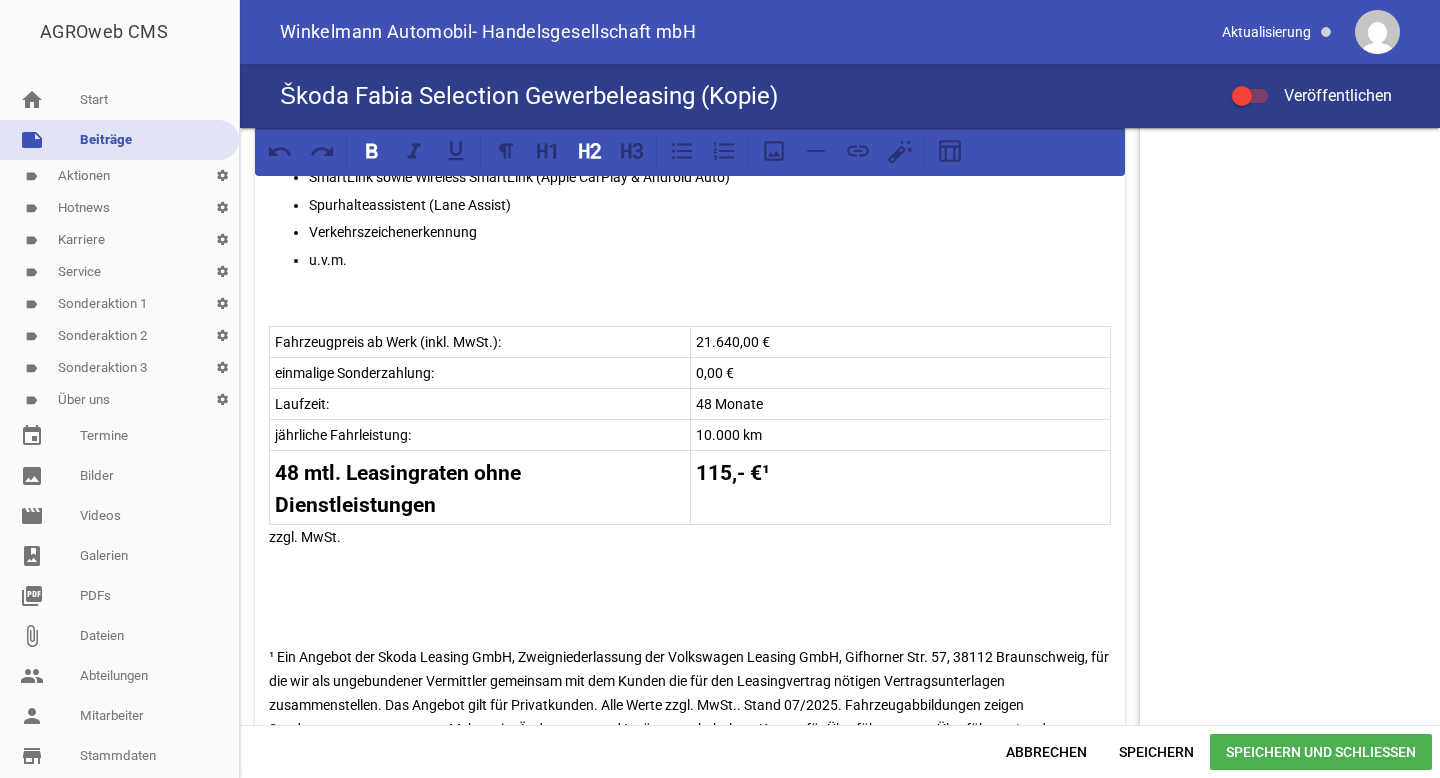 click on "48 mtl. Leasingraten ohne Dienstleistungen 115,- €¹" at bounding box center [690, 487] 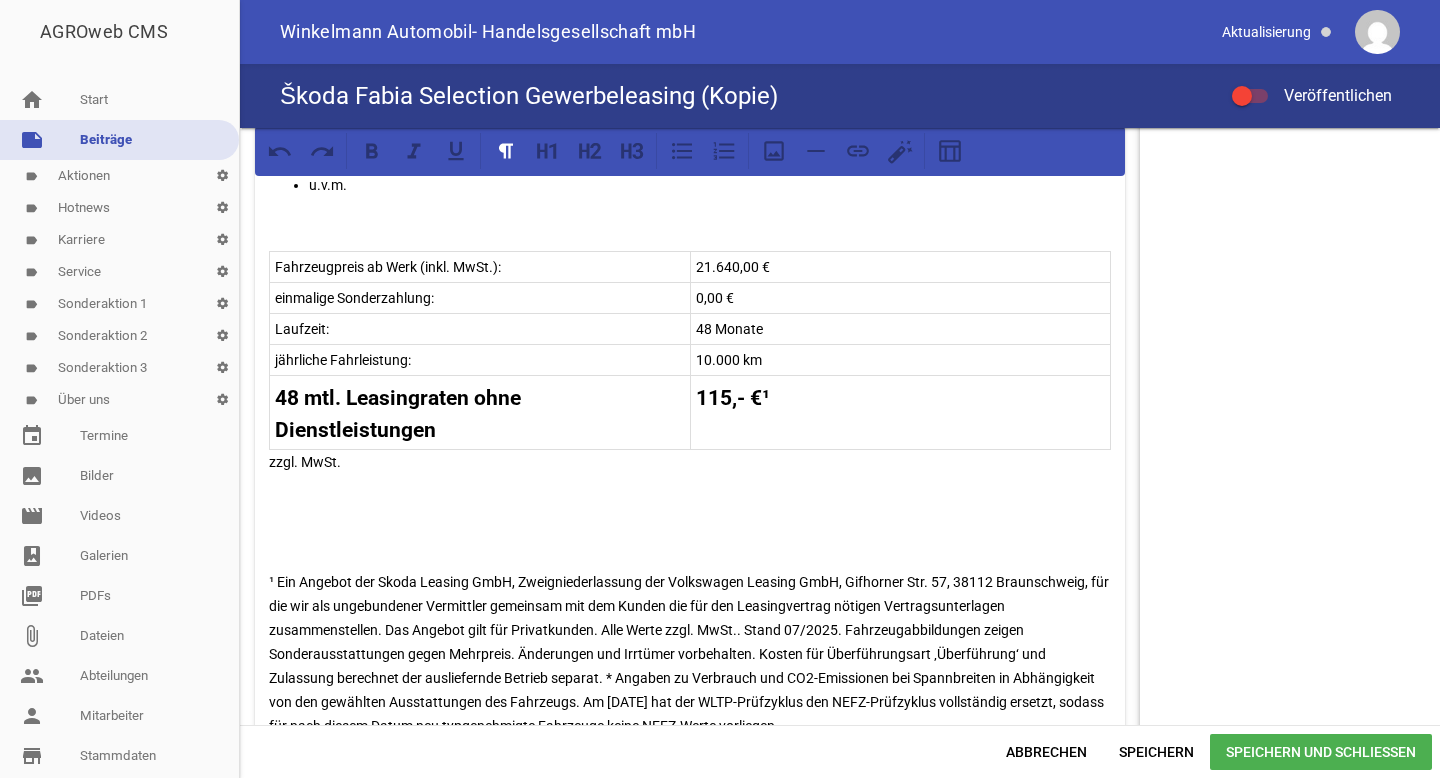 click on "Unser Leasingangebot für Privatkunden! Skoda Fabia Selection 1,0 MPI 59 kW 5-Gang-Schaltgetriebe Neuwagen Lackierung:  Energy-Blau Effizienzdaten nach WLTP* Energieverbrauch (kombiniert) 5,1 l/100 km CO2-Emissionen (kombiniert) 116 g/km CO2-Klasse (CO2-Emissionen kombiniert) D Effizienzdaten nach NEFZ* Kraftstoffverbrauch in l/km: - innerorts; - außerorts; - kombiniert; CO2-Emission kombiniert - g/km. Ausstattung:  LED-Hauptscheinwerfer LED-Heckleuchten Beheizbare Vordersitze ISOFIX-Verankerung Digital Cockpit Digitaler Radioempfang DAB+ Fahrlichtassistent (Easy Light Assist) SmartLink sowie Wireless SmartLink (Apple CarPlay & Android Auto) Spurhalteassistent (Lane Assist) Verkehrszeichenerkennung u.v.m. Fahrzeugpreis ab Werk (inkl. MwSt.): 21.640,00 € einmalige Sonderzahlung: 0,00 € Laufzeit: 48 Monate jährliche Fahrleistung: 10.000 km 48 mtl. Leasingraten ohne Dienstleistungen 115,- €¹ zzgl. MwSt. EU-Reifenkennzeichnung Hier sehen sie alle möglichen EU-Reifenlabels." at bounding box center [690, 167] 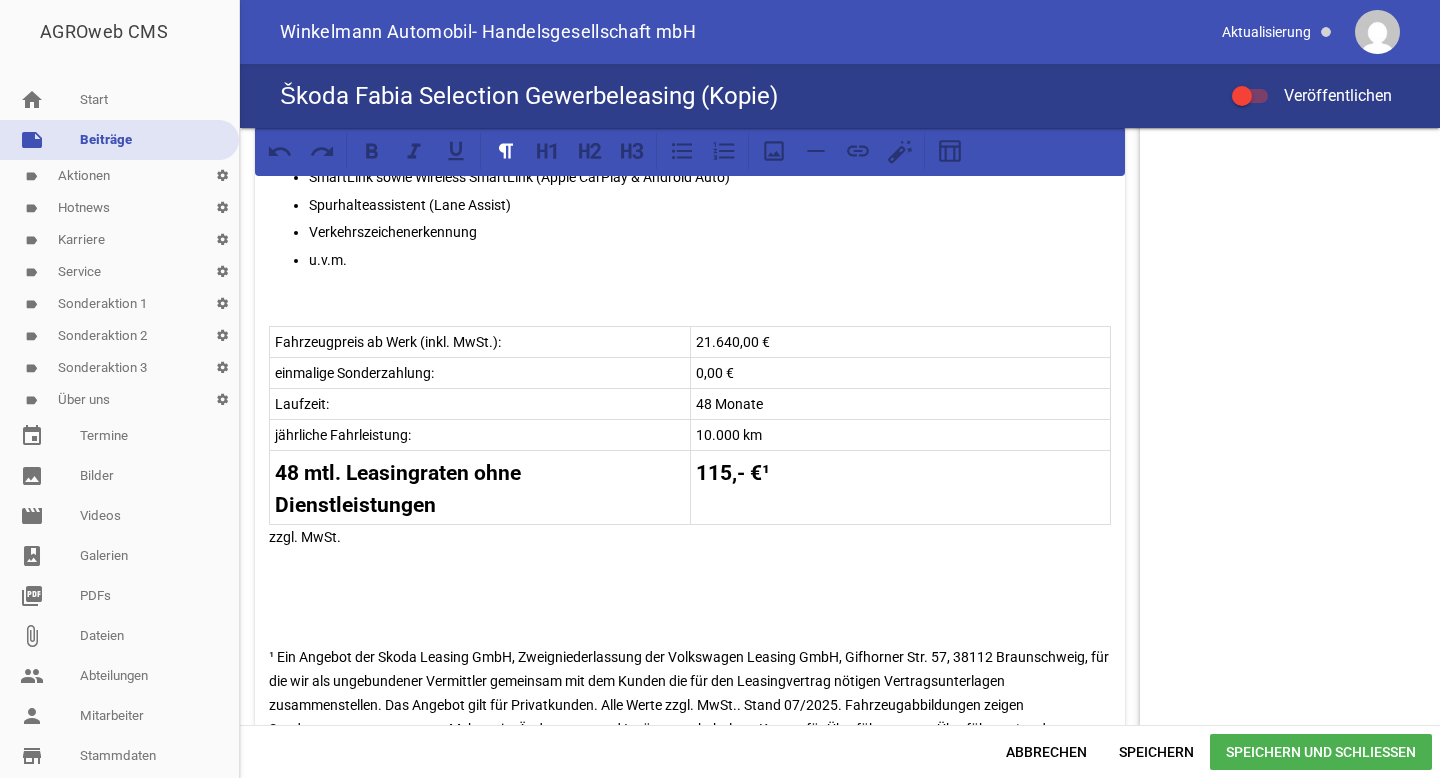 click on "zzgl. MwSt." at bounding box center (690, 537) 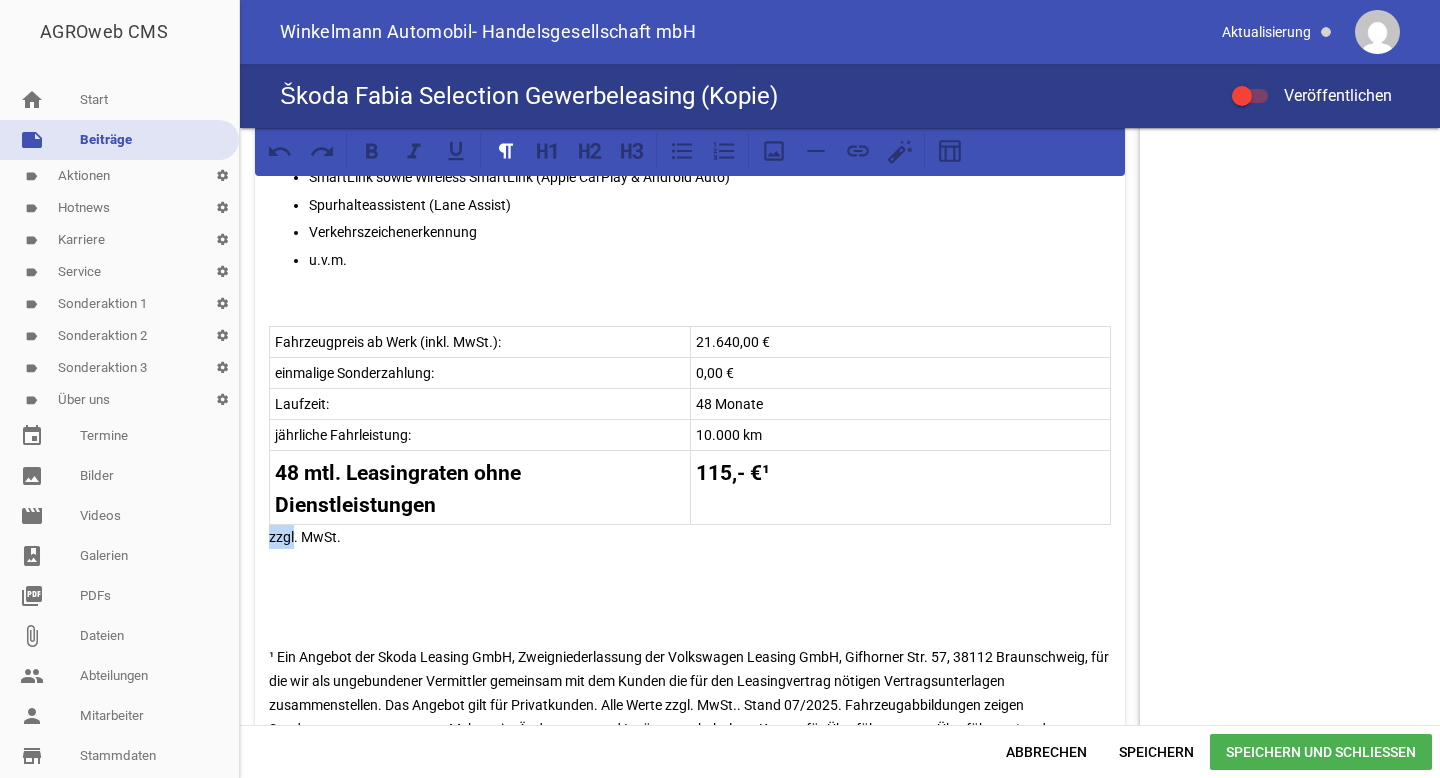click on "zzgl. MwSt." at bounding box center (690, 537) 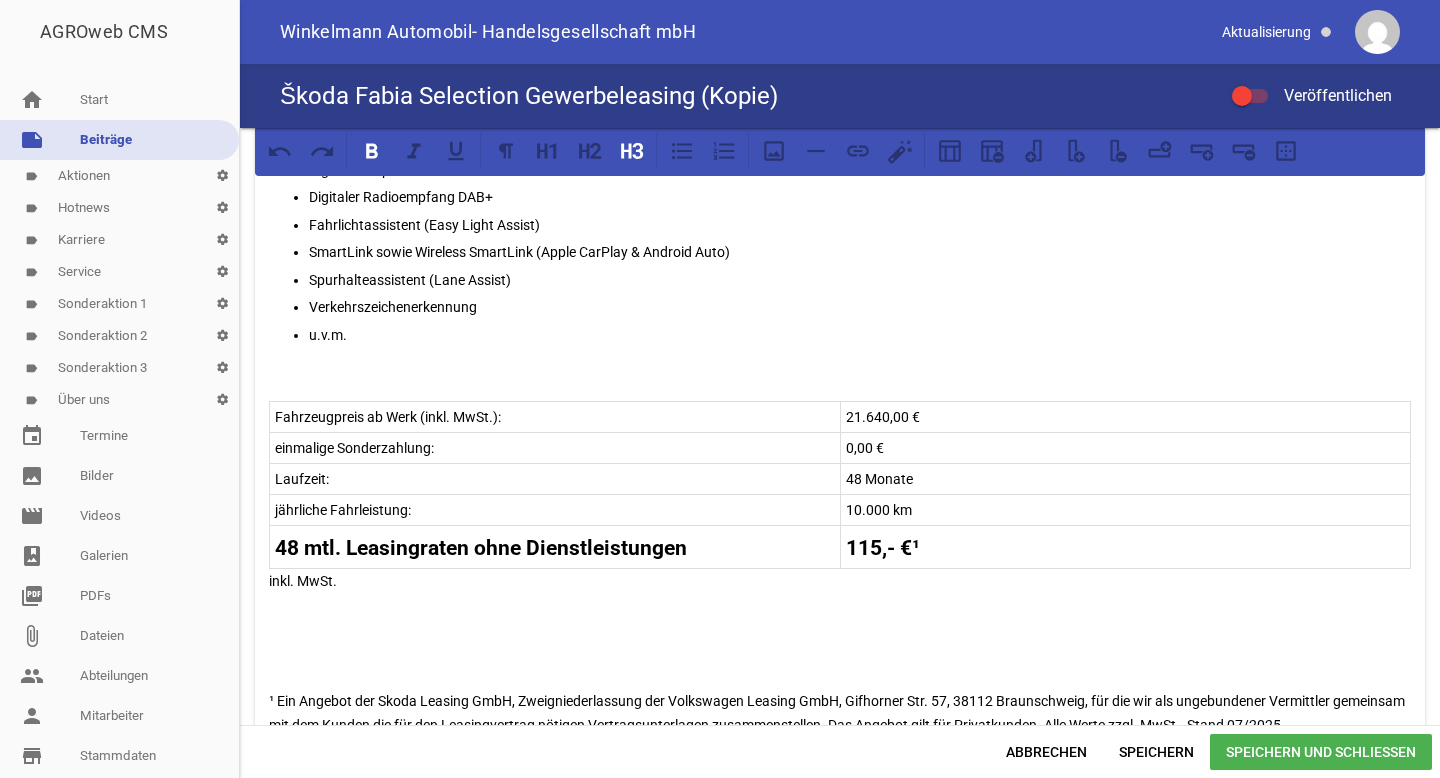 click on "48 mtl. Leasingraten ohne Dienstleistungen 115,- €¹" at bounding box center (840, 546) 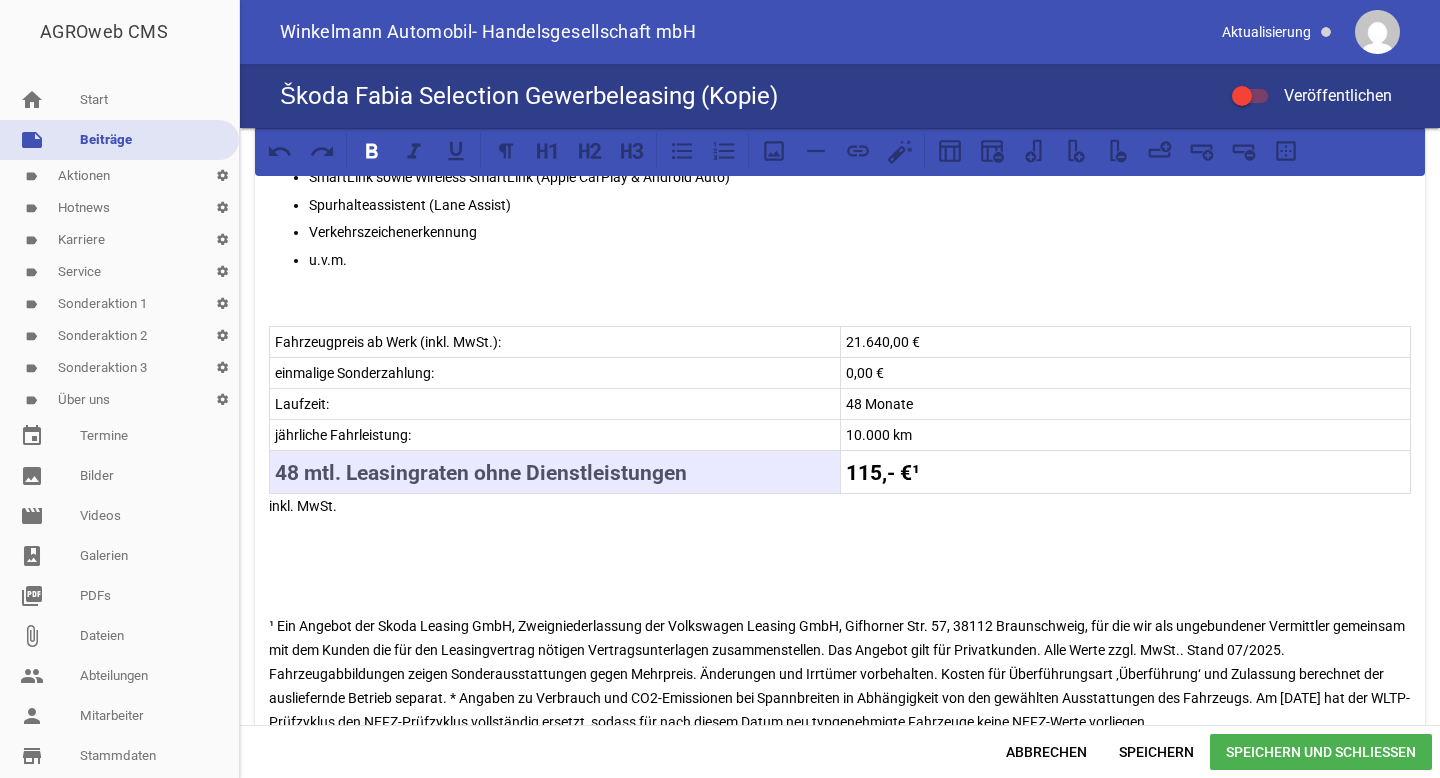 click on "115,- €¹" at bounding box center (883, 473) 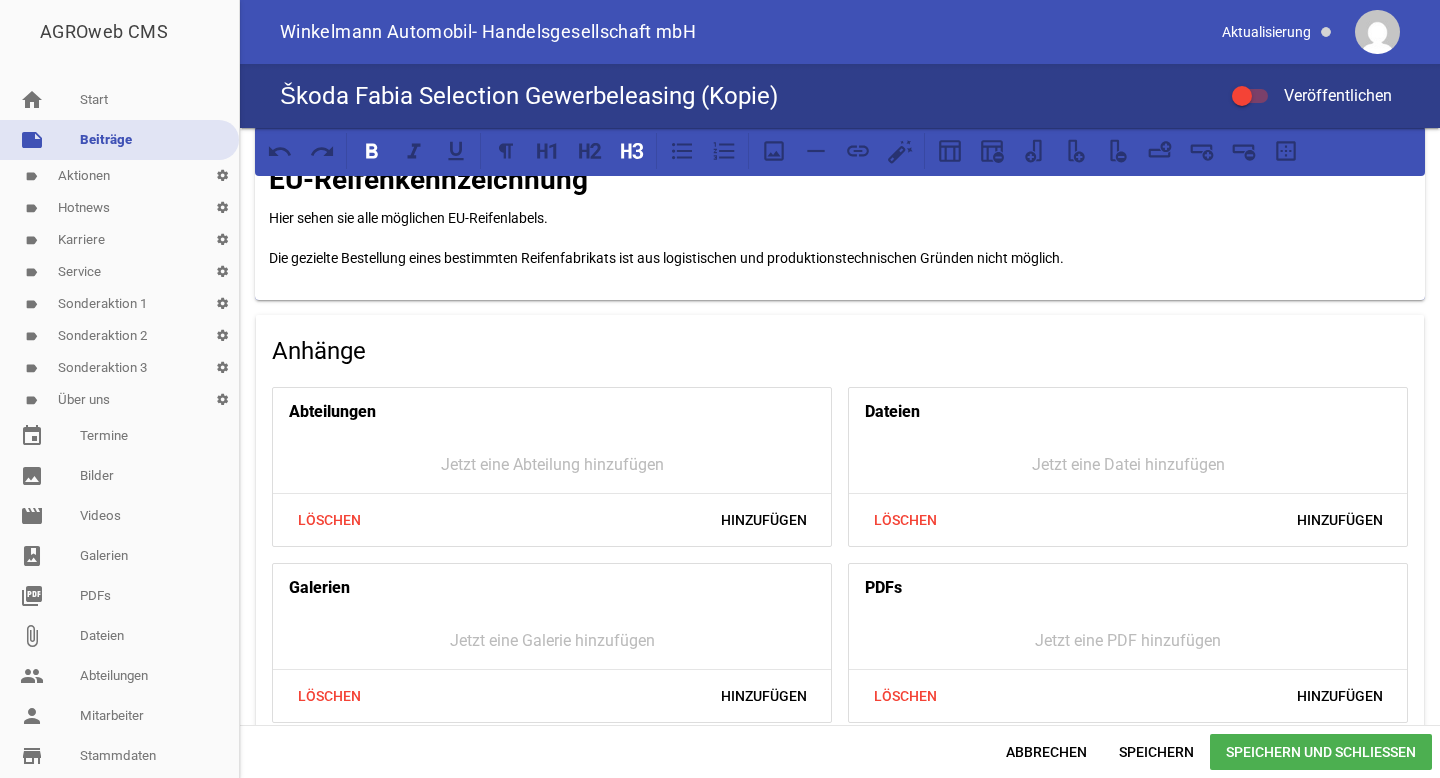 scroll, scrollTop: 1403, scrollLeft: 0, axis: vertical 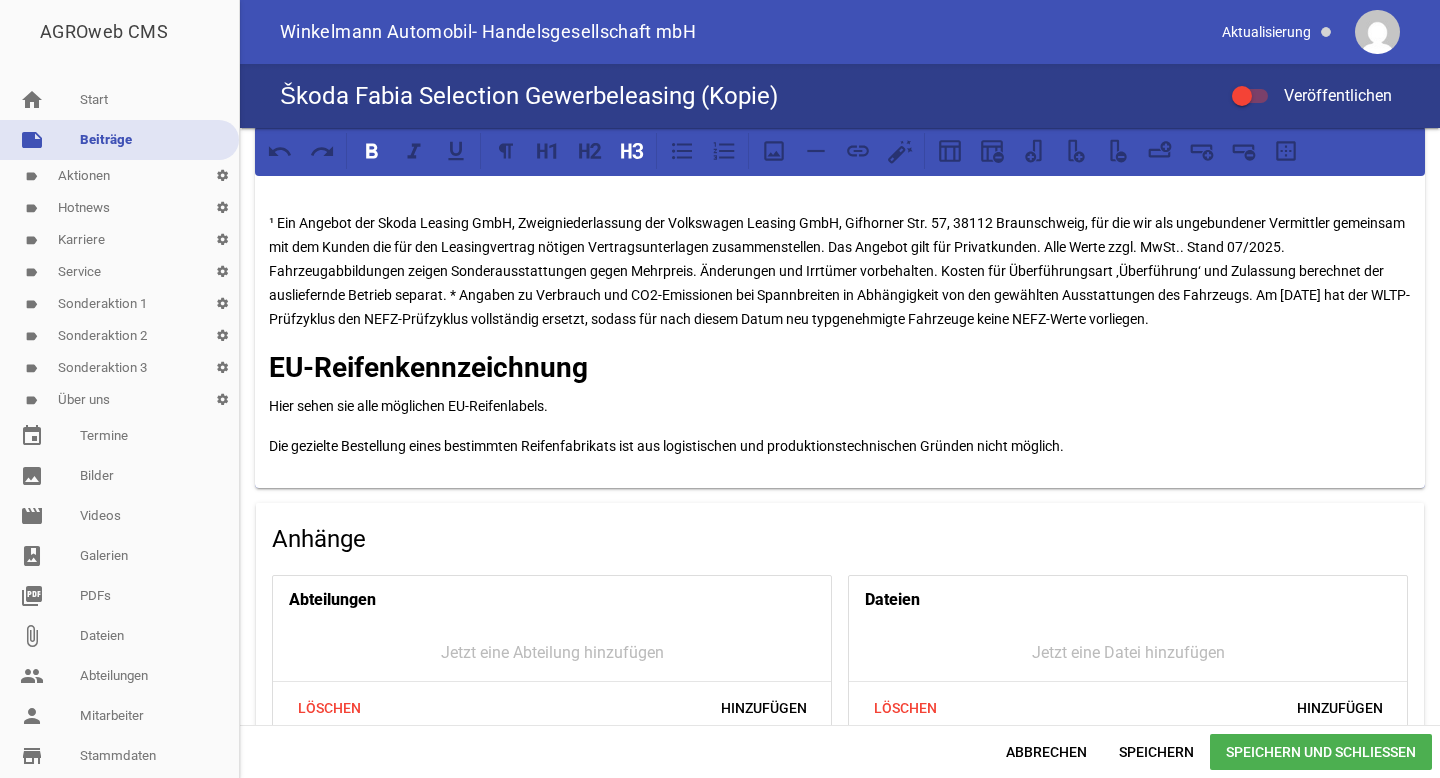 click on "games     image     games     image     games     image                                                                                                                                                                                                                                                                                                                                                                                                           Unser Leasingangebot für Privatkunden! Skoda Fabia Selection 1,0 MPI 59 kW 5-Gang-Schaltgetriebe Neuwagen Lackierung:  Energy-Blau Effizienzdaten nach WLTP* Energieverbrauch (kombiniert) 5,1 l/100 km CO2-Emissionen (kombiniert) 116 g/km CO2-Klasse (CO2-Emissionen kombiniert) D Effizienzdaten nach NEFZ* Kraftstoffverbrauch in l/km: - innerorts; - außerorts; - kombiniert; CO2-Emission kombiniert - g/km. Ausstattung:  LED-Hauptscheinwerfer LED-Heckleuchten Beheizbare Vordersitze ISOFIX-Verankerung Digital Cockpit Digitaler Radioempfang DAB+ u.v.m. 21.640,00 €" at bounding box center (840, 426) 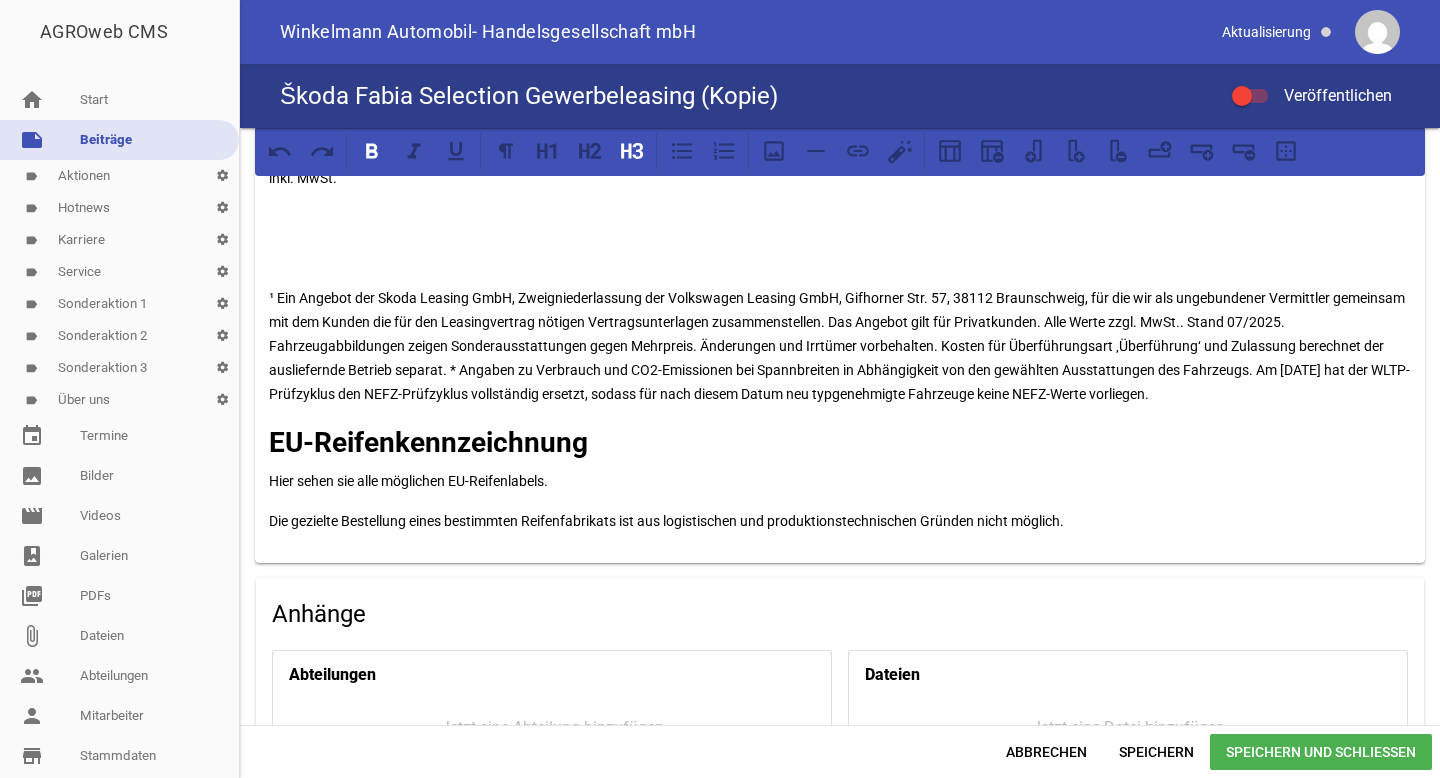 click on "Titelbild       image     Vorschaubild   delete   crop   image     Škoda Fabia Selection Gewerbeleasing (Kopie)   Name     Aktionen   keyboard_arrow_down   Kategorie   Wähle eine Kategorie aus Aktionen Hotnews Karriere Service Sonderaktion 1 Sonderaktion 2 Sonderaktion 3 Über uns   3 Bilder   keyboard_arrow_down   Vorlage   Nur Text 1 Bild 3 Bilder 5 Bilder   Veröffentlichen von     .     .             Veröffentlichen bis     .     ." at bounding box center (390, 1592) 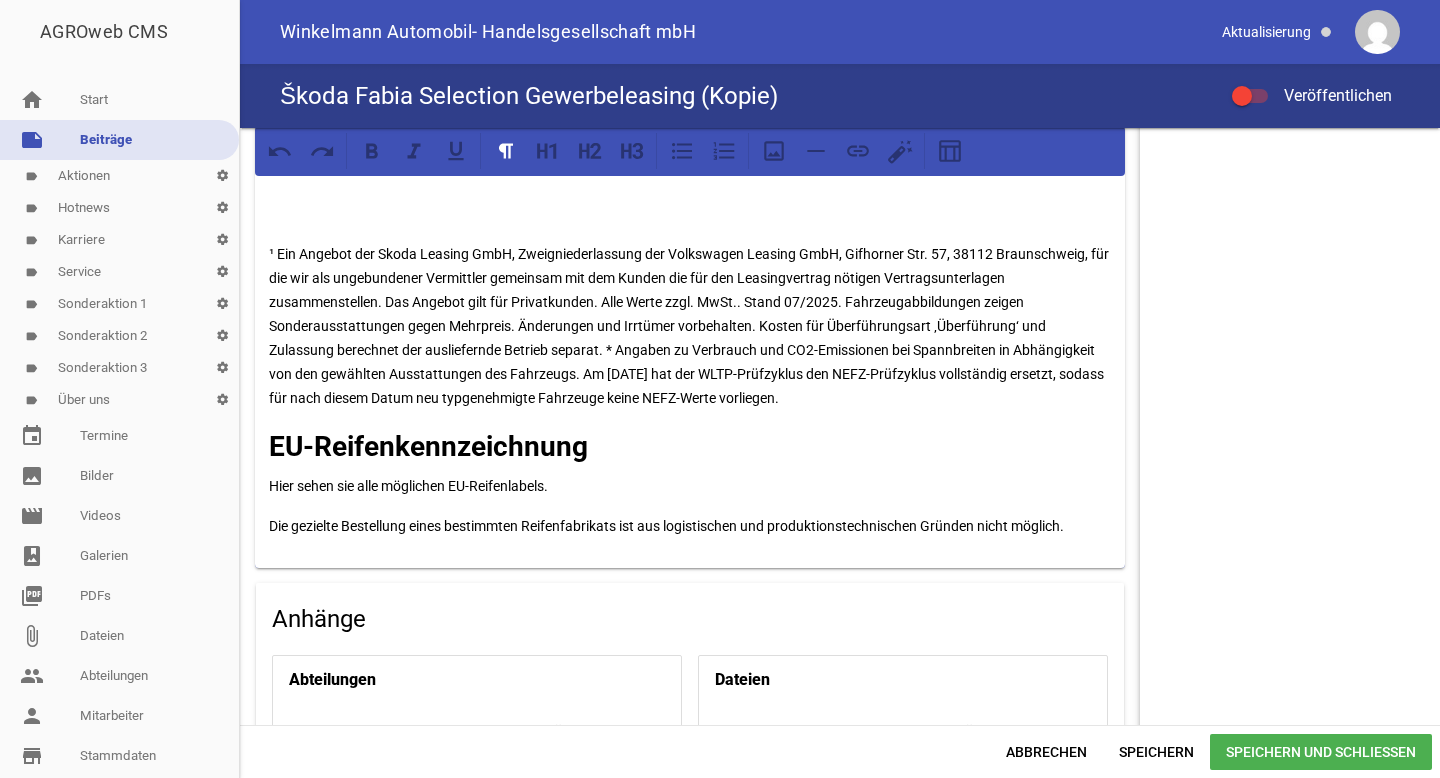 click on "¹ Ein Angebot der Skoda Leasing GmbH, Zweigniederlassung der Volkswagen Leasing GmbH, Gifhorner Str. 57, 38112 Braunschweig, für die wir als ungebundener Vermittler gemeinsam mit dem Kunden die für den Leasingvertrag nötigen Vertragsunterlagen zusammenstellen. Das Angebot gilt für Privatkunden. Alle Werte zzgl. MwSt.. Stand 07/2025. Fahrzeugabbildungen zeigen Sonderausstattungen gegen Mehrpreis. Änderungen und Irrtümer vorbehalten. Kosten für Überführungsart ‚Überführung‘ und Zulassung berechnet der ausliefernde Betrieb separat. * Angaben zu Verbrauch und CO2-Emissionen bei Spannbreiten in Abhängigkeit von den gewählten Ausstattungen des Fahrzeugs. Am [DATE] hat der WLTP-Prüfzyklus den NEFZ-Prüfzyklus vollständig ersetzt, sodass für nach diesem Datum neu typgenehmigte Fahrzeuge keine NEFZ-Werte vorliegen." at bounding box center (690, 326) 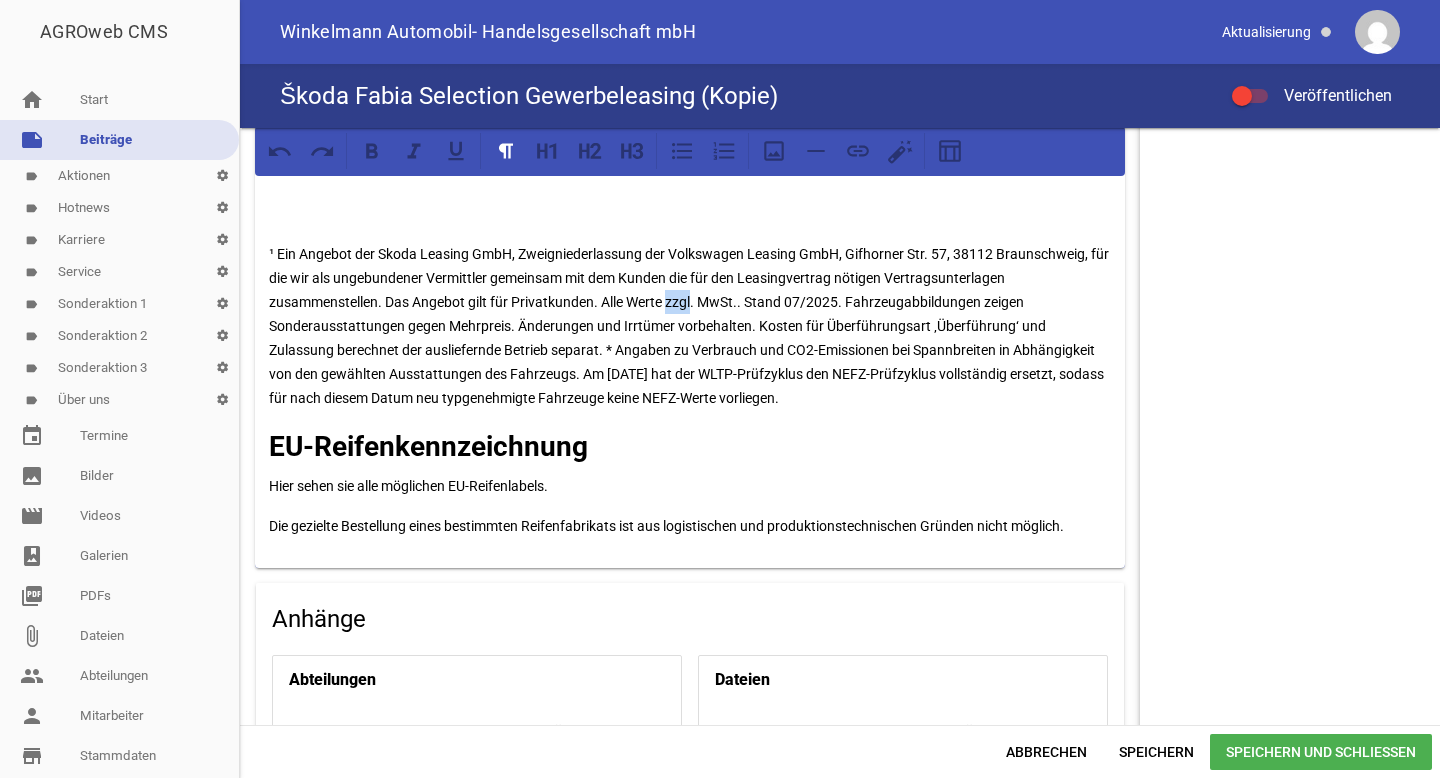 click on "¹ Ein Angebot der Skoda Leasing GmbH, Zweigniederlassung der Volkswagen Leasing GmbH, Gifhorner Str. 57, 38112 Braunschweig, für die wir als ungebundener Vermittler gemeinsam mit dem Kunden die für den Leasingvertrag nötigen Vertragsunterlagen zusammenstellen. Das Angebot gilt für Privatkunden. Alle Werte zzgl. MwSt.. Stand 07/2025. Fahrzeugabbildungen zeigen Sonderausstattungen gegen Mehrpreis. Änderungen und Irrtümer vorbehalten. Kosten für Überführungsart ‚Überführung‘ und Zulassung berechnet der ausliefernde Betrieb separat. * Angaben zu Verbrauch und CO2-Emissionen bei Spannbreiten in Abhängigkeit von den gewählten Ausstattungen des Fahrzeugs. Am [DATE] hat der WLTP-Prüfzyklus den NEFZ-Prüfzyklus vollständig ersetzt, sodass für nach diesem Datum neu typgenehmigte Fahrzeuge keine NEFZ-Werte vorliegen." at bounding box center [690, 326] 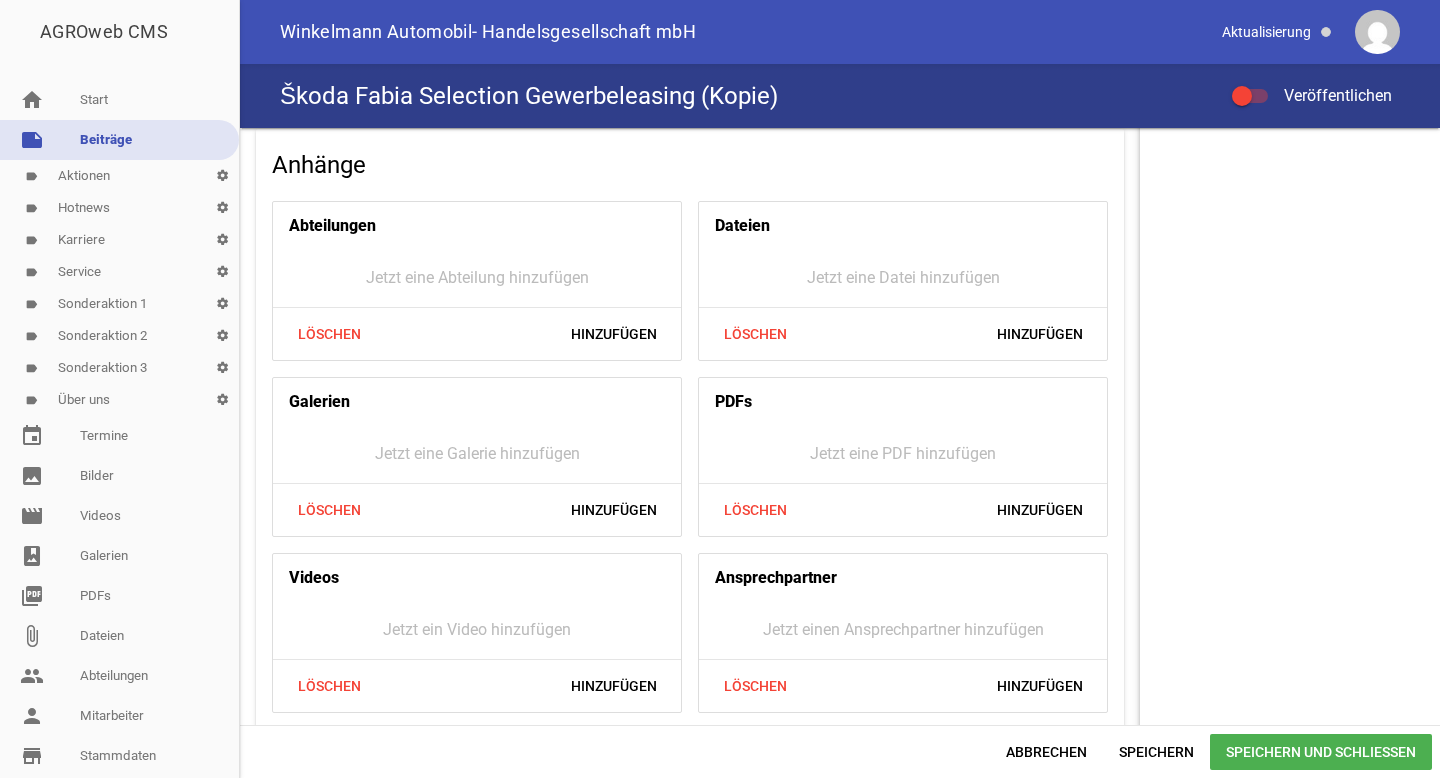scroll, scrollTop: 1791, scrollLeft: 0, axis: vertical 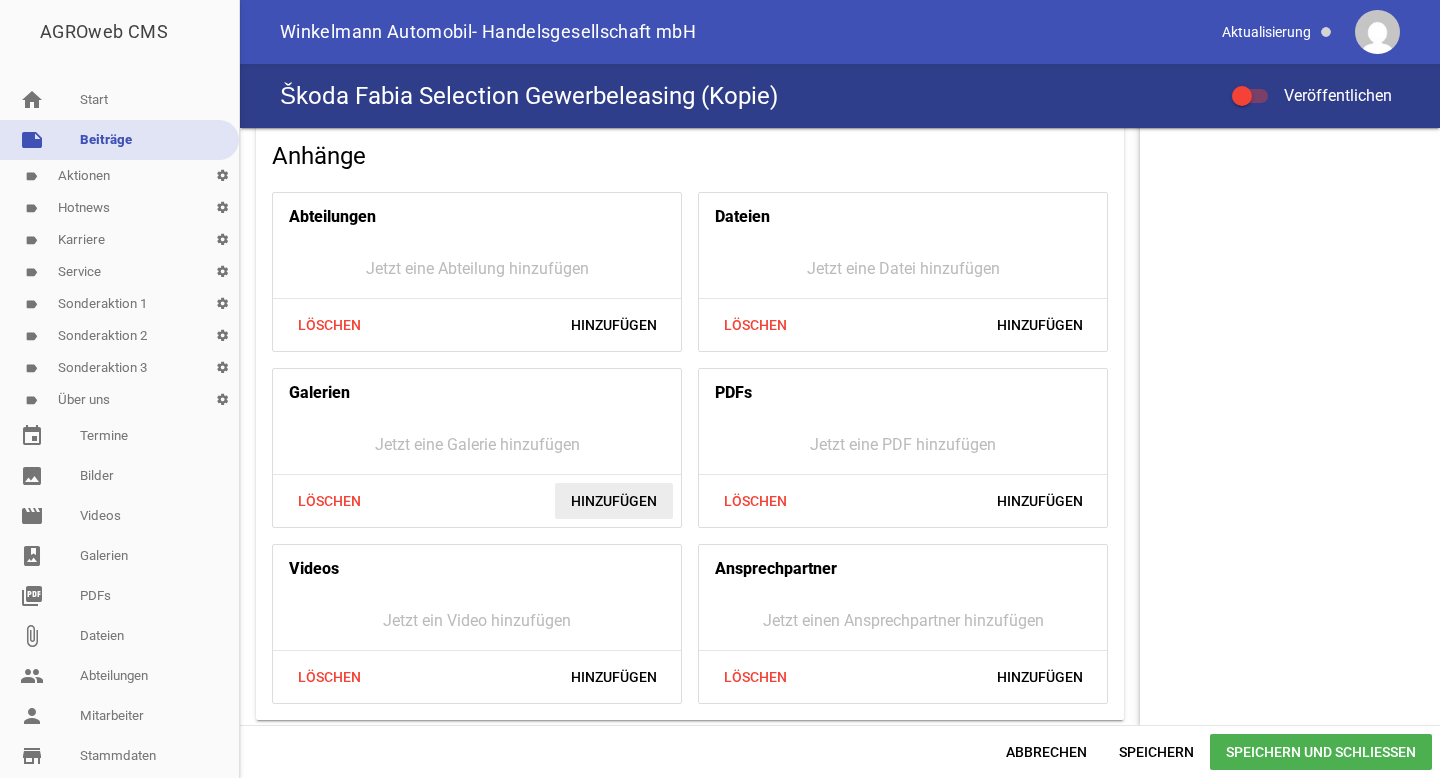 click on "Hinzufügen" at bounding box center (614, 501) 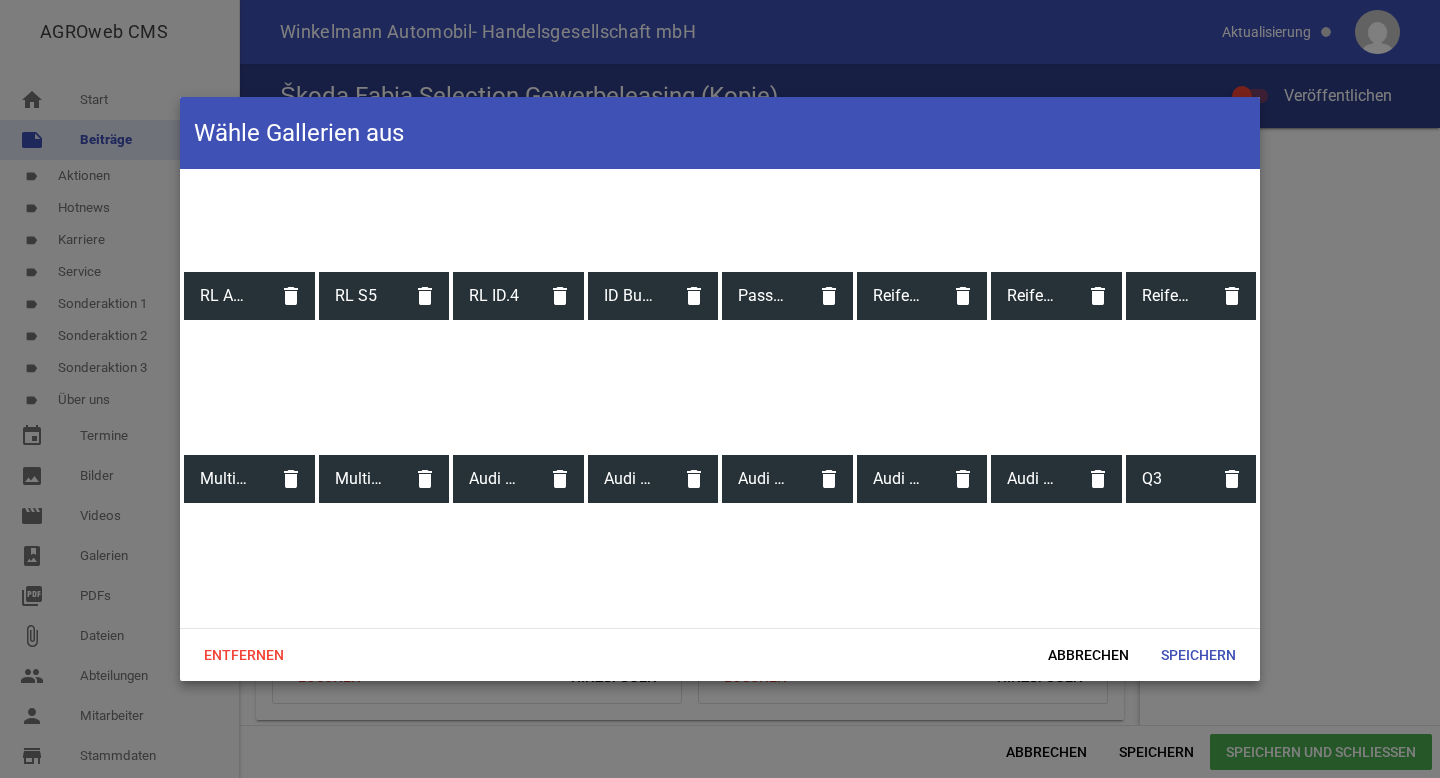 scroll, scrollTop: 2264, scrollLeft: 0, axis: vertical 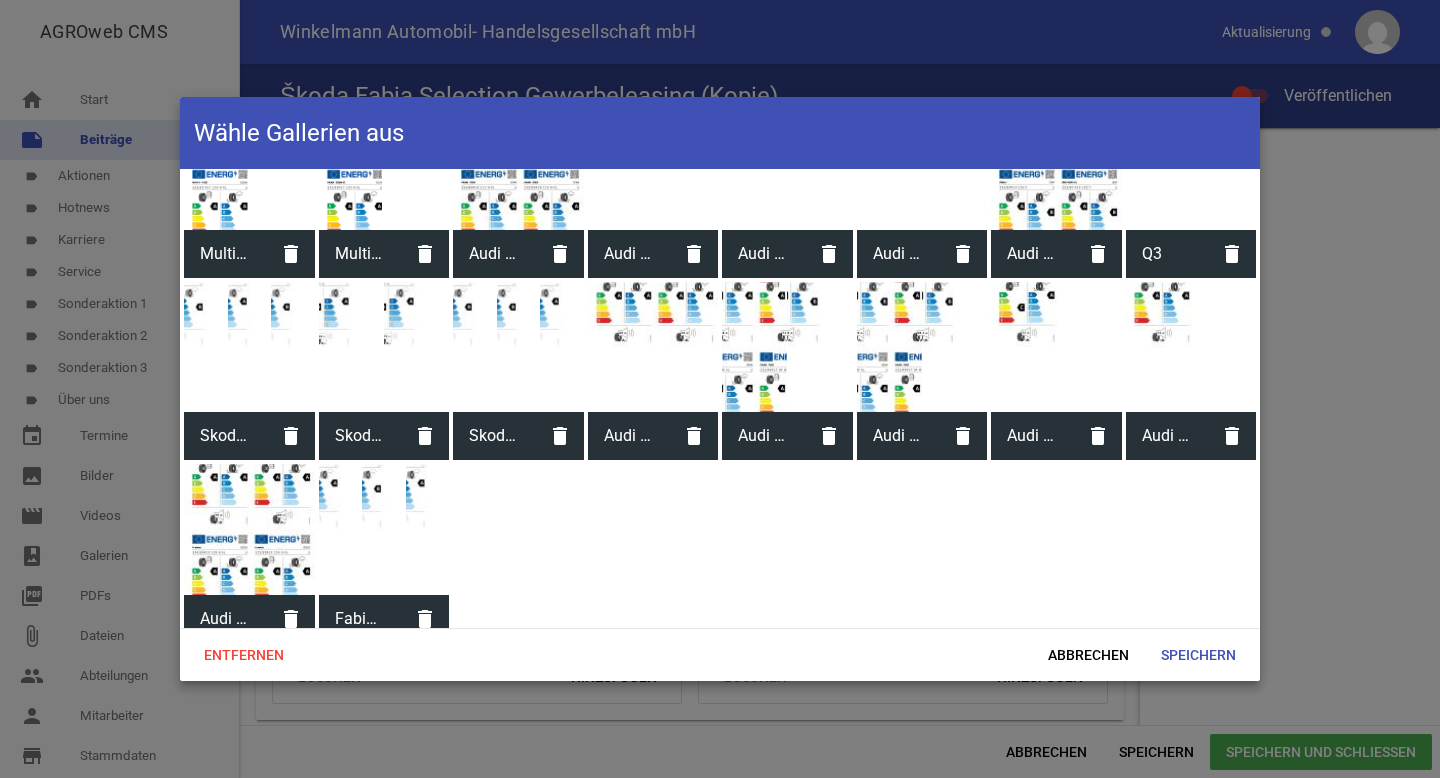 click at bounding box center [384, 529] 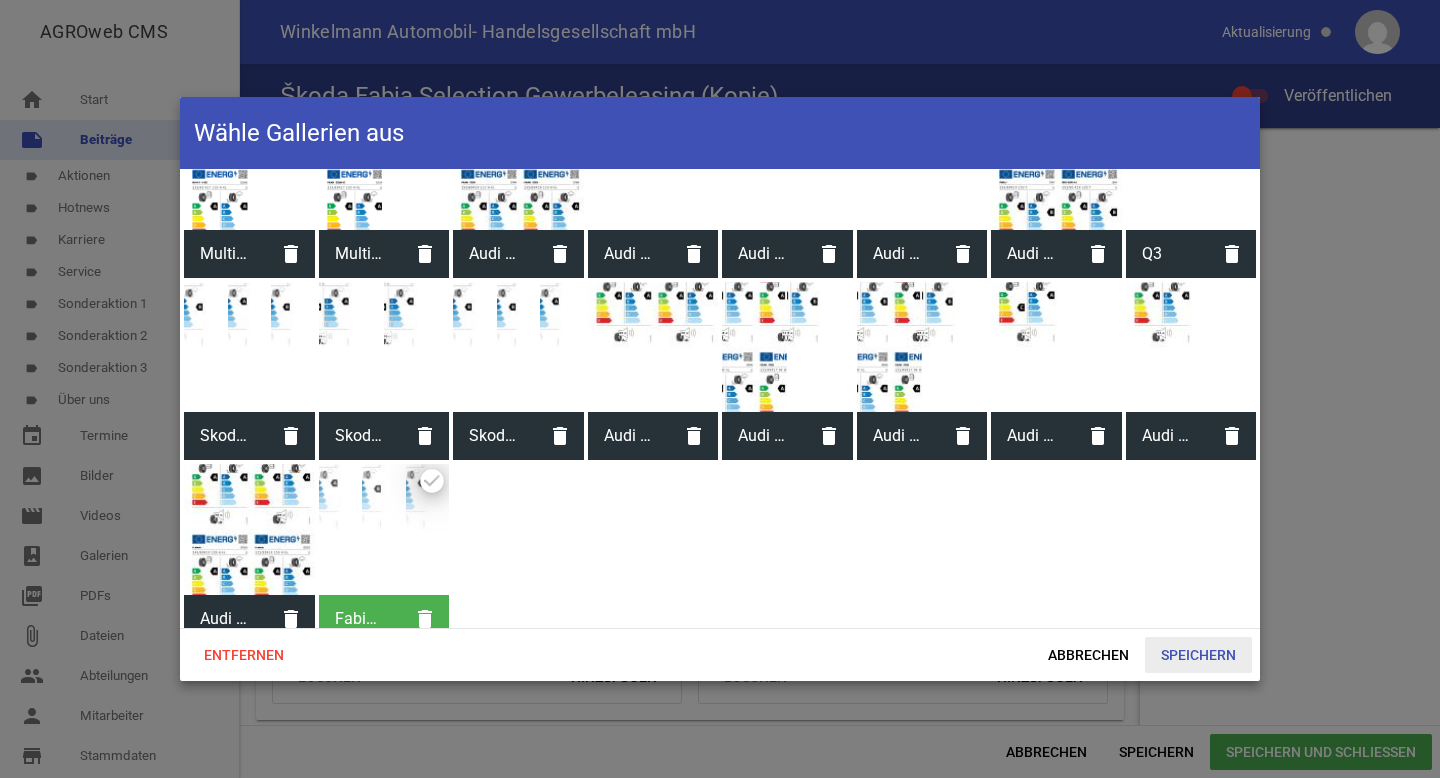 click on "Speichern" at bounding box center (1198, 655) 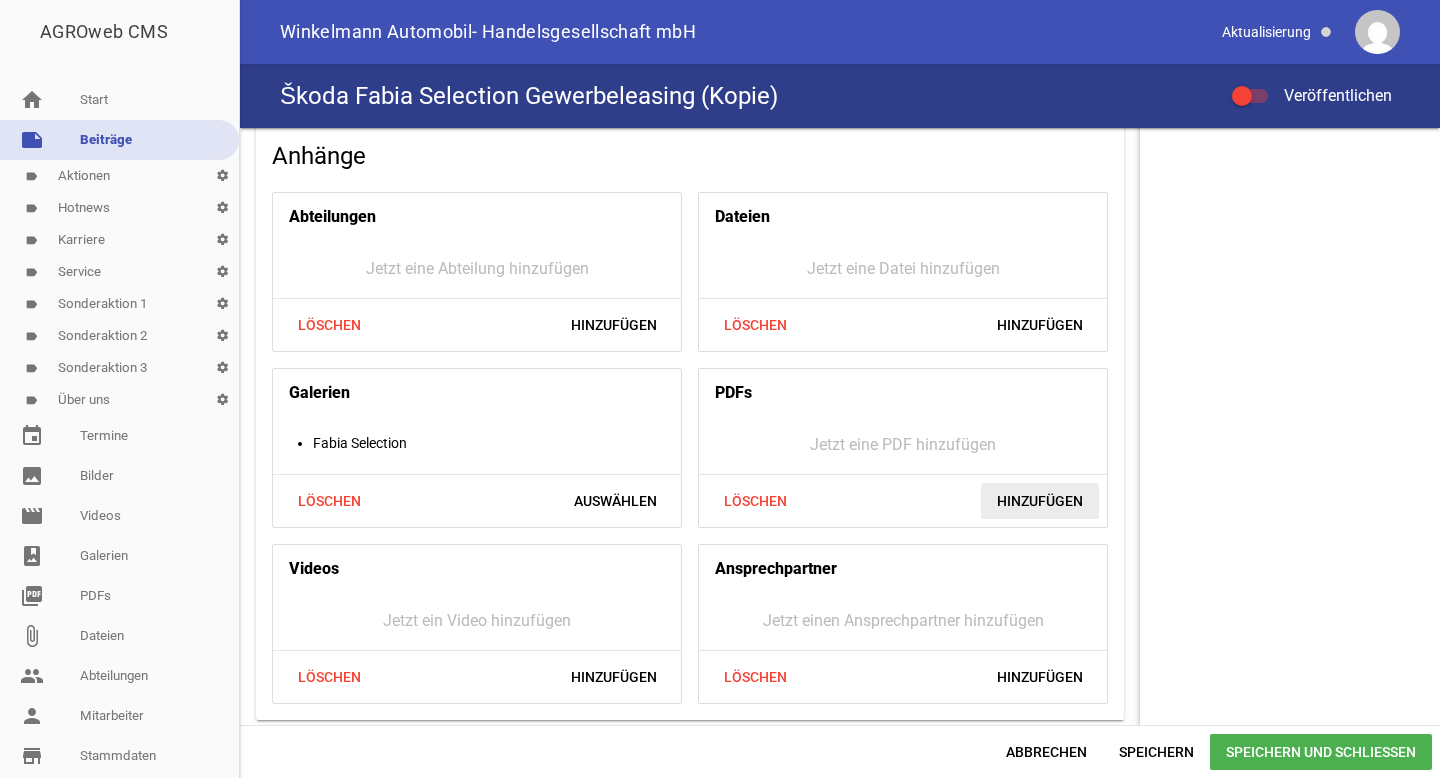 click on "Hinzufügen" at bounding box center (1040, 501) 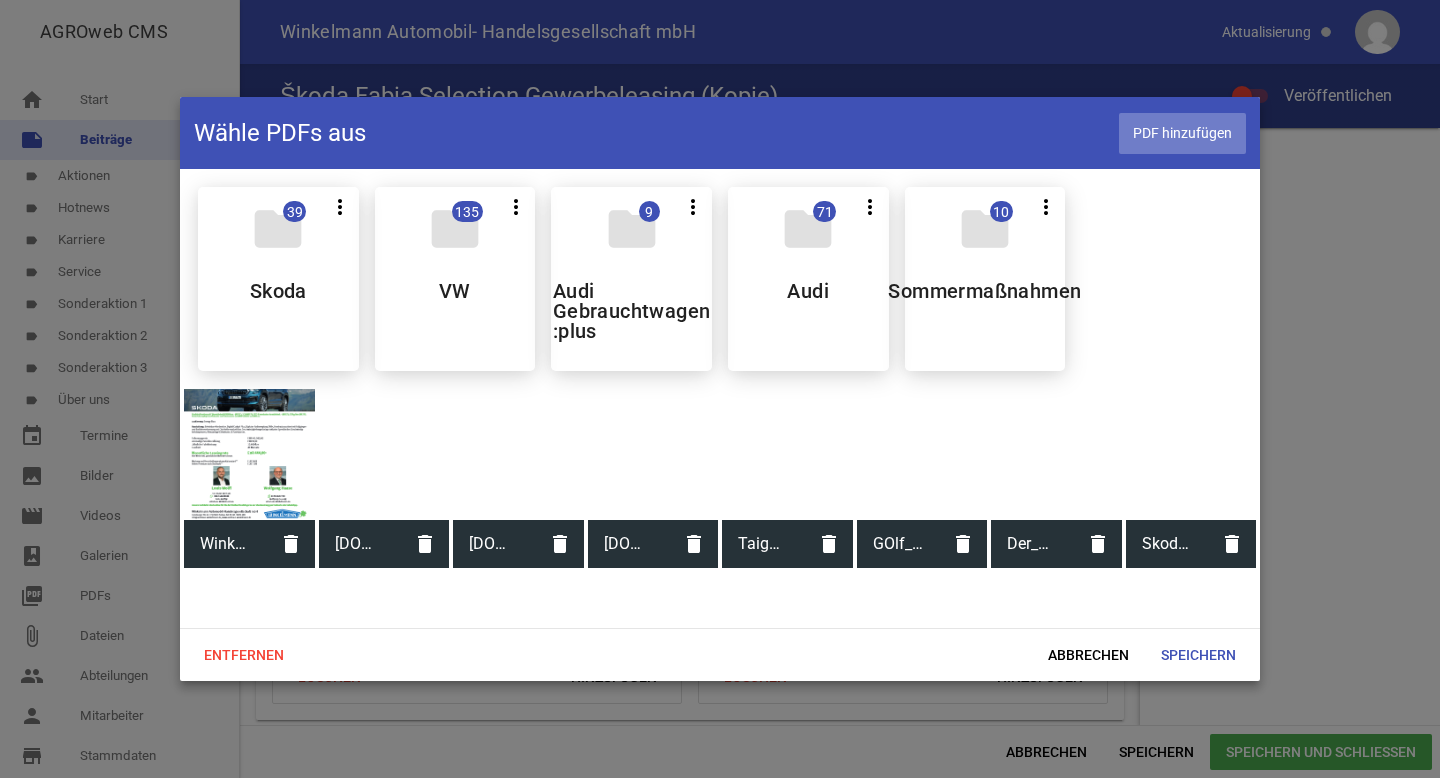 click on "PDF hinzufügen" at bounding box center [1182, 133] 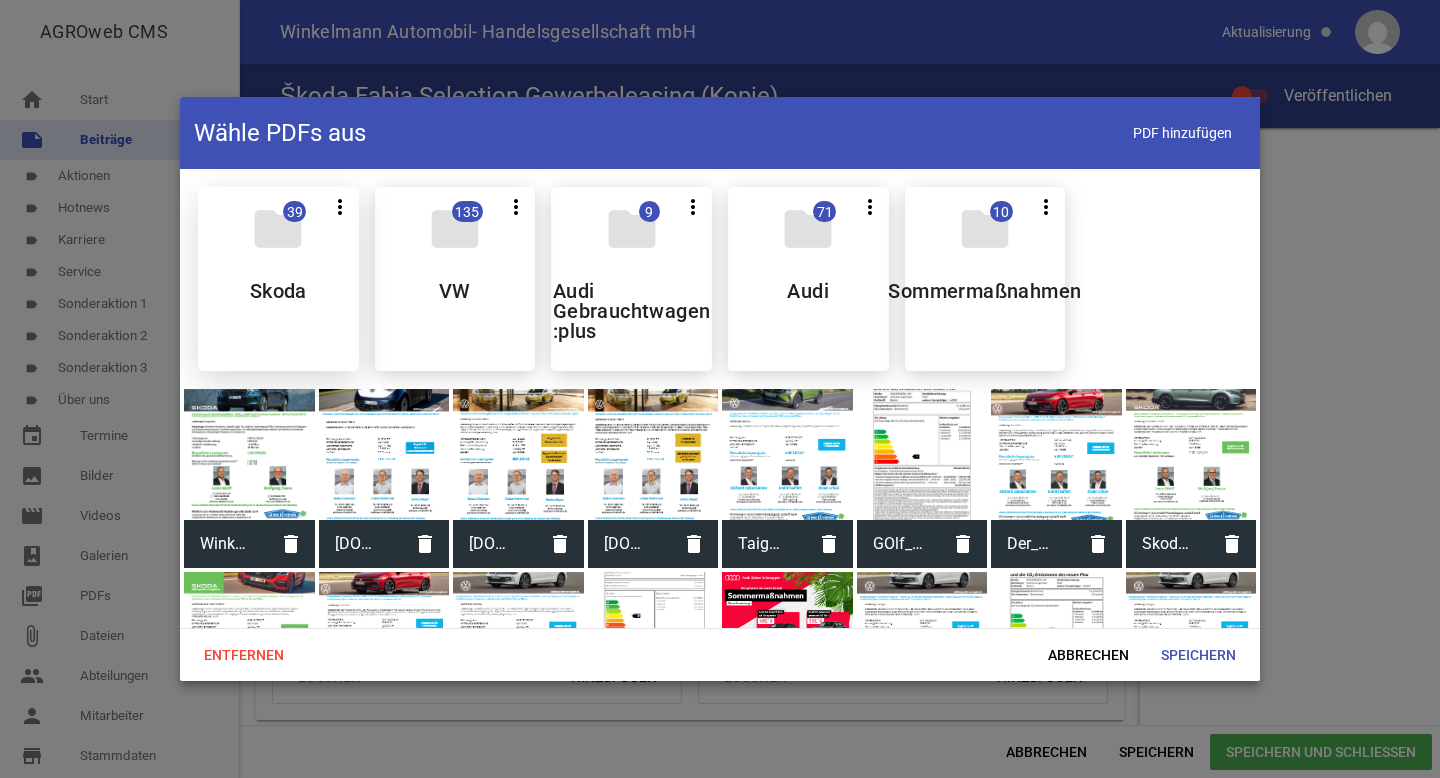 click on "folder   39   more_vert     Teilen   Bearbeiten   Löschen   Skoda" at bounding box center [278, 279] 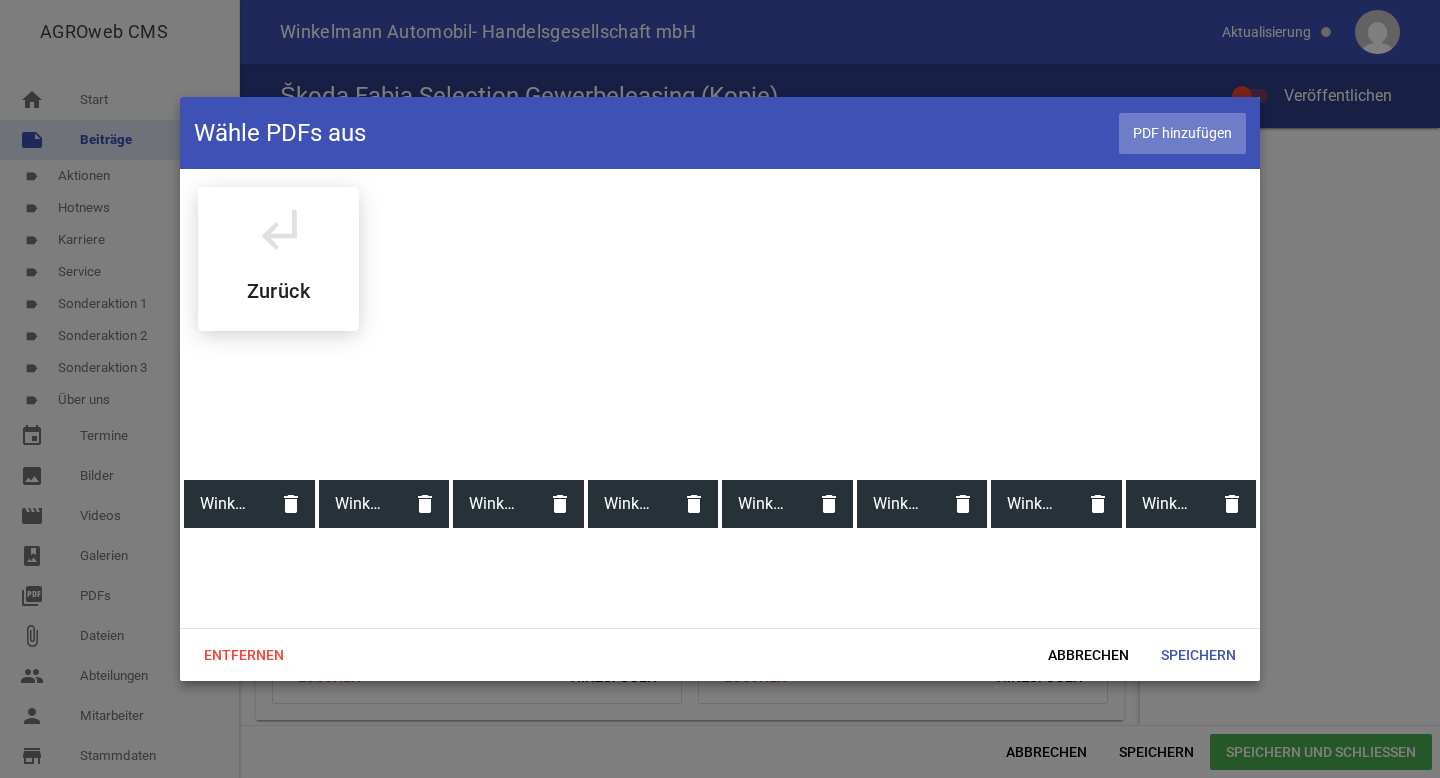 click on "PDF hinzufügen" at bounding box center [1182, 133] 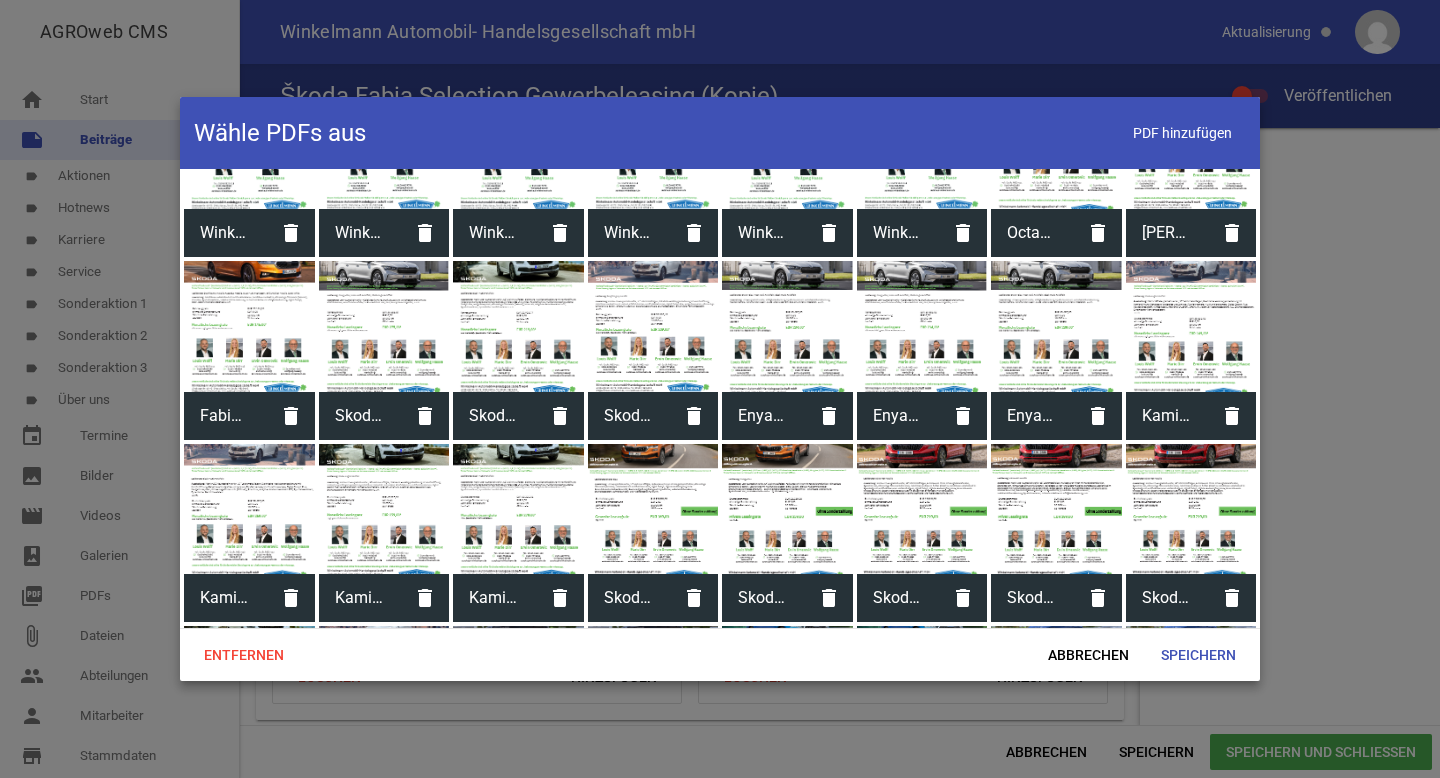 scroll, scrollTop: 627, scrollLeft: 0, axis: vertical 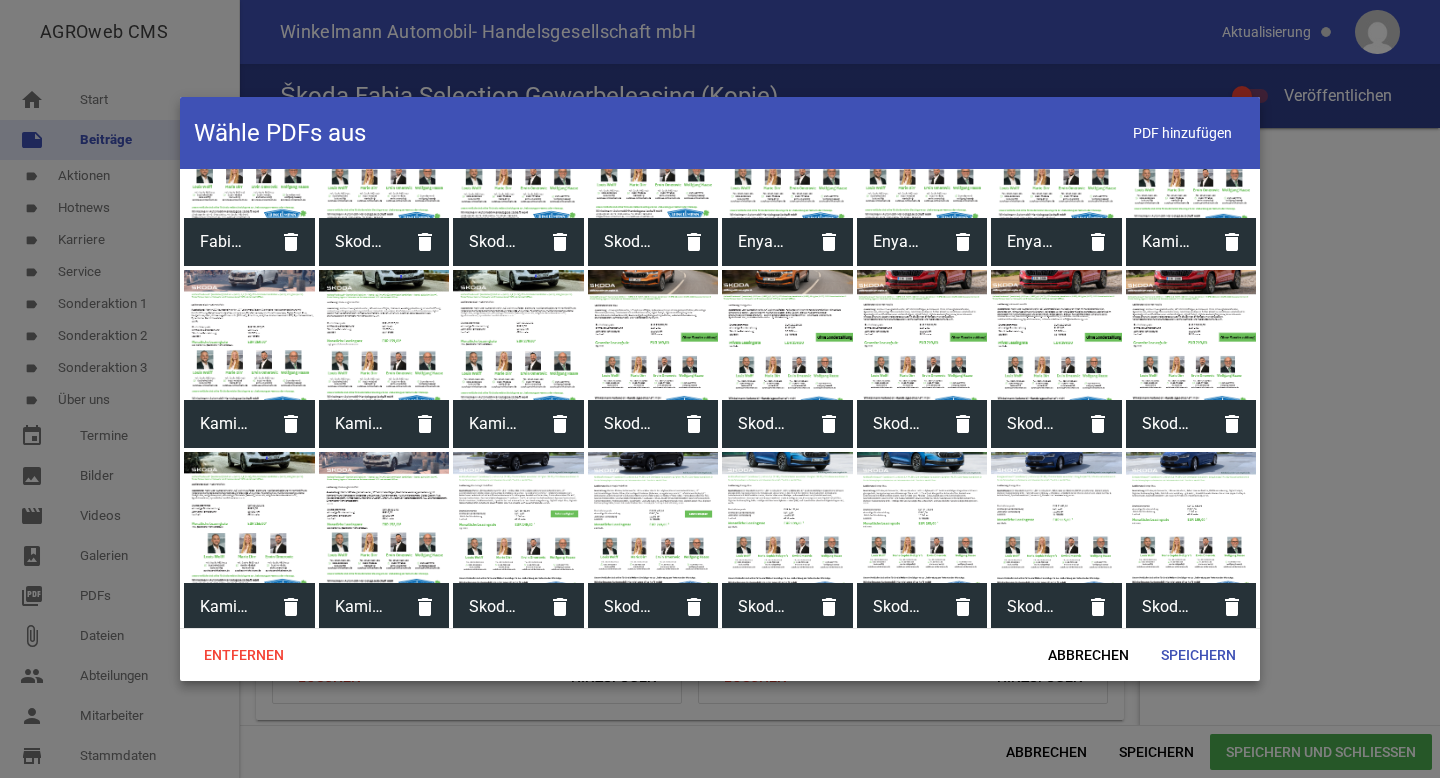click at bounding box center (1191, 517) 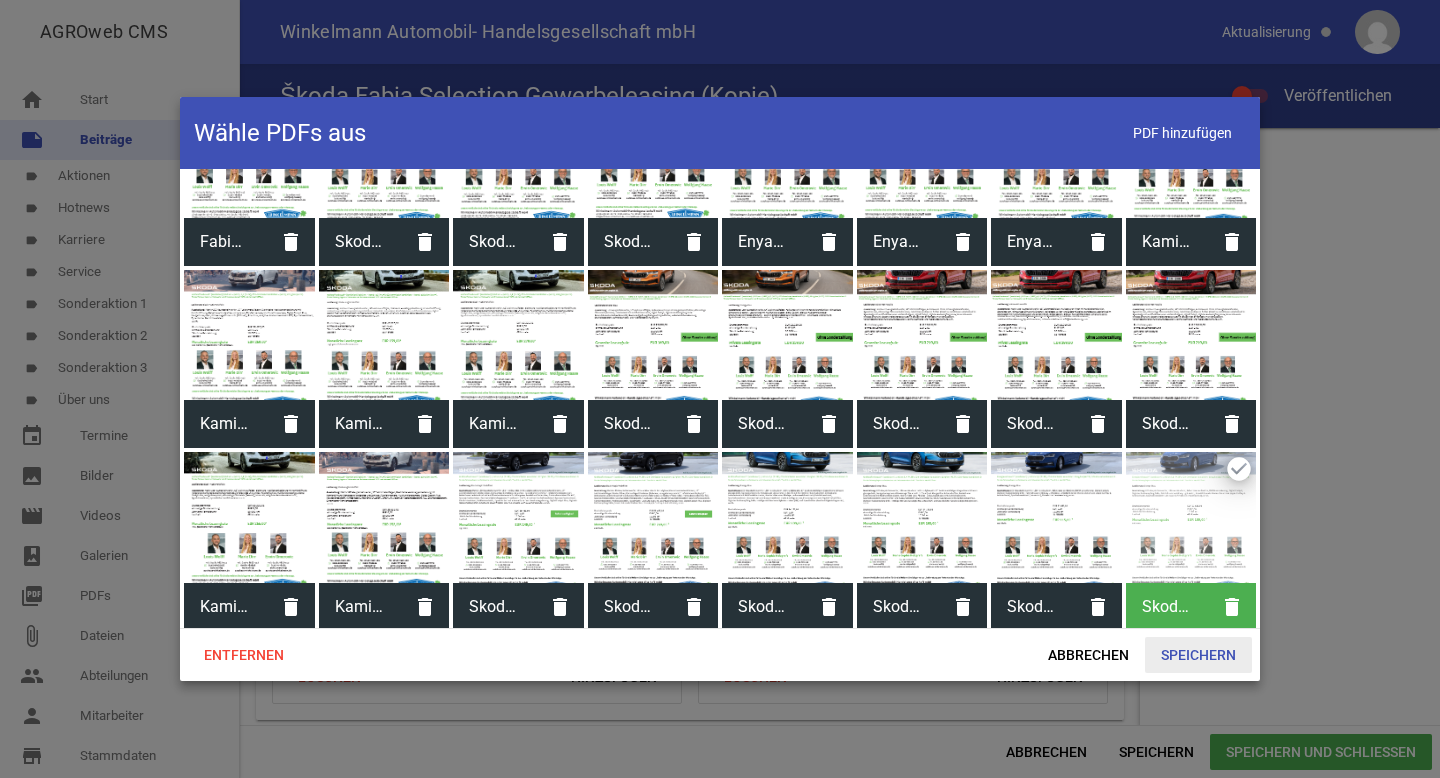click on "Speichern" at bounding box center [1198, 655] 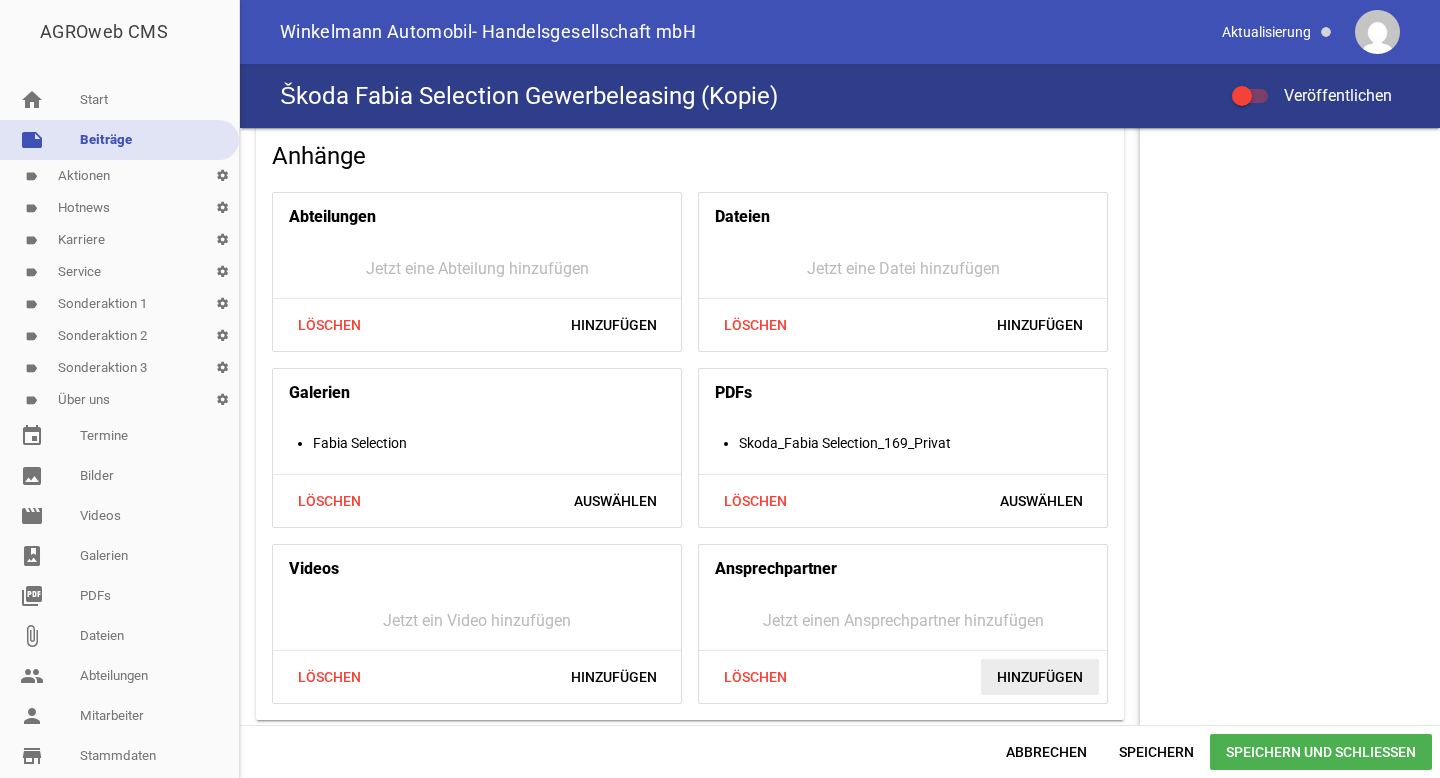 click on "Hinzufügen" at bounding box center (1040, 677) 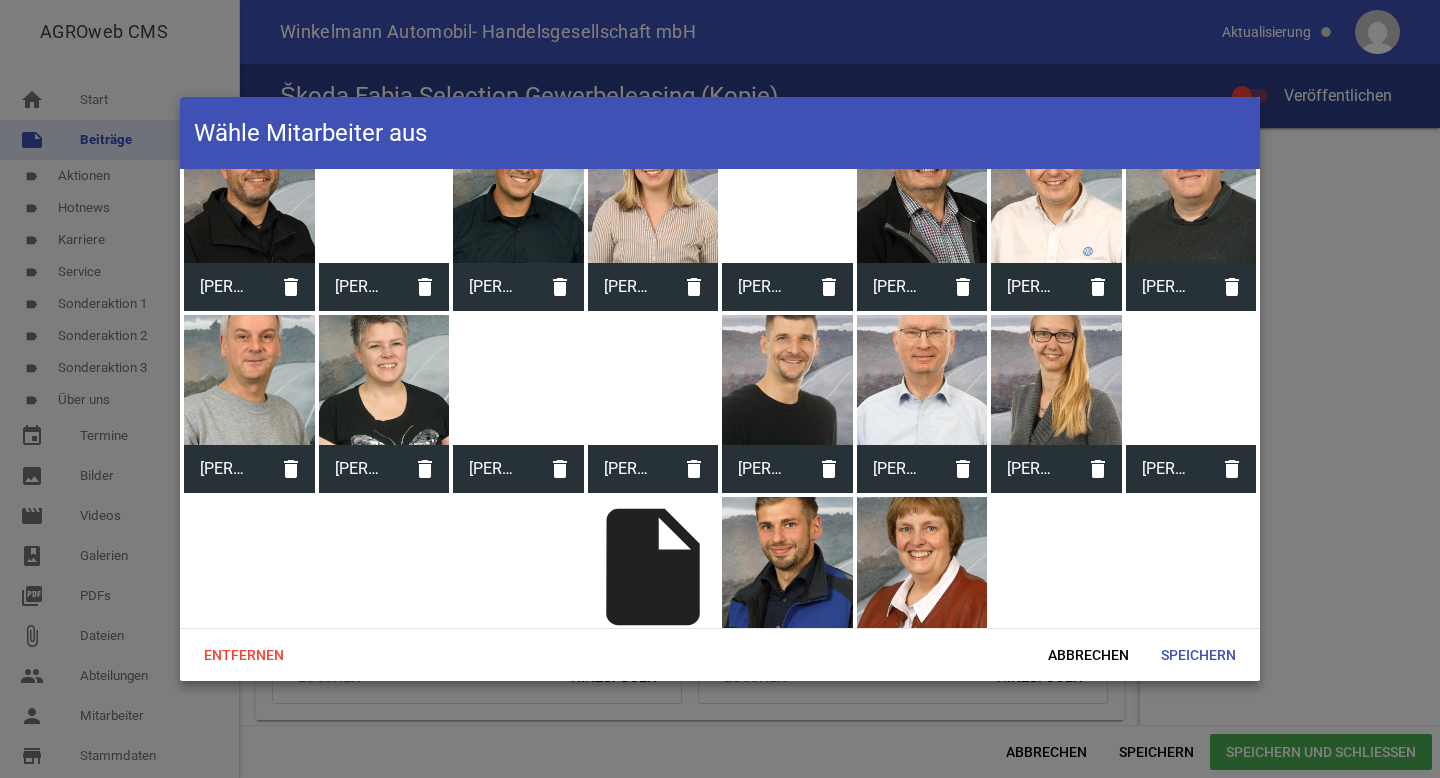 scroll, scrollTop: 414, scrollLeft: 0, axis: vertical 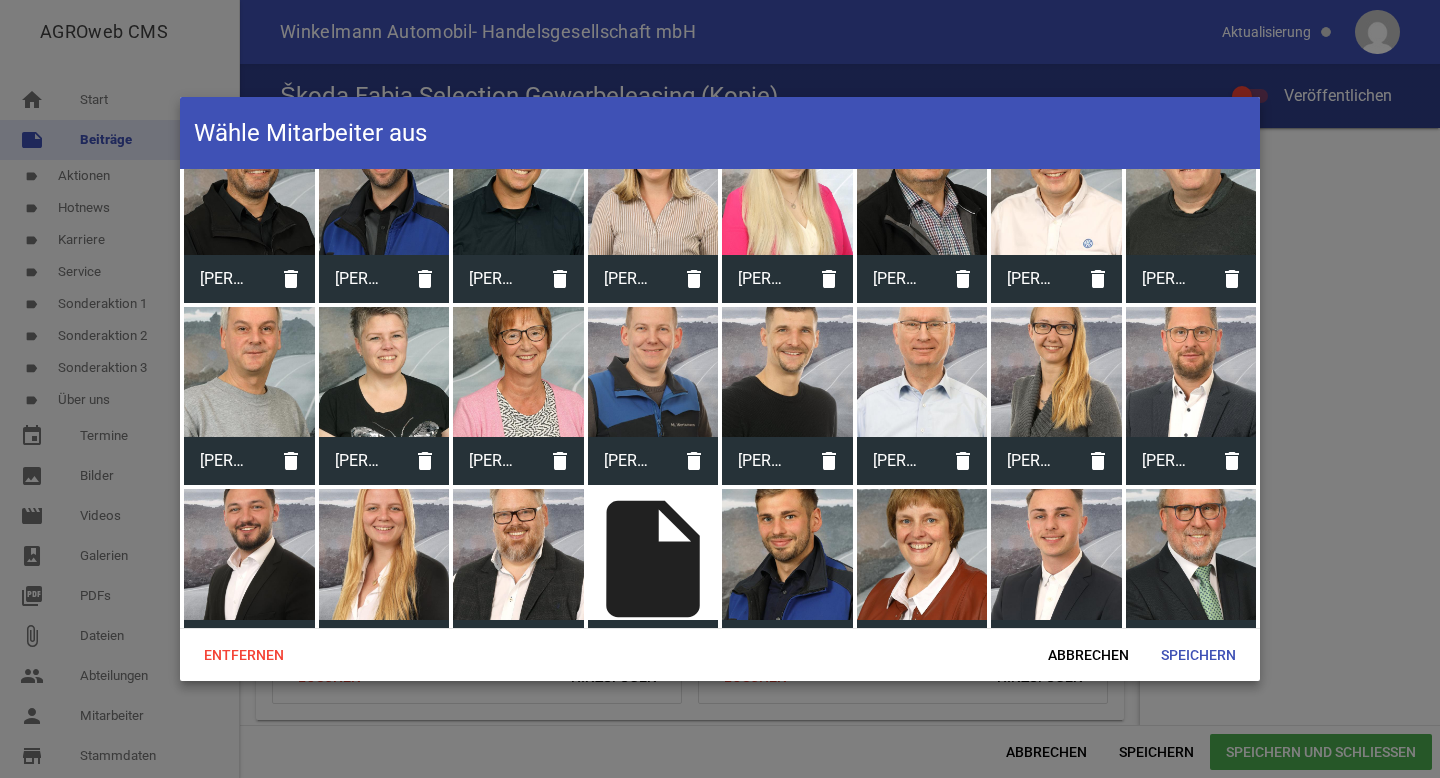 click at bounding box center [384, 554] 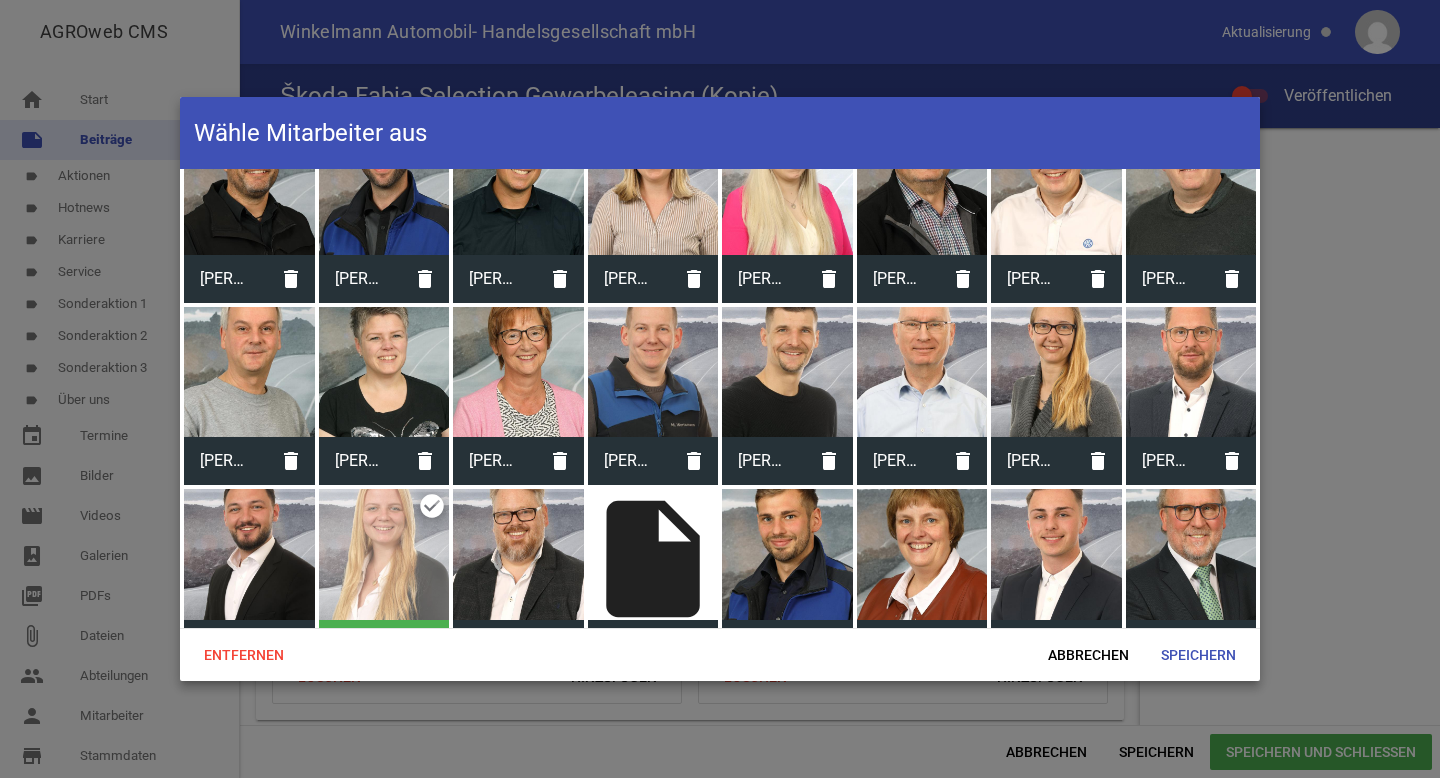 click at bounding box center (249, 554) 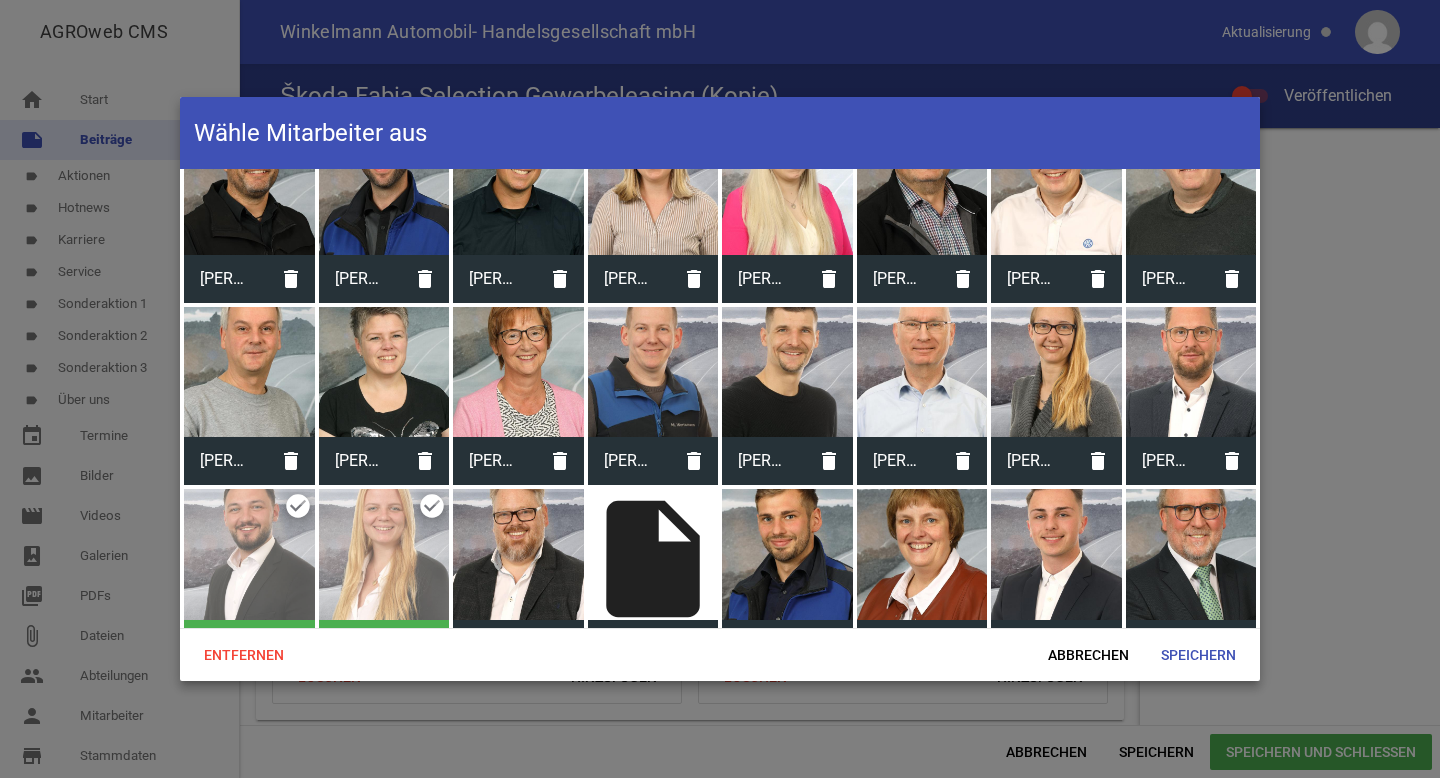 click at bounding box center (1191, 554) 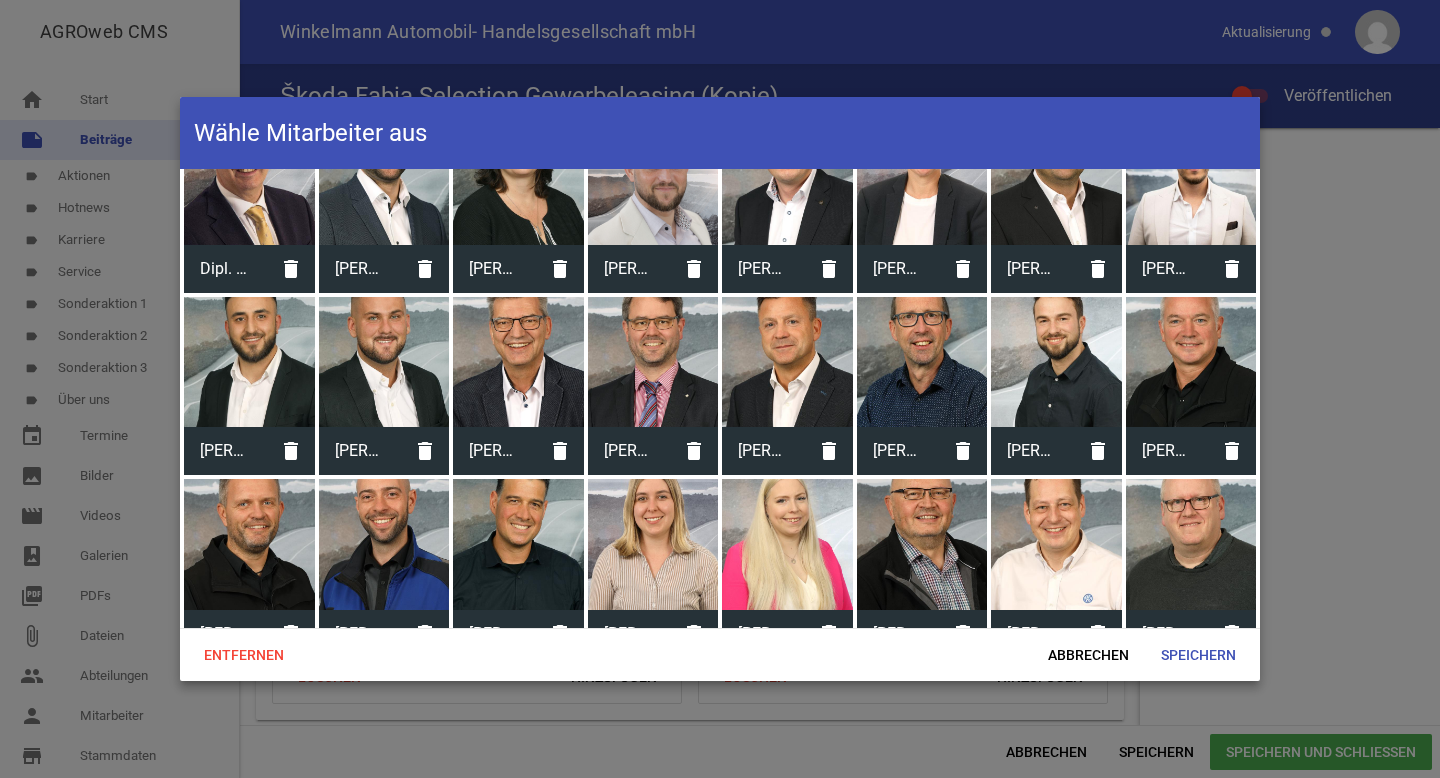 scroll, scrollTop: 58, scrollLeft: 0, axis: vertical 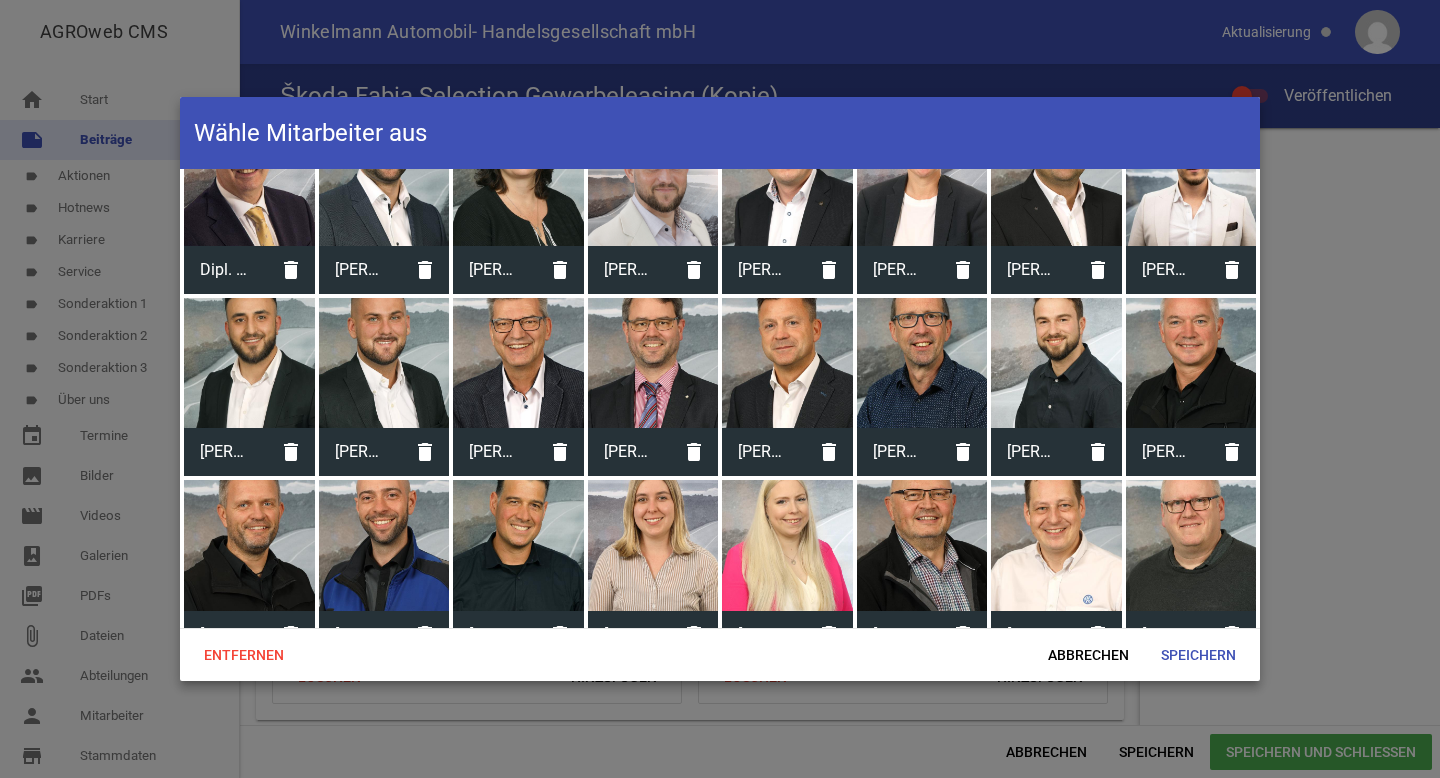 click at bounding box center (384, 363) 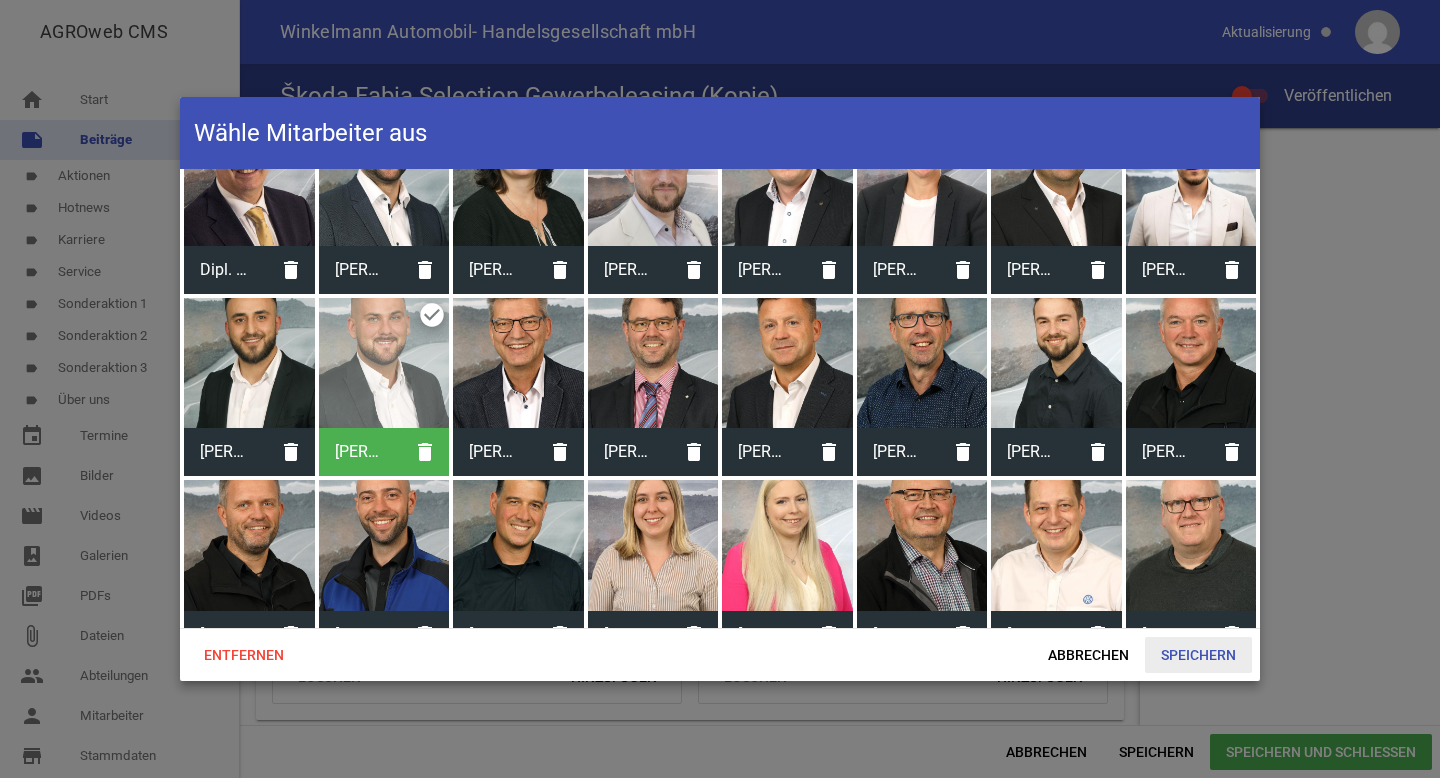 click on "Speichern" at bounding box center (1198, 655) 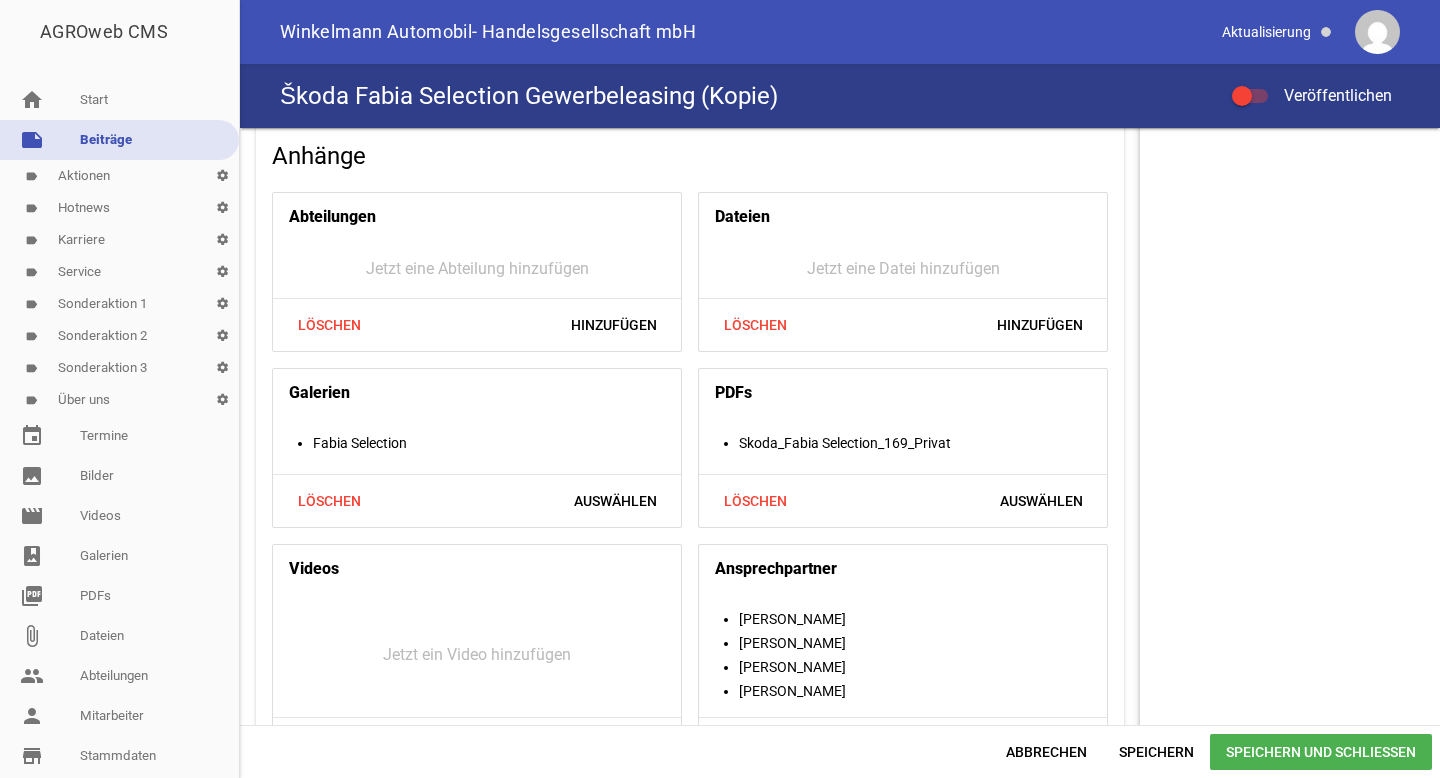 click at bounding box center [1250, 96] 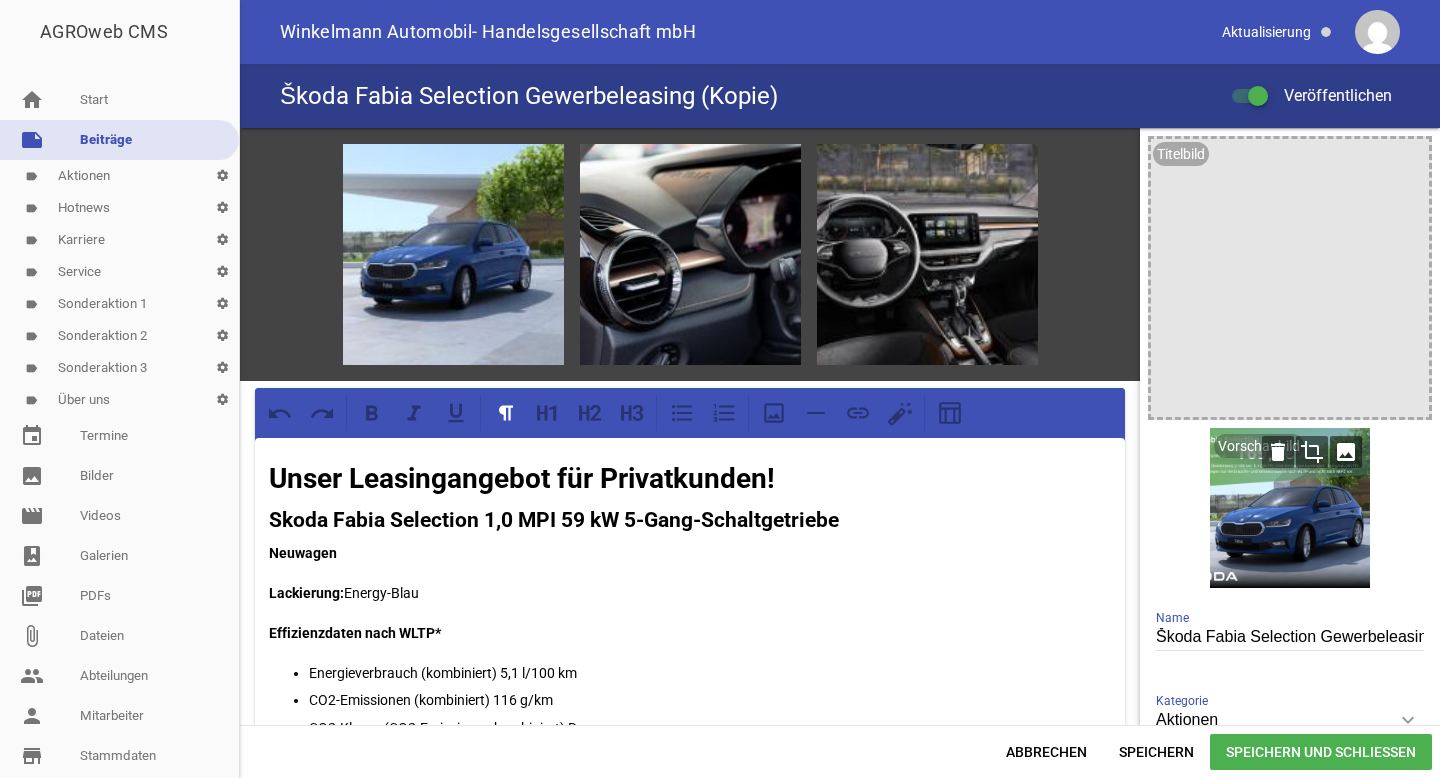 scroll, scrollTop: 120, scrollLeft: 0, axis: vertical 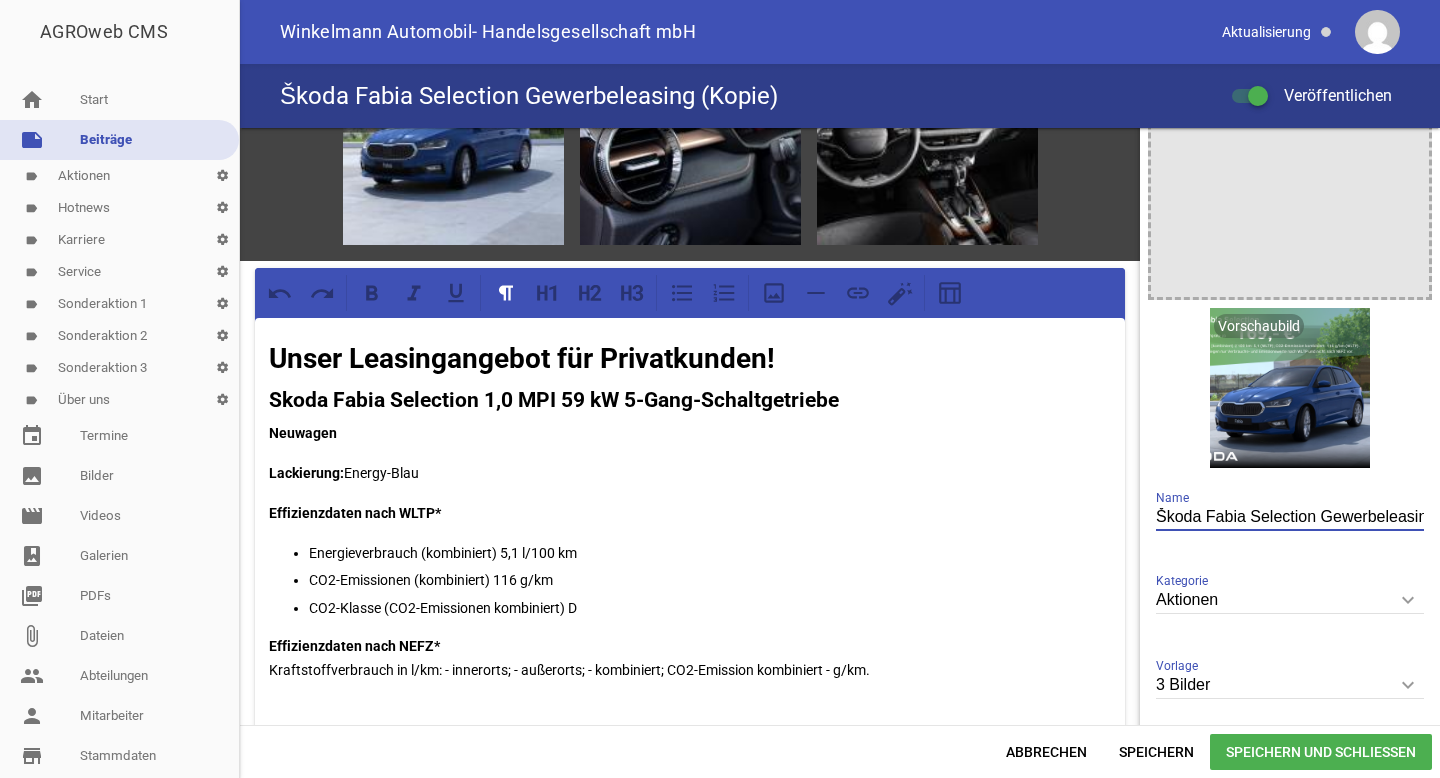 click on "Škoda Fabia Selection Gewerbeleasing (Kopie)" at bounding box center (1290, 517) 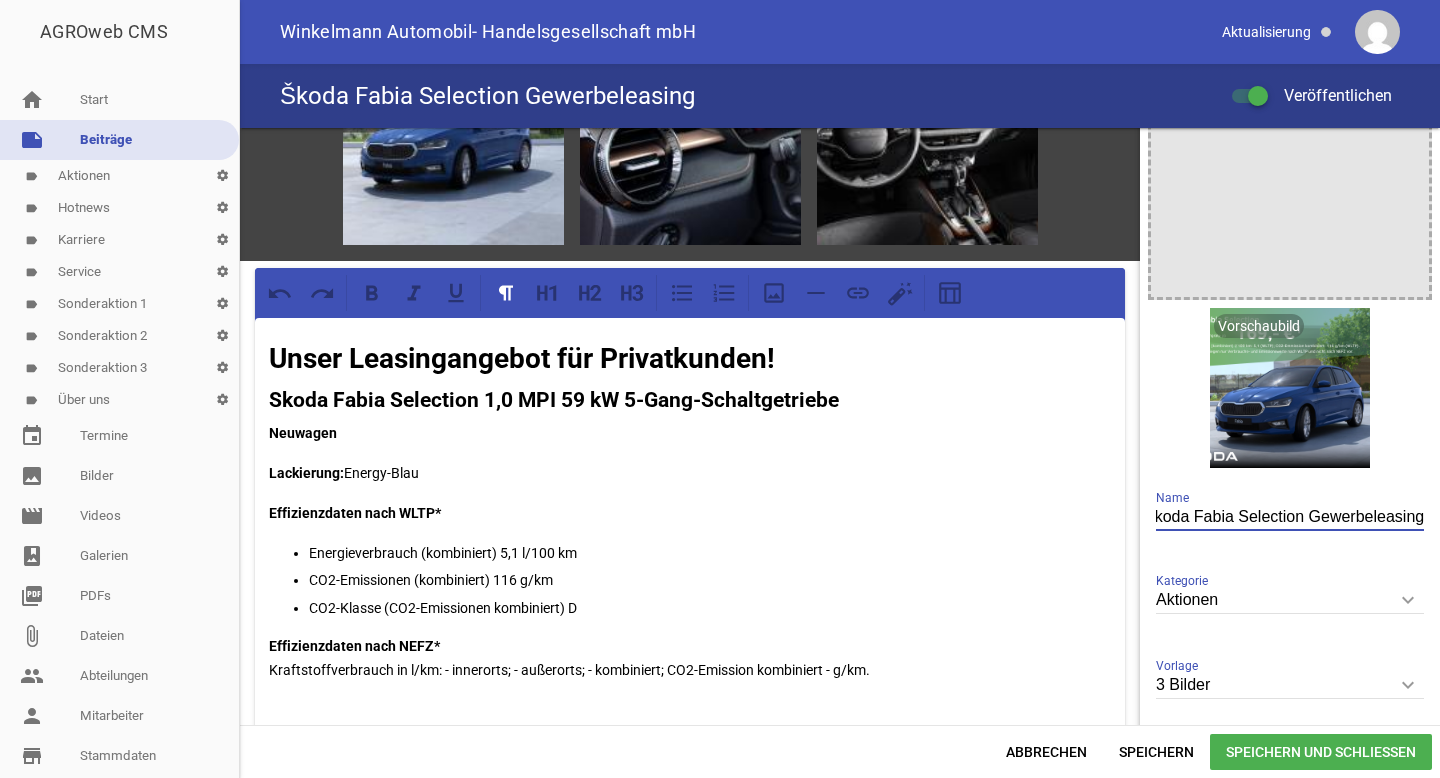 scroll, scrollTop: 0, scrollLeft: 12, axis: horizontal 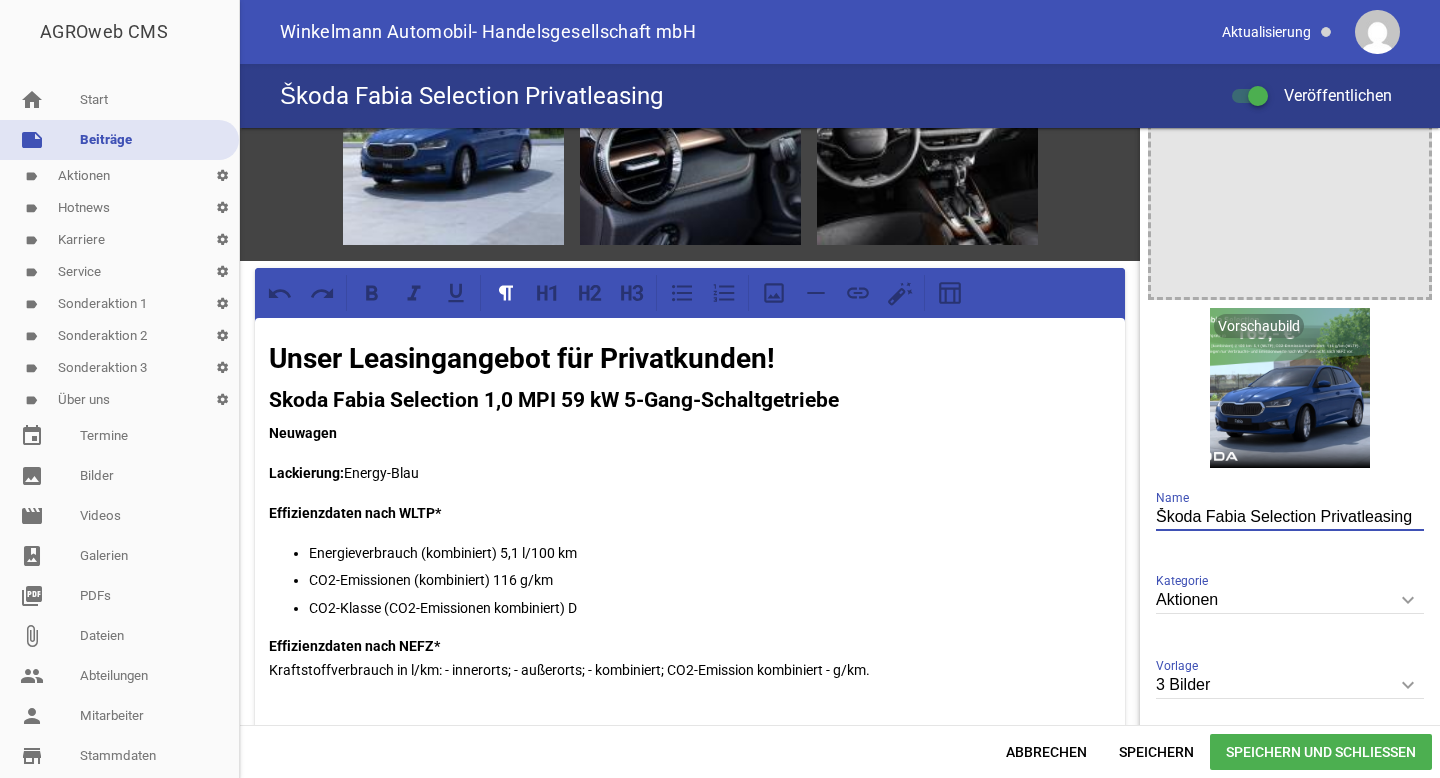 type on "Škoda Fabia Selection Privatleasing" 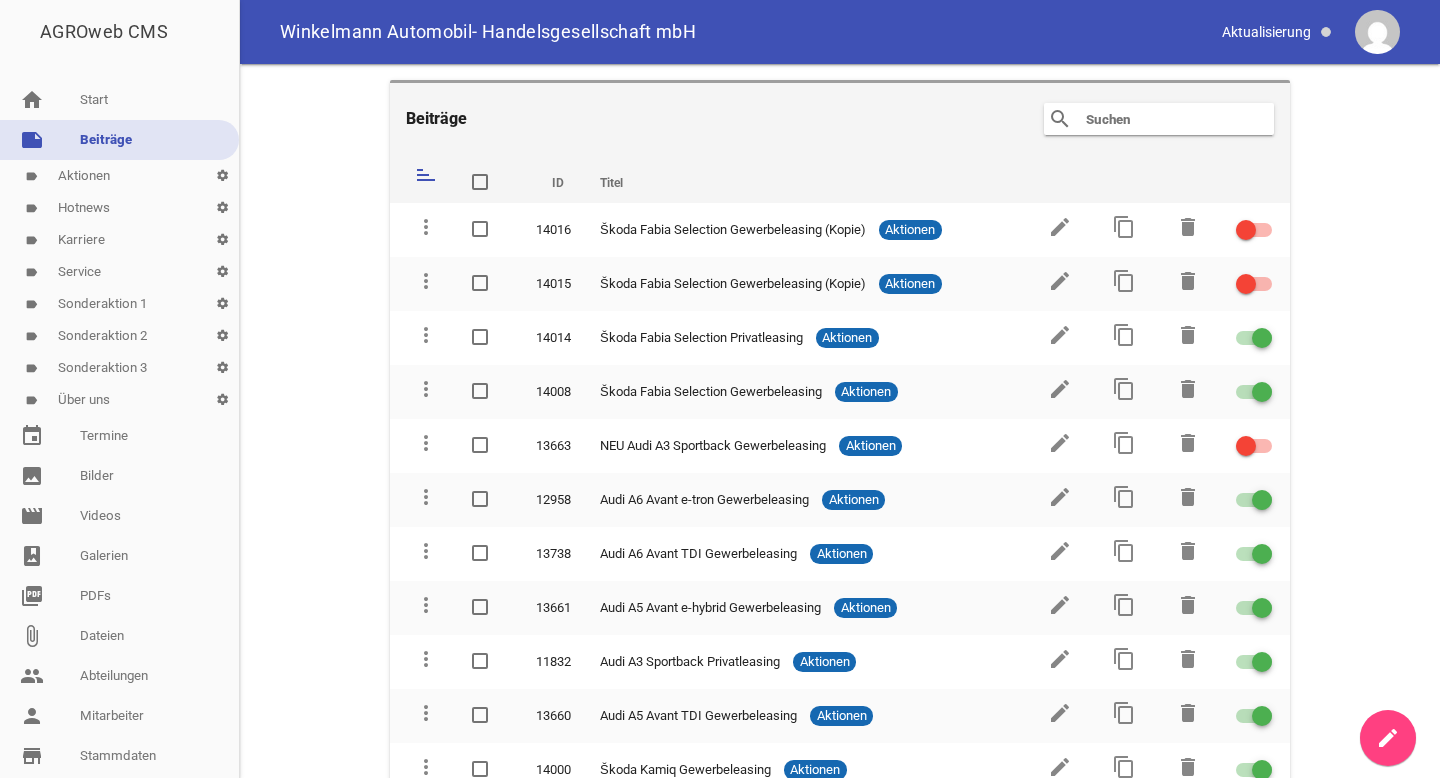 click at bounding box center (1164, 119) 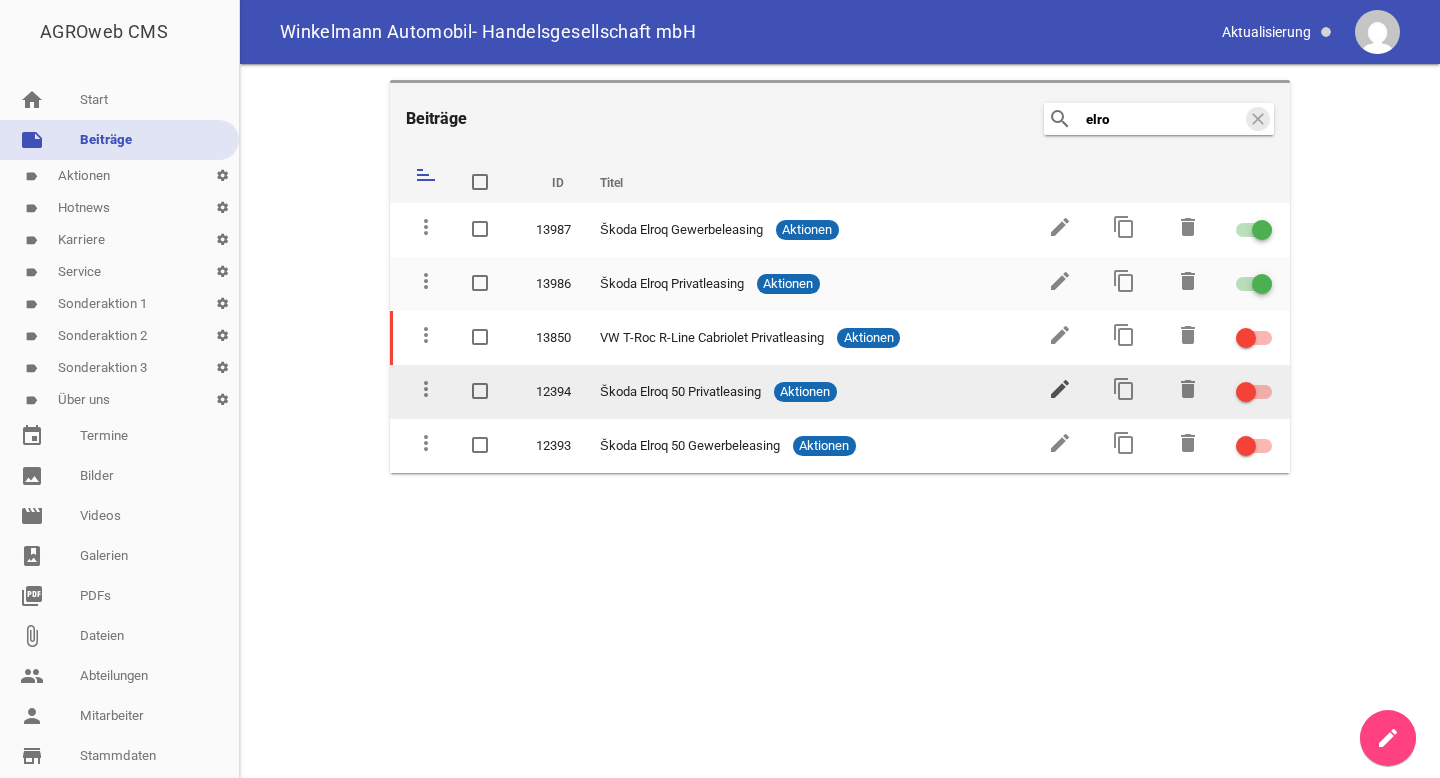 type on "elro" 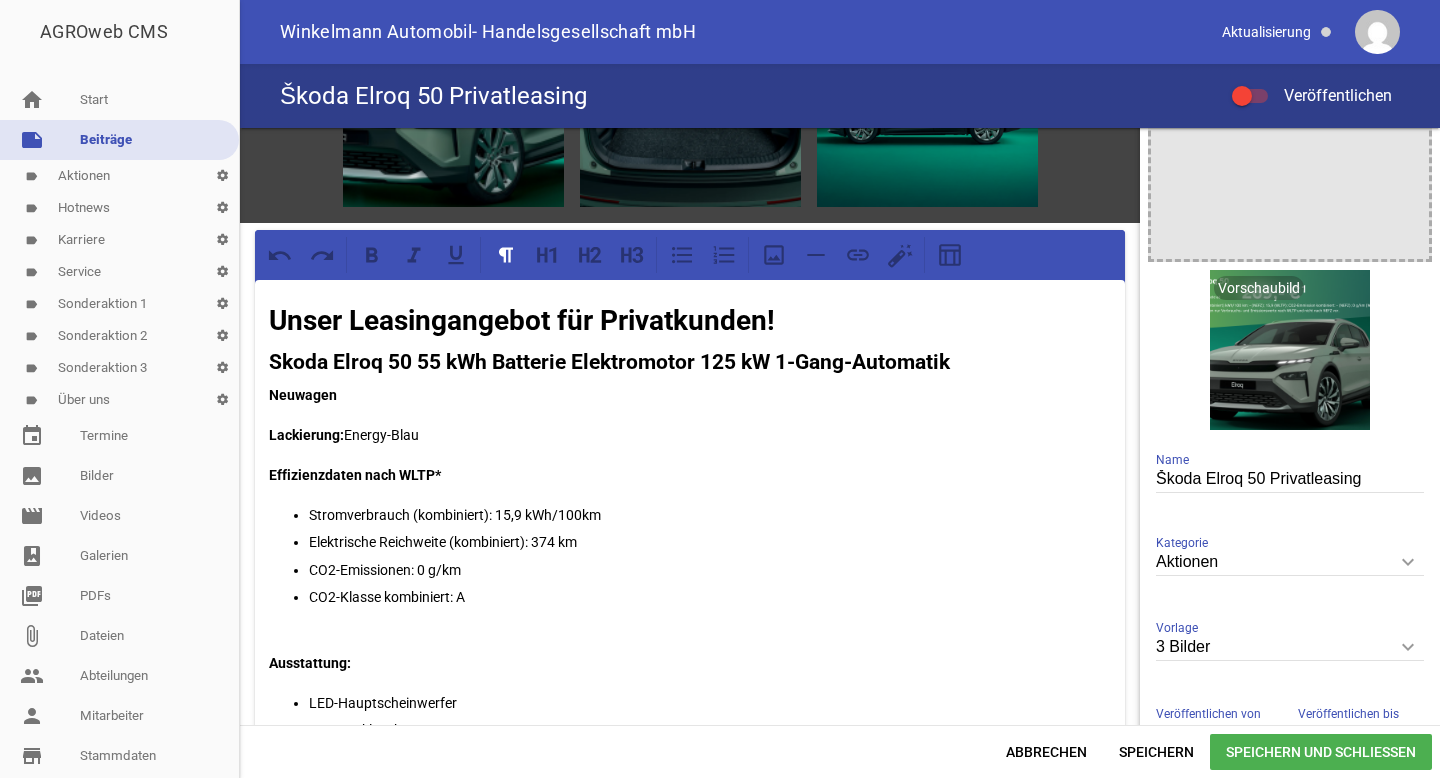 scroll, scrollTop: 163, scrollLeft: 0, axis: vertical 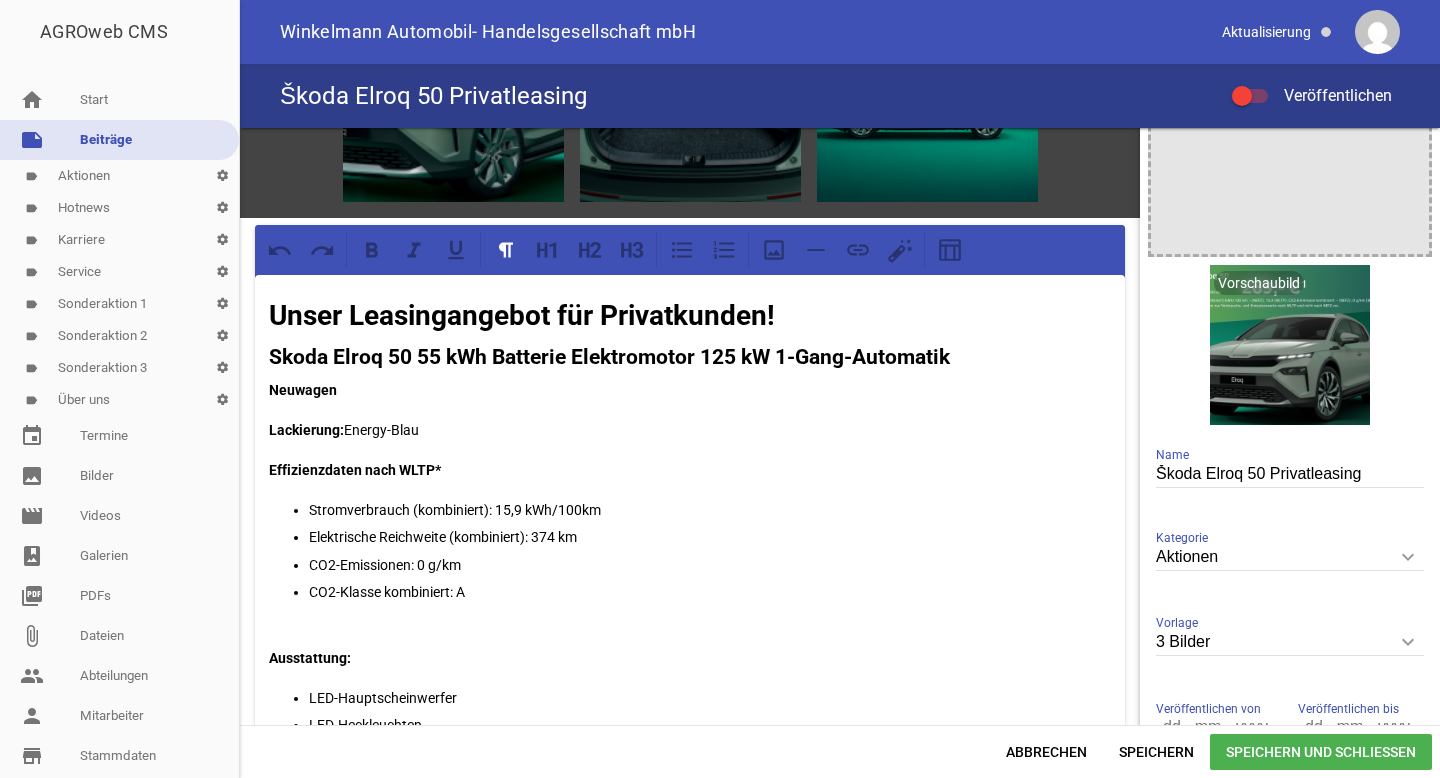 click on "Elektrische Reichweite (kombiniert): 374 km" at bounding box center (710, 537) 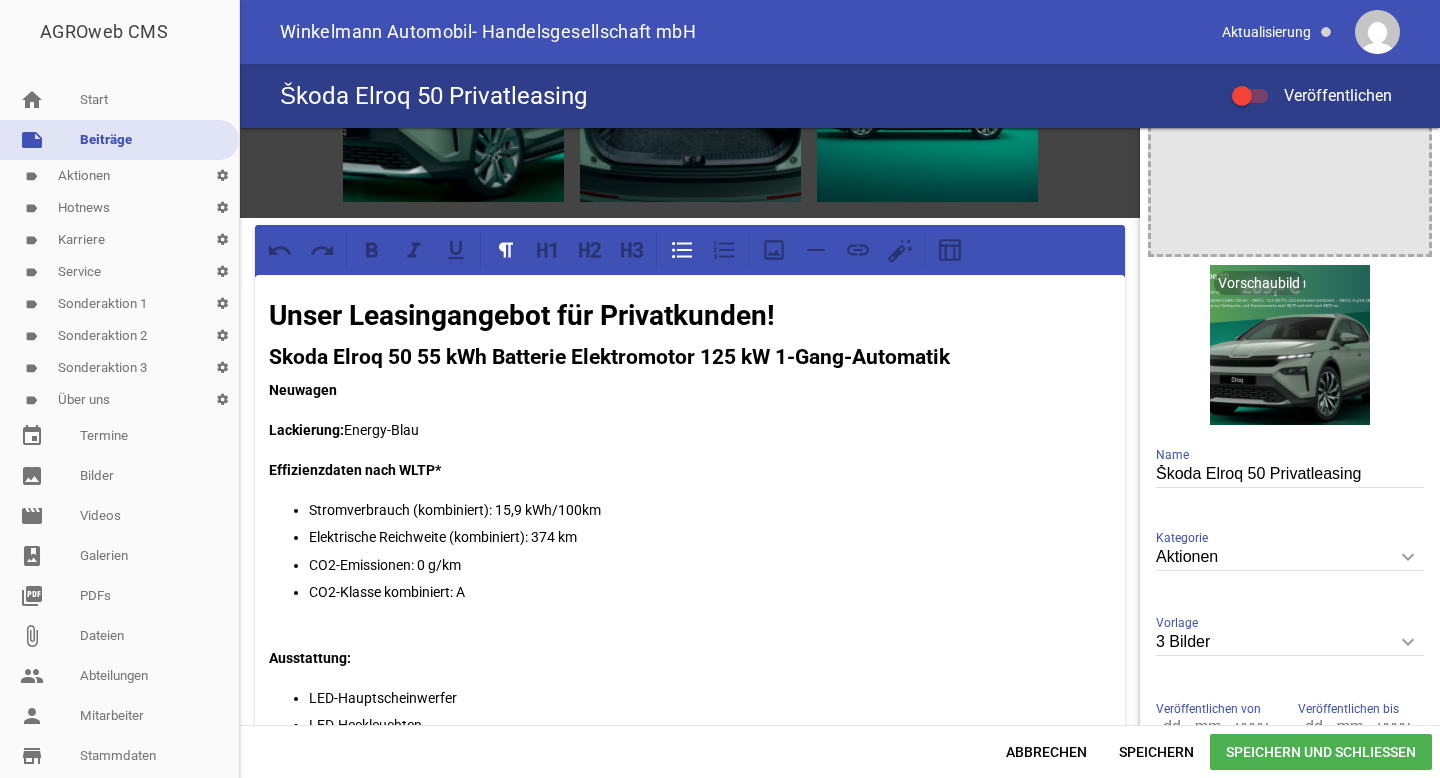 type 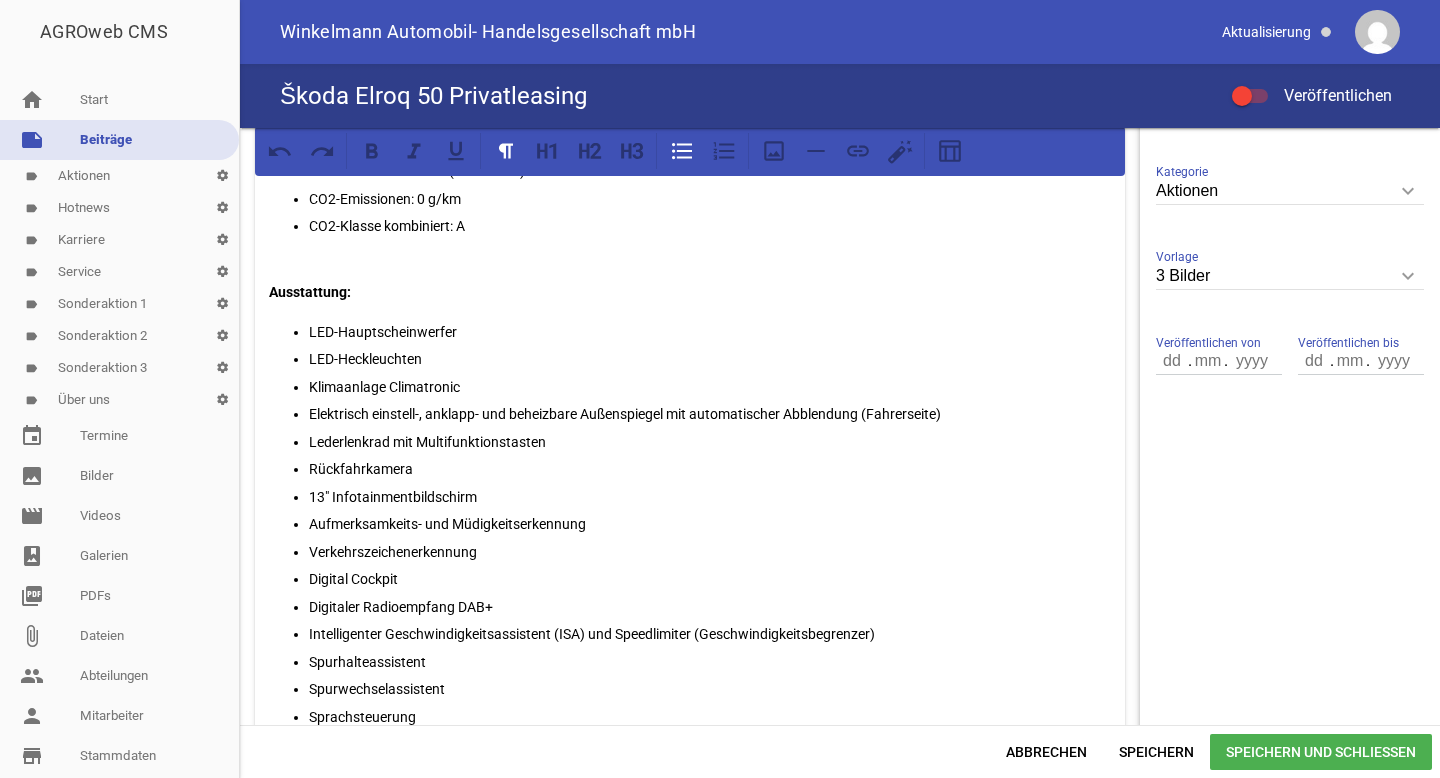 scroll, scrollTop: 532, scrollLeft: 0, axis: vertical 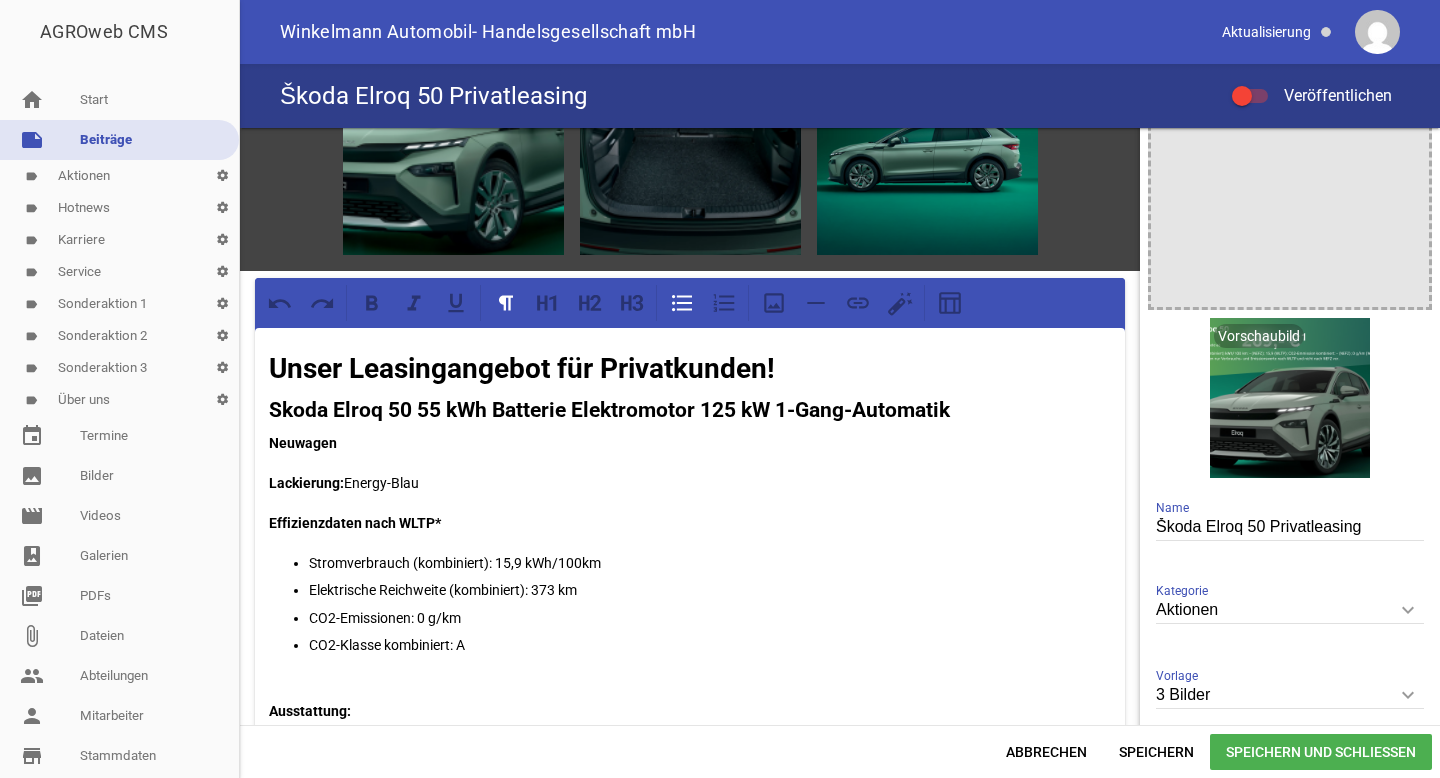 click on "Škoda Elroq 50 Privatleasing" at bounding box center [1290, 527] 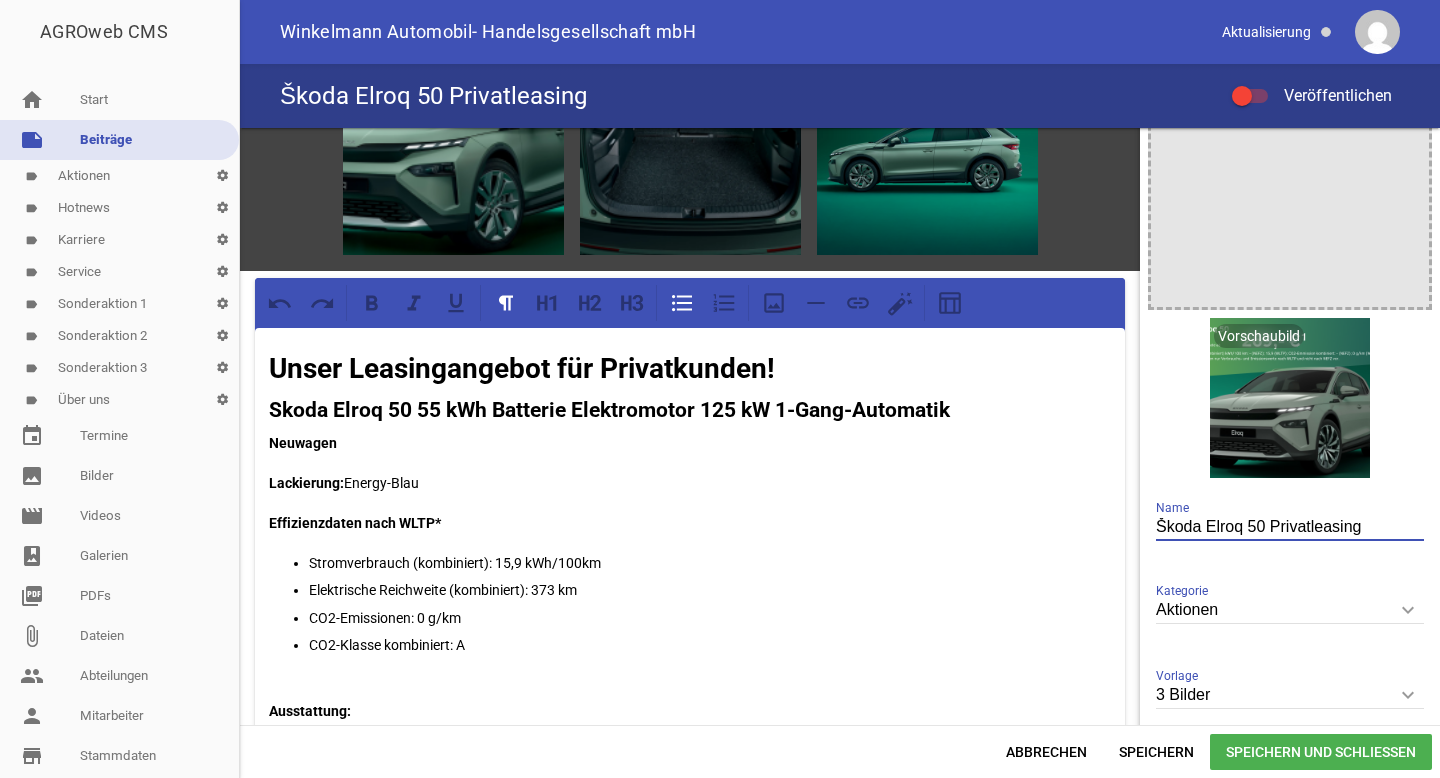 click on "Škoda Elroq 50 Privatleasing" at bounding box center (1290, 527) 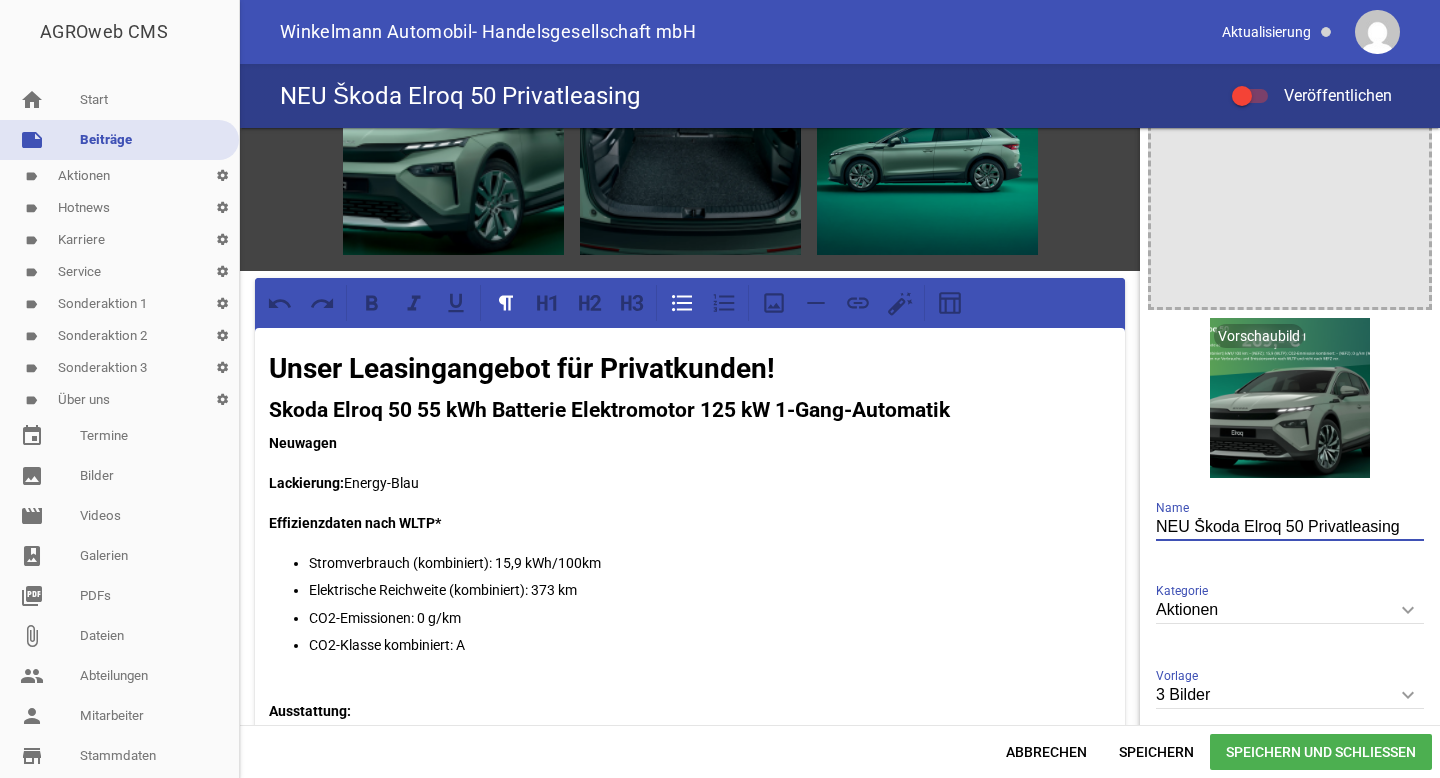 type on "NEU Škoda Elroq 50 Privatleasing" 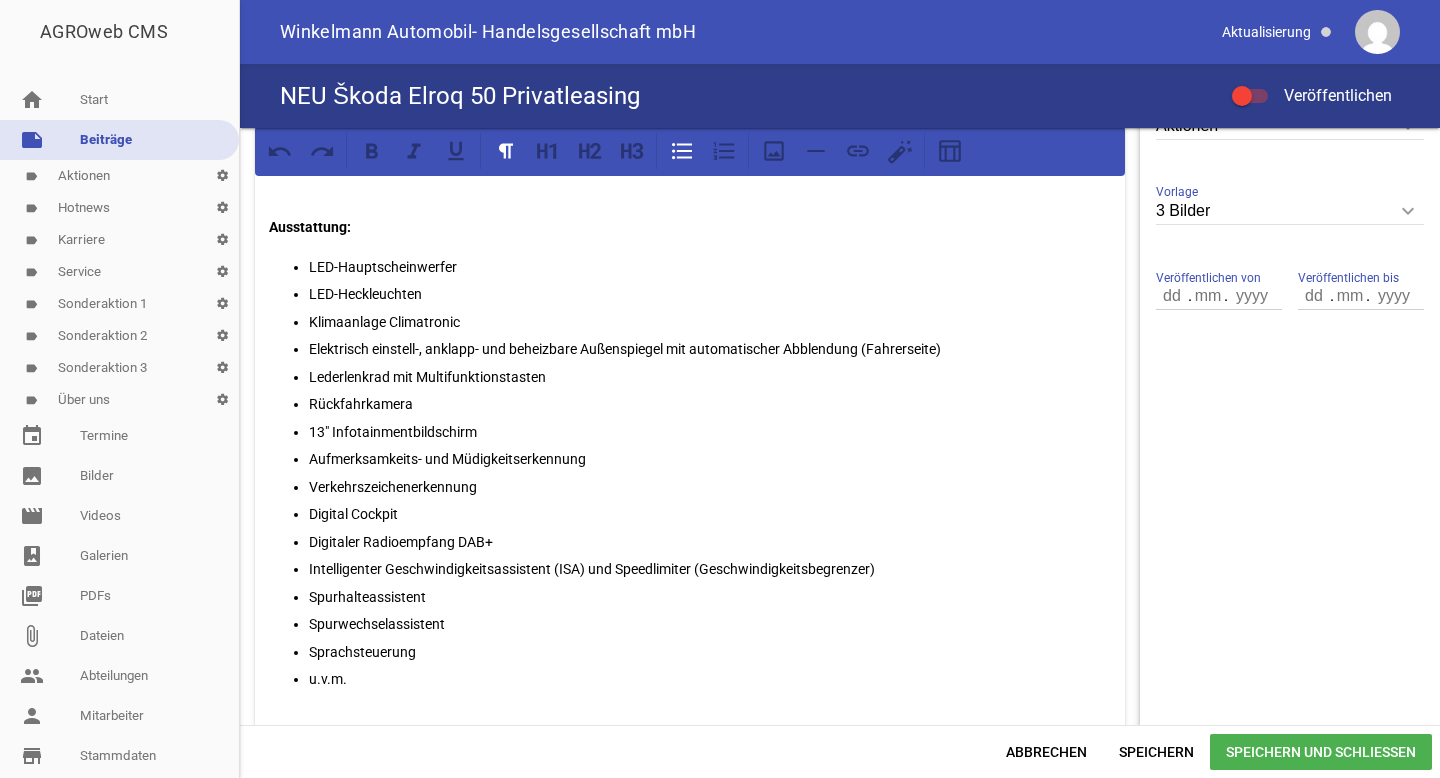 scroll, scrollTop: 598, scrollLeft: 0, axis: vertical 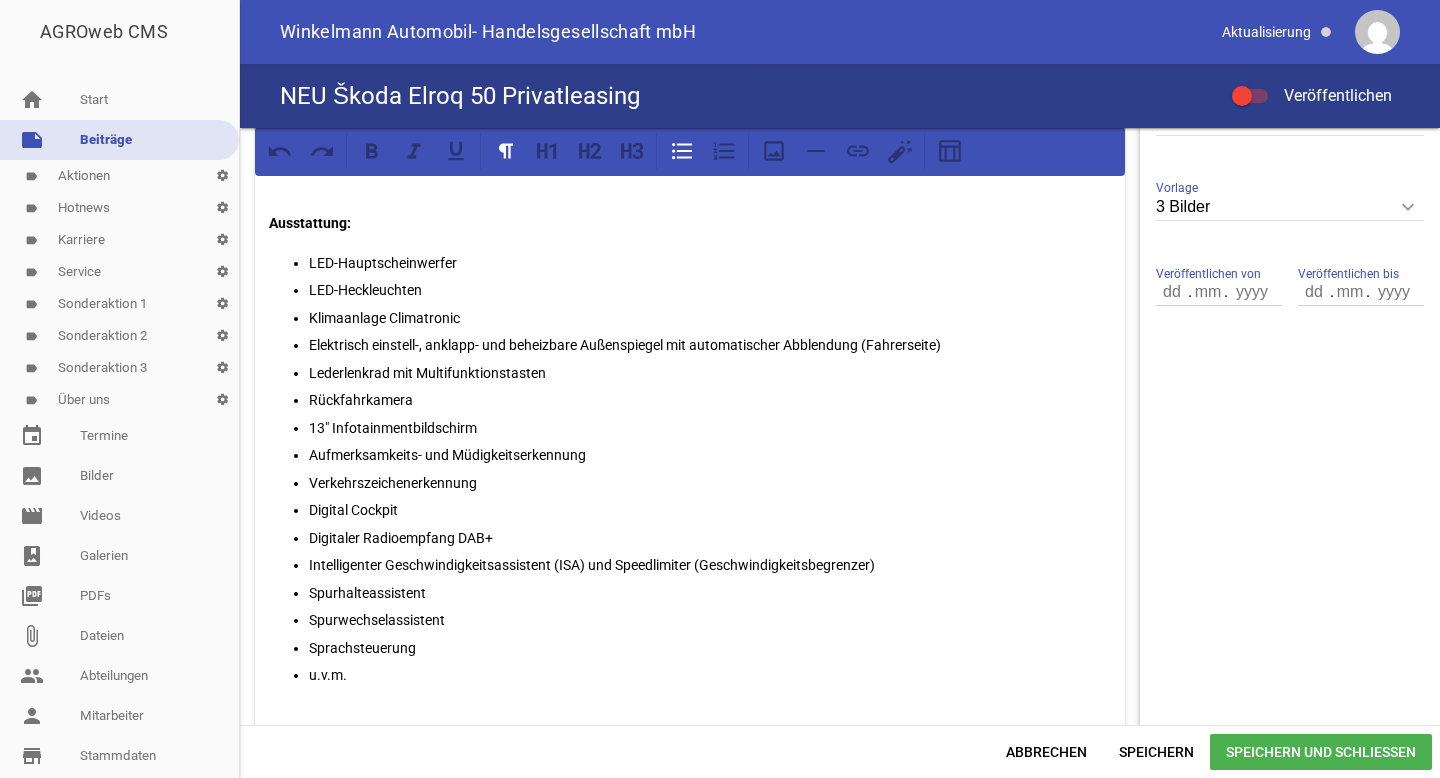 click on "Spurhalteassistent" at bounding box center [710, 593] 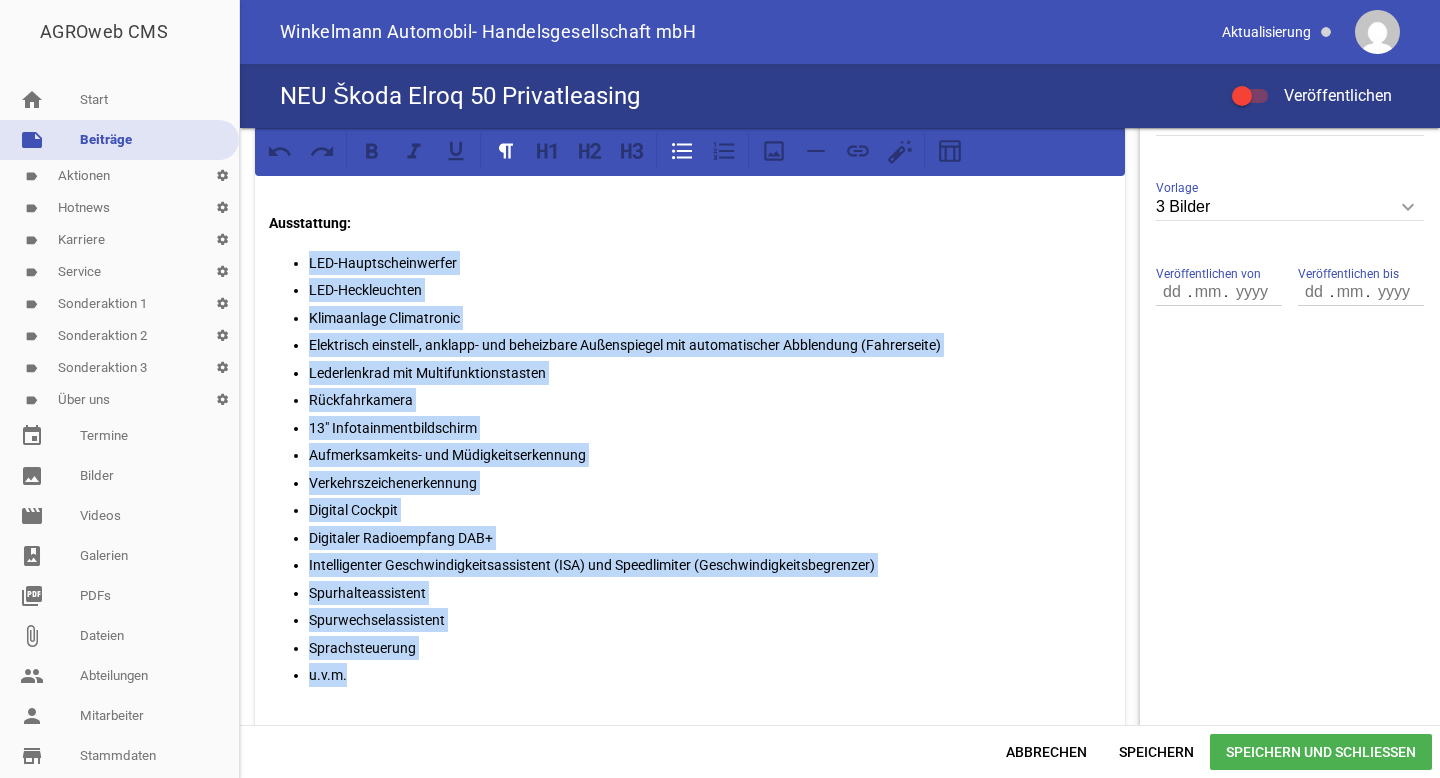 drag, startPoint x: 351, startPoint y: 672, endPoint x: 311, endPoint y: 261, distance: 412.9419 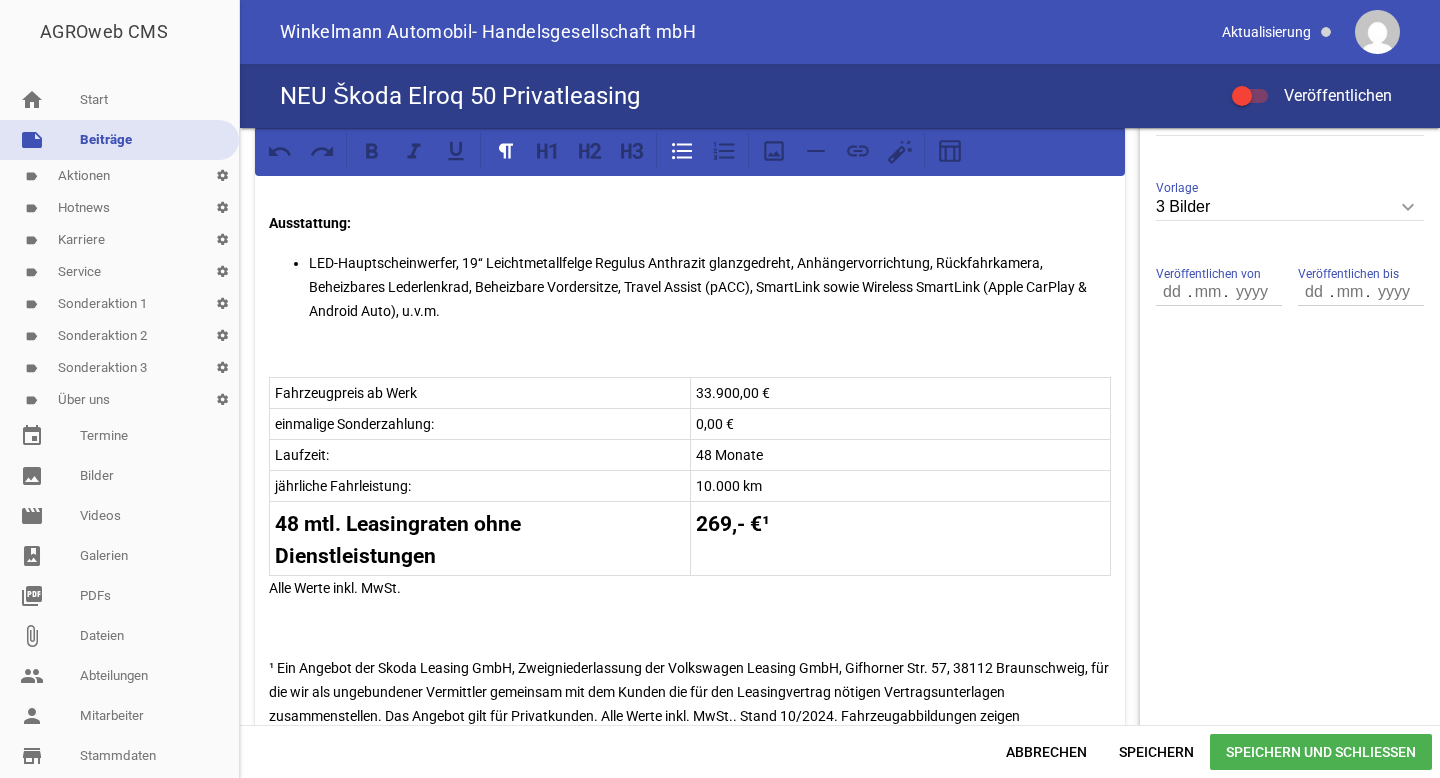 click on "LED-Hauptscheinwerfer, 19‘‘ Leichtmetallfelge Regulus Anthrazit glanzgedreht, Anhängervorrichtung, Rückfahrkamera, Beheizbares Lederlenkrad, Beheizbare Vordersitze, Travel Assist (pACC), SmartLink sowie Wireless SmartLink (Apple CarPlay & Android Auto), u.v.m." at bounding box center (710, 287) 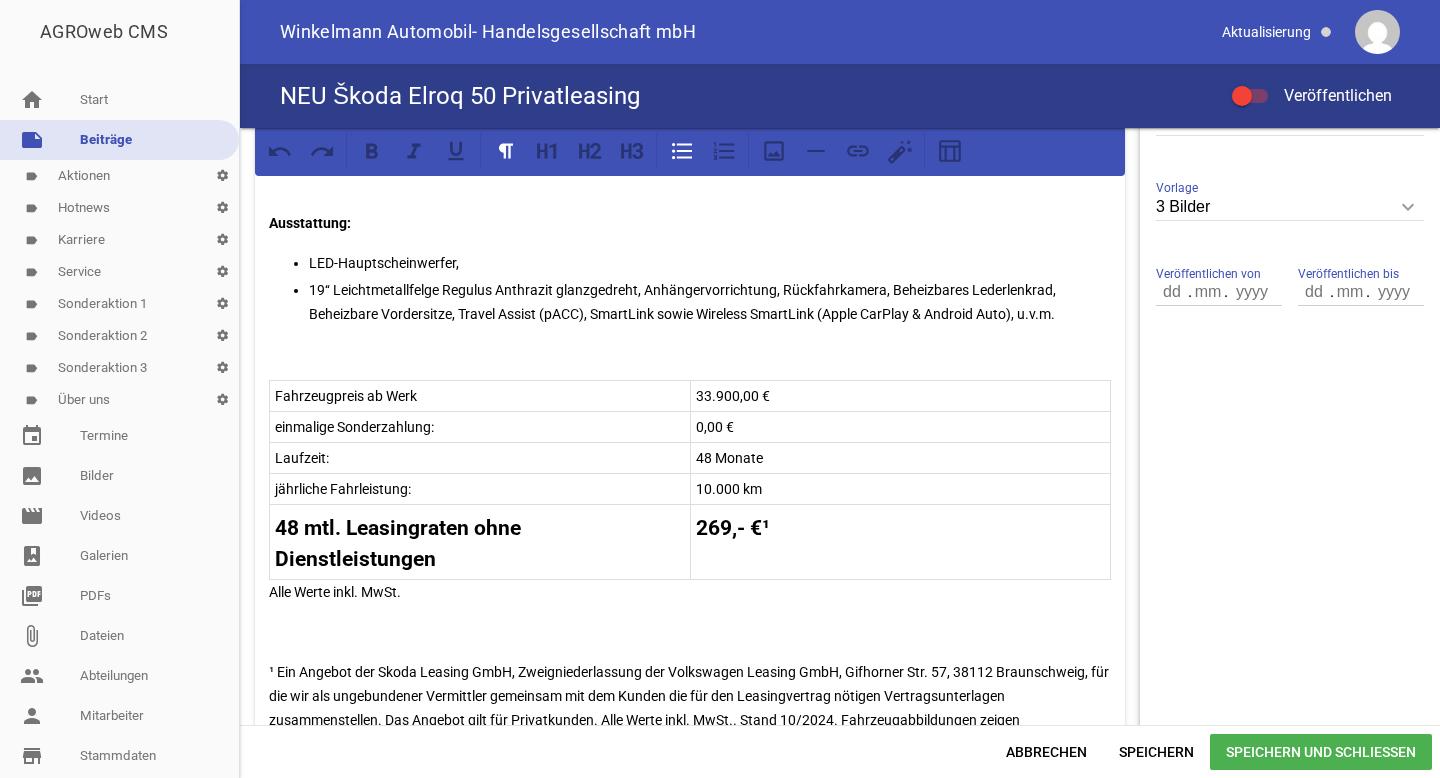 click on "19‘‘ Leichtmetallfelge Regulus Anthrazit glanzgedreht, Anhängervorrichtung, Rückfahrkamera, Beheizbares Lederlenkrad, Beheizbare Vordersitze, Travel Assist (pACC), SmartLink sowie Wireless SmartLink (Apple CarPlay & Android Auto), u.v.m." at bounding box center [710, 302] 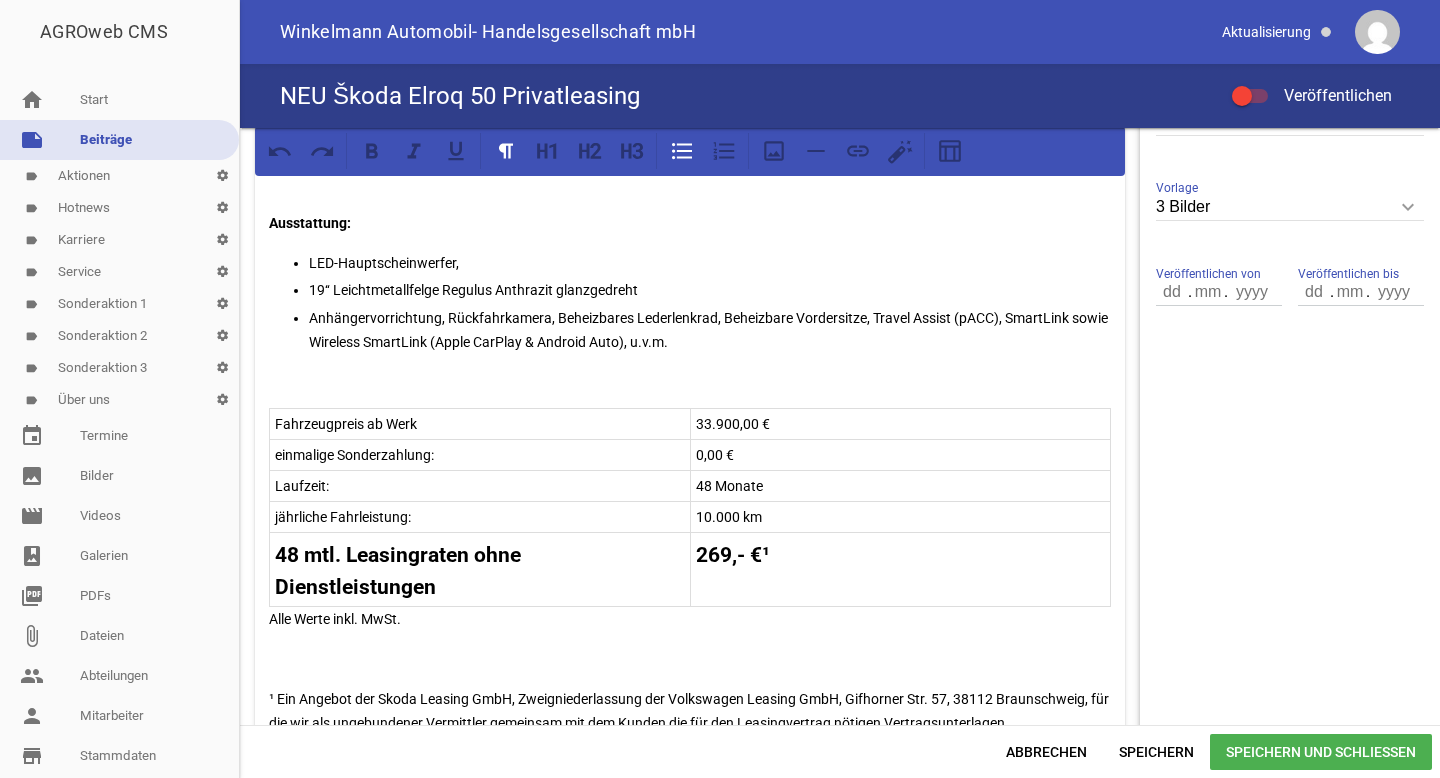 click on "LED-Hauptscheinwerfer," at bounding box center (710, 263) 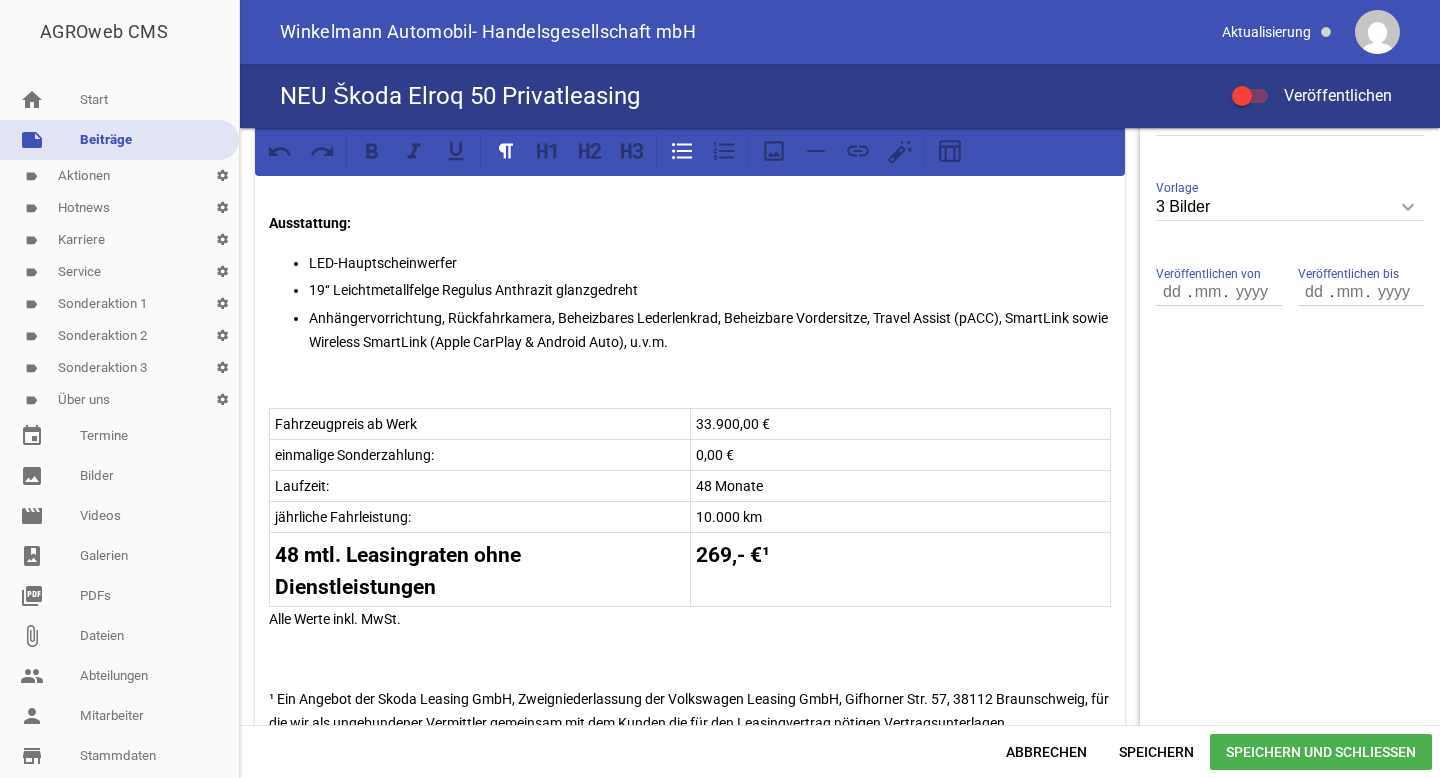 click on "Anhängervorrichtung, Rückfahrkamera, Beheizbares Lederlenkrad, Beheizbare Vordersitze, Travel Assist (pACC), SmartLink sowie Wireless SmartLink (Apple CarPlay & Android Auto), u.v.m." at bounding box center [710, 330] 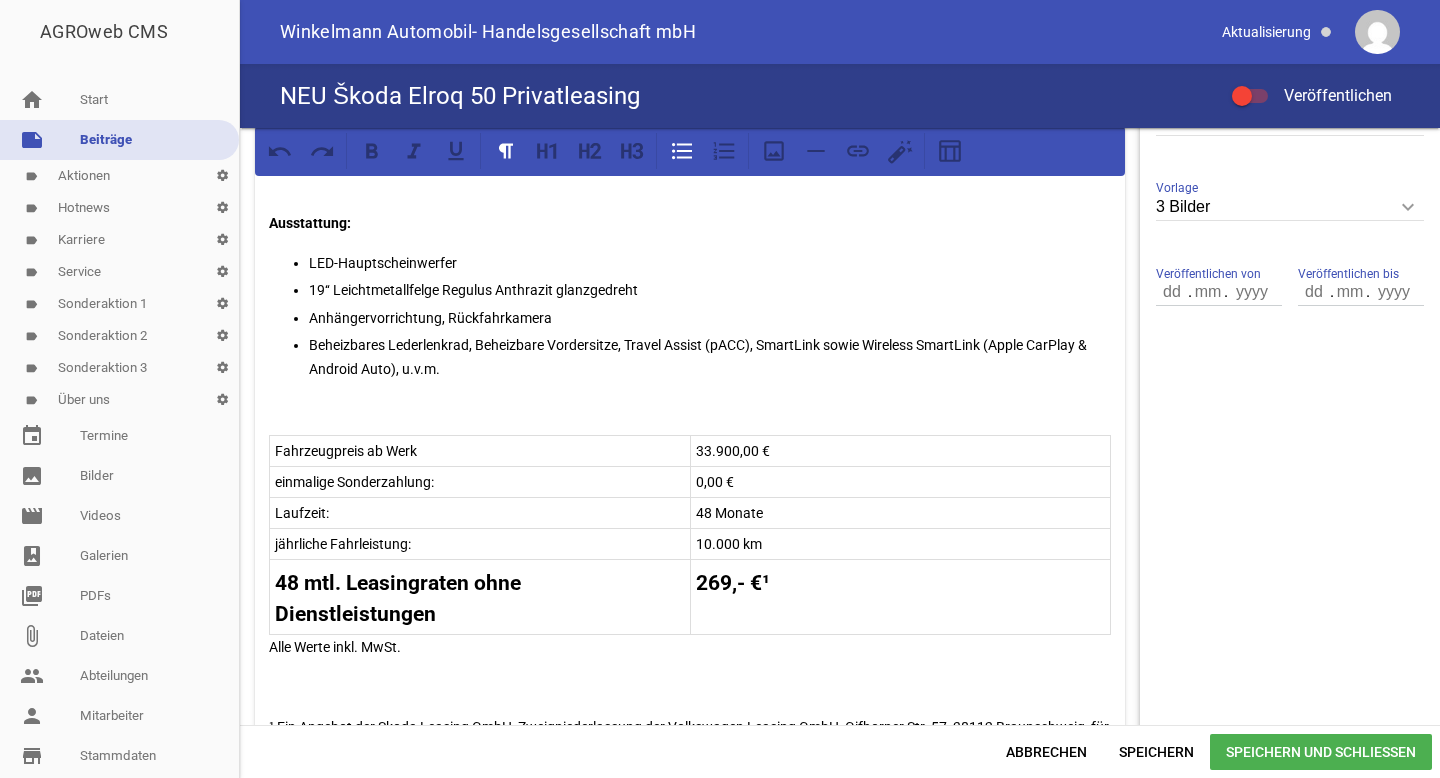 click on "Anhängervorrichtung, Rückfahrkamera" at bounding box center (710, 318) 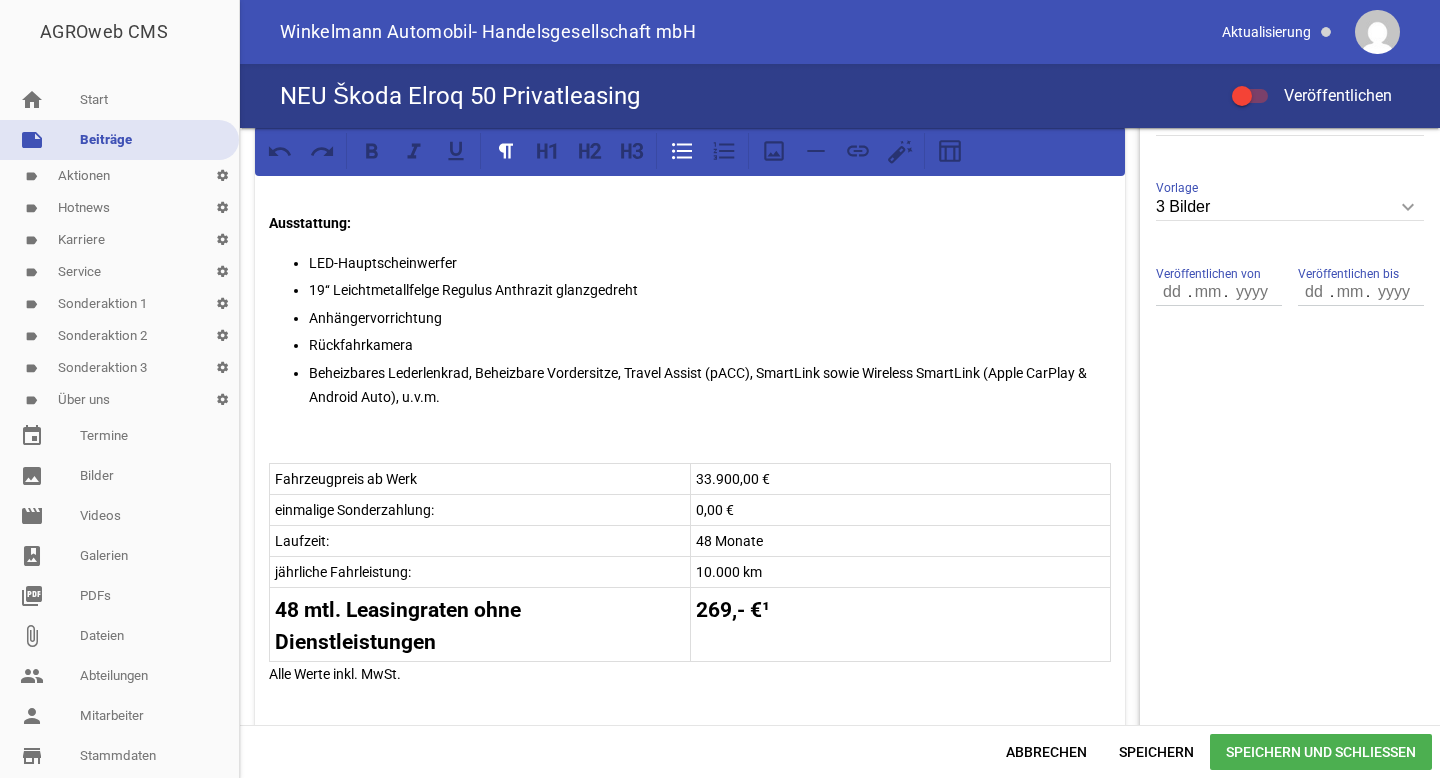 click on "Beheizbares Lederlenkrad, Beheizbare Vordersitze, Travel Assist (pACC), SmartLink sowie Wireless SmartLink (Apple CarPlay & Android Auto), u.v.m." at bounding box center [710, 385] 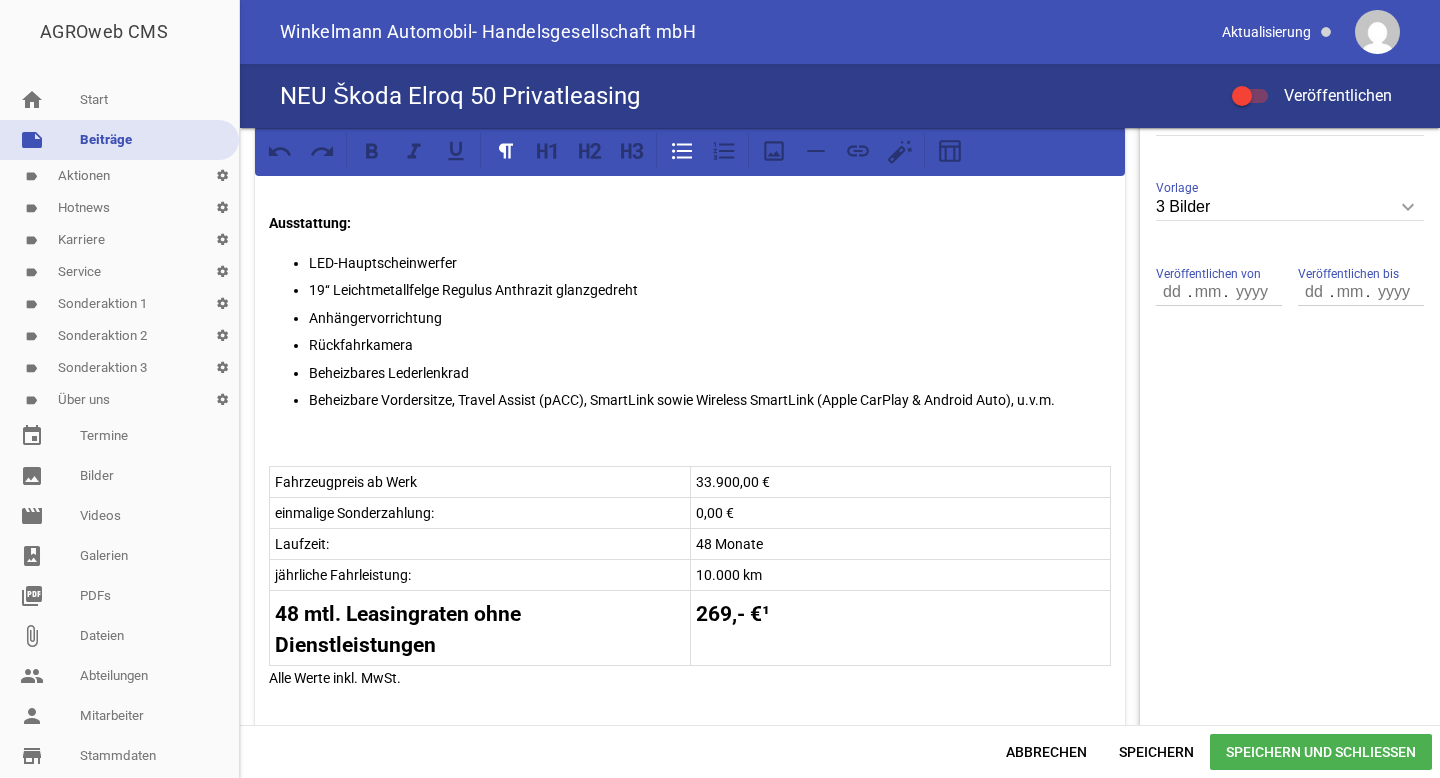 click on "Beheizbare Vordersitze, Travel Assist (pACC), SmartLink sowie Wireless SmartLink (Apple CarPlay & Android Auto), u.v.m." at bounding box center [710, 400] 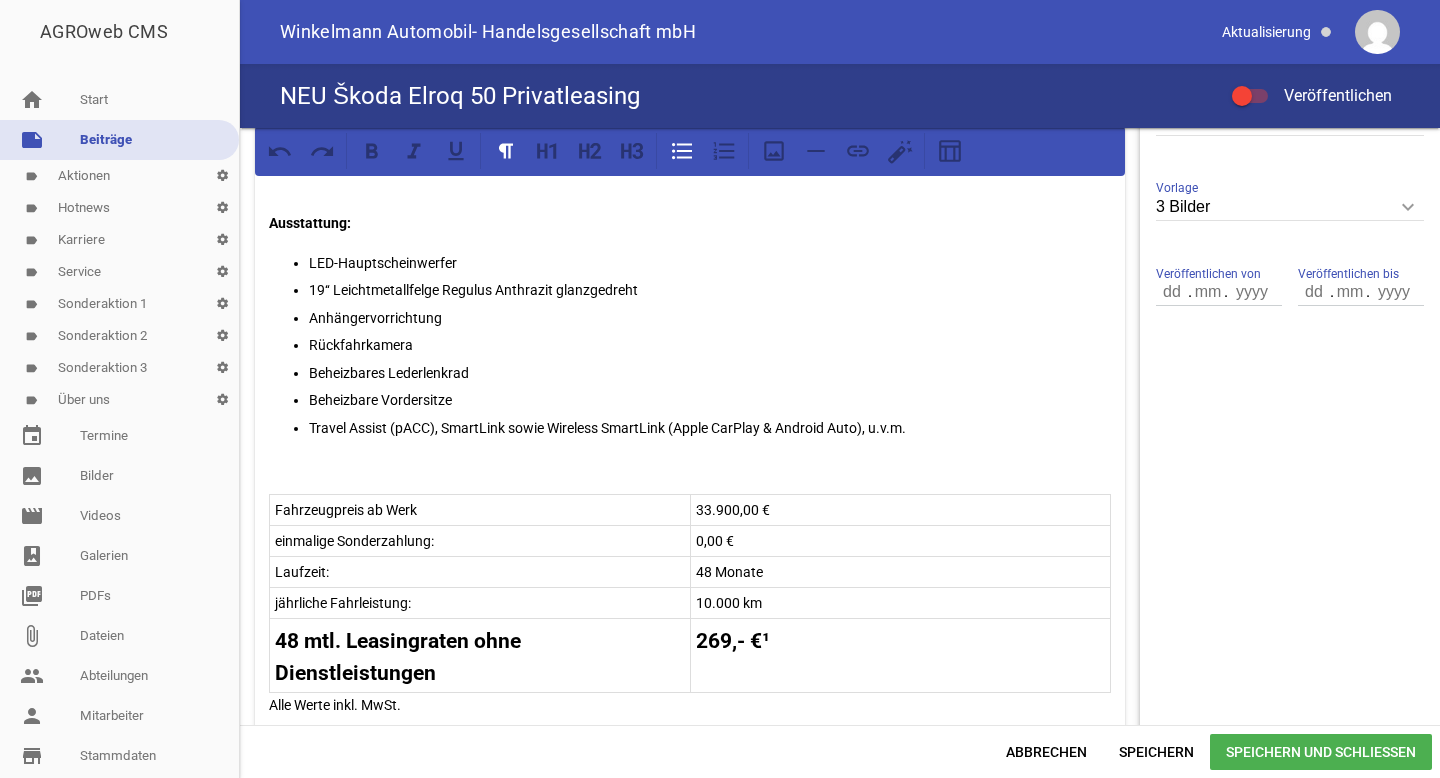 click on "Travel Assist (pACC), SmartLink sowie Wireless SmartLink (Apple CarPlay & Android Auto), u.v.m." at bounding box center [710, 428] 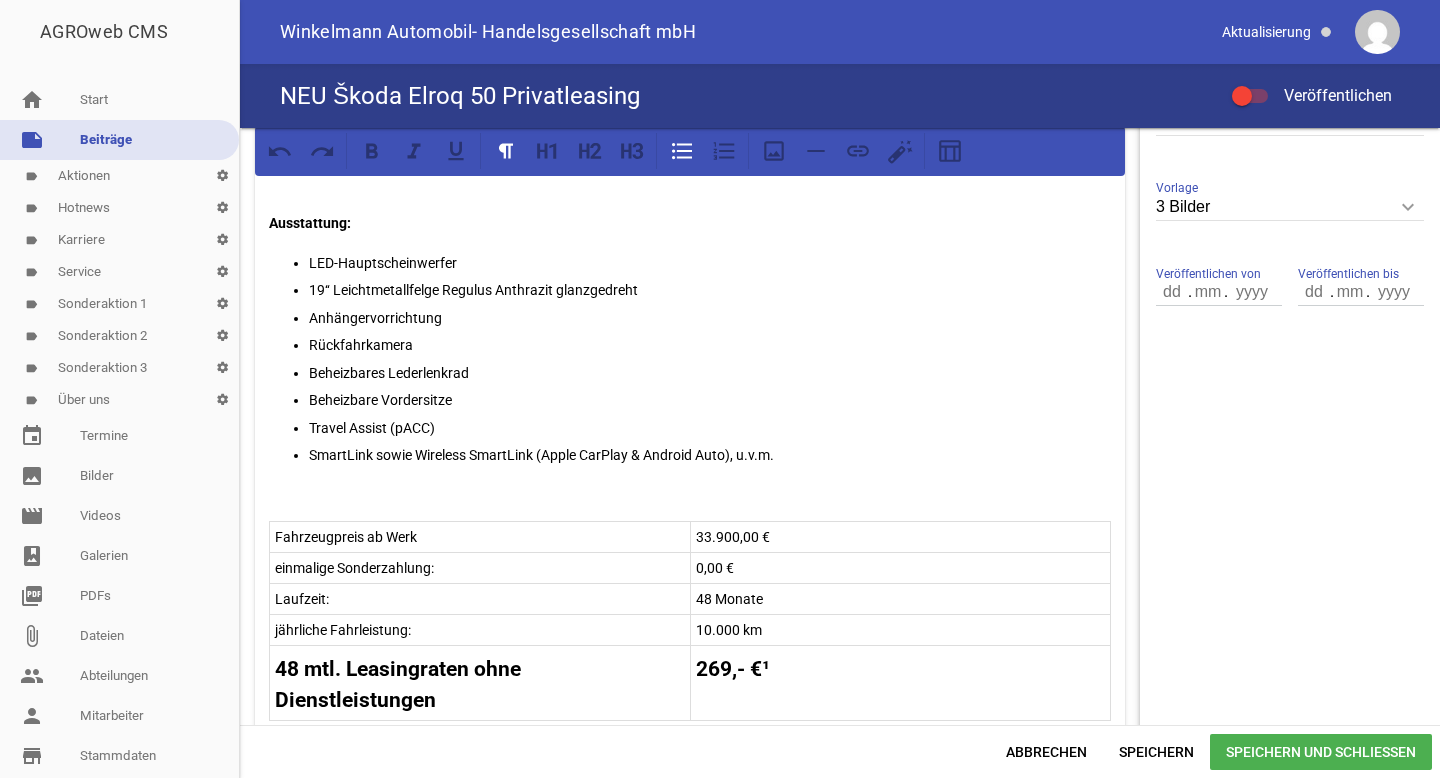 click on "SmartLink sowie Wireless SmartLink (Apple CarPlay & Android Auto), u.v.m." at bounding box center [710, 455] 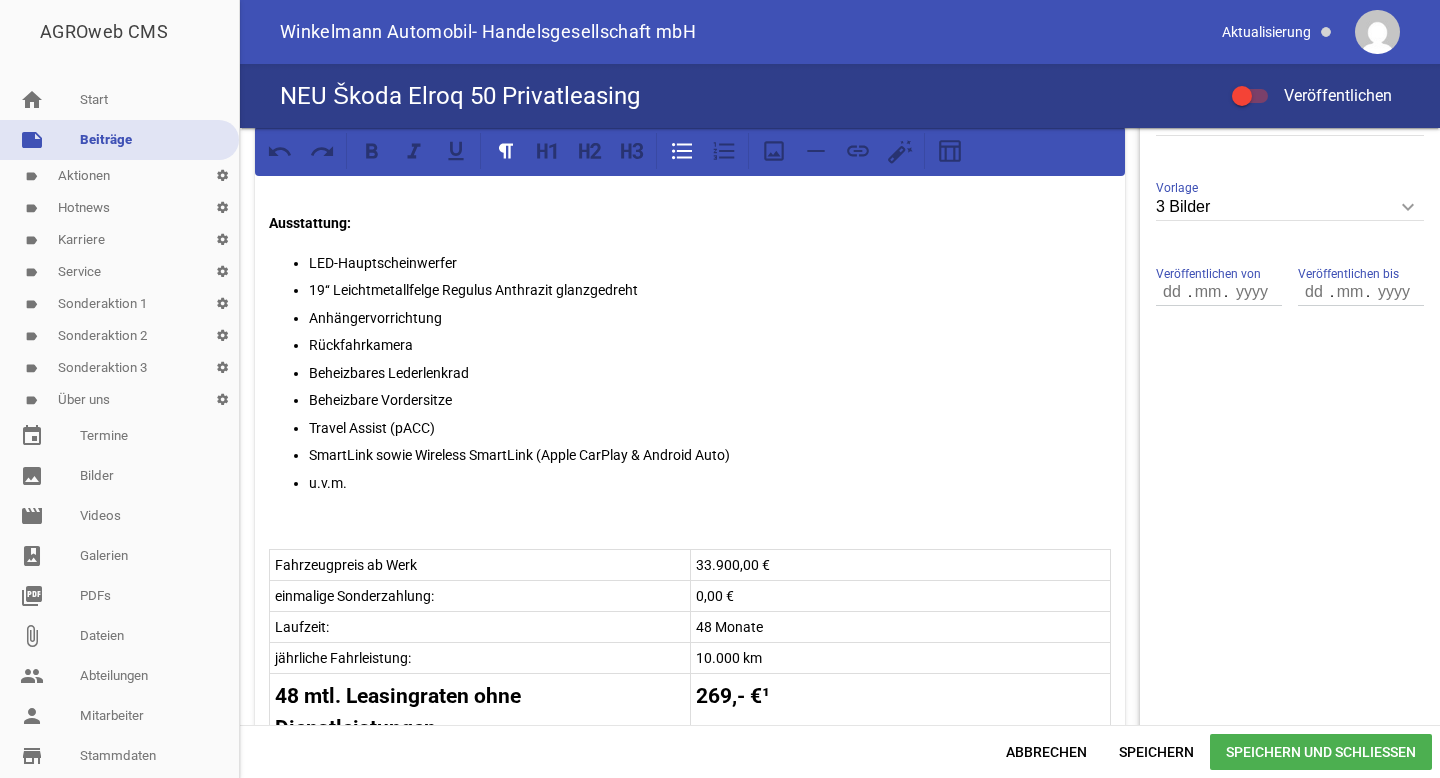 click on "Fahrzeugpreis ab Werk 33.900,00 €" at bounding box center [690, 564] 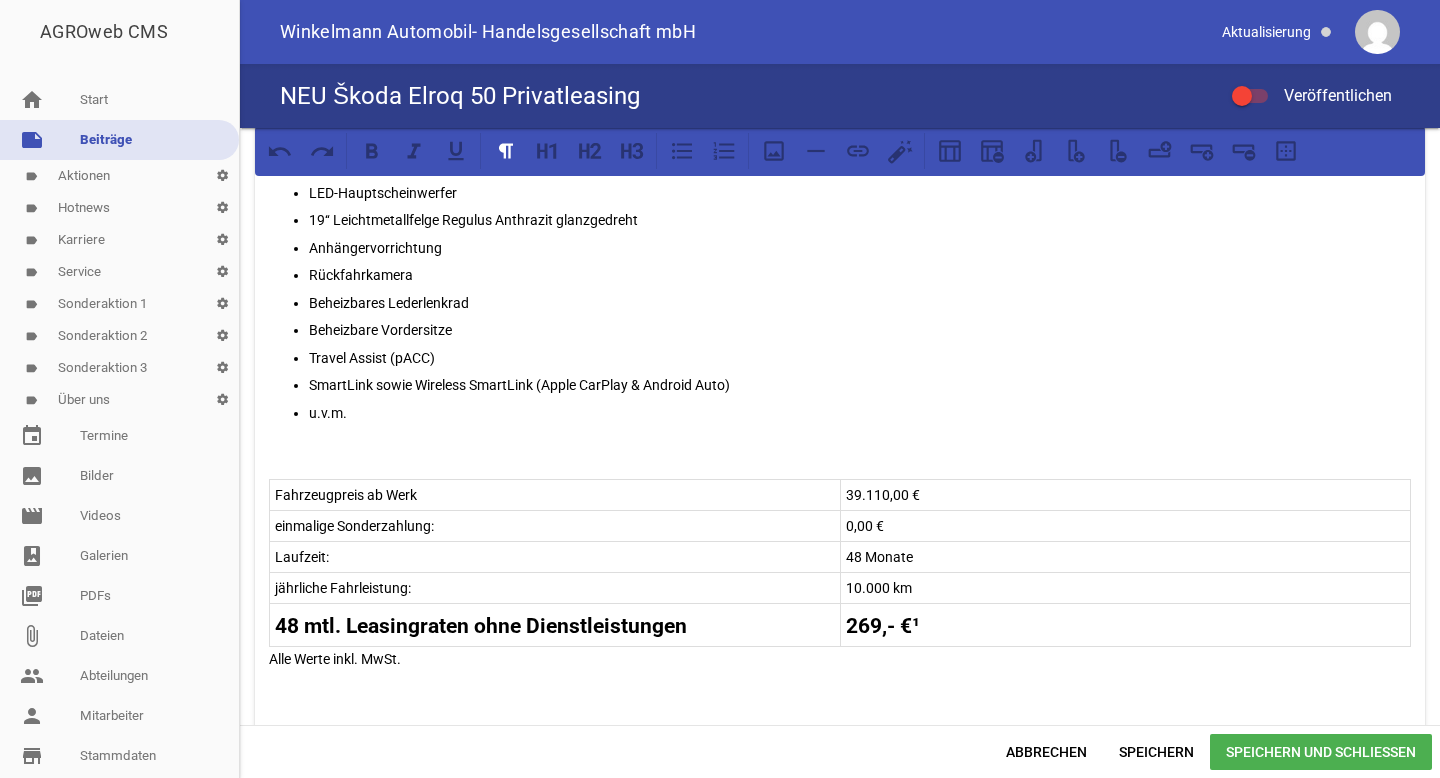 scroll, scrollTop: 746, scrollLeft: 0, axis: vertical 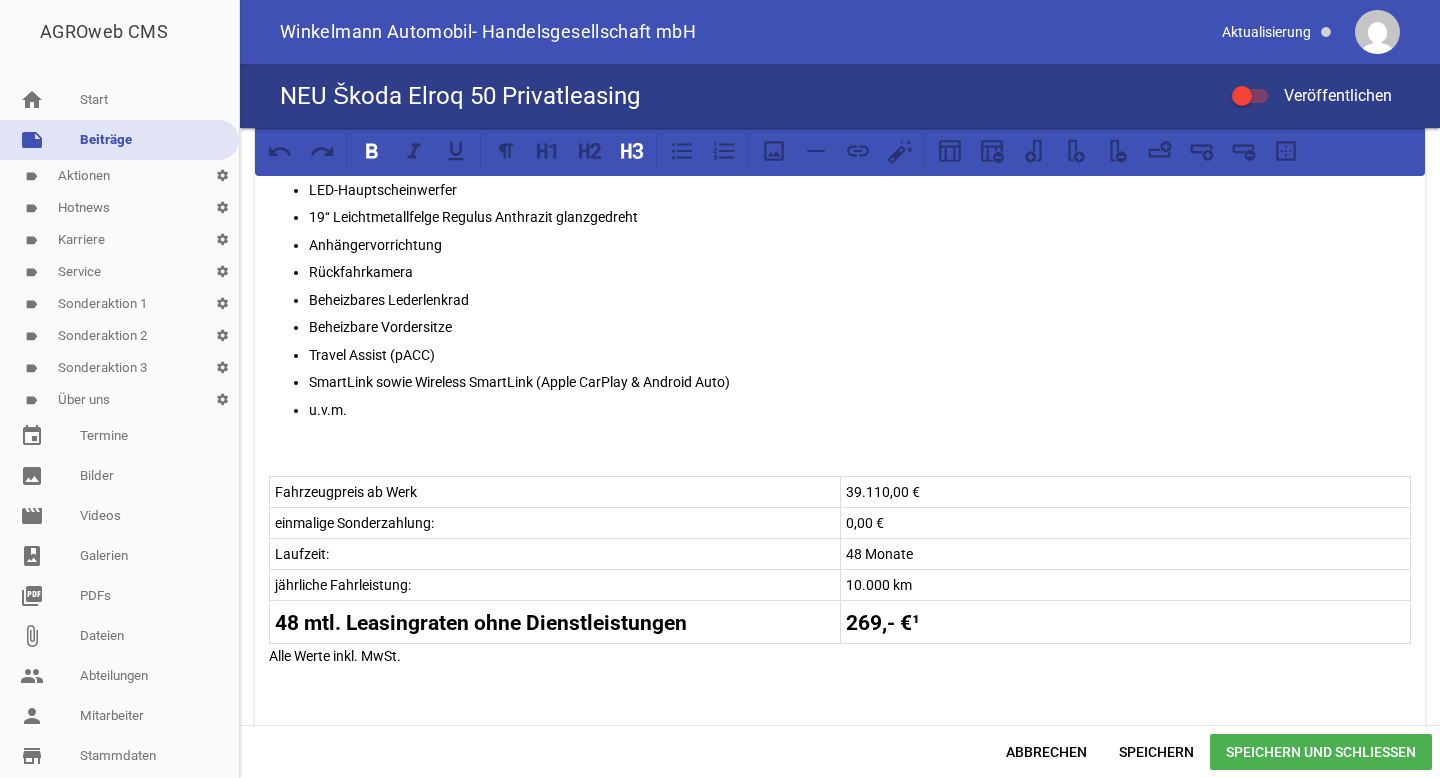 drag, startPoint x: 333, startPoint y: 657, endPoint x: 265, endPoint y: 657, distance: 68 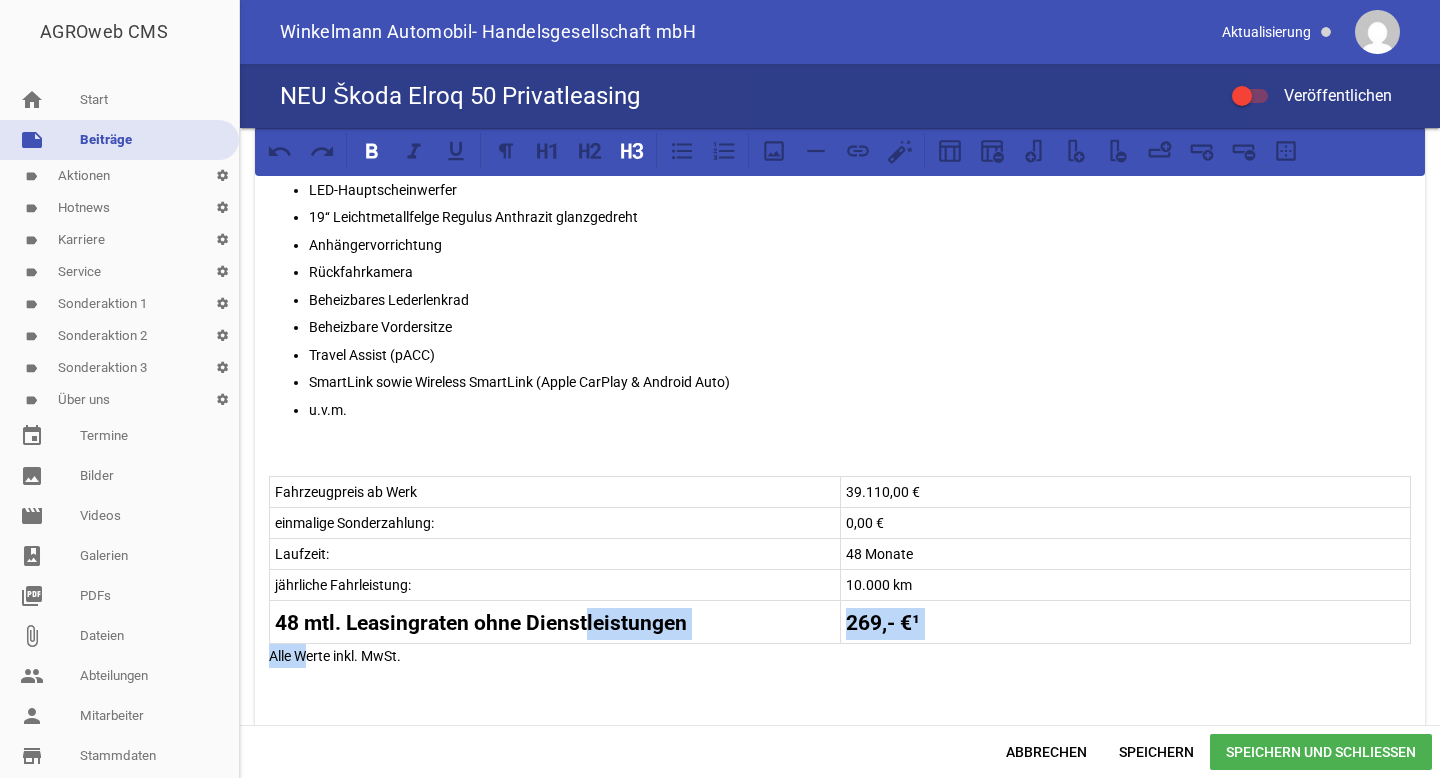 drag, startPoint x: 335, startPoint y: 653, endPoint x: 309, endPoint y: 653, distance: 26 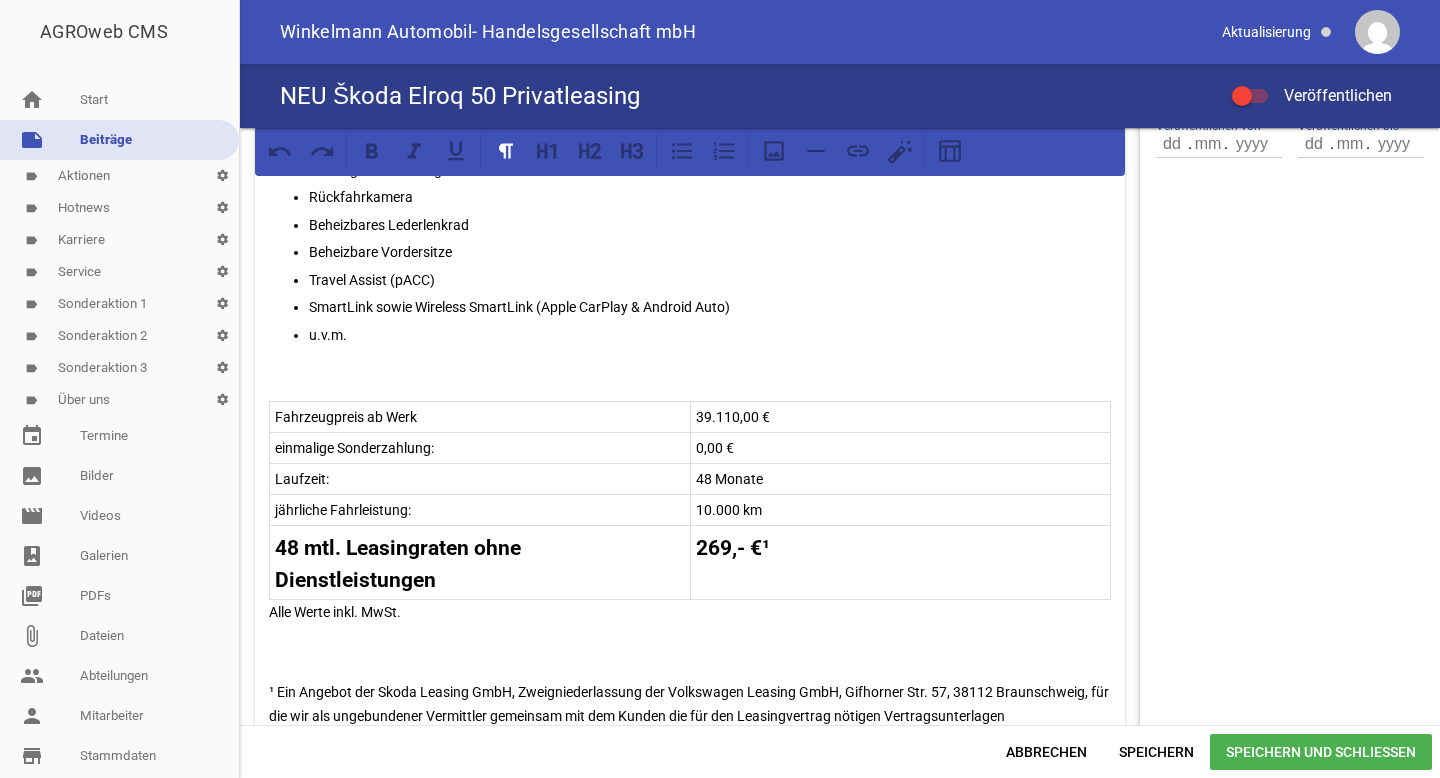 click on "Unser Leasingangebot für Privatkunden! Skoda Elroq 50 55 kWh Batterie Elektromotor 125 kW 1-Gang-Automatik Neuwagen Lackierung:  Energy-Blau Effizienzdaten nach WLTP* Stromverbrauch (kombiniert): 15,9 kWh/100km Elektrische Reichweite (kombiniert): 373 km CO2-Emissionen: 0 g/km CO2-Klasse kombiniert: A Ausstattung:  LED-Hauptscheinwerfer 19‘‘ Leichtmetallfelge Regulus Anthrazit glanzgedreht Anhängervorrichtung Rückfahrkamera Beheizbares Lederlenkrad Beheizbare Vordersitze Travel Assist (pACC) SmartLink sowie Wireless SmartLink (Apple CarPlay & Android Auto) u.v.m. Fahrzeugpreis ab Werk 39.110,00 € einmalige Sonderzahlung: 0,00 € Laufzeit: 48 Monate jährliche Fahrleistung: 10.000 km 48 mtl. Leasingraten ohne Dienstleistungen 269,- €¹ Alle Werte inkl. MwSt. EU-Reifenkennzeichnung Hier sehen sie alle möglichen EU-Reifenlabels. Die gezielte Bestellung eines bestimmten Reifenfabrikats ist aus logistischen und produktionstechnischen Gründen nicht möglich." at bounding box center [690, 349] 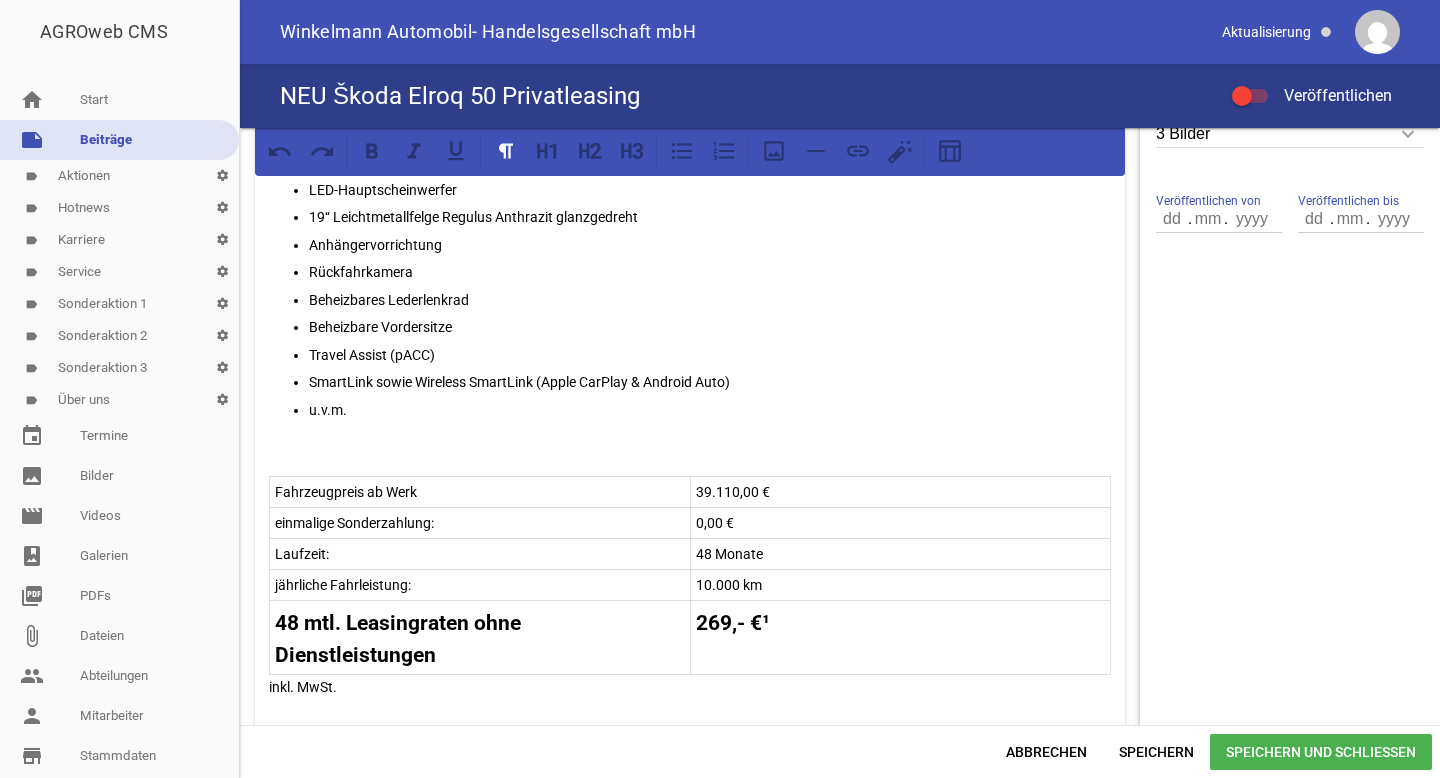 scroll, scrollTop: 746, scrollLeft: 0, axis: vertical 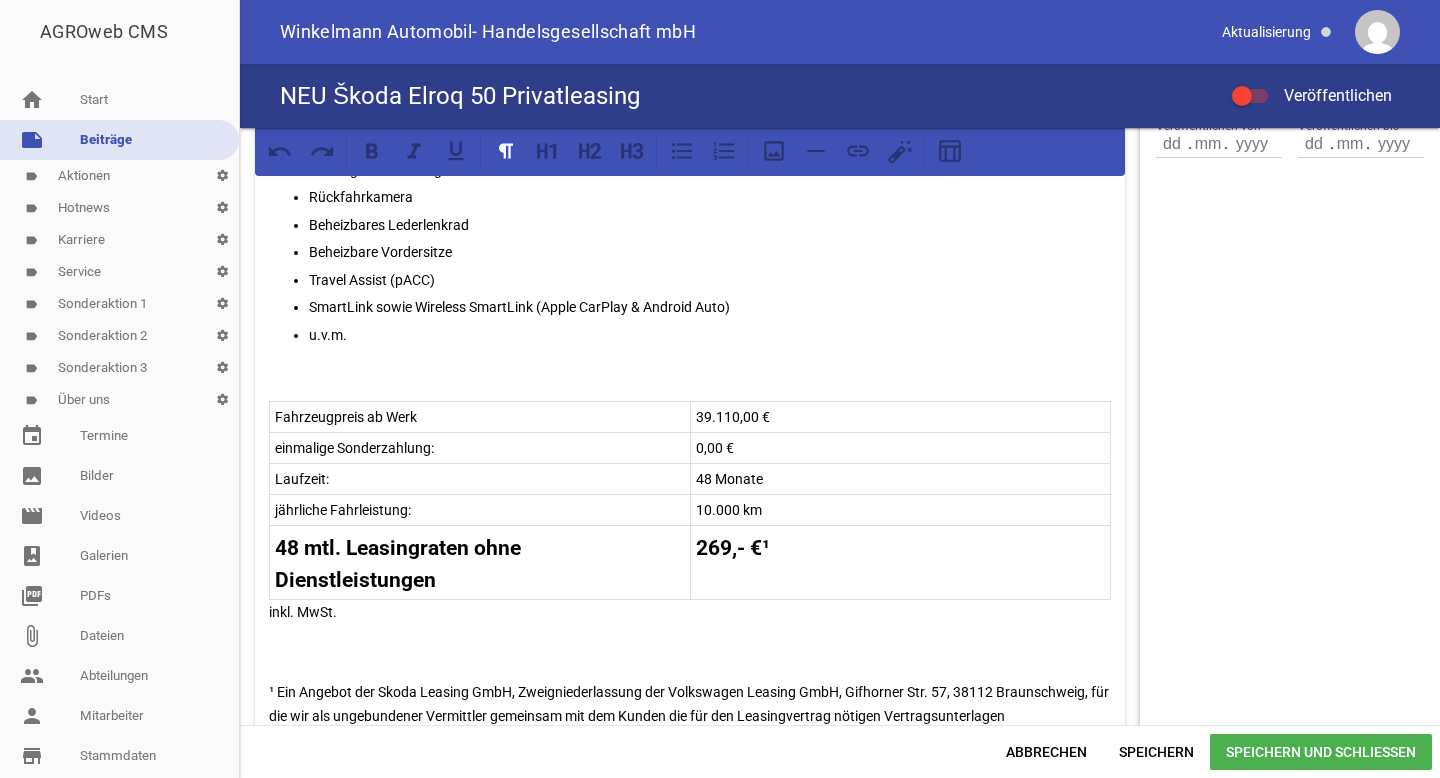 click on "48 mtl. Leasingraten ohne Dienstleistungen 269,- €¹" at bounding box center (690, 562) 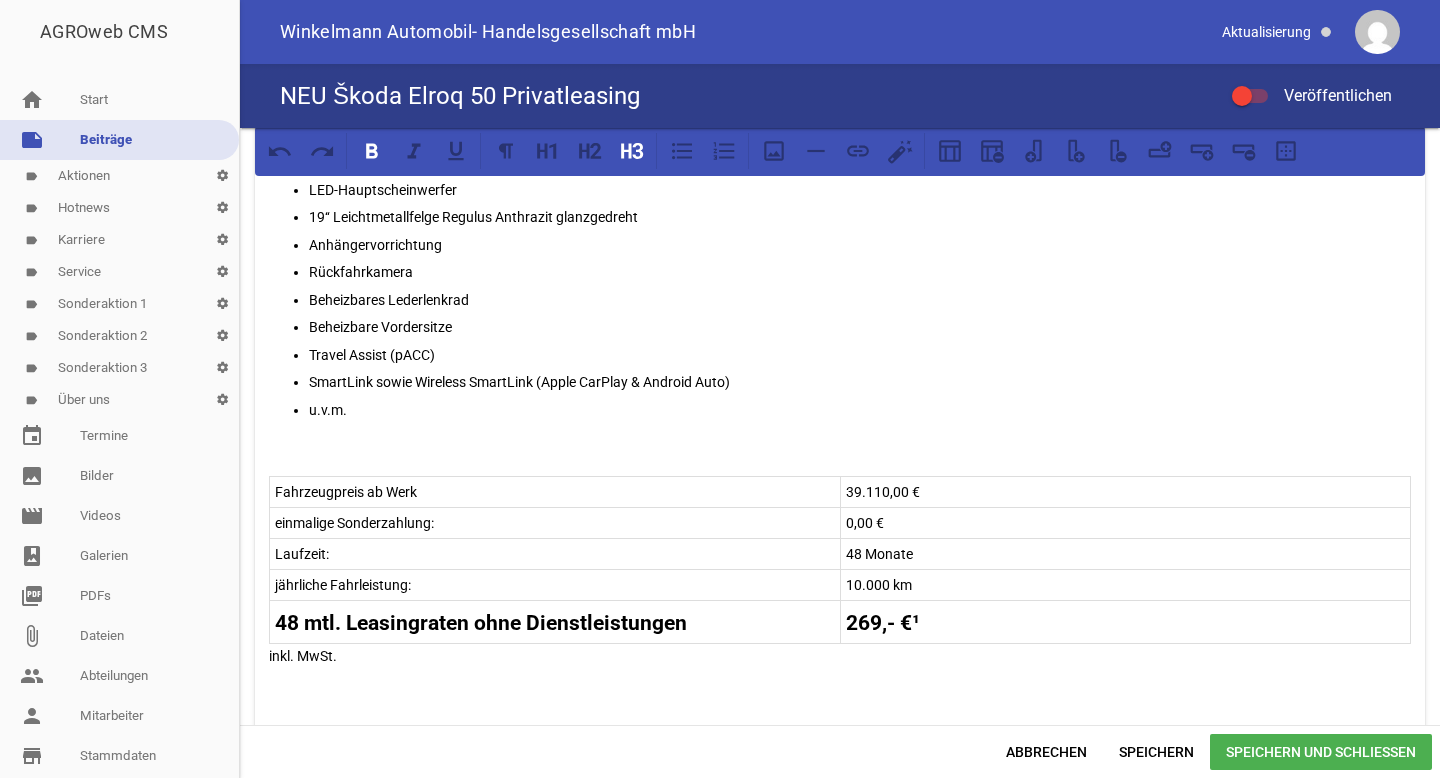 click on "269,- €¹" at bounding box center (883, 623) 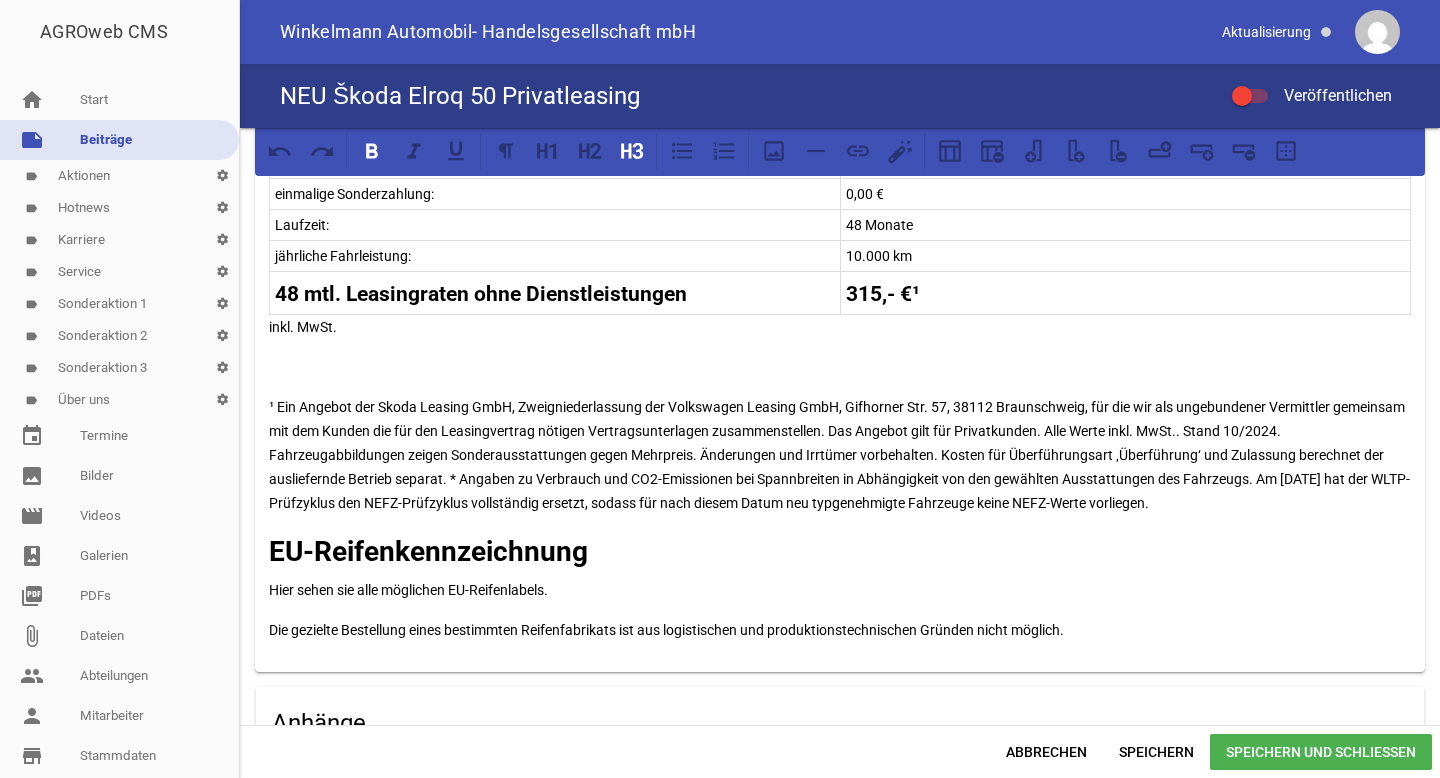 scroll, scrollTop: 1087, scrollLeft: 0, axis: vertical 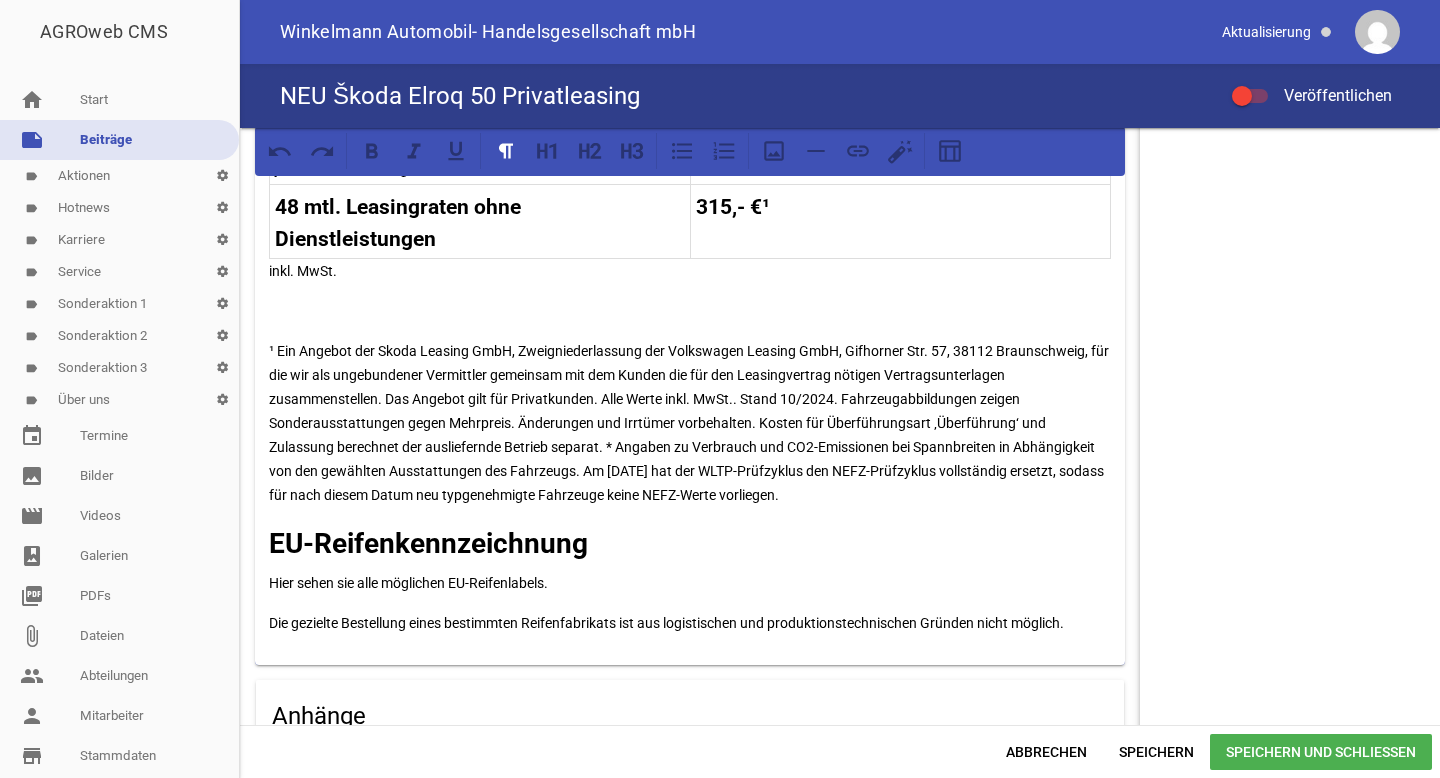 click on "games     image     games     image     games     image                                                                                                                                                                                                                                                         Unser Leasingangebot für Privatkunden! Skoda Elroq 50 55 kWh Batterie Elektromotor 125 kW 1-Gang-Automatik Neuwagen Lackierung:  Energy-Blau Effizienzdaten nach WLTP* Stromverbrauch (kombiniert): 15,9 kWh/100km Elektrische Reichweite (kombiniert): 373 km CO2-Emissionen: 0 g/km CO2-Klasse kombiniert: A Ausstattung:  LED-Hauptscheinwerfer 19‘‘ Leichtmetallfelge Regulus Anthrazit glanzgedreht Anhängervorrichtung Rückfahrkamera Beheizbares Lederlenkrad Beheizbare Vordersitze Travel Assist (pACC) SmartLink sowie Wireless SmartLink (Apple CarPlay & Android Auto) u.v.m. Fahrzeugpreis ab Werk 39.110,00 € einmalige Sonderzahlung: 0,00 € Laufzeit: 48 Monate jährliche Fahrleistung: 10.000 km 315,- €¹" at bounding box center (840, 426) 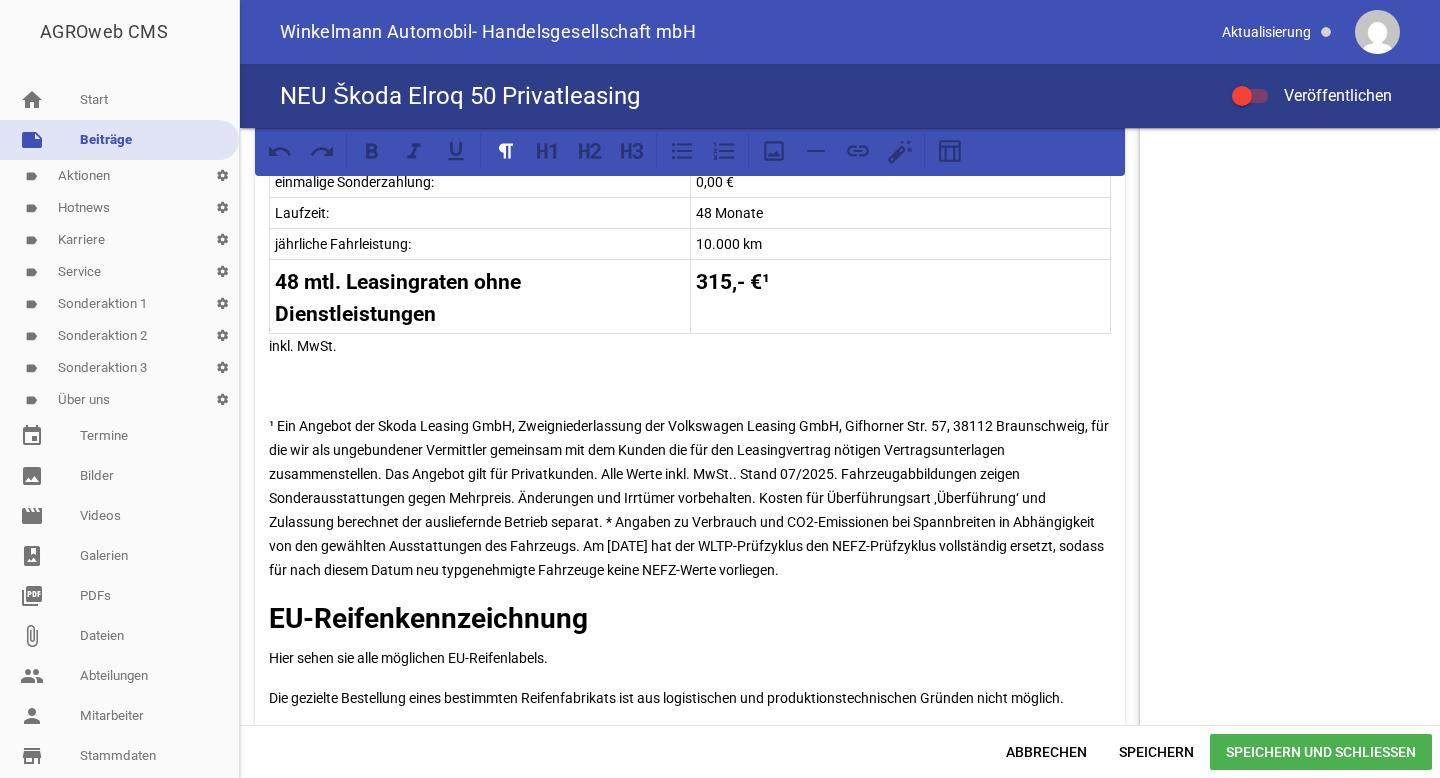 click on "¹ Ein Angebot der Skoda Leasing GmbH, Zweigniederlassung der Volkswagen Leasing GmbH, Gifhorner Str. 57, 38112 Braunschweig, für die wir als ungebundener Vermittler gemeinsam mit dem Kunden die für den Leasingvertrag nötigen Vertragsunterlagen zusammenstellen. Das Angebot gilt für Privatkunden. Alle Werte inkl. MwSt.. Stand 07/2025. Fahrzeugabbildungen zeigen Sonderausstattungen gegen Mehrpreis. Änderungen und Irrtümer vorbehalten. Kosten für Überführungsart ‚Überführung‘ und Zulassung berechnet der ausliefernde Betrieb separat. * Angaben zu Verbrauch und CO2-Emissionen bei Spannbreiten in Abhängigkeit von den gewählten Ausstattungen des Fahrzeugs. Am [DATE] hat der WLTP-Prüfzyklus den NEFZ-Prüfzyklus vollständig ersetzt, sodass für nach diesem Datum neu typgenehmigte Fahrzeuge keine NEFZ-Werte vorliegen." at bounding box center (690, 498) 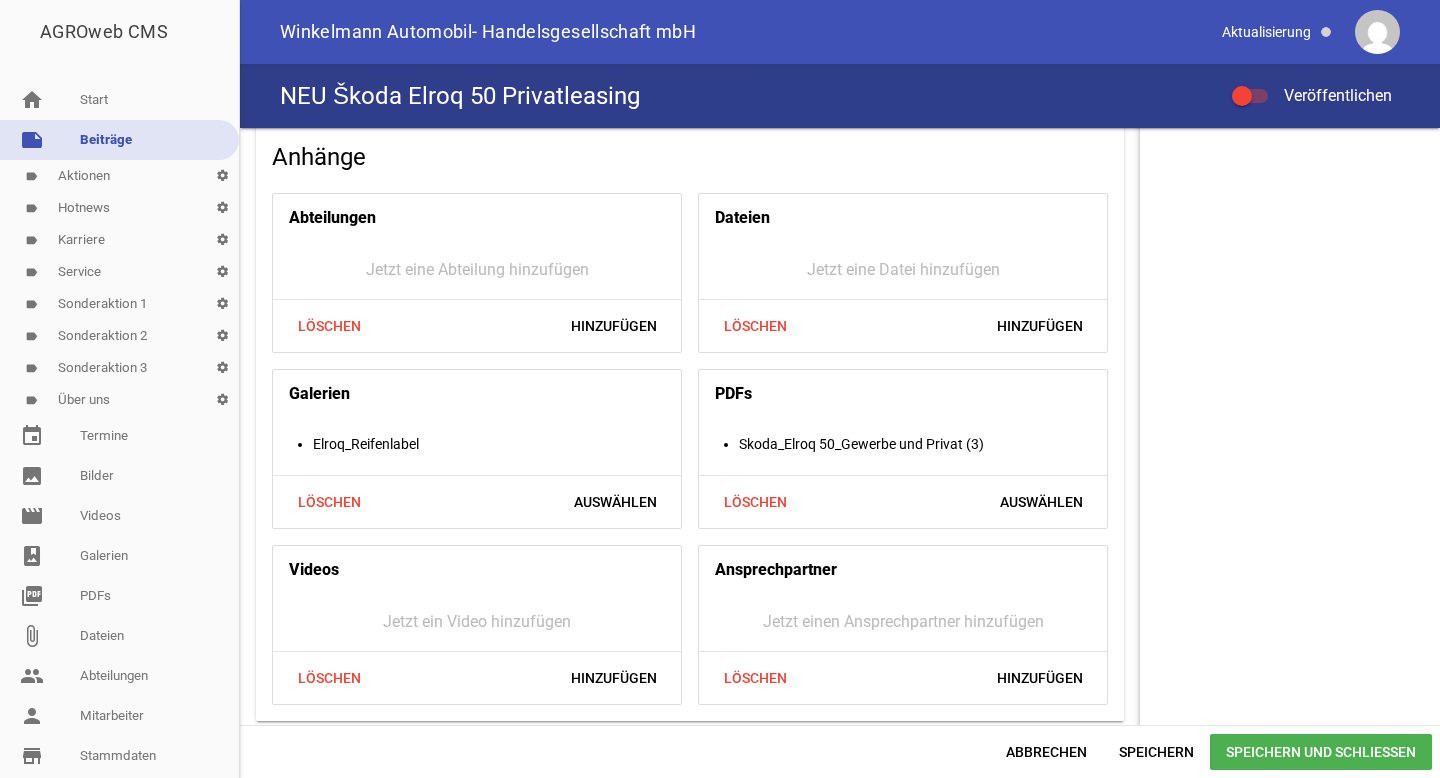 scroll, scrollTop: 1647, scrollLeft: 0, axis: vertical 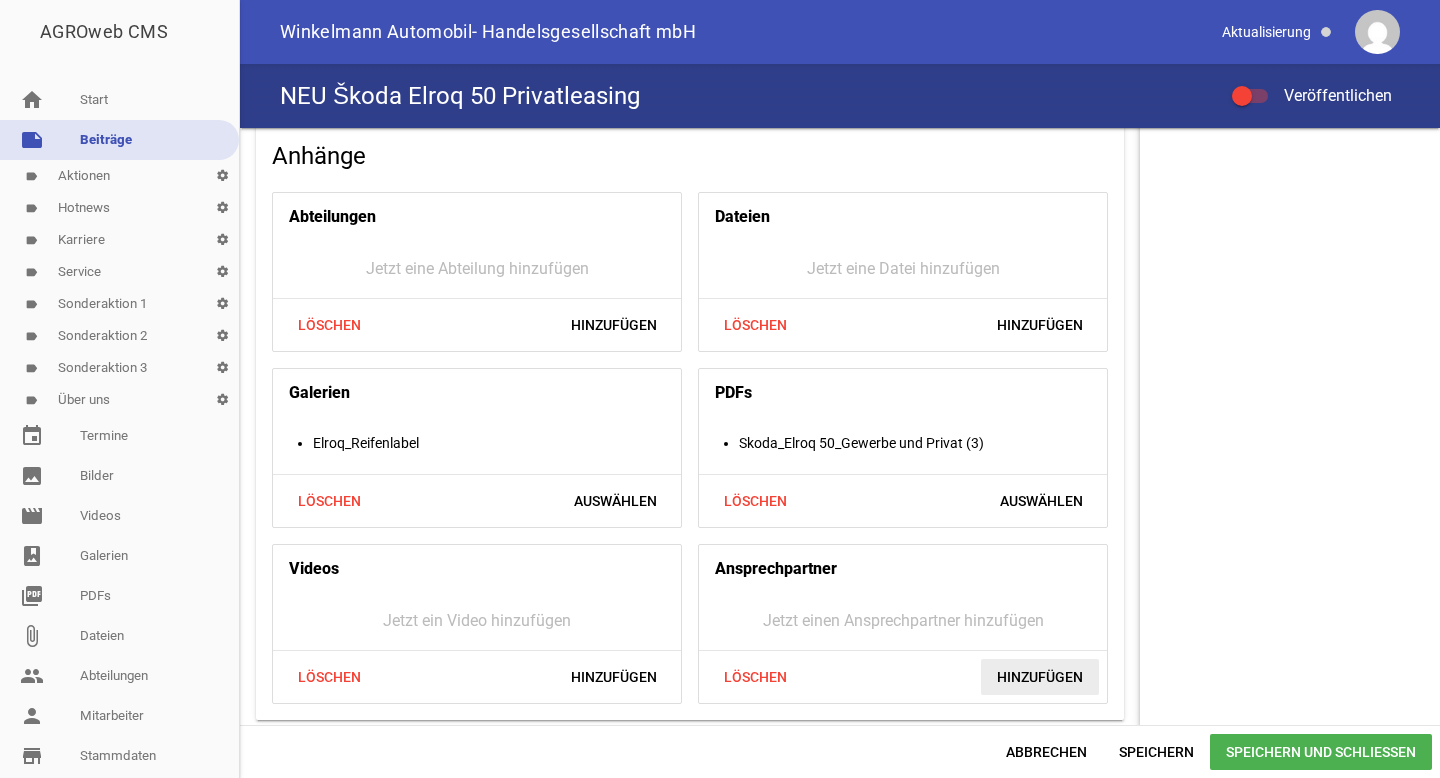 click on "Hinzufügen" at bounding box center (1040, 677) 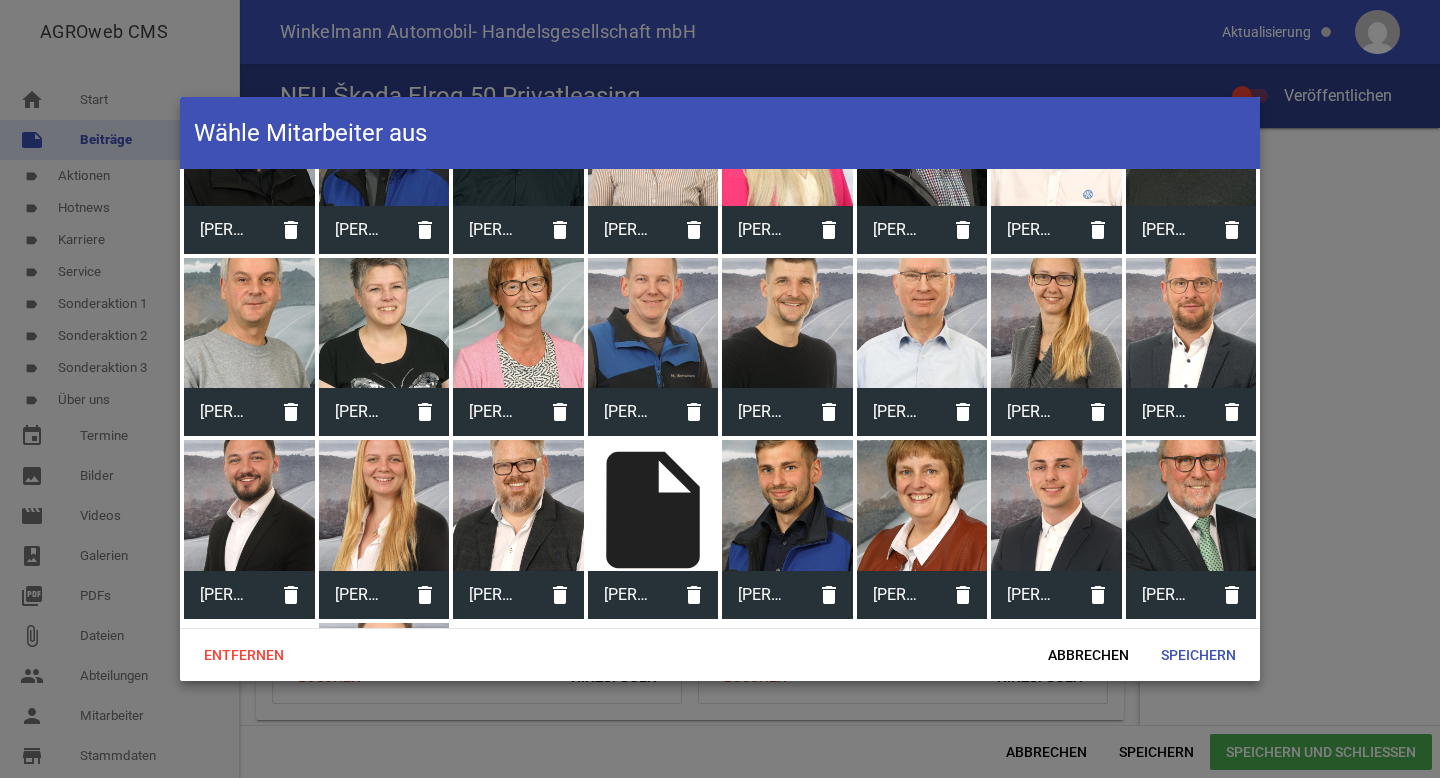 scroll, scrollTop: 491, scrollLeft: 0, axis: vertical 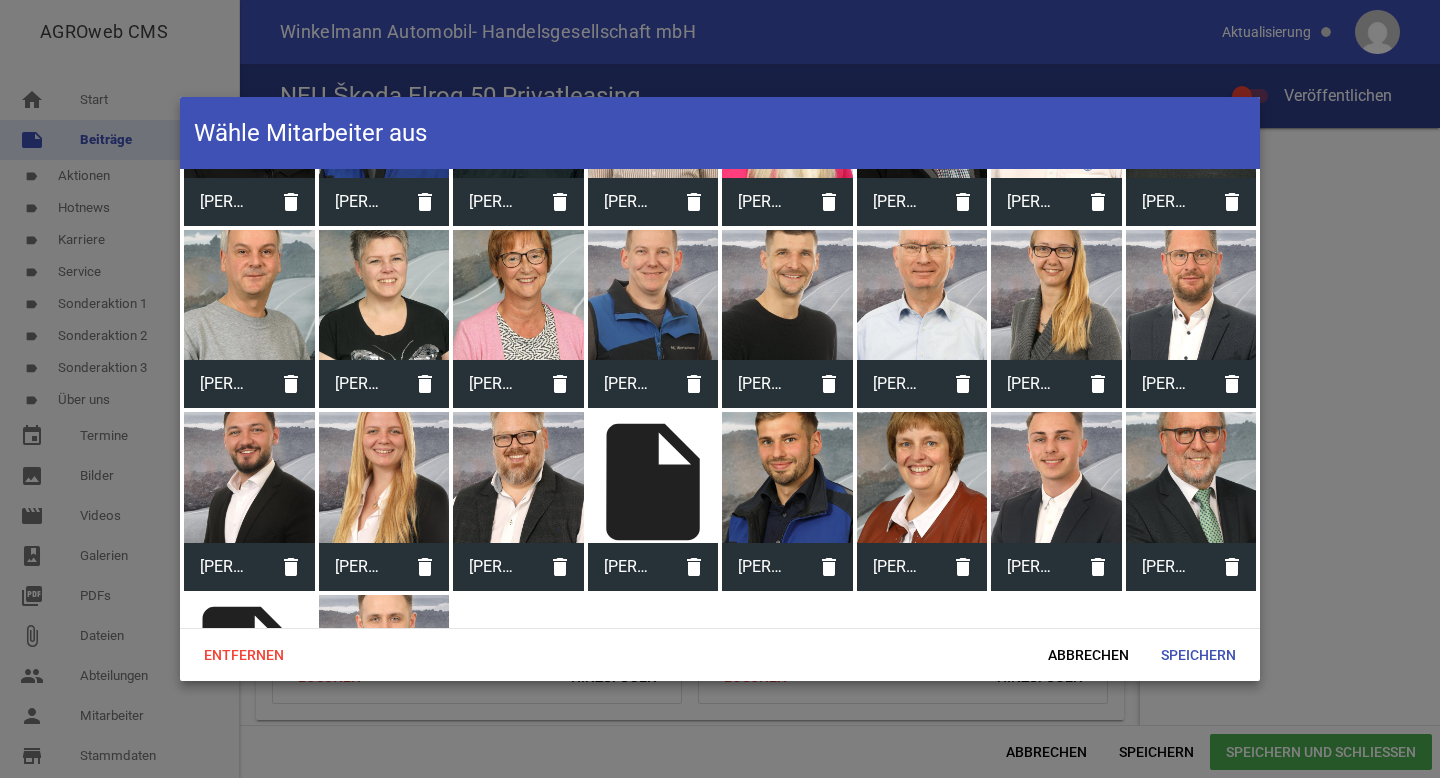 click at bounding box center (384, 477) 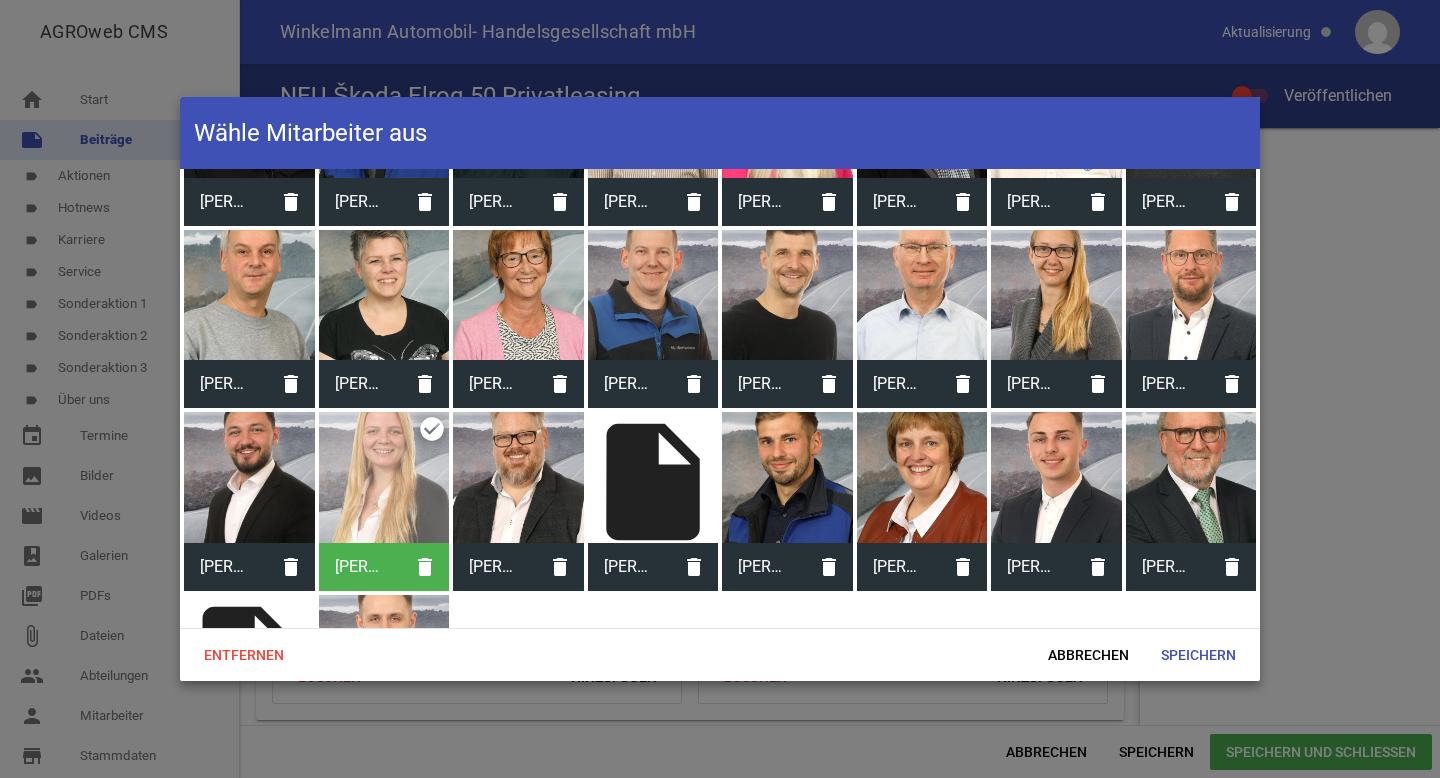 click at bounding box center (249, 477) 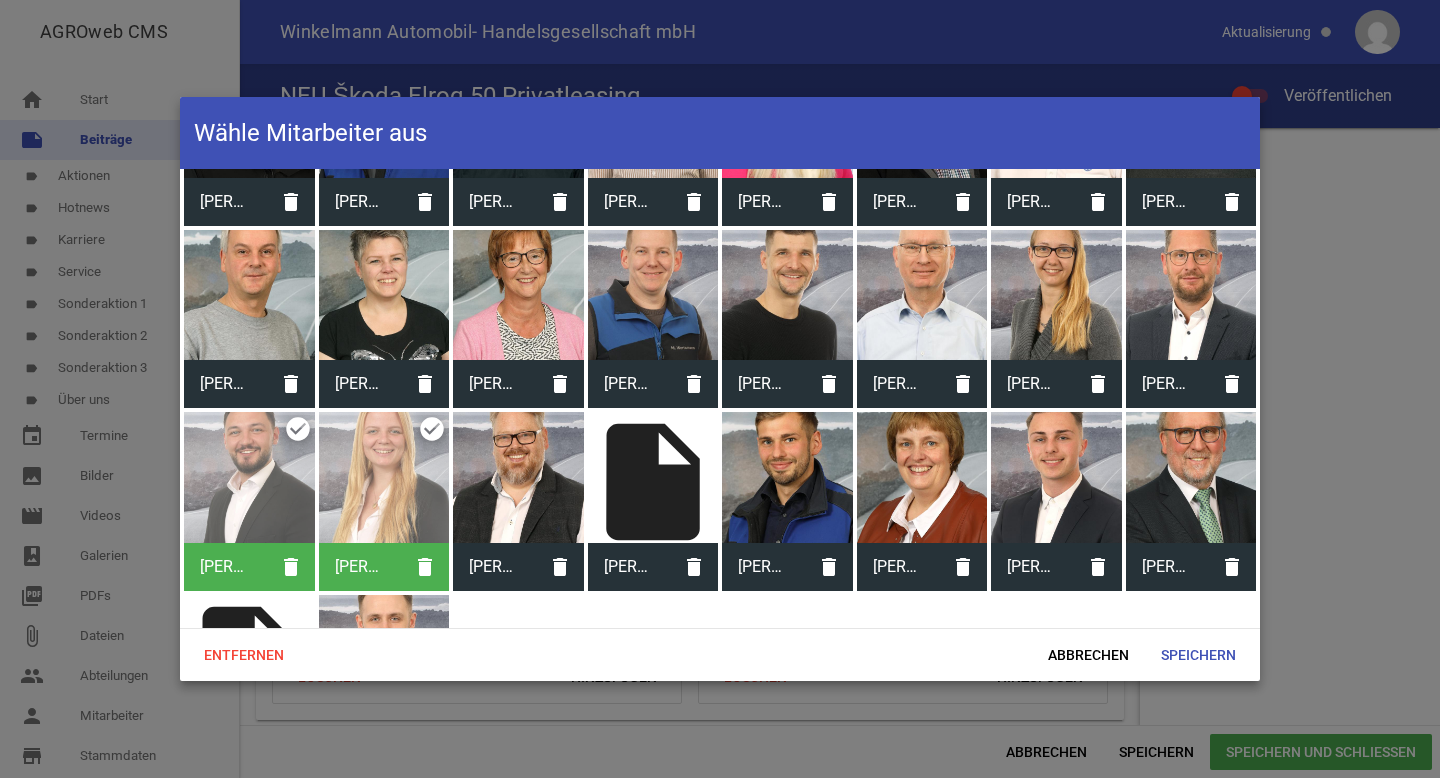click at bounding box center (1191, 477) 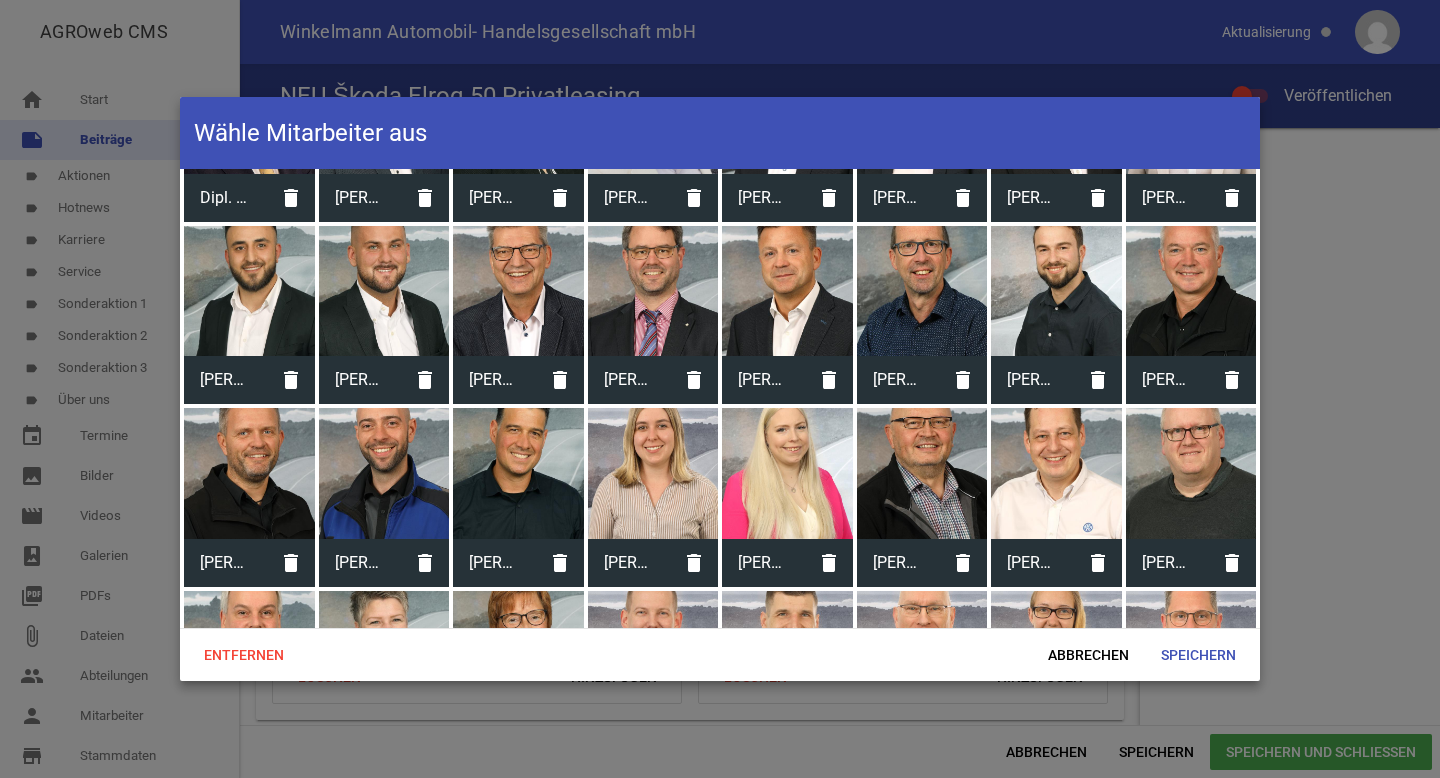 scroll, scrollTop: 88, scrollLeft: 0, axis: vertical 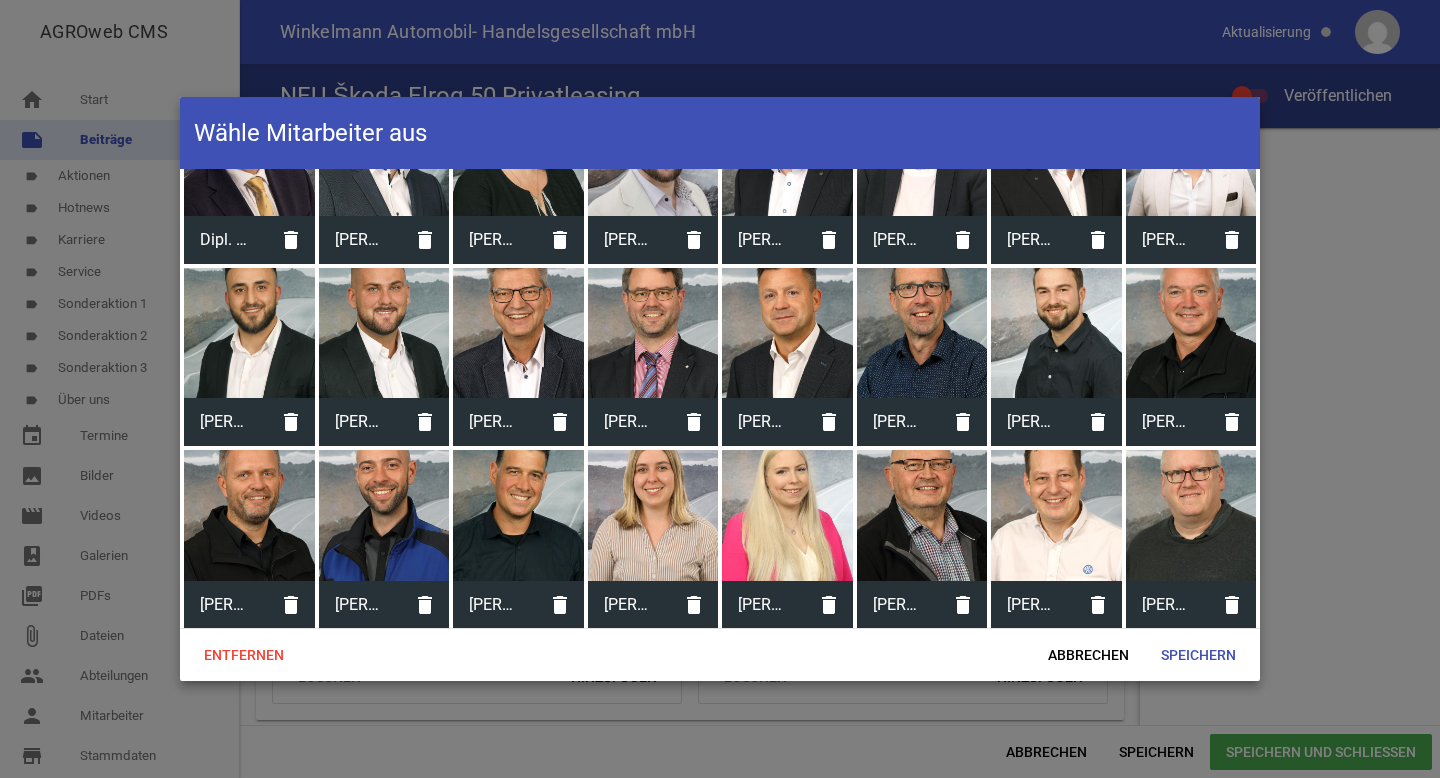 click at bounding box center (384, 333) 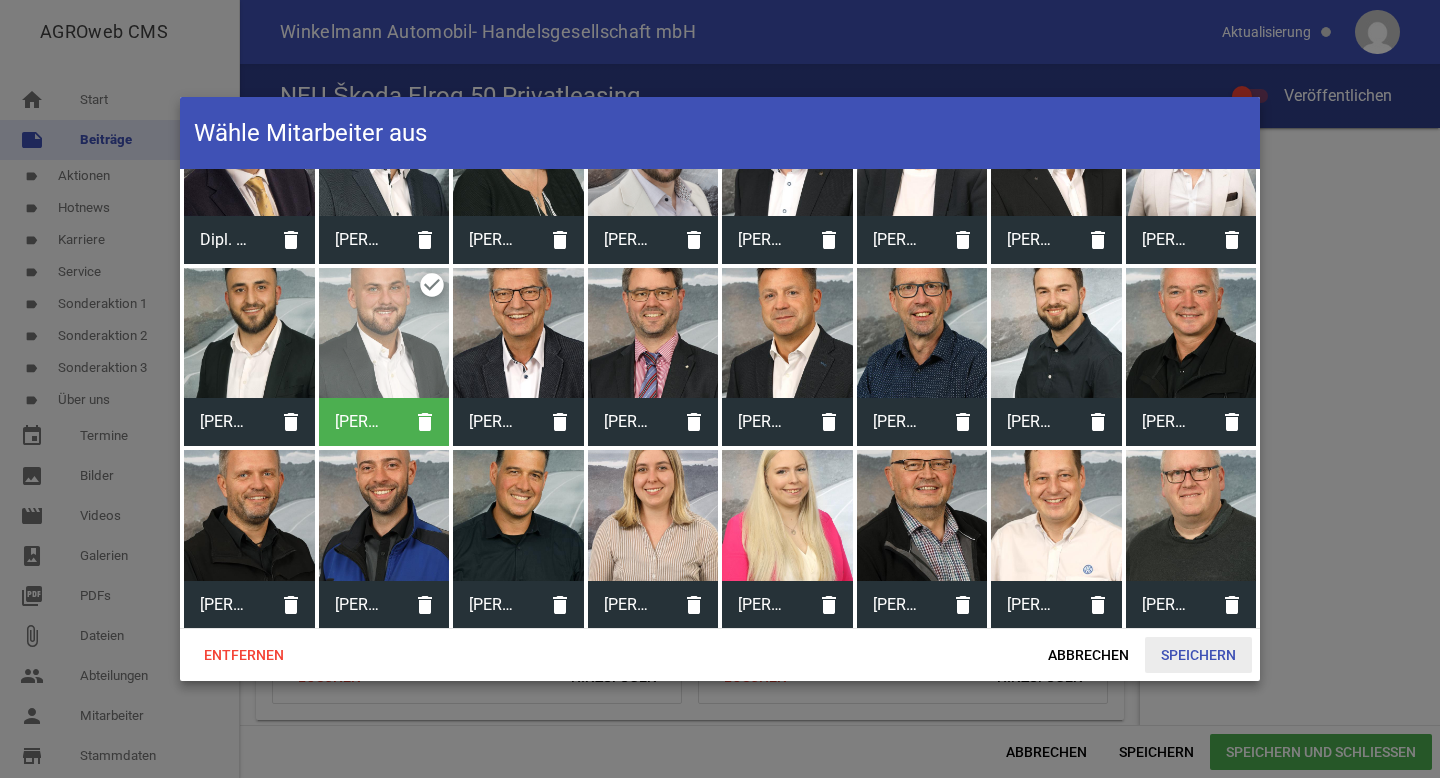 click on "Speichern" at bounding box center [1198, 655] 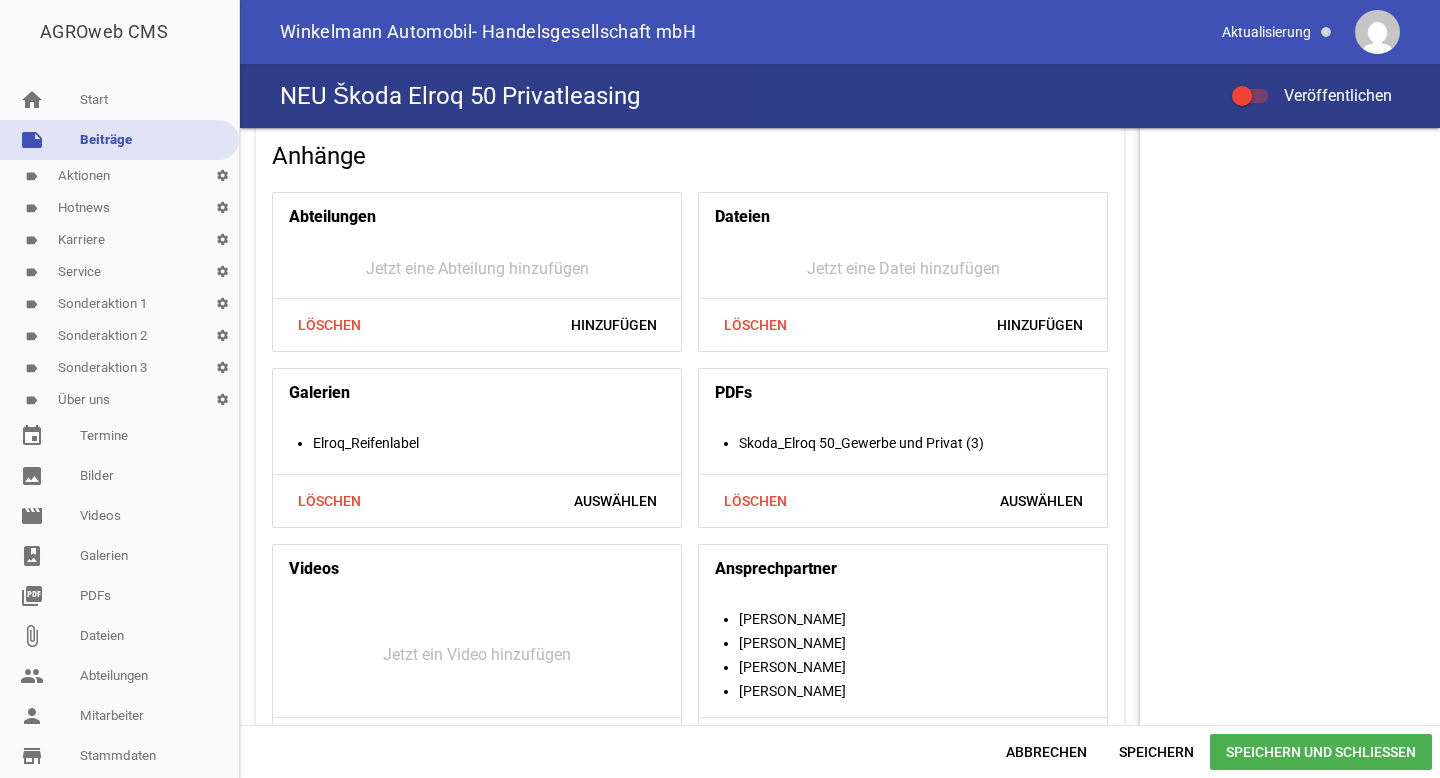 scroll, scrollTop: 1714, scrollLeft: 0, axis: vertical 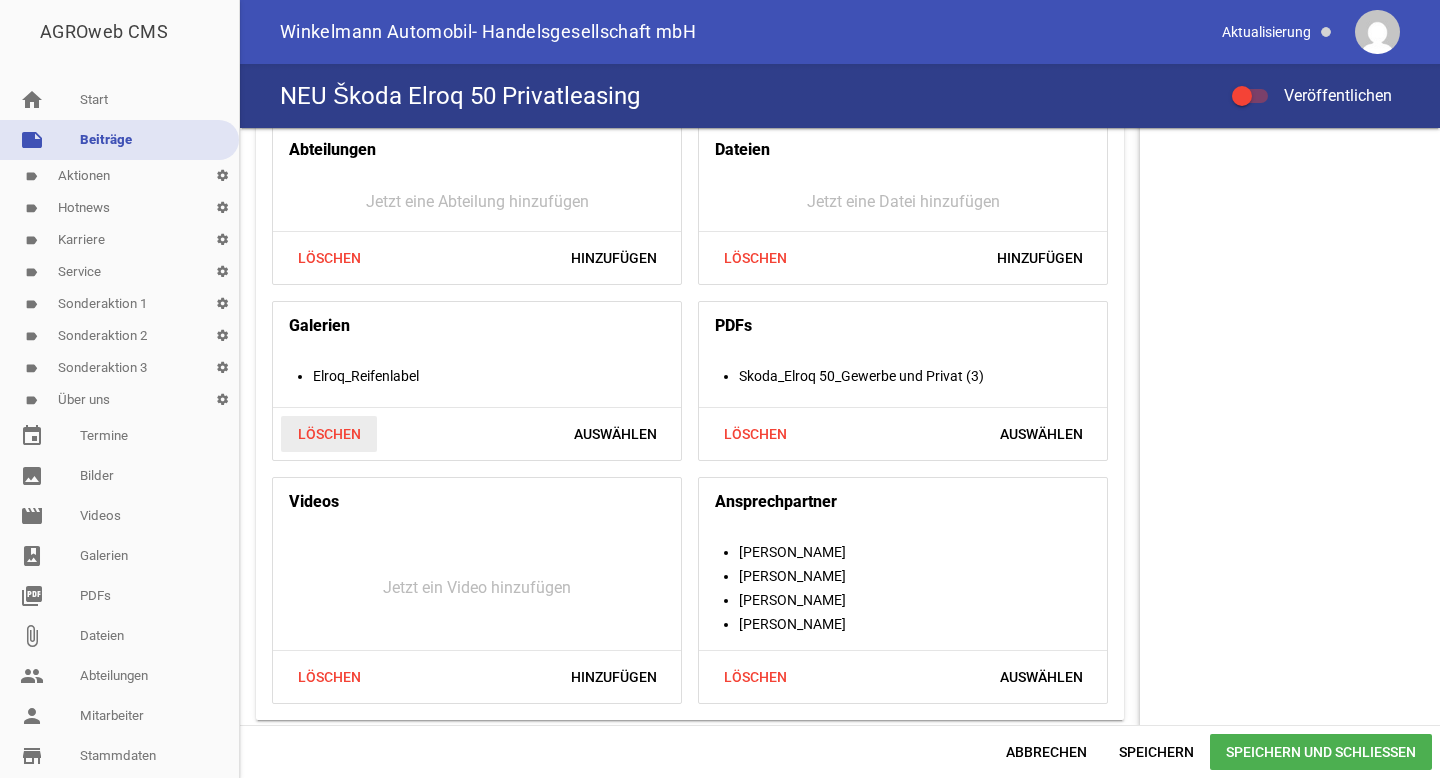 click on "Löschen" at bounding box center (329, 434) 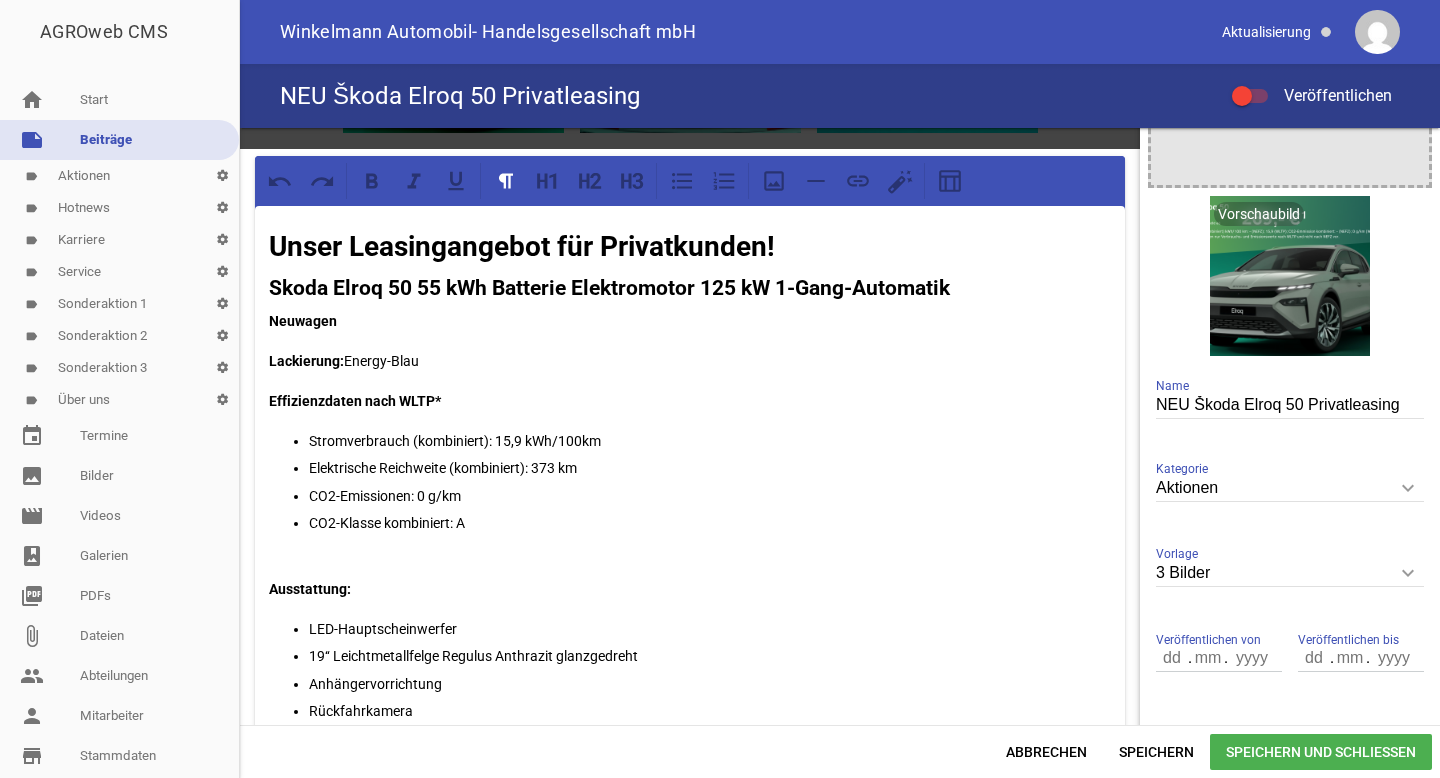 scroll, scrollTop: 126, scrollLeft: 0, axis: vertical 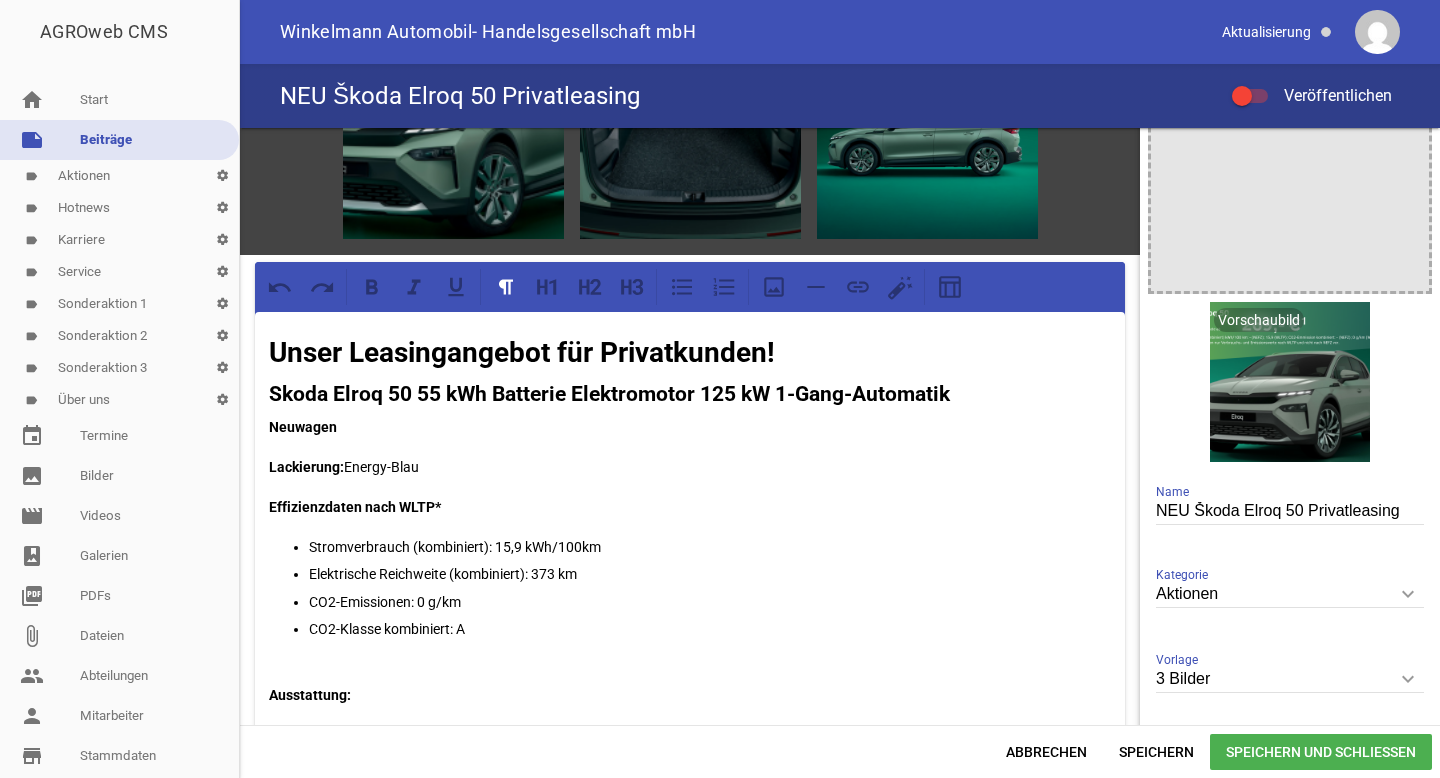 click on "Lackierung:  Energy-Blau" at bounding box center [690, 467] 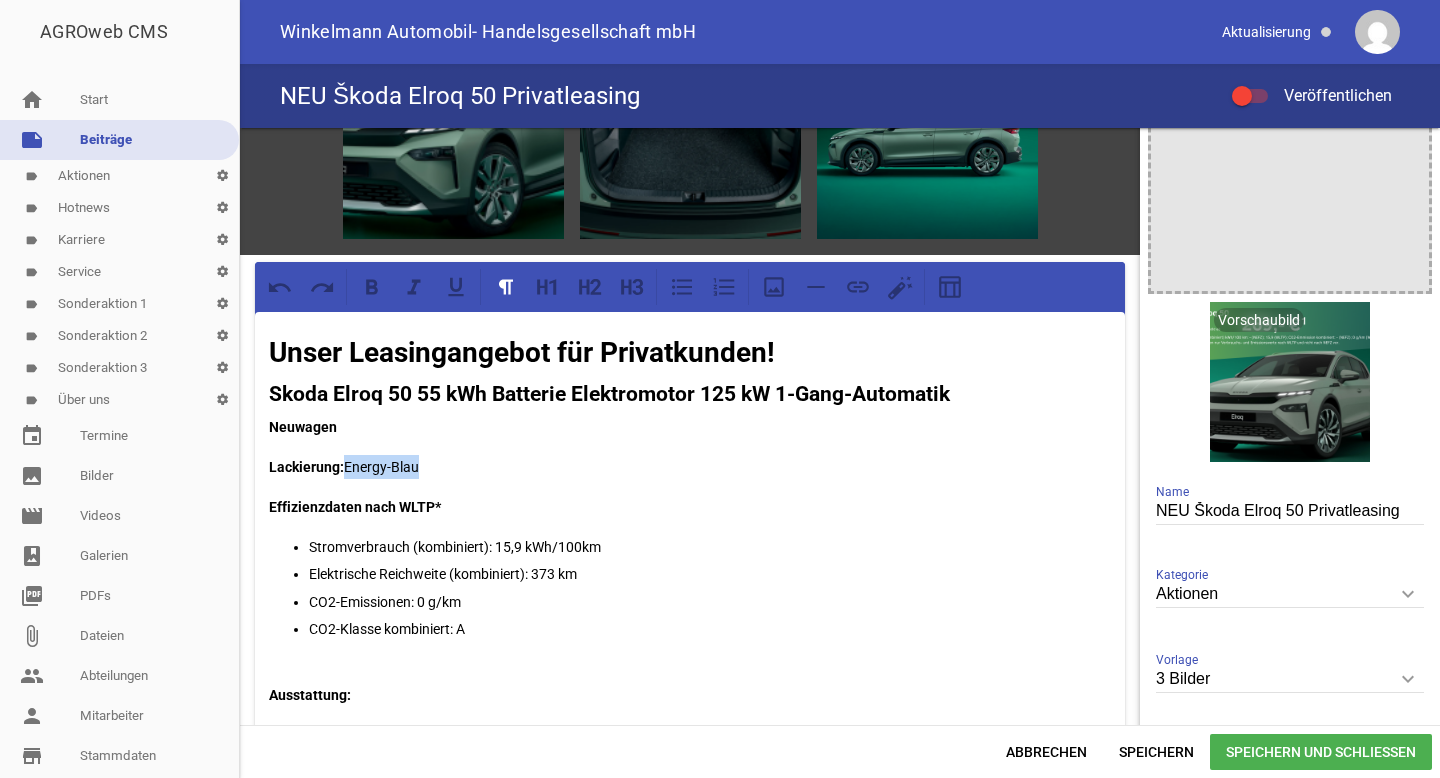 drag, startPoint x: 347, startPoint y: 463, endPoint x: 494, endPoint y: 461, distance: 147.01361 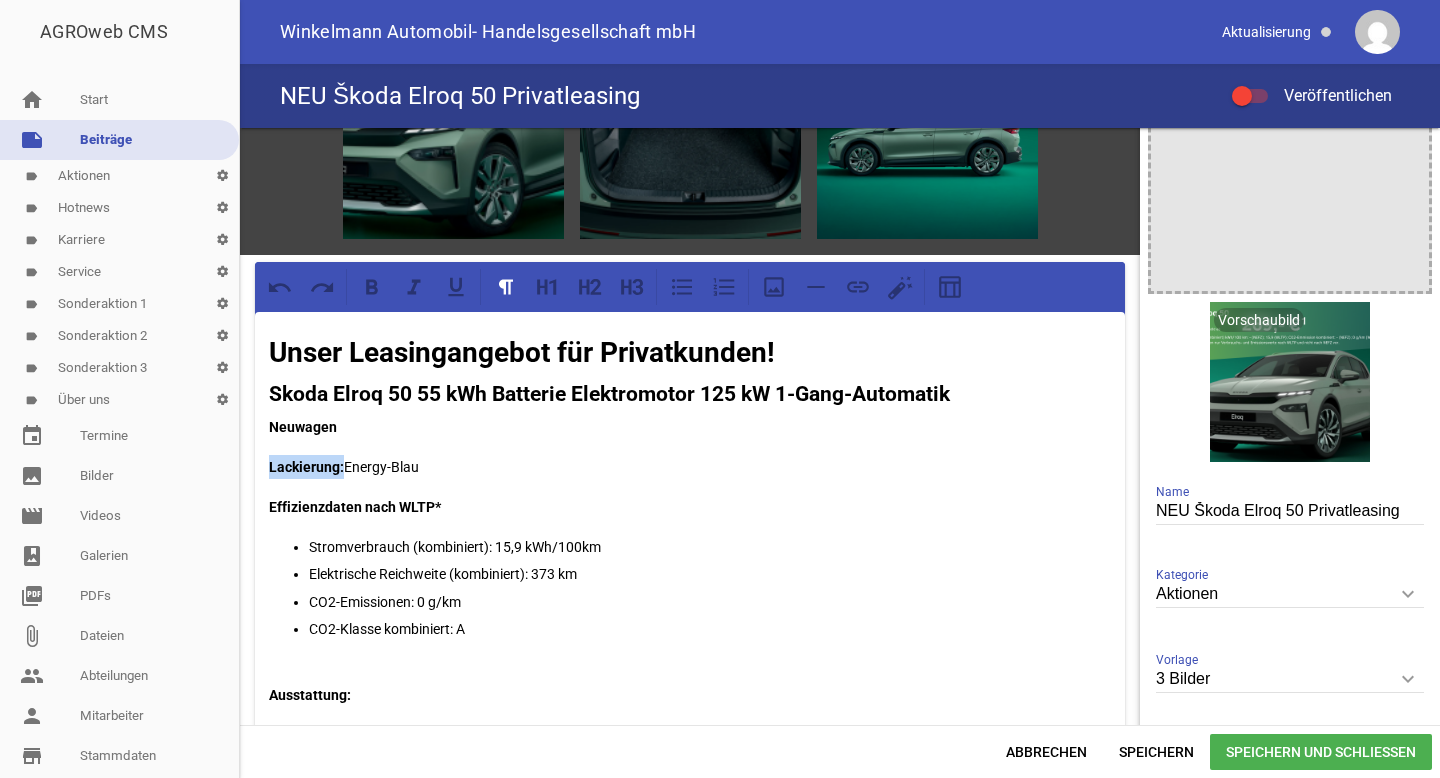 click on "Lackierung:  Energy-Blau" at bounding box center [690, 467] 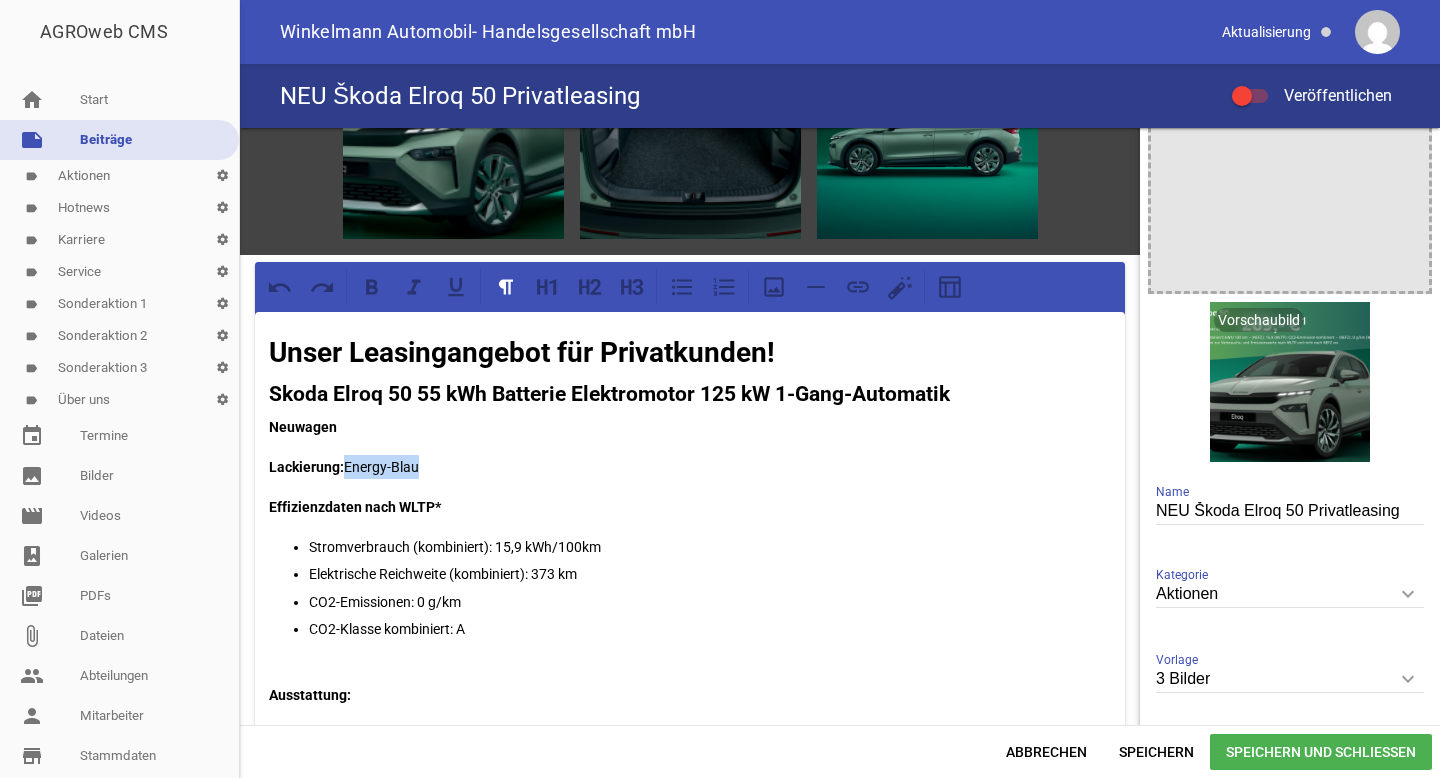 drag, startPoint x: 347, startPoint y: 463, endPoint x: 488, endPoint y: 462, distance: 141.00354 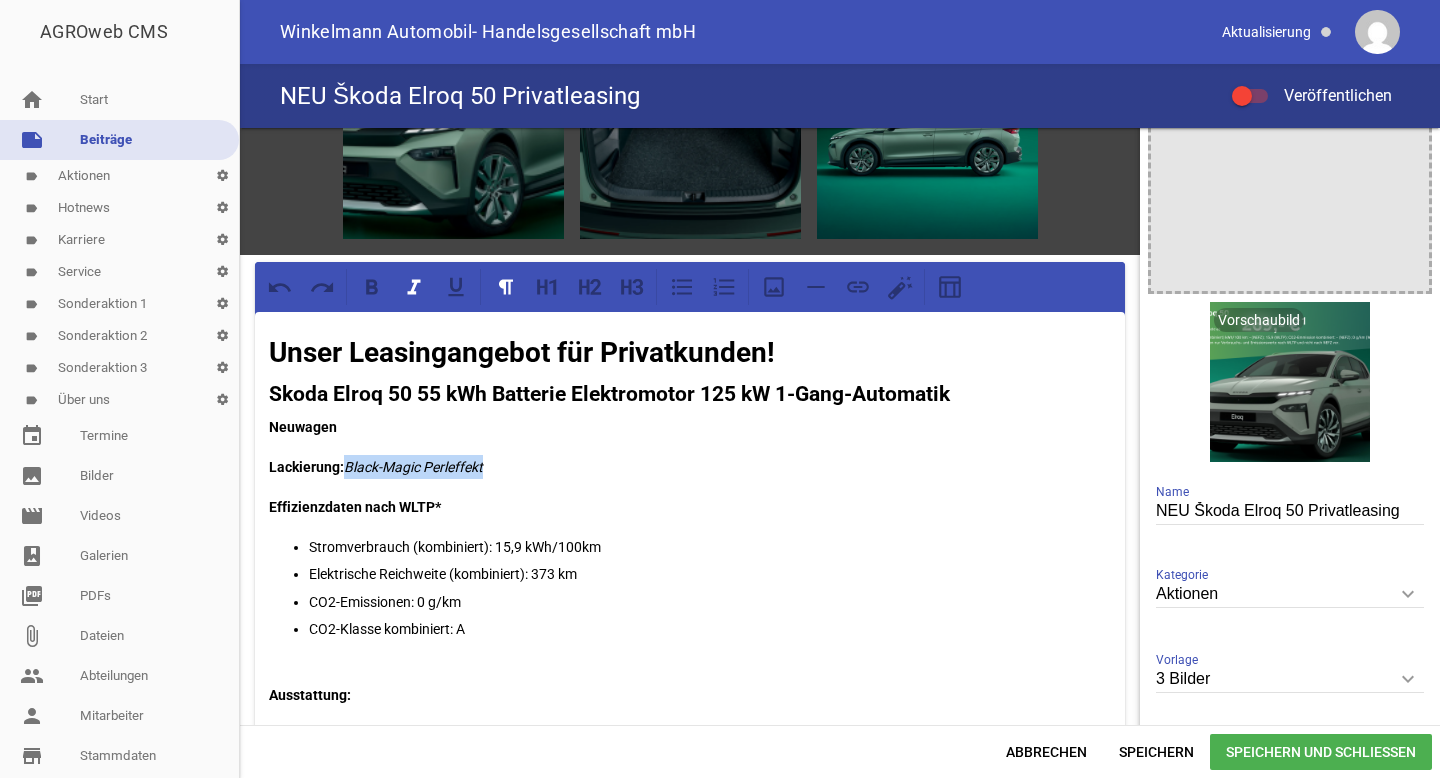 drag, startPoint x: 502, startPoint y: 462, endPoint x: 348, endPoint y: 462, distance: 154 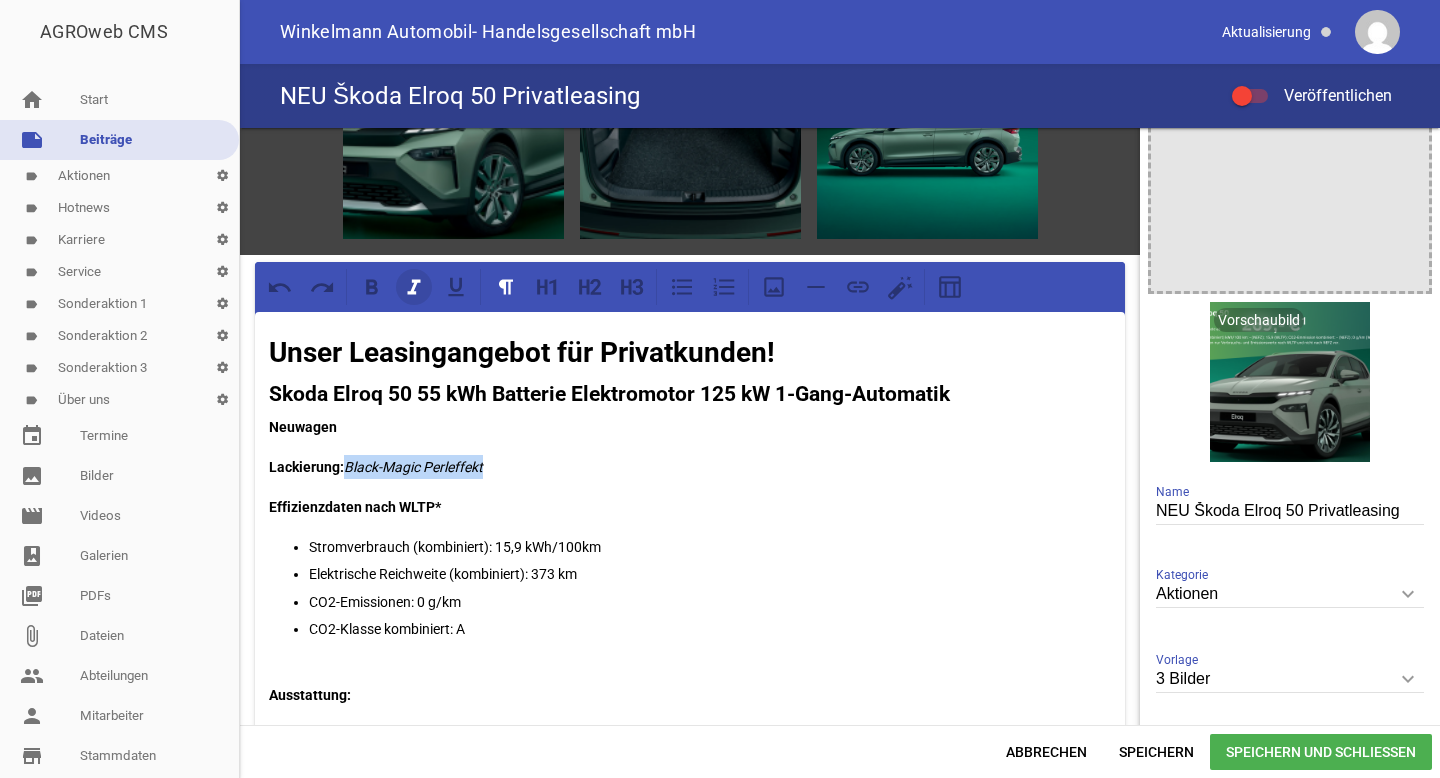 click 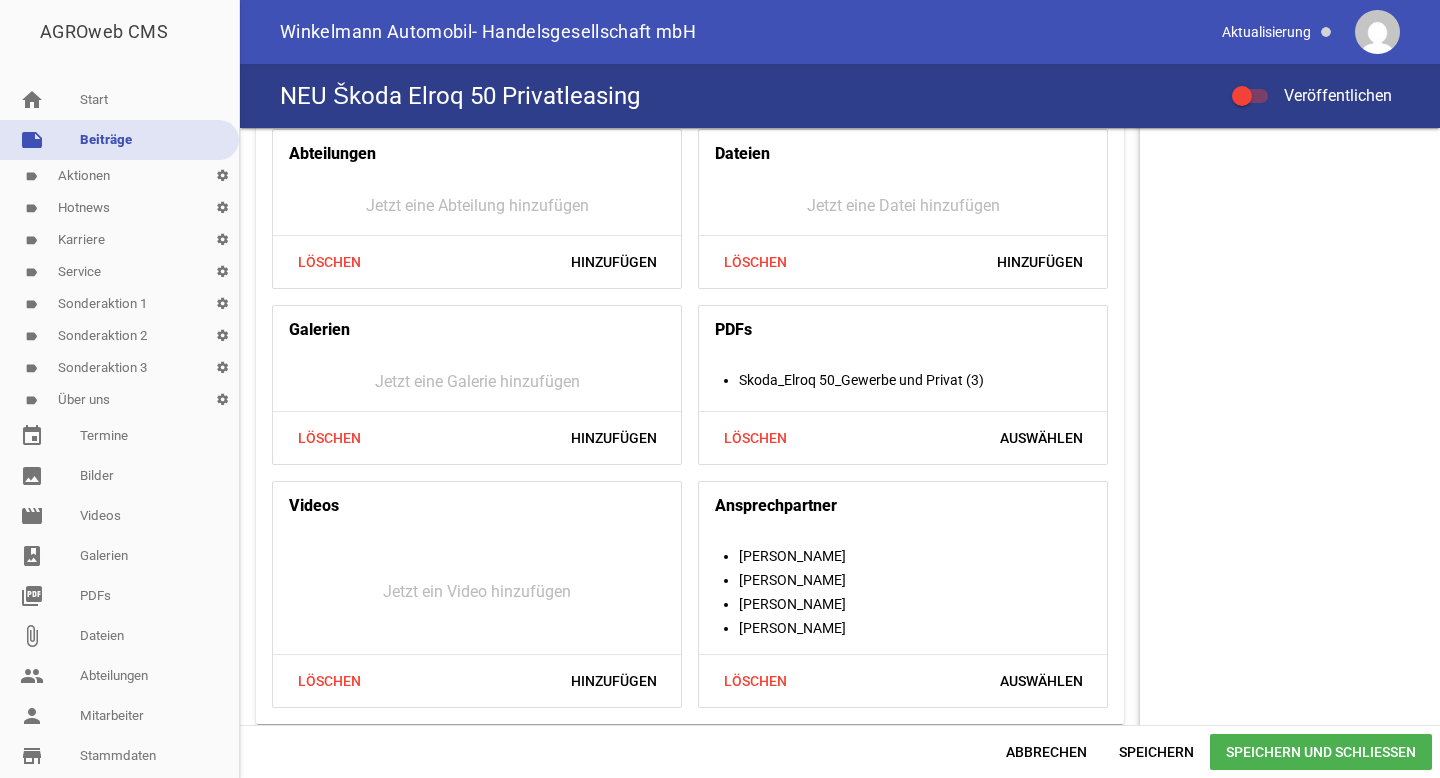 scroll, scrollTop: 1714, scrollLeft: 0, axis: vertical 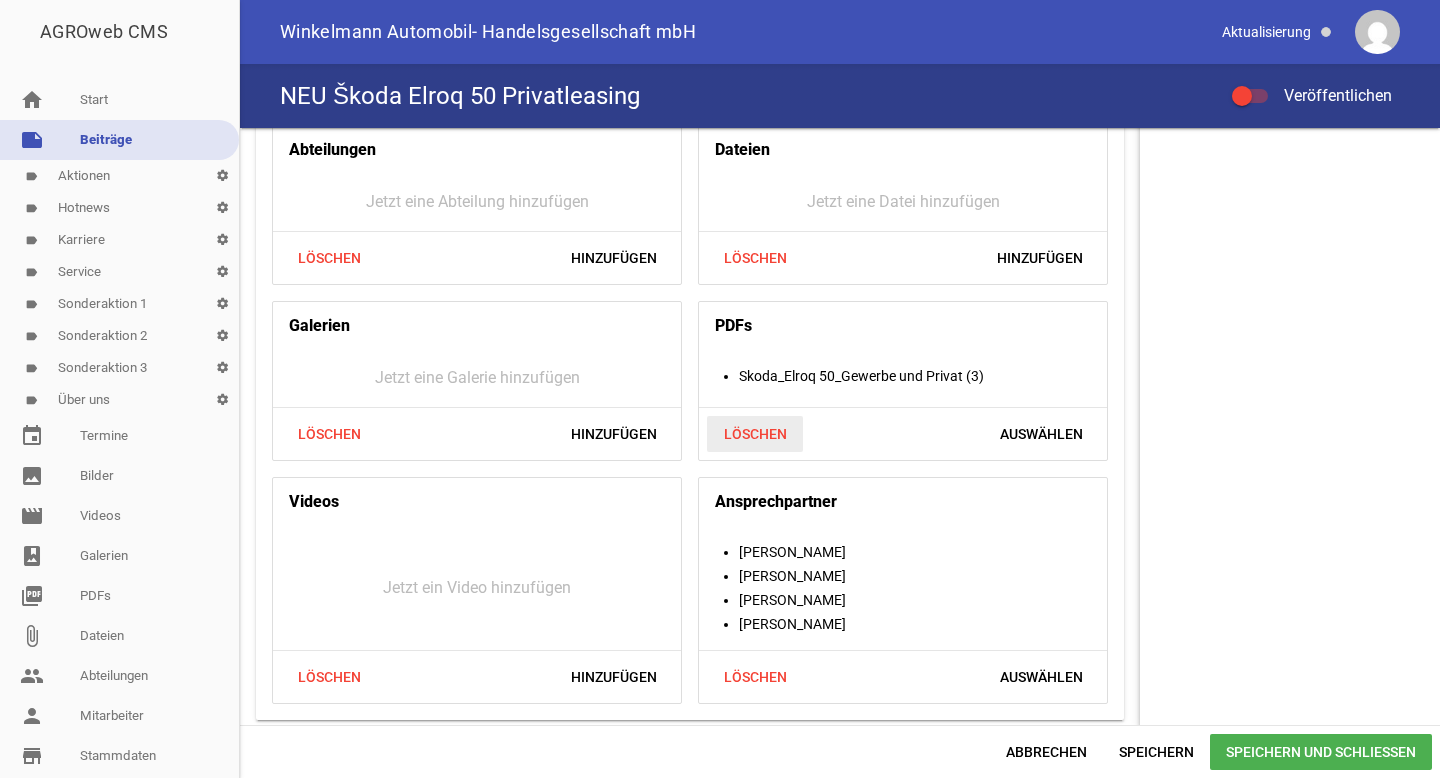 click on "Löschen" at bounding box center (755, 434) 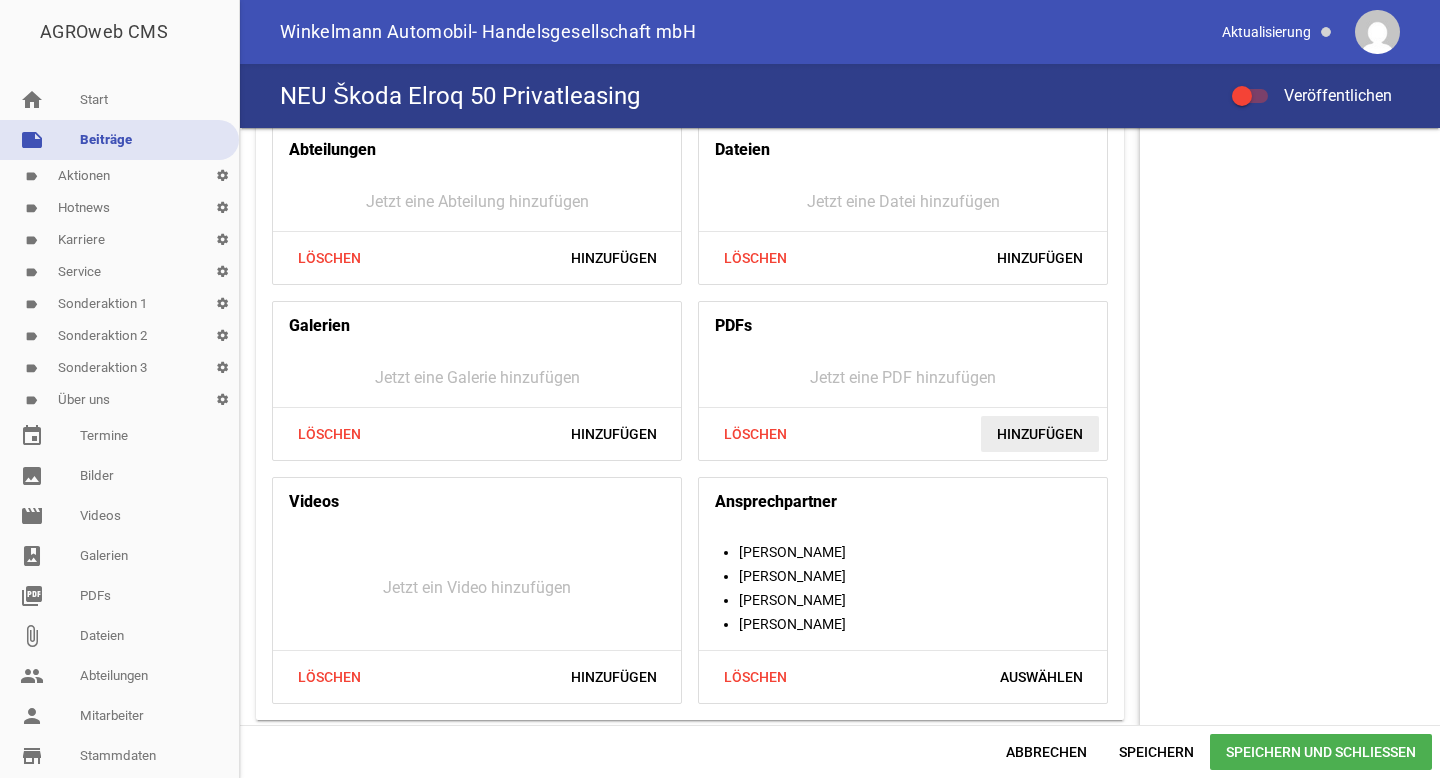 click on "Hinzufügen" at bounding box center (1040, 434) 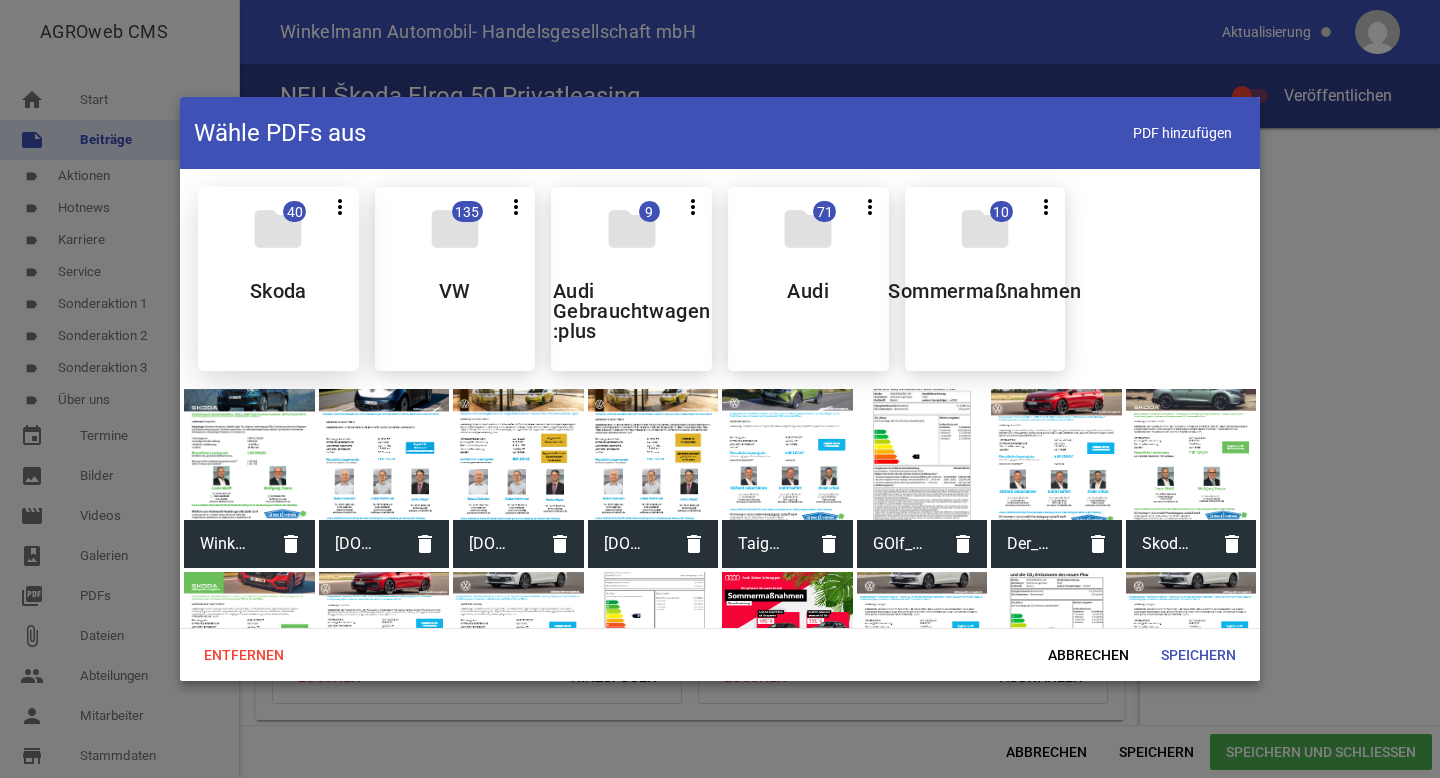 click on "folder   40   more_vert     Teilen   Bearbeiten   Löschen   Skoda" at bounding box center (278, 279) 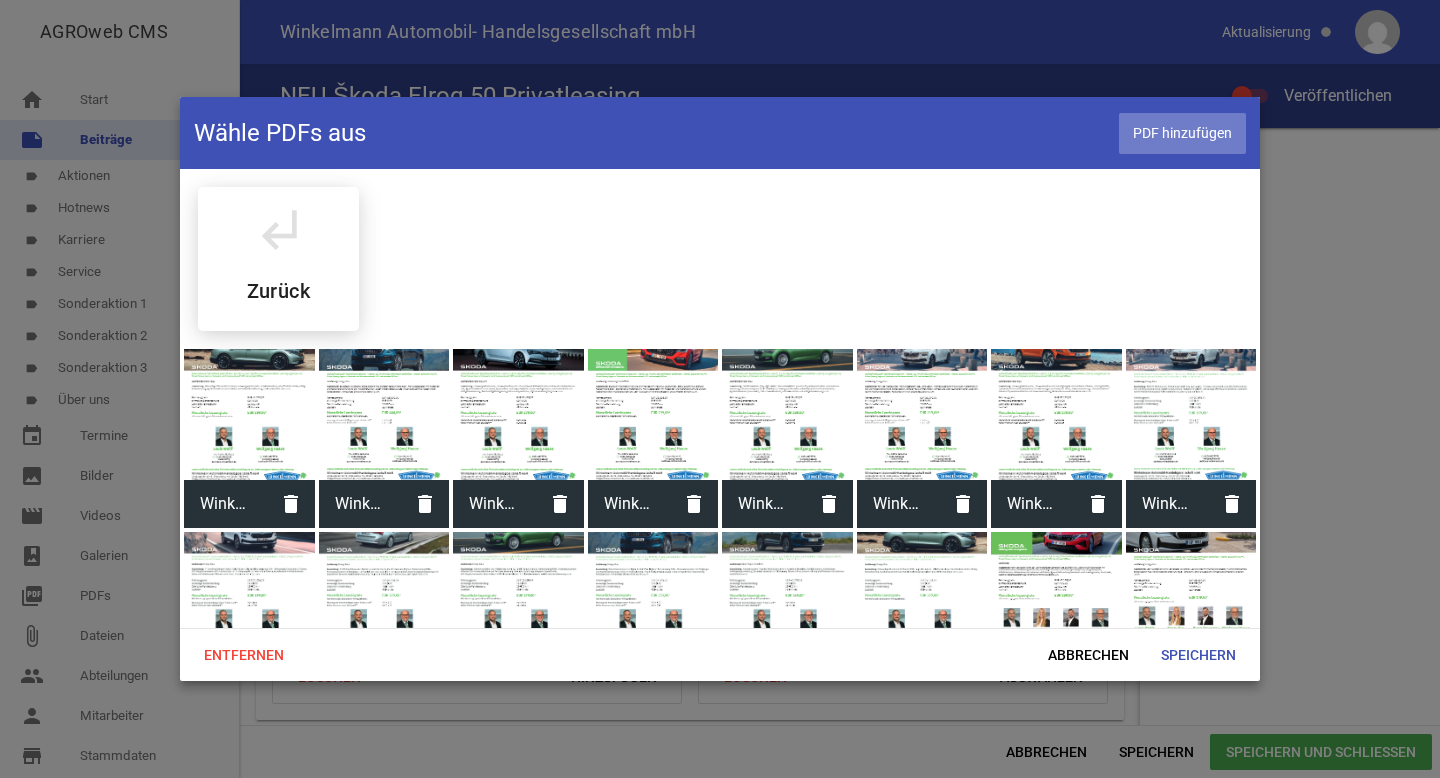 click on "PDF hinzufügen" at bounding box center (1182, 133) 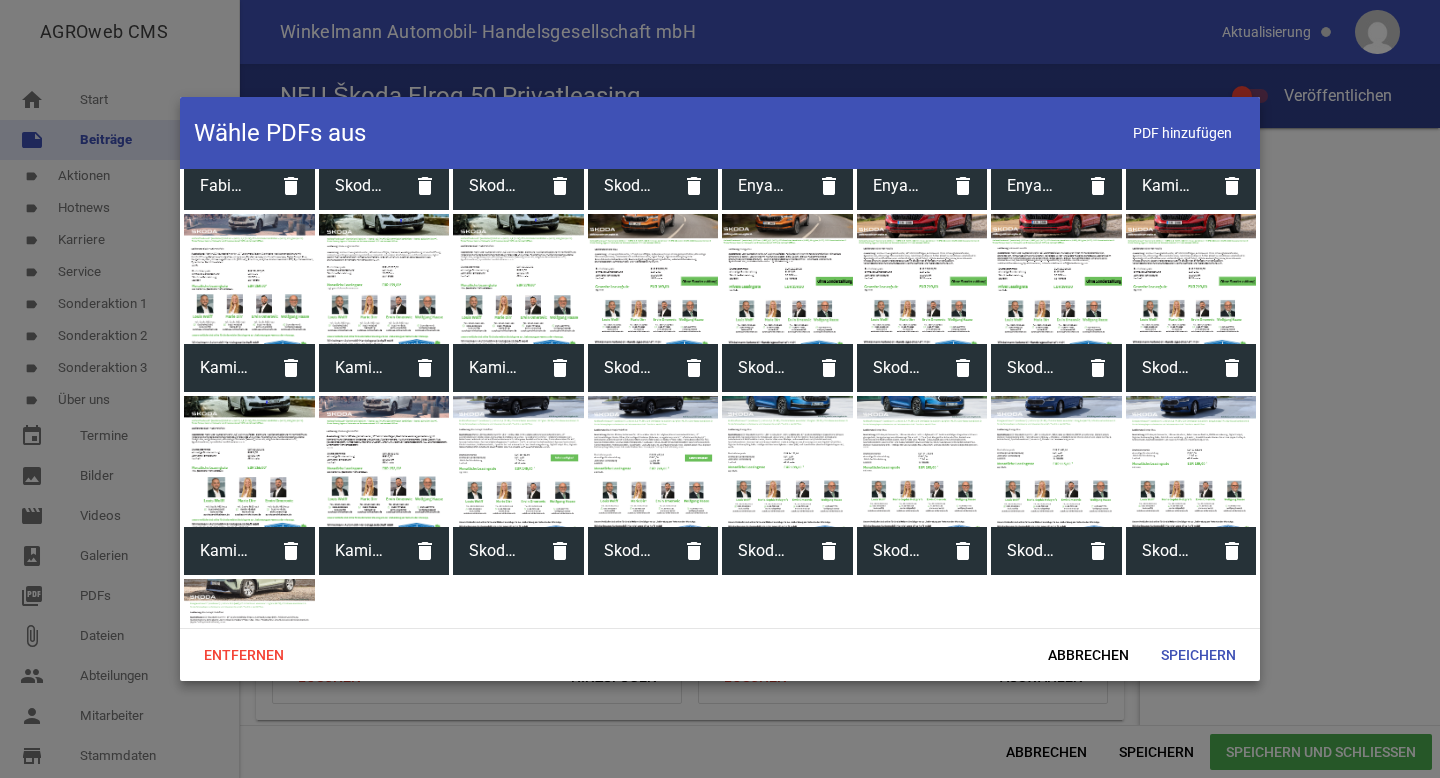scroll, scrollTop: 809, scrollLeft: 0, axis: vertical 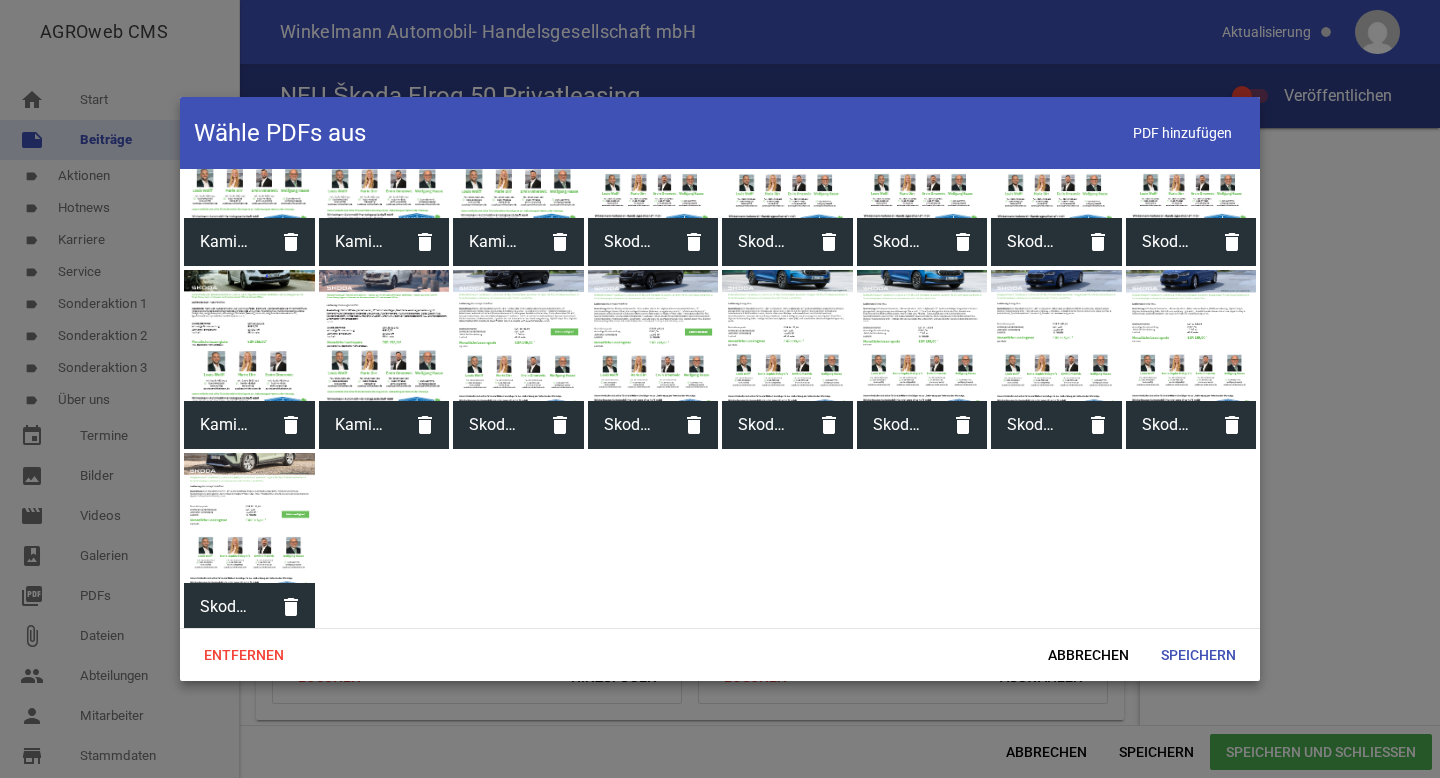 click at bounding box center [249, 518] 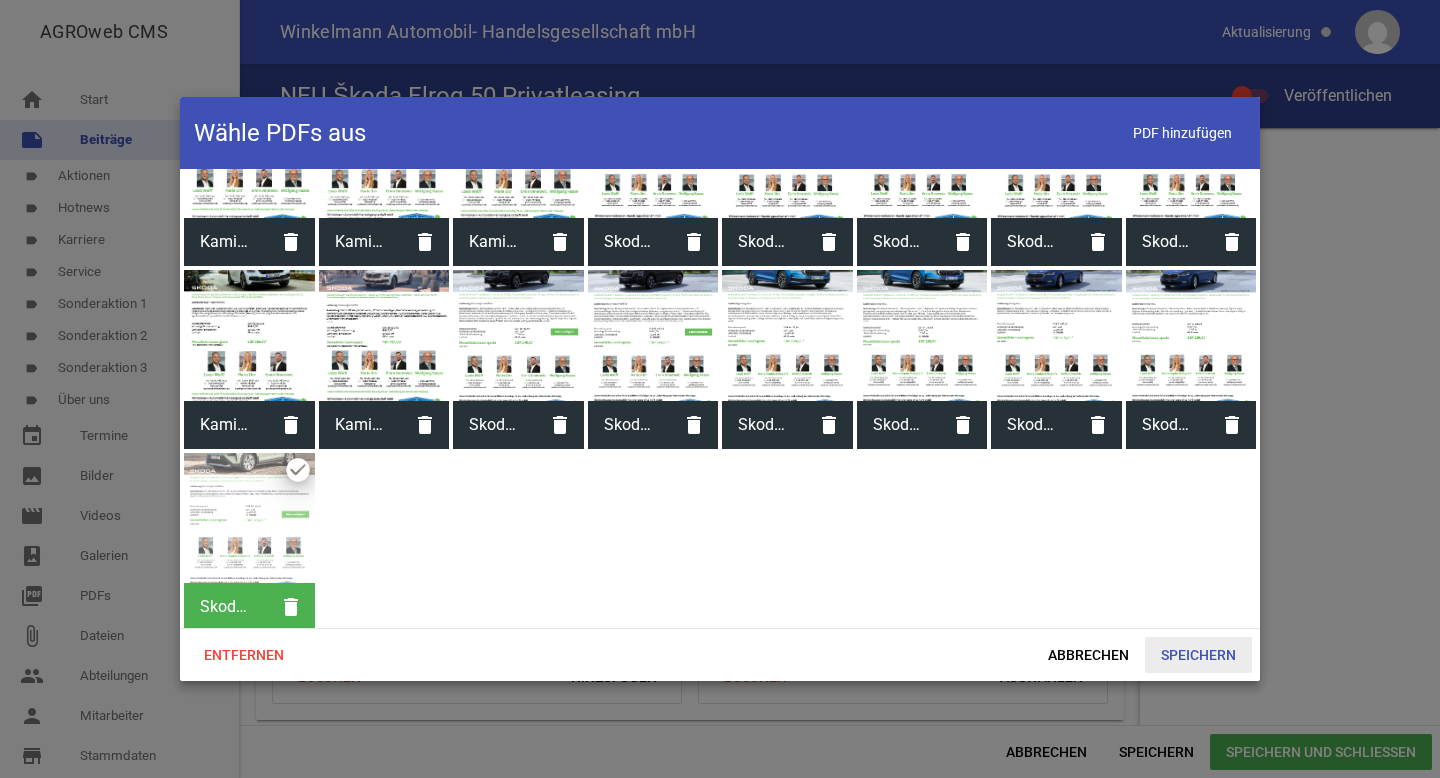 click on "Speichern" at bounding box center [1198, 655] 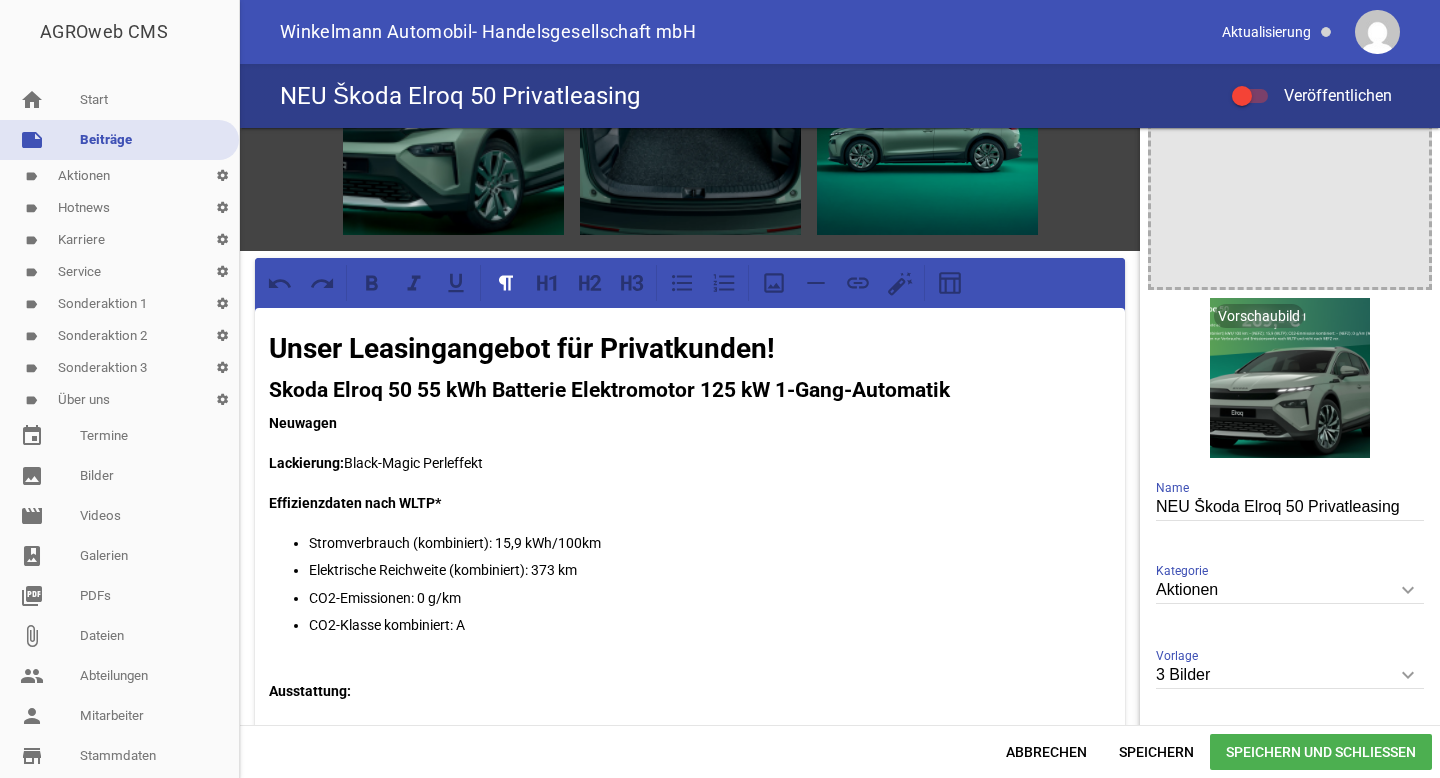scroll, scrollTop: 110, scrollLeft: 0, axis: vertical 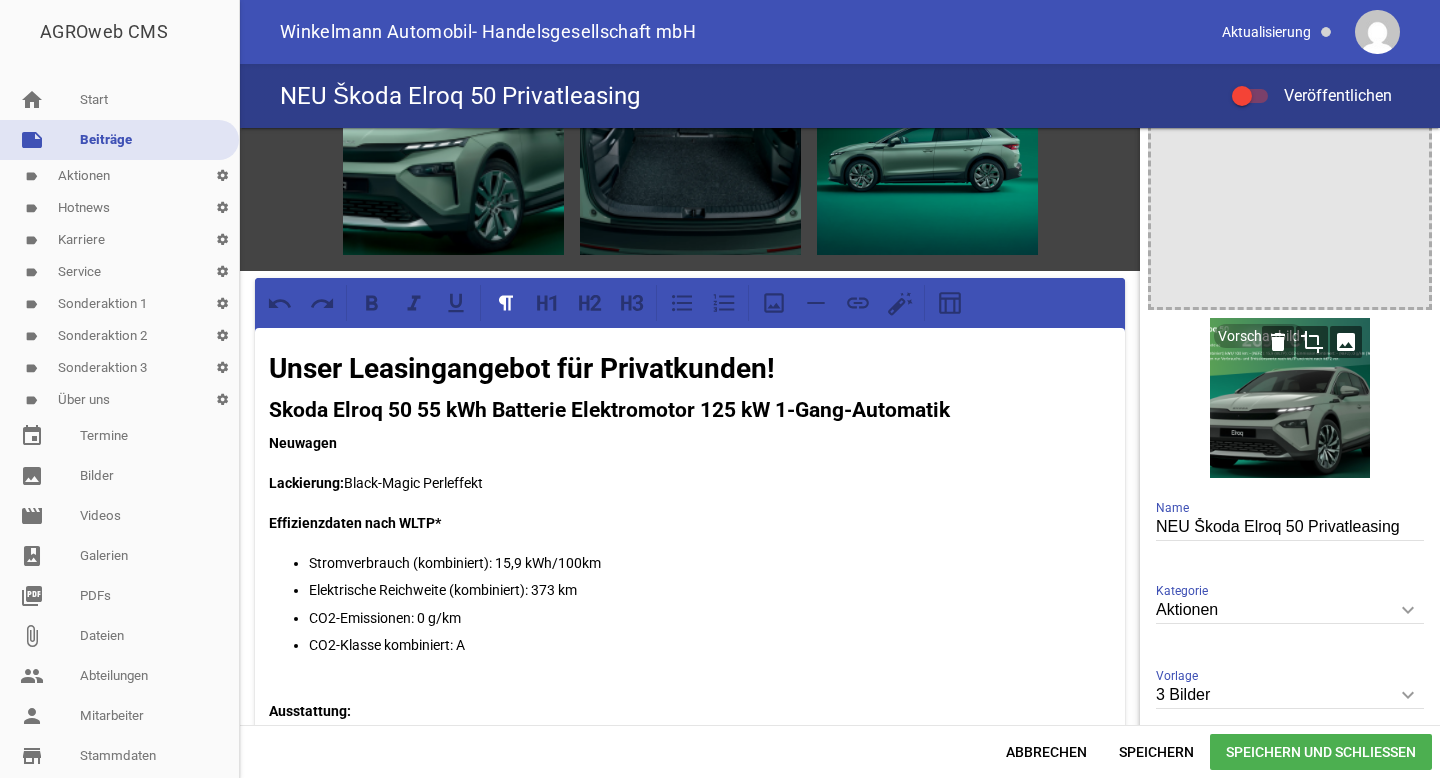 click on "image" at bounding box center [1346, 342] 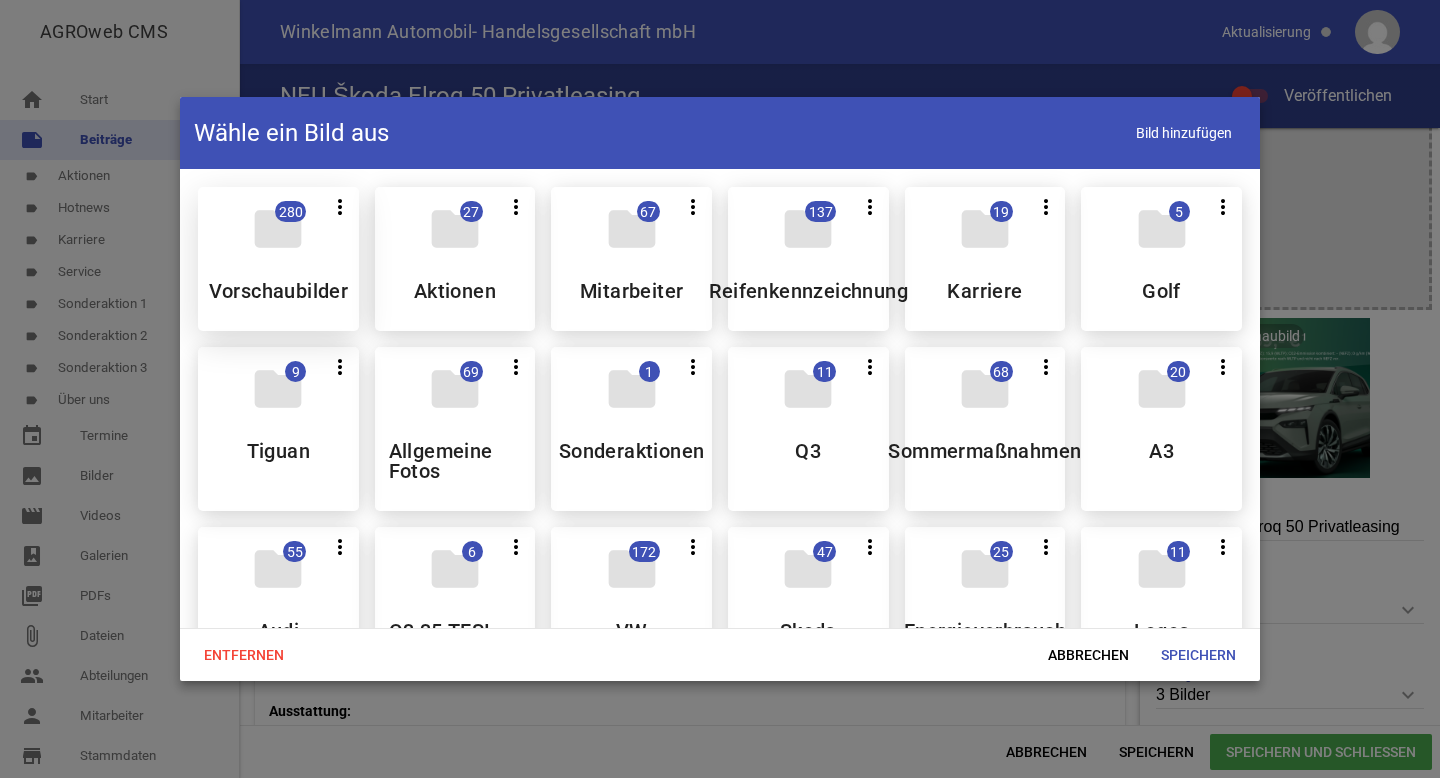 click on "folder   280   more_vert     Teilen   Bearbeiten   Löschen   Vorschaubilder" at bounding box center (278, 259) 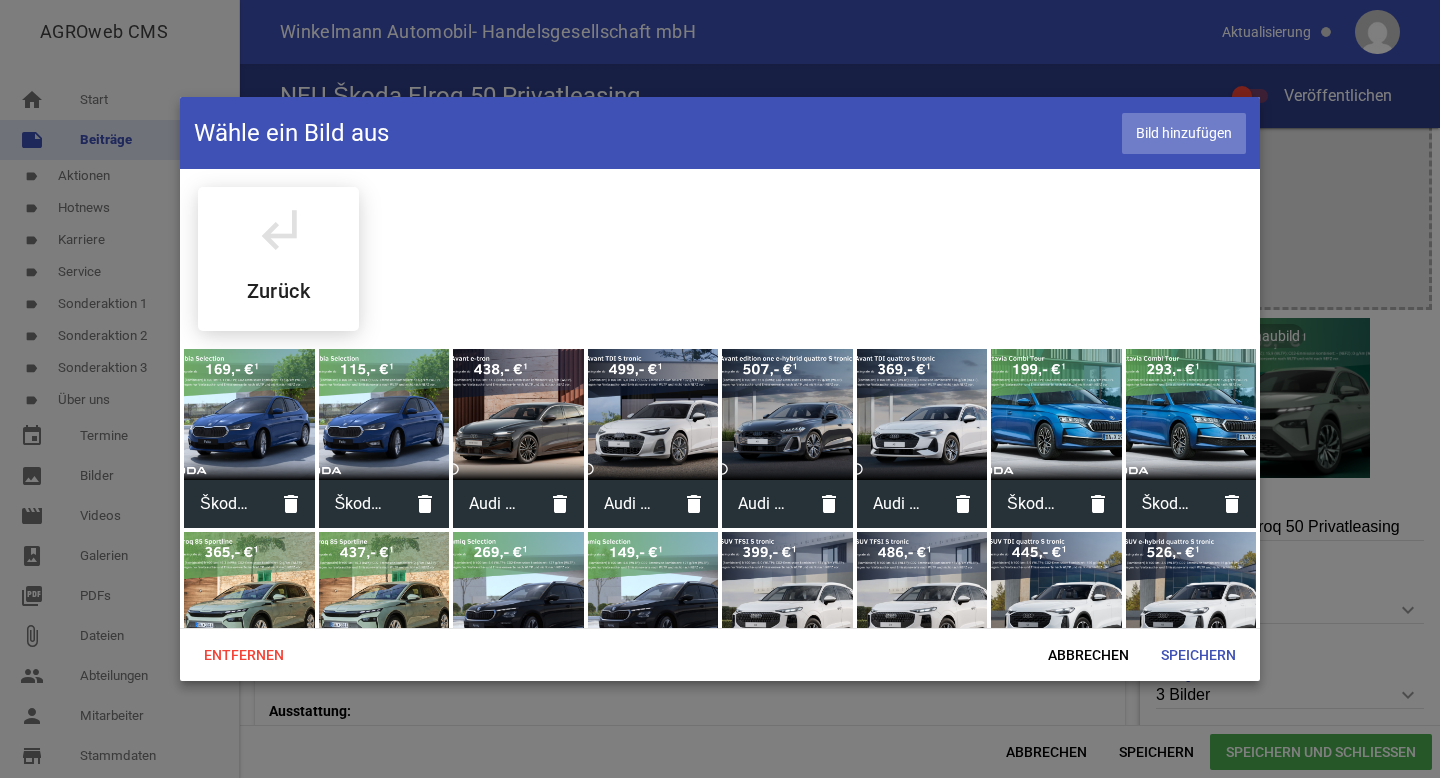 click on "Bild hinzufügen" at bounding box center (1184, 133) 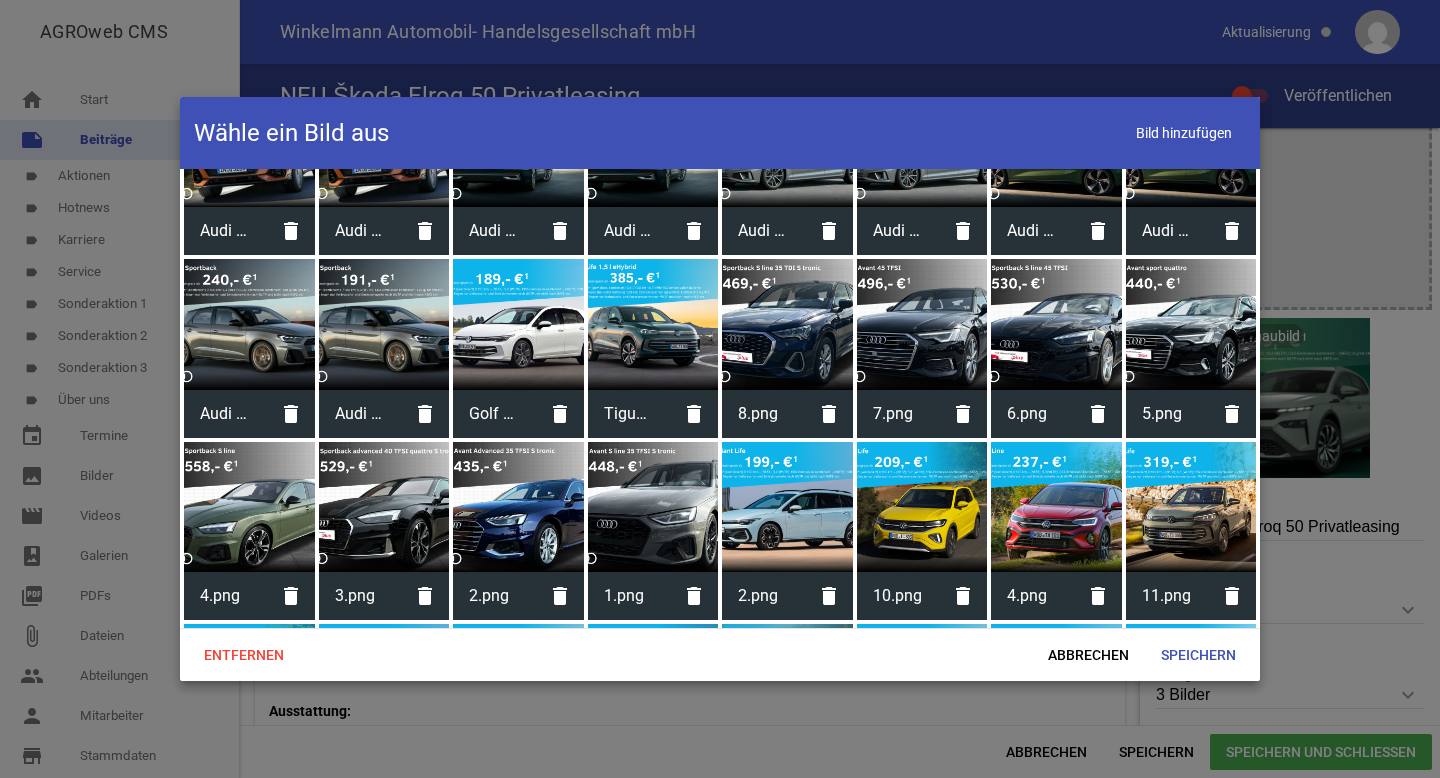 scroll, scrollTop: 6246, scrollLeft: 0, axis: vertical 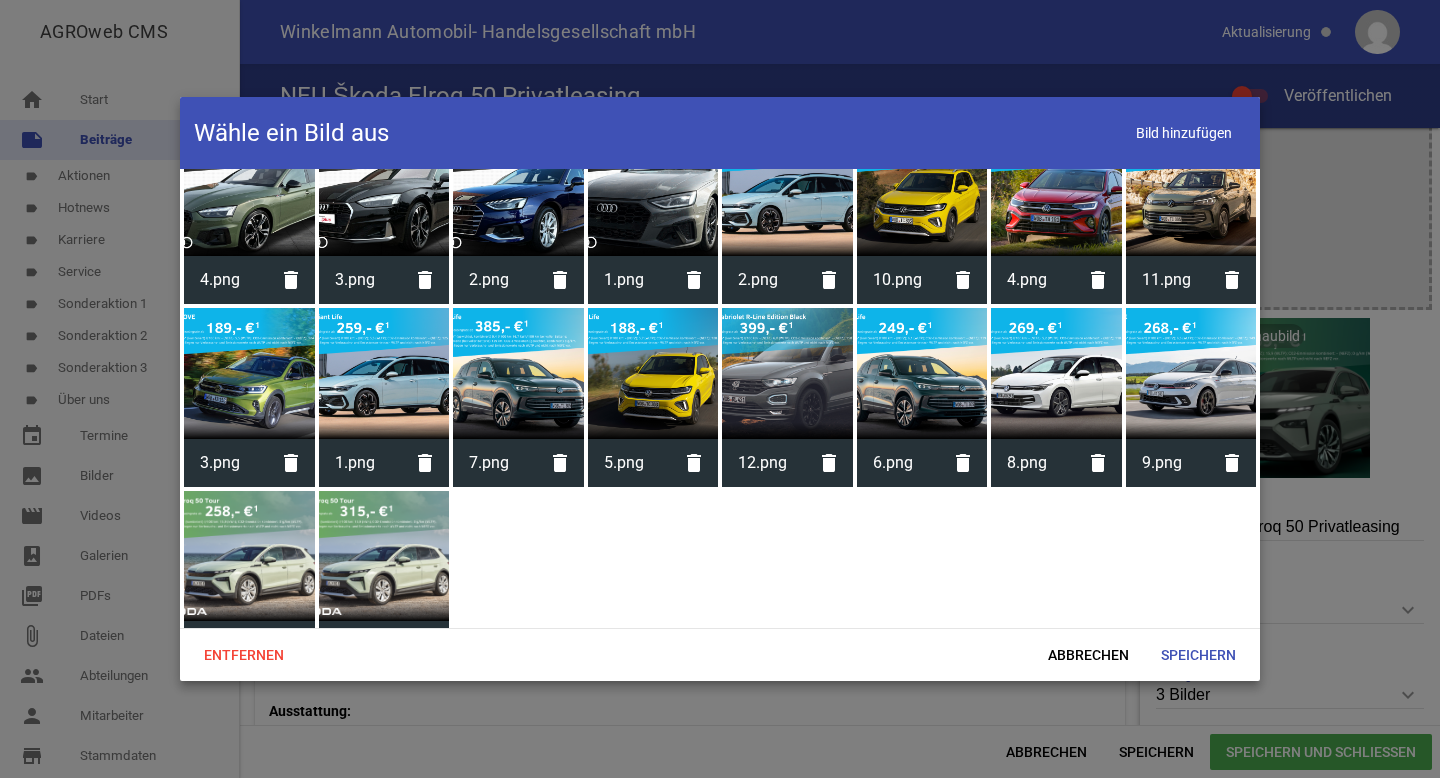 click at bounding box center [384, 556] 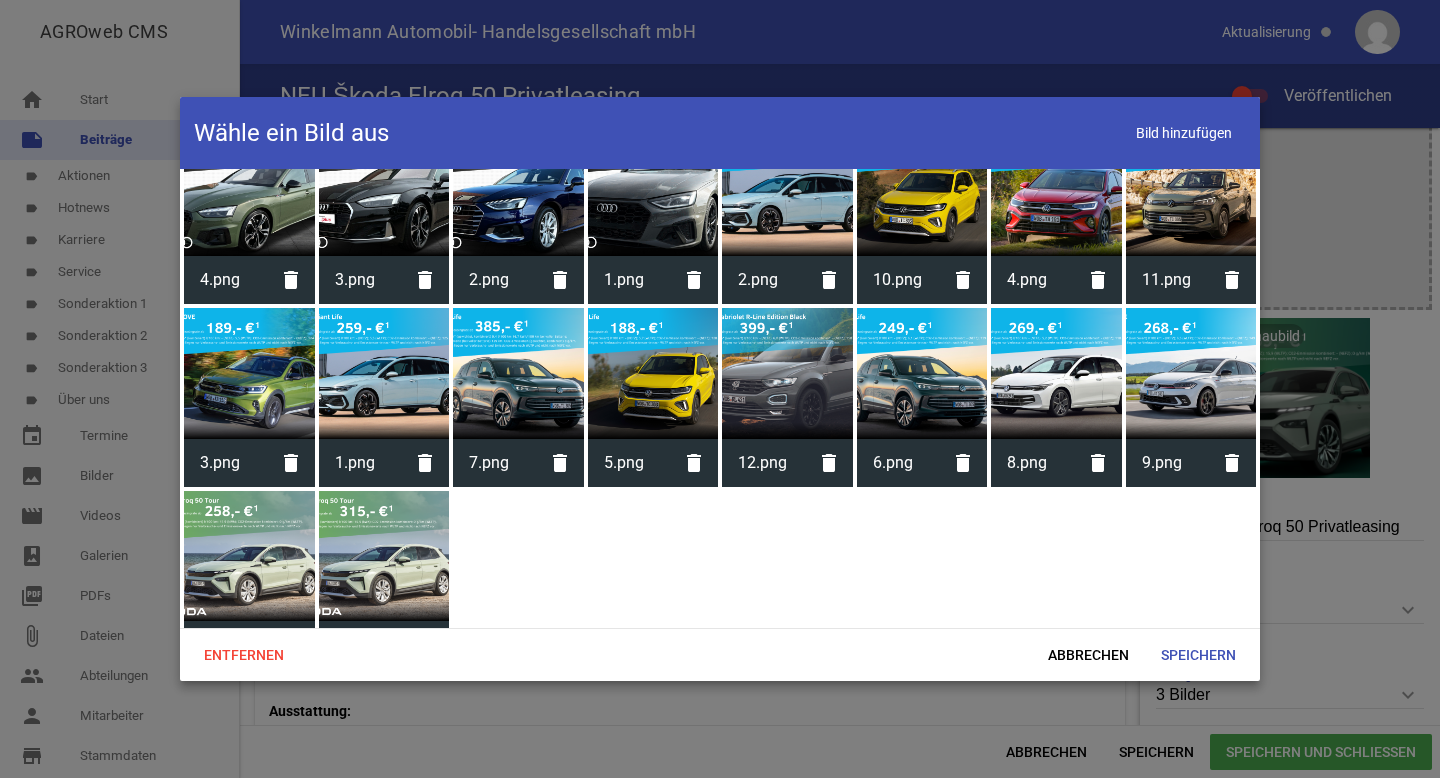 click at bounding box center [384, 556] 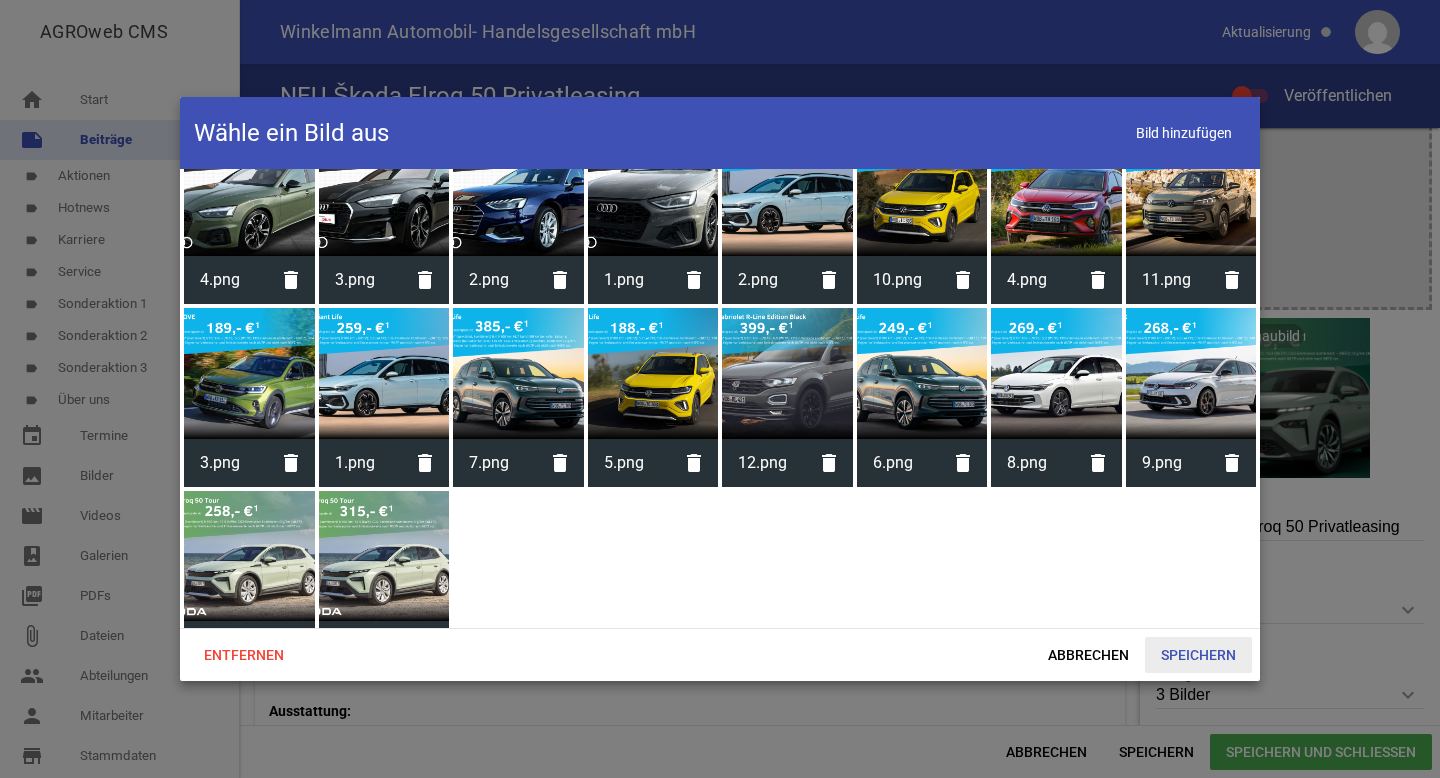 click on "Speichern" at bounding box center [1198, 655] 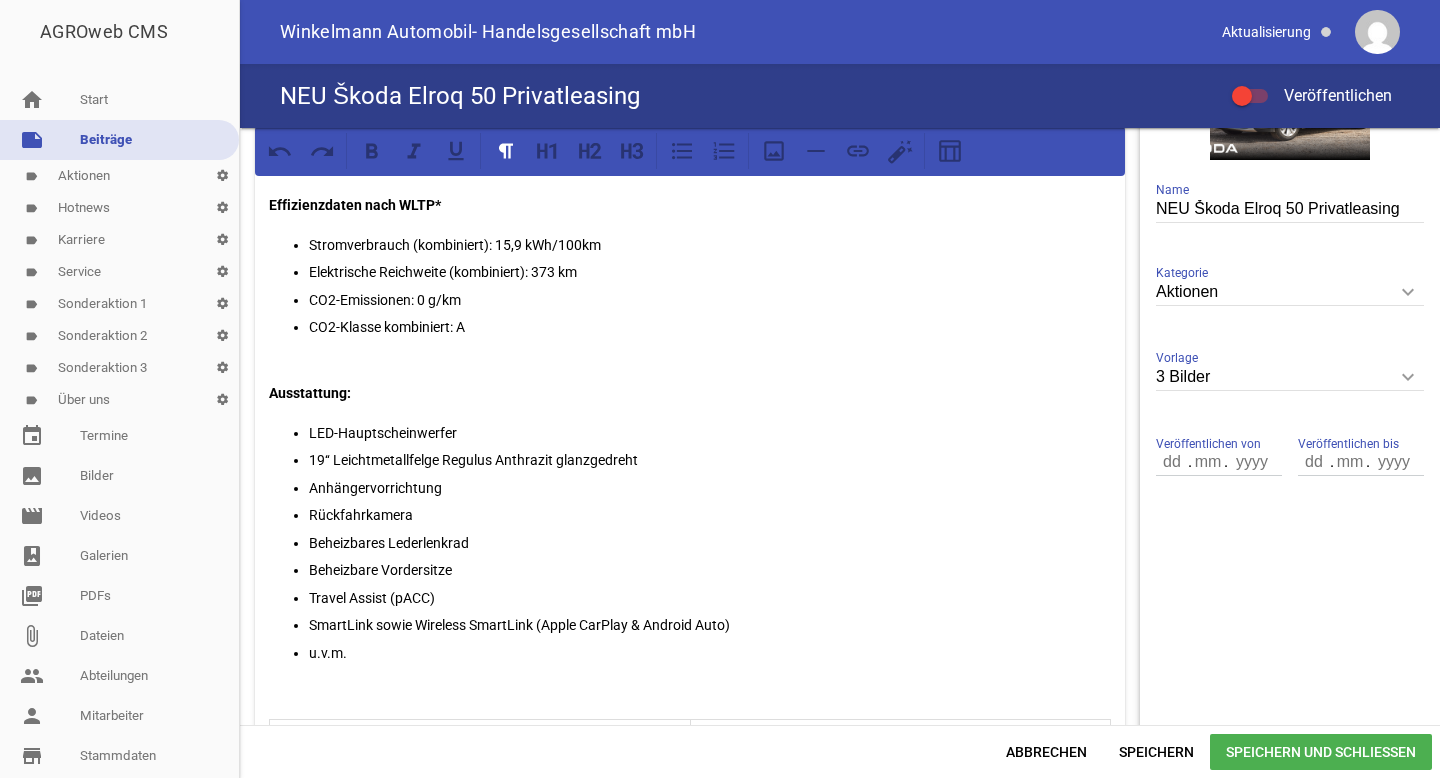 scroll, scrollTop: 0, scrollLeft: 0, axis: both 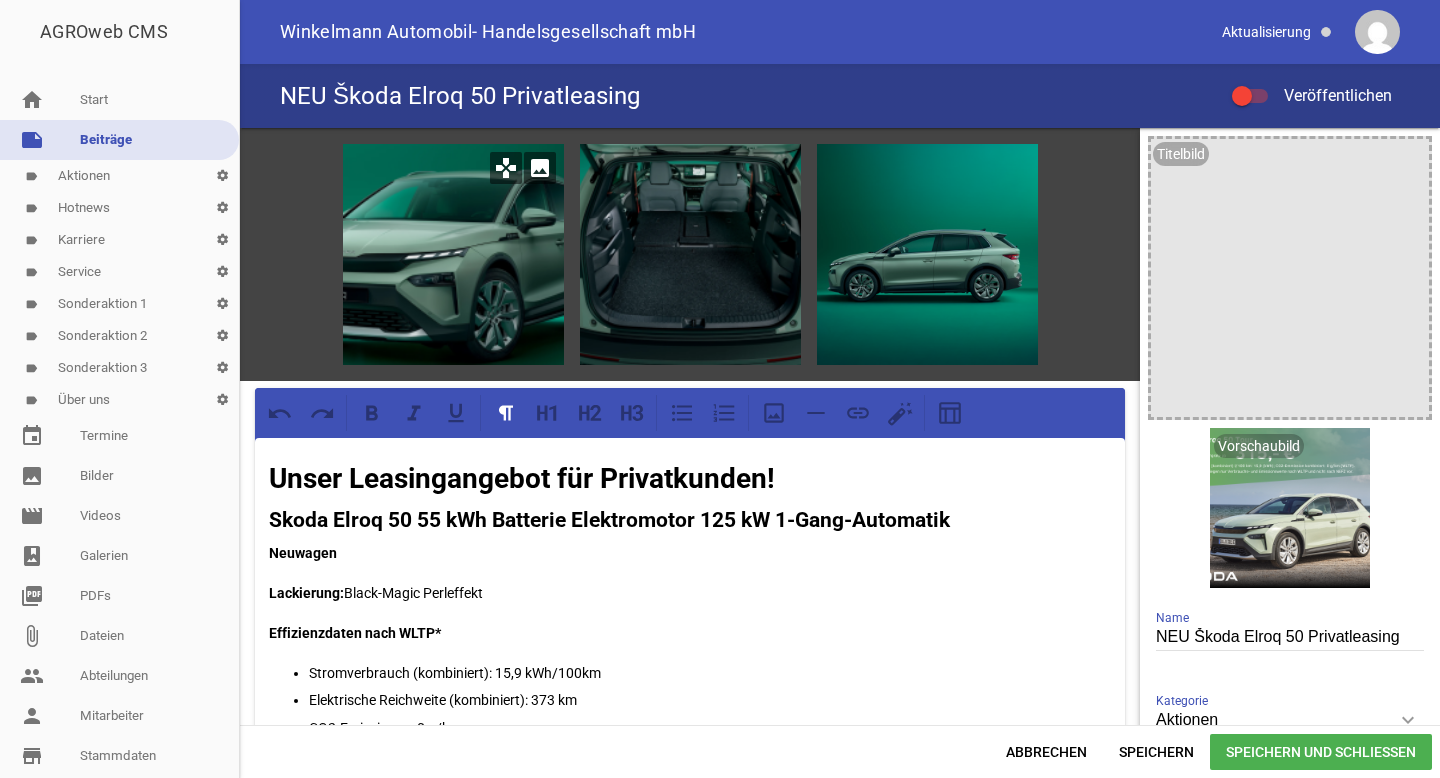 click on "image" at bounding box center (540, 168) 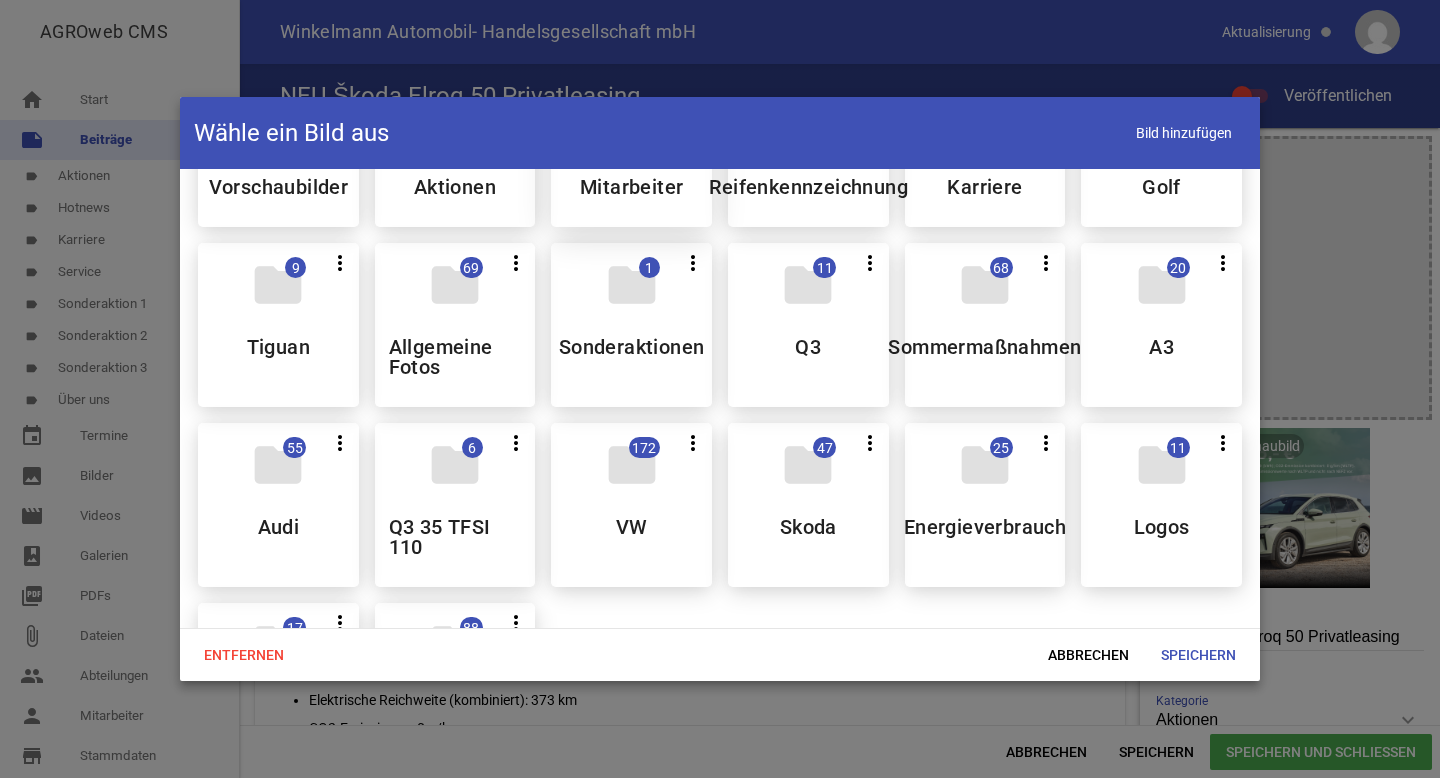 scroll, scrollTop: 169, scrollLeft: 0, axis: vertical 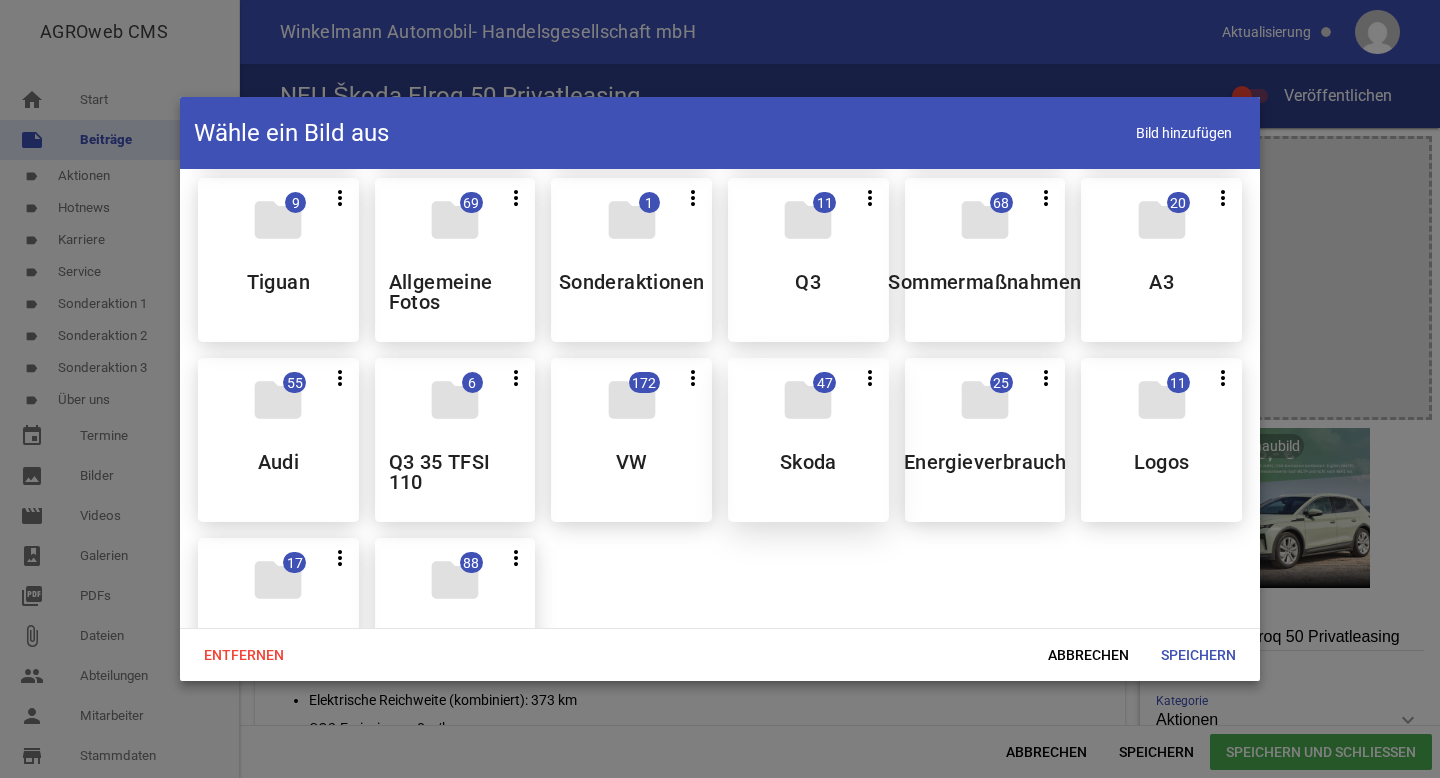click on "folder   47   more_vert     Teilen   Bearbeiten   Löschen   Skoda" at bounding box center (808, 440) 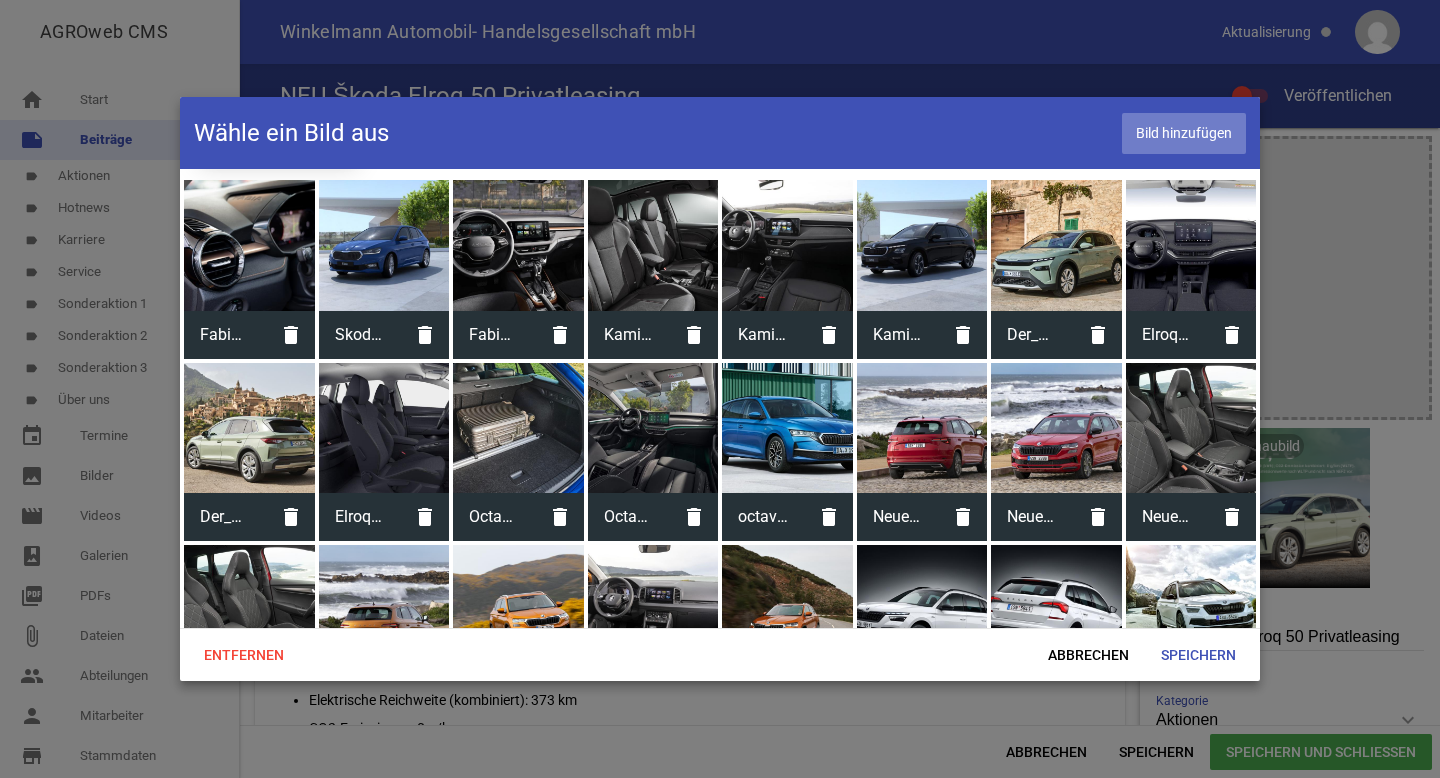 click on "Bild hinzufügen" at bounding box center (1184, 133) 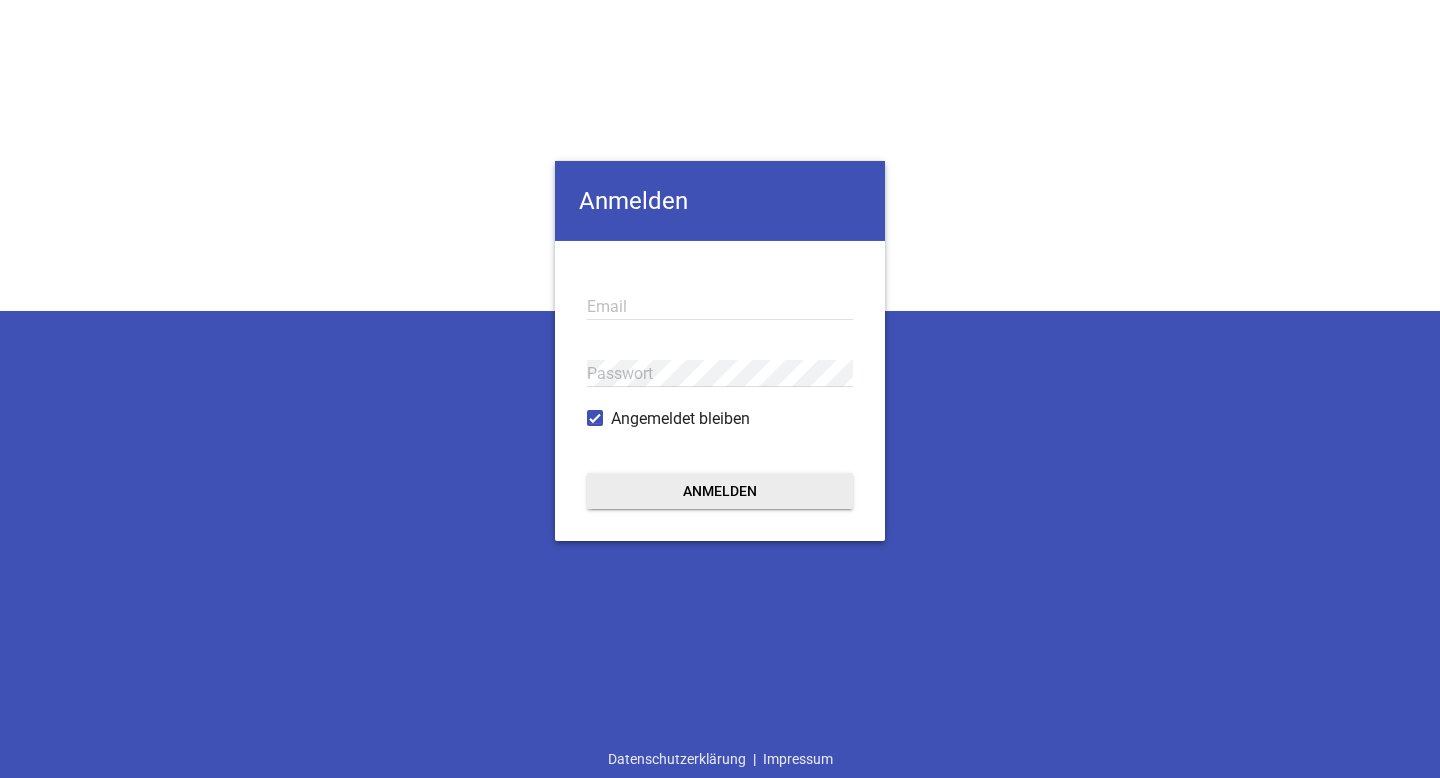 scroll, scrollTop: 0, scrollLeft: 0, axis: both 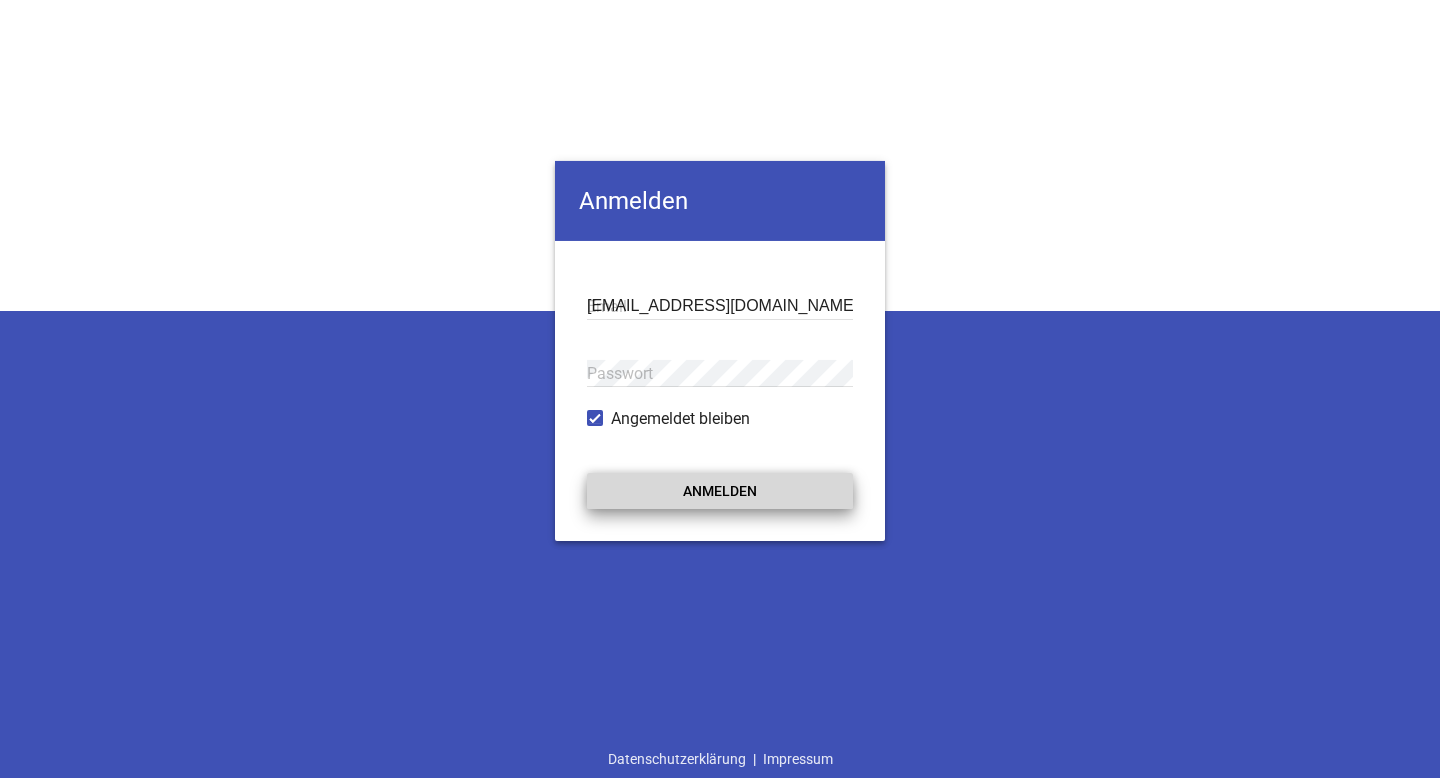 click on "Anmelden" at bounding box center [720, 491] 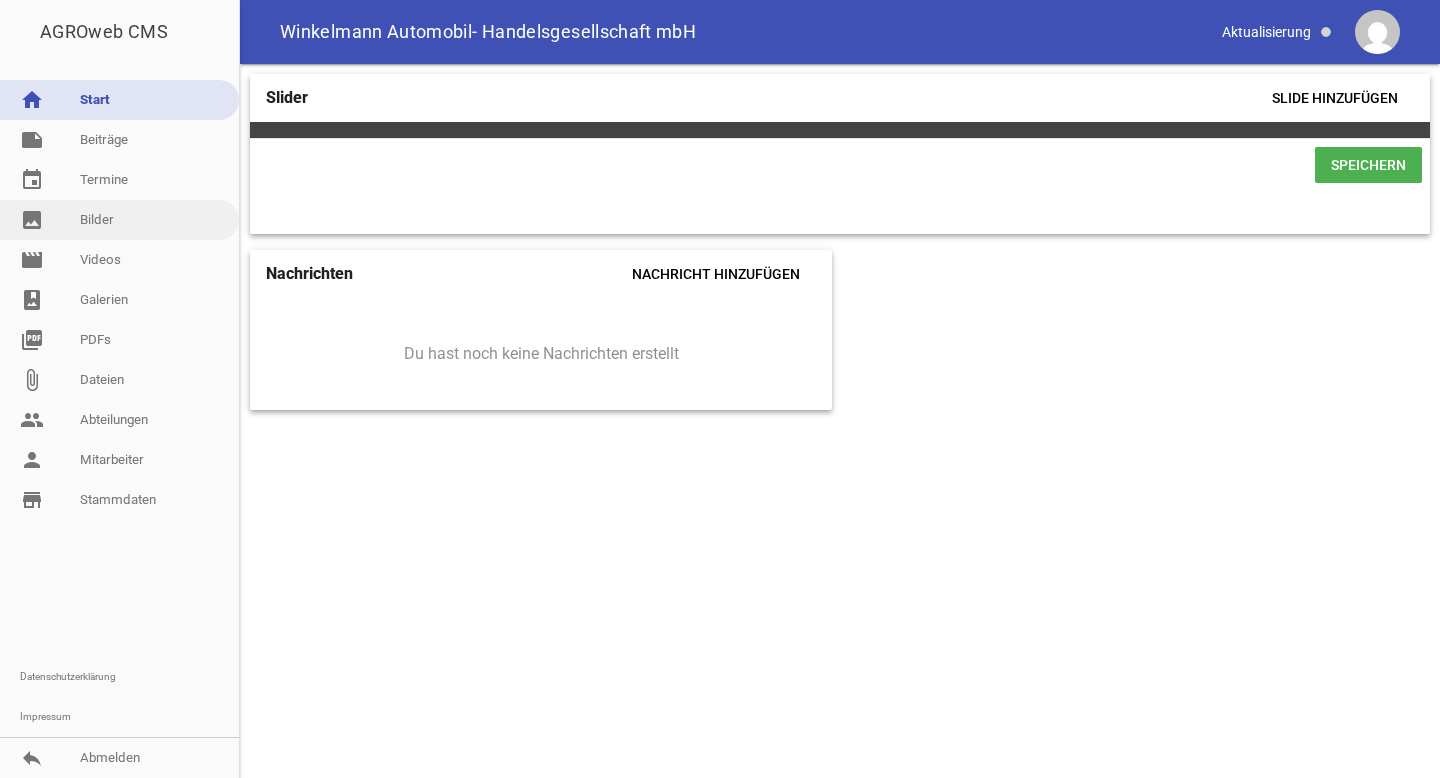 click on "image Bilder" at bounding box center [119, 220] 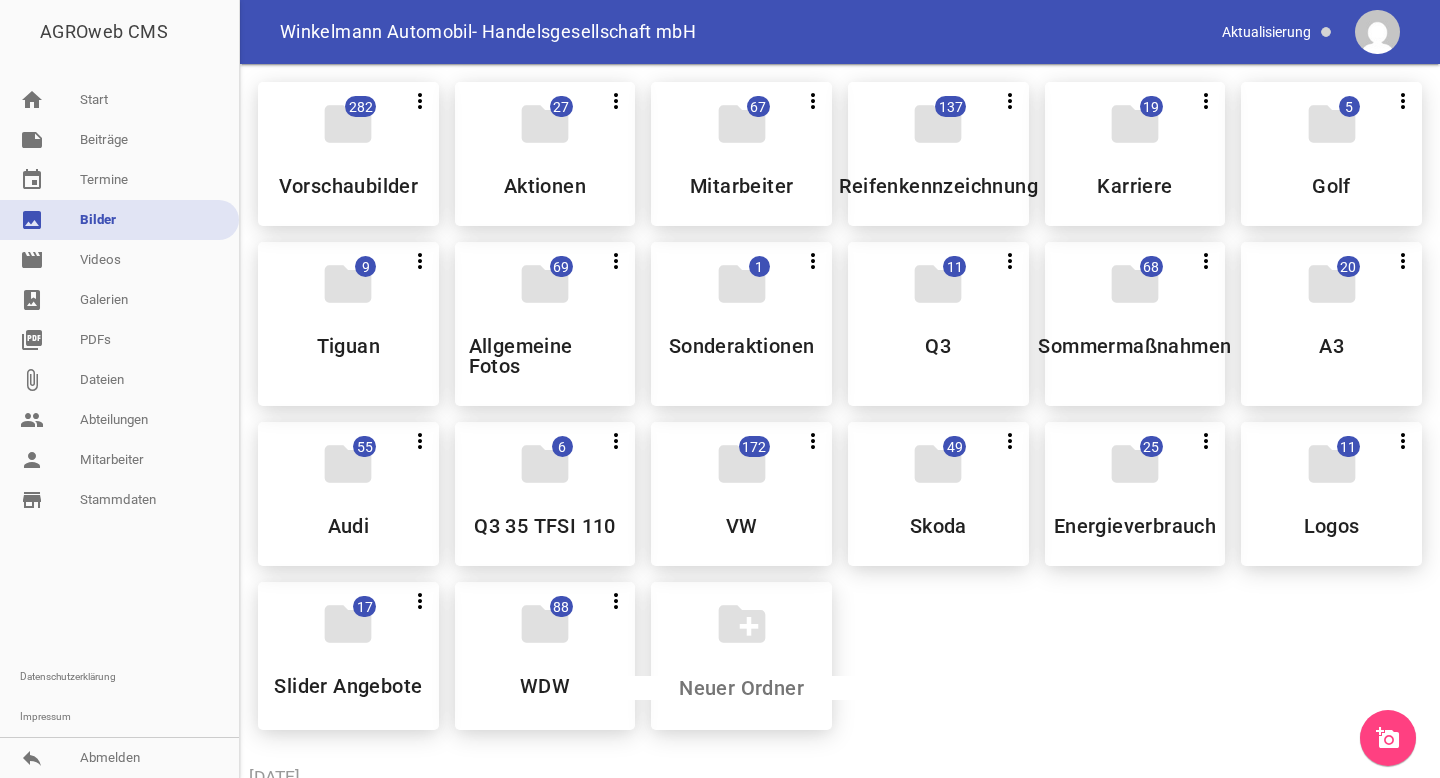click on "add_a_photo" at bounding box center (1388, 738) 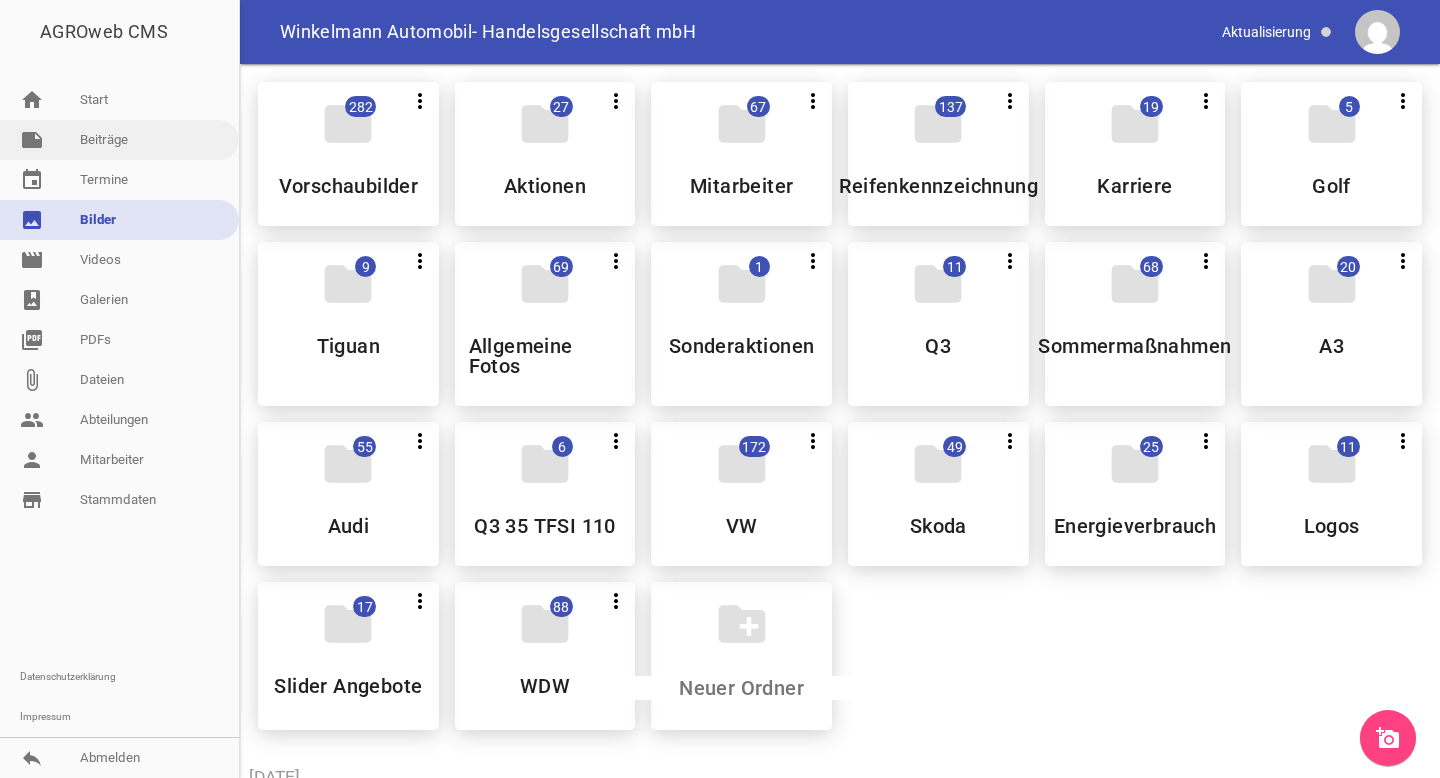 click on "note Beiträge" at bounding box center (119, 140) 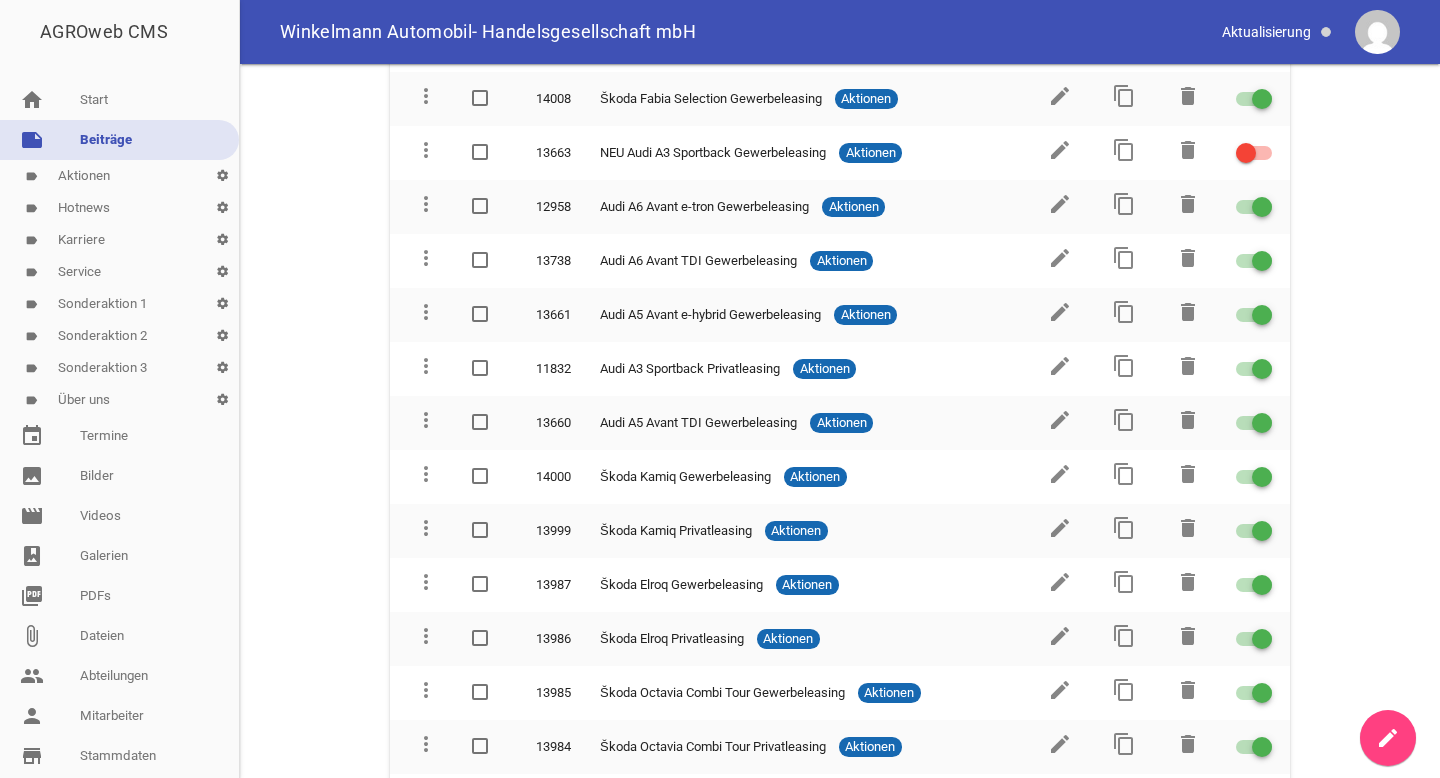 scroll, scrollTop: 0, scrollLeft: 0, axis: both 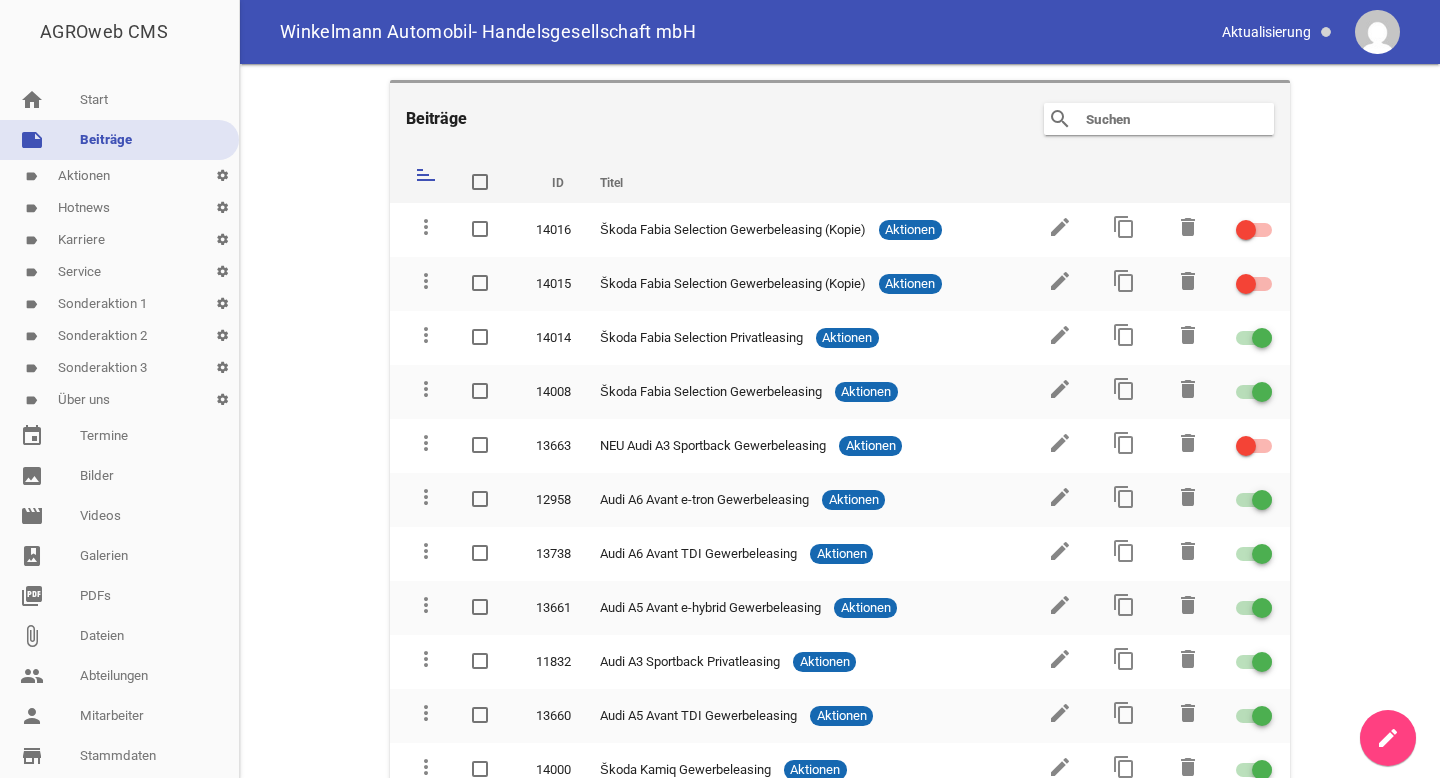 click at bounding box center (1164, 119) 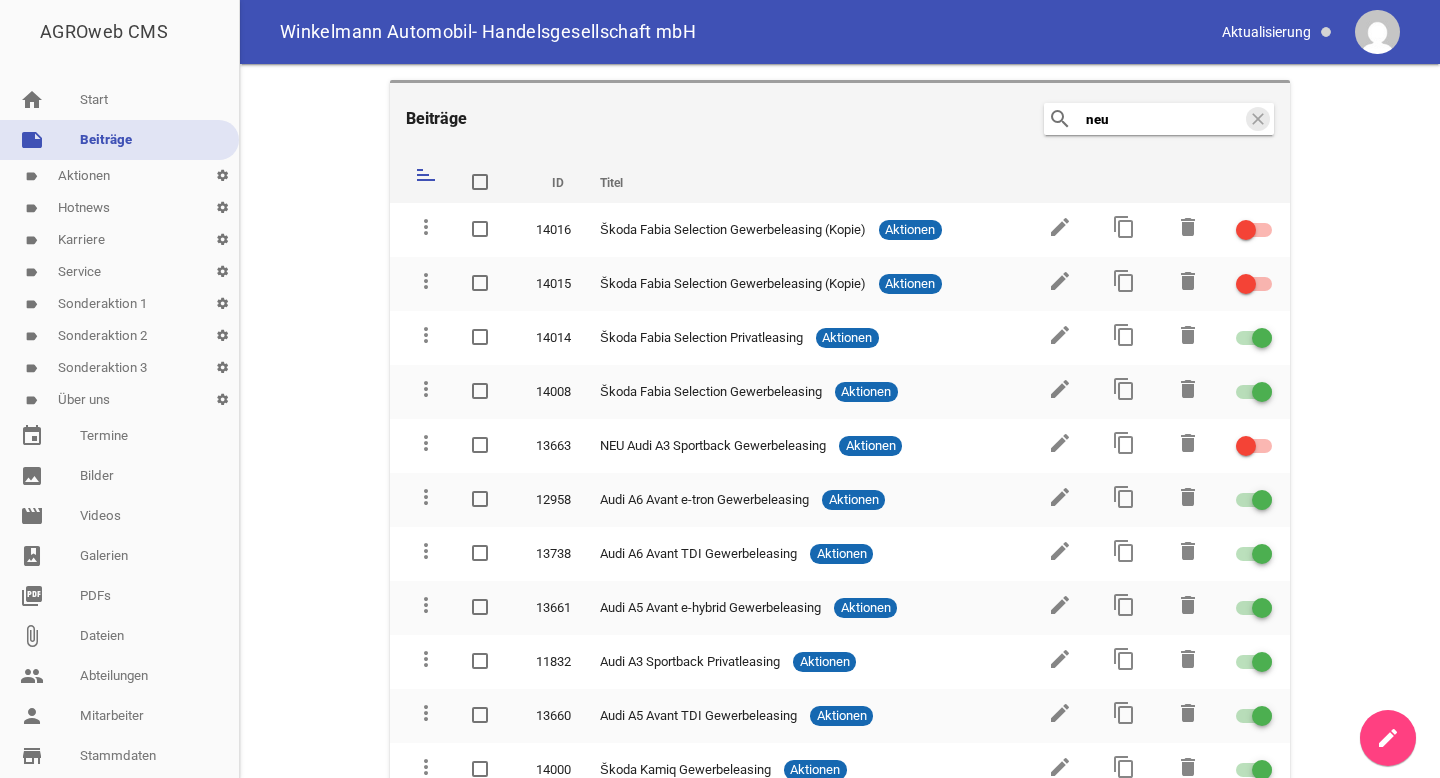 type on "neu" 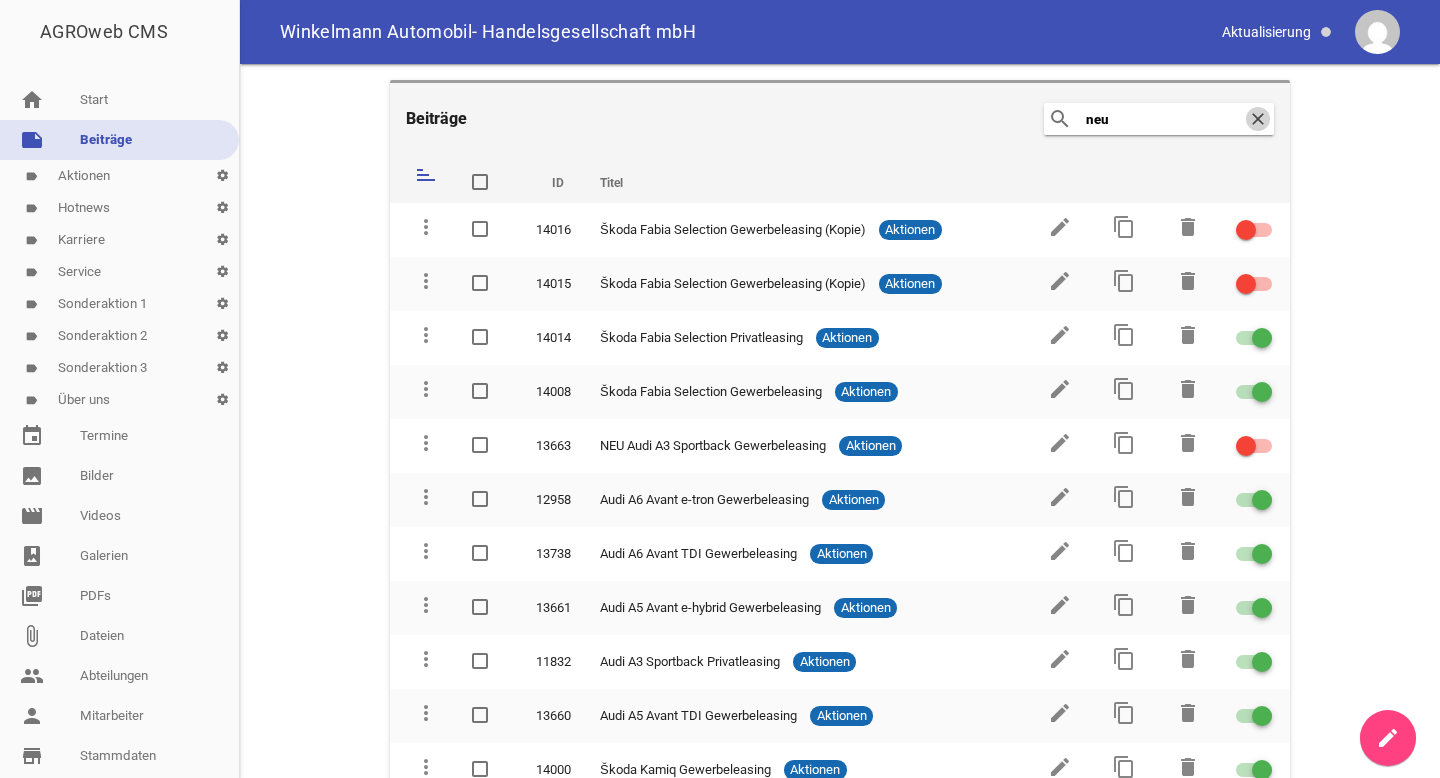 click on "clear" at bounding box center (1258, 119) 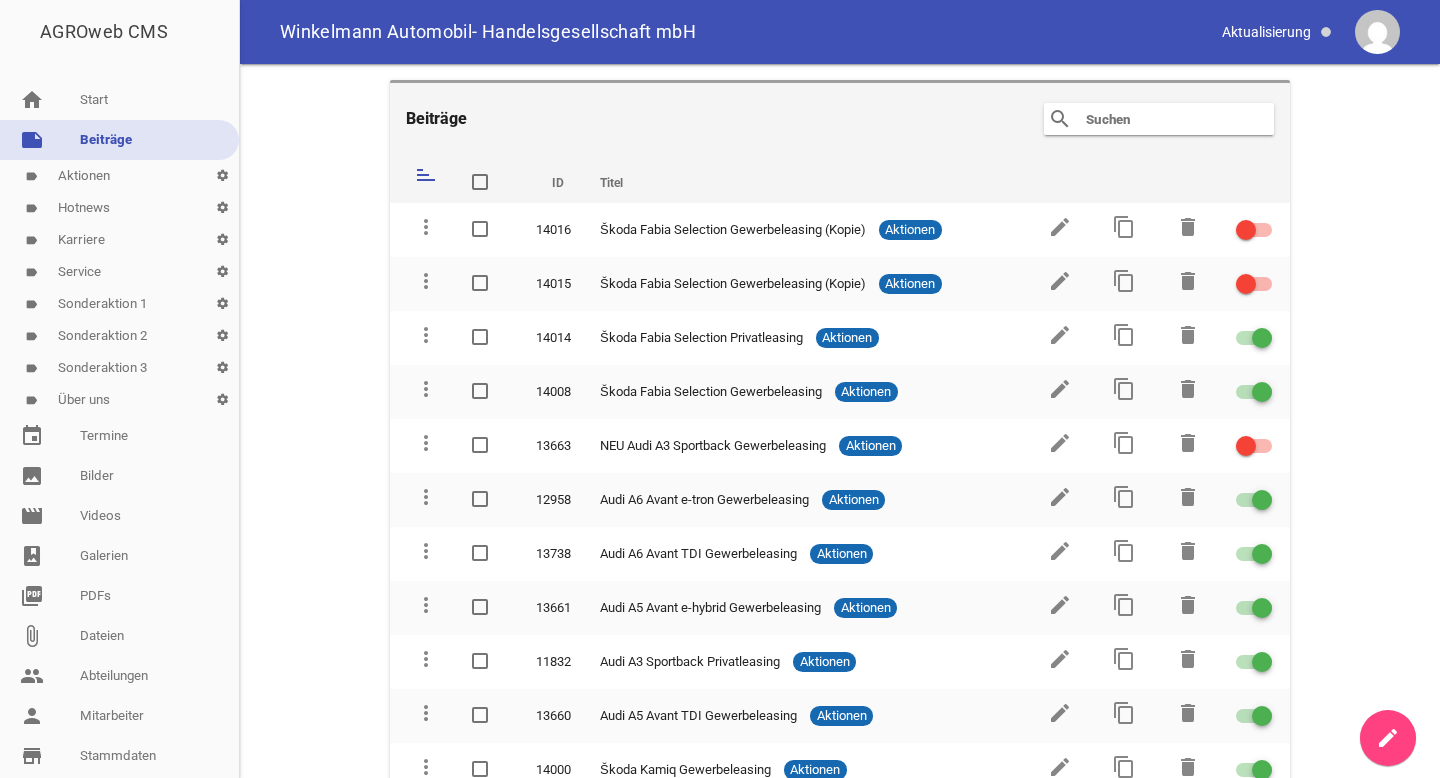 click on "Beiträge
search     clear   sort
ID
Titel
delete     more_vert       14016   Škoda Fabia Selection Gewerbeleasing (Kopie) Aktionen   edit   content_copy   delete     more_vert       14015   Škoda Fabia Selection Gewerbeleasing (Kopie) Aktionen   edit   content_copy   delete     more_vert       14014   Škoda Fabia Selection Privatleasing Aktionen   edit   content_copy   delete     more_vert       14008   Škoda Fabia Selection Gewerbeleasing Aktionen   edit   content_copy   delete     more_vert       13663   NEU Audi A3 Sportback Gewerbeleasing Aktionen   edit   content_copy   delete     more_vert       12958   Audi A6 Avant e-tron Gewerbeleasing Aktionen   edit   content_copy   delete     more_vert       13738   Audi A6 Avant TDI Gewerbeleasing Aktionen   edit   content_copy   delete     more_vert       13661   Audi A5 Avant e-hybrid Gewerbeleasing Aktionen   edit" at bounding box center (840, 421) 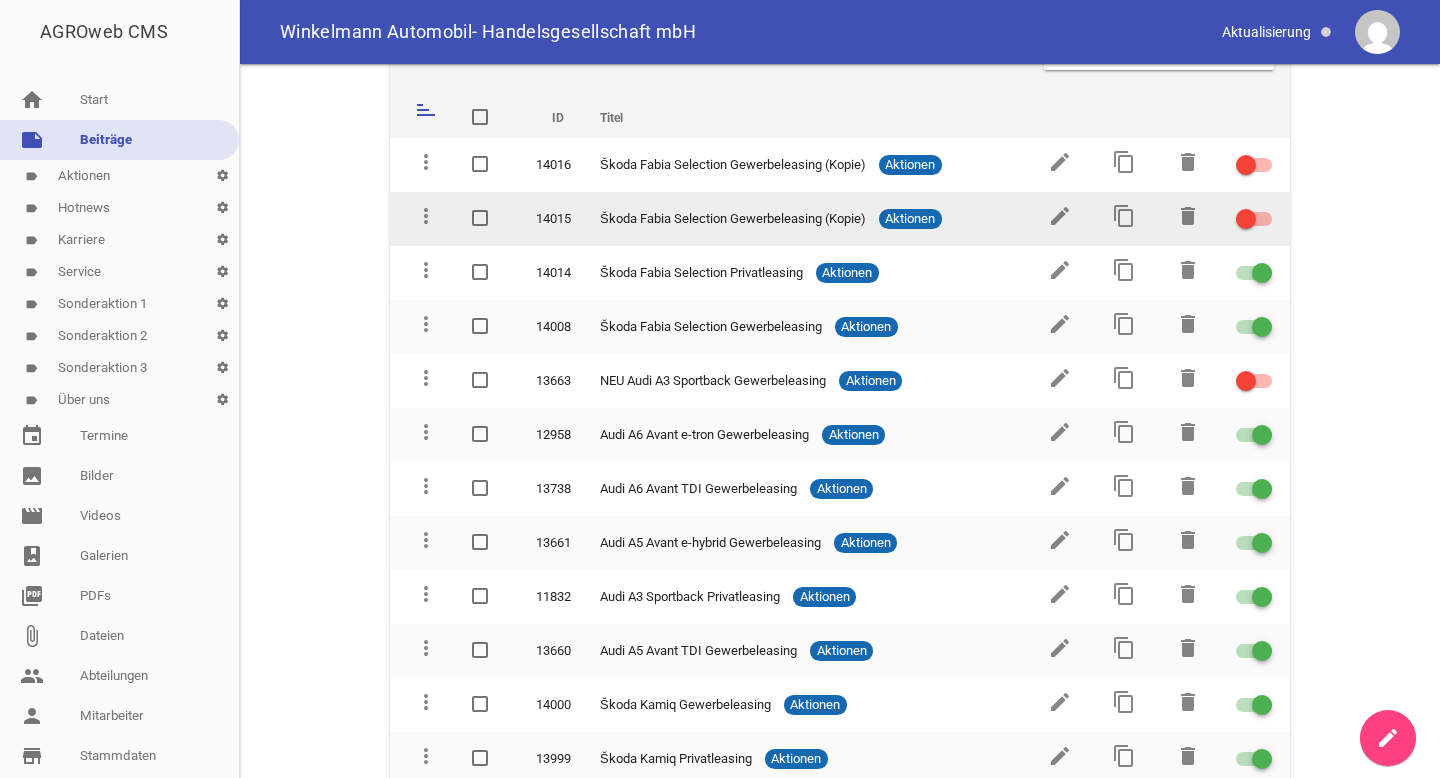 scroll, scrollTop: 0, scrollLeft: 0, axis: both 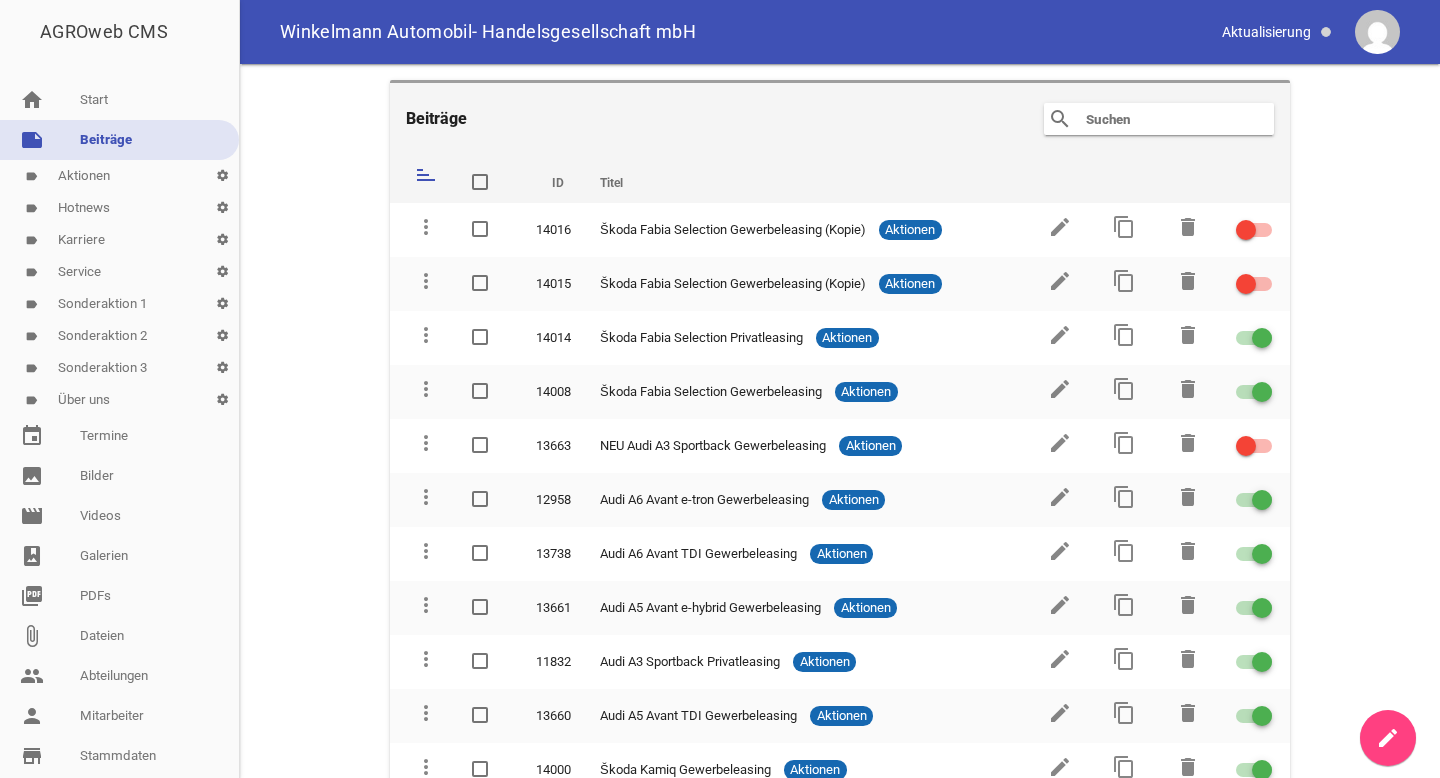 click at bounding box center (1164, 119) 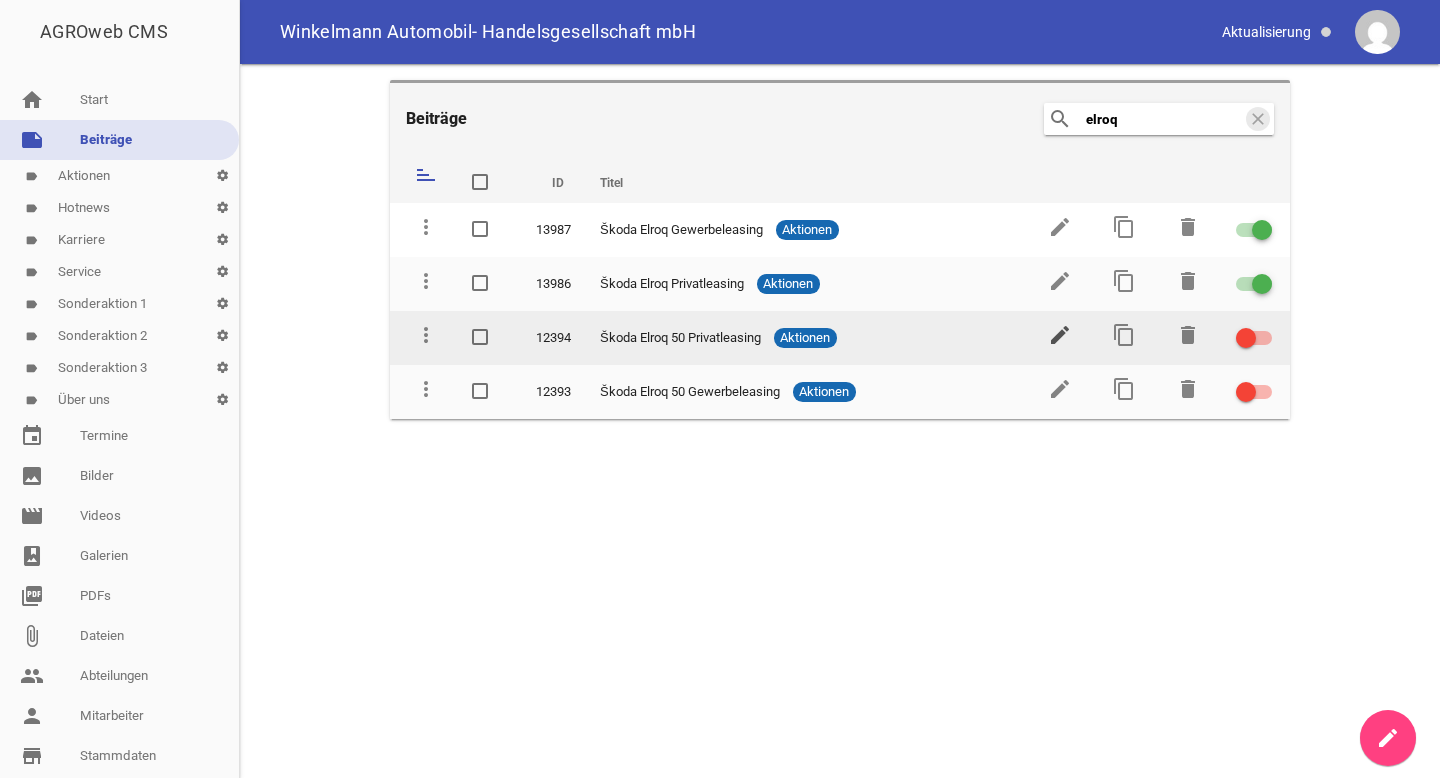 type on "elroq" 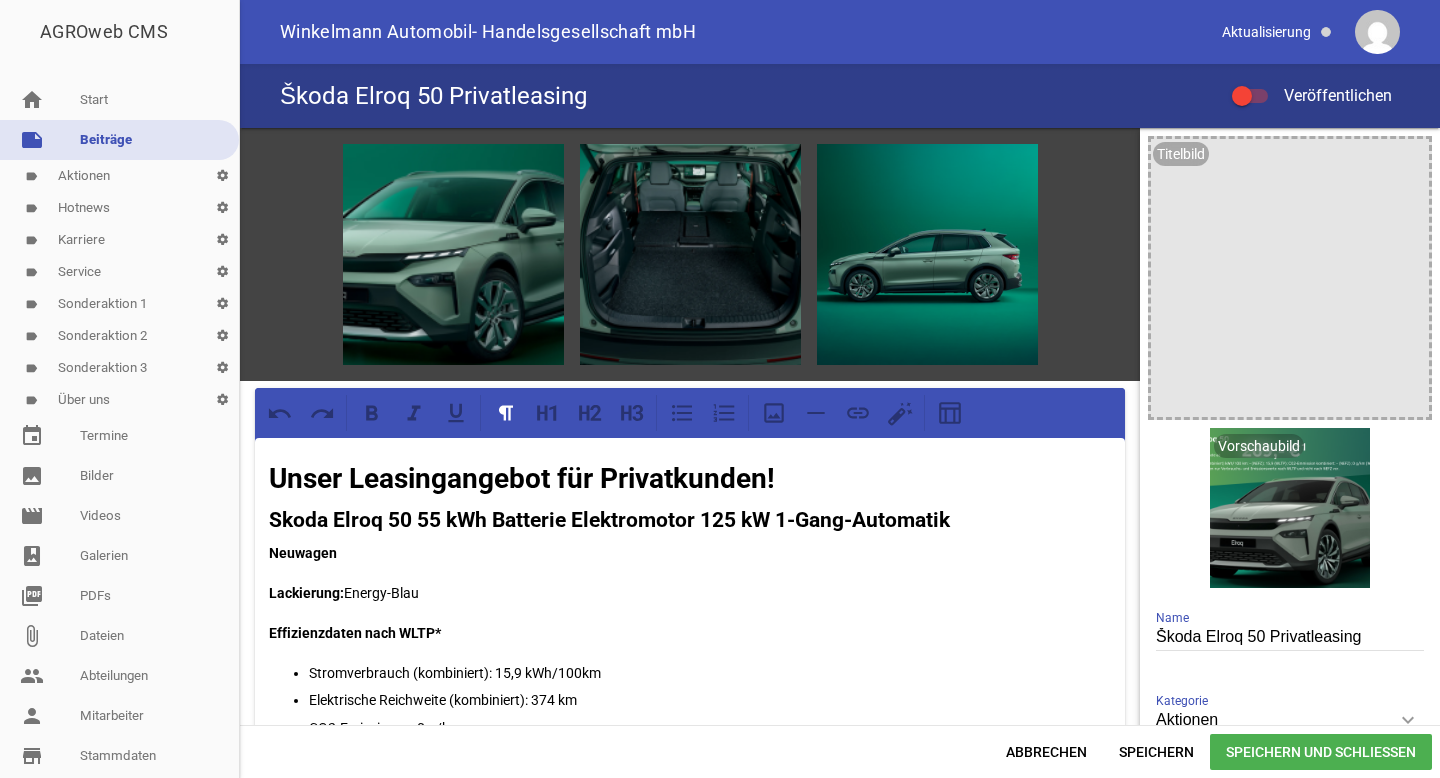click on "Škoda Elroq 50 Privatleasing" at bounding box center [1290, 637] 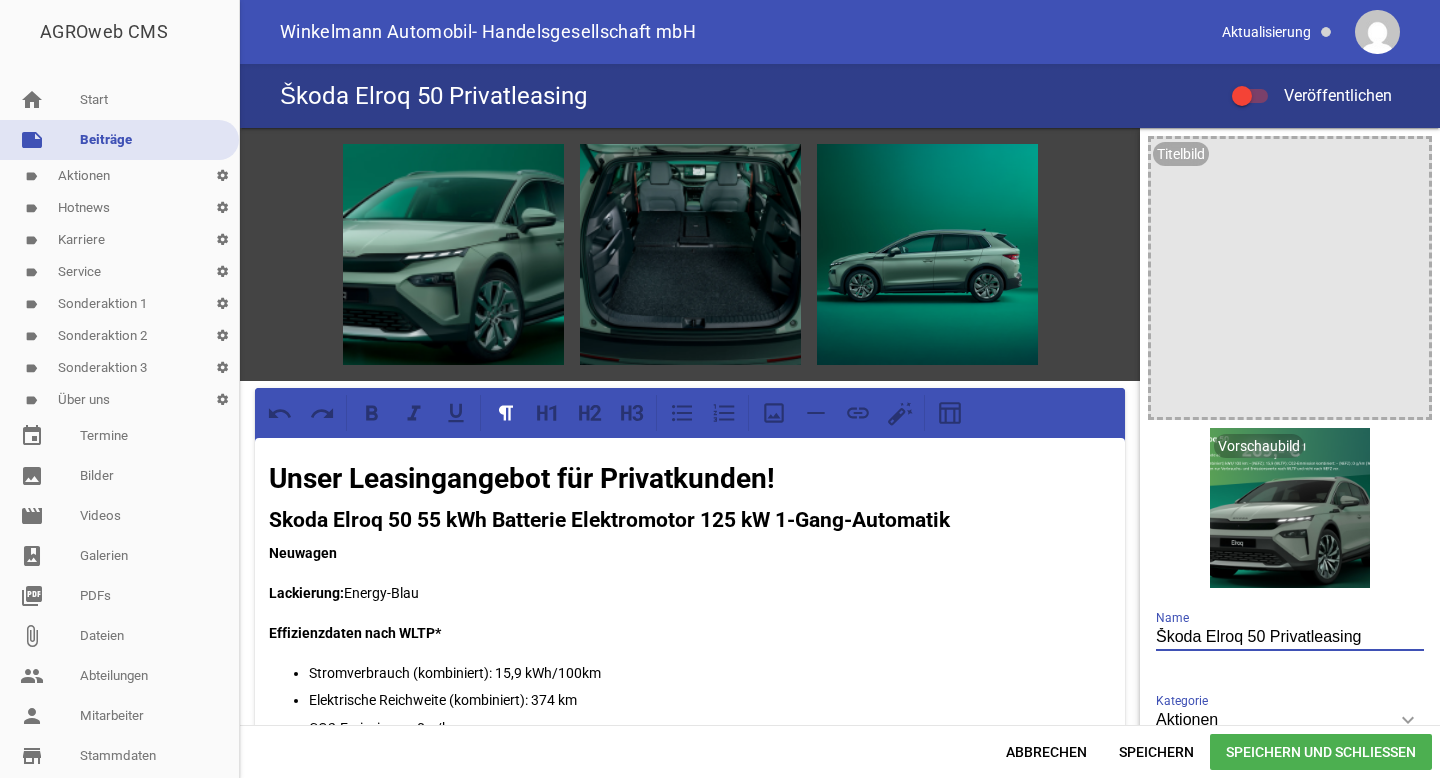 click on "Škoda Elroq 50 Privatleasing" at bounding box center (1290, 637) 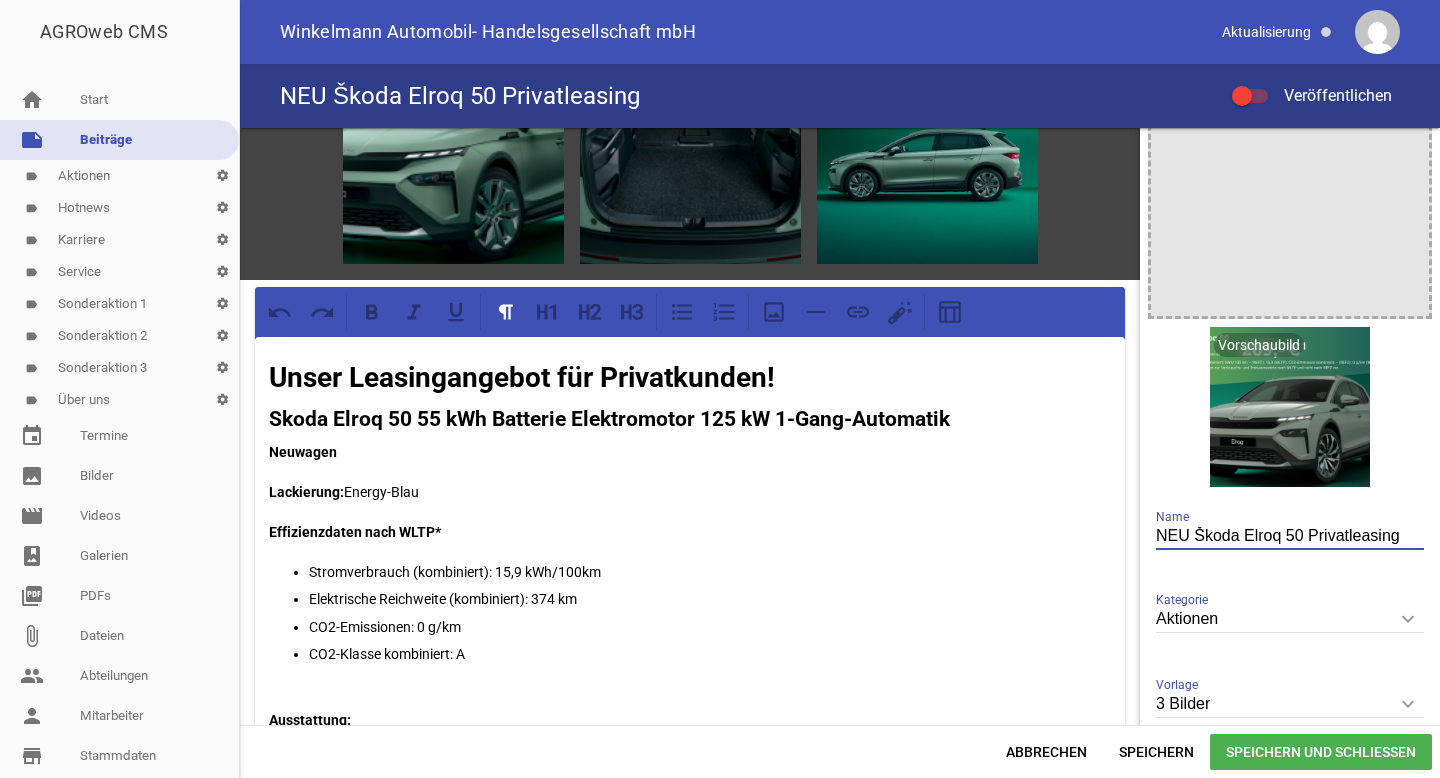 scroll, scrollTop: 118, scrollLeft: 0, axis: vertical 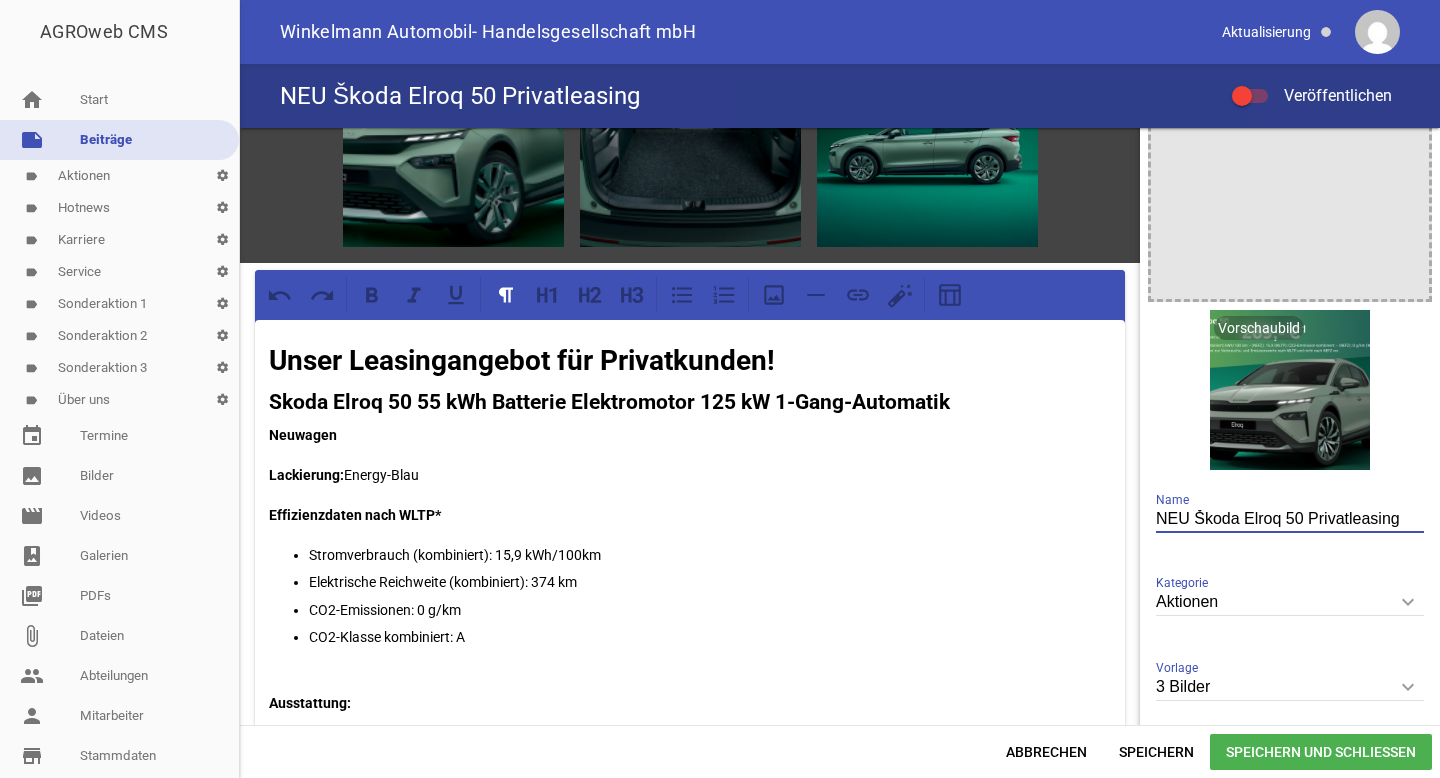 type on "NEU Škoda Elroq 50 Privatleasing" 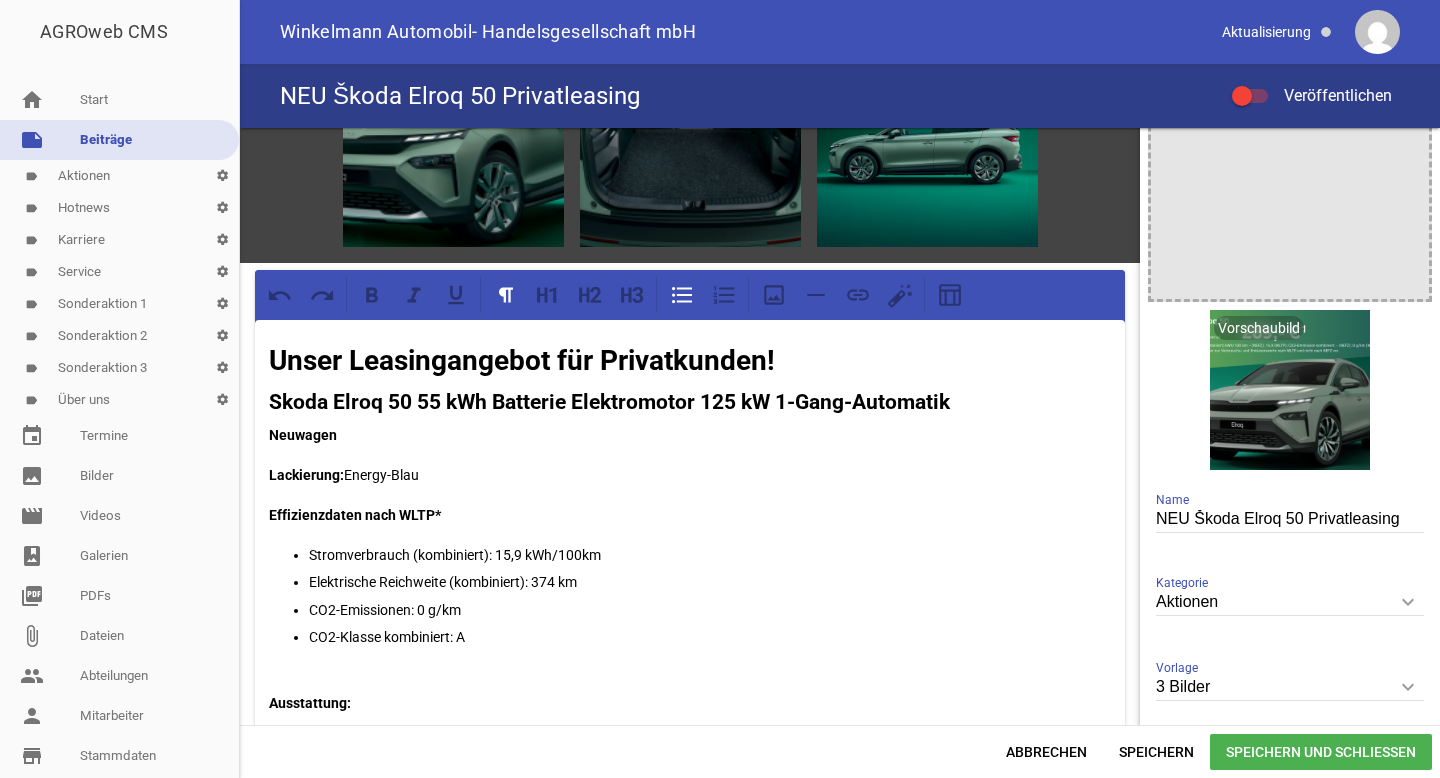 click on "Elektrische Reichweite (kombiniert): 374 km" at bounding box center (710, 582) 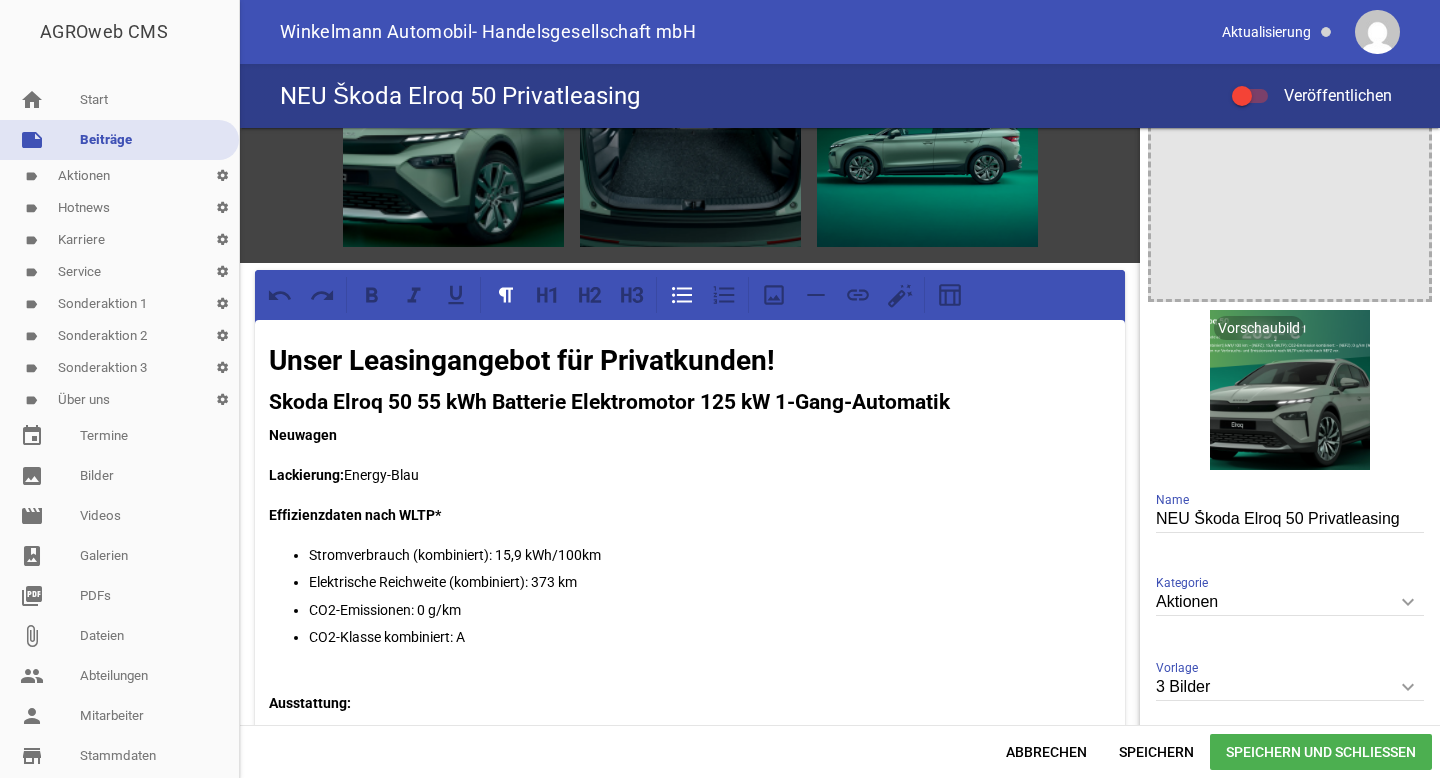 click on "Skoda Elroq 50 55 kWh Batterie Elektromotor 125 kW 1-Gang-Automatik" at bounding box center (609, 402) 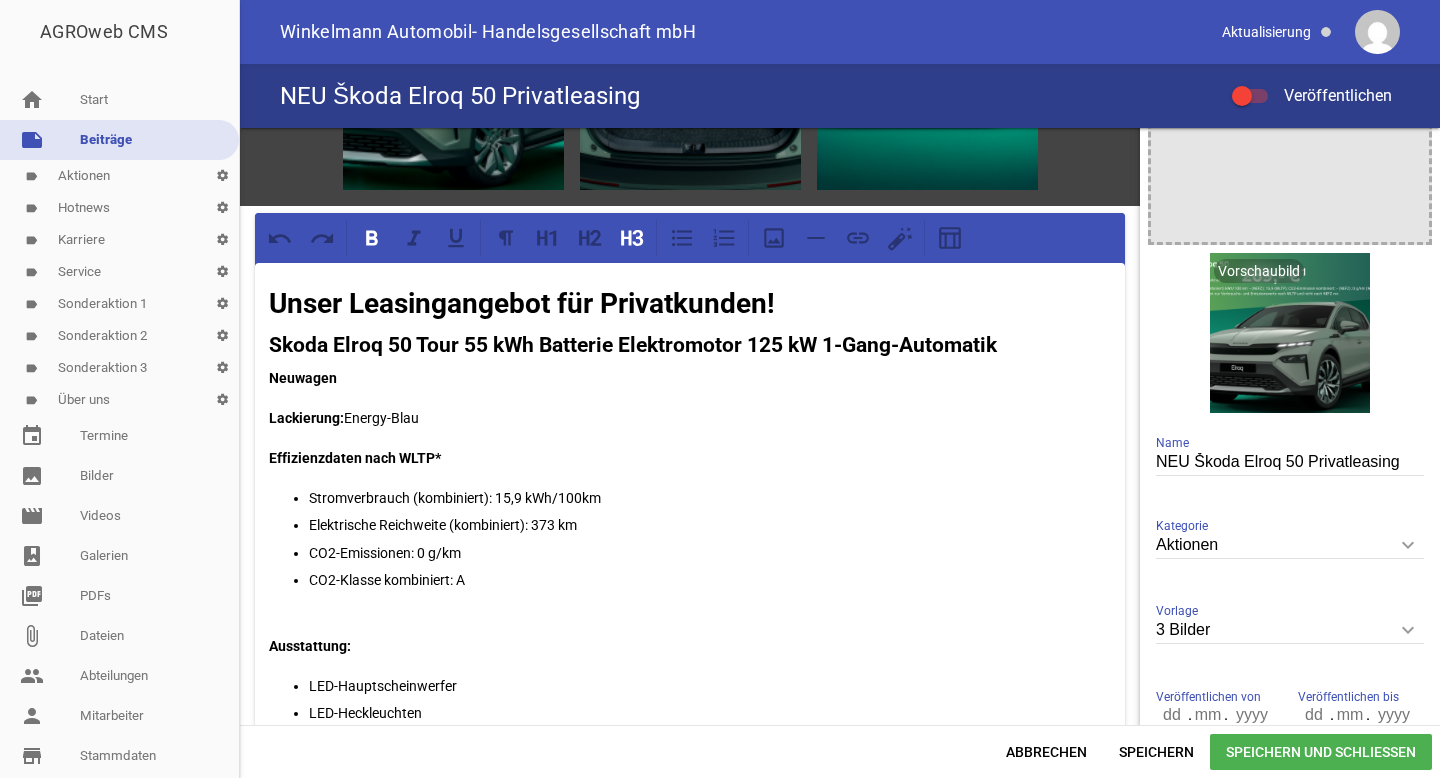 scroll, scrollTop: 191, scrollLeft: 0, axis: vertical 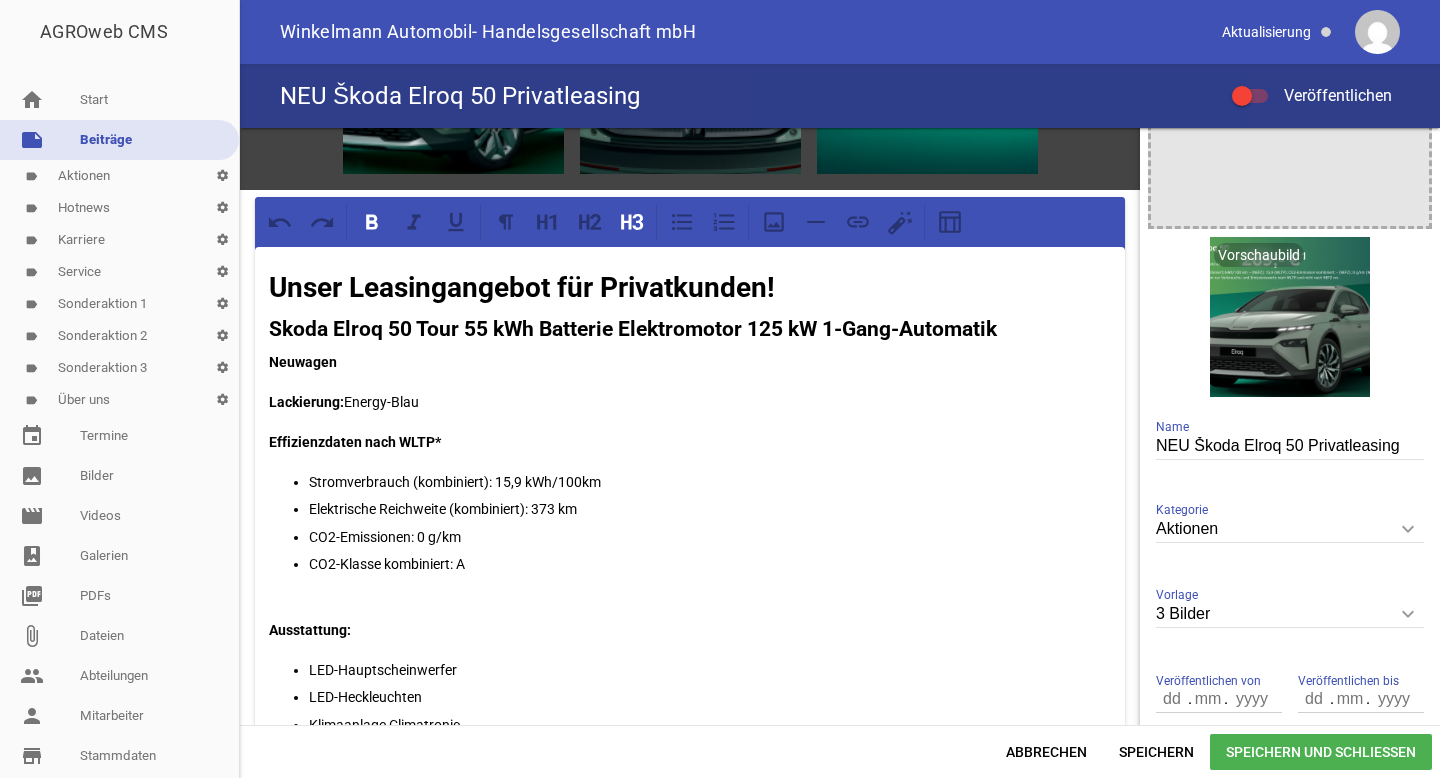 click on "Stromverbrauch (kombiniert): 15,9 kWh/100km" at bounding box center [710, 482] 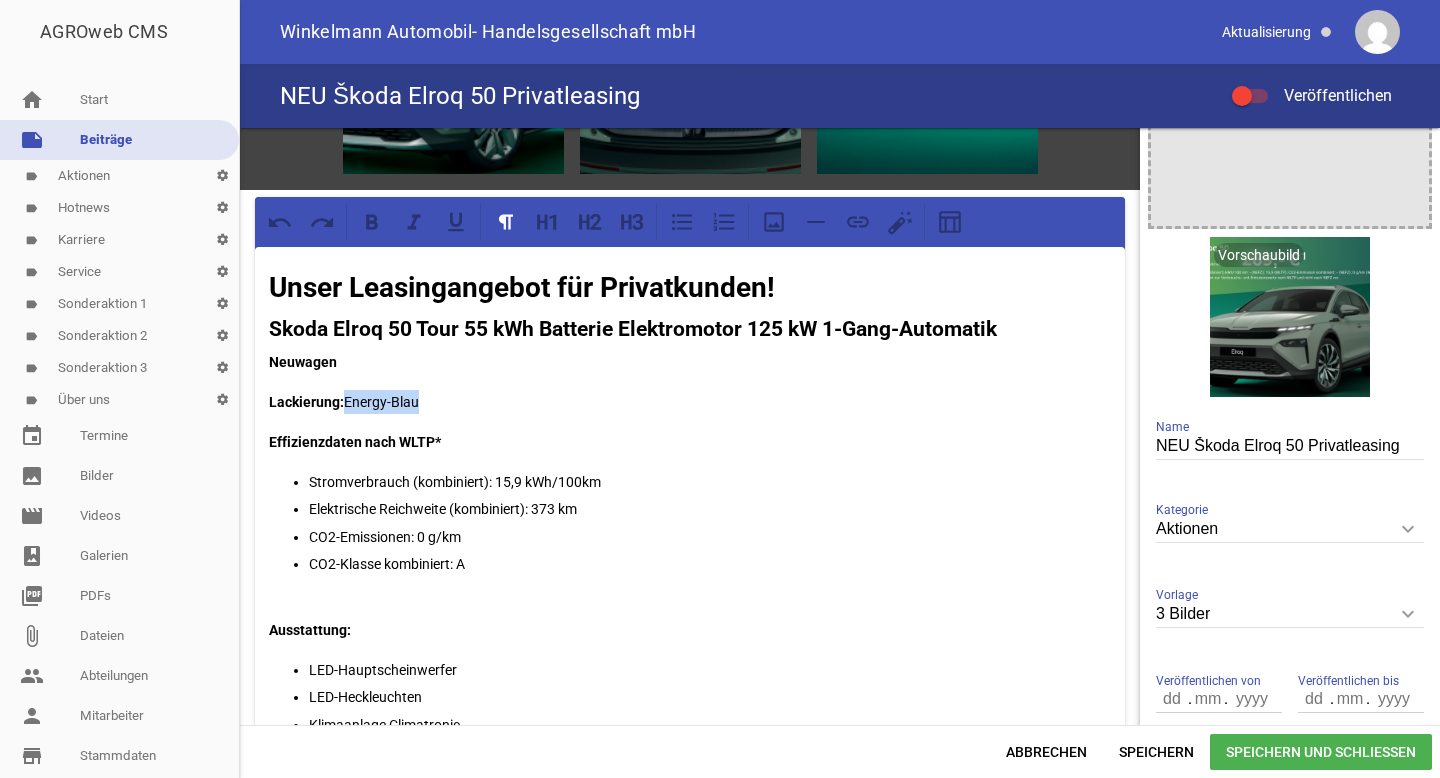drag, startPoint x: 349, startPoint y: 398, endPoint x: 489, endPoint y: 398, distance: 140 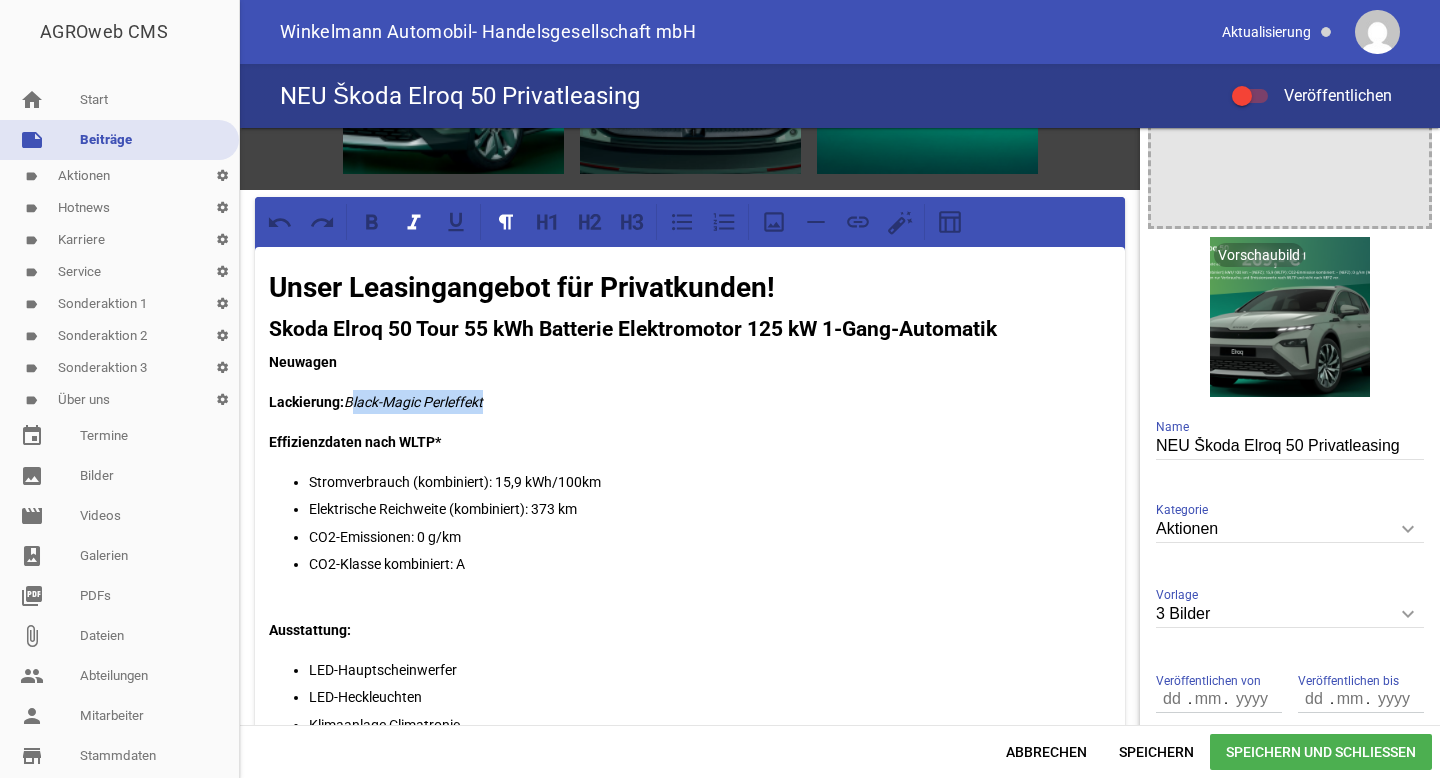 drag, startPoint x: 489, startPoint y: 398, endPoint x: 352, endPoint y: 395, distance: 137.03284 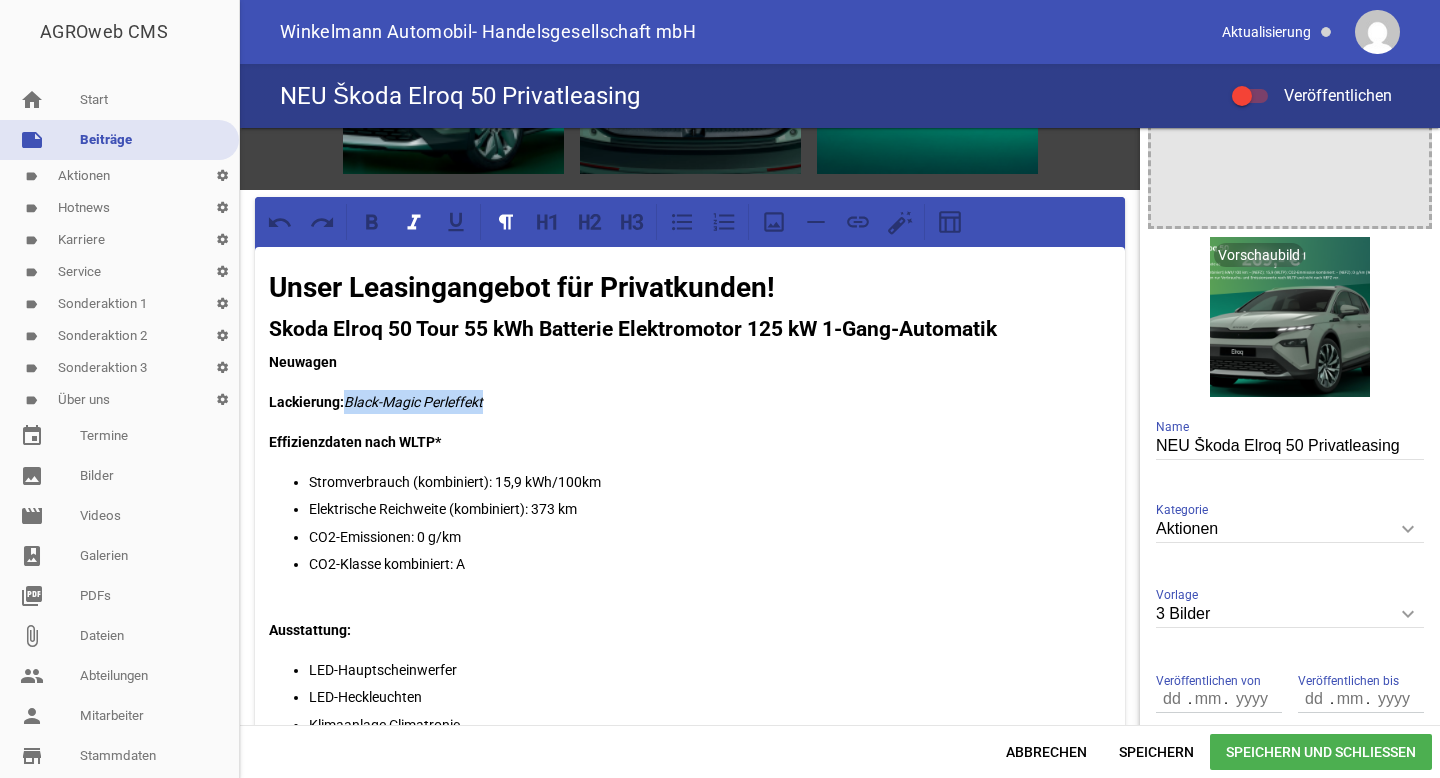 drag, startPoint x: 349, startPoint y: 395, endPoint x: 610, endPoint y: 394, distance: 261.00192 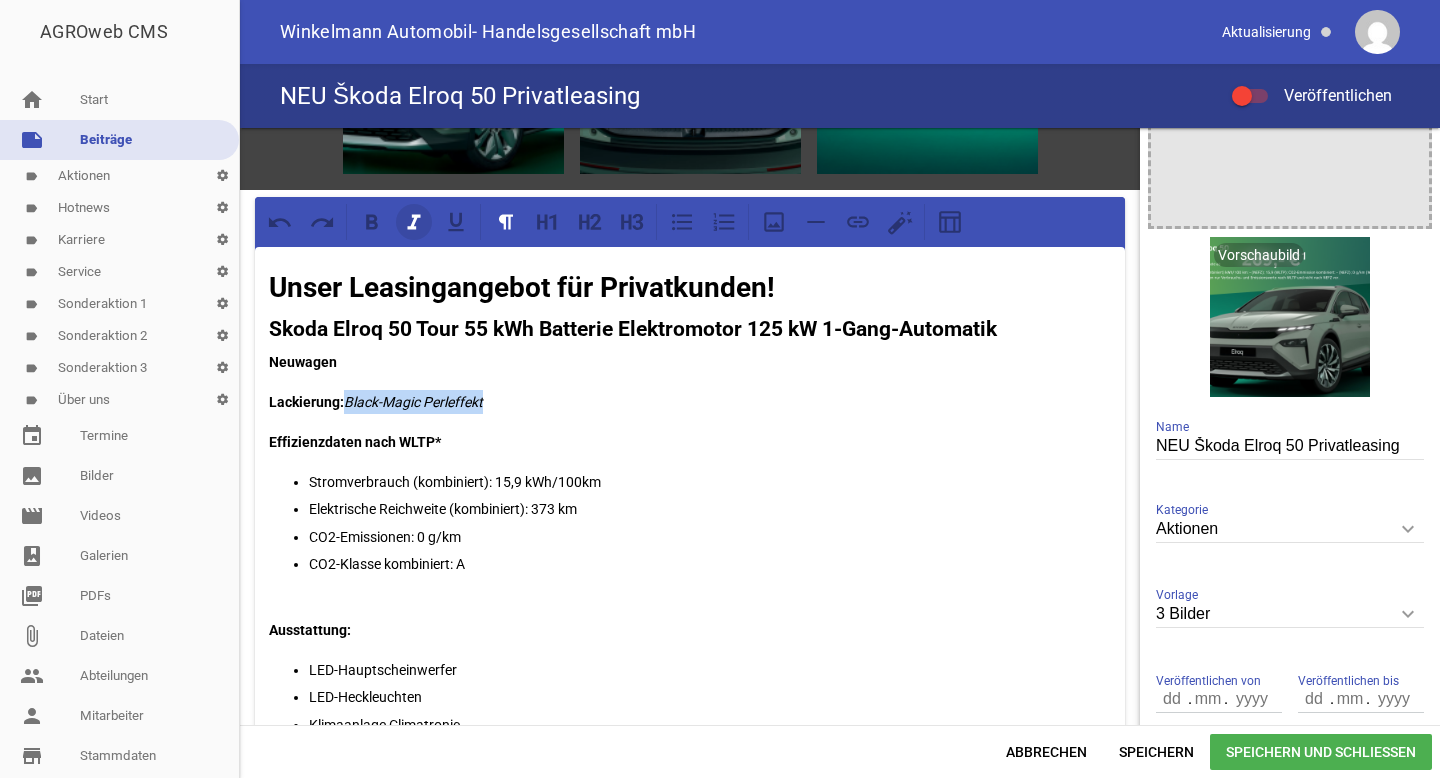 click at bounding box center (414, 222) 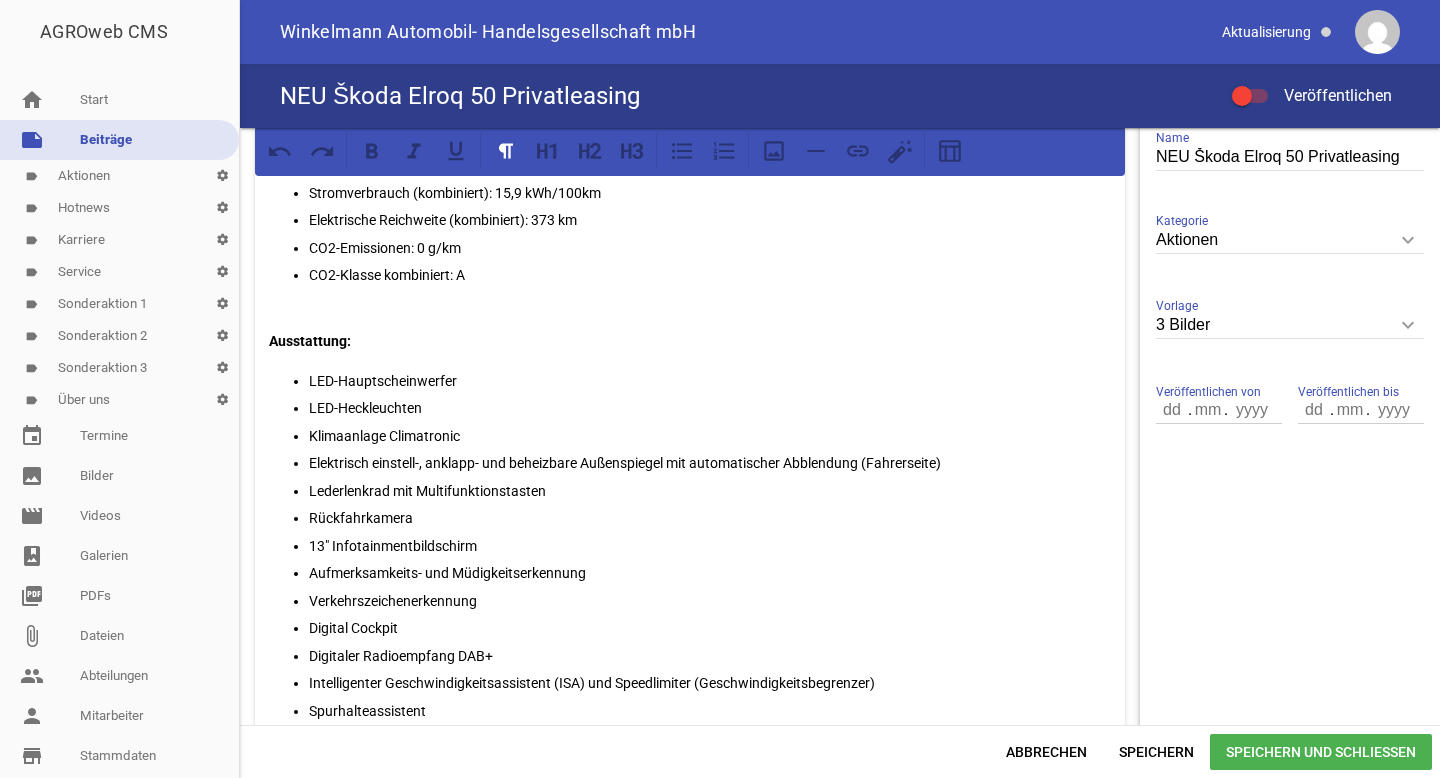 scroll, scrollTop: 528, scrollLeft: 0, axis: vertical 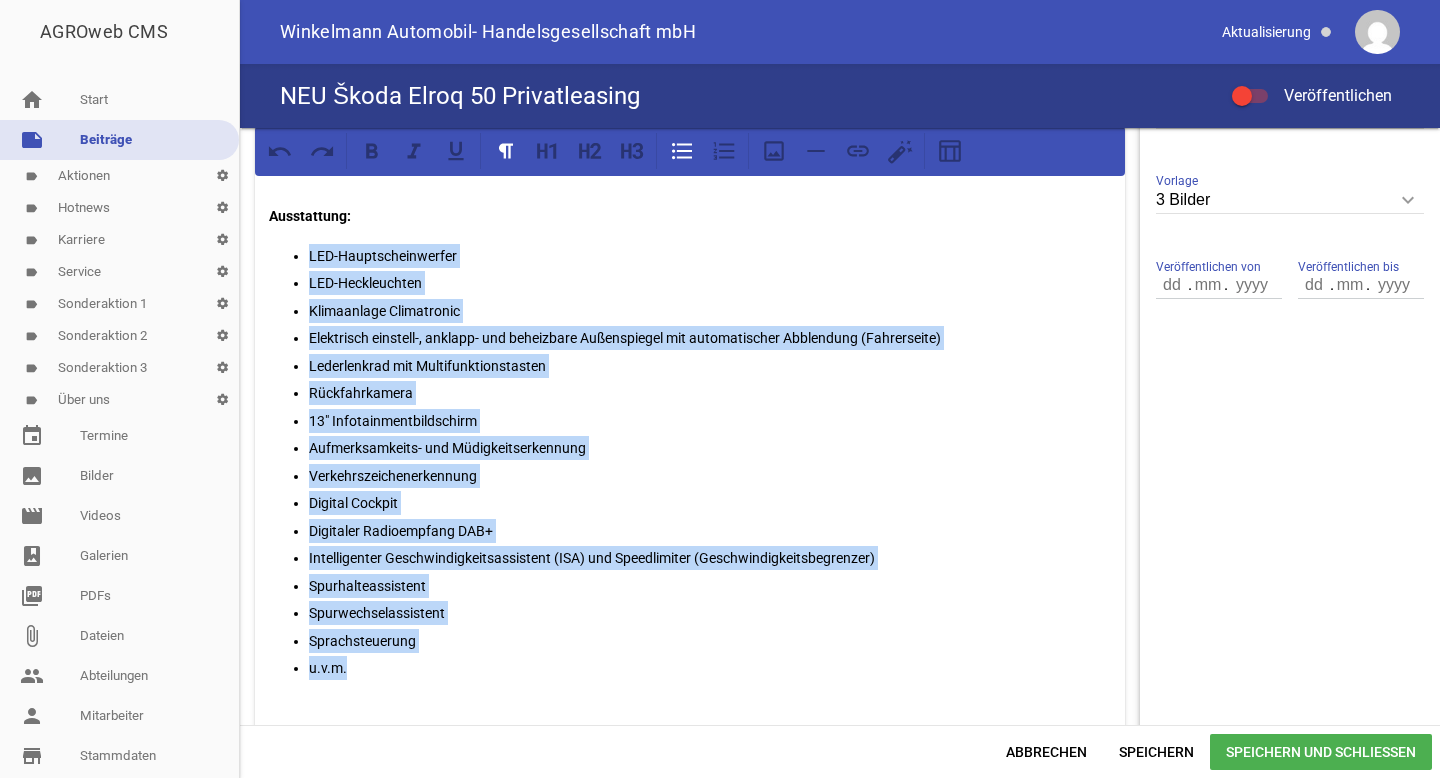 drag, startPoint x: 353, startPoint y: 669, endPoint x: 310, endPoint y: 243, distance: 428.16467 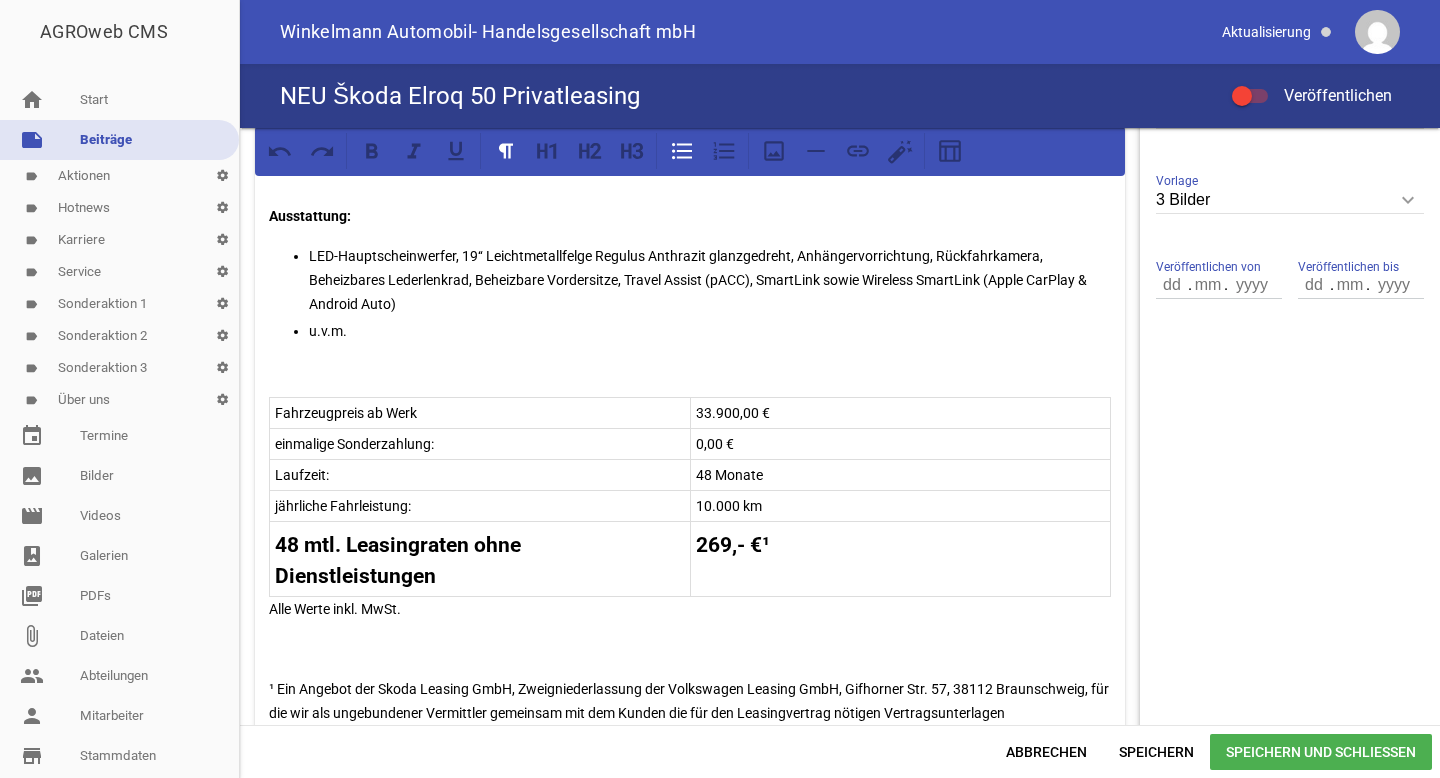click on "LED-Hauptscheinwerfer, 19‘‘ Leichtmetallfelge Regulus Anthrazit glanzgedreht, Anhängervorrichtung, Rückfahrkamera, Beheizbares Lederlenkrad, Beheizbare Vordersitze, Travel Assist (pACC), SmartLink sowie Wireless SmartLink (Apple CarPlay & Android Auto)" at bounding box center [710, 280] 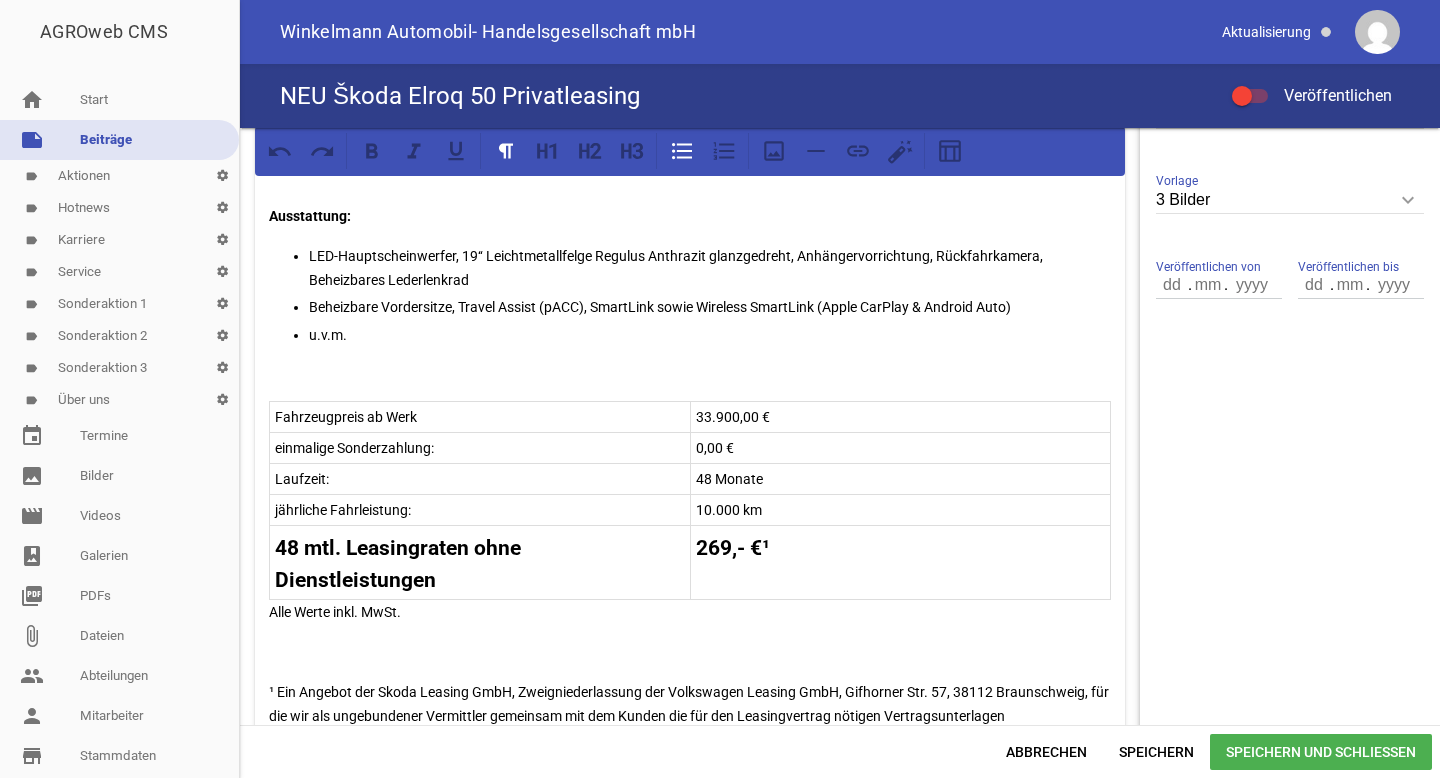 click on "Beheizbare Vordersitze, Travel Assist (pACC), SmartLink sowie Wireless SmartLink (Apple CarPlay & Android Auto)" at bounding box center [710, 307] 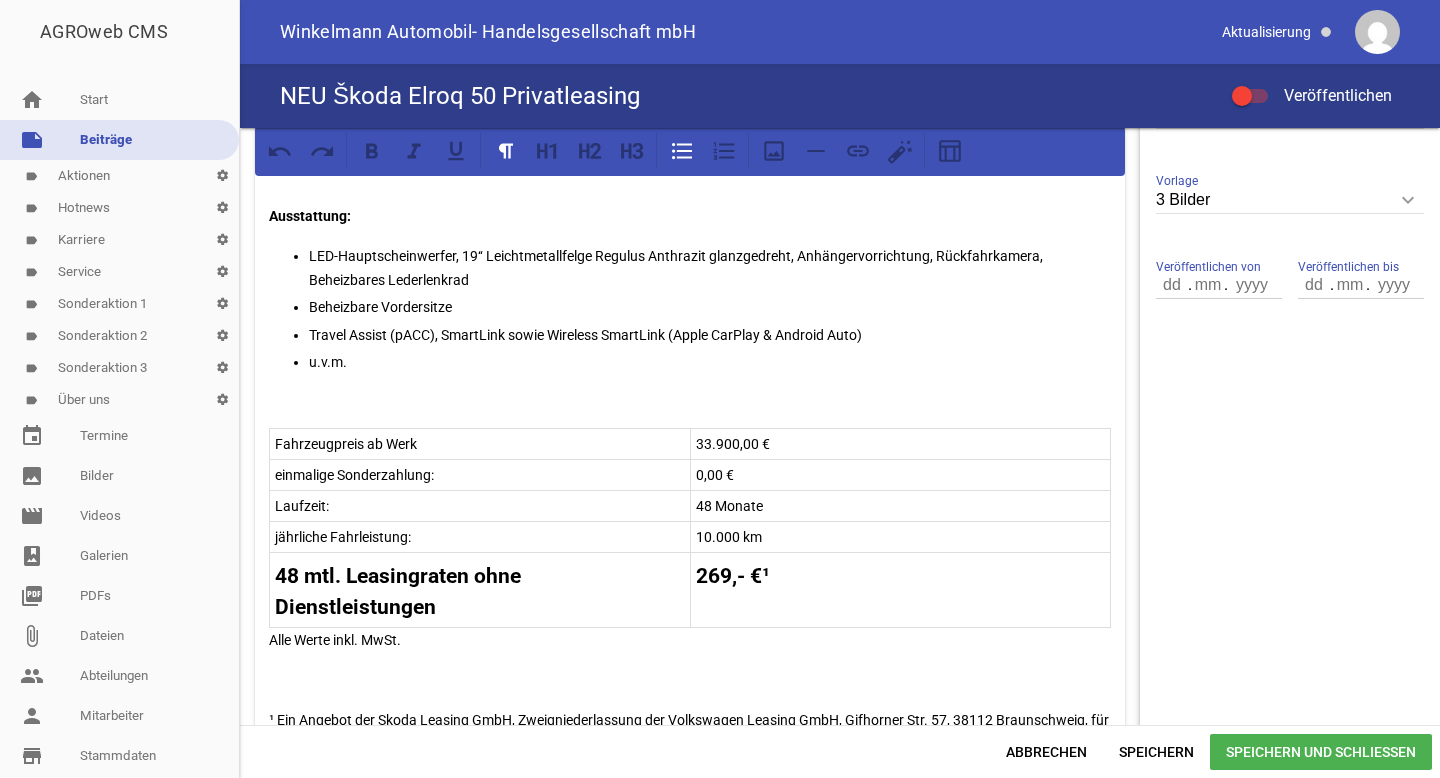 click on "Travel Assist (pACC), SmartLink sowie Wireless SmartLink (Apple CarPlay & Android Auto)" at bounding box center [710, 335] 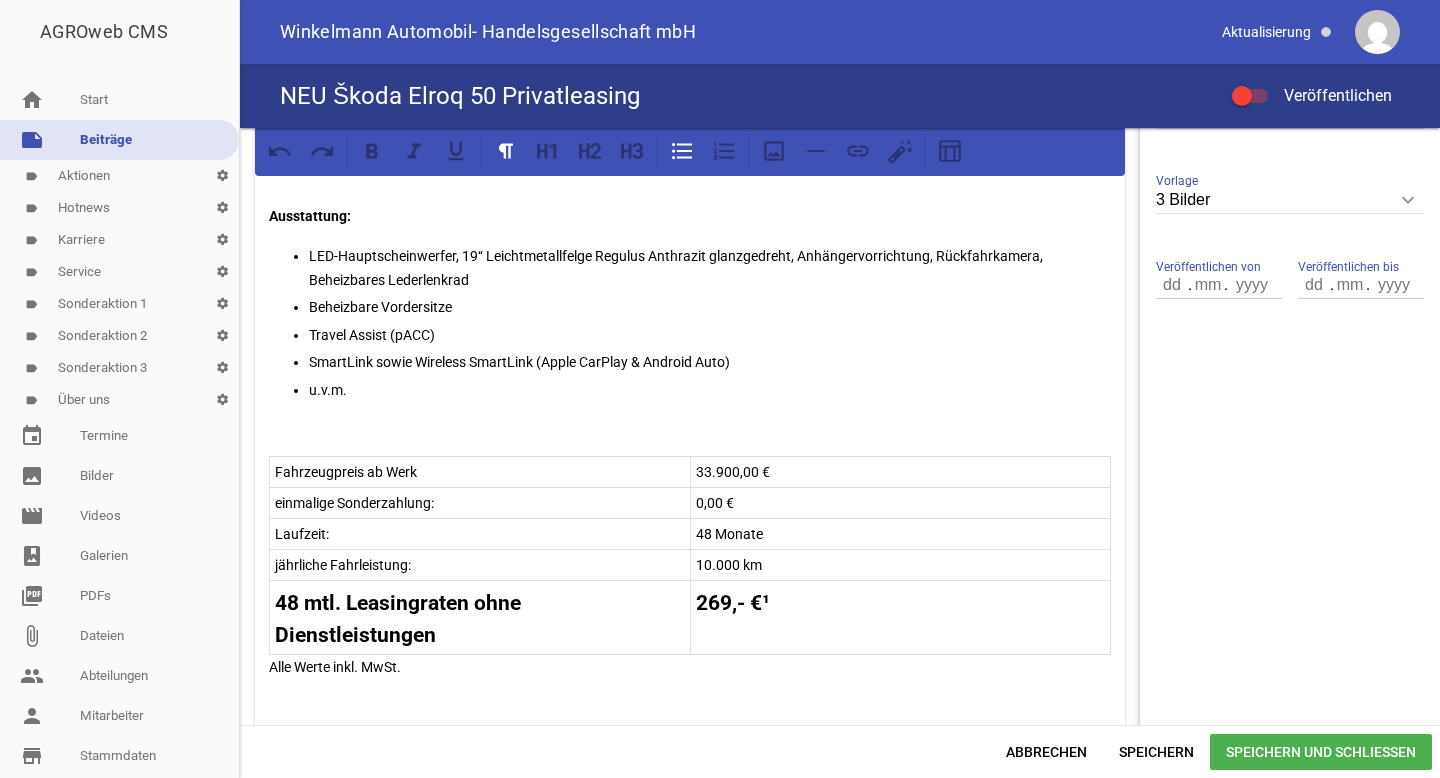 click on "LED-Hauptscheinwerfer, 19‘‘ Leichtmetallfelge Regulus Anthrazit glanzgedreht, Anhängervorrichtung, Rückfahrkamera, Beheizbares Lederlenkrad" at bounding box center (710, 268) 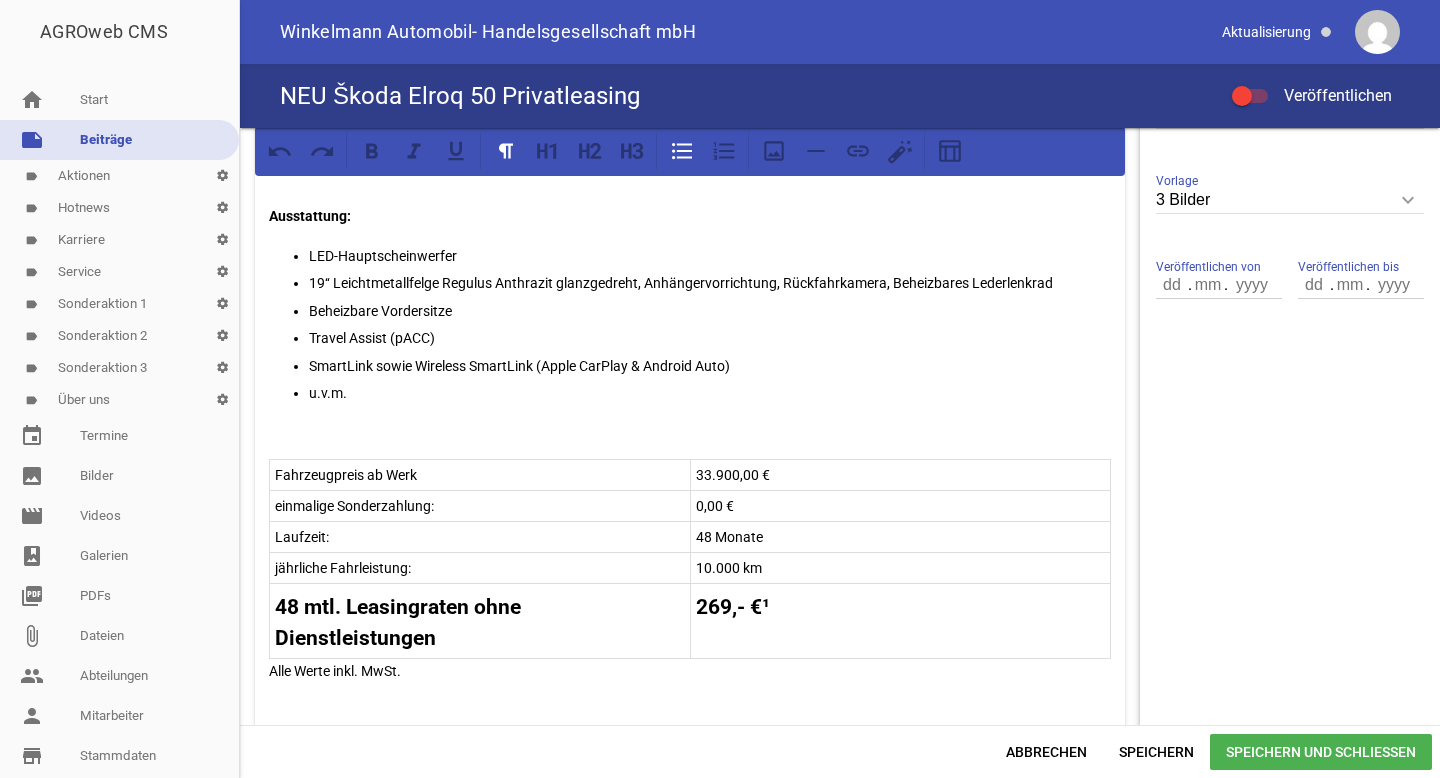 click on "19‘‘ Leichtmetallfelge Regulus Anthrazit glanzgedreht, Anhängervorrichtung, Rückfahrkamera, Beheizbares Lederlenkrad" at bounding box center [710, 283] 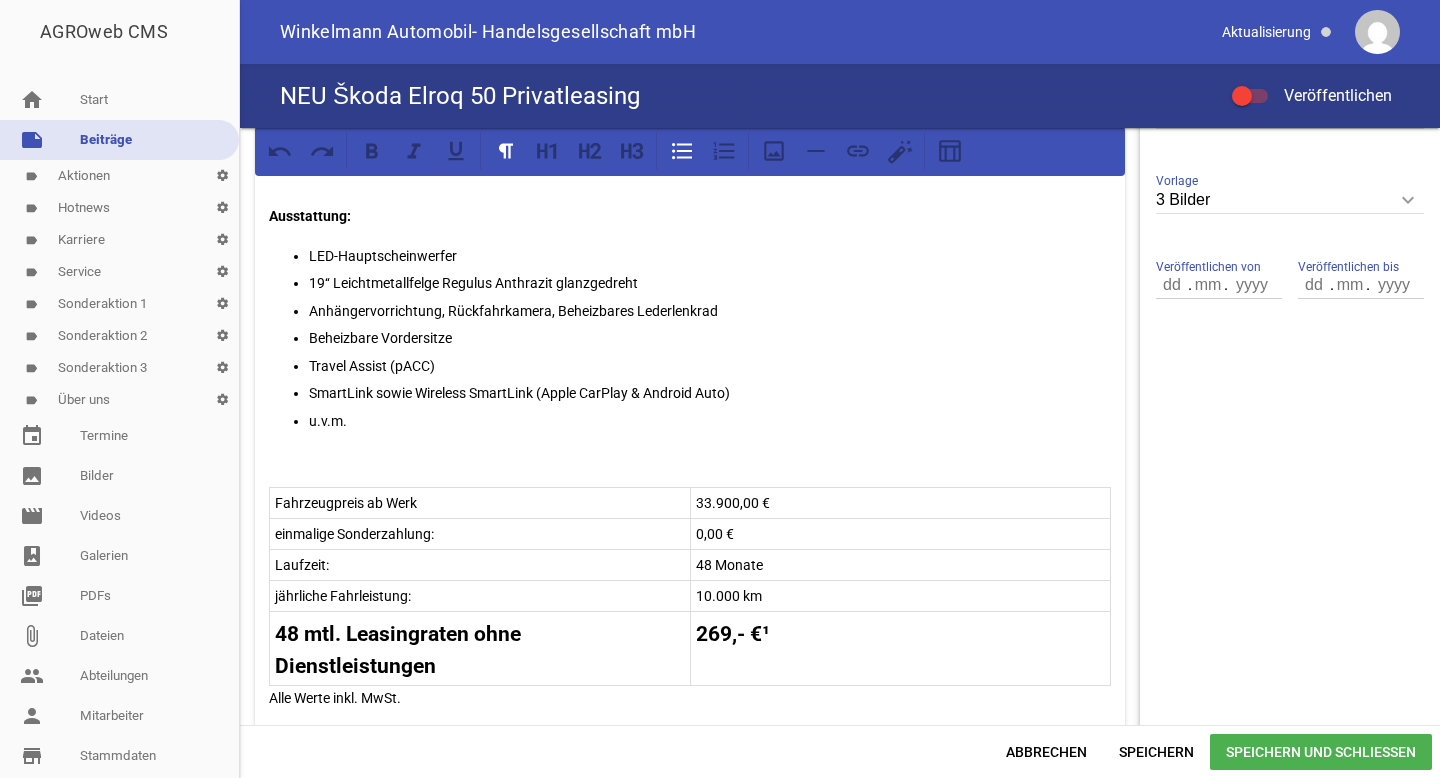 click on "Anhängervorrichtung, Rückfahrkamera, Beheizbares Lederlenkrad" at bounding box center [710, 311] 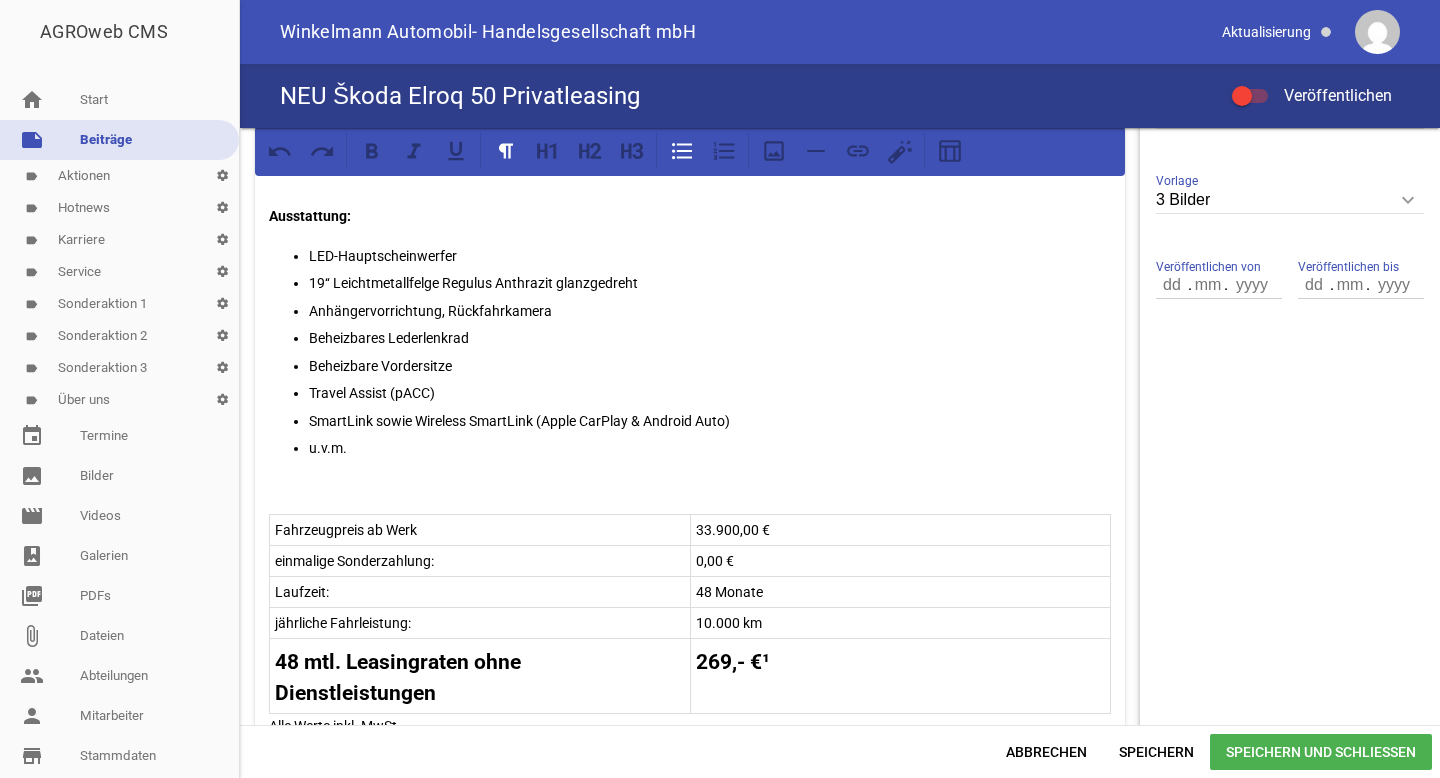 click on "Anhängervorrichtung, Rückfahrkamera" at bounding box center [710, 311] 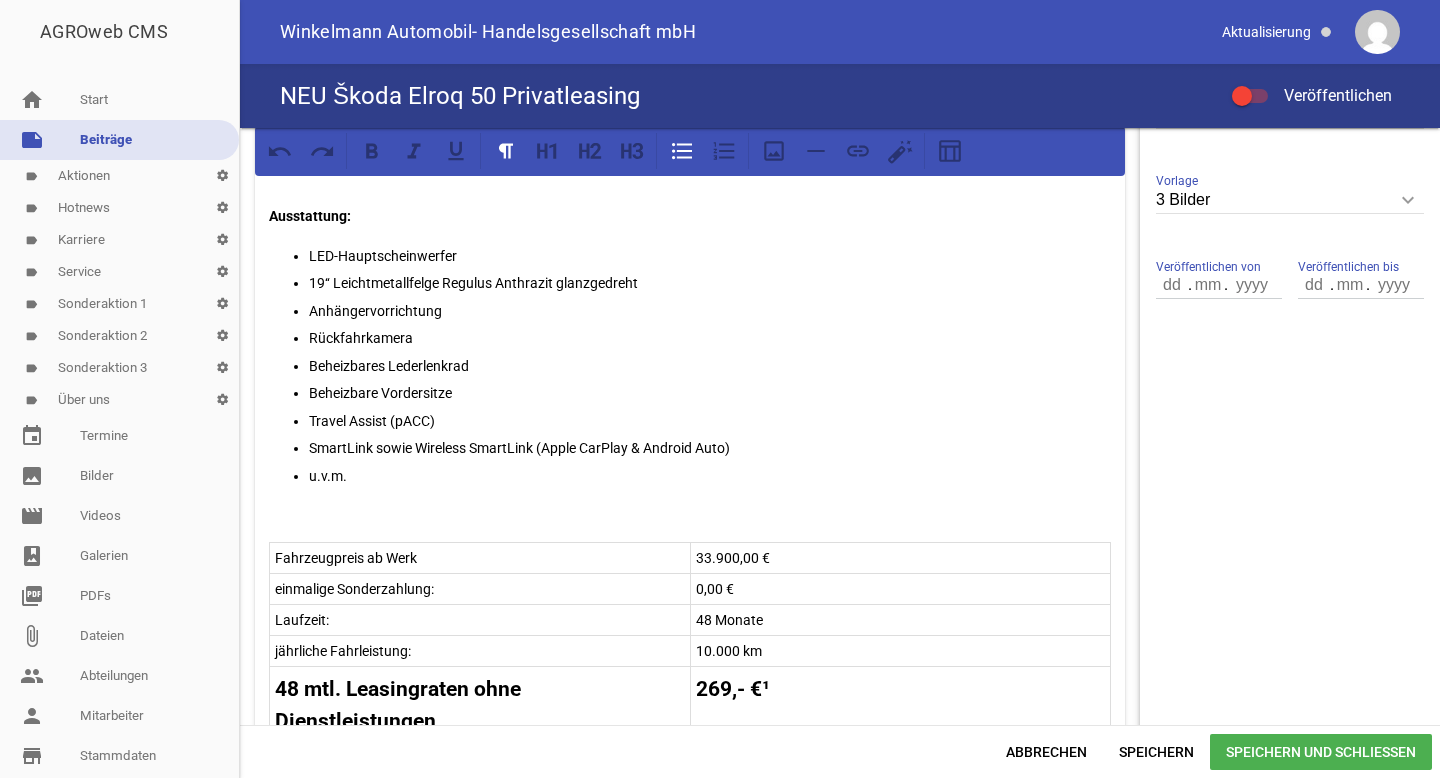 click on "Fahrzeugpreis ab Werk 33.900,00 €" at bounding box center (690, 557) 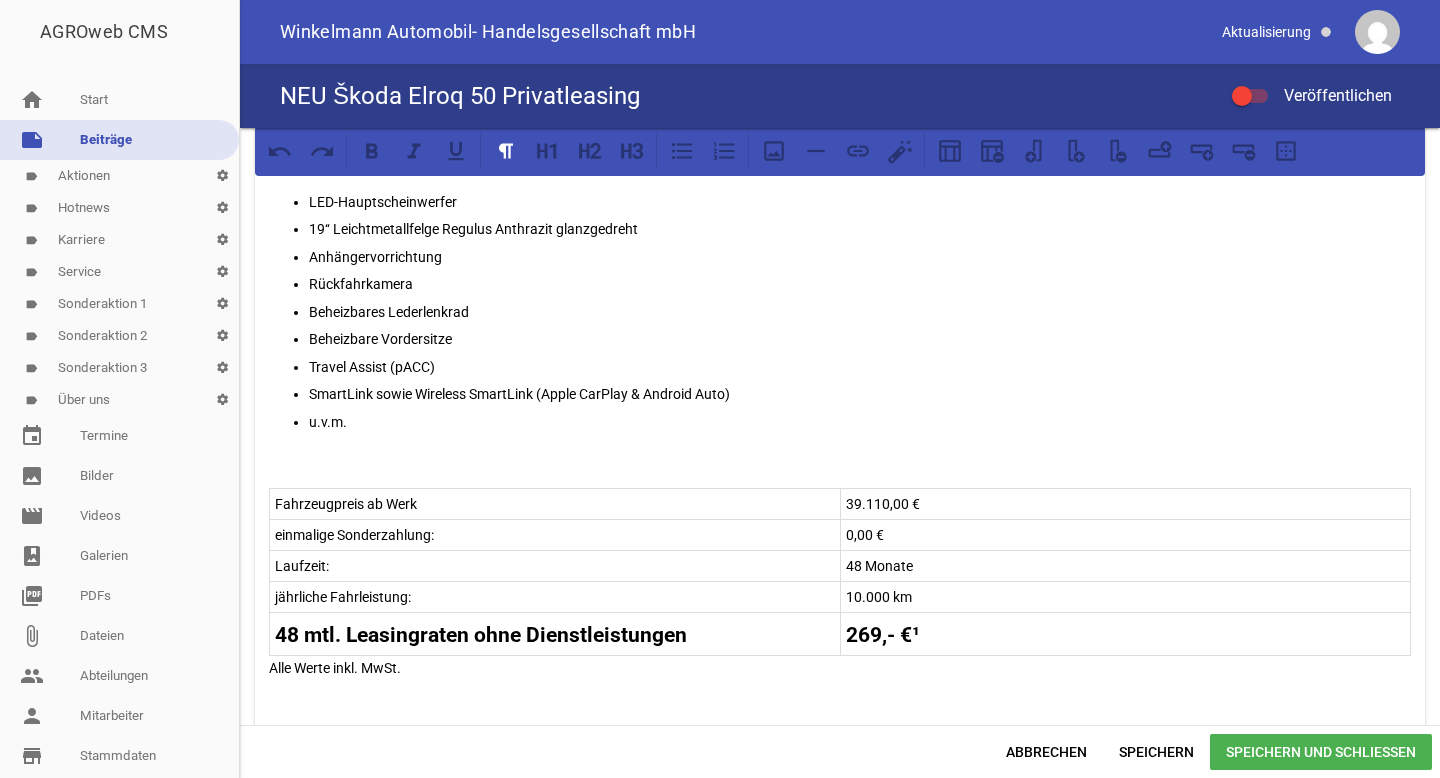 scroll, scrollTop: 751, scrollLeft: 0, axis: vertical 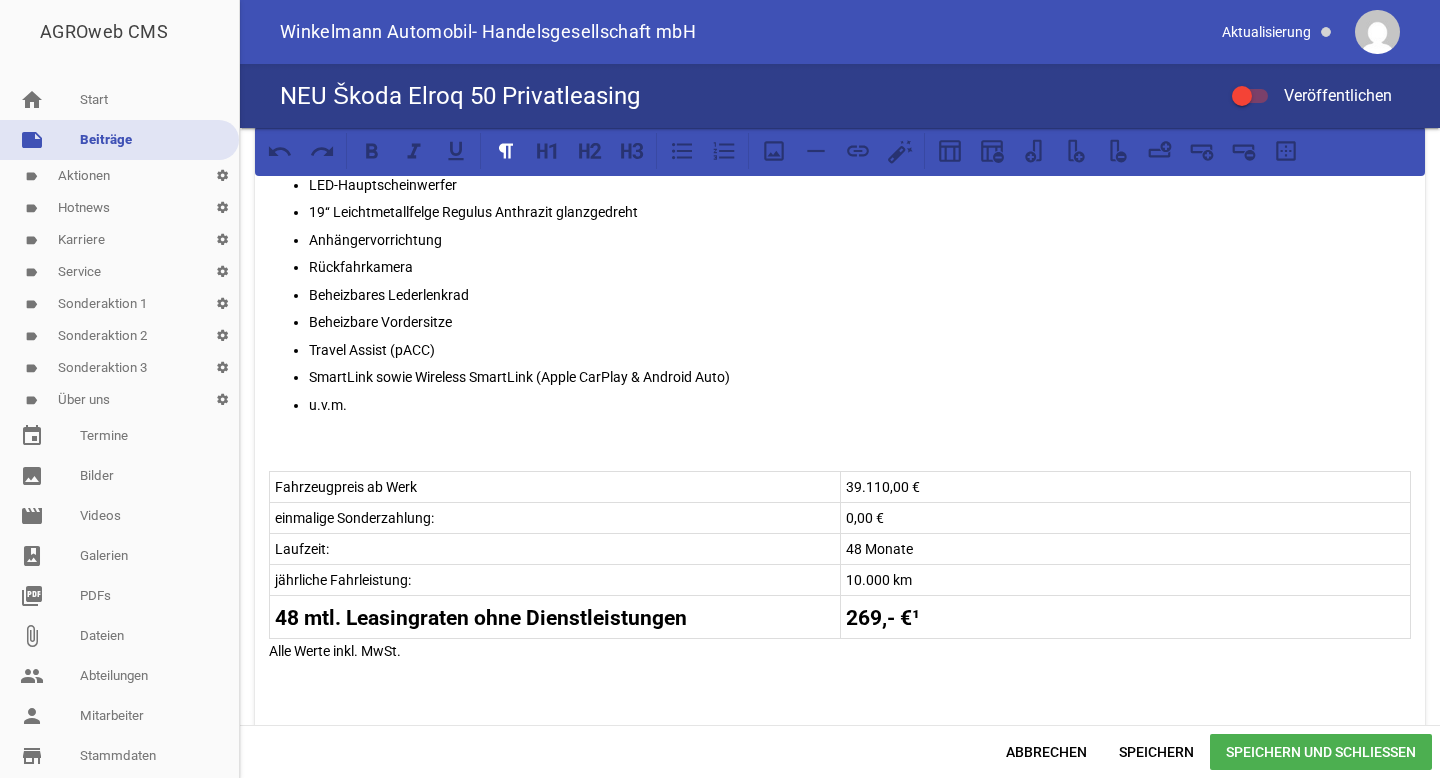 click on "269,- €¹" at bounding box center (883, 618) 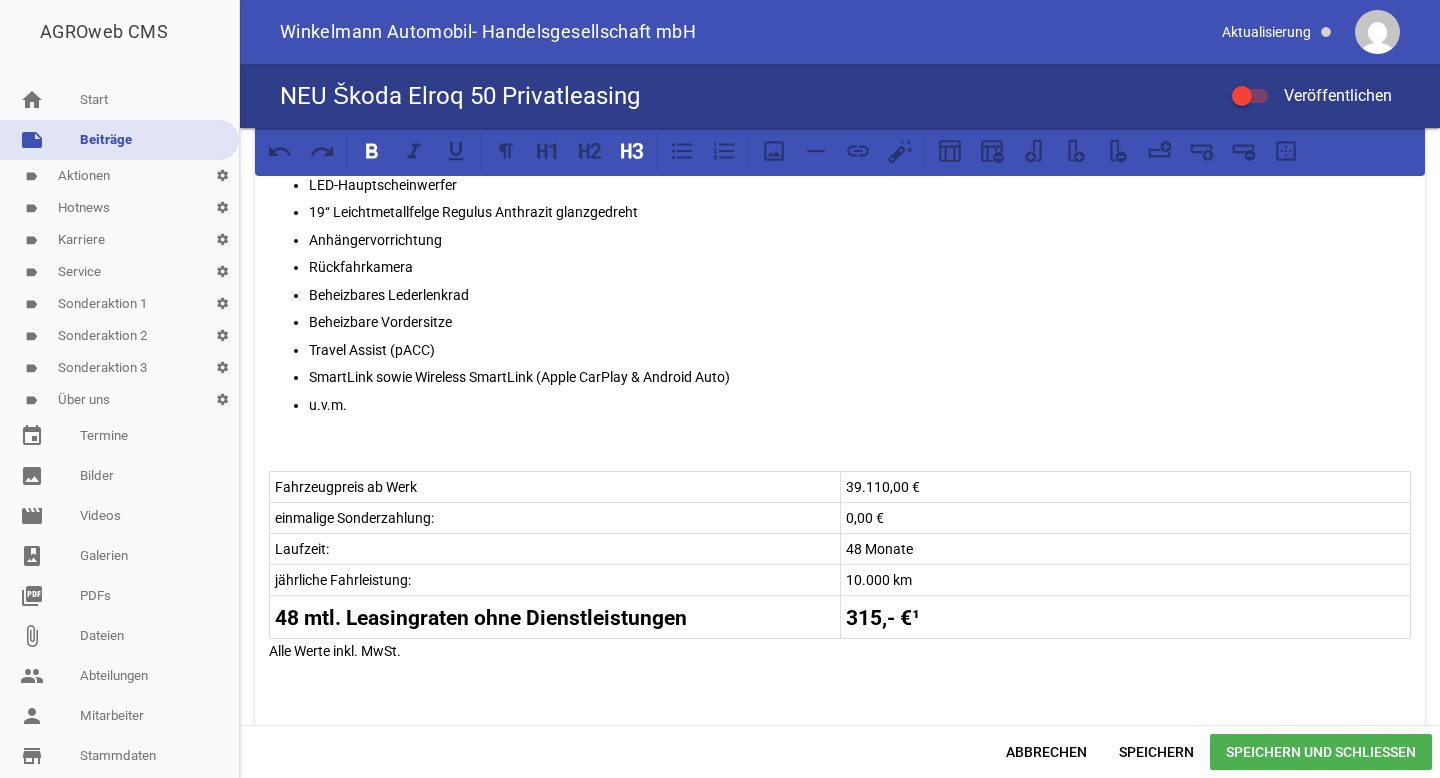 click on "Alle Werte inkl. MwSt." at bounding box center (840, 651) 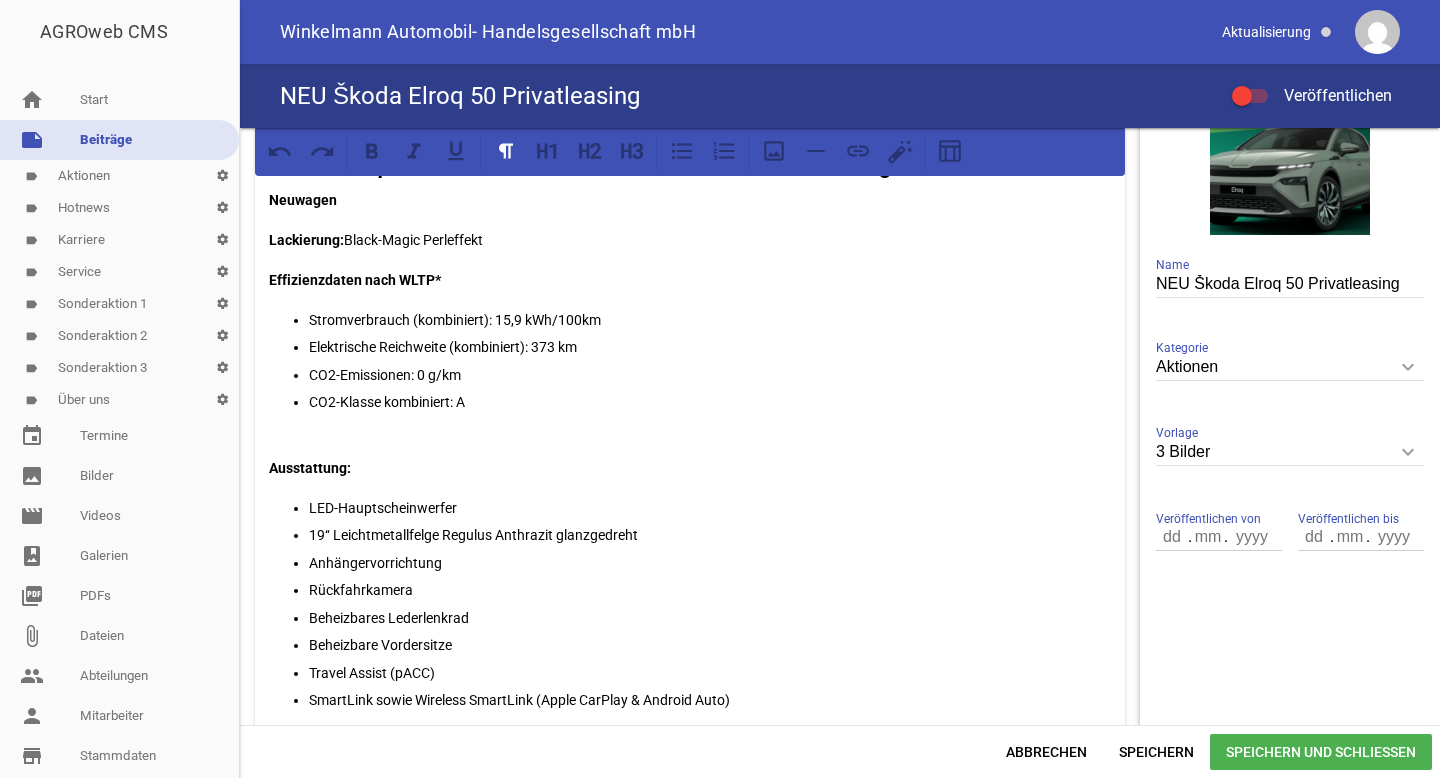 scroll, scrollTop: 182, scrollLeft: 0, axis: vertical 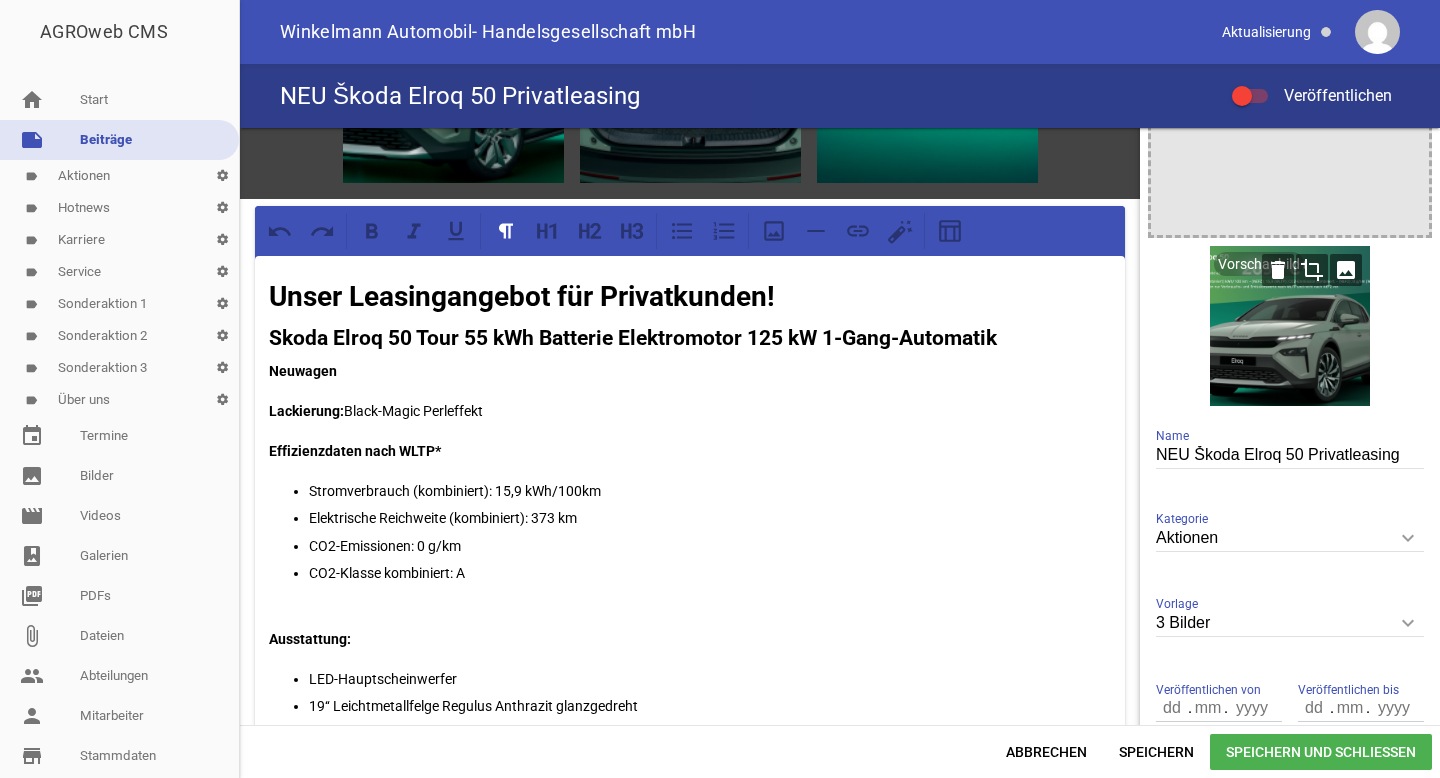 click on "image" at bounding box center (1346, 270) 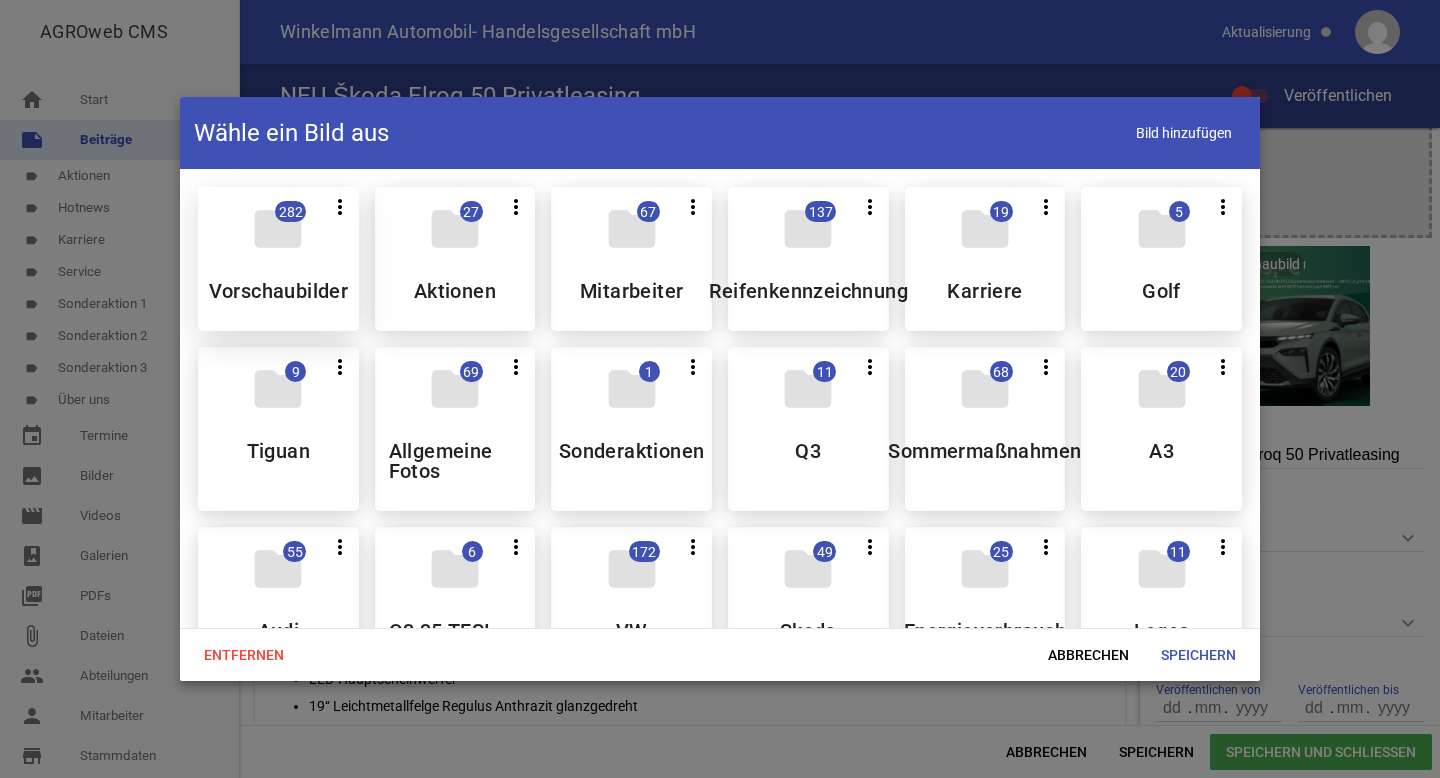 click on "folder   282   more_vert     Teilen   Bearbeiten   Löschen   Vorschaubilder" at bounding box center (278, 259) 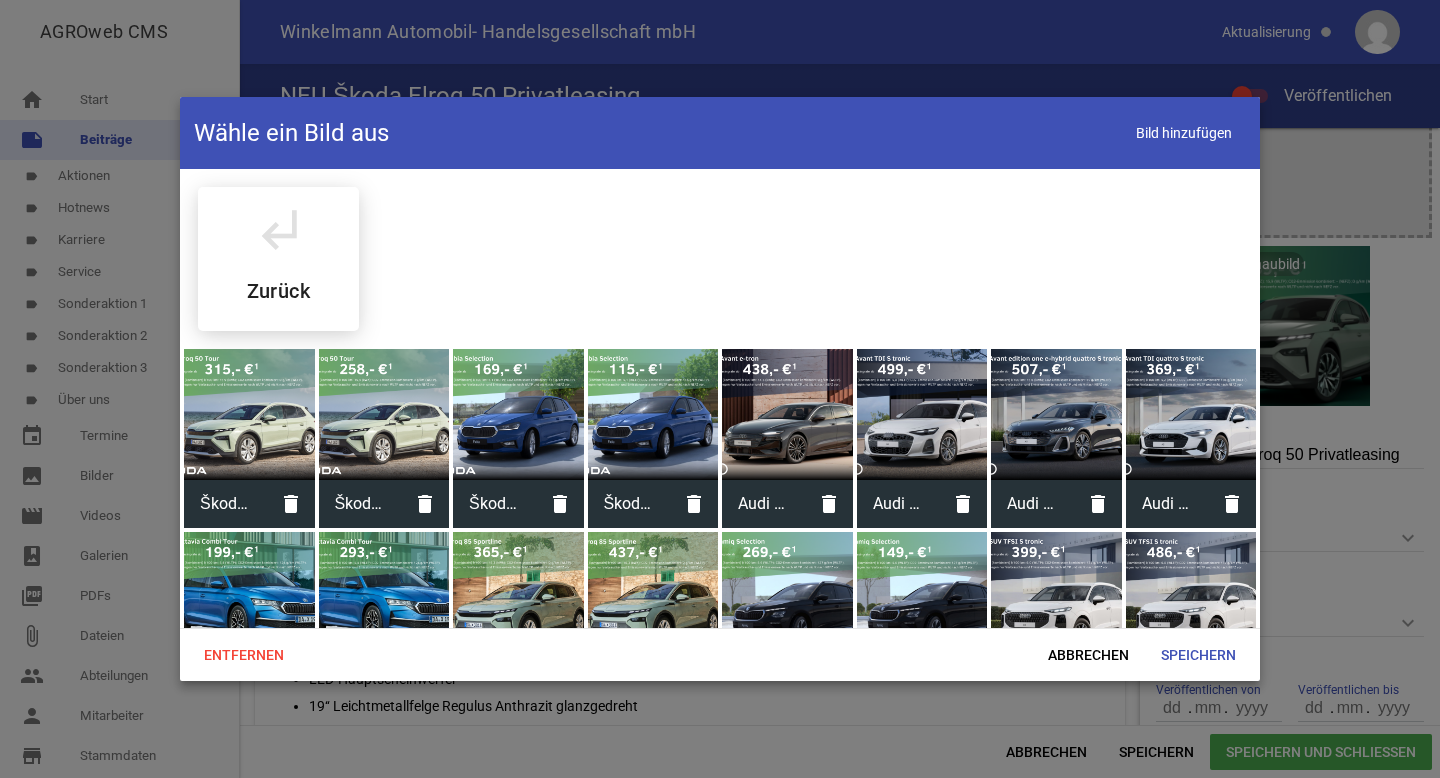 click at bounding box center (249, 414) 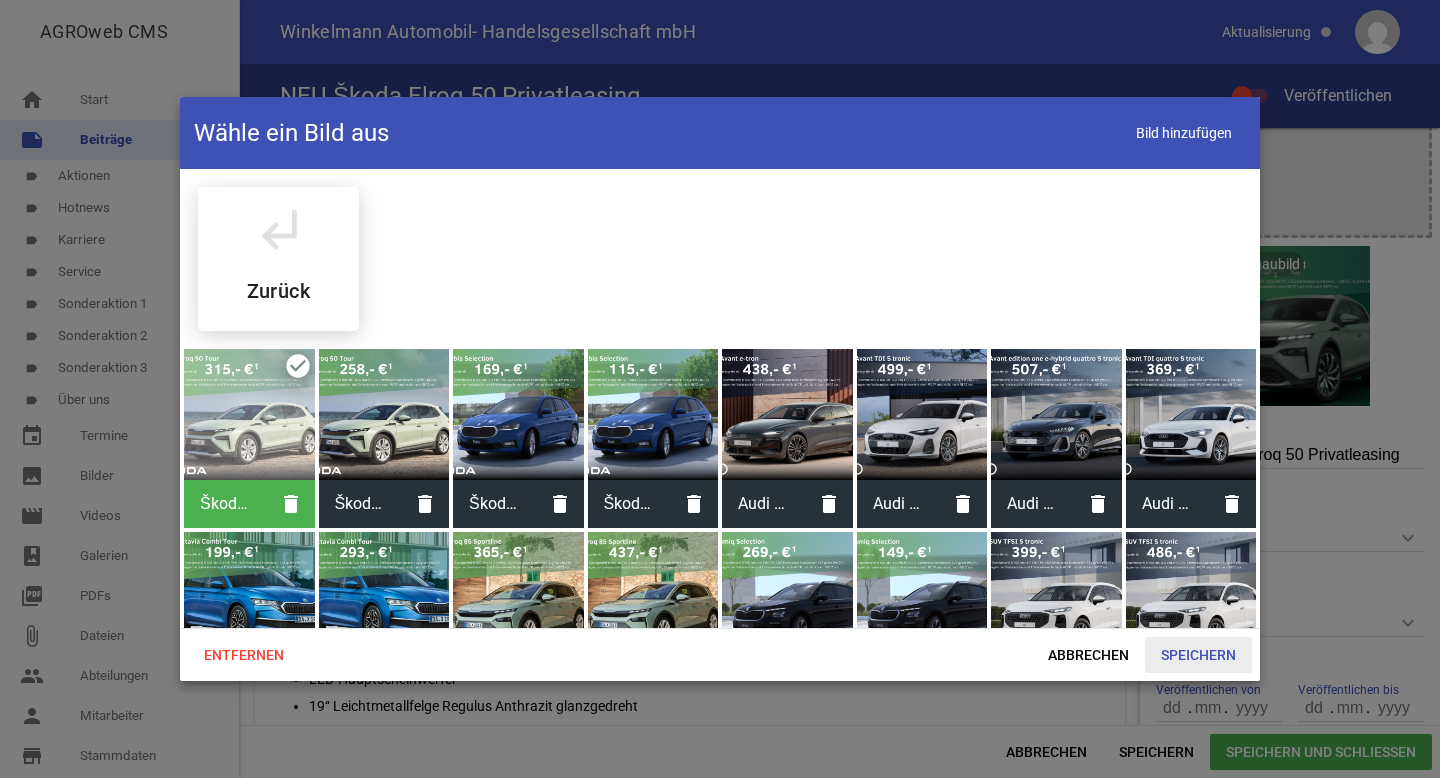 click on "Speichern" at bounding box center [1198, 655] 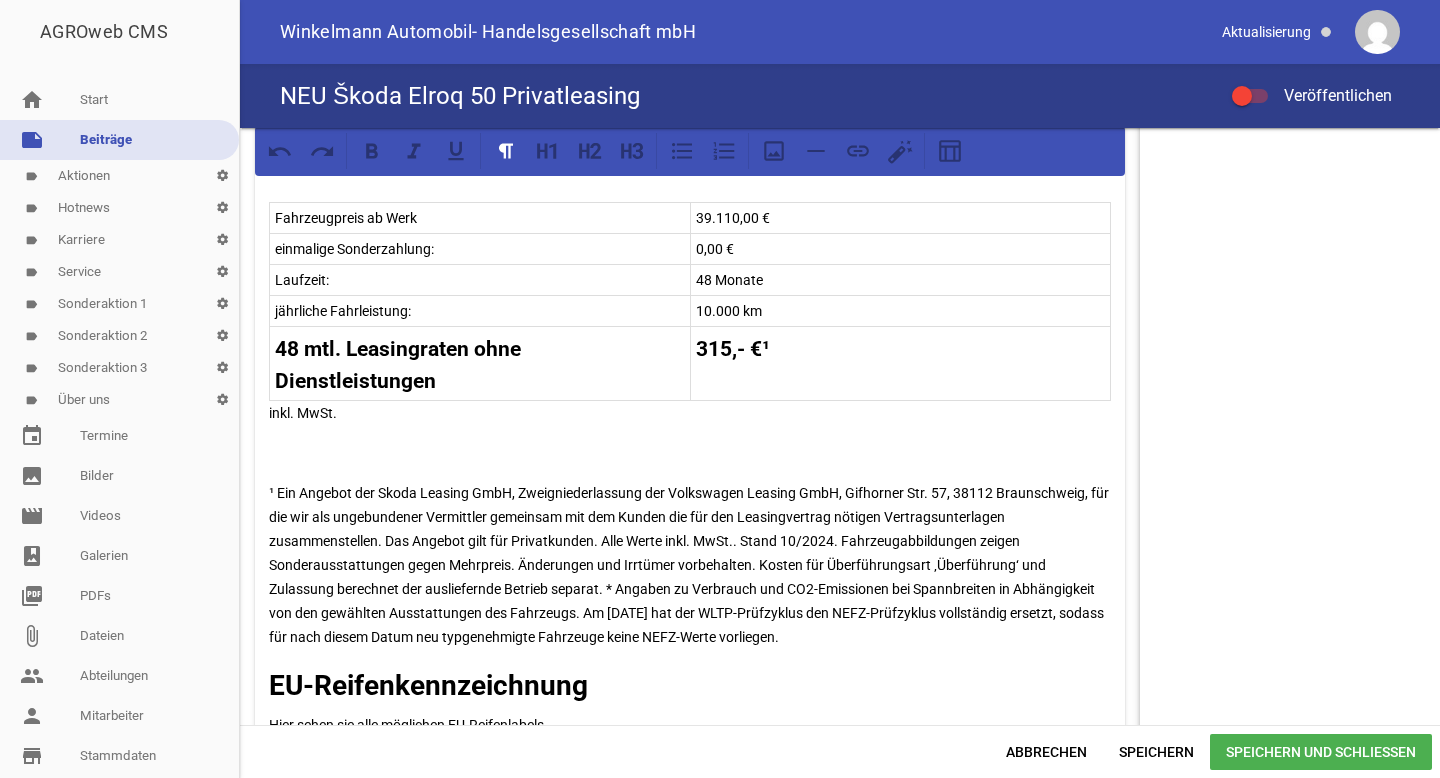 scroll, scrollTop: 946, scrollLeft: 0, axis: vertical 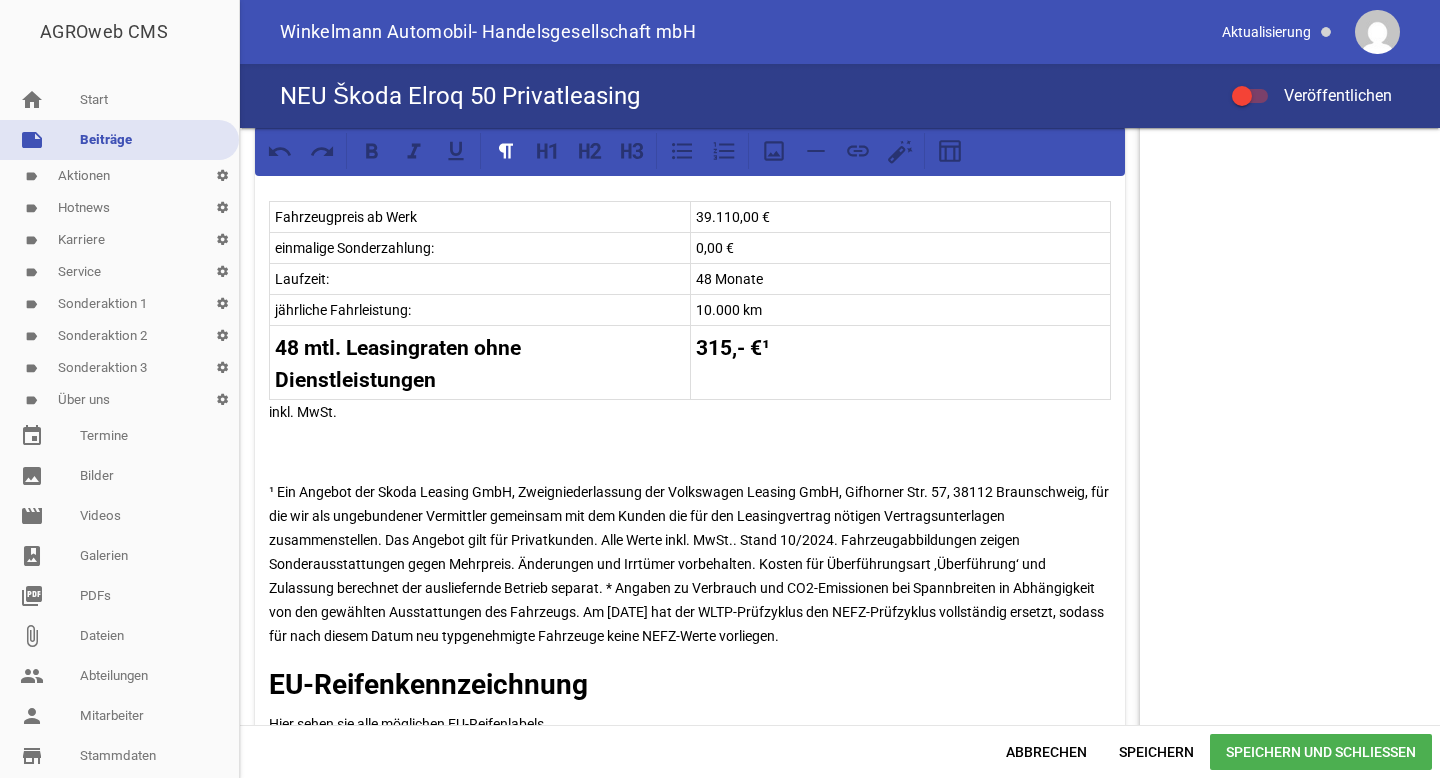 click on "¹ Ein Angebot der Skoda Leasing GmbH, Zweigniederlassung der Volkswagen Leasing GmbH, Gifhorner Str. 57, 38112 Braunschweig, für die wir als ungebundener Vermittler gemeinsam mit dem Kunden die für den Leasingvertrag nötigen Vertragsunterlagen zusammenstellen. Das Angebot gilt für Privatkunden. Alle Werte inkl. MwSt.. Stand 10/2024. Fahrzeugabbildungen zeigen Sonderausstattungen gegen Mehrpreis. Änderungen und Irrtümer vorbehalten. Kosten für Überführungsart ‚Überführung‘ und Zulassung berechnet der ausliefernde Betrieb separat. * Angaben zu Verbrauch und CO2-Emissionen bei Spannbreiten in Abhängigkeit von den gewählten Ausstattungen des Fahrzeugs. Am 1. Januar 2022 hat der WLTP-Prüfzyklus den NEFZ-Prüfzyklus vollständig ersetzt, sodass für nach diesem Datum neu typgenehmigte Fahrzeuge keine NEFZ-Werte vorliegen." at bounding box center (690, 564) 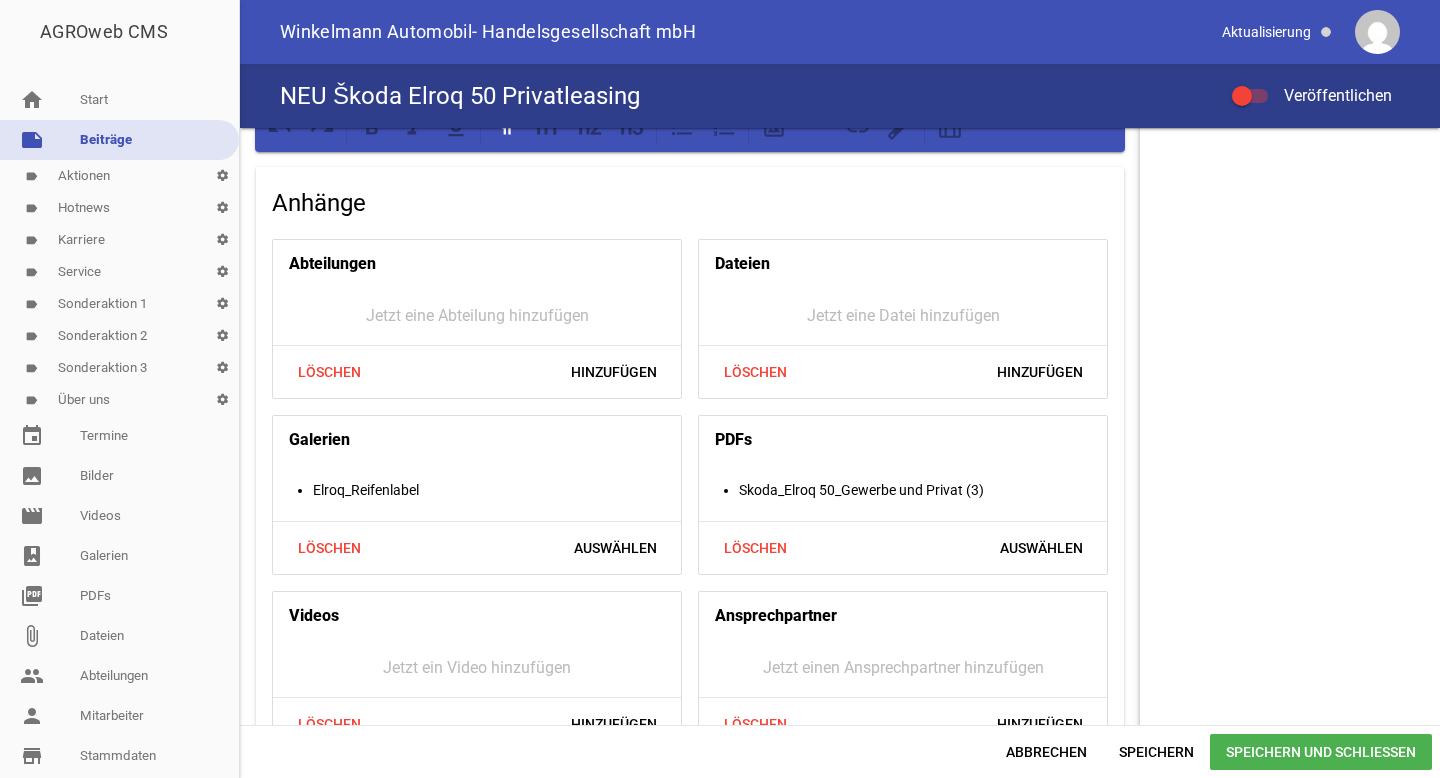scroll, scrollTop: 1626, scrollLeft: 0, axis: vertical 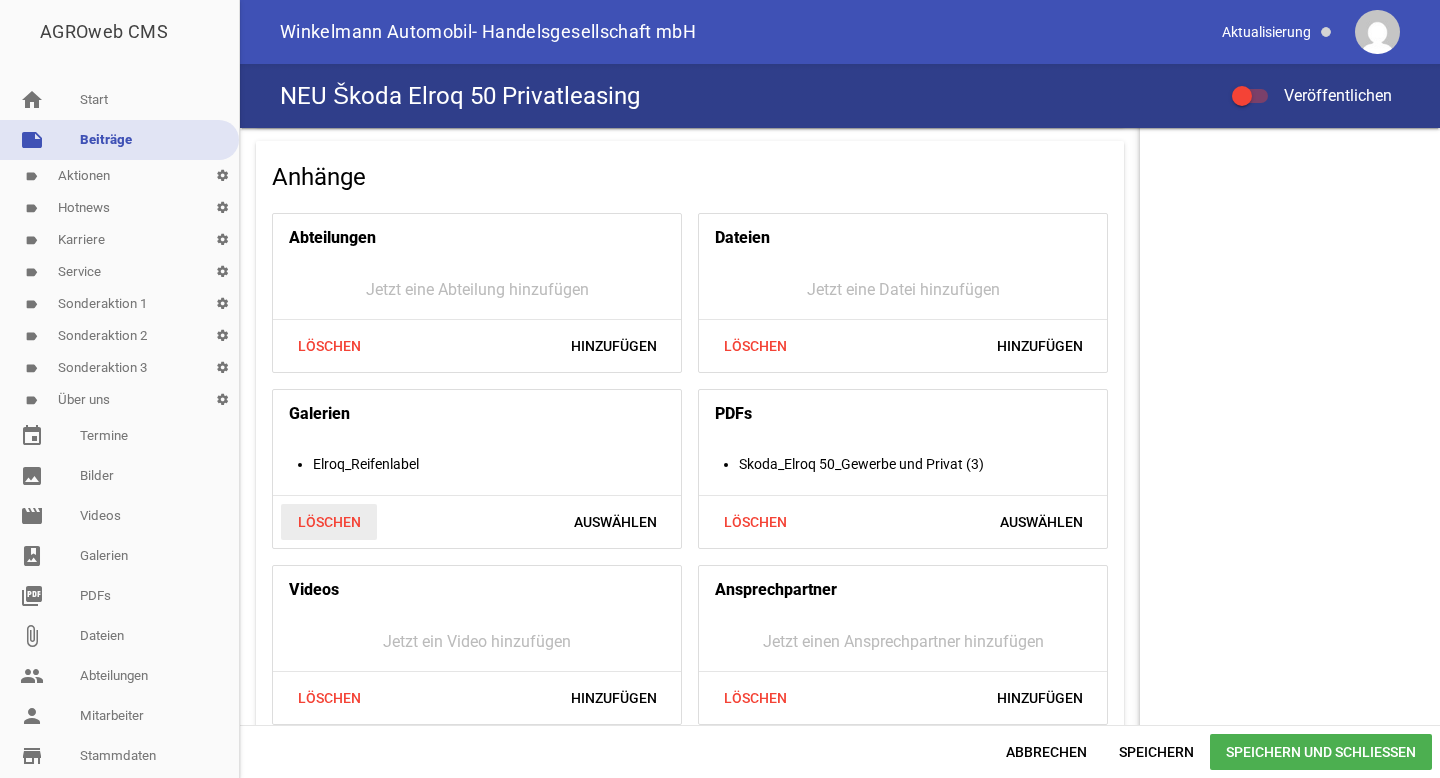 click on "Löschen" at bounding box center [329, 522] 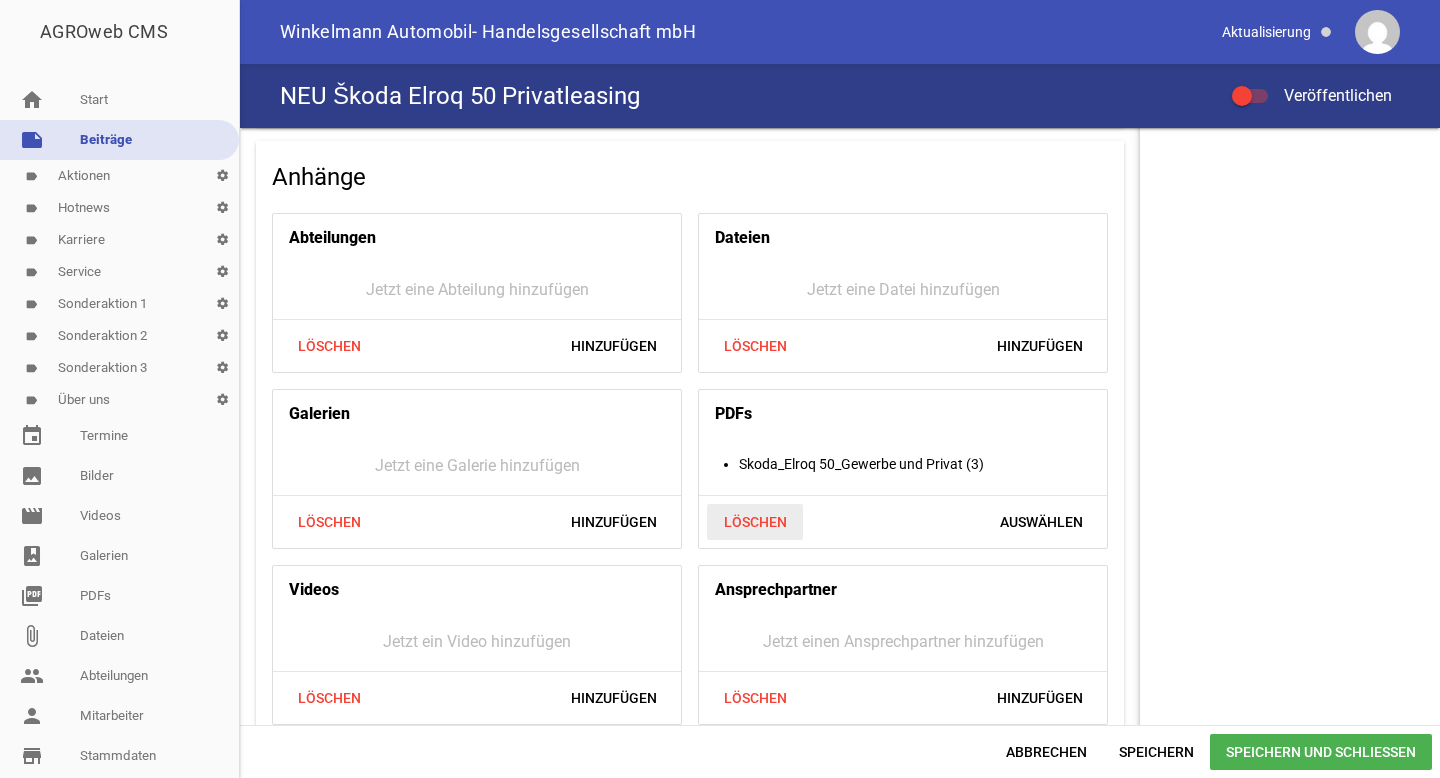 click on "Löschen" at bounding box center [755, 522] 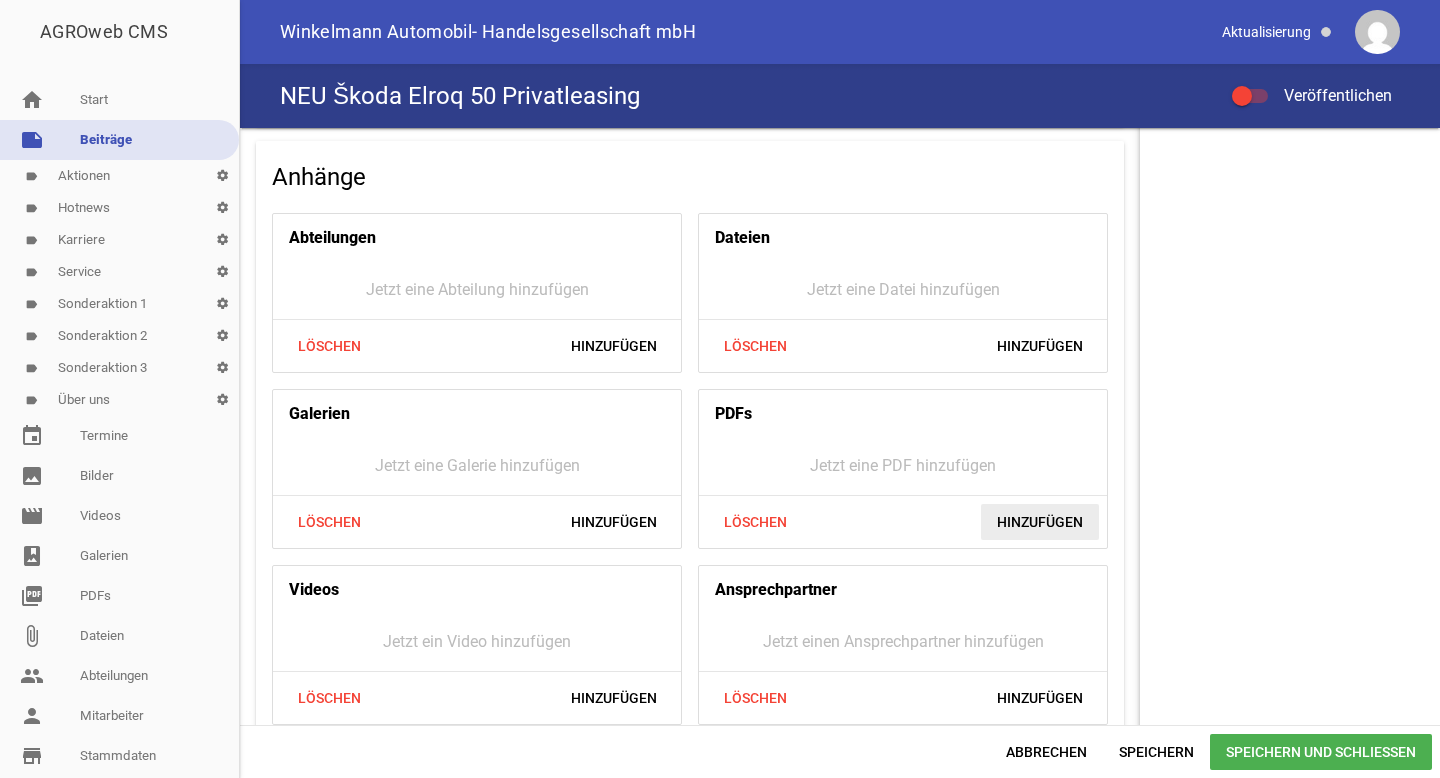 click on "Hinzufügen" at bounding box center (1040, 522) 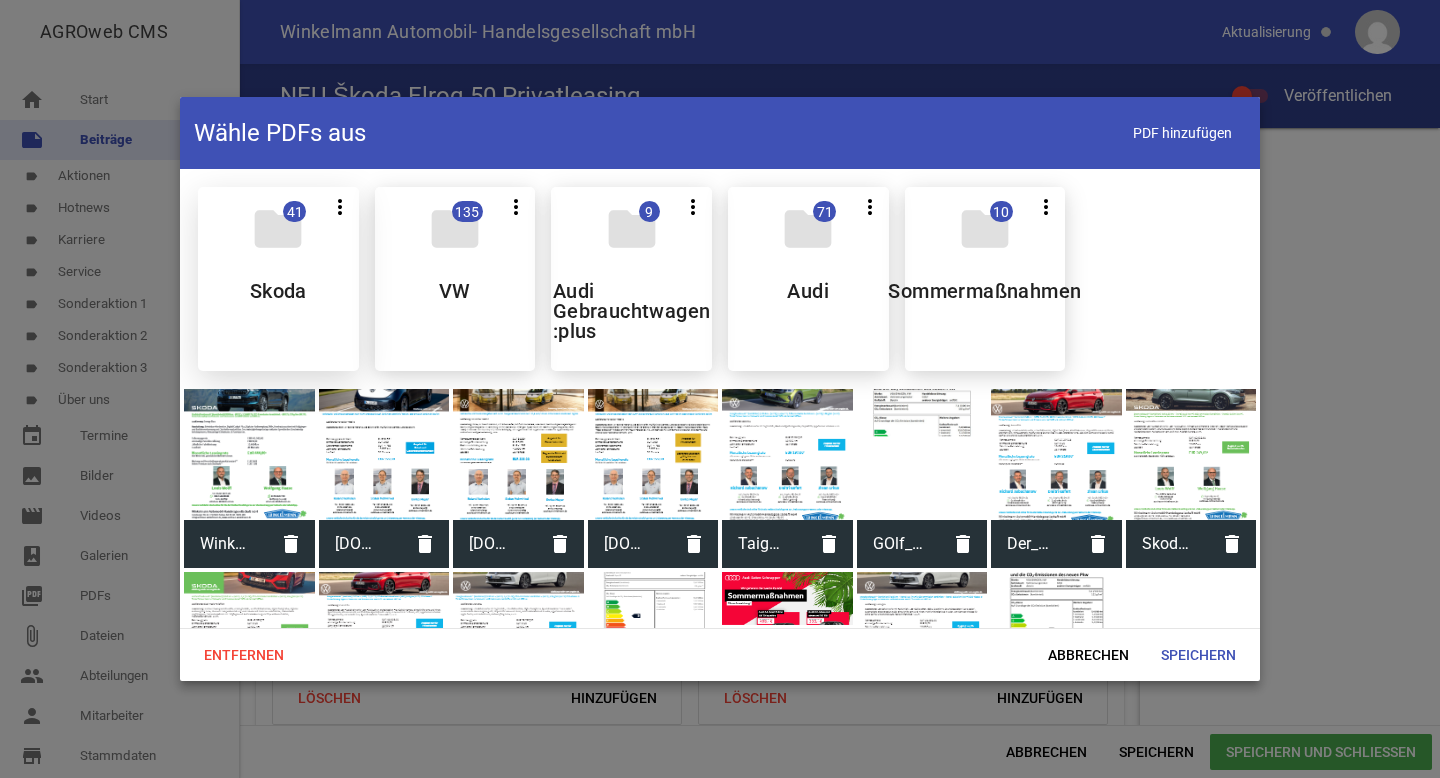 click on "folder   41   more_vert     Teilen   Bearbeiten   Löschen   Skoda" at bounding box center [278, 279] 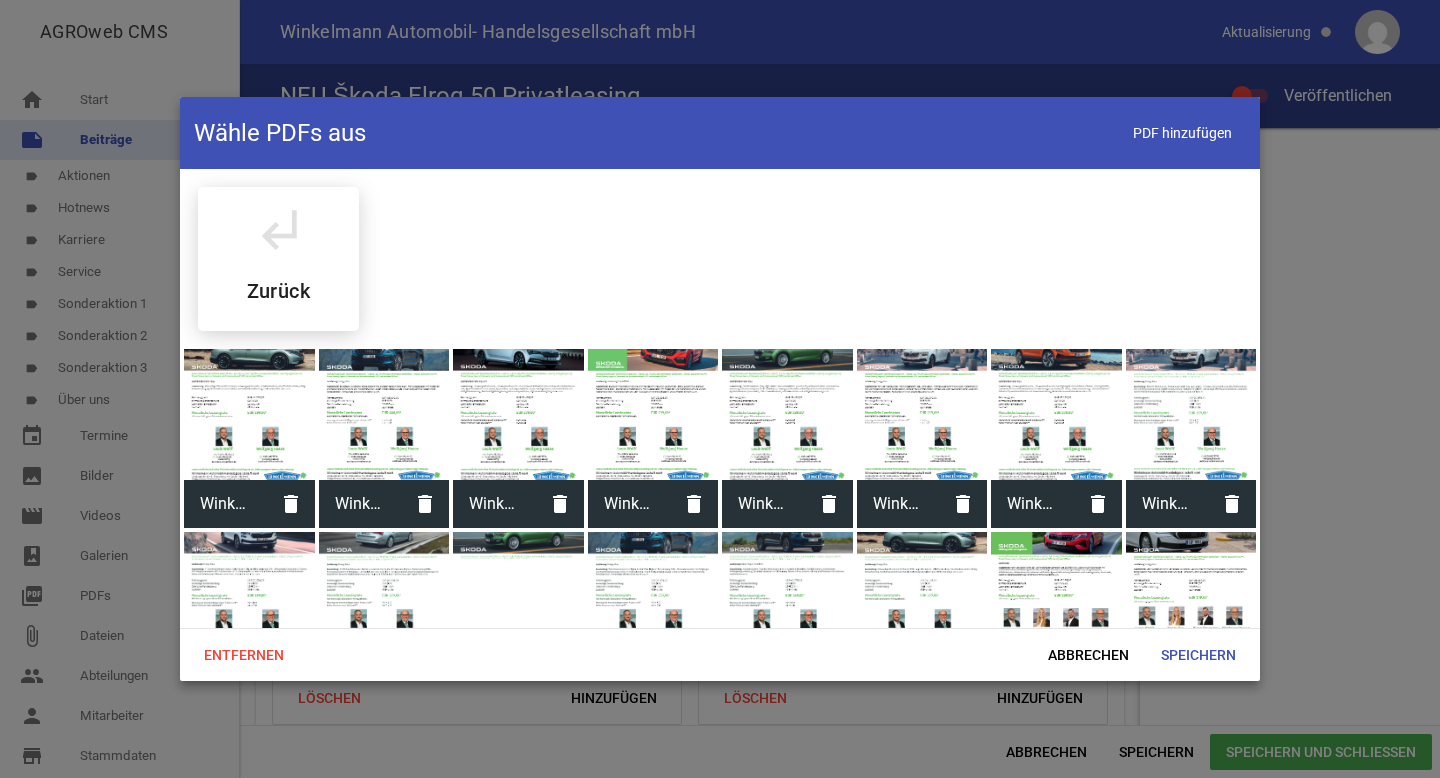 scroll, scrollTop: 809, scrollLeft: 0, axis: vertical 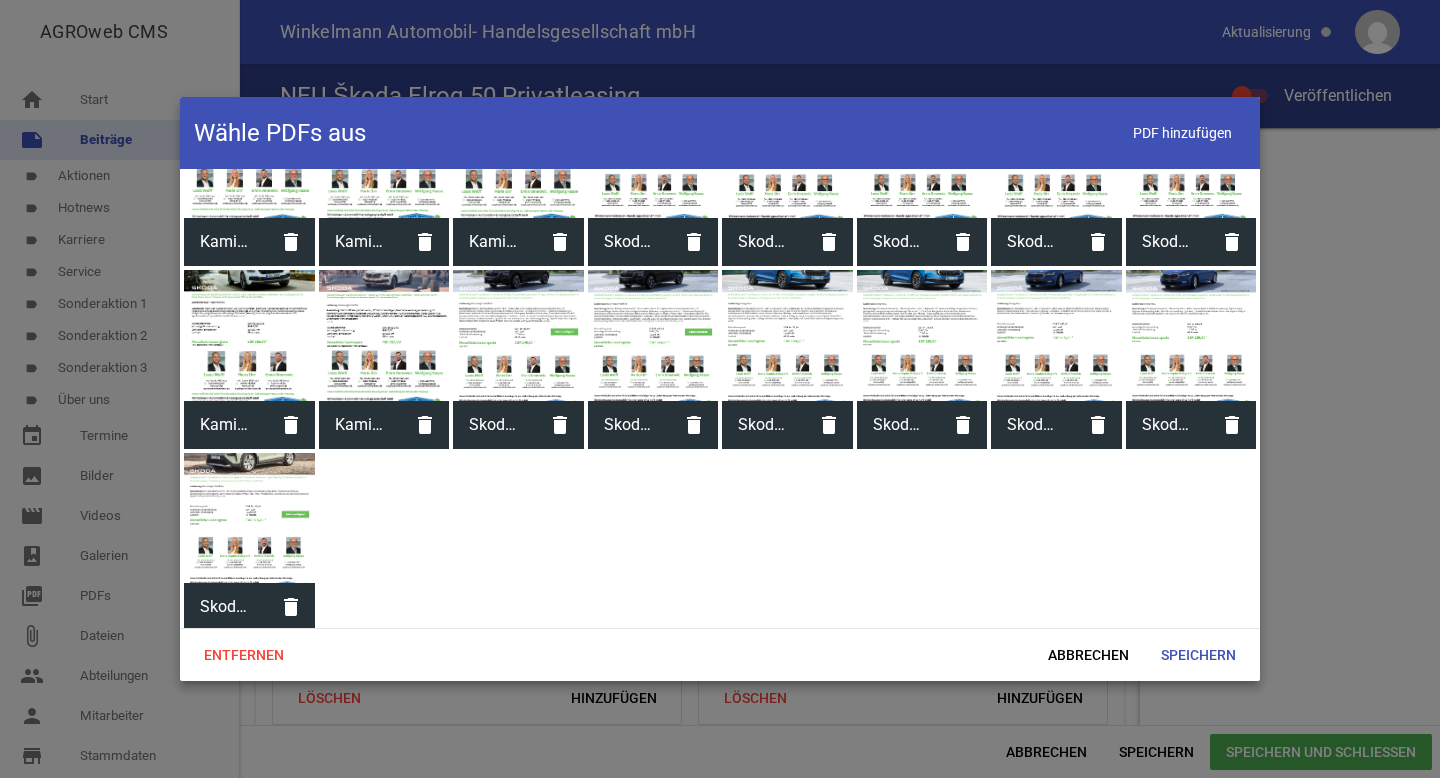 click on "Skoda_Fabia Selection_169_Privat" at bounding box center (1167, 425) 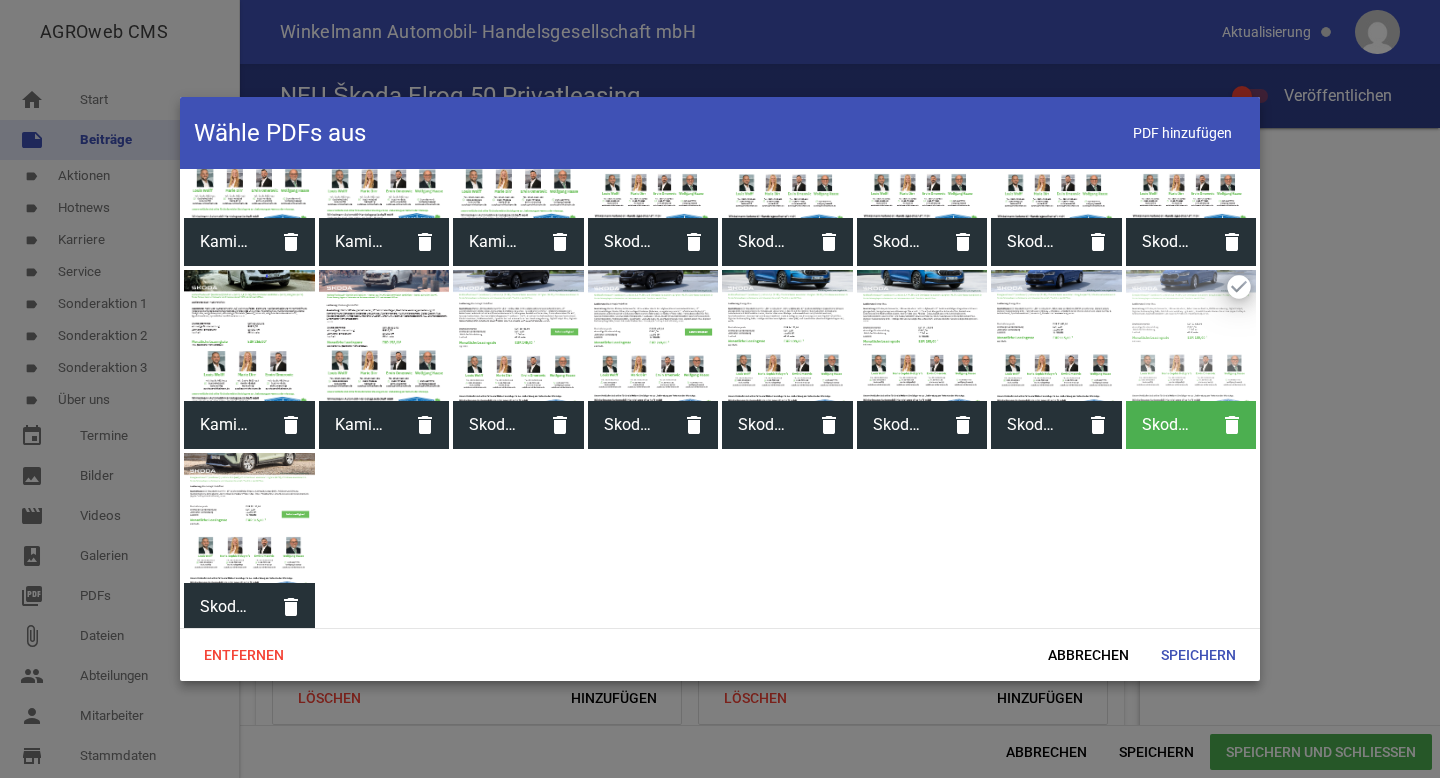 click on "Skoda_Fabia Selection_169_Privat" at bounding box center (1167, 425) 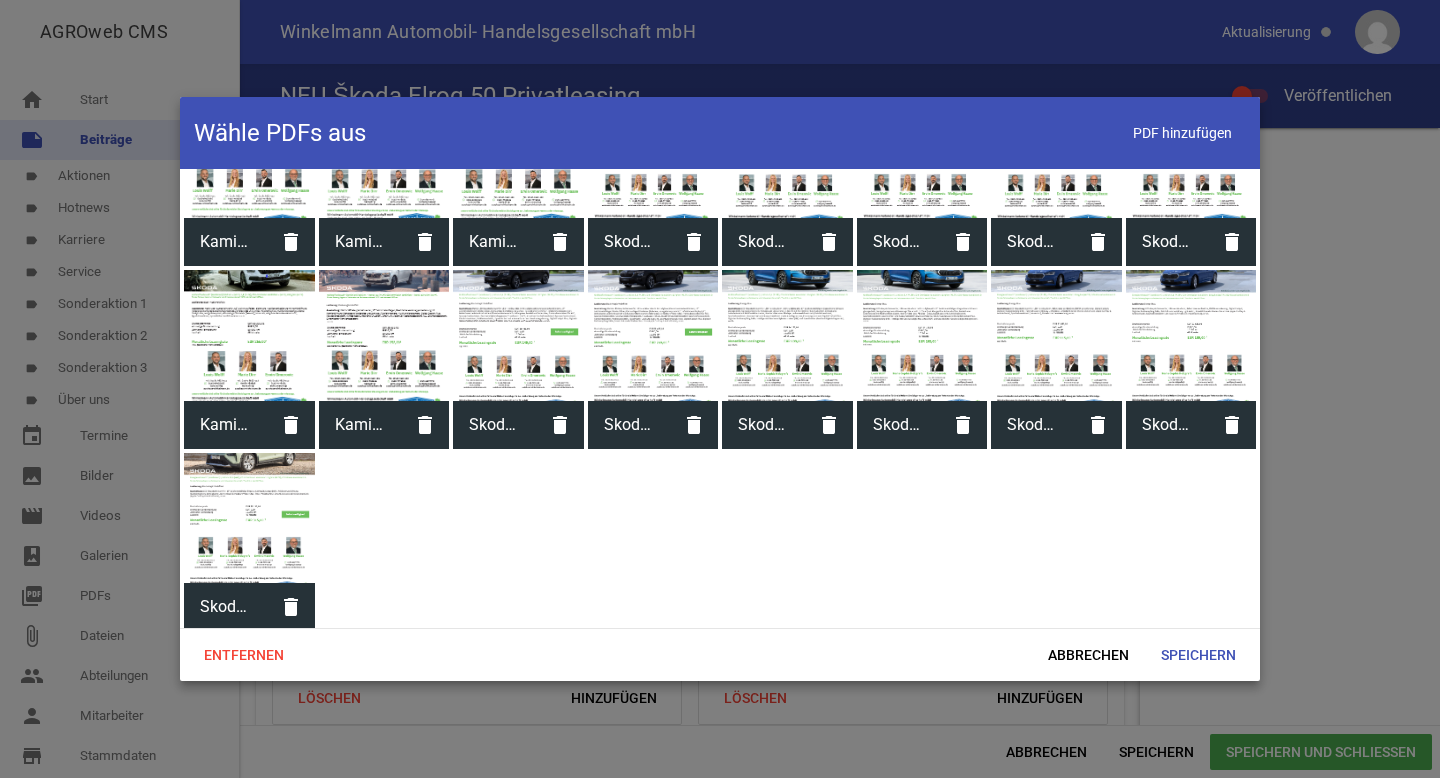 click on "Skoda_Elroq 50 Tour_Privat" at bounding box center (225, 607) 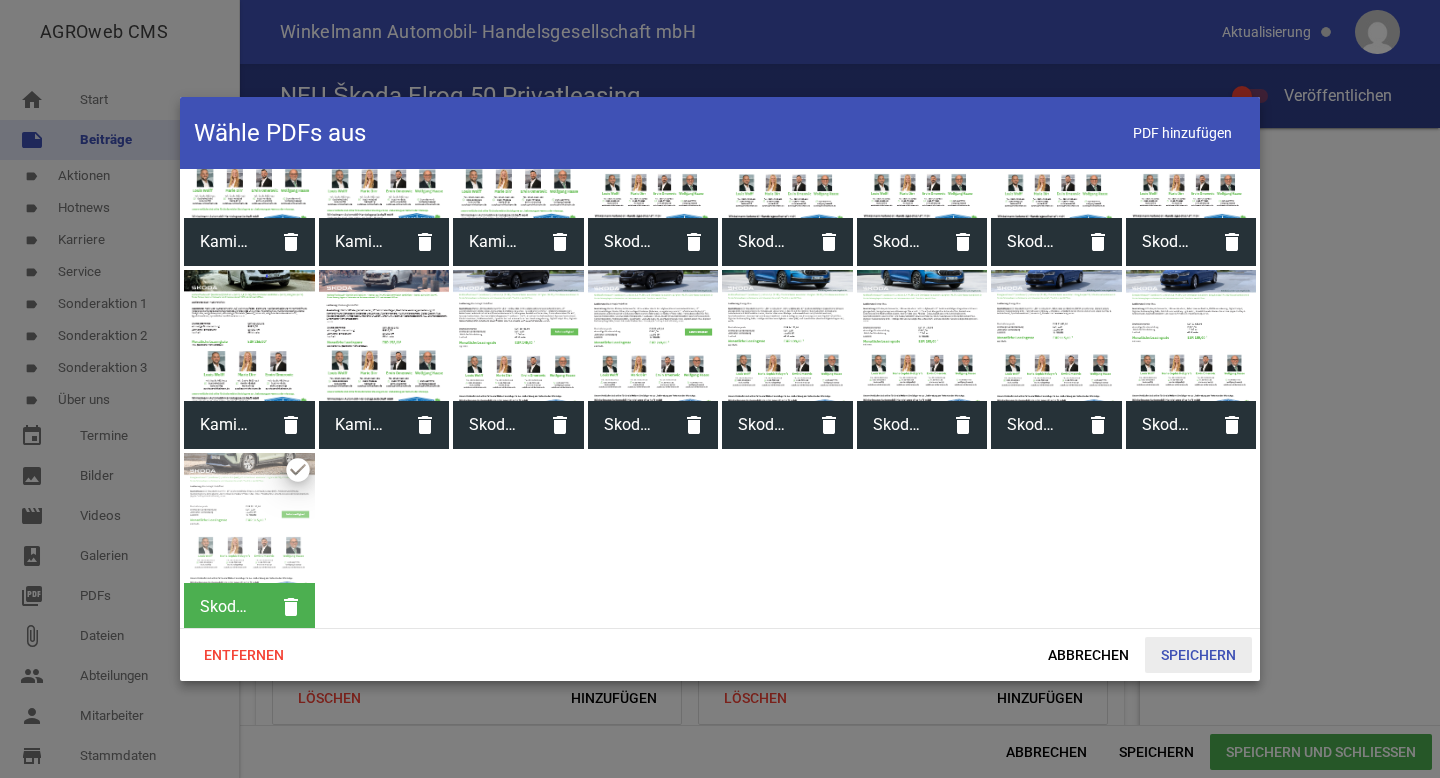 click on "Speichern" at bounding box center [1198, 655] 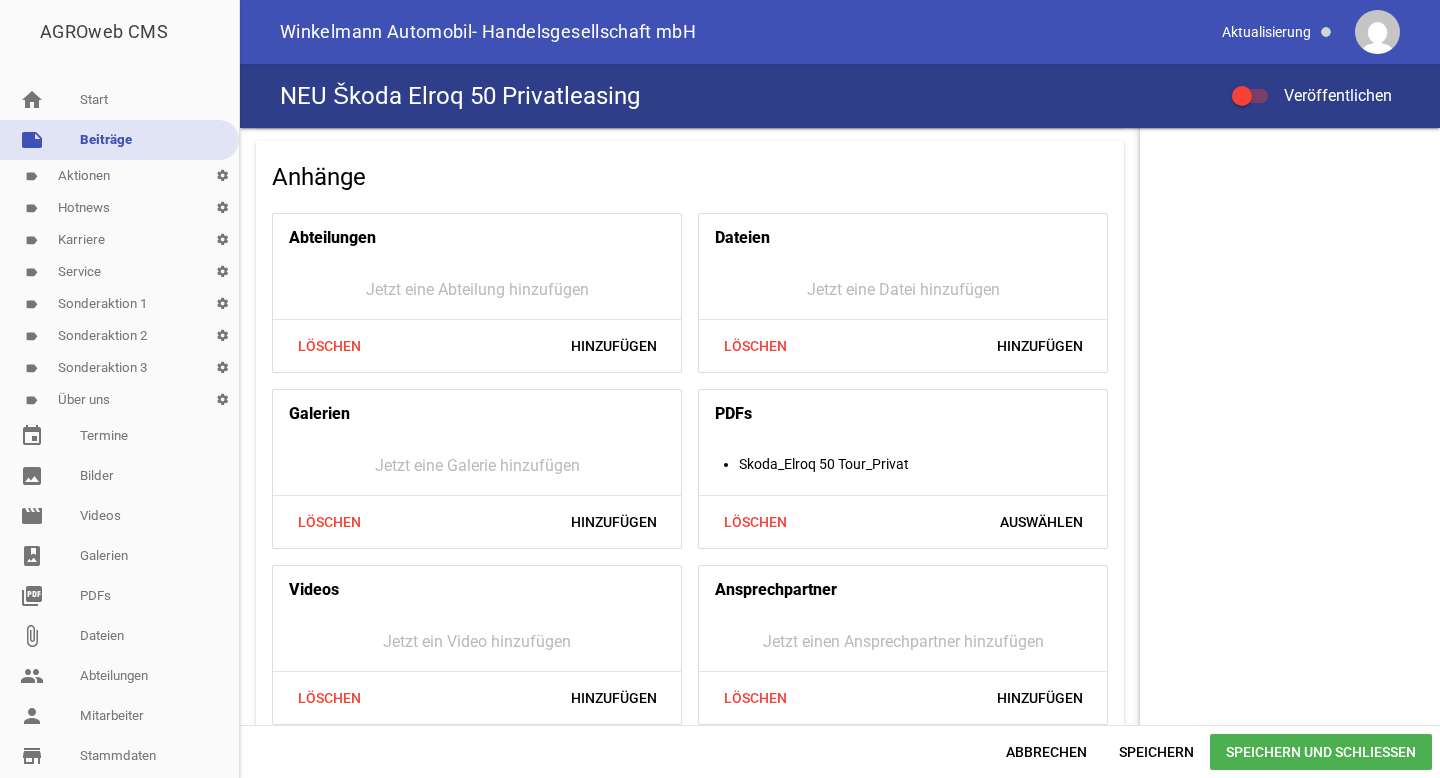 scroll, scrollTop: 1647, scrollLeft: 0, axis: vertical 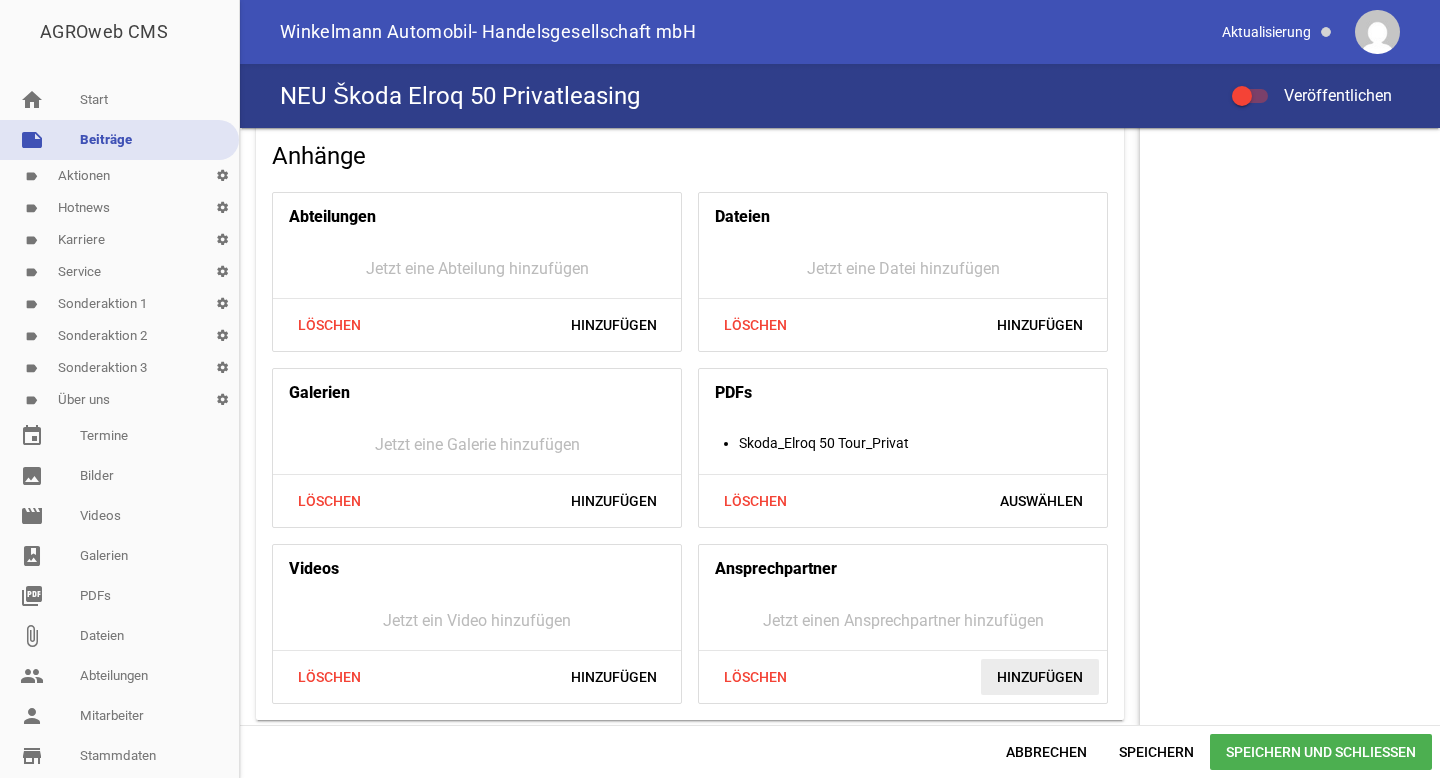 click on "Hinzufügen" at bounding box center [1040, 677] 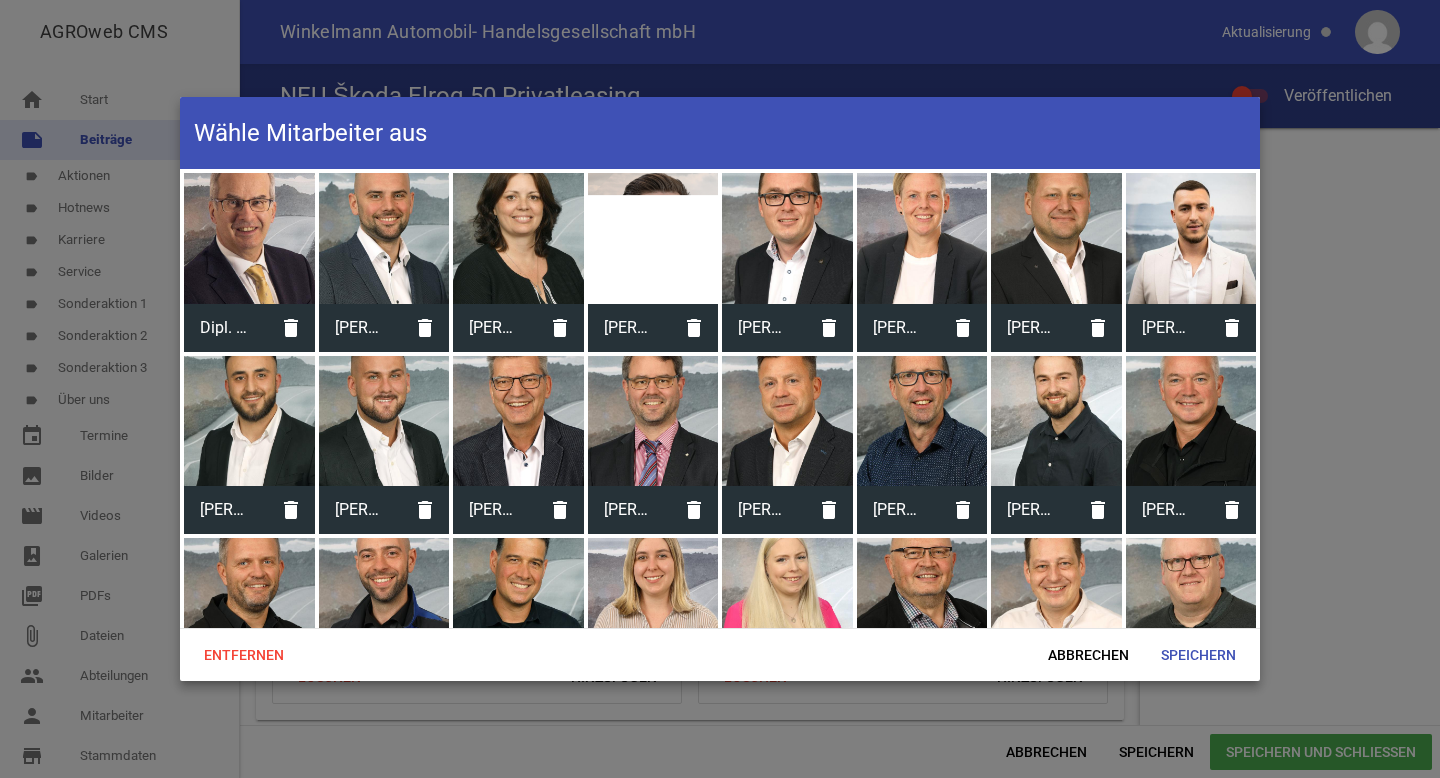 click at bounding box center [384, 421] 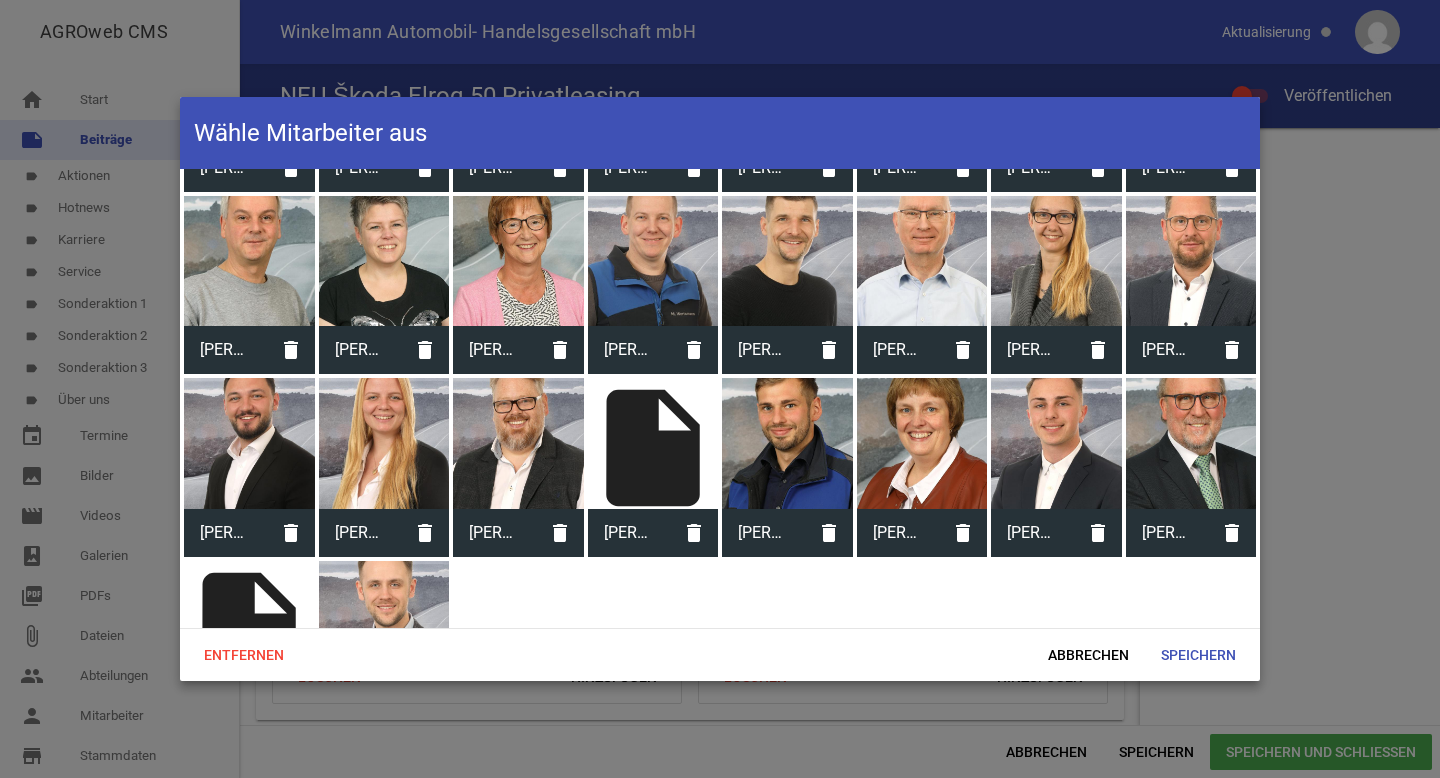 scroll, scrollTop: 538, scrollLeft: 0, axis: vertical 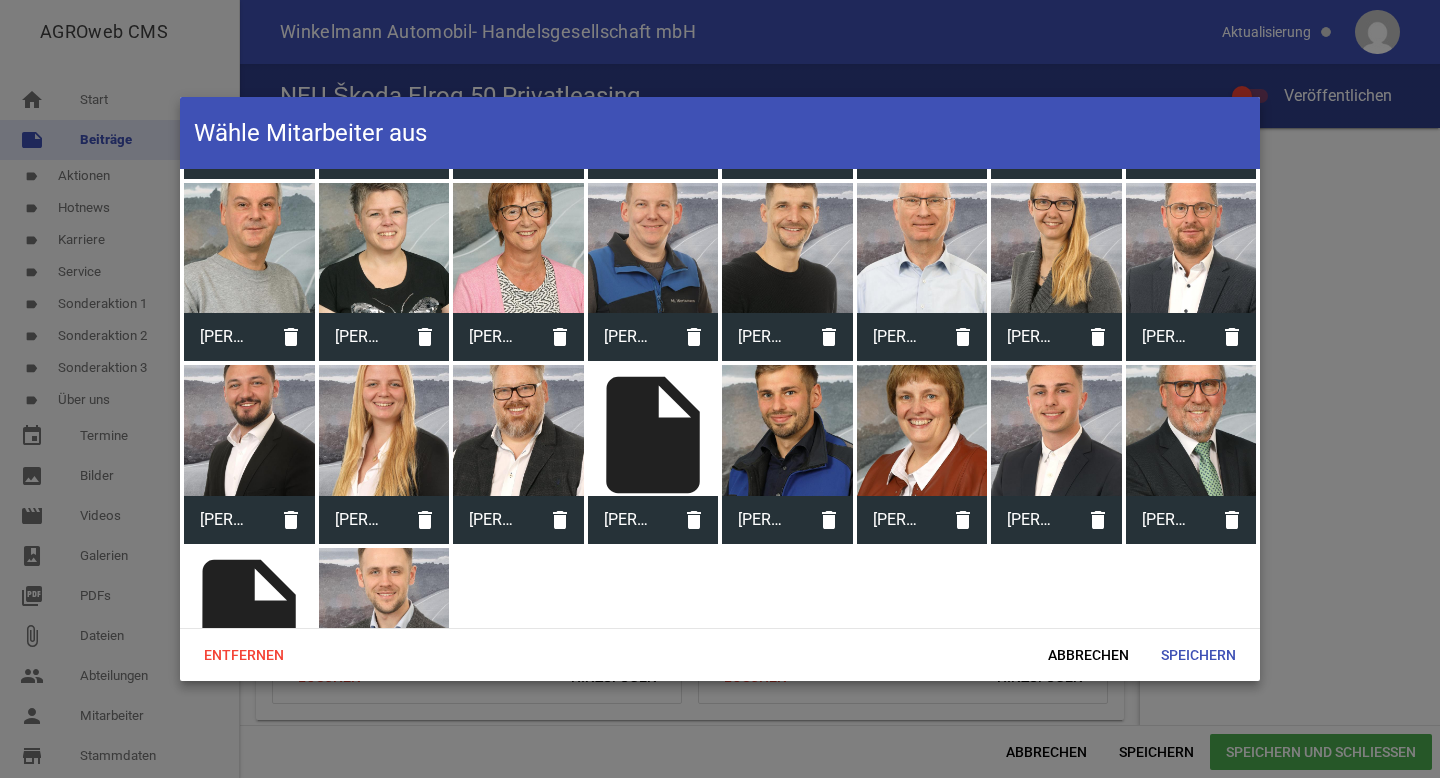 click at bounding box center [249, 430] 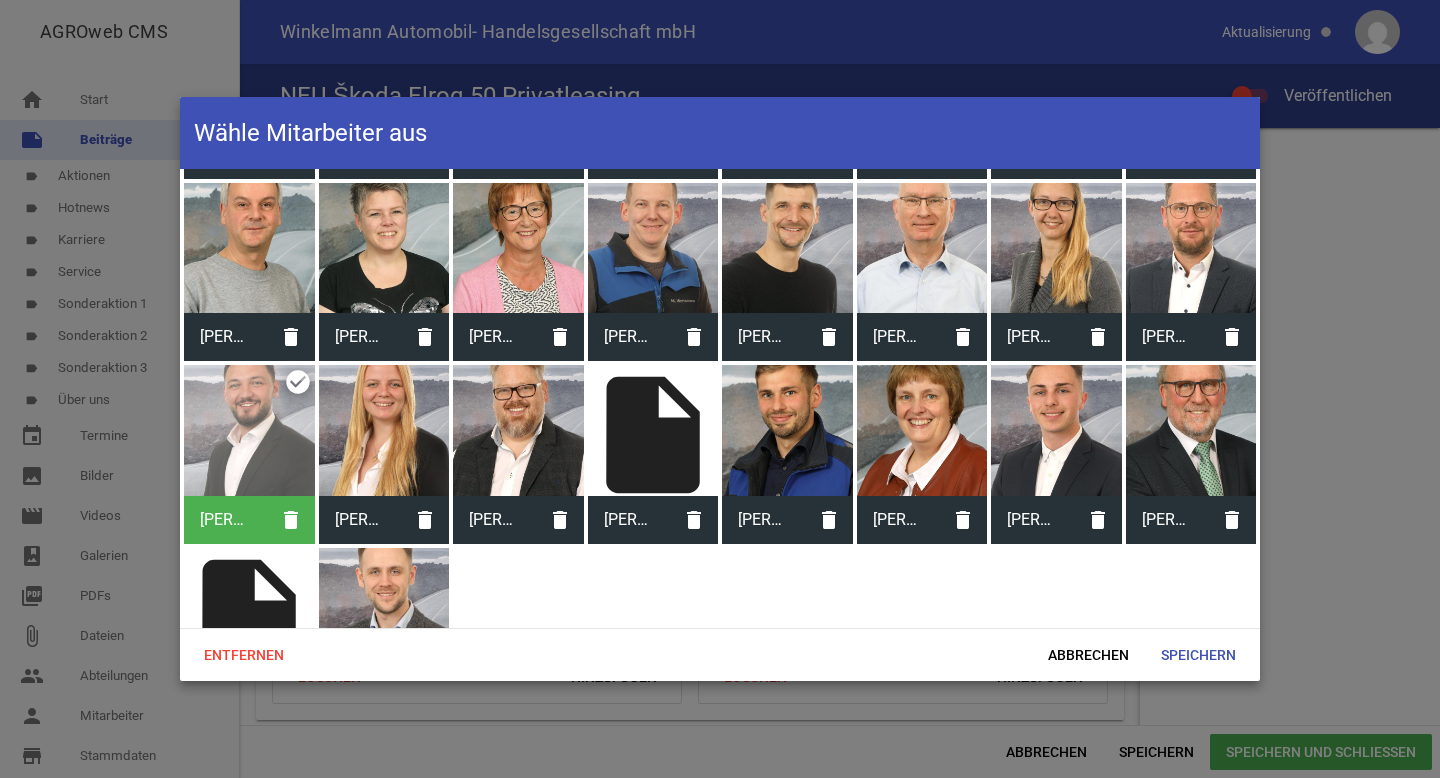 click at bounding box center [384, 430] 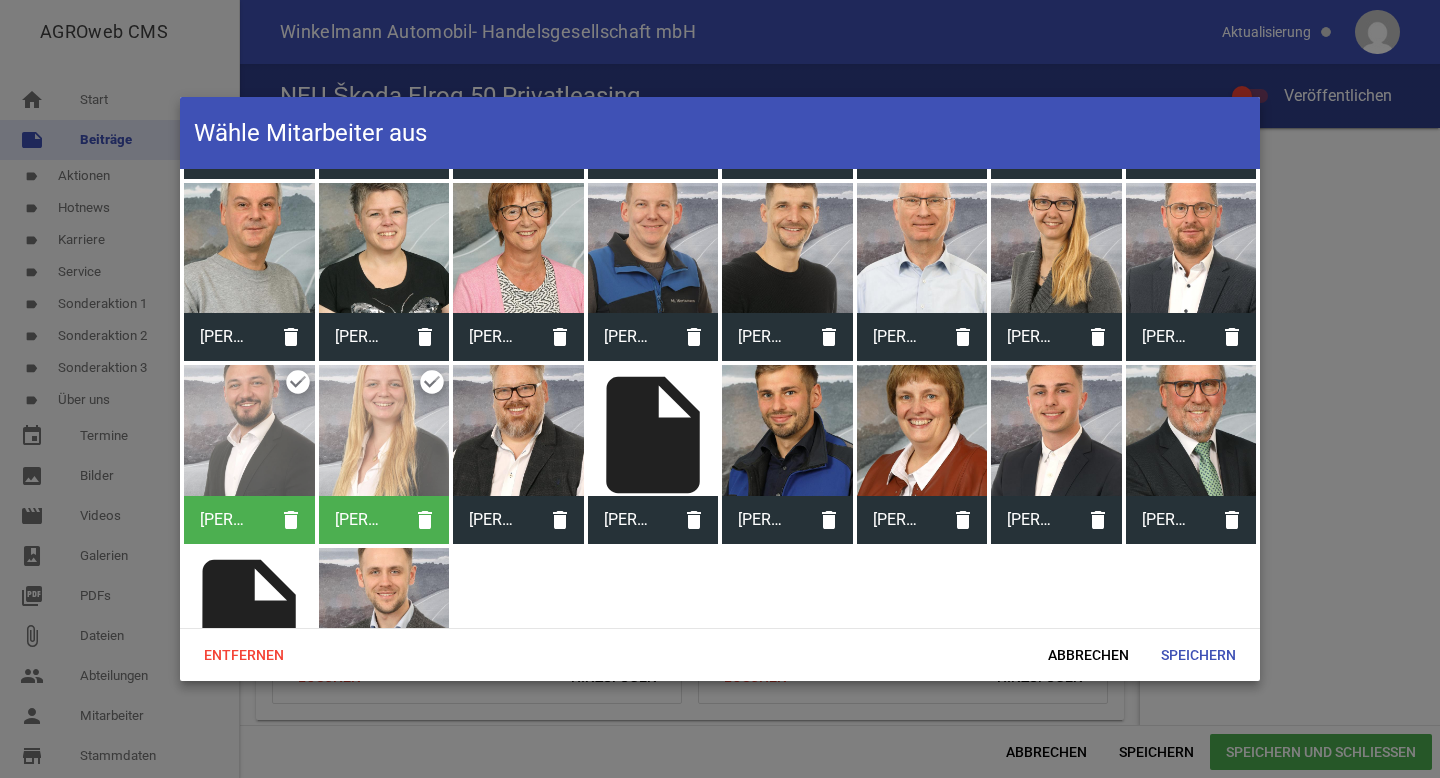 click at bounding box center [1191, 430] 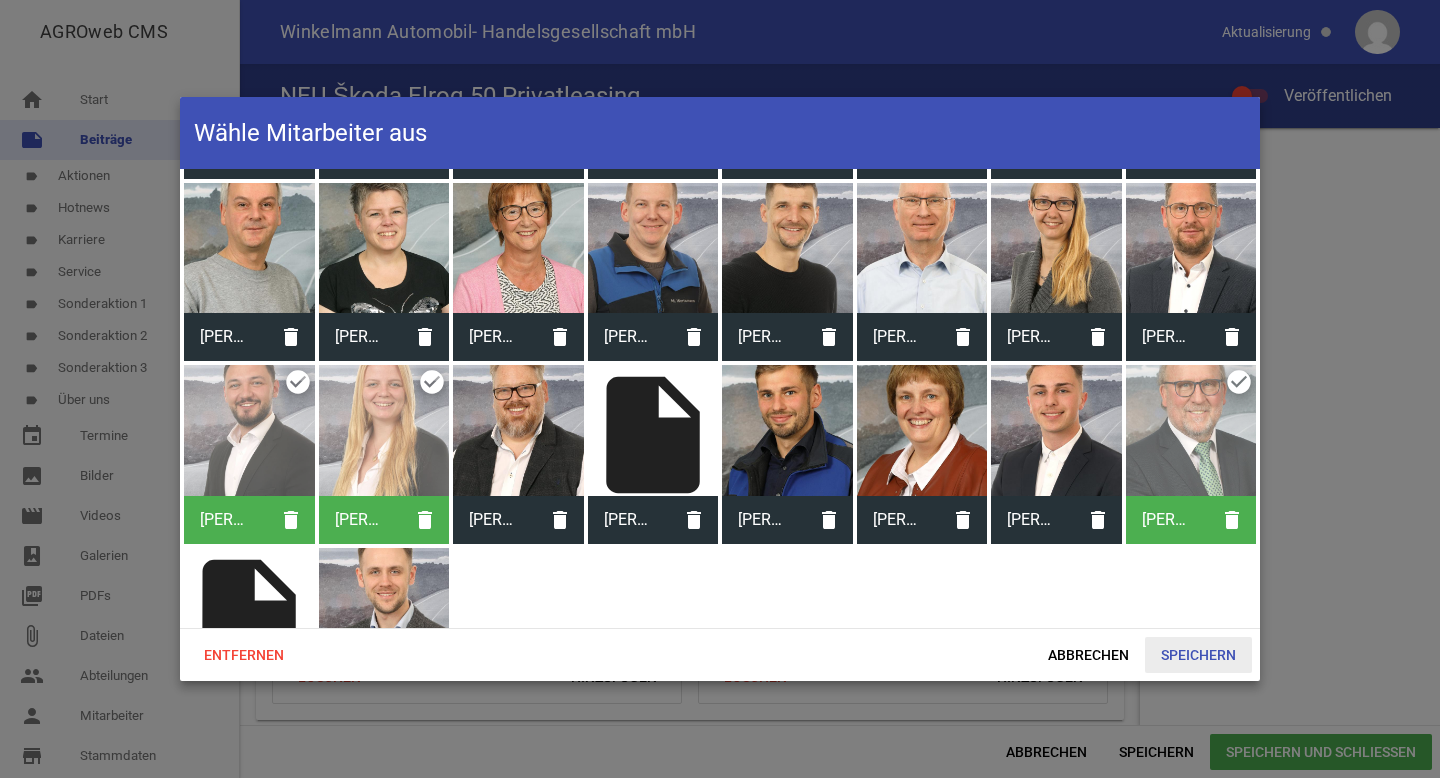 click on "Speichern" at bounding box center (1198, 655) 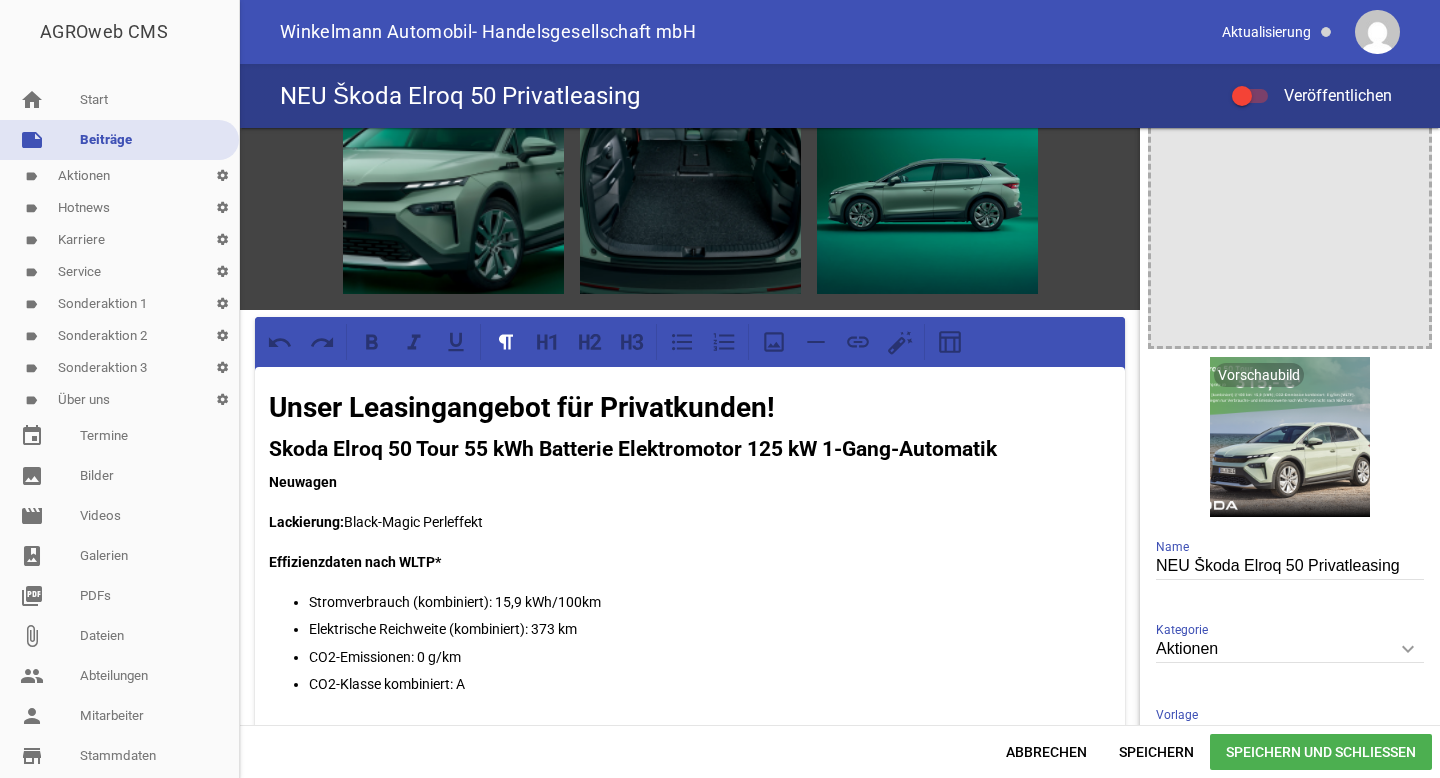 scroll, scrollTop: 0, scrollLeft: 0, axis: both 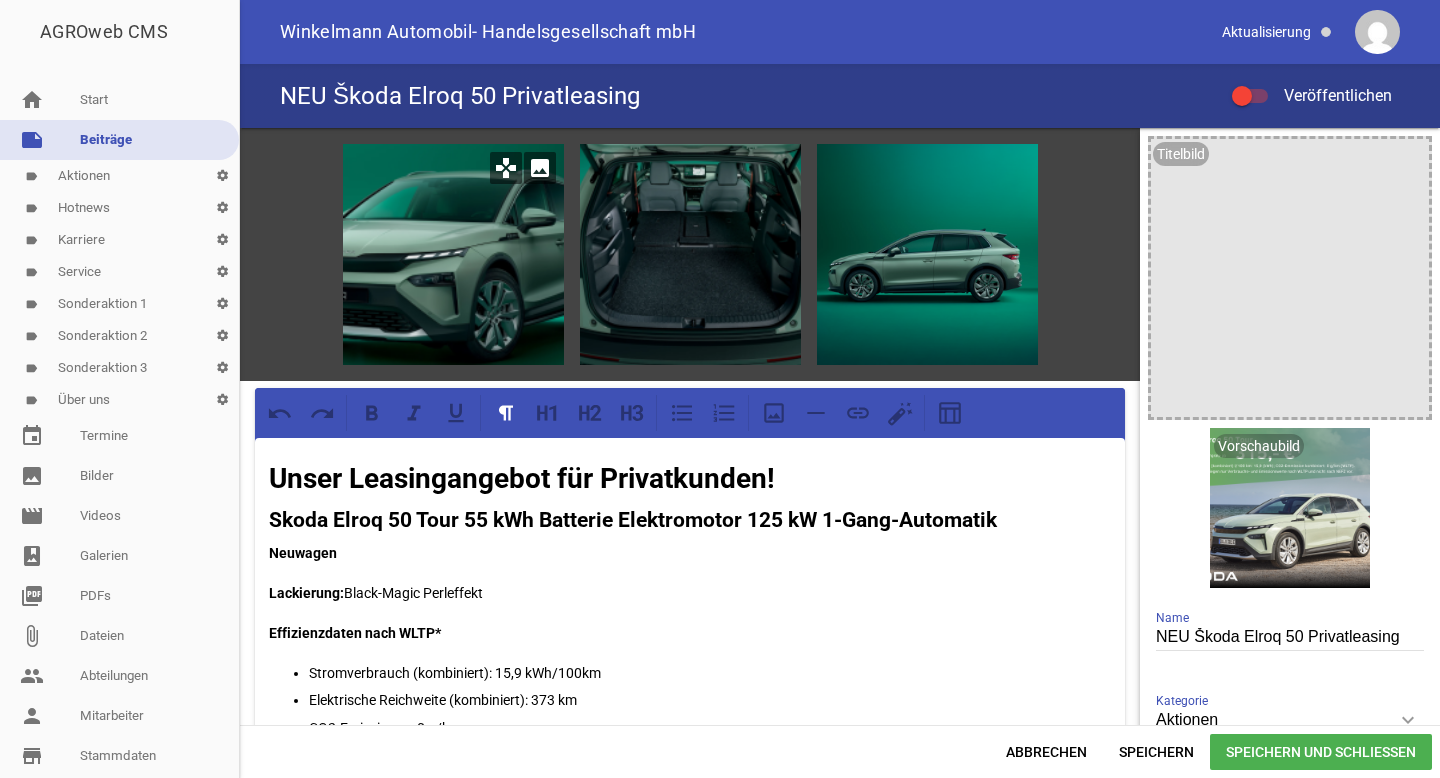 click on "image" at bounding box center [540, 168] 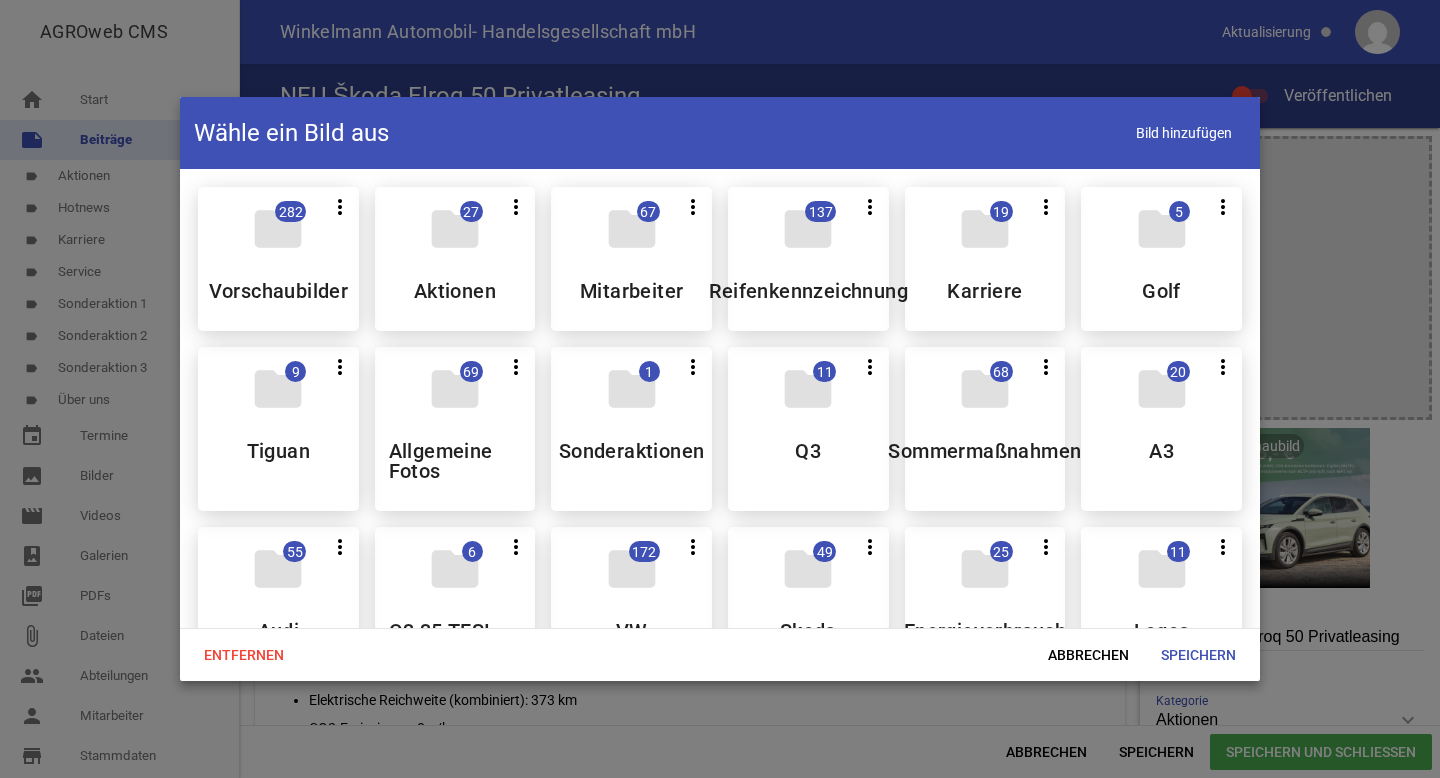scroll, scrollTop: 88, scrollLeft: 0, axis: vertical 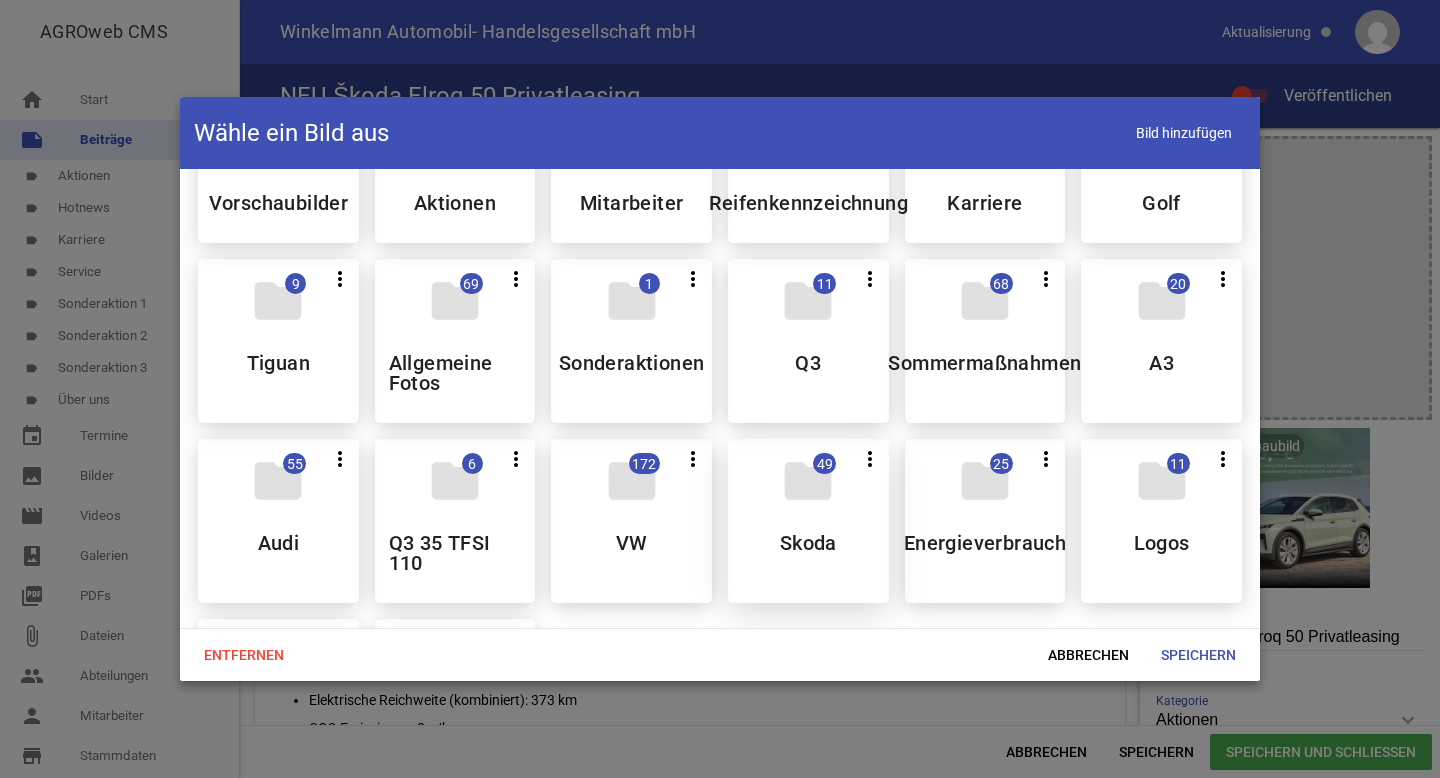 click on "Skoda" at bounding box center [808, 543] 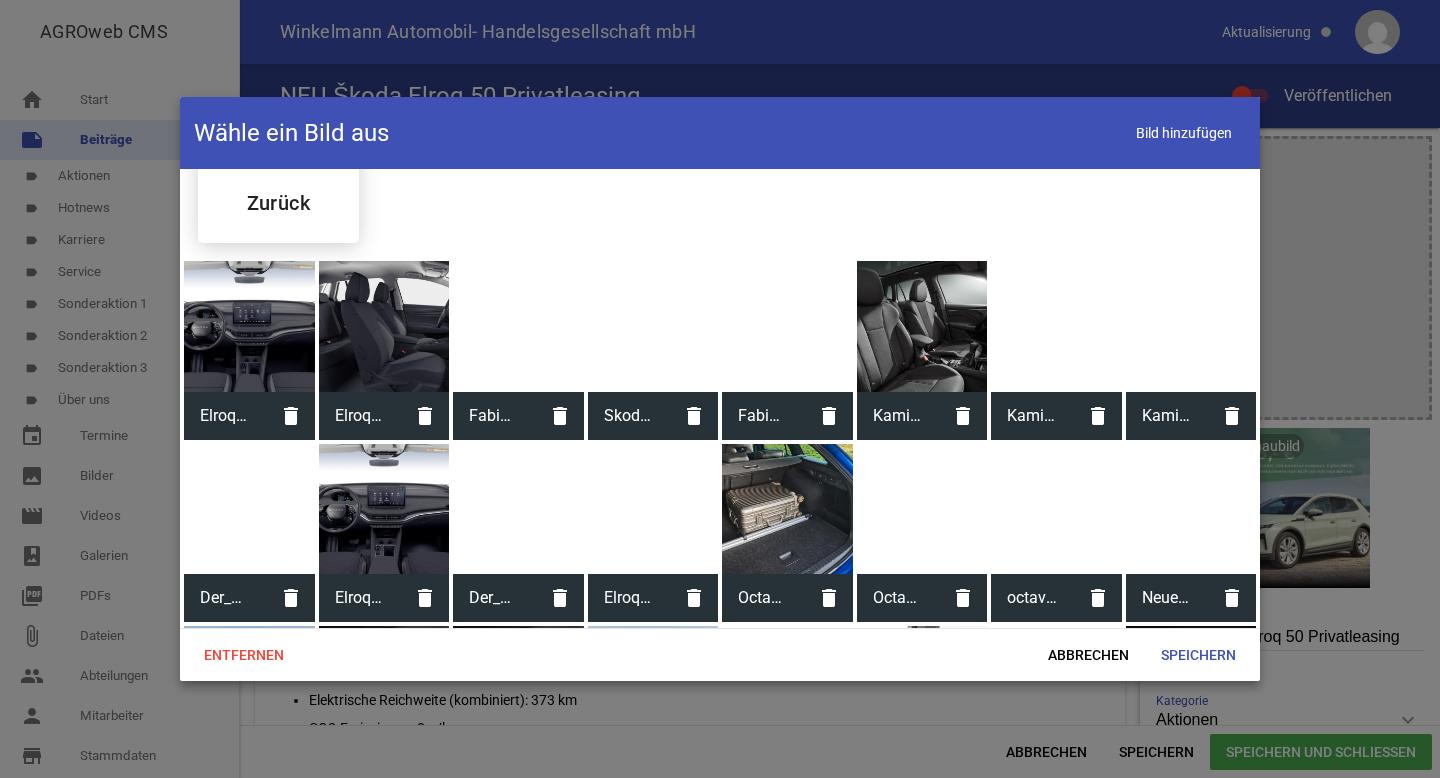 click at bounding box center [249, 326] 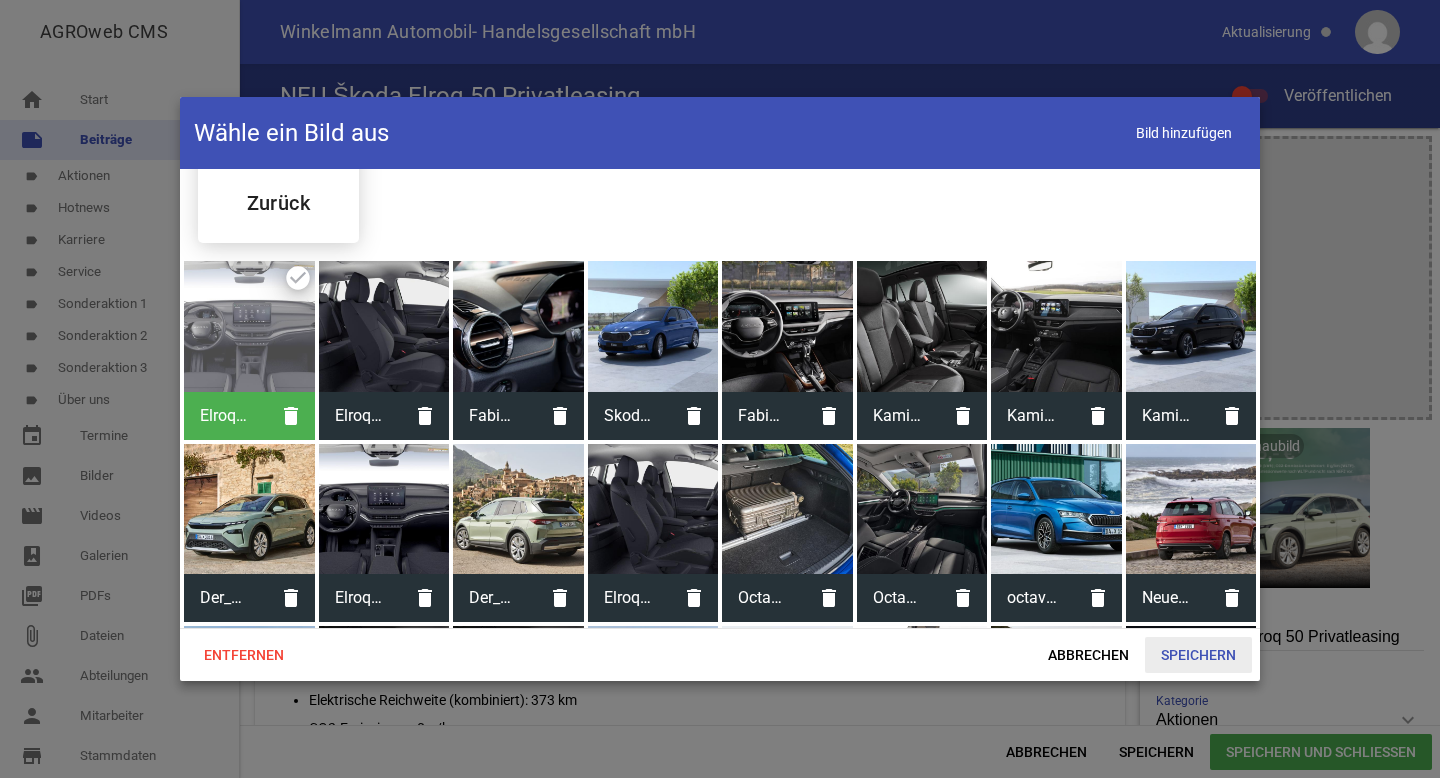 click on "Speichern" at bounding box center (1198, 655) 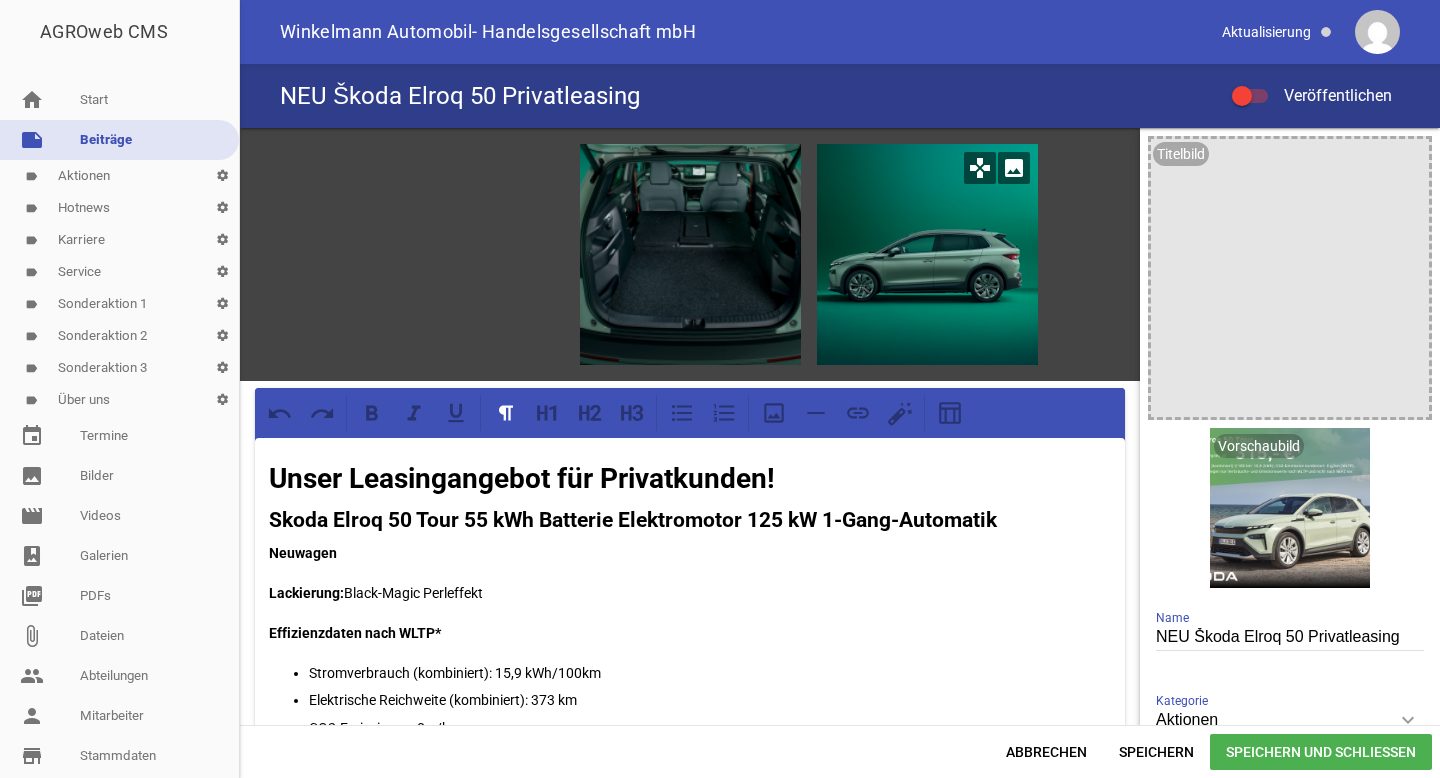 click on "image" at bounding box center (1014, 168) 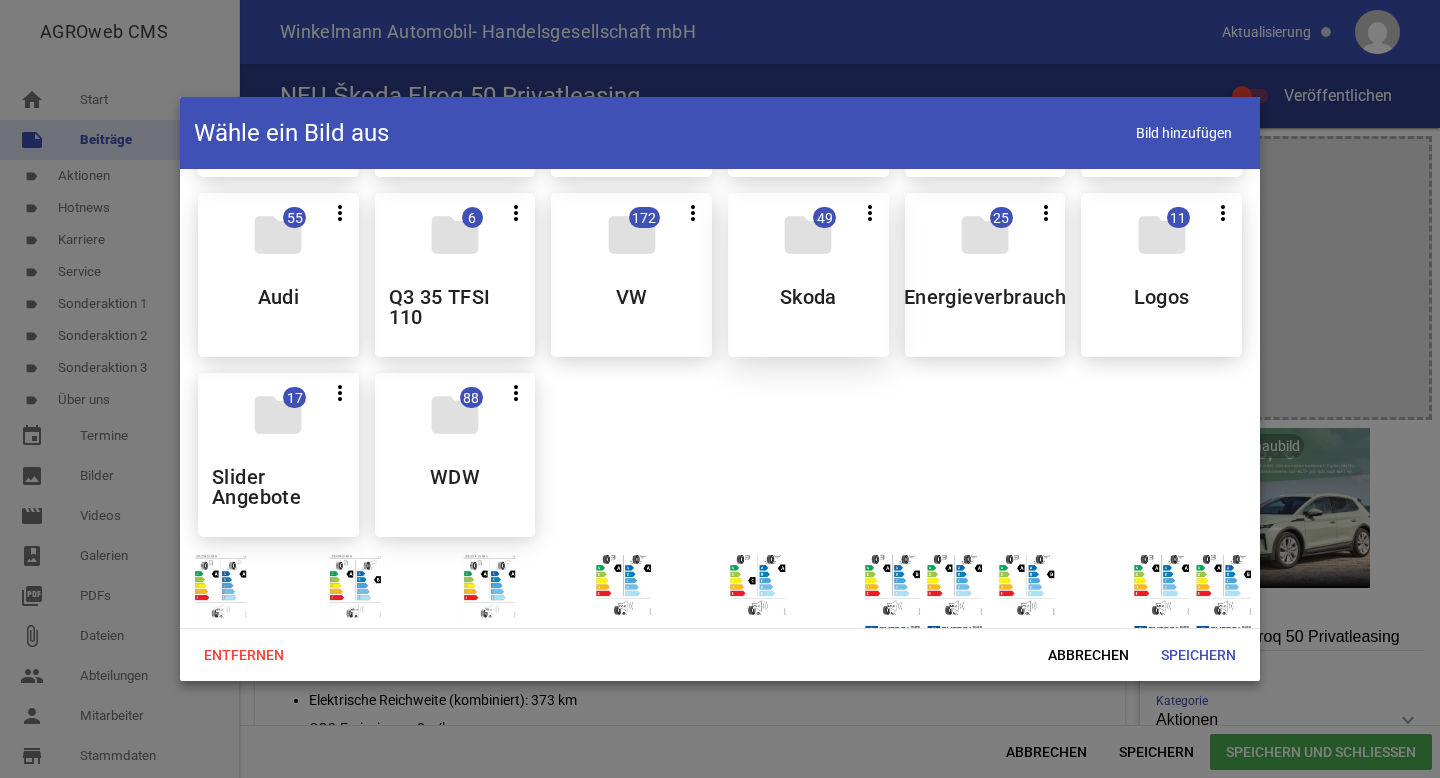 scroll, scrollTop: 335, scrollLeft: 0, axis: vertical 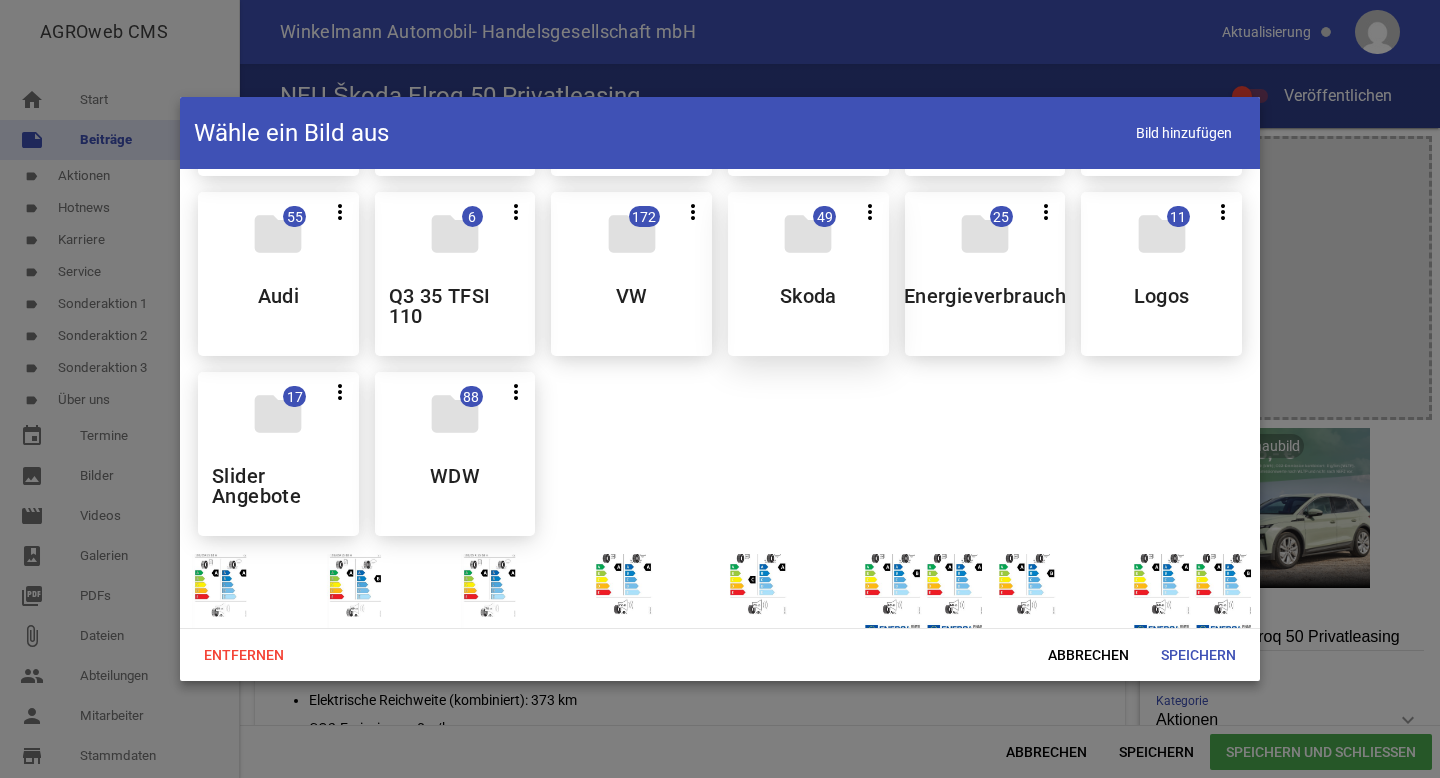 click on "folder   49   more_vert     Teilen   Bearbeiten   Löschen   Skoda" at bounding box center (808, 274) 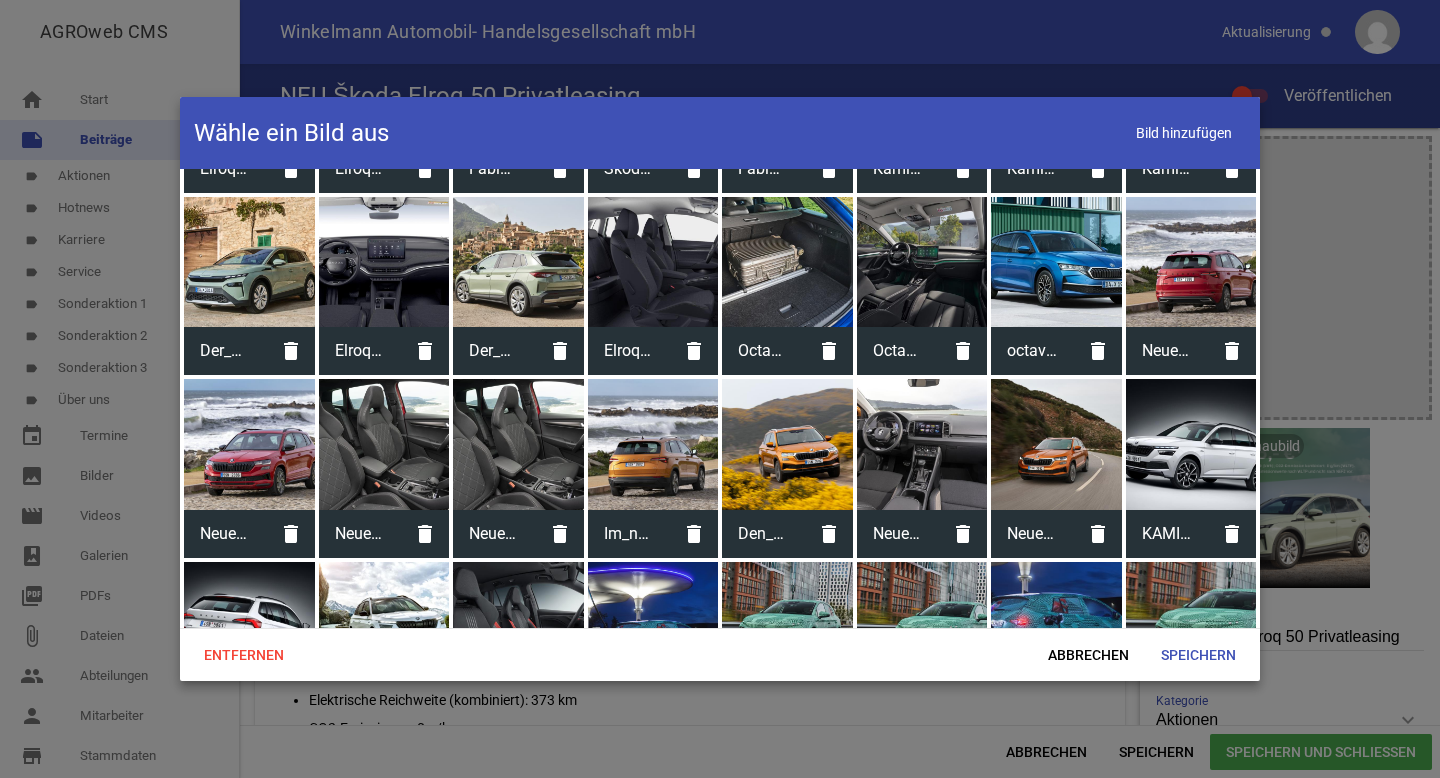 scroll, scrollTop: 0, scrollLeft: 0, axis: both 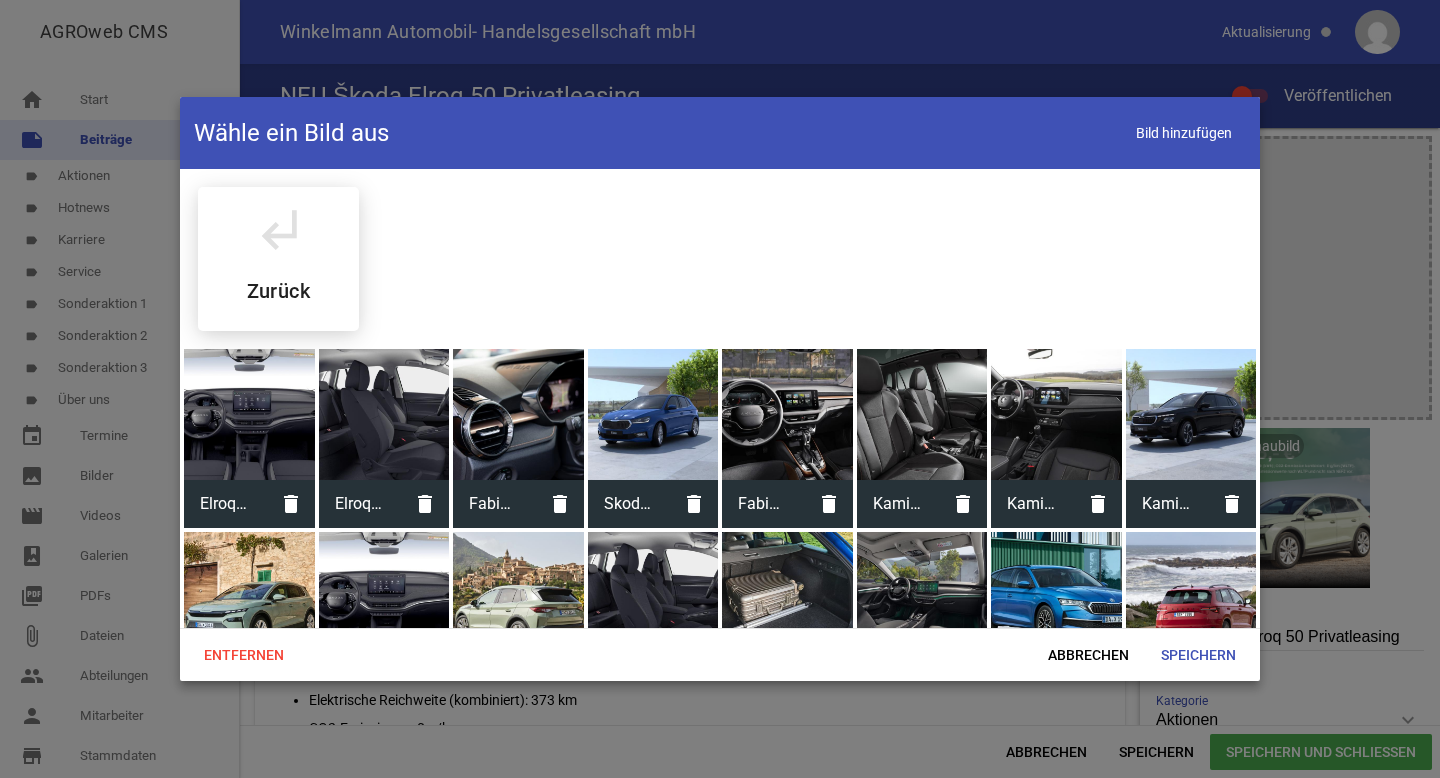 click at bounding box center (384, 414) 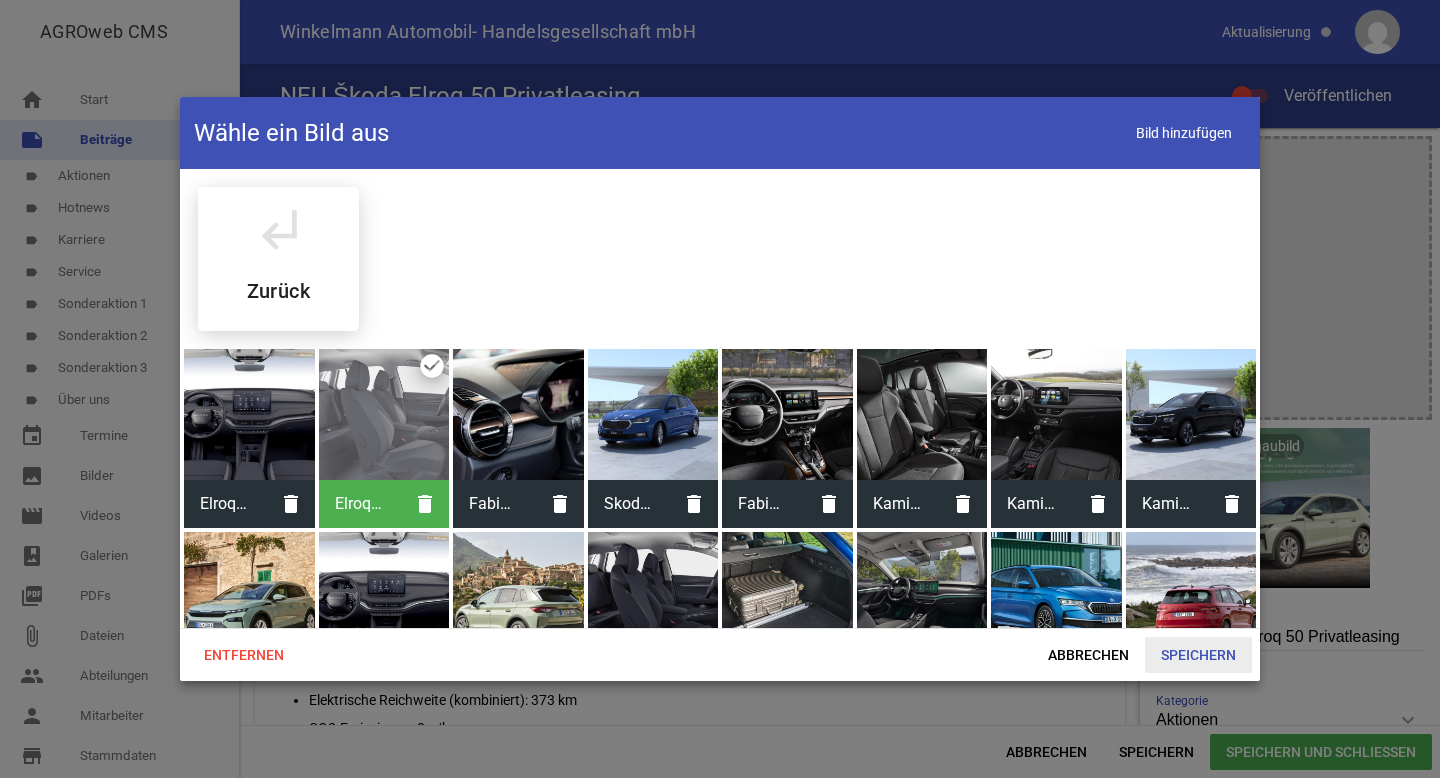 click on "Speichern" at bounding box center (1198, 655) 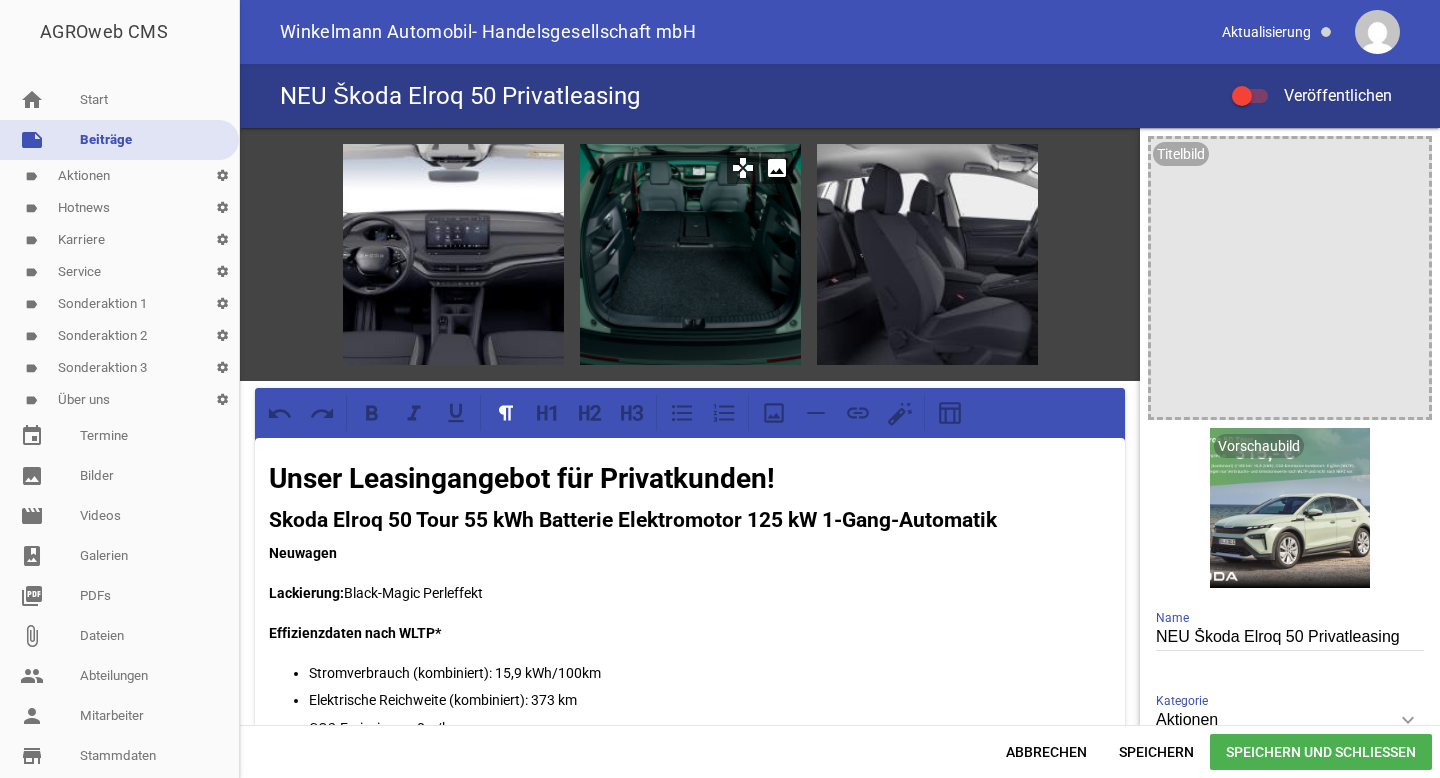 click on "image" at bounding box center (777, 168) 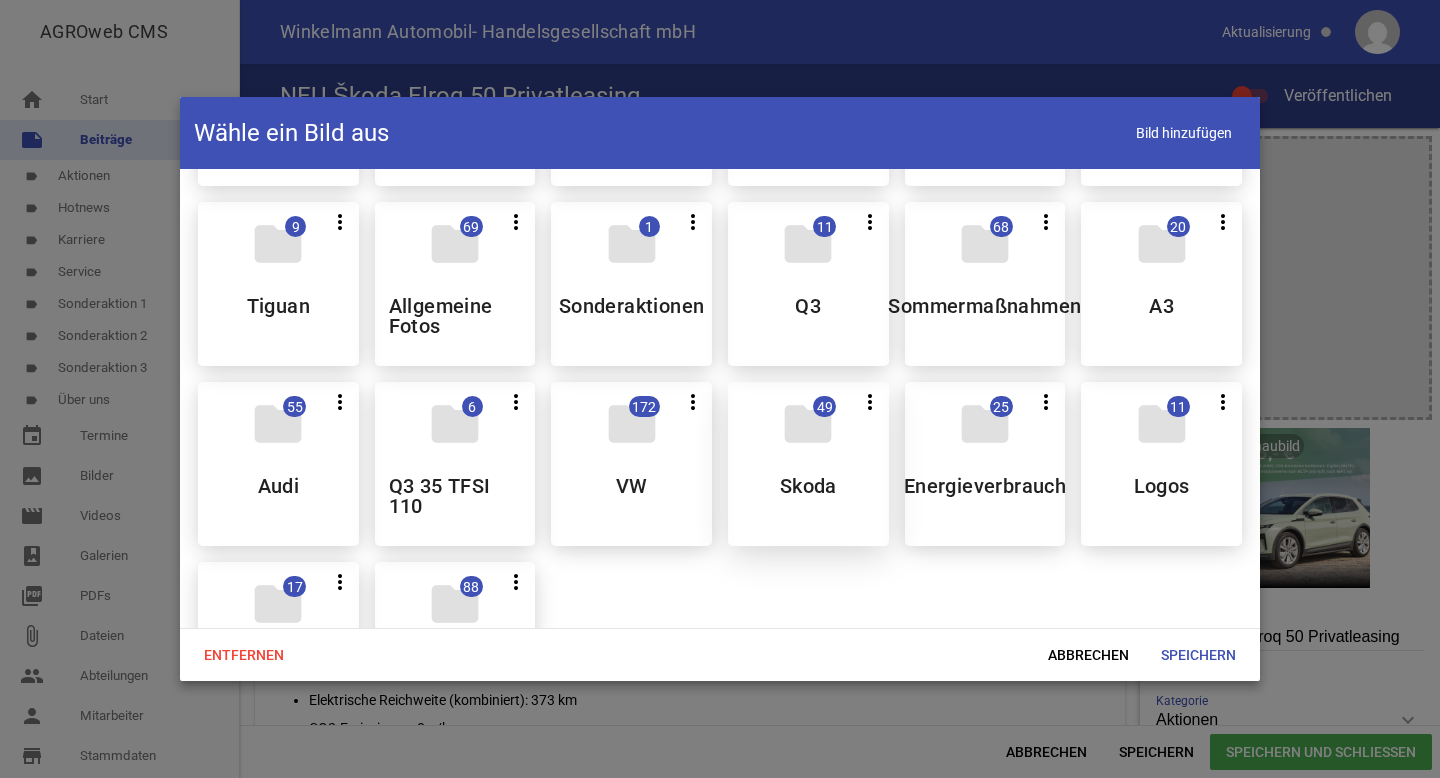 scroll, scrollTop: 184, scrollLeft: 0, axis: vertical 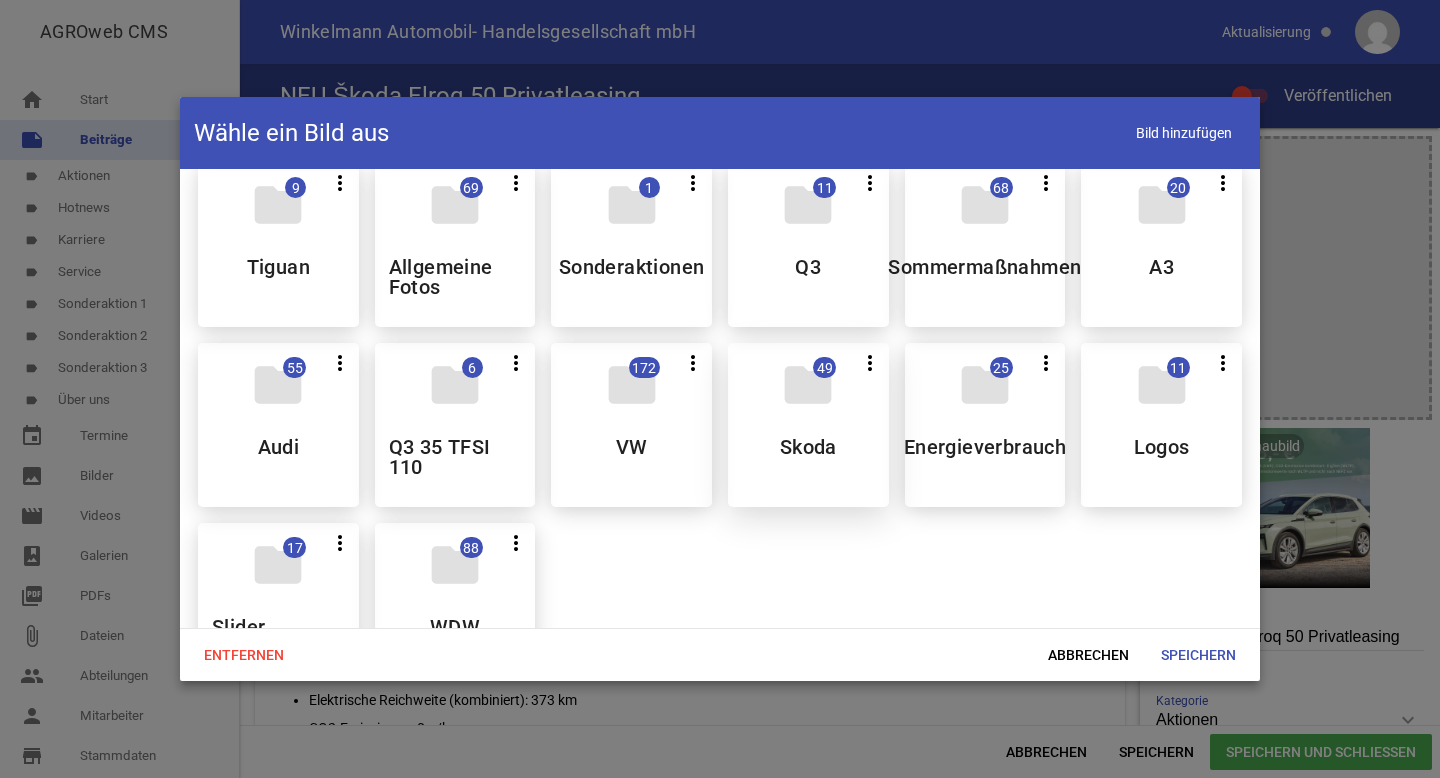 click on "Skoda" at bounding box center [808, 447] 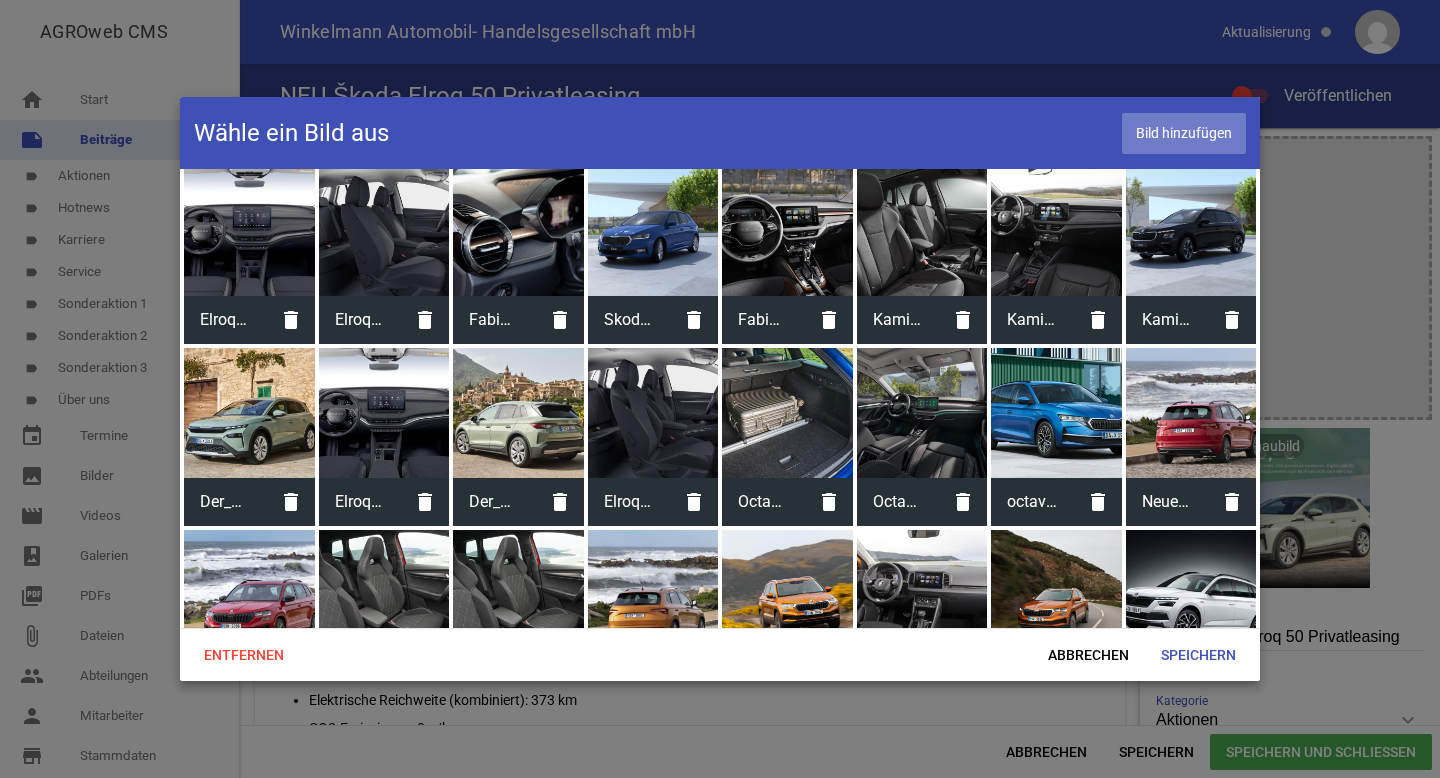 click on "Bild hinzufügen" at bounding box center [1184, 133] 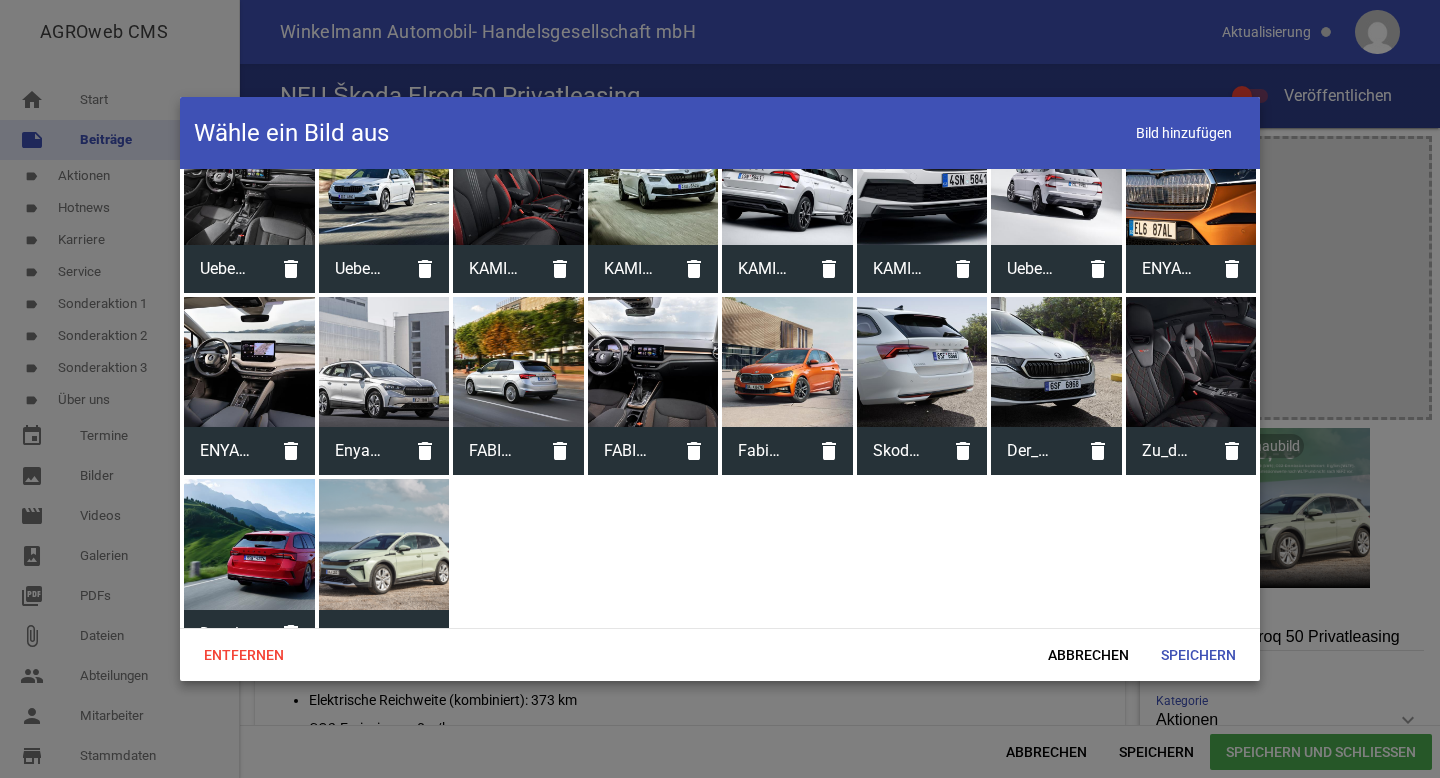 scroll, scrollTop: 990, scrollLeft: 0, axis: vertical 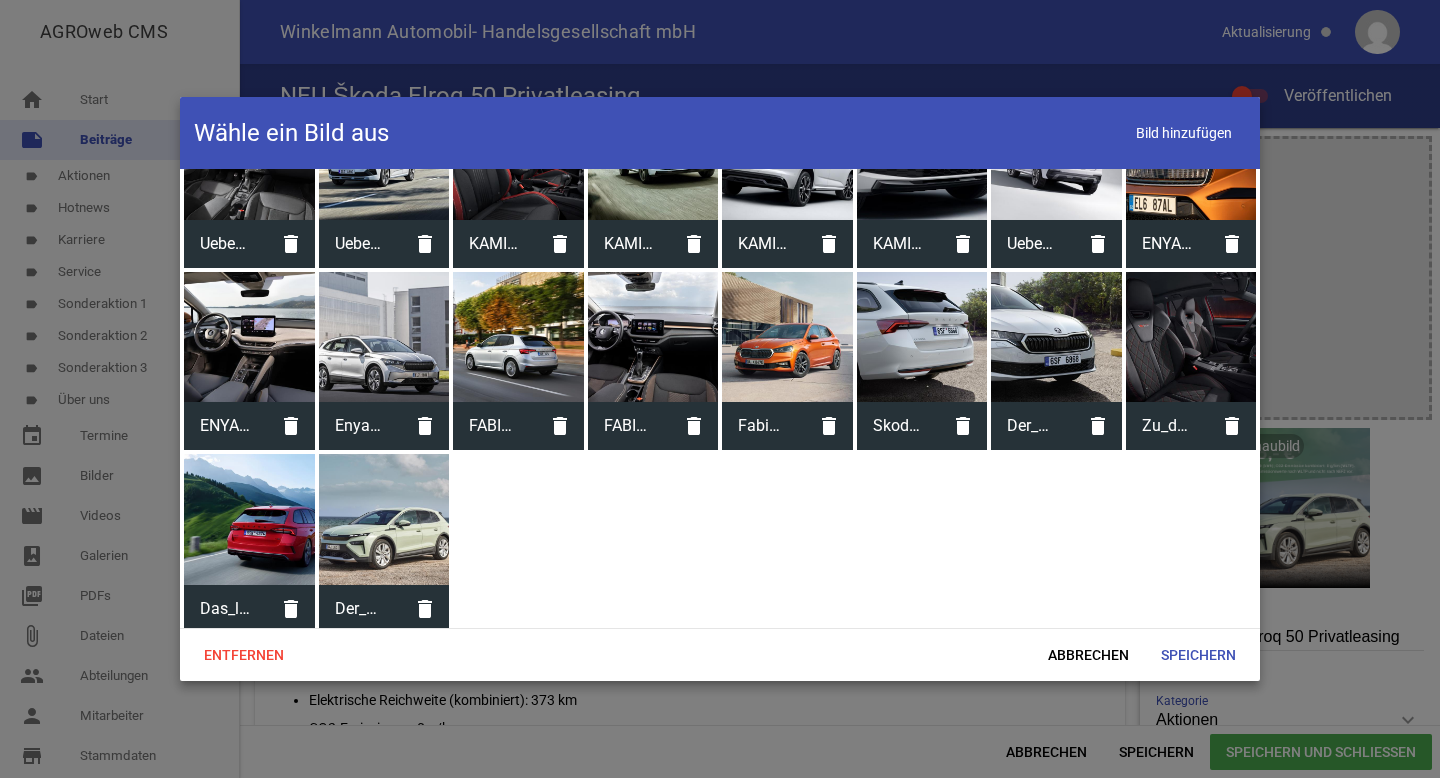 click at bounding box center (384, 519) 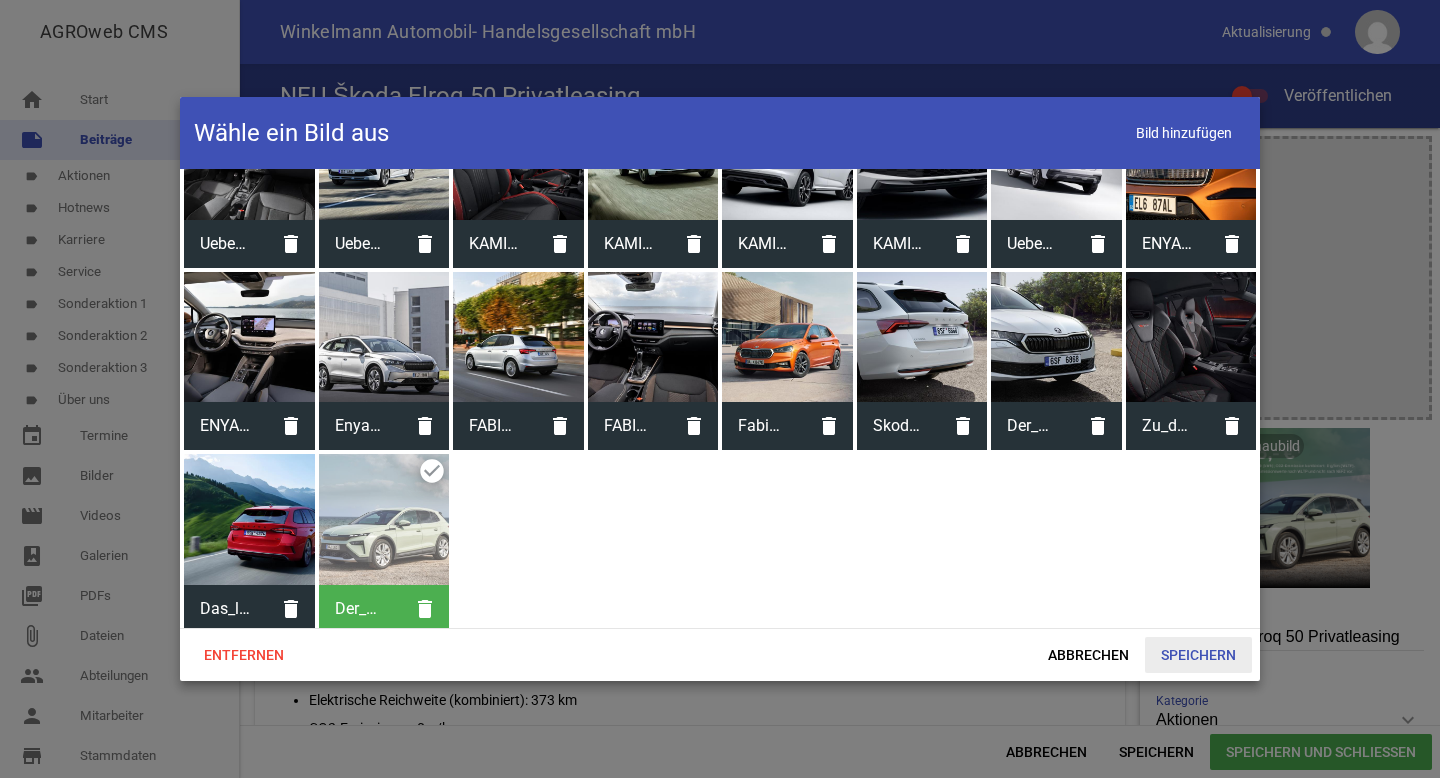 click on "Speichern" at bounding box center (1198, 655) 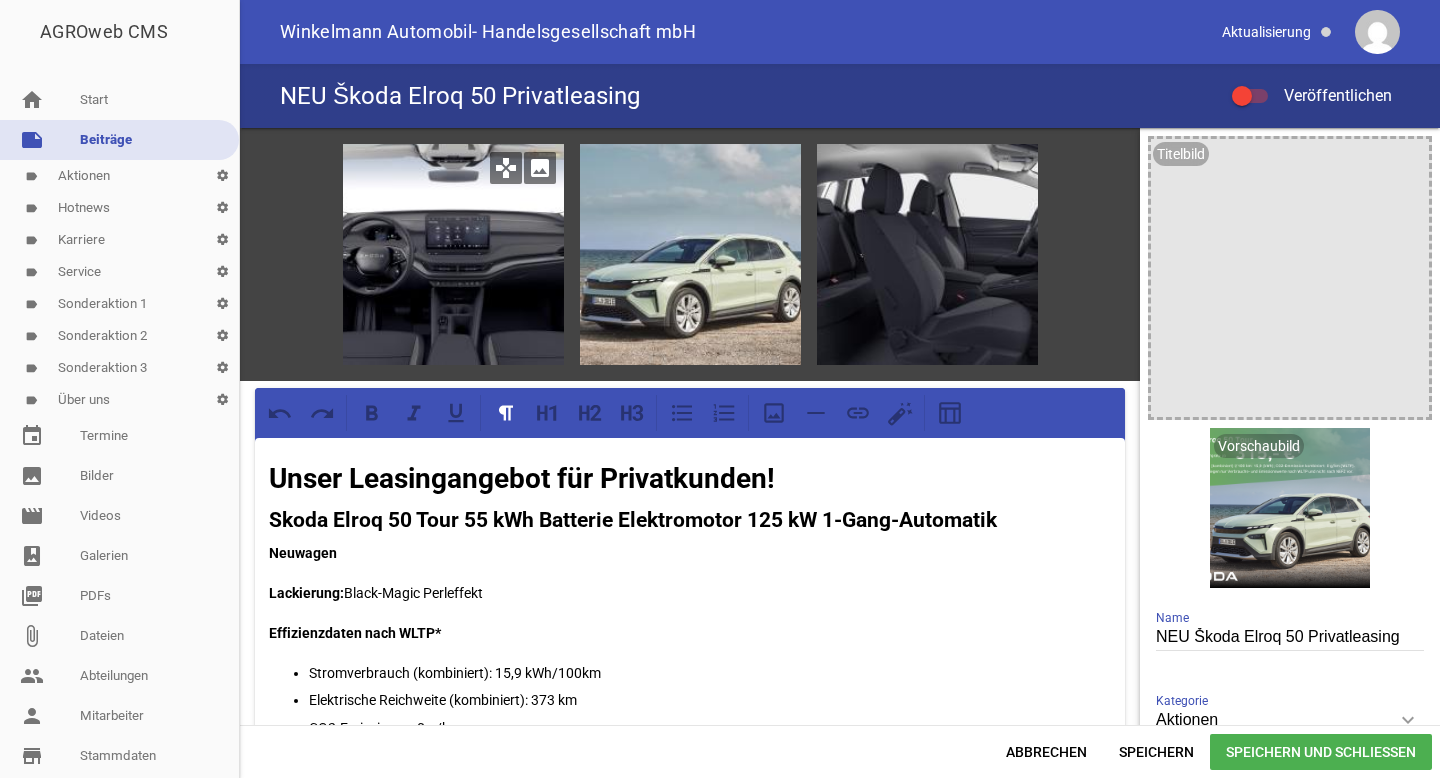 drag, startPoint x: 722, startPoint y: 306, endPoint x: 472, endPoint y: 307, distance: 250.002 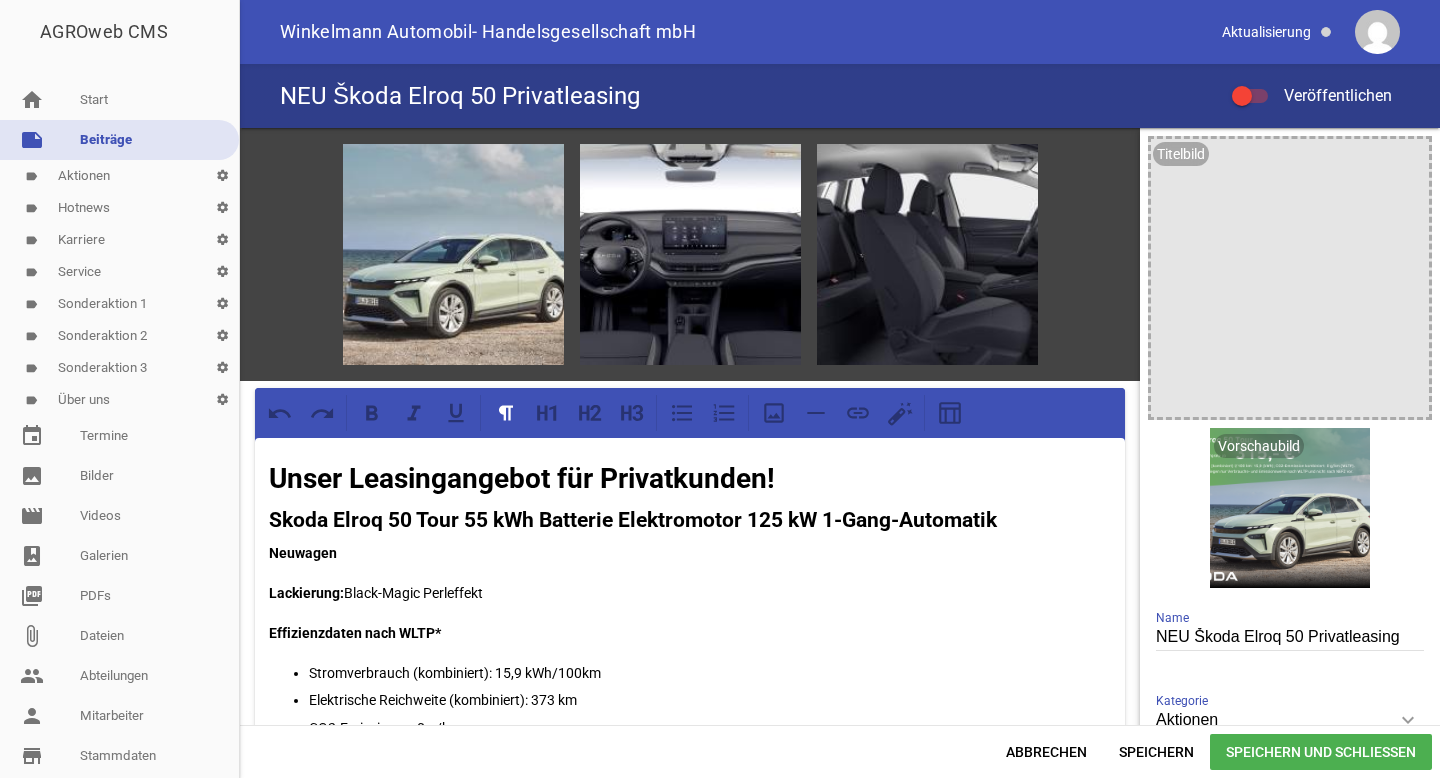 click on "Speichern und Schließen" at bounding box center (1321, 752) 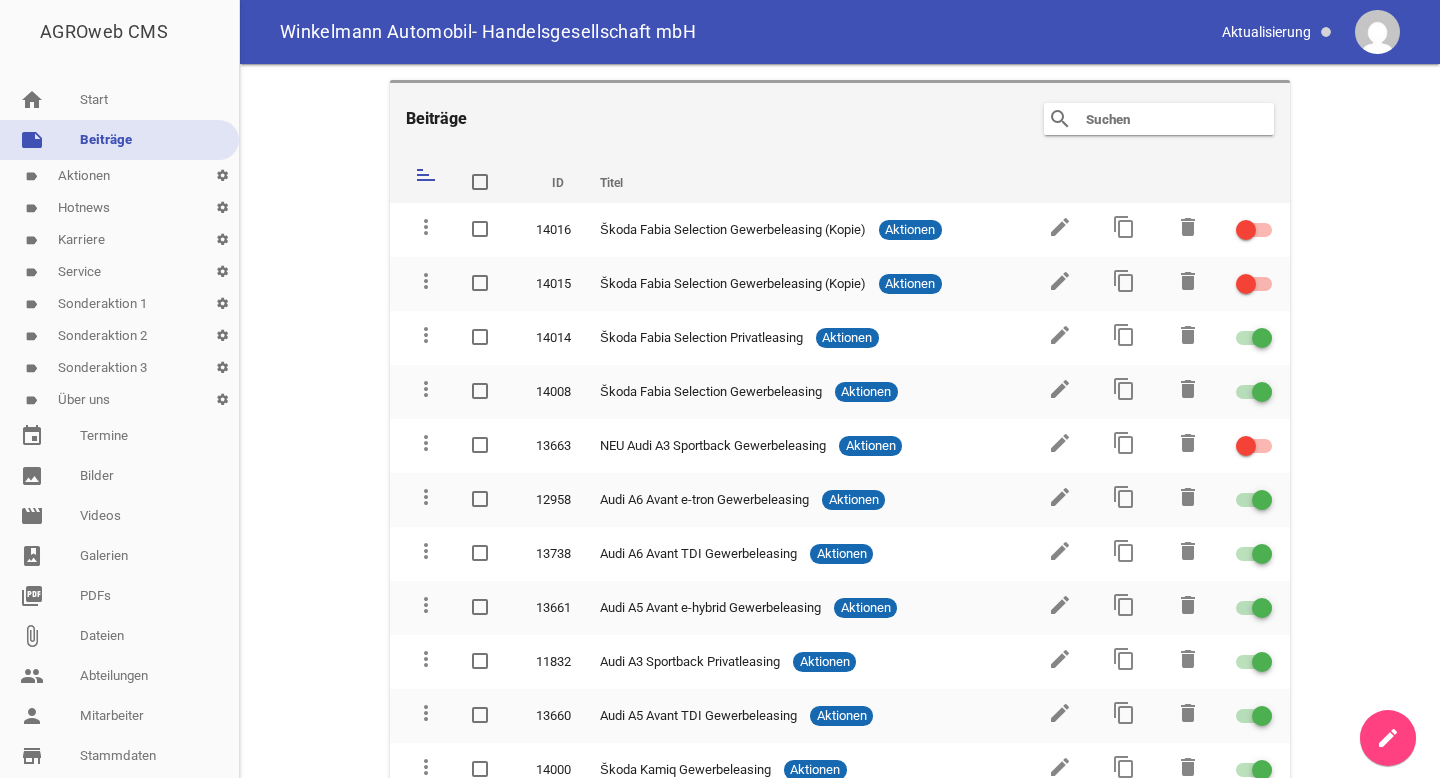 click on "Beiträge
search     clear   sort
ID
Titel
delete     more_vert       14016   Škoda Fabia Selection Gewerbeleasing (Kopie) Aktionen   edit   content_copy   delete     more_vert       14015   Škoda Fabia Selection Gewerbeleasing (Kopie) Aktionen   edit   content_copy   delete     more_vert       14014   Škoda Fabia Selection Privatleasing Aktionen   edit   content_copy   delete     more_vert       14008   Škoda Fabia Selection Gewerbeleasing Aktionen   edit   content_copy   delete     more_vert       13663   NEU Audi A3 Sportback Gewerbeleasing Aktionen   edit   content_copy   delete     more_vert       12958   Audi A6 Avant e-tron Gewerbeleasing Aktionen   edit   content_copy   delete     more_vert       13738   Audi A6 Avant TDI Gewerbeleasing Aktionen   edit   content_copy   delete     more_vert       13661   Audi A5 Avant e-hybrid Gewerbeleasing Aktionen   edit" at bounding box center [840, 421] 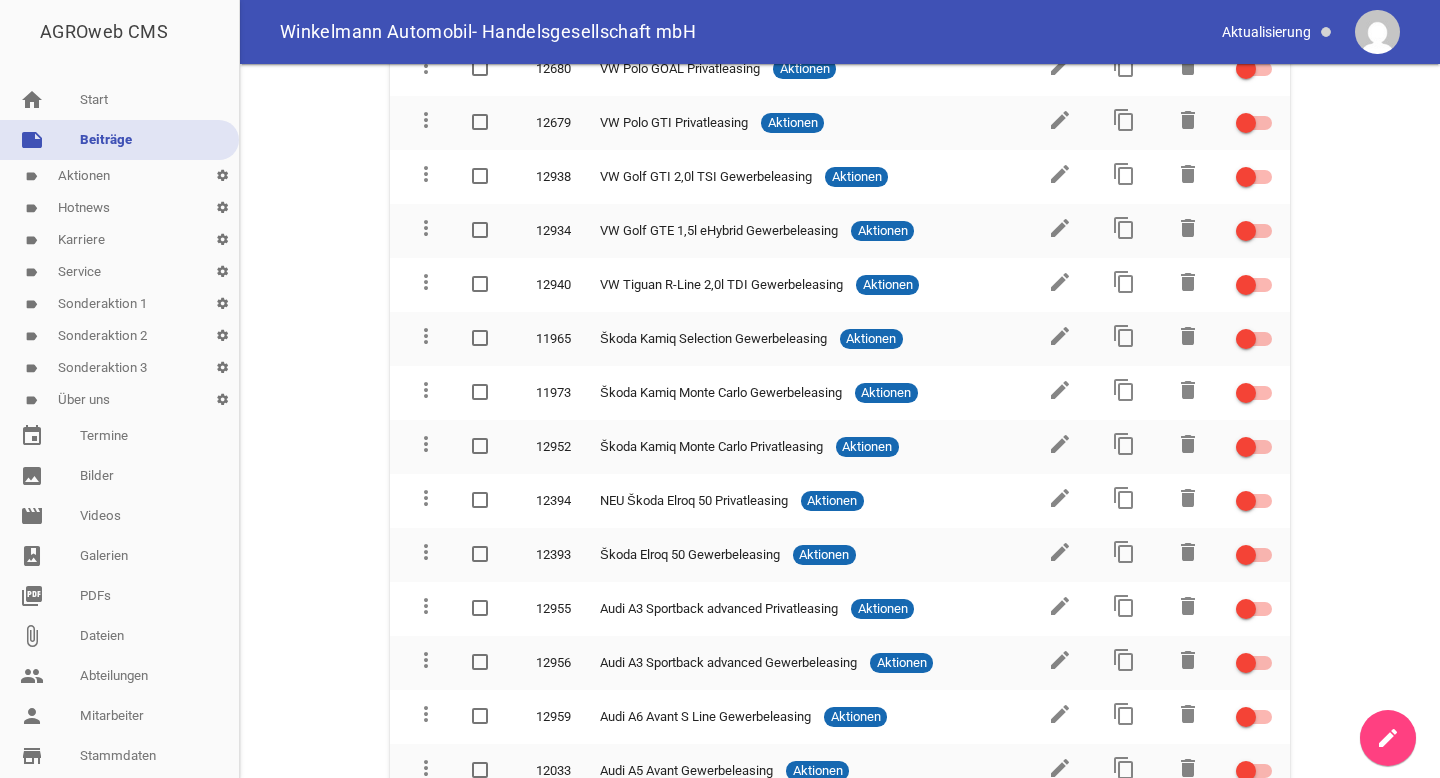 scroll, scrollTop: 5673, scrollLeft: 0, axis: vertical 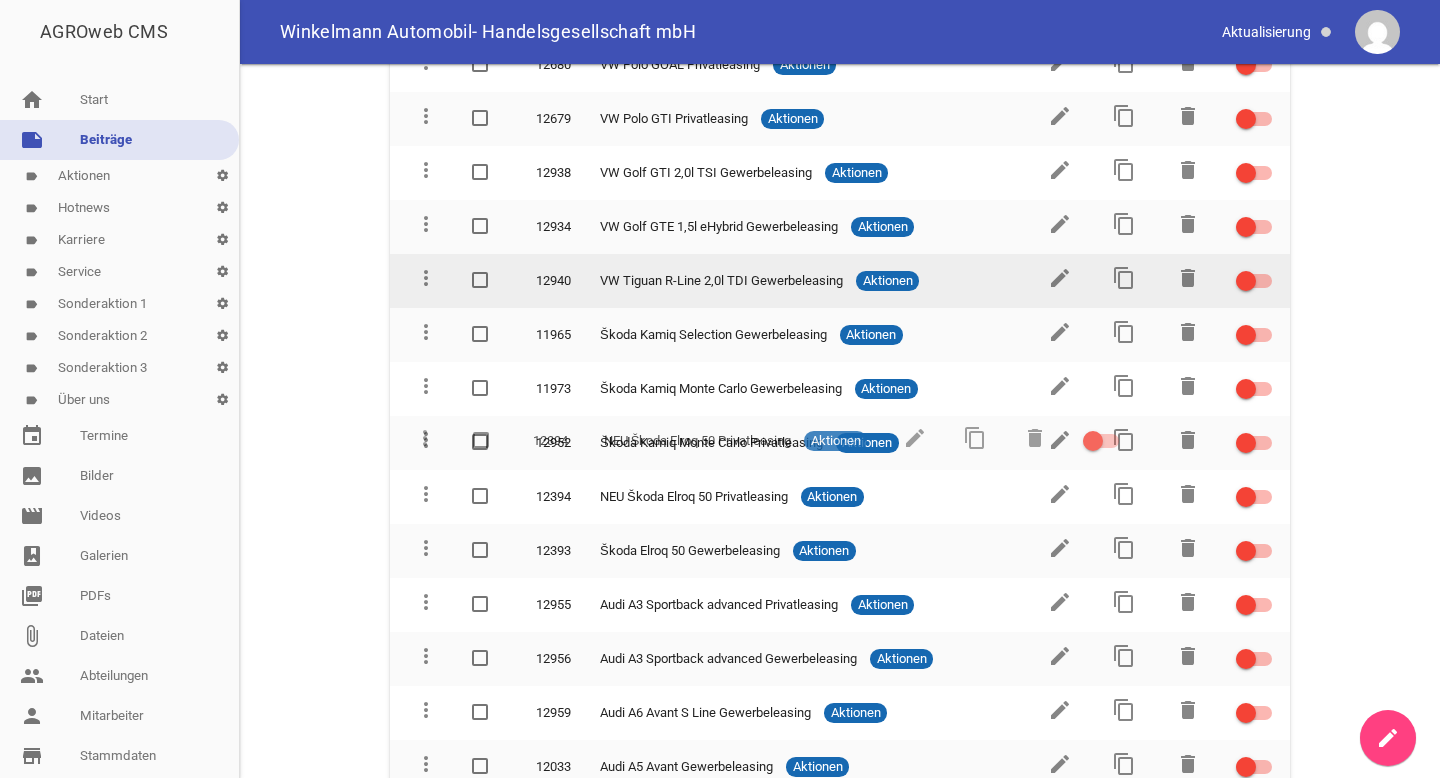 type 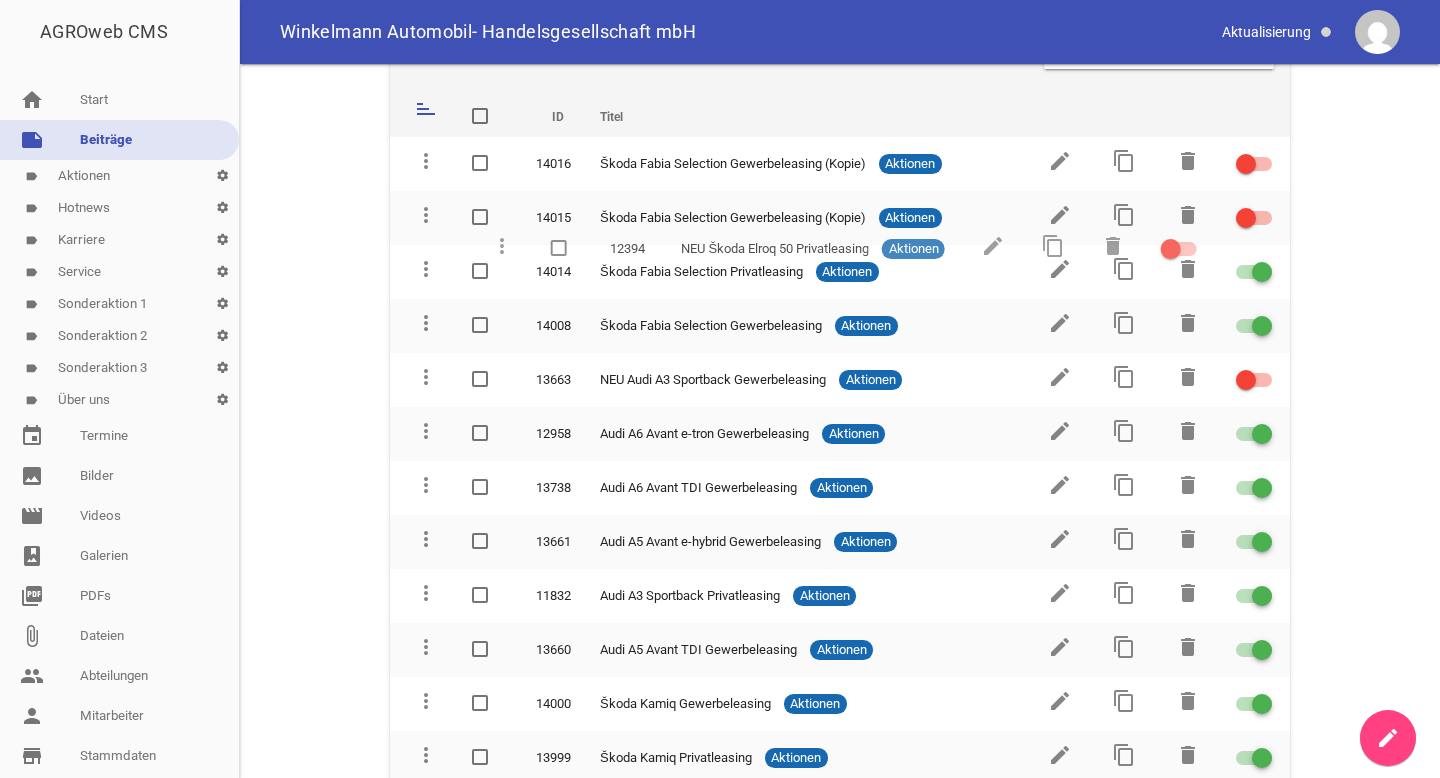 scroll, scrollTop: 0, scrollLeft: 0, axis: both 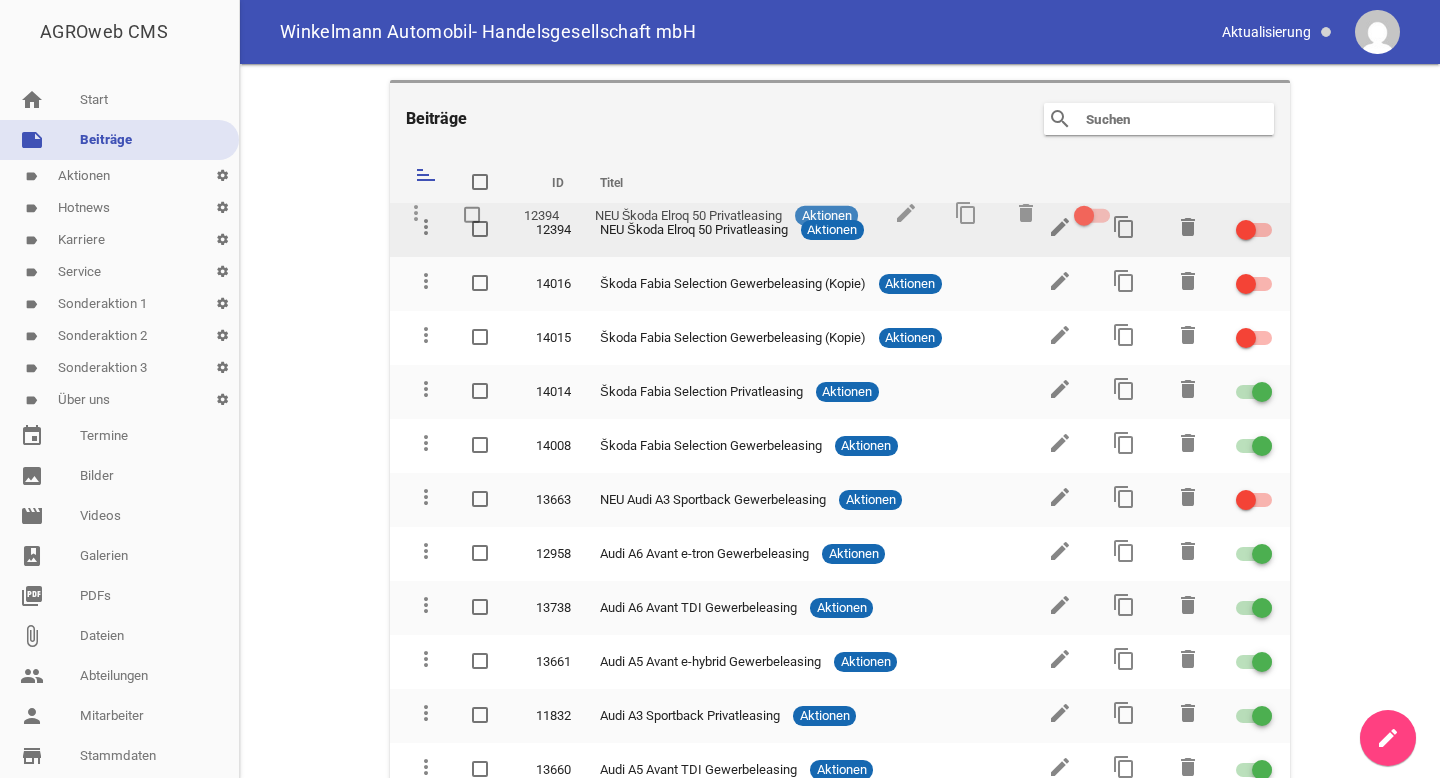 drag, startPoint x: 424, startPoint y: 438, endPoint x: 414, endPoint y: 212, distance: 226.22113 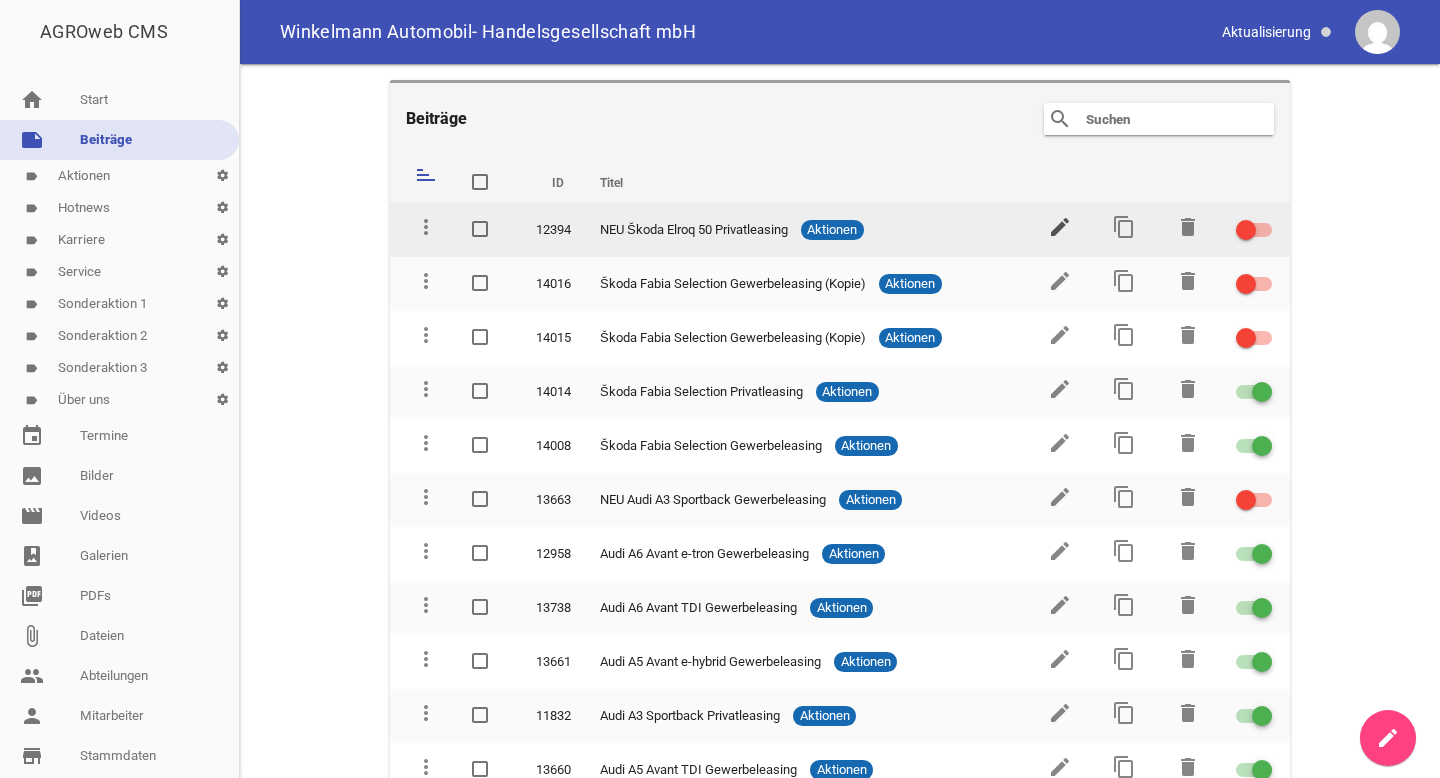 click on "edit" at bounding box center [1060, 227] 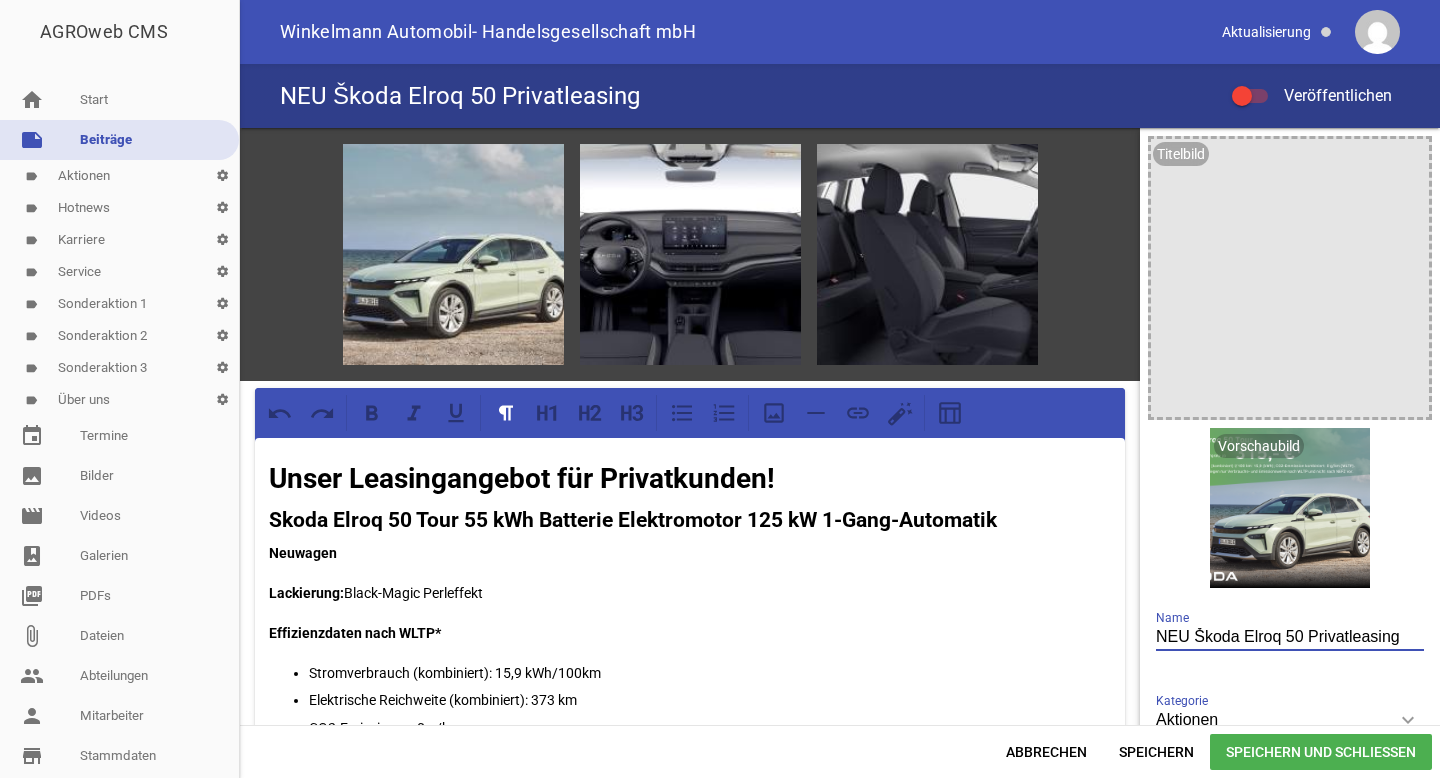 drag, startPoint x: 1185, startPoint y: 639, endPoint x: 1097, endPoint y: 639, distance: 88 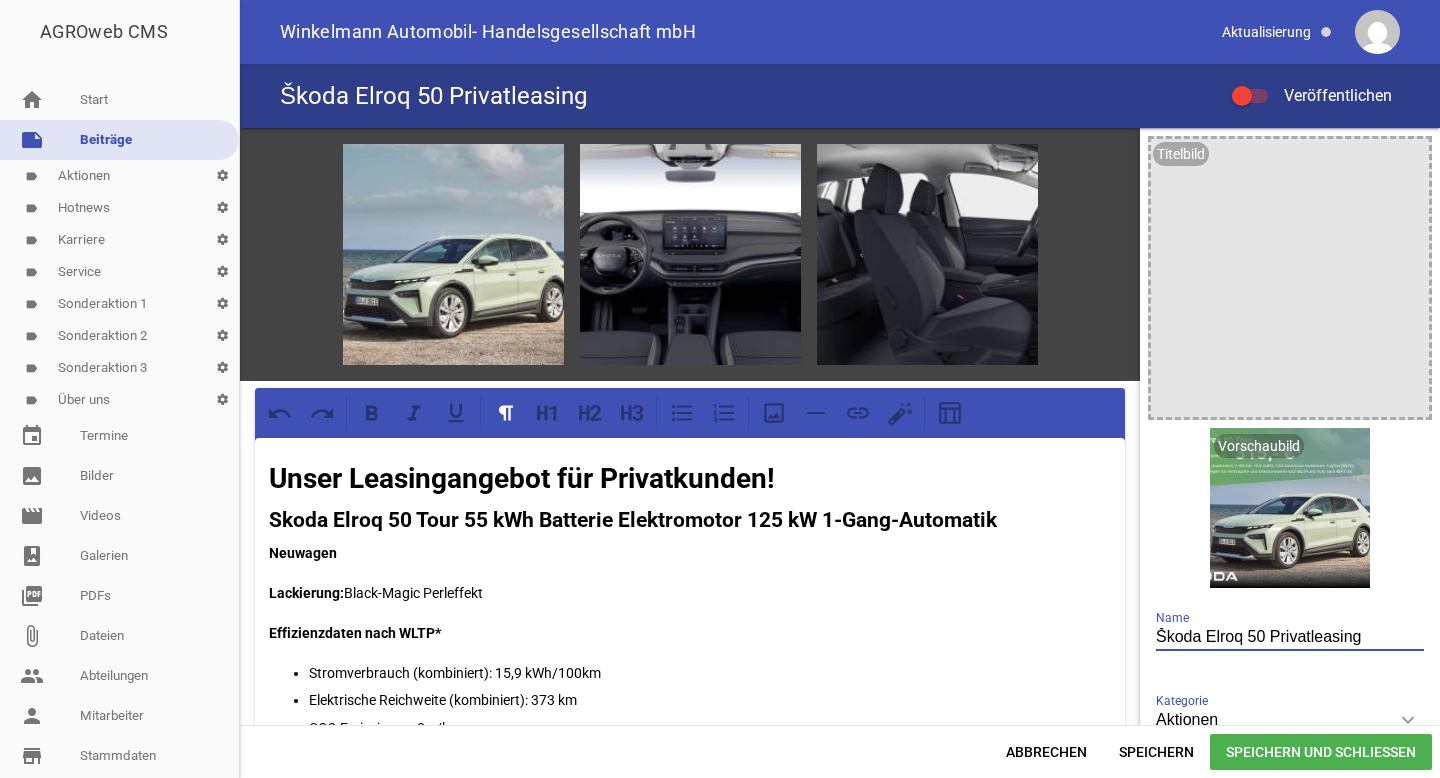 type on "Škoda Elroq 50 Privatleasing" 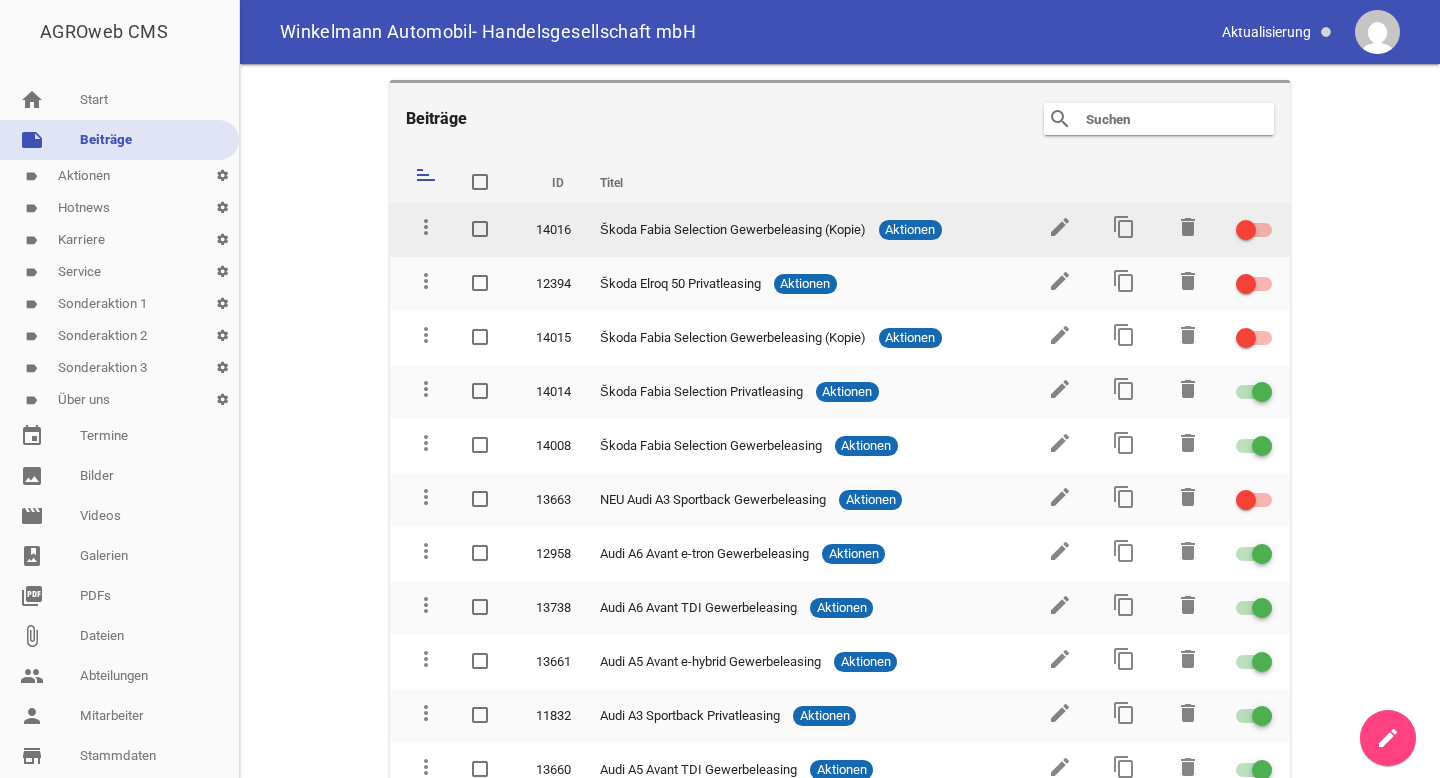 click at bounding box center (1246, 230) 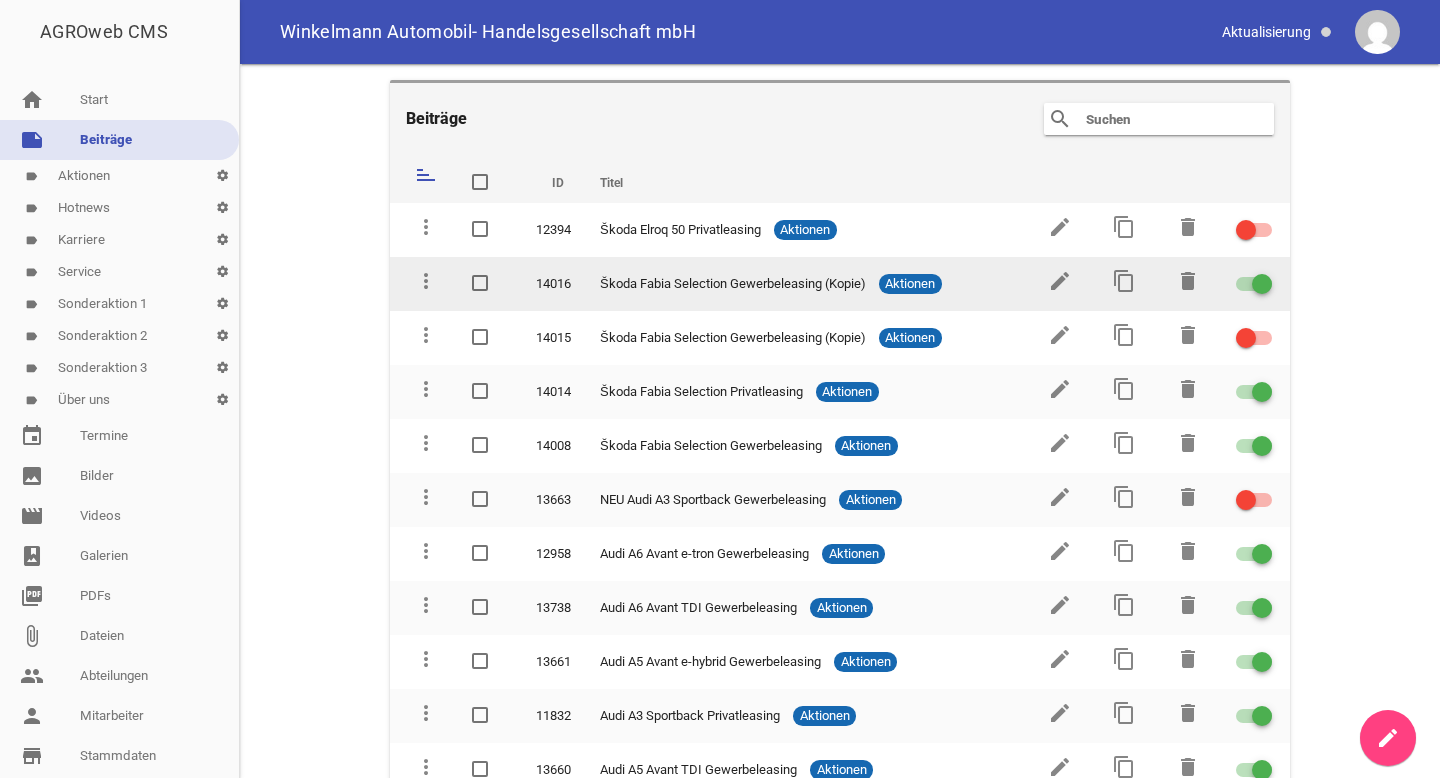 click at bounding box center [1262, 284] 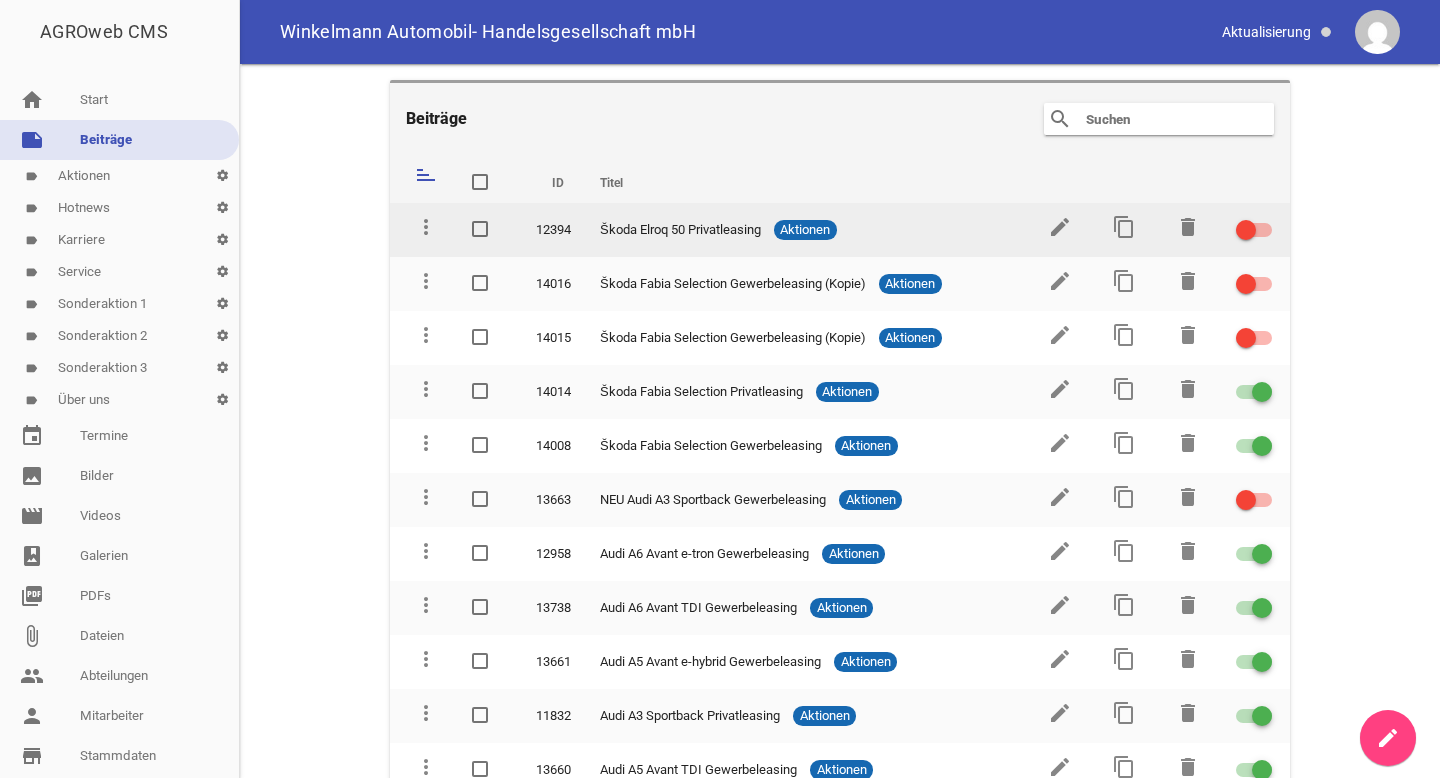 click at bounding box center [1246, 230] 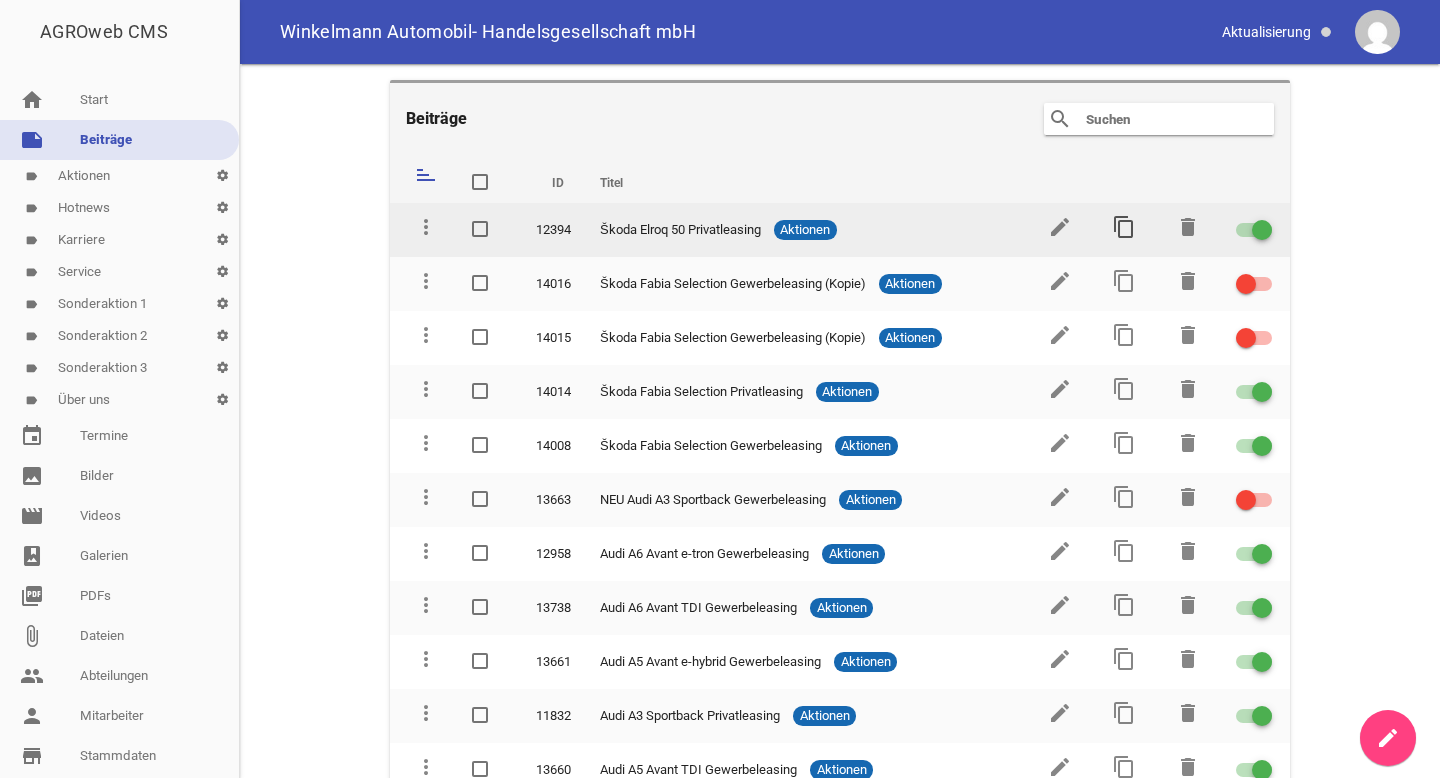 click on "content_copy" at bounding box center (1124, 227) 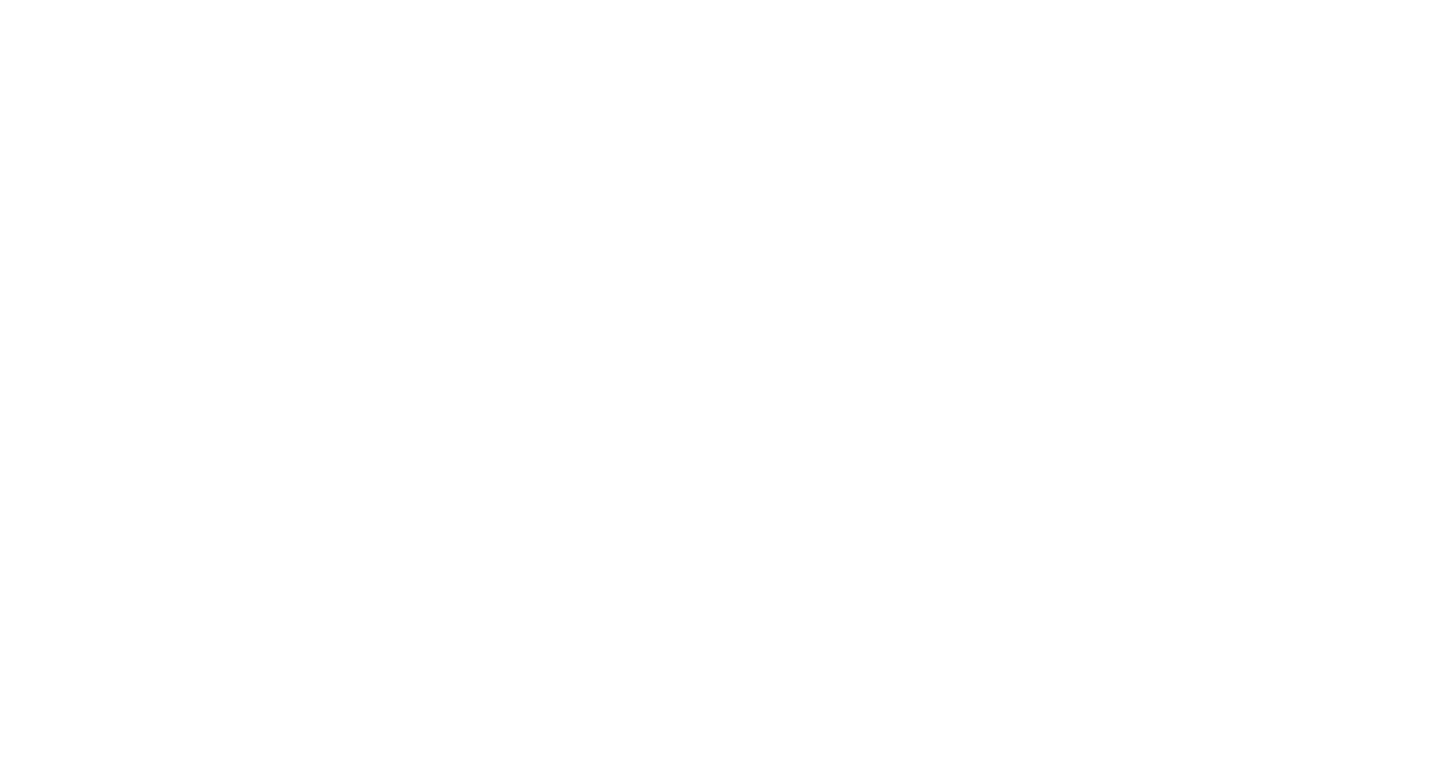 scroll, scrollTop: 0, scrollLeft: 0, axis: both 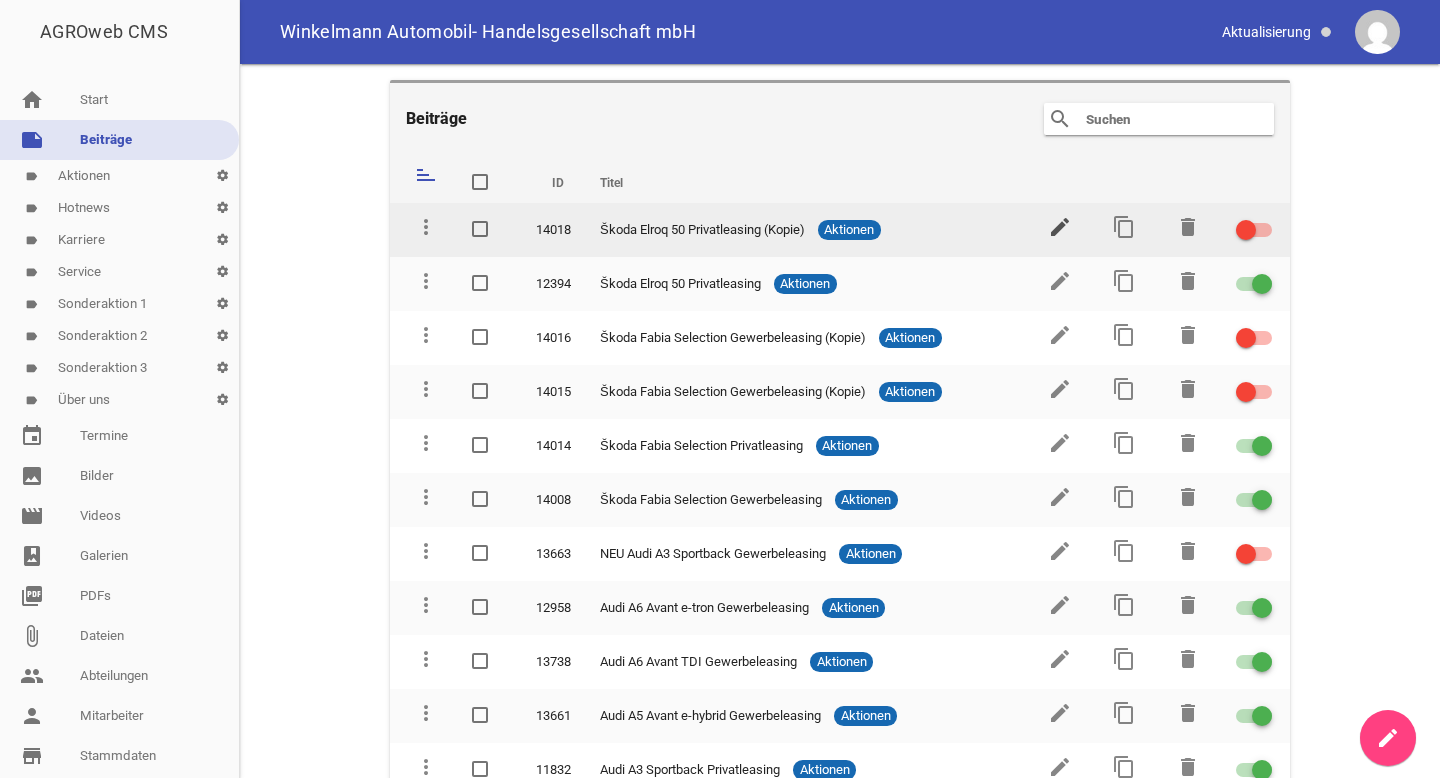 click on "edit" at bounding box center [1060, 227] 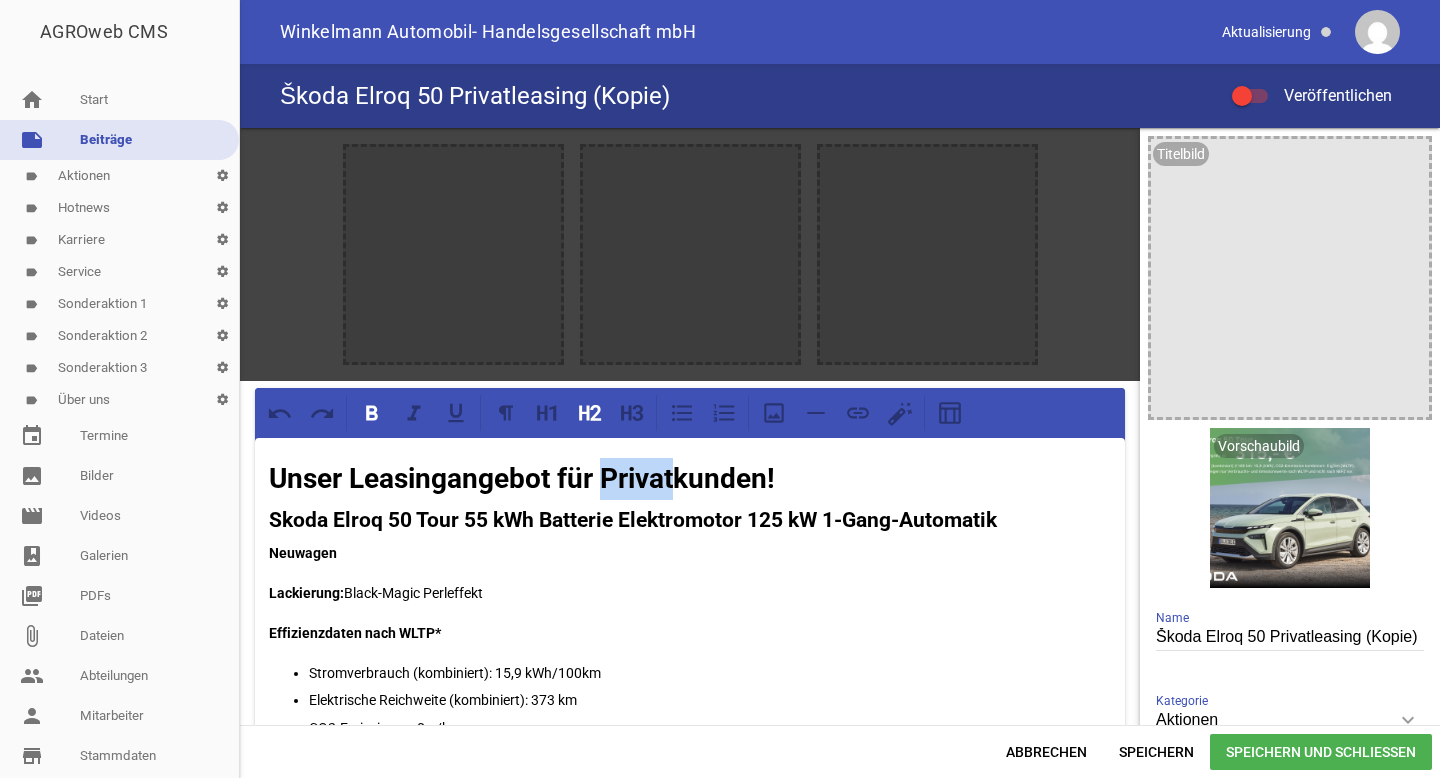 drag, startPoint x: 679, startPoint y: 479, endPoint x: 599, endPoint y: 478, distance: 80.00625 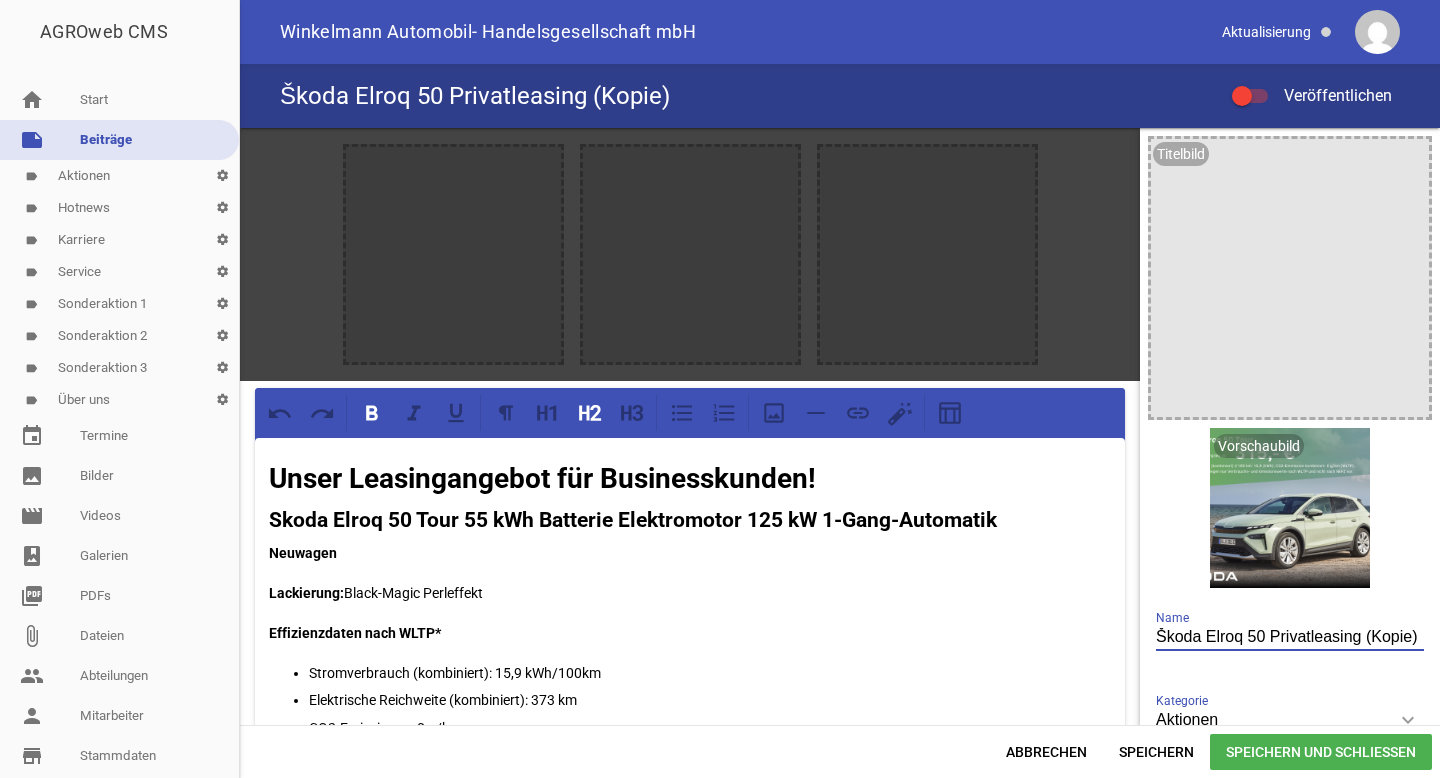 drag, startPoint x: 1378, startPoint y: 638, endPoint x: 1436, endPoint y: 642, distance: 58.137768 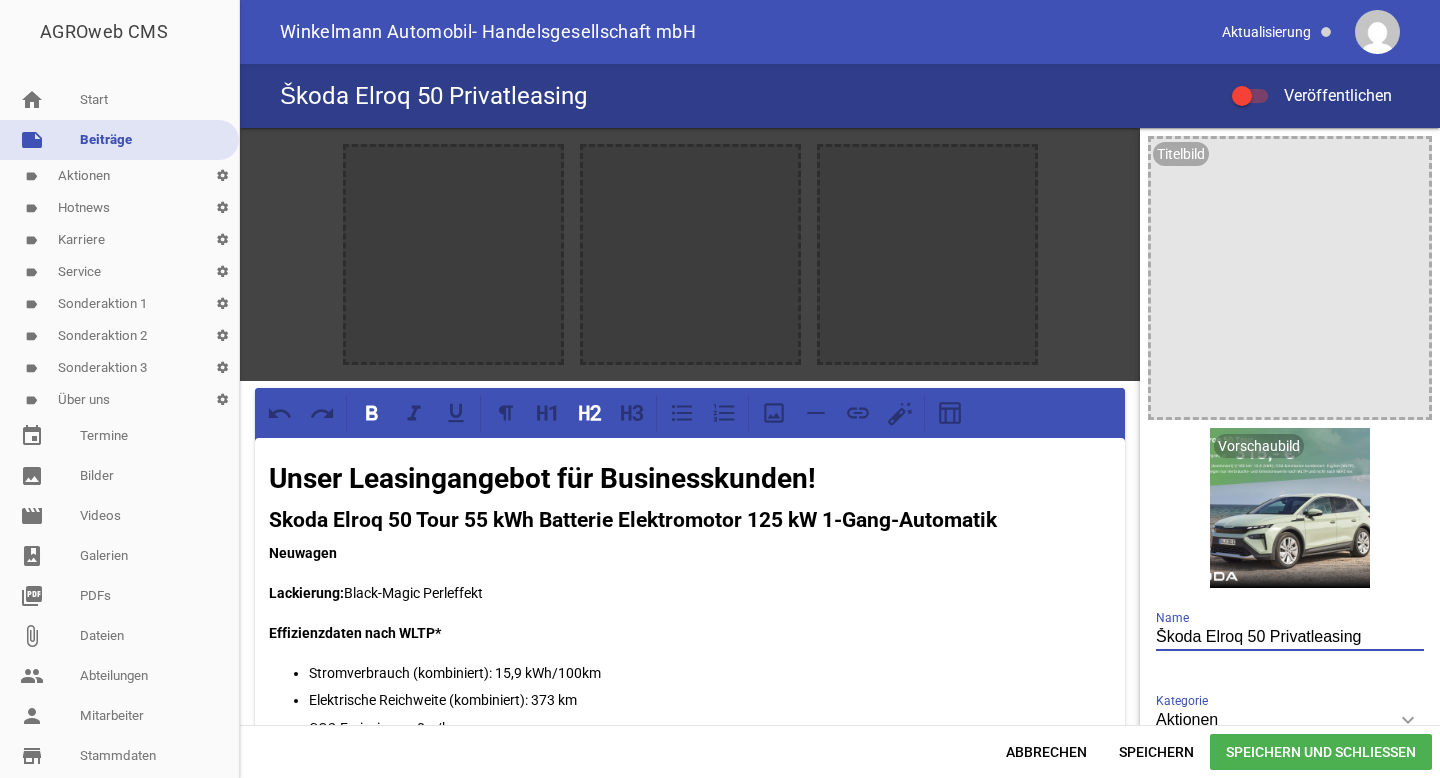 click on "Škoda Elroq 50 Privatleasing" at bounding box center [1290, 637] 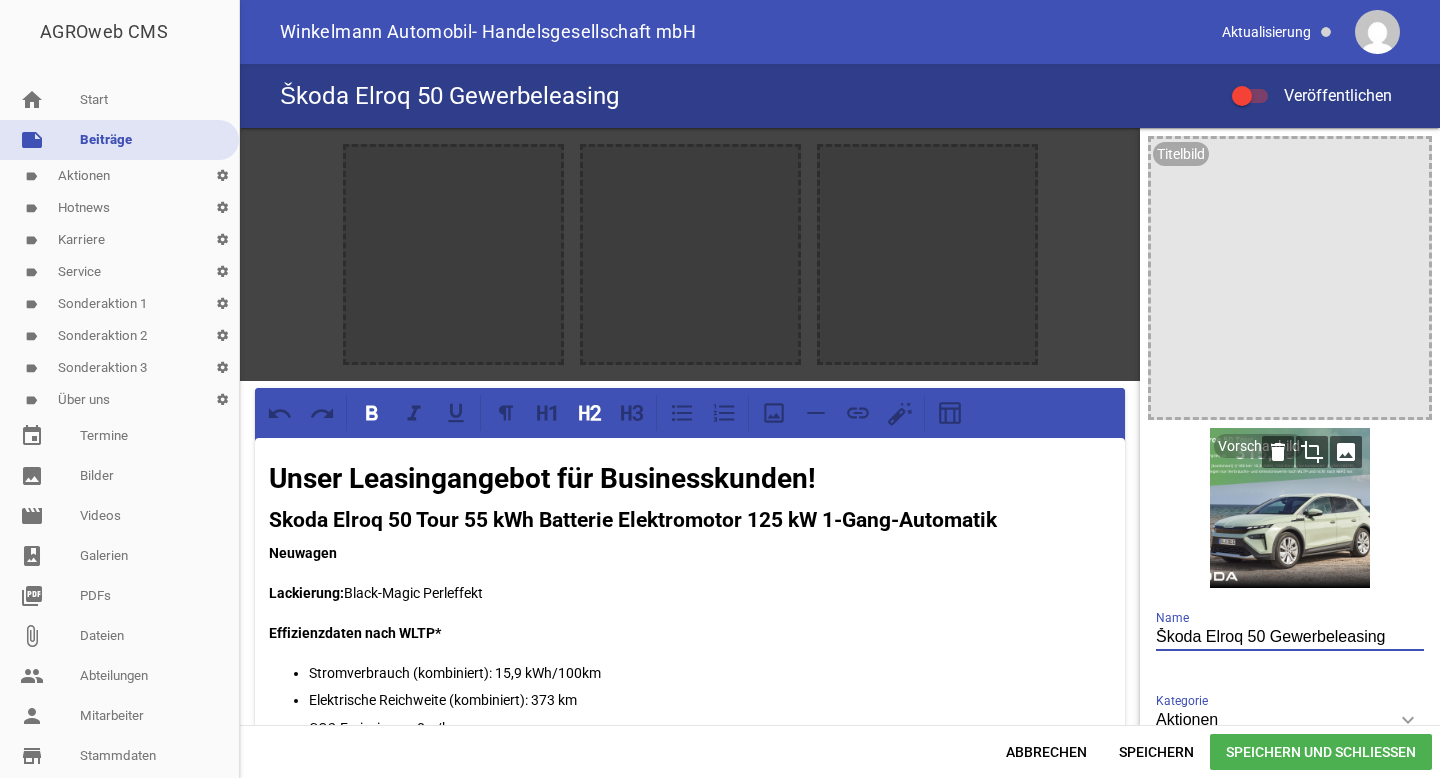 type on "Škoda Elroq 50 Gewerbeleasing" 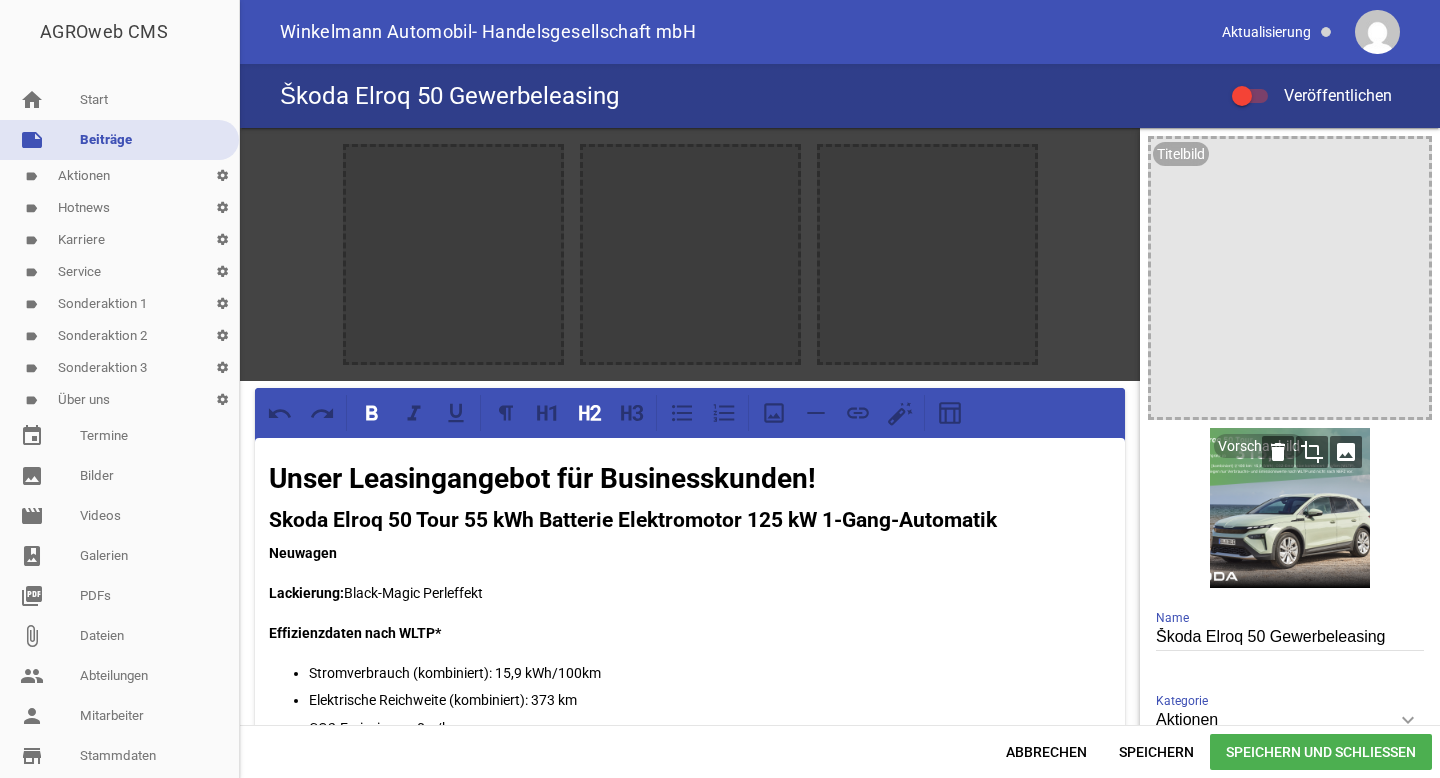 click on "image" at bounding box center (1346, 452) 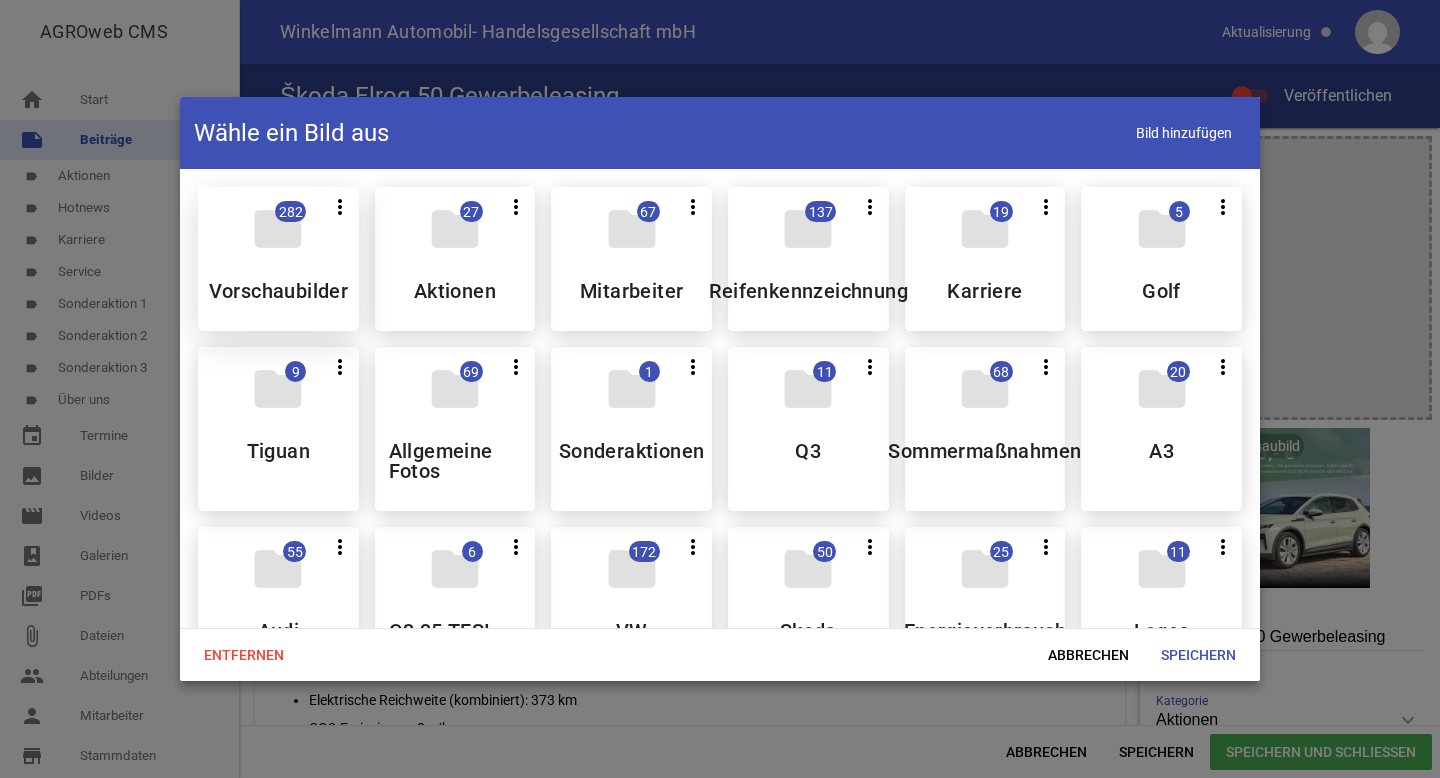 click on "folder   282   more_vert     Teilen   Bearbeiten   Löschen   Vorschaubilder" at bounding box center [278, 259] 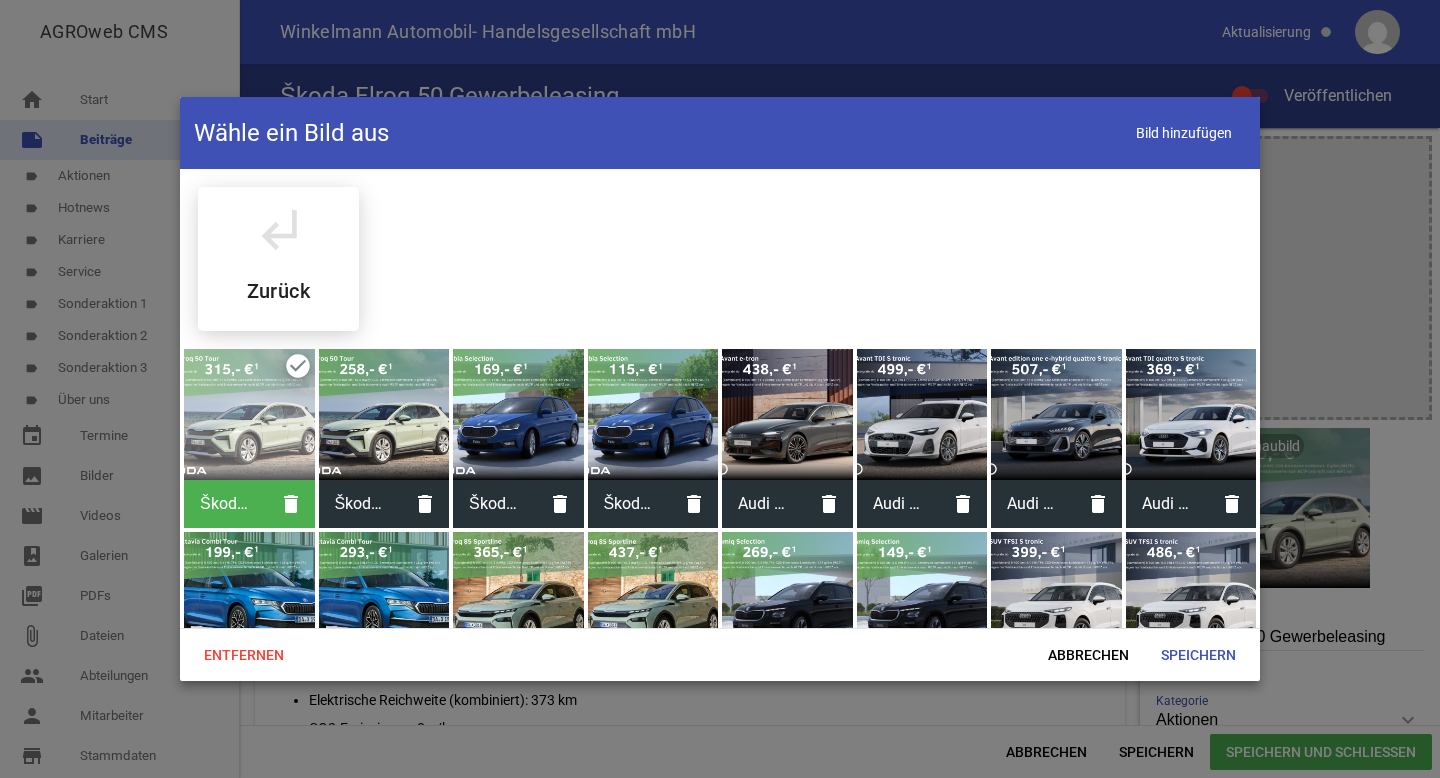 click at bounding box center [384, 414] 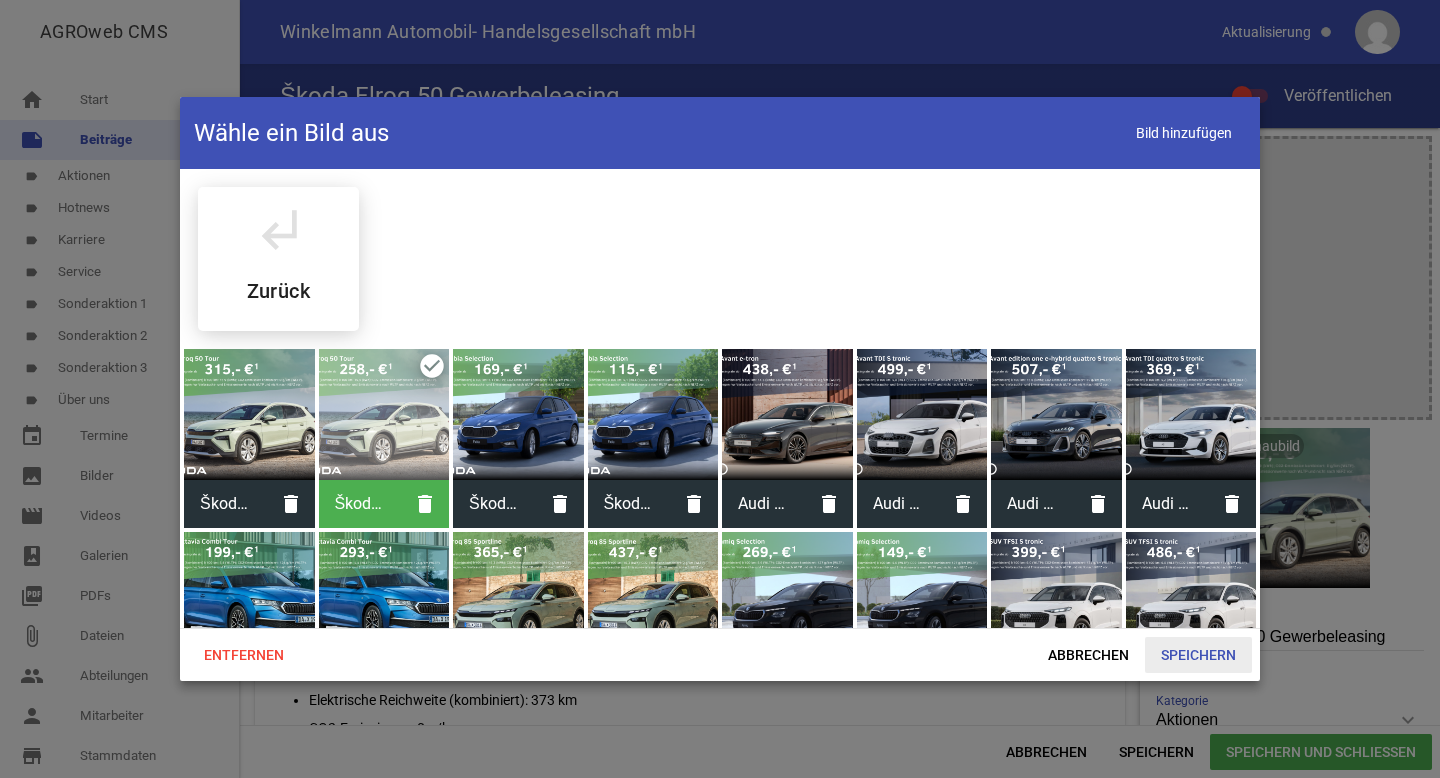 click on "Speichern" at bounding box center (1198, 655) 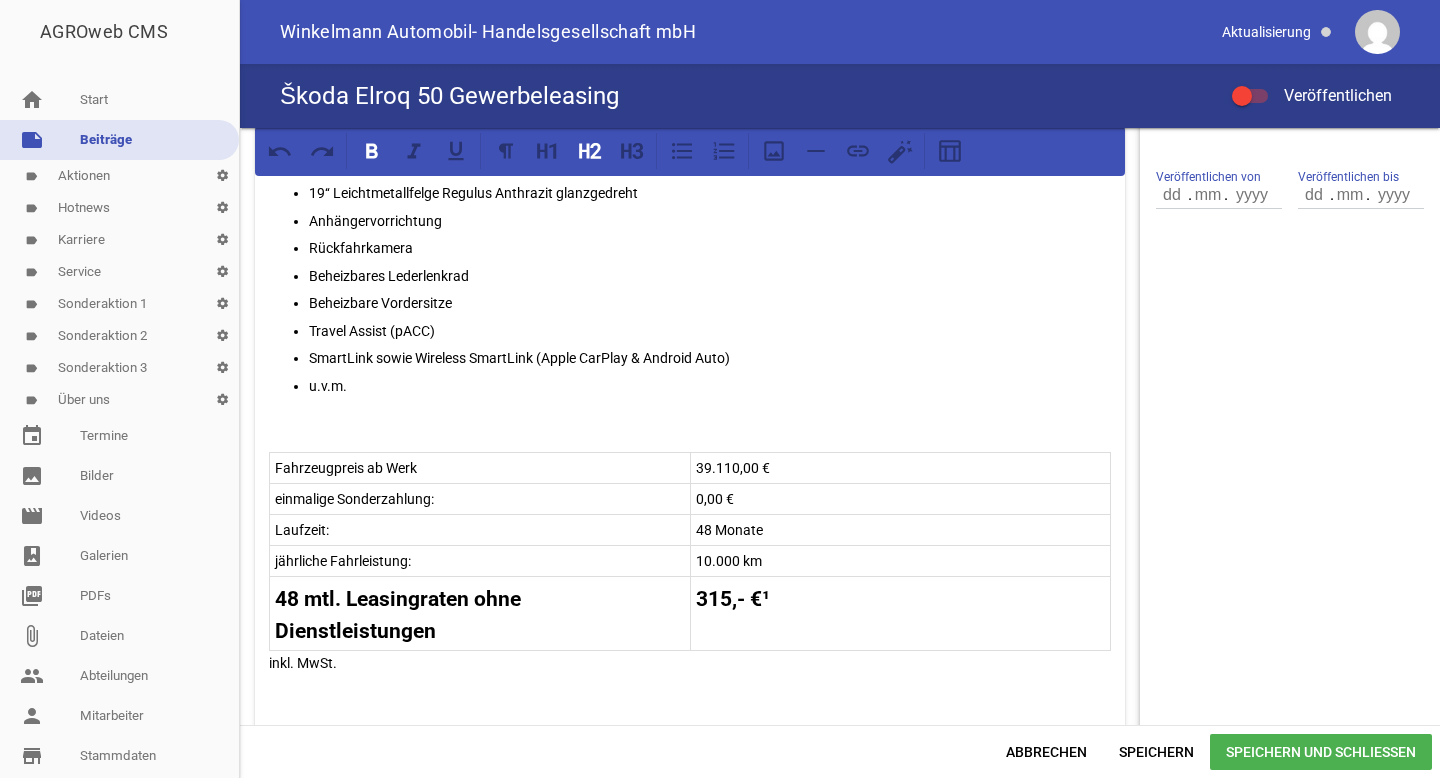 scroll, scrollTop: 710, scrollLeft: 0, axis: vertical 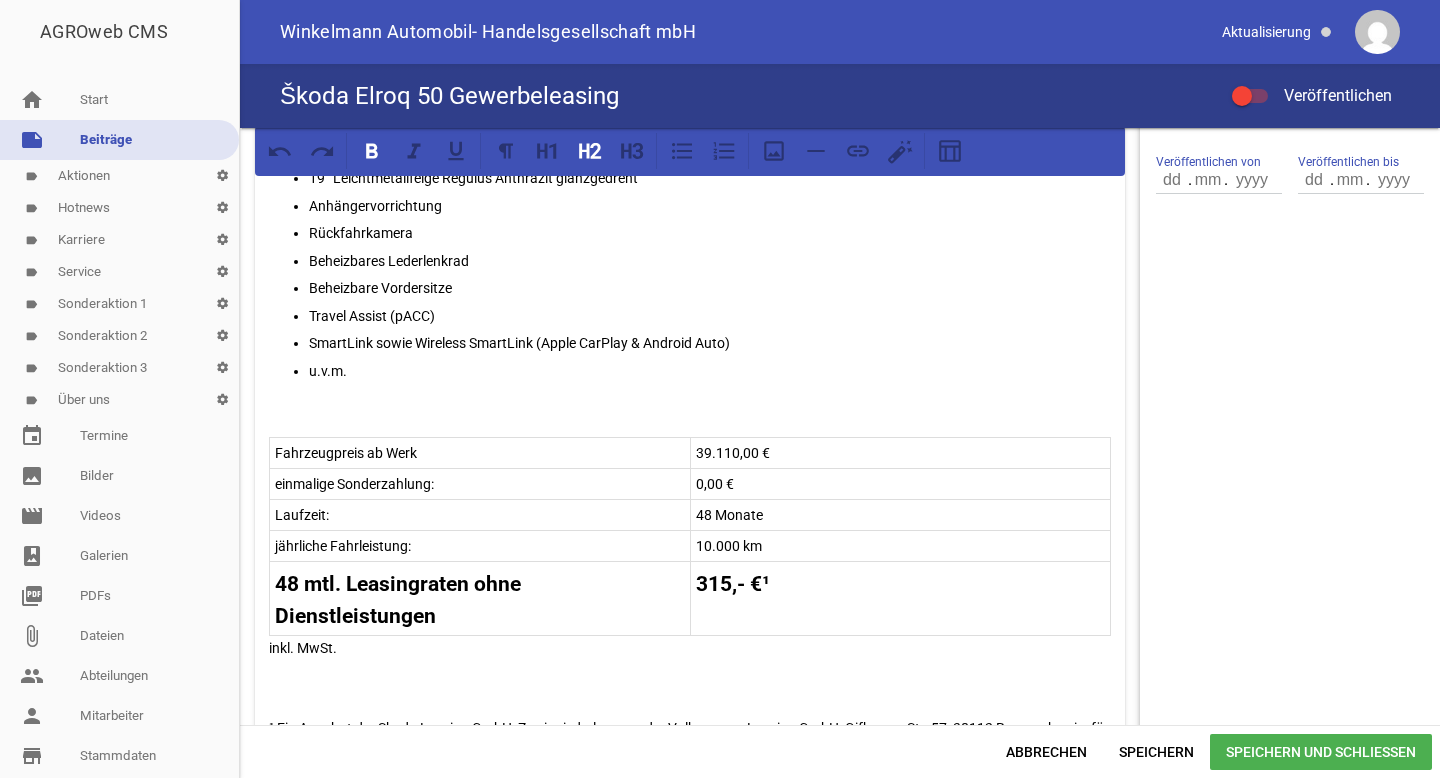 click on "inkl. MwSt." at bounding box center (690, 648) 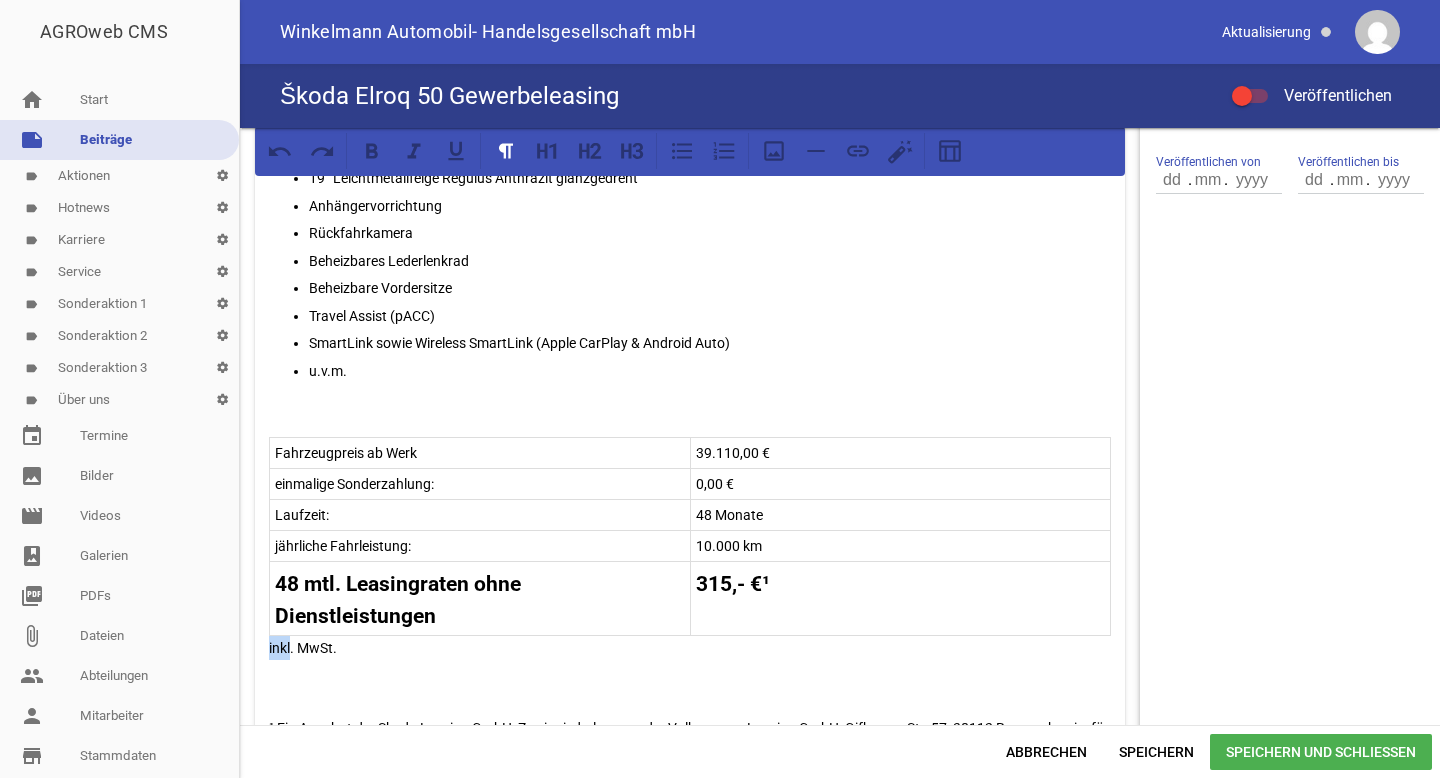 click on "inkl. MwSt." at bounding box center [690, 648] 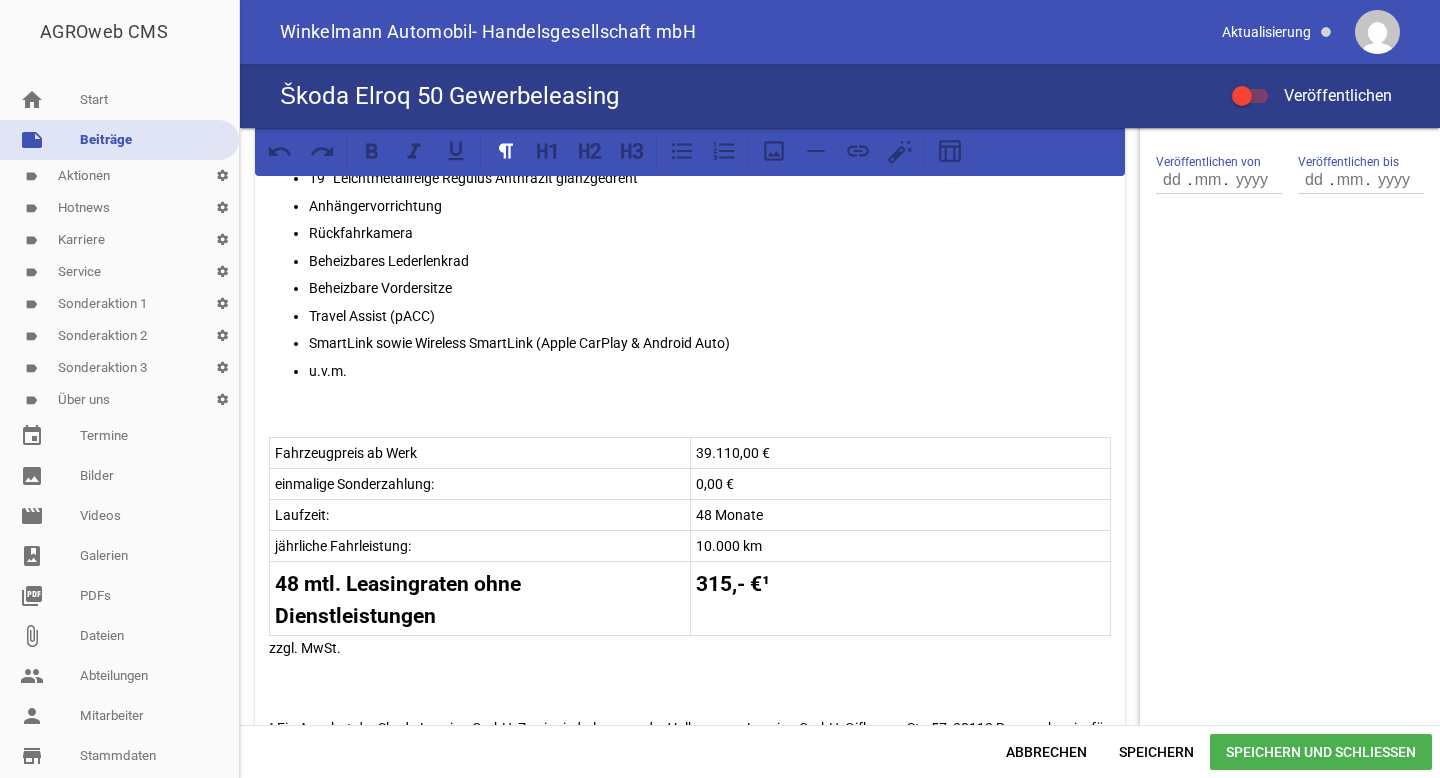 click on "48 mtl. Leasingraten ohne Dienstleistungen 315,- €¹" at bounding box center [690, 598] 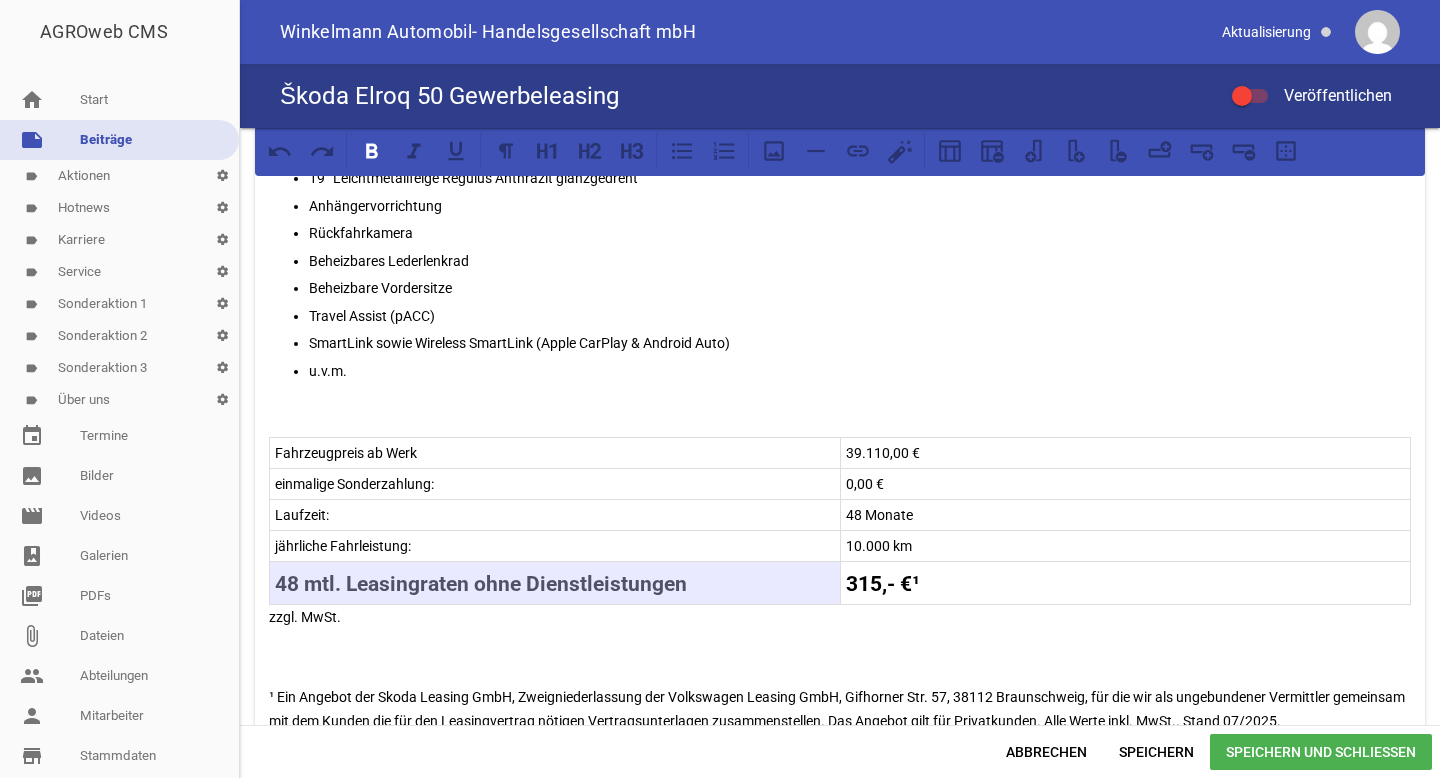 click on "315,- €¹" at bounding box center (883, 584) 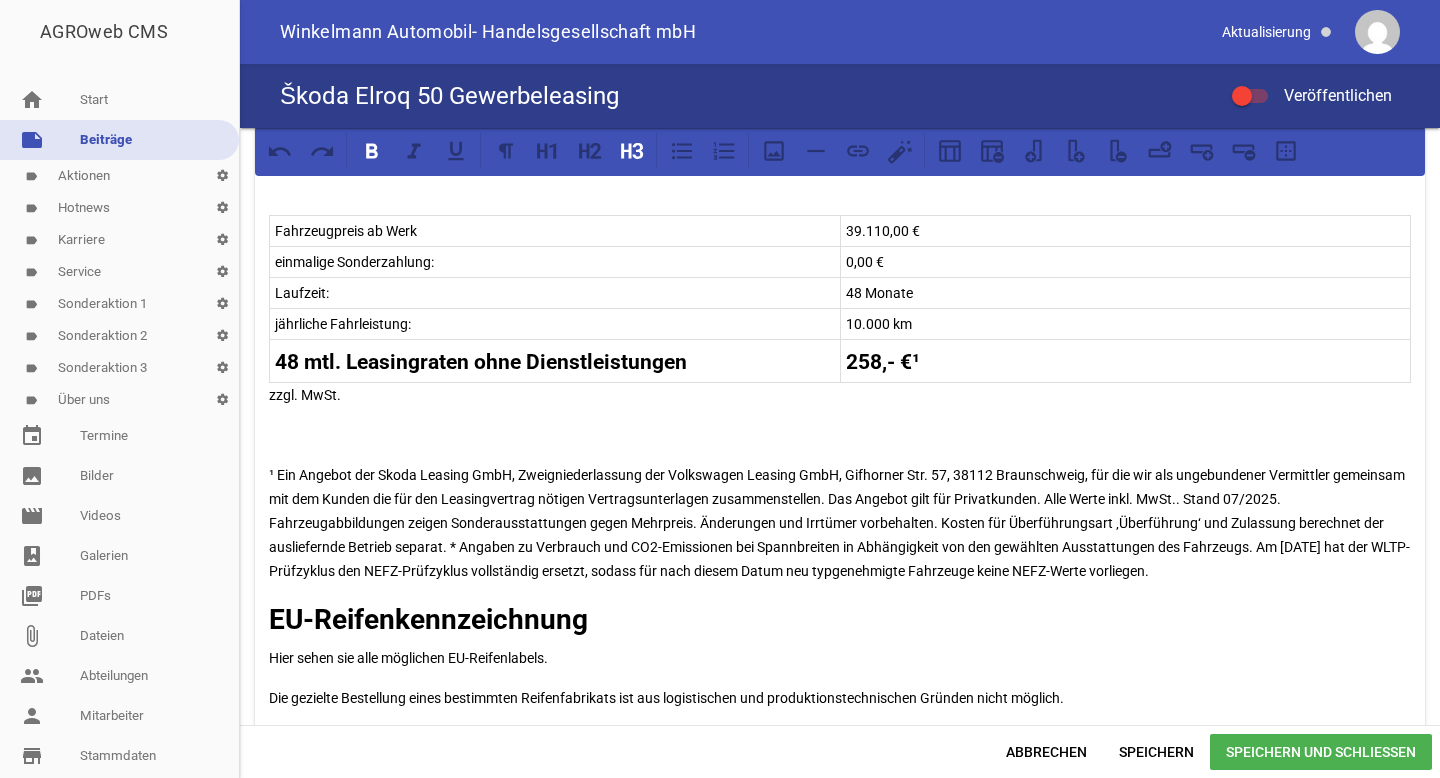 scroll, scrollTop: 1028, scrollLeft: 0, axis: vertical 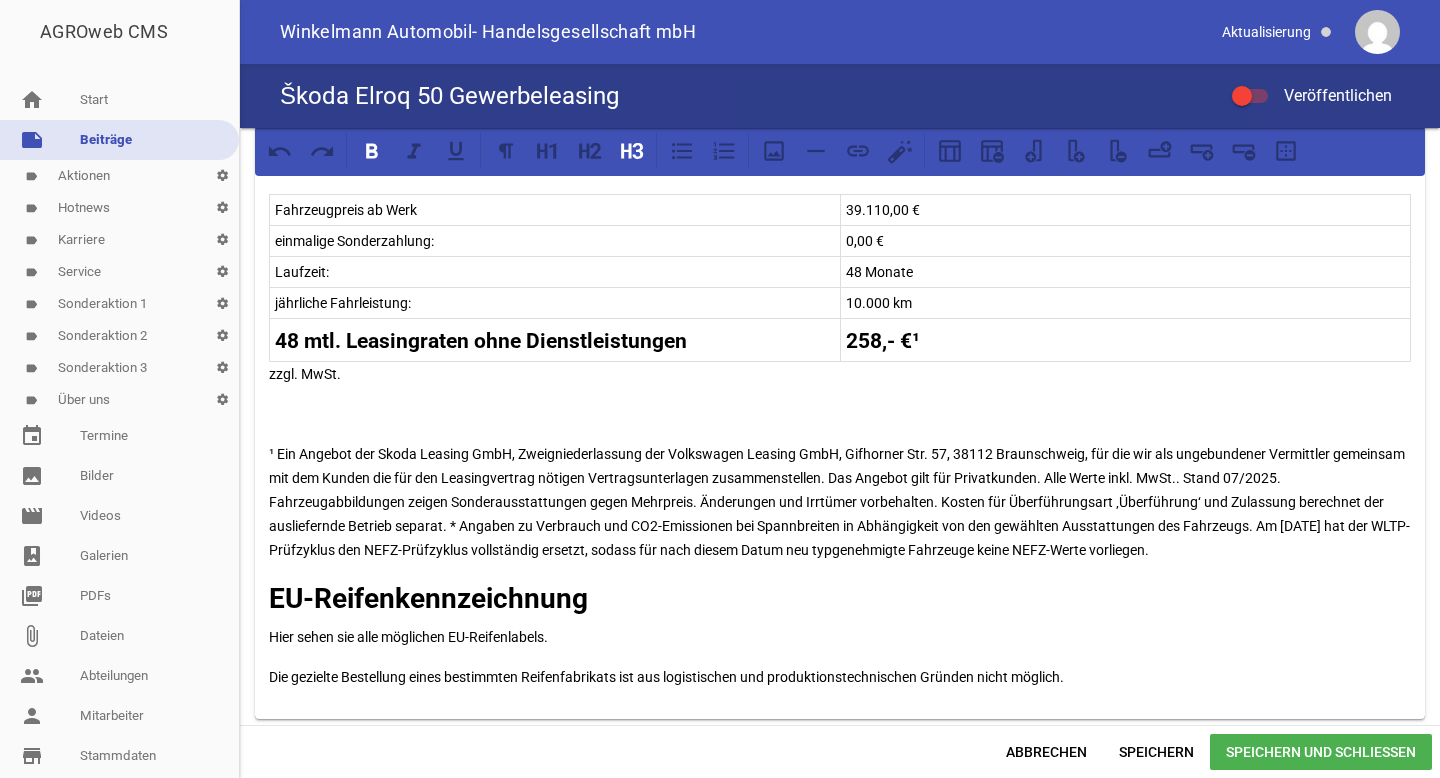 click on "games     image     games     image     games     image                                                                                                                                                                                                                                                                                                                                                                                                           Unser Leasingangebot für Businesskunden! Skoda Elroq 50 Tour 55 kWh Batterie Elektromotor 125 kW 1-Gang-Automatik Neuwagen Lackierung:  Black-Magic Perleffekt Effizienzdaten nach WLTP* Stromverbrauch (kombiniert): 15,9 kWh/100km Elektrische Reichweite (kombiniert): 373 km CO2-Emissionen: 0 g/km CO2-Klasse kombiniert: A Ausstattung:  LED-Hauptscheinwerfer 19‘‘ Leichtmetallfelge Regulus Anthrazit glanzgedreht Anhängervorrichtung Rückfahrkamera Beheizbares Lederlenkrad Beheizbare Vordersitze Travel Assist (pACC) u.v.m. Fahrzeugpreis ab Werk 39.110,00 €" at bounding box center (840, 426) 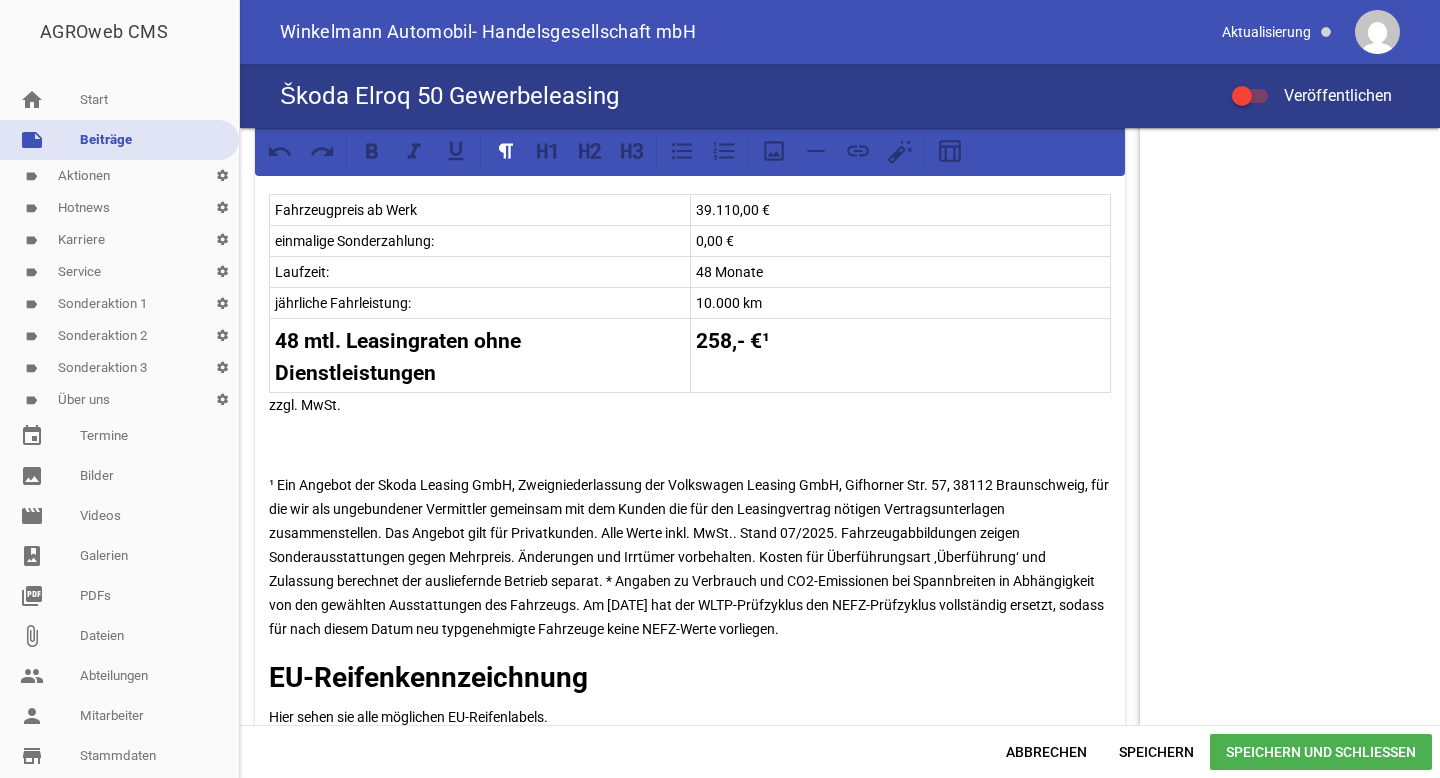 click on "¹ Ein Angebot der Skoda Leasing GmbH, Zweigniederlassung der Volkswagen Leasing GmbH, Gifhorner Str. 57, 38112 Braunschweig, für die wir als ungebundener Vermittler gemeinsam mit dem Kunden die für den Leasingvertrag nötigen Vertragsunterlagen zusammenstellen. Das Angebot gilt für Privatkunden. Alle Werte inkl. MwSt.. Stand 07/2025. Fahrzeugabbildungen zeigen Sonderausstattungen gegen Mehrpreis. Änderungen und Irrtümer vorbehalten. Kosten für Überführungsart ‚Überführung‘ und Zulassung berechnet der ausliefernde Betrieb separat. * Angaben zu Verbrauch und CO2-Emissionen bei Spannbreiten in Abhängigkeit von den gewählten Ausstattungen des Fahrzeugs. Am [DATE] hat der WLTP-Prüfzyklus den NEFZ-Prüfzyklus vollständig ersetzt, sodass für nach diesem Datum neu typgenehmigte Fahrzeuge keine NEFZ-Werte vorliegen." at bounding box center (690, 557) 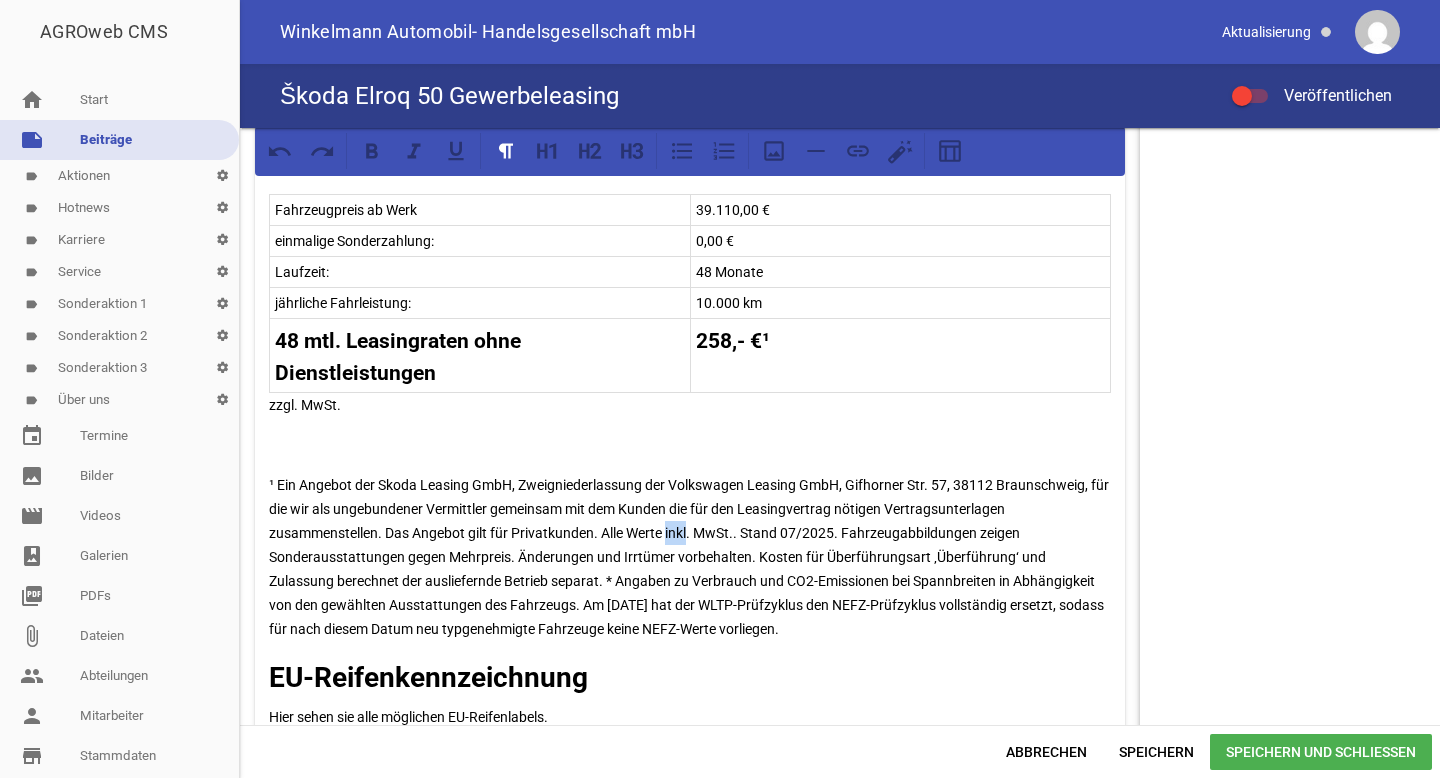 click on "¹ Ein Angebot der Skoda Leasing GmbH, Zweigniederlassung der Volkswagen Leasing GmbH, Gifhorner Str. 57, 38112 Braunschweig, für die wir als ungebundener Vermittler gemeinsam mit dem Kunden die für den Leasingvertrag nötigen Vertragsunterlagen zusammenstellen. Das Angebot gilt für Privatkunden. Alle Werte inkl. MwSt.. Stand 07/2025. Fahrzeugabbildungen zeigen Sonderausstattungen gegen Mehrpreis. Änderungen und Irrtümer vorbehalten. Kosten für Überführungsart ‚Überführung‘ und Zulassung berechnet der ausliefernde Betrieb separat. * Angaben zu Verbrauch und CO2-Emissionen bei Spannbreiten in Abhängigkeit von den gewählten Ausstattungen des Fahrzeugs. Am [DATE] hat der WLTP-Prüfzyklus den NEFZ-Prüfzyklus vollständig ersetzt, sodass für nach diesem Datum neu typgenehmigte Fahrzeuge keine NEFZ-Werte vorliegen." at bounding box center [690, 557] 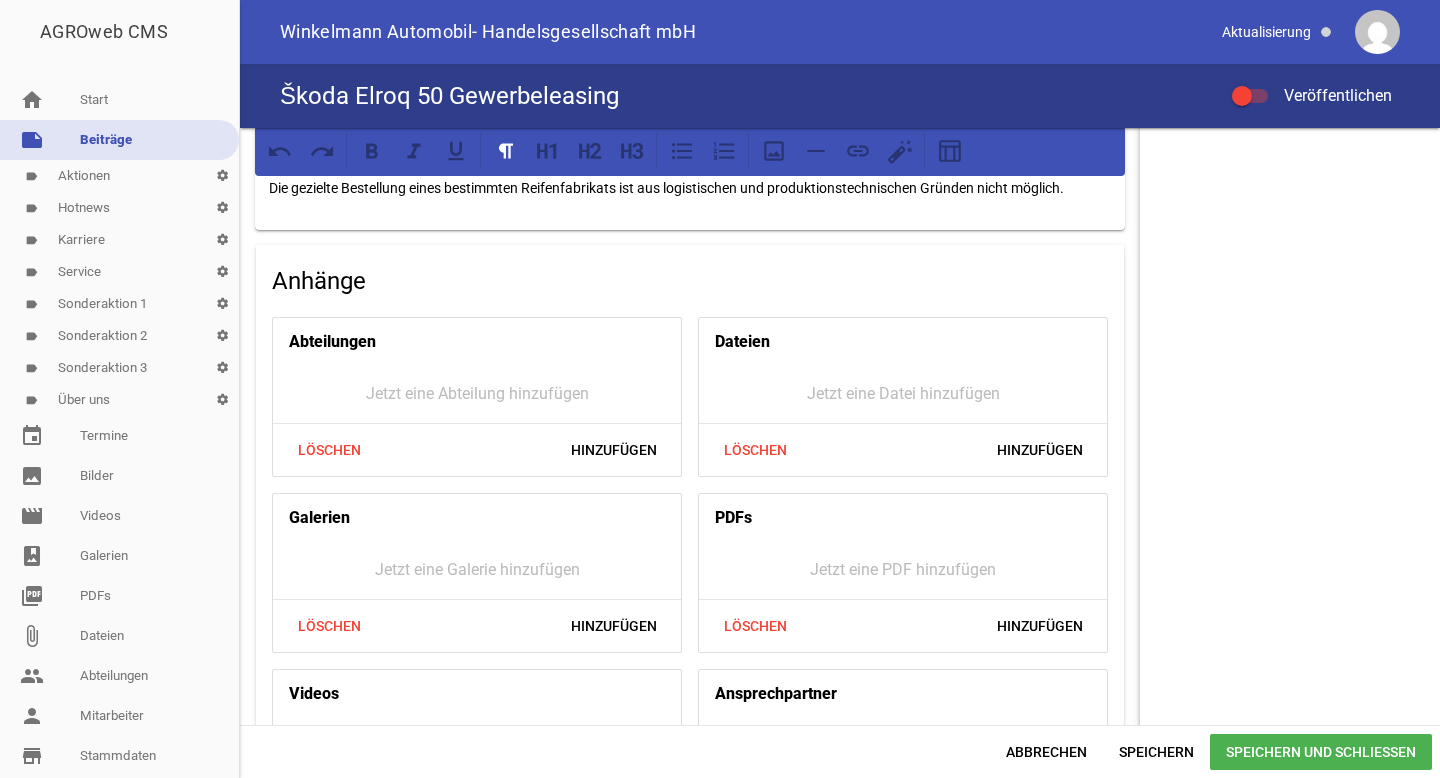 scroll, scrollTop: 1647, scrollLeft: 0, axis: vertical 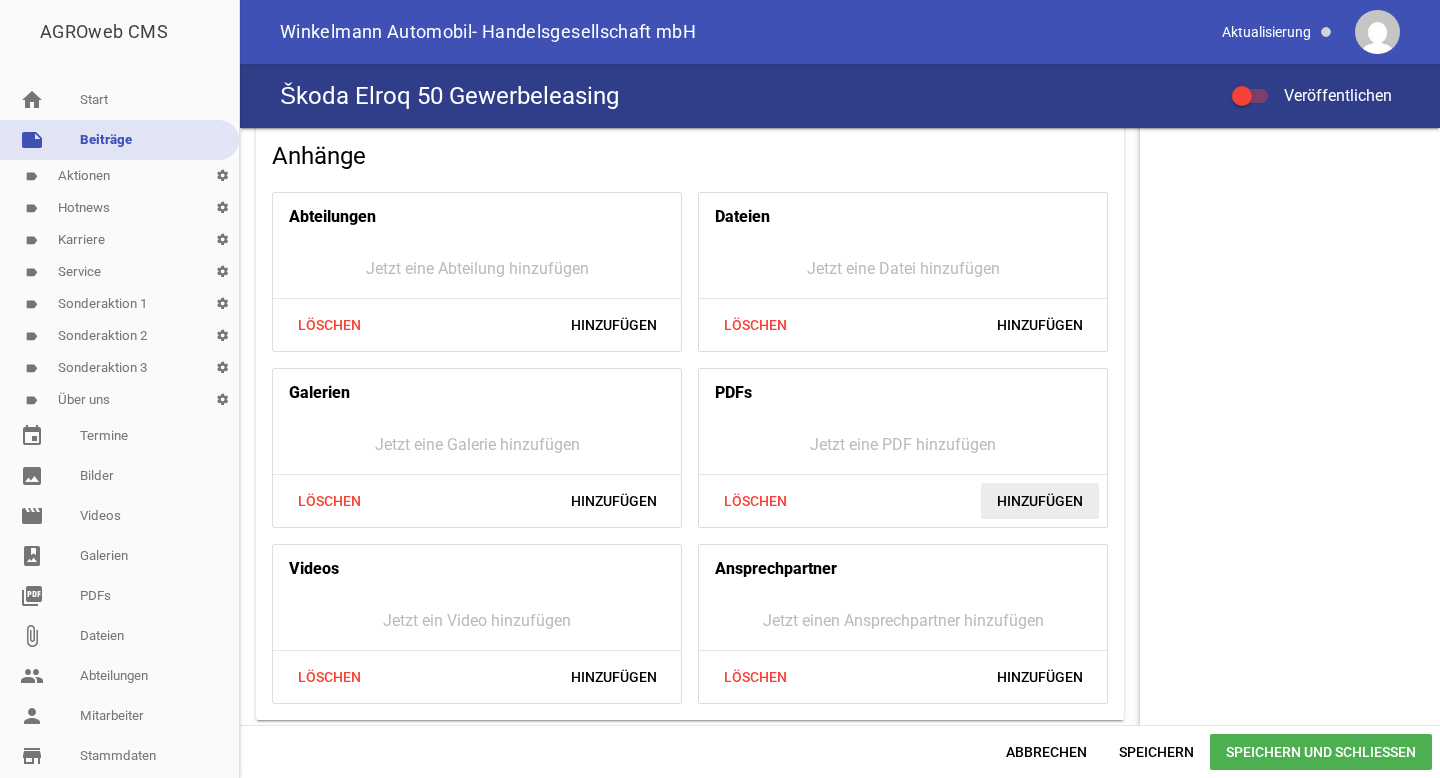 click on "Hinzufügen" at bounding box center [1040, 501] 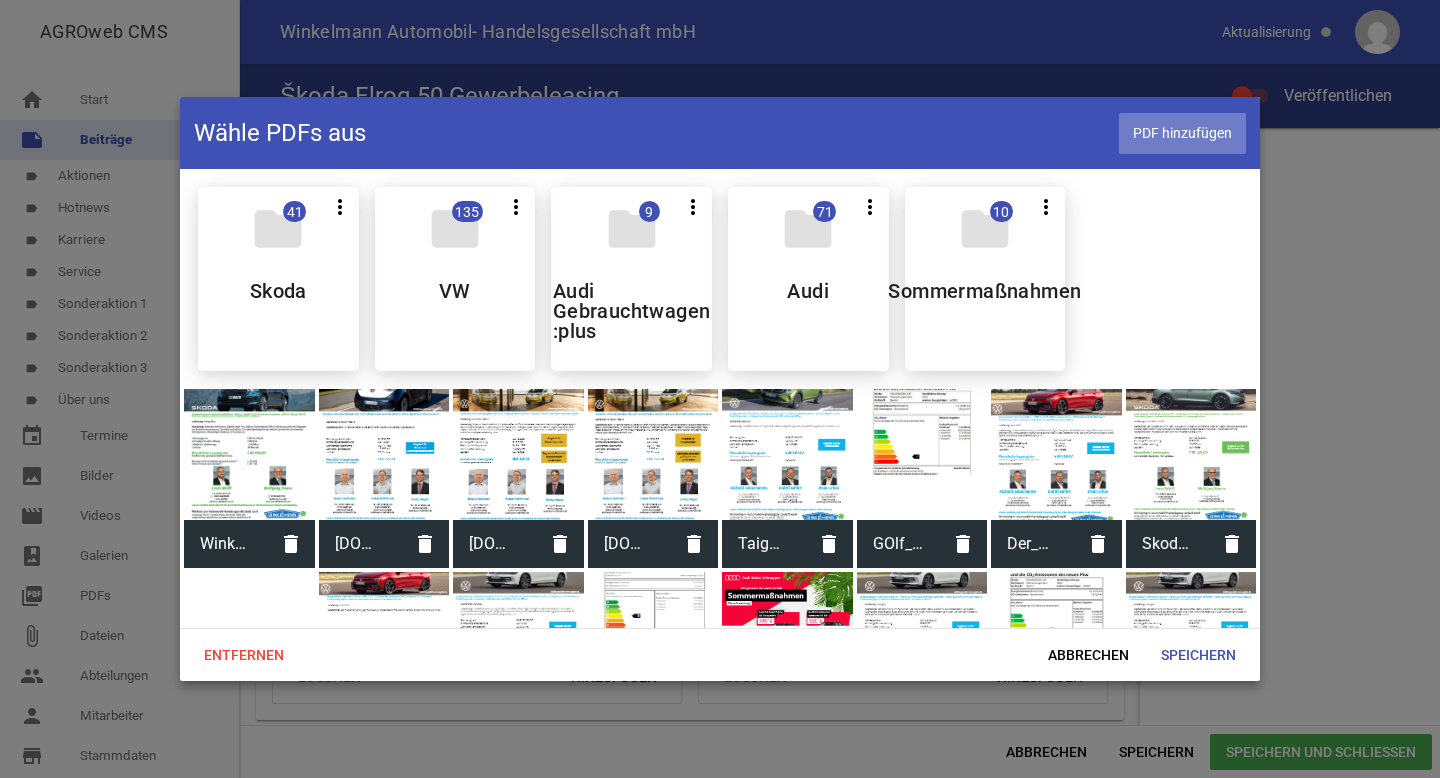 click on "PDF hinzufügen" at bounding box center (1182, 133) 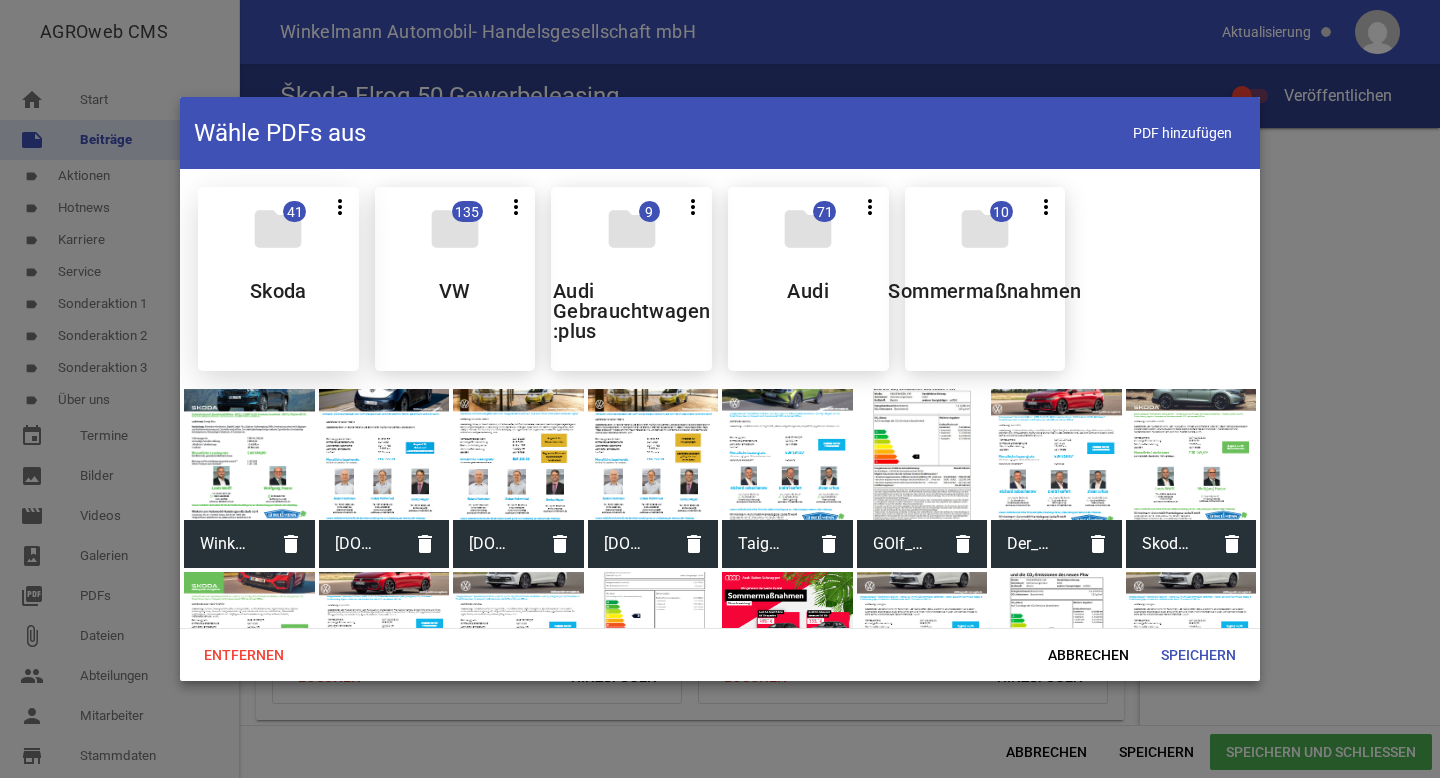 click on "folder   41   more_vert     Teilen   Bearbeiten   Löschen   Skoda" at bounding box center [278, 279] 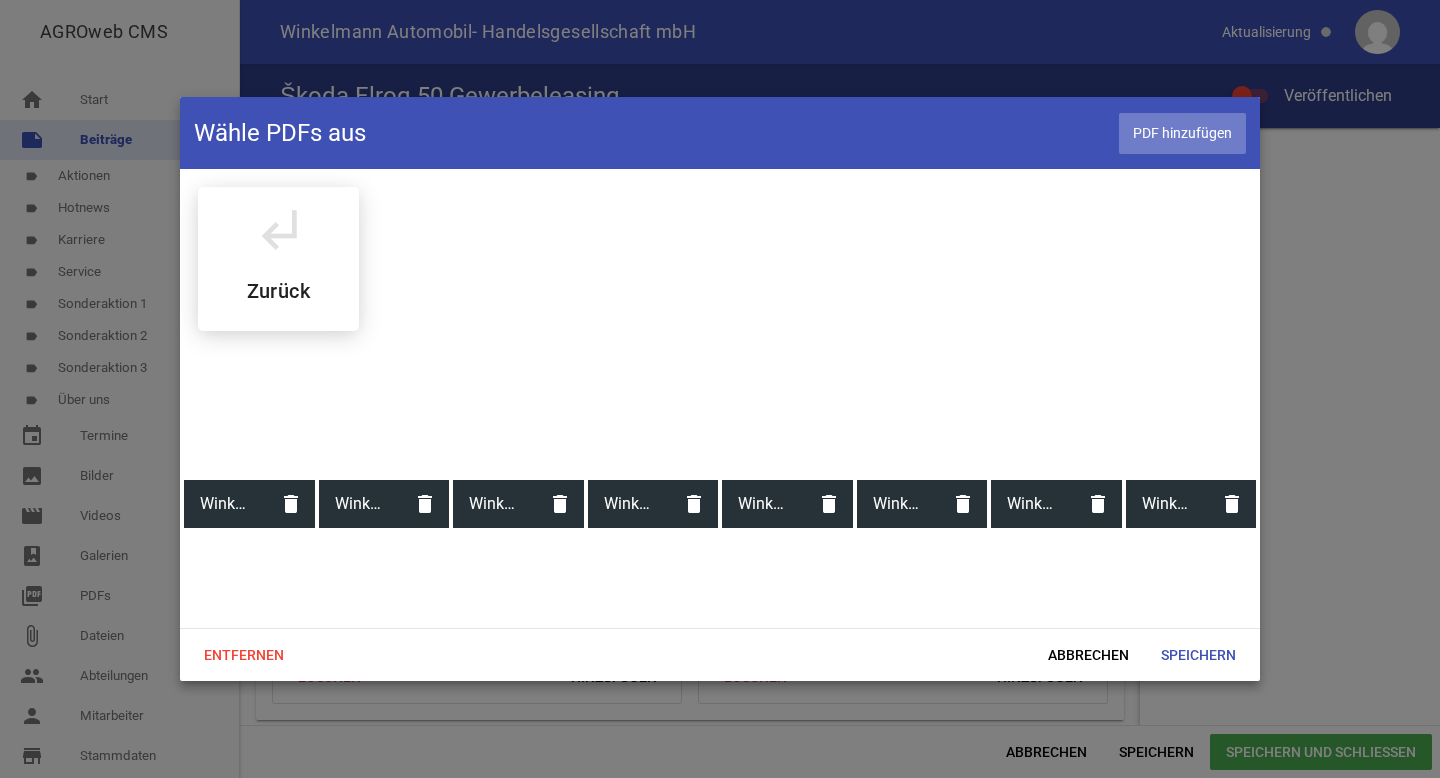 click on "PDF hinzufügen" at bounding box center (1182, 133) 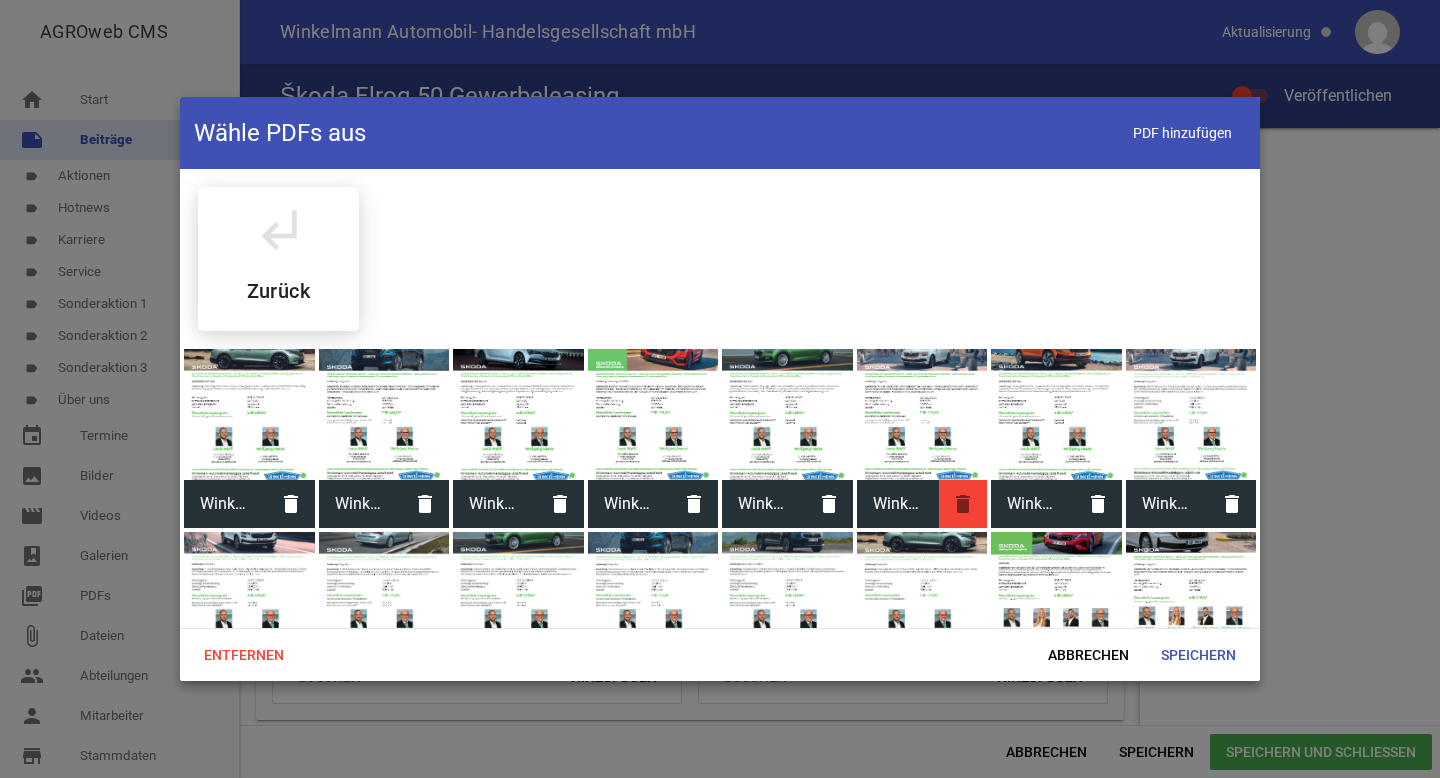 scroll, scrollTop: 809, scrollLeft: 0, axis: vertical 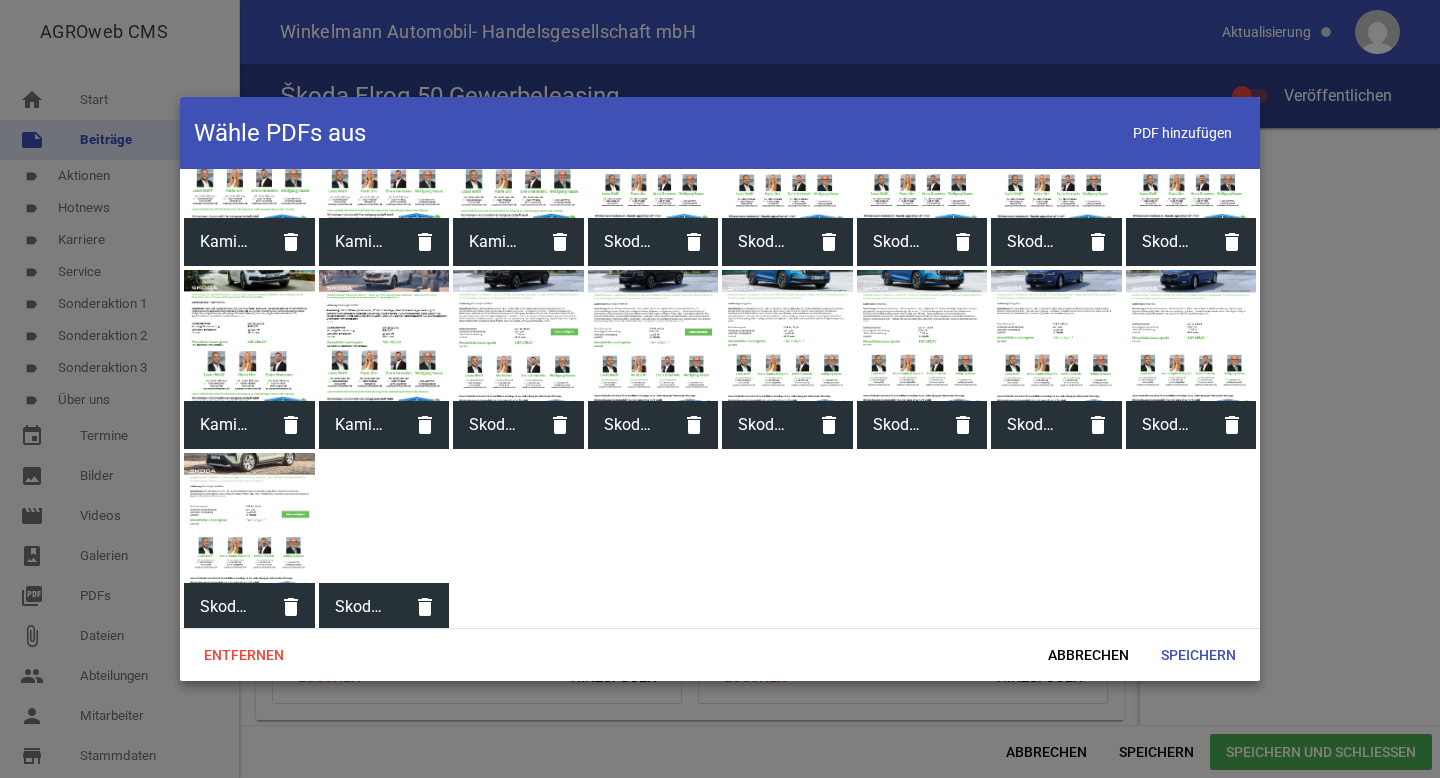 click at bounding box center [384, 518] 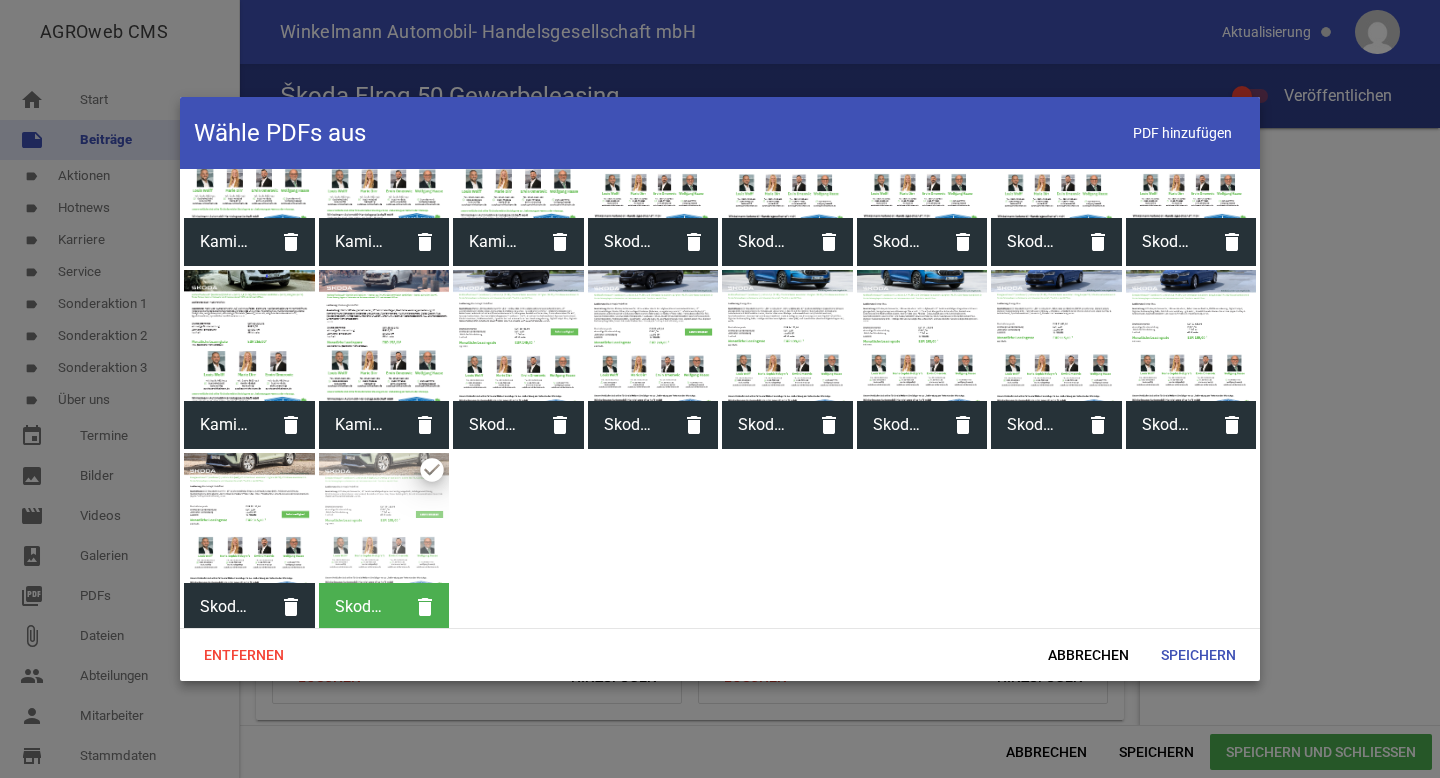 click on "Entfernen     Abbrechen   Speichern" at bounding box center (720, 654) 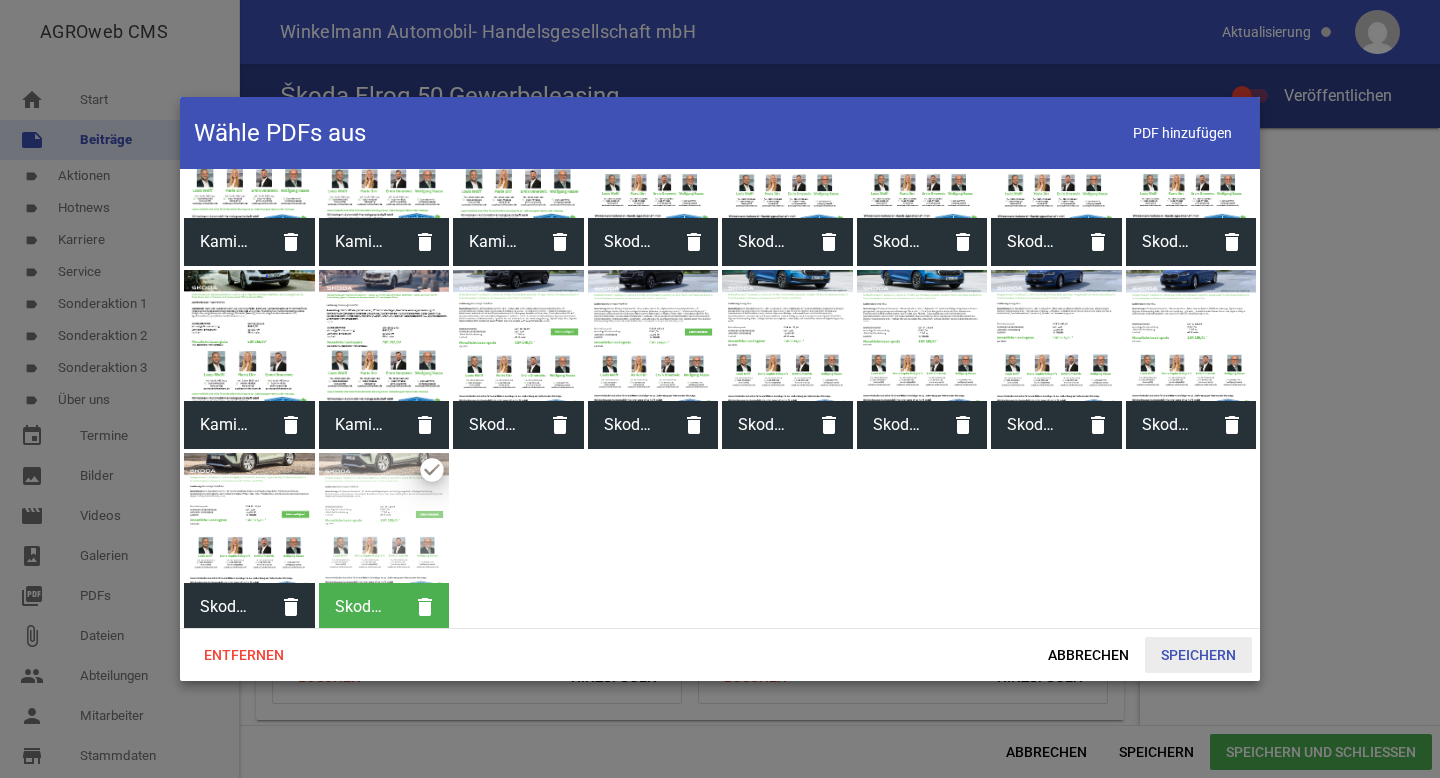 click on "Speichern" at bounding box center (1198, 655) 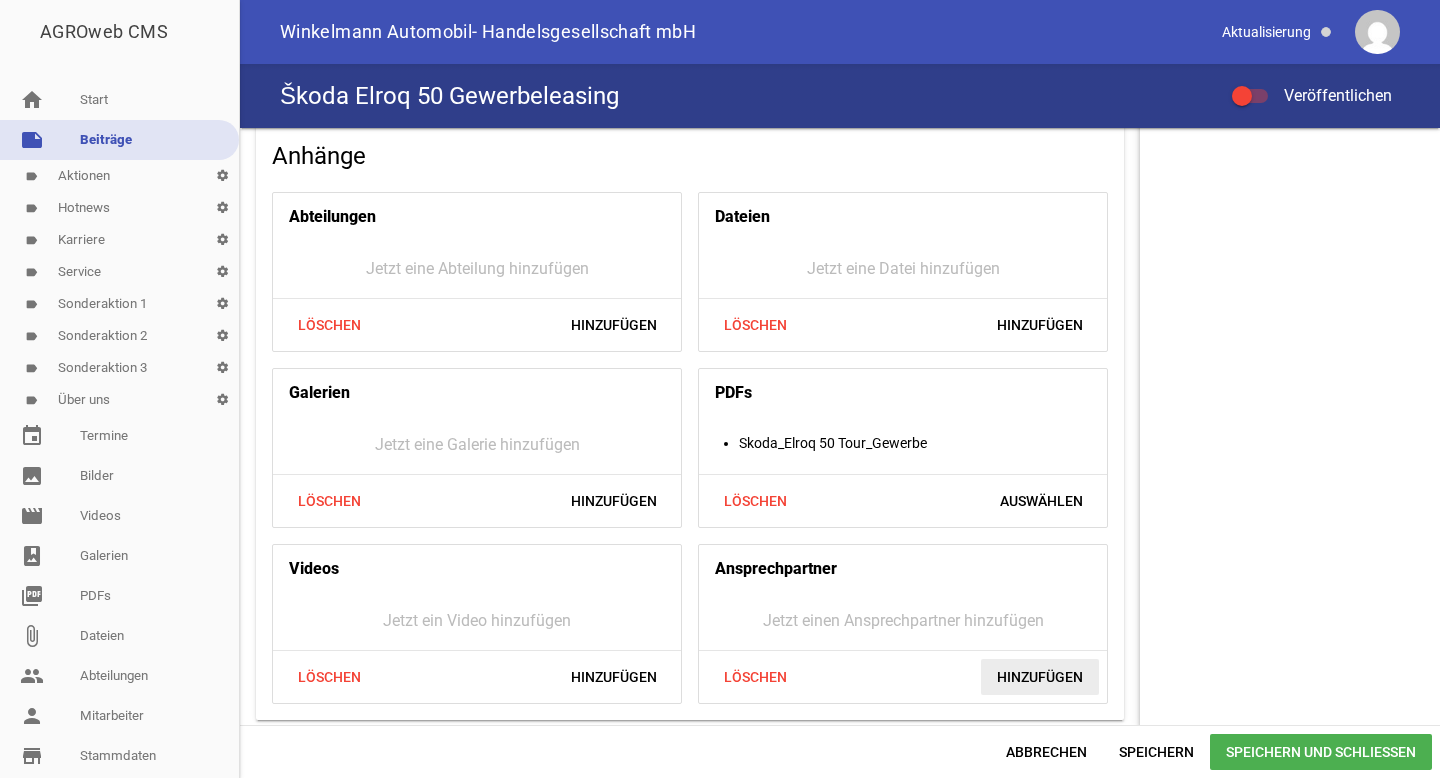 click on "Hinzufügen" at bounding box center [1040, 677] 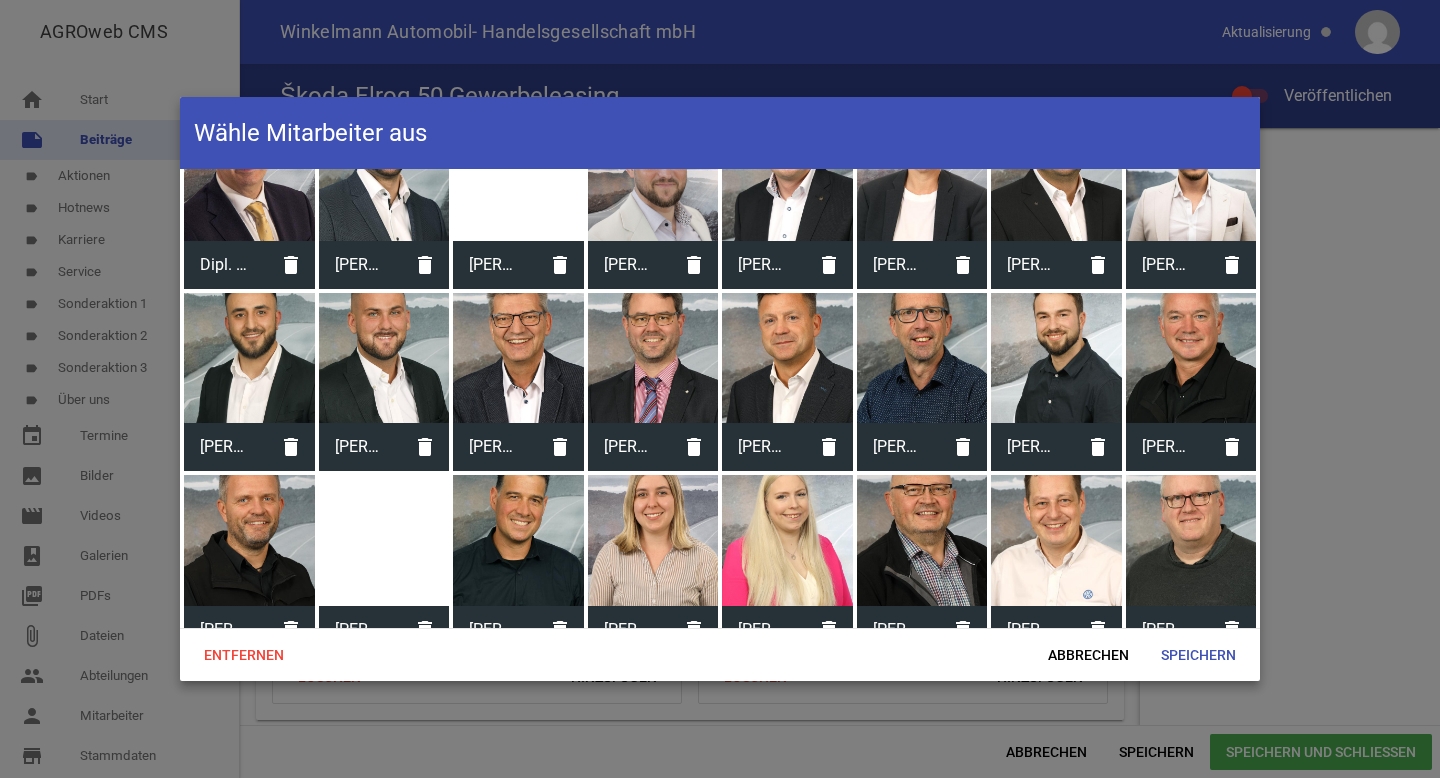 click at bounding box center [384, 358] 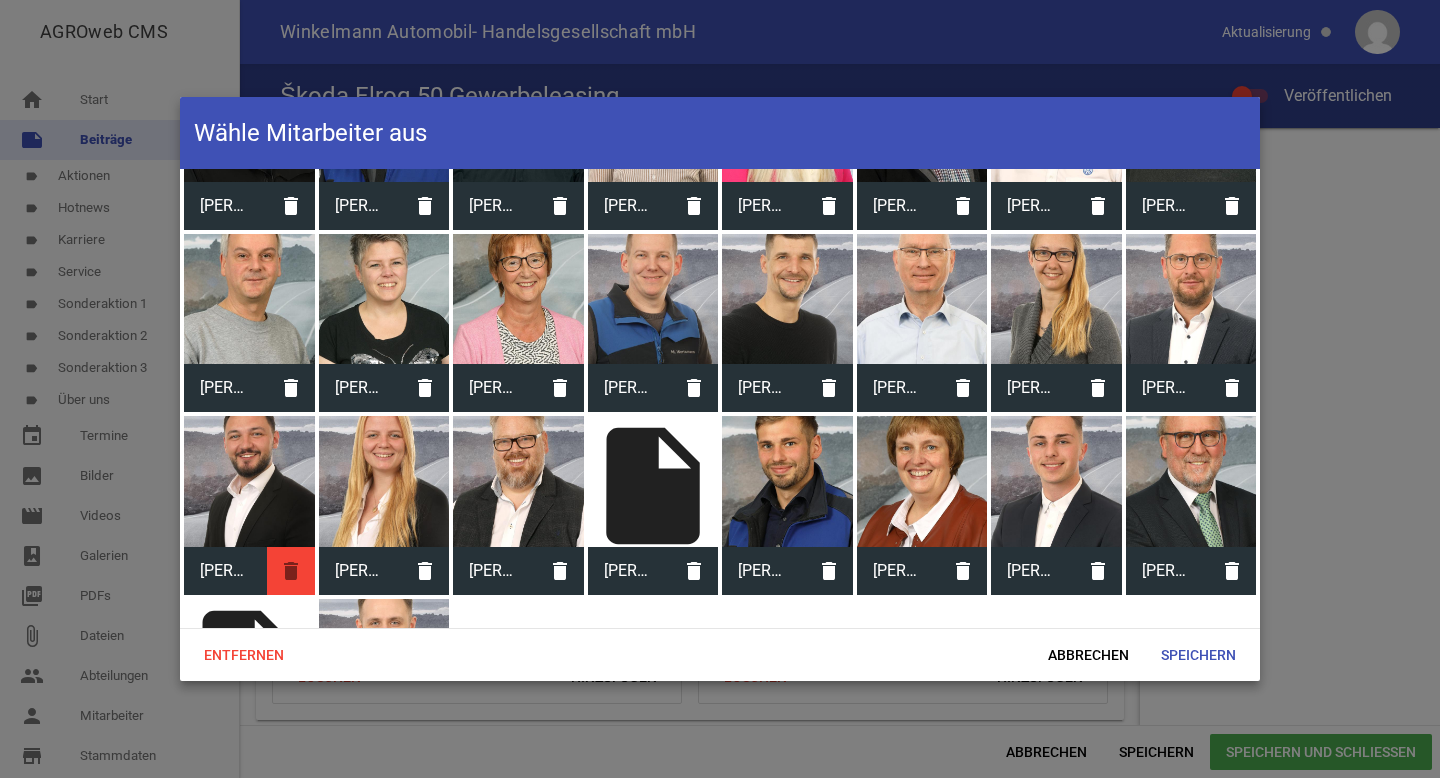 scroll, scrollTop: 544, scrollLeft: 0, axis: vertical 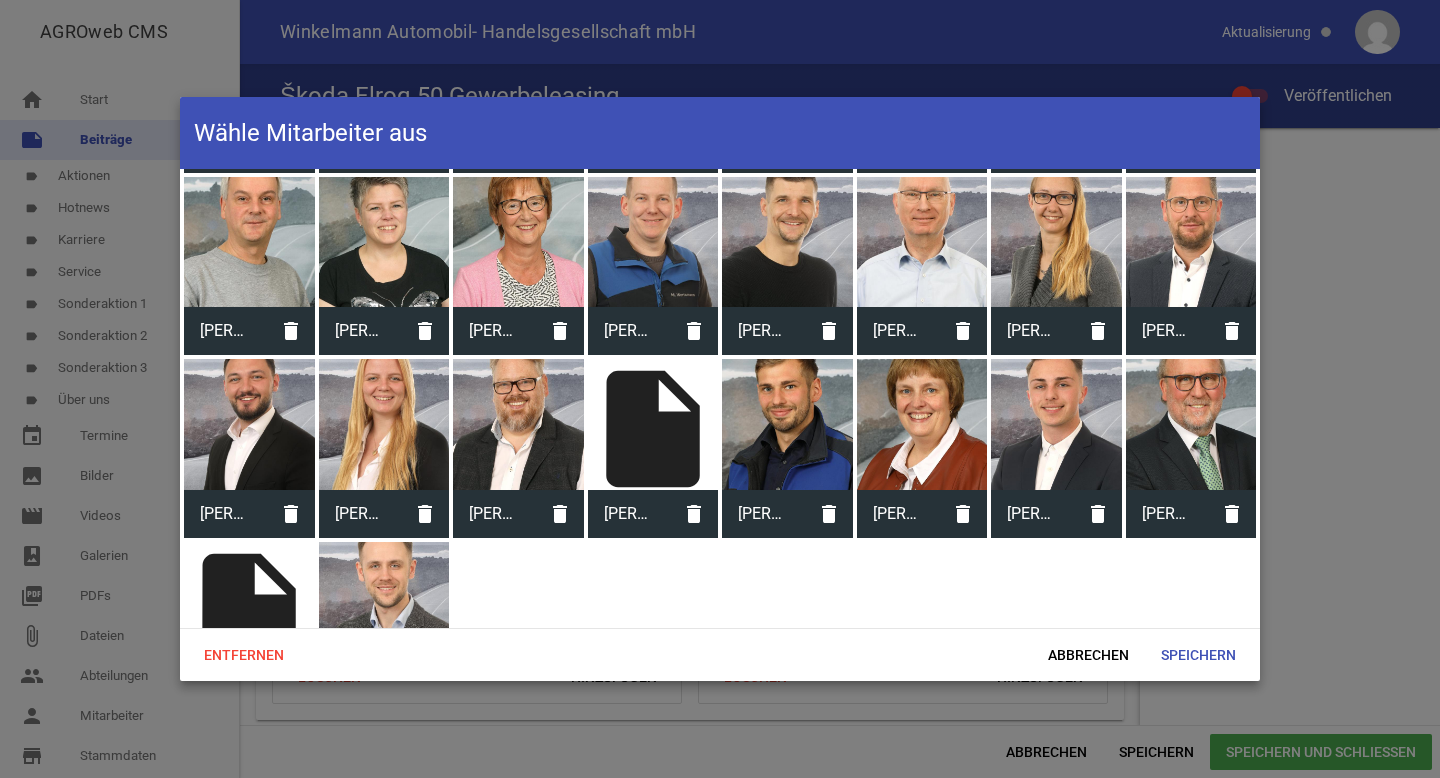 click at bounding box center (249, 424) 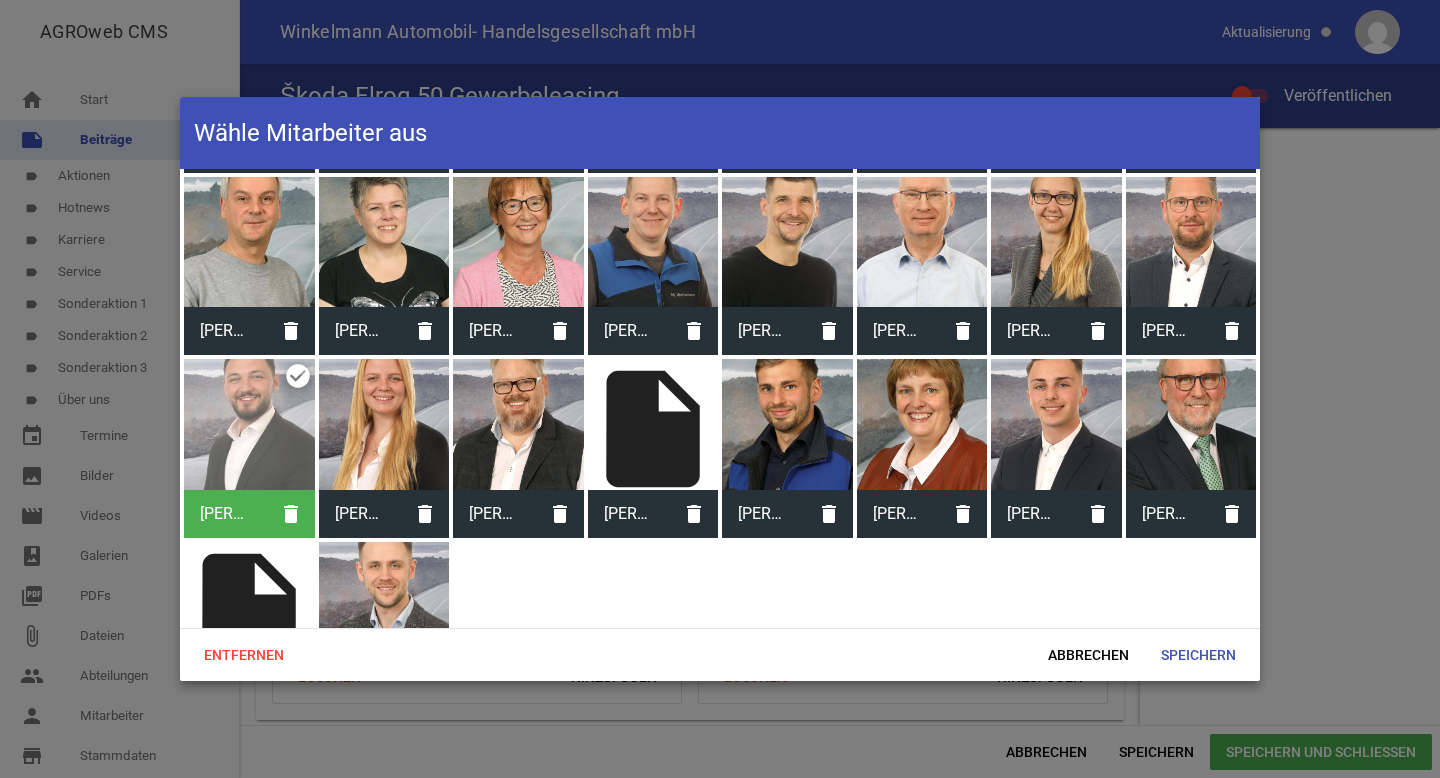click at bounding box center [384, 424] 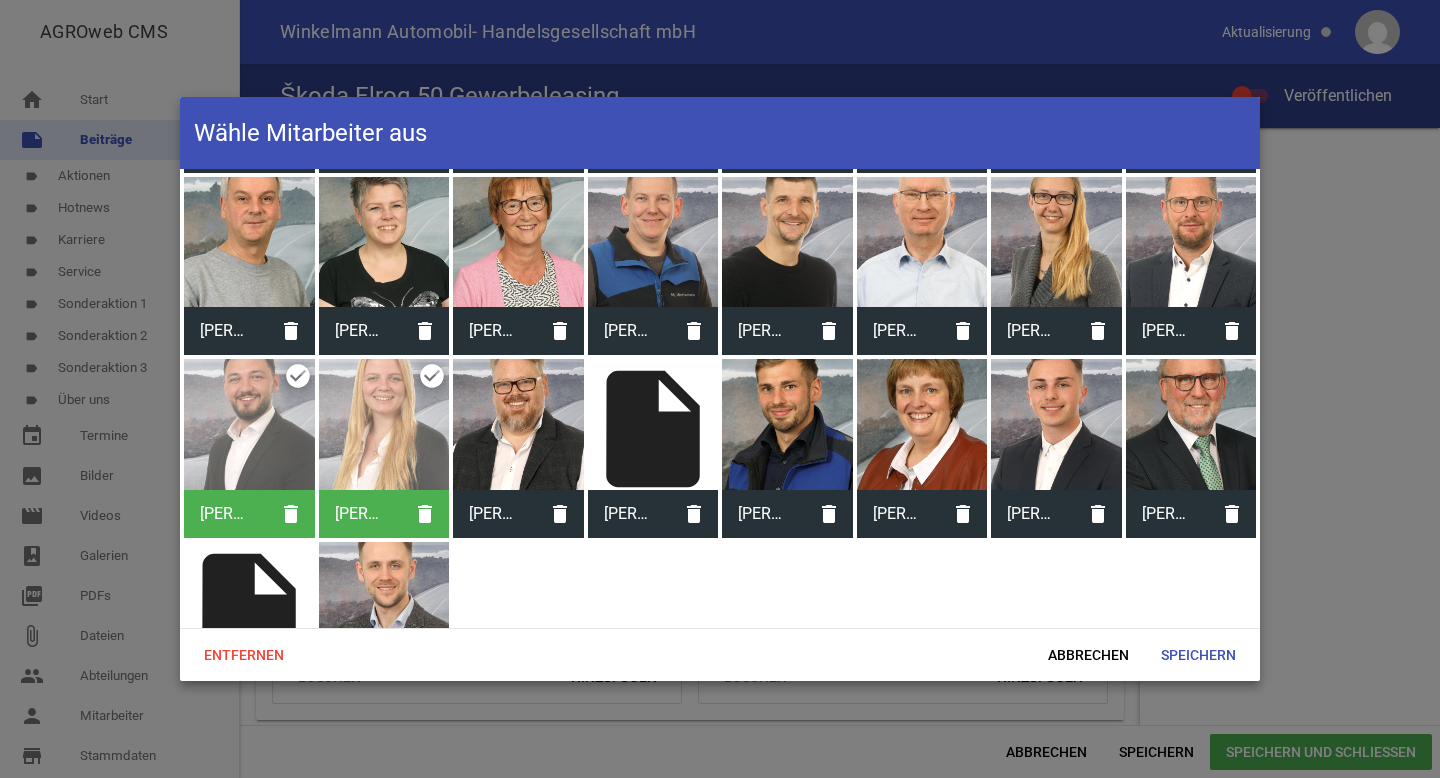 click at bounding box center [1191, 242] 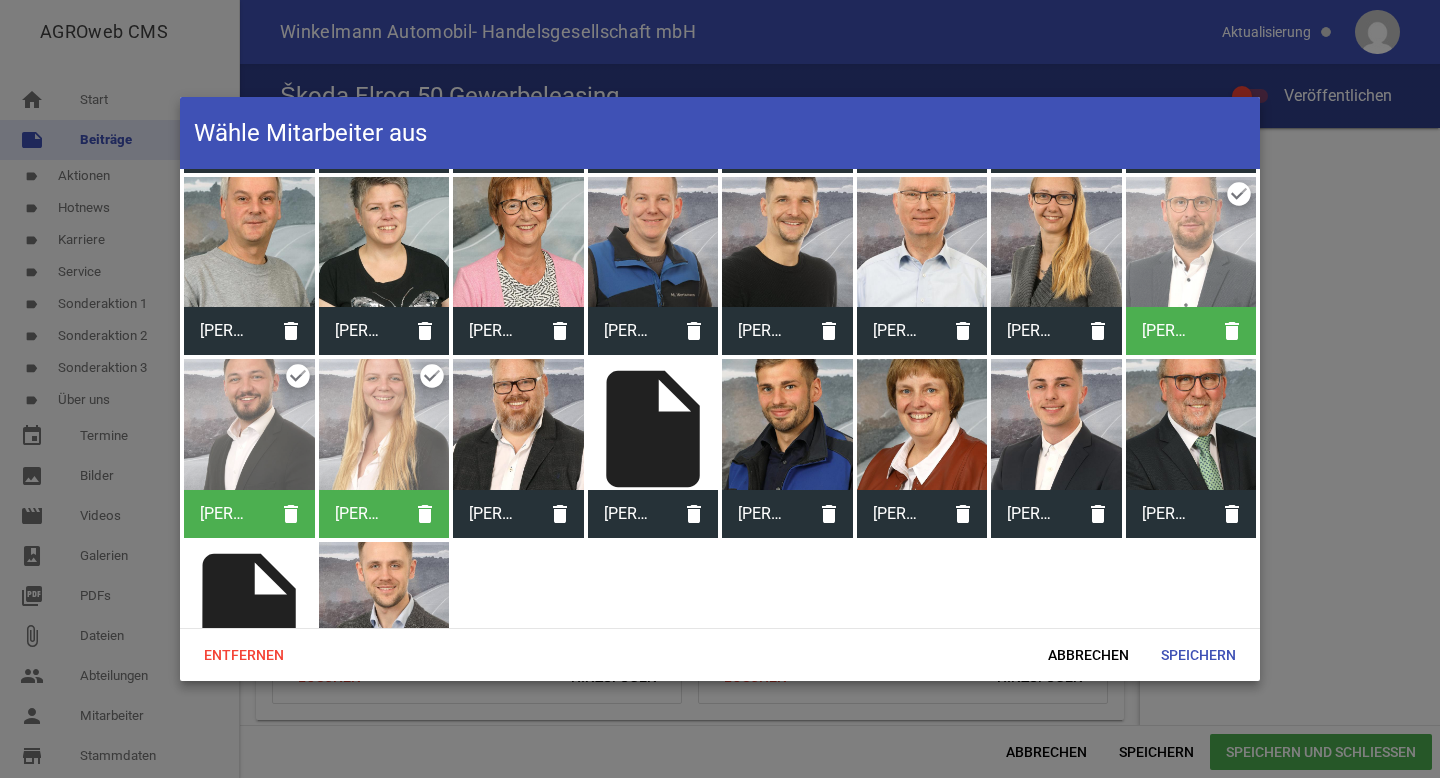 click at bounding box center [1191, 242] 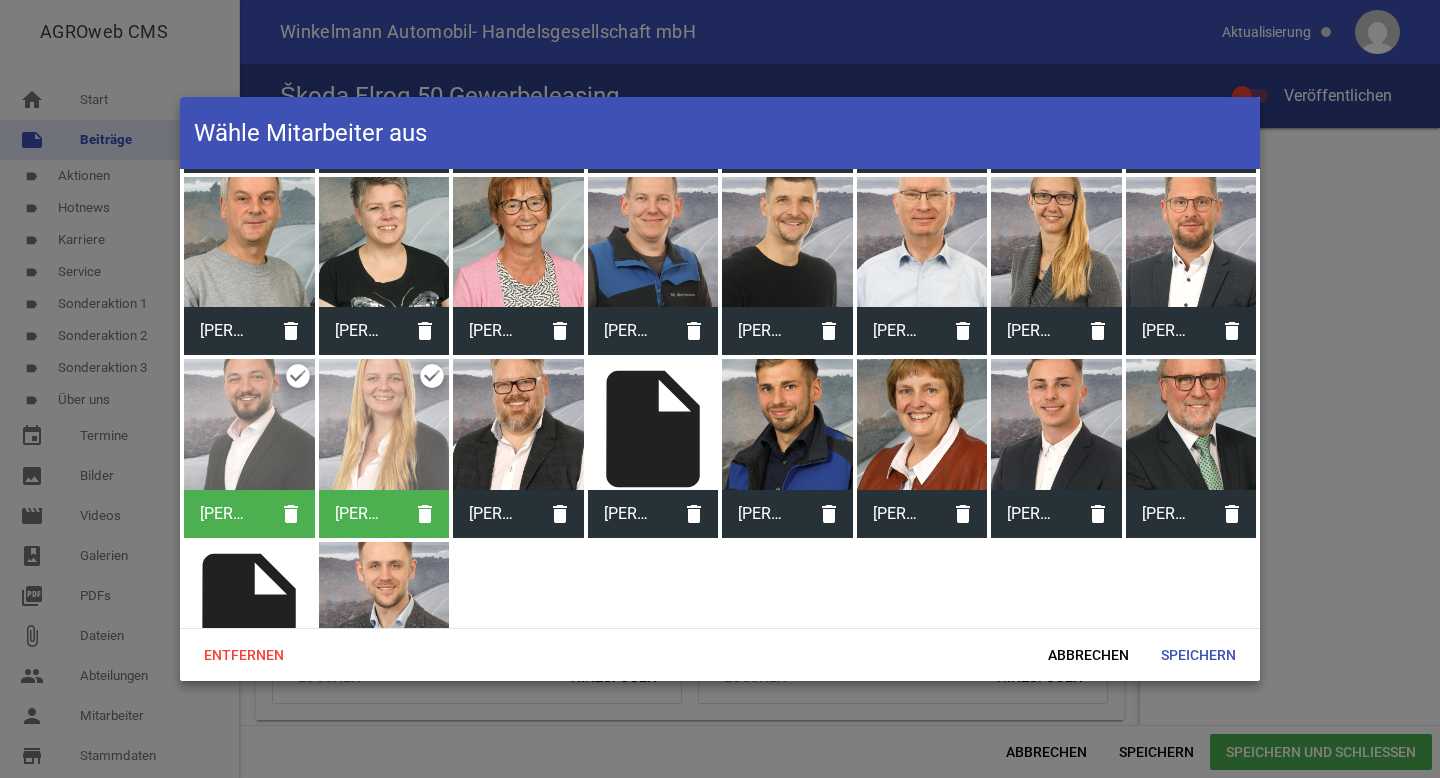 click at bounding box center [1191, 424] 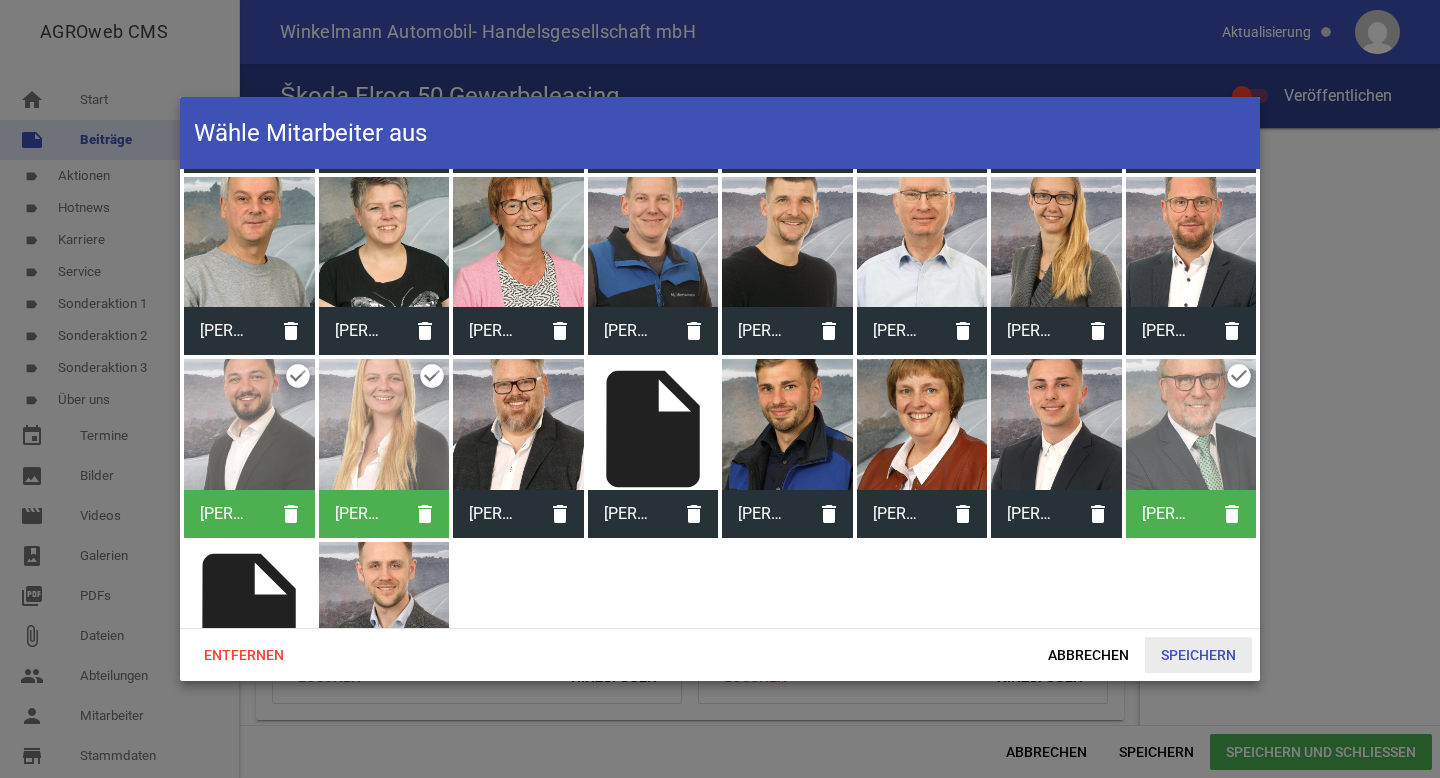 click on "Speichern" at bounding box center [1198, 655] 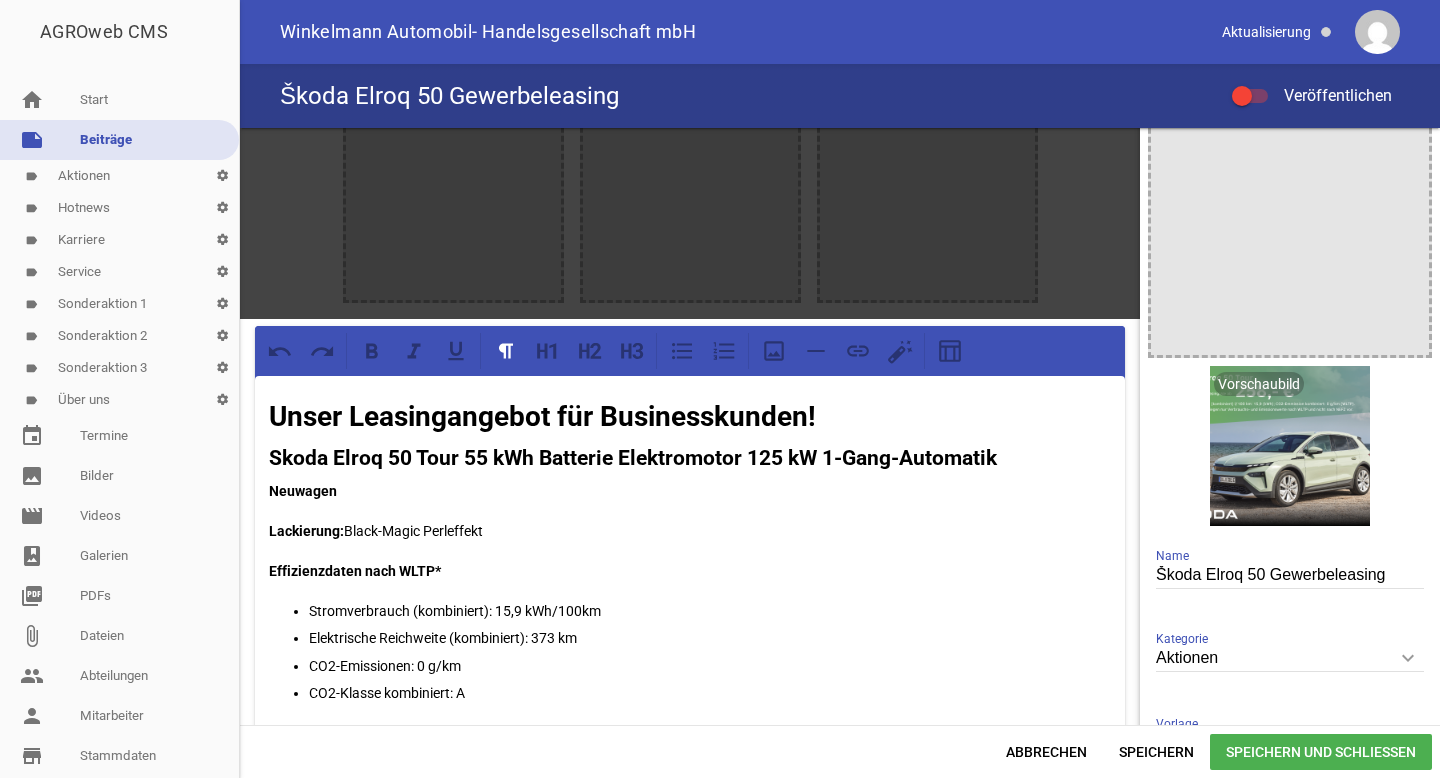 scroll, scrollTop: 0, scrollLeft: 0, axis: both 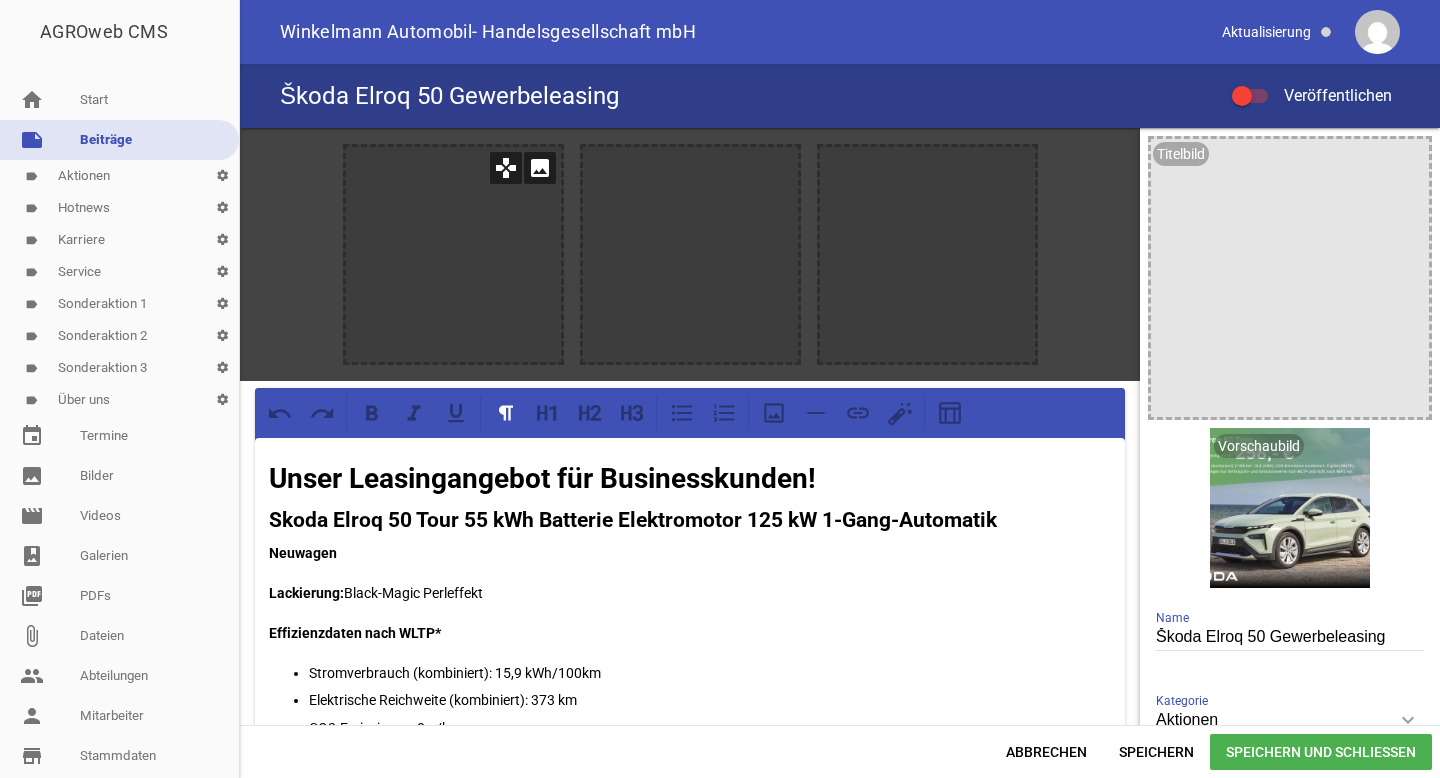 click on "image" at bounding box center [540, 168] 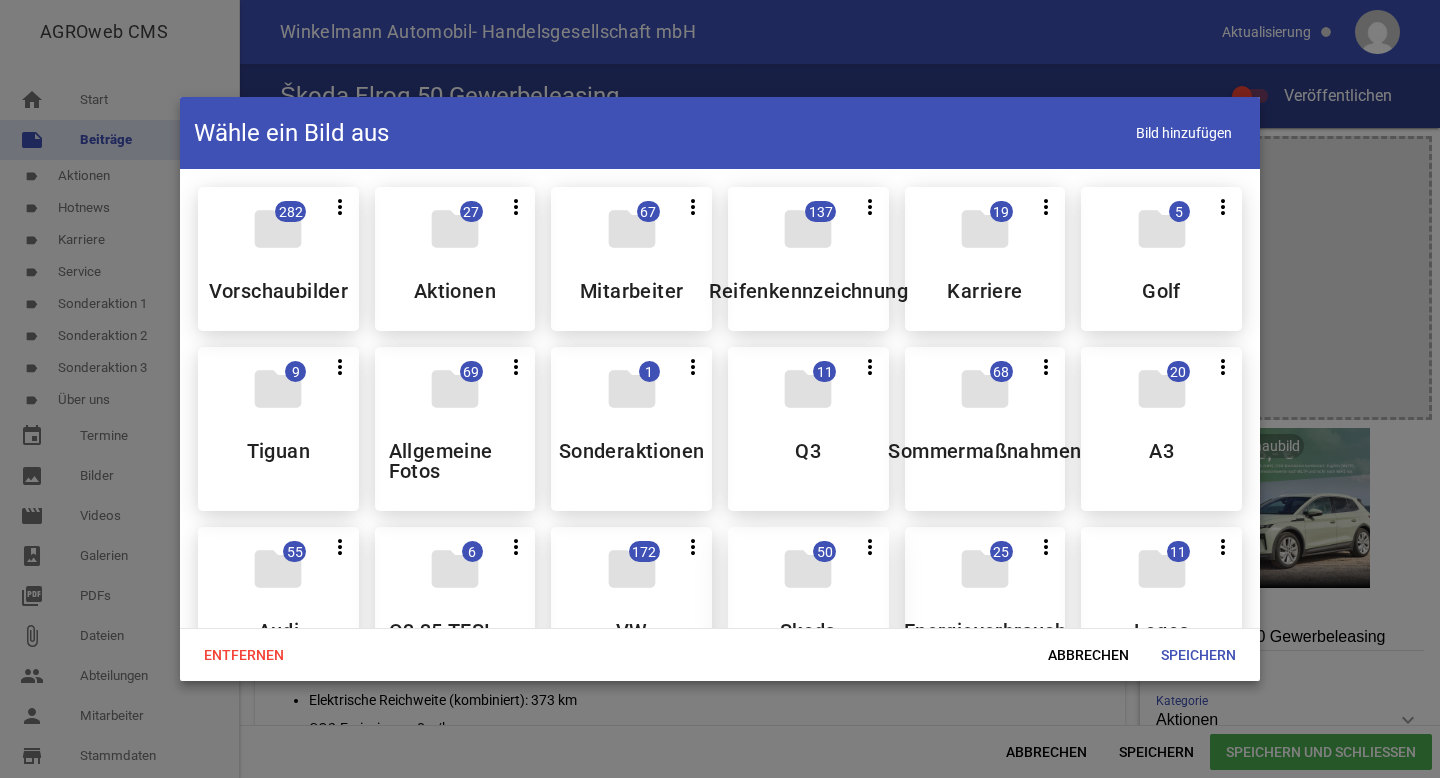 click on "folder   50   more_vert     Teilen   Bearbeiten   Löschen   Skoda" at bounding box center [808, 609] 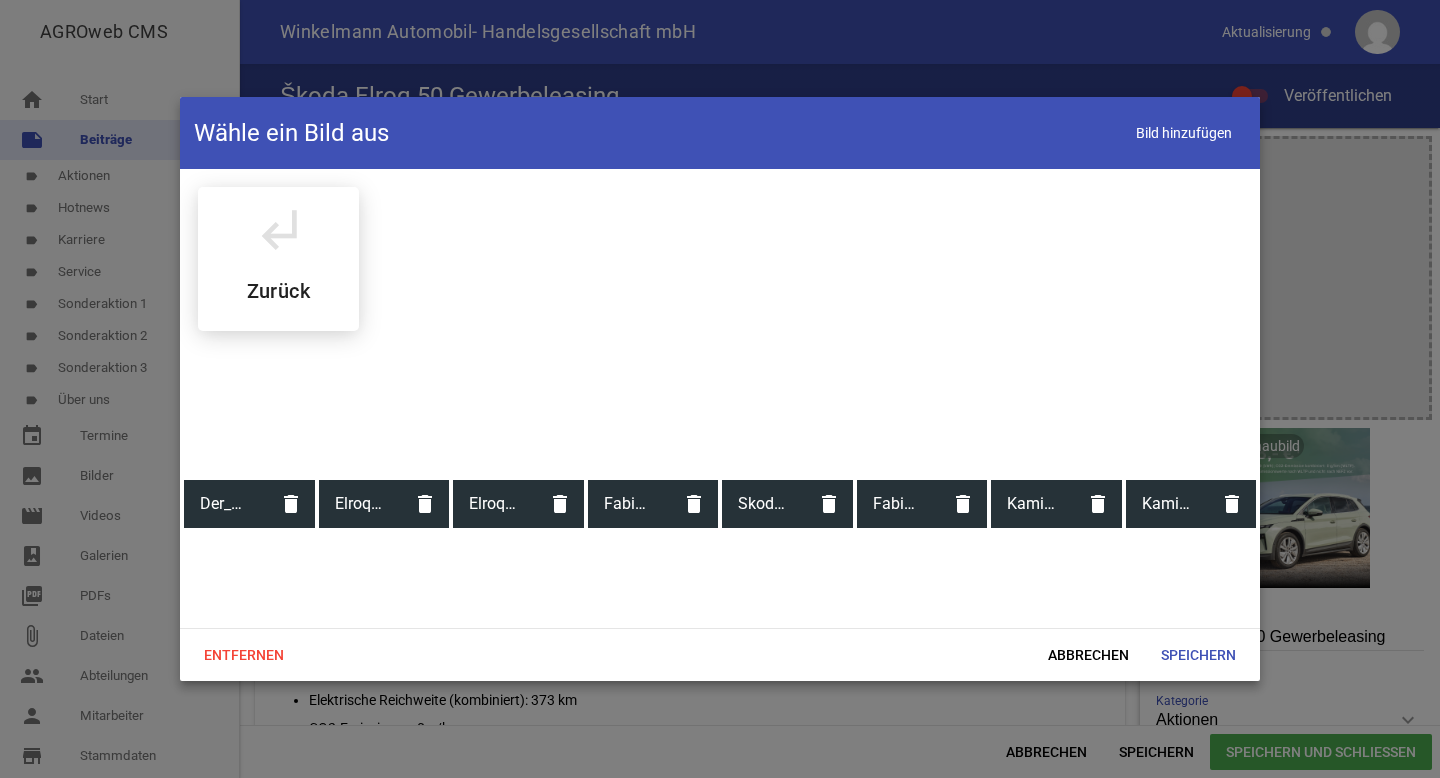click at bounding box center [249, 414] 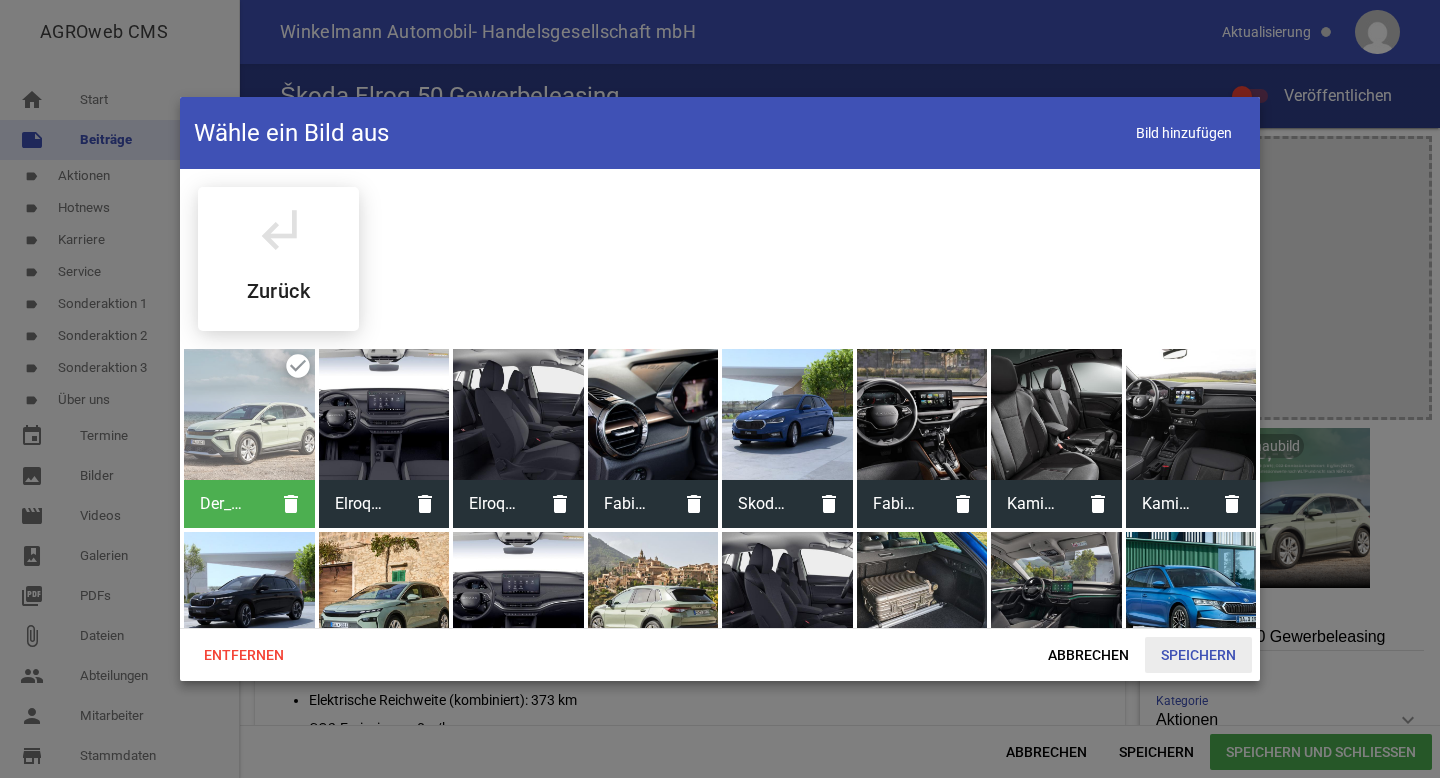 click on "Speichern" at bounding box center [1198, 655] 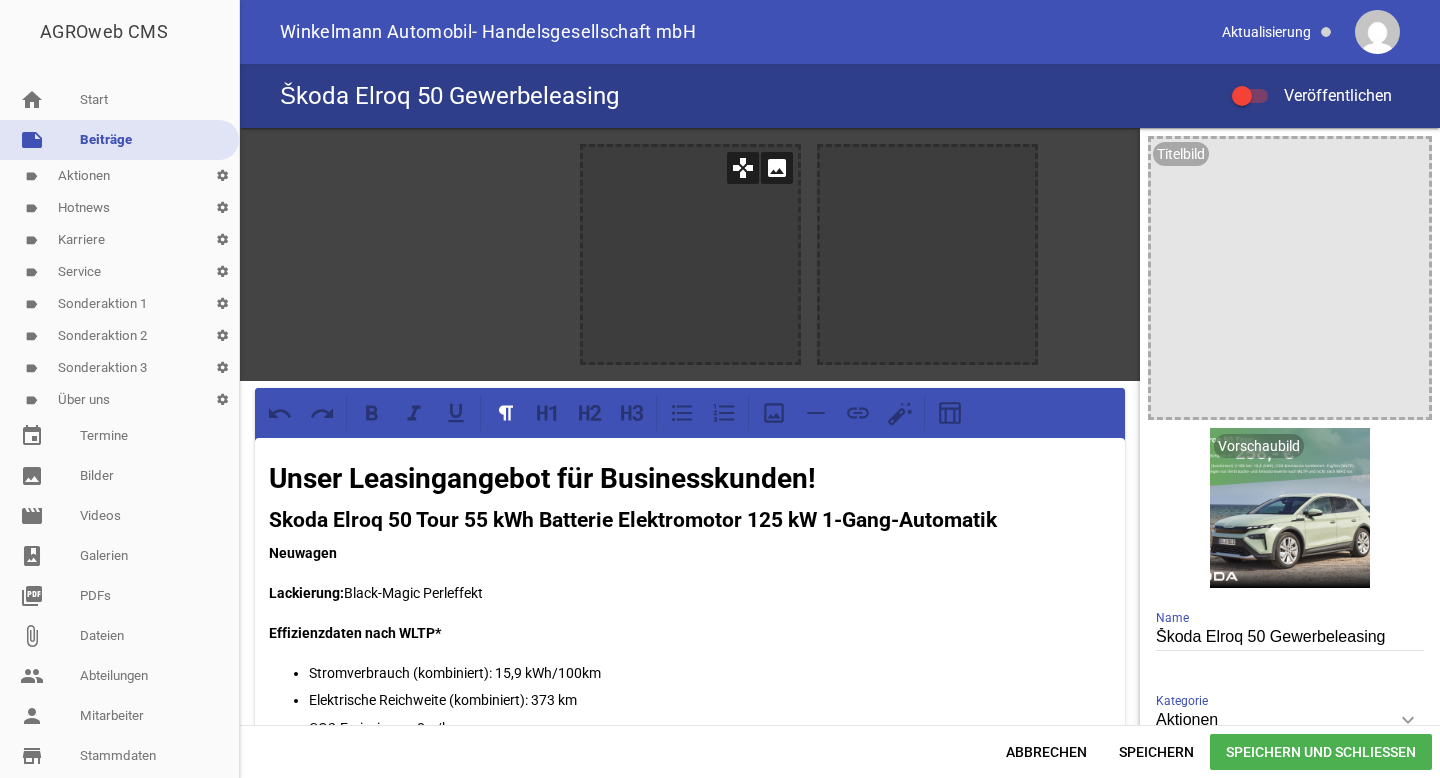 click at bounding box center [690, 254] 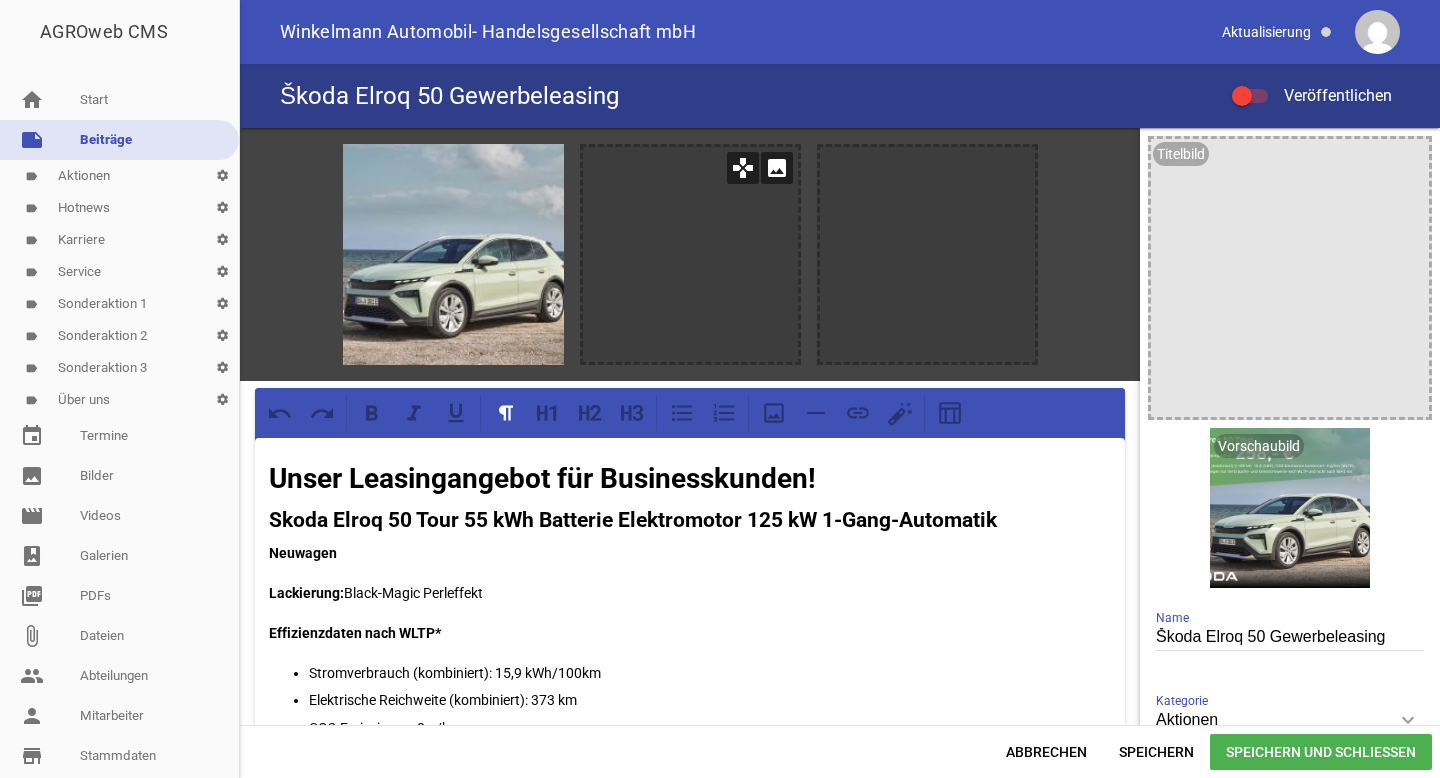 click on "image" at bounding box center [777, 168] 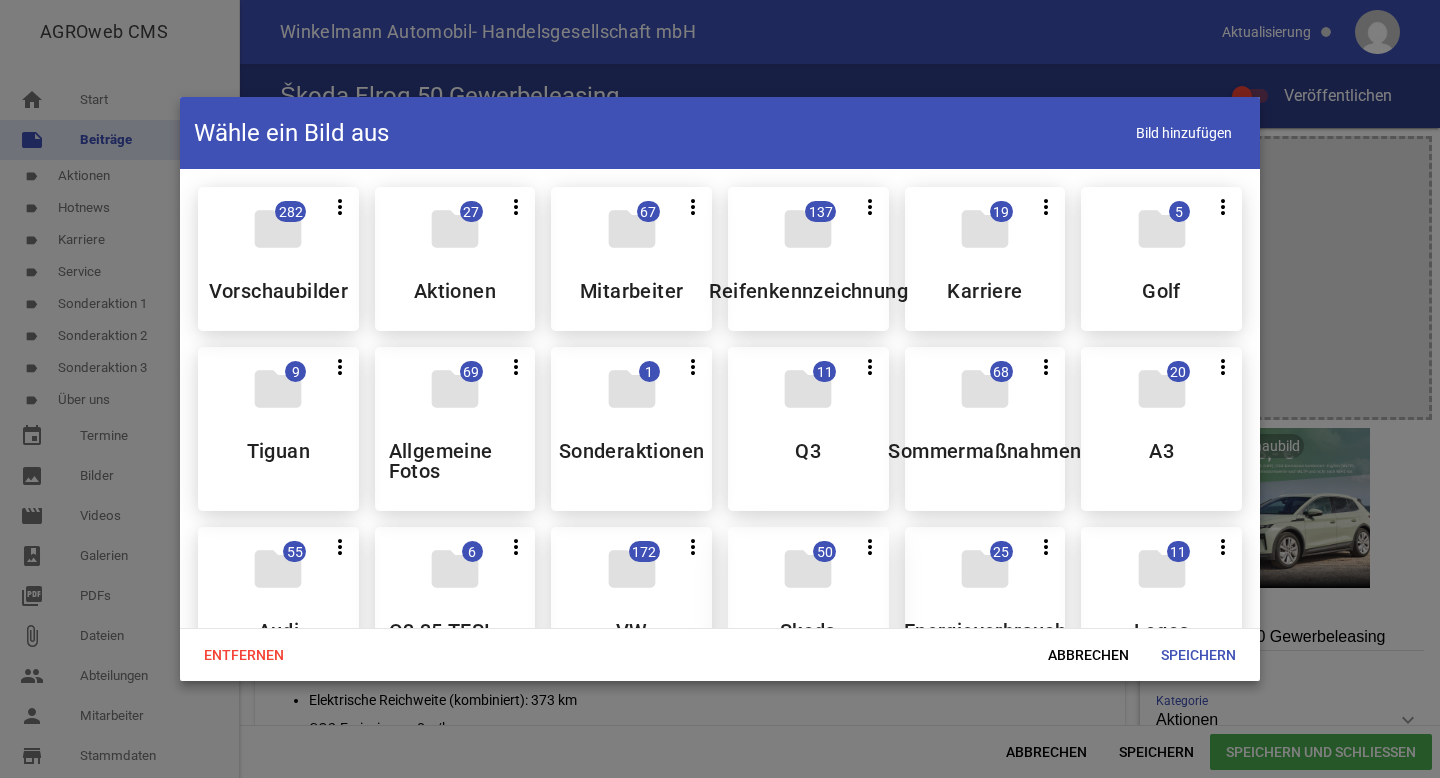 click on "50" at bounding box center (824, 551) 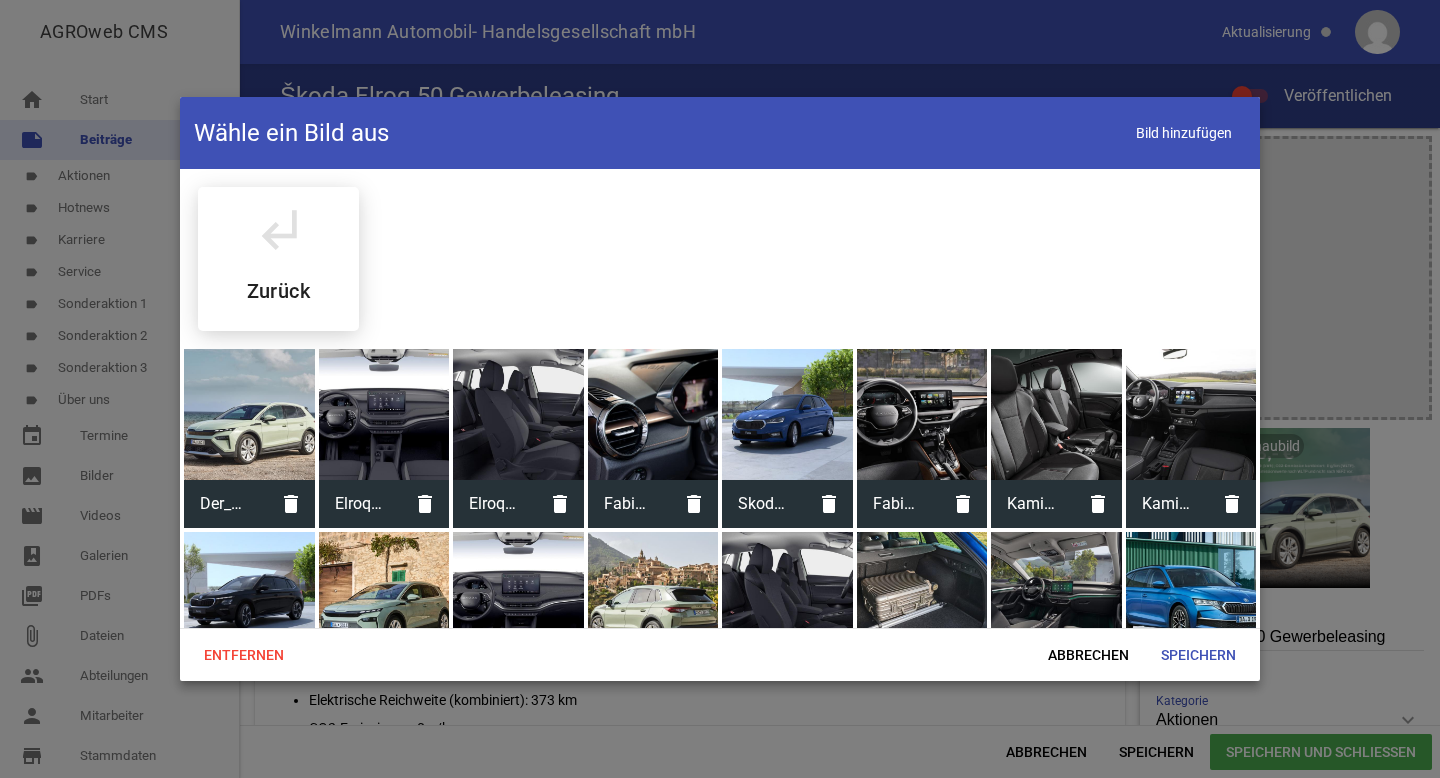 click at bounding box center (384, 414) 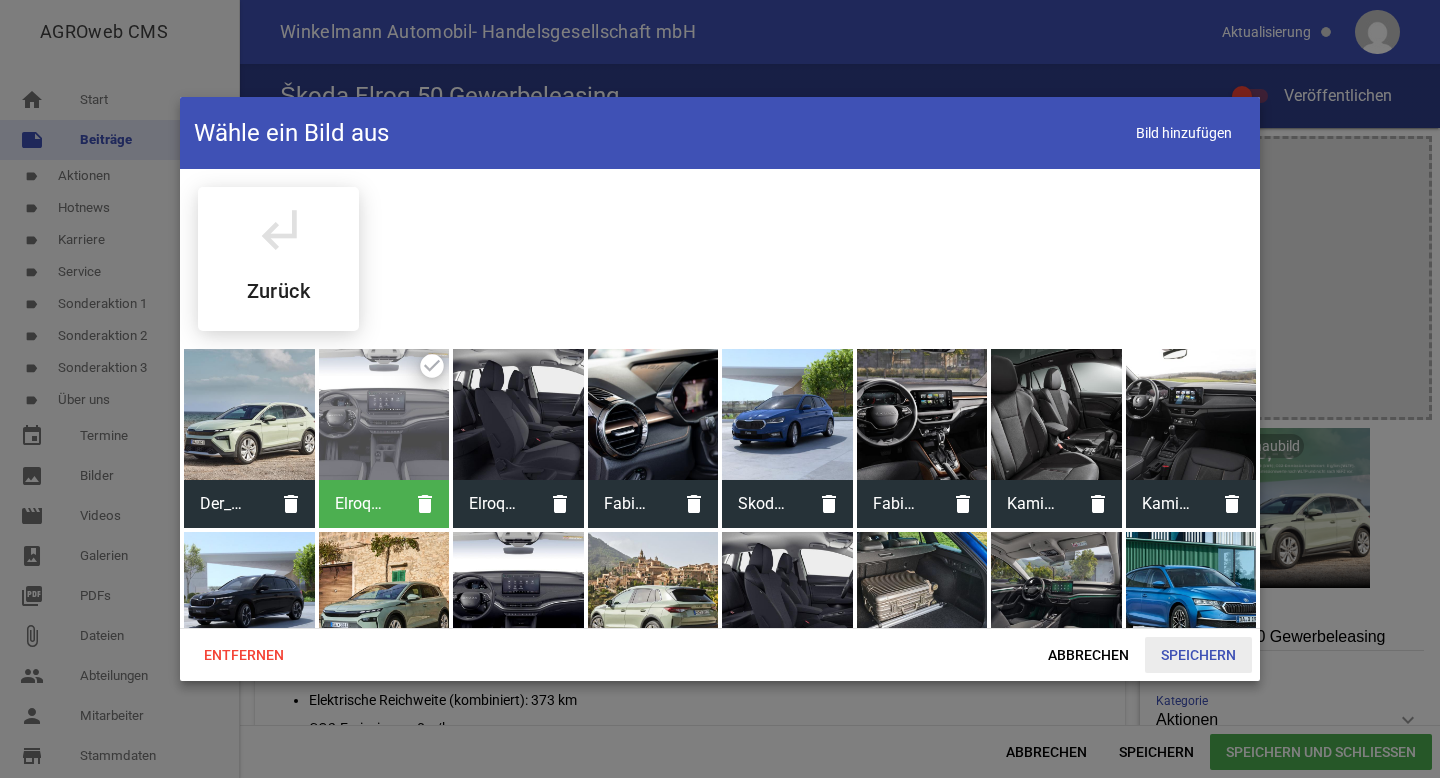 click on "Speichern" at bounding box center (1198, 655) 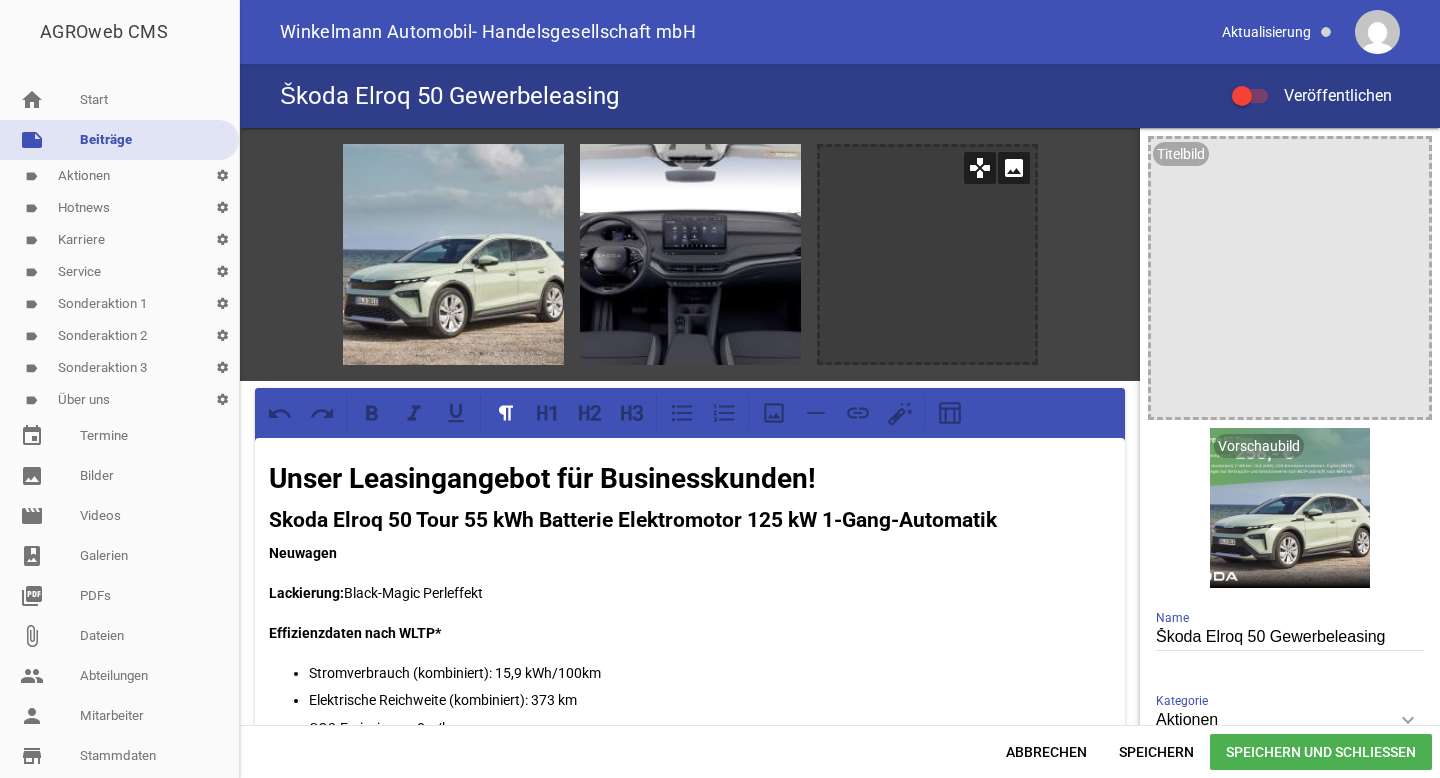 click on "image" at bounding box center [1014, 168] 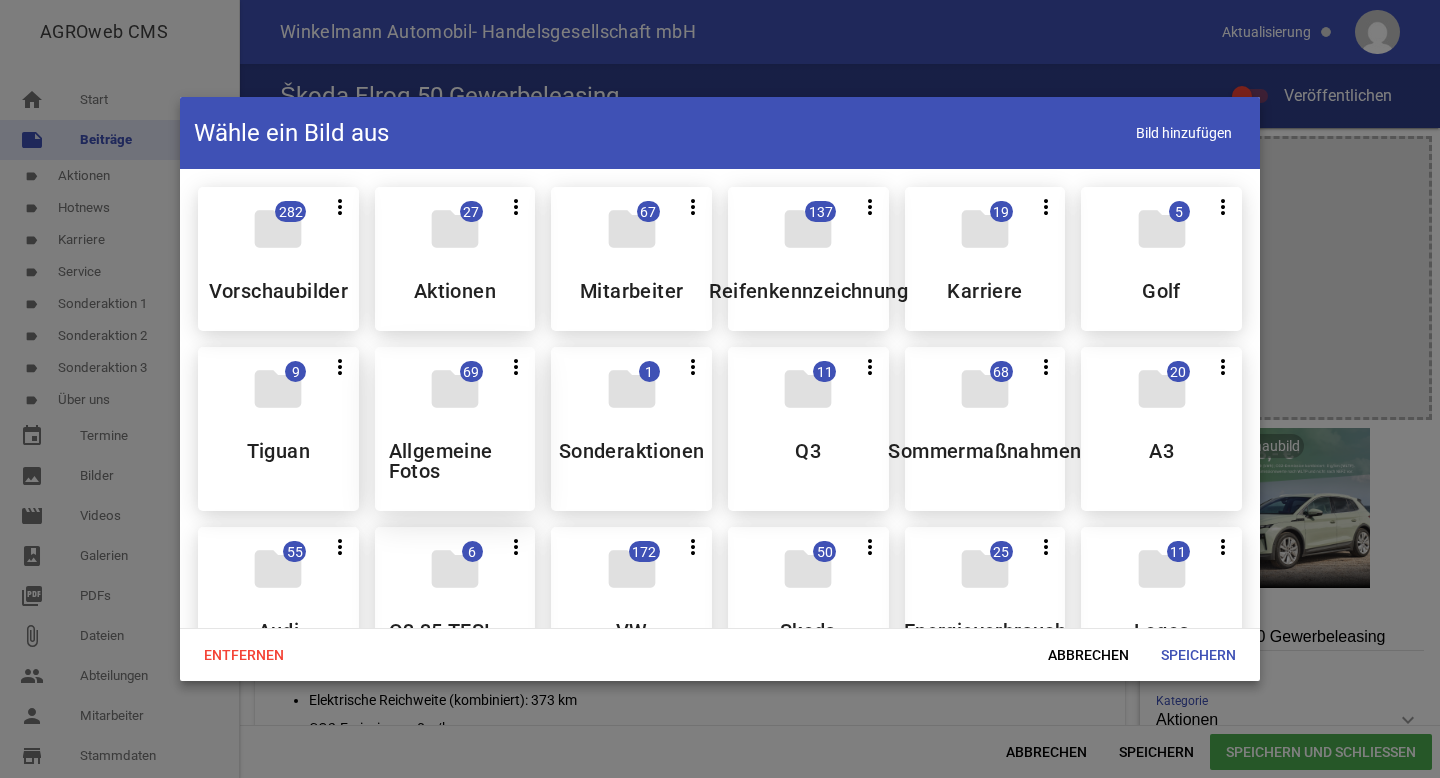 scroll, scrollTop: 75, scrollLeft: 0, axis: vertical 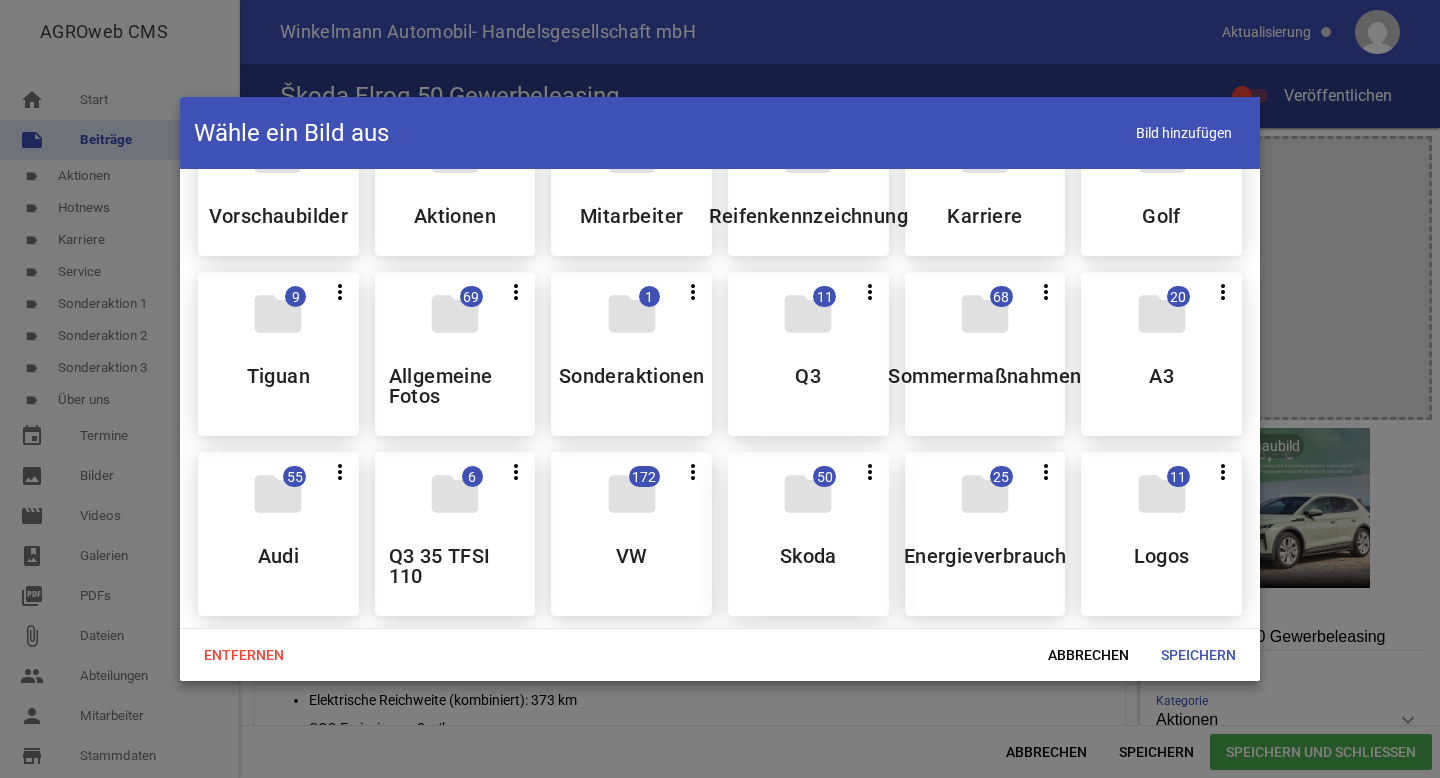 click on "folder" at bounding box center (808, 494) 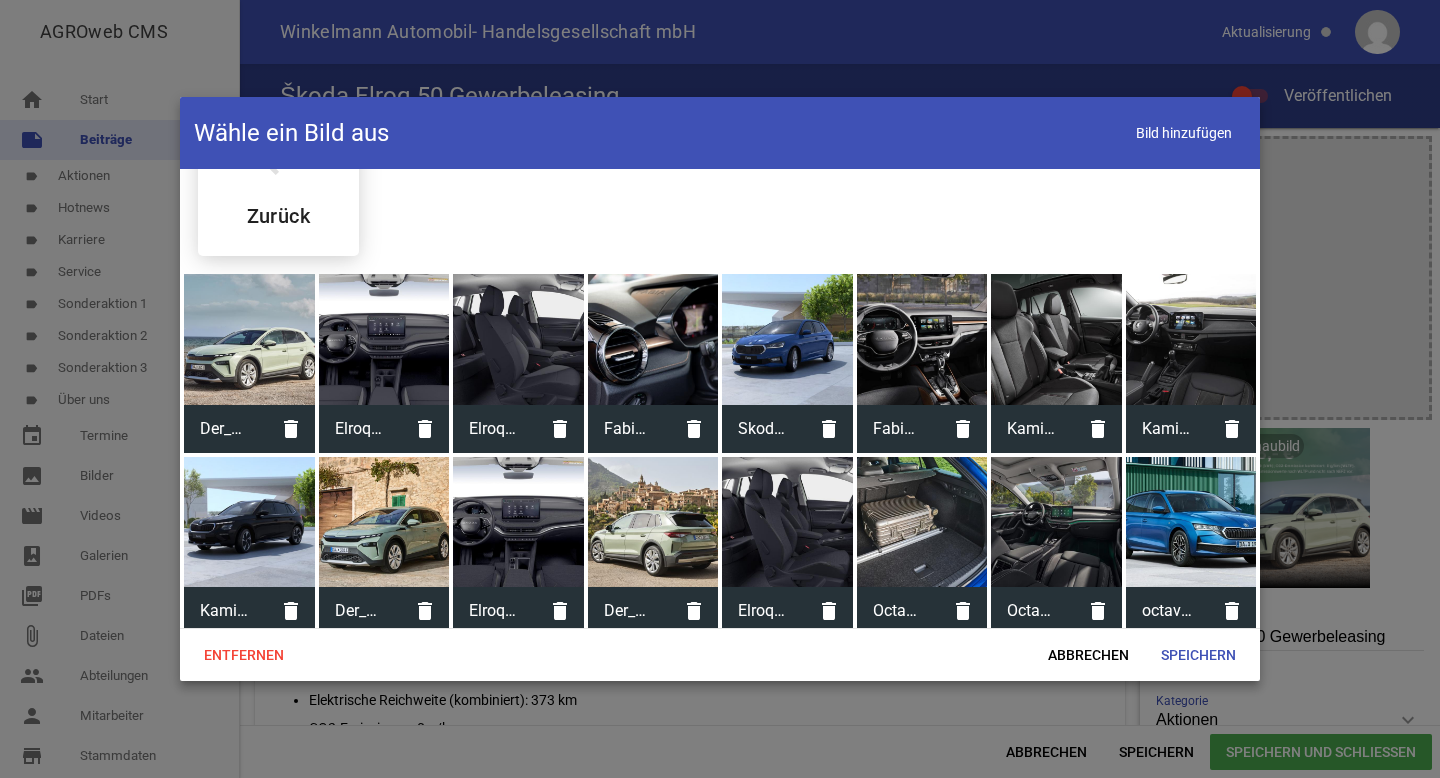 click at bounding box center (518, 339) 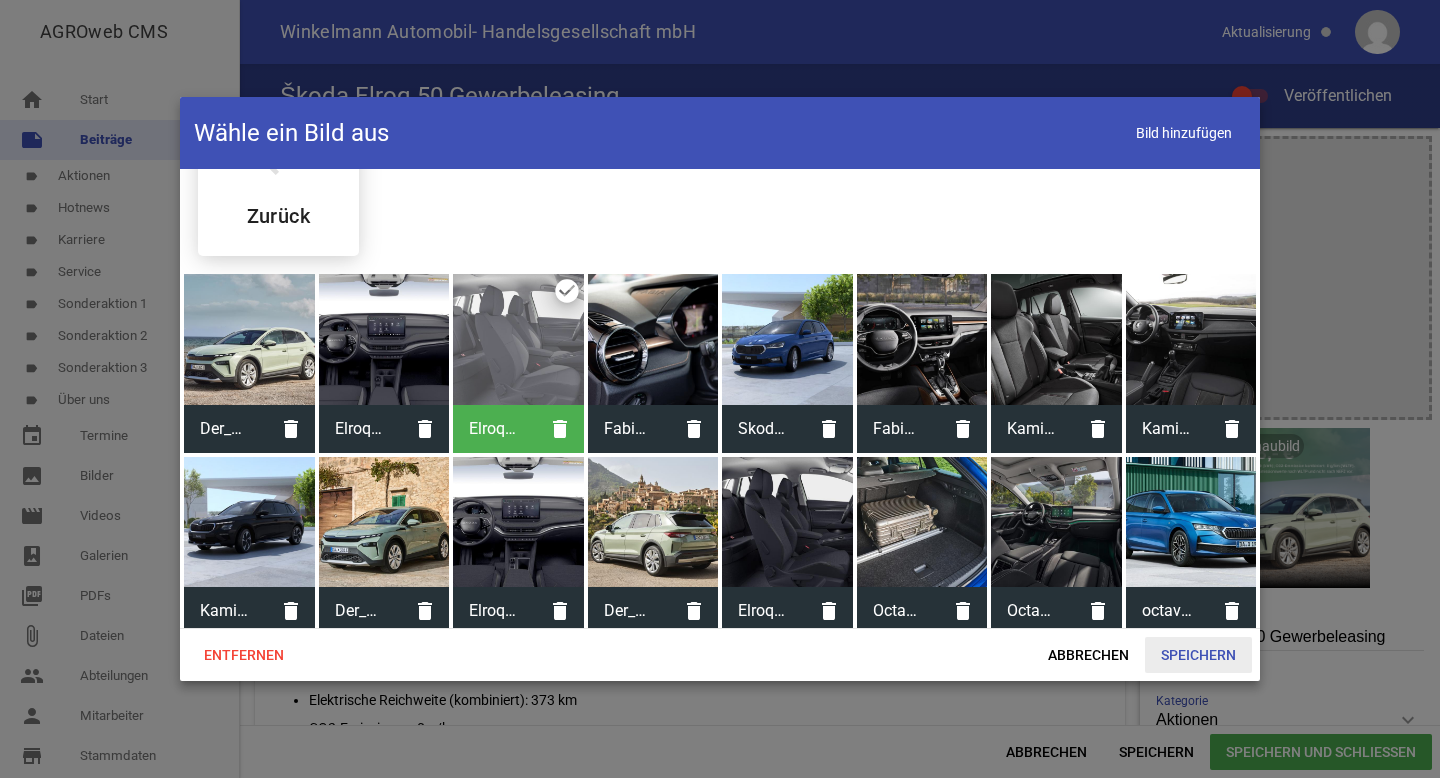 click on "Speichern" at bounding box center [1198, 655] 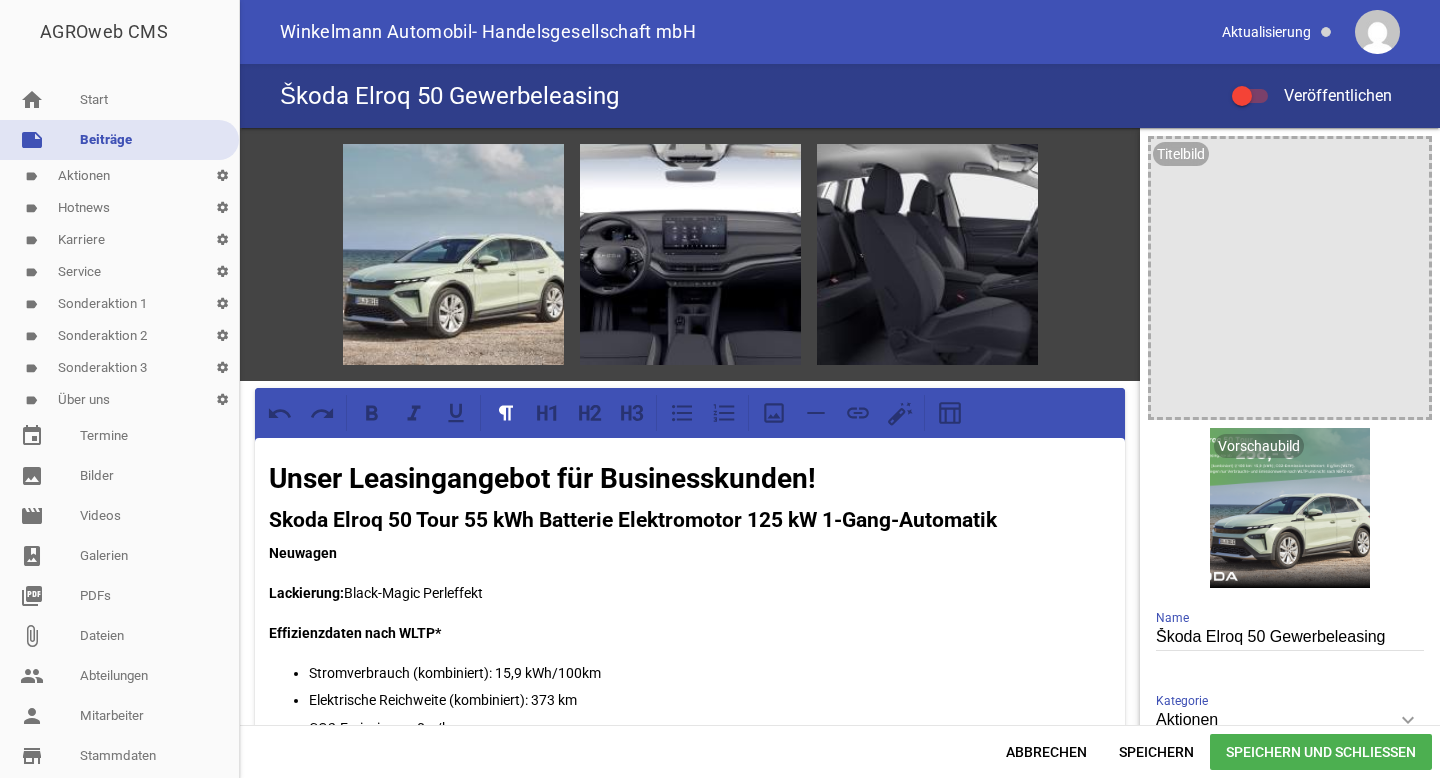 click on "Unser Leasingangebot für Businesskunden!" at bounding box center (690, 479) 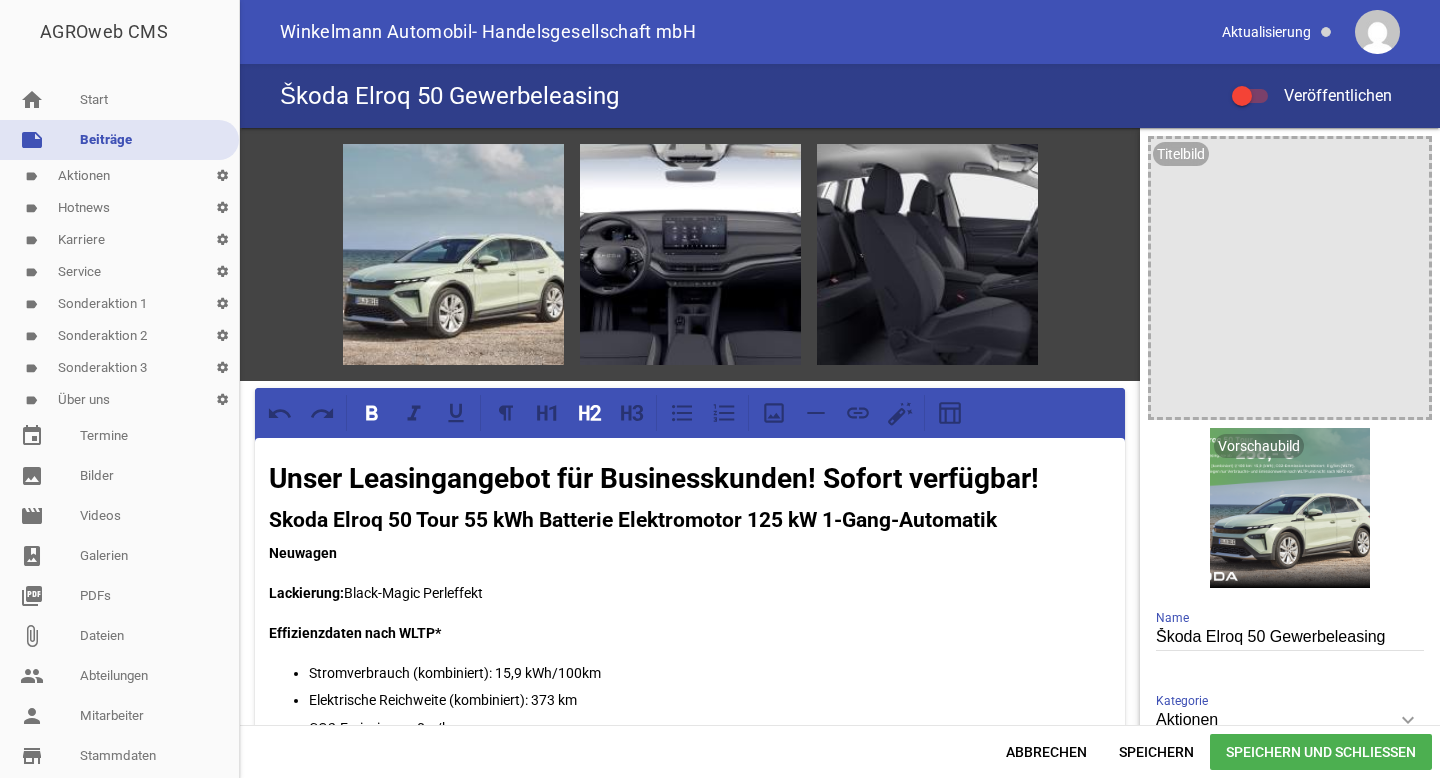 click at bounding box center (1250, 96) 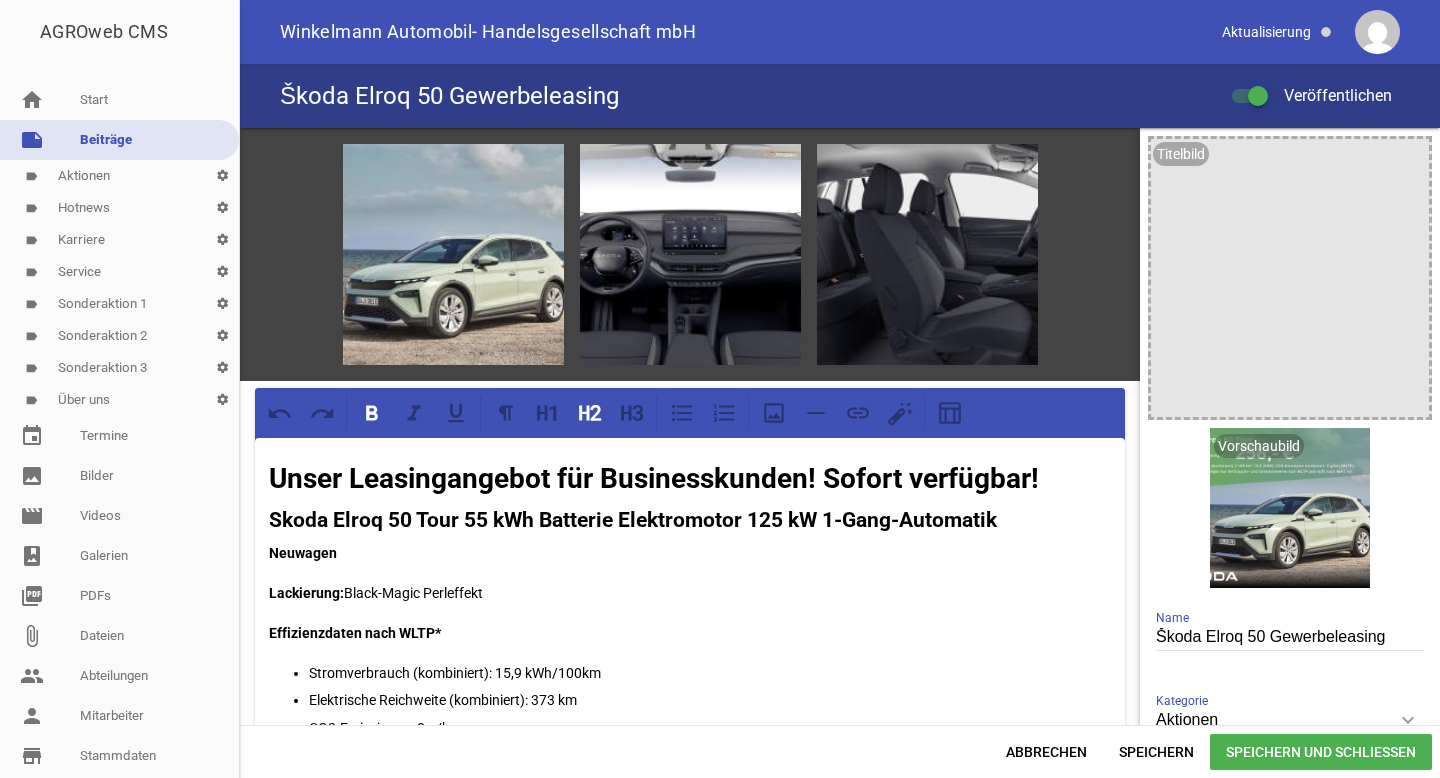 click on "Speichern und Schließen" at bounding box center [1321, 752] 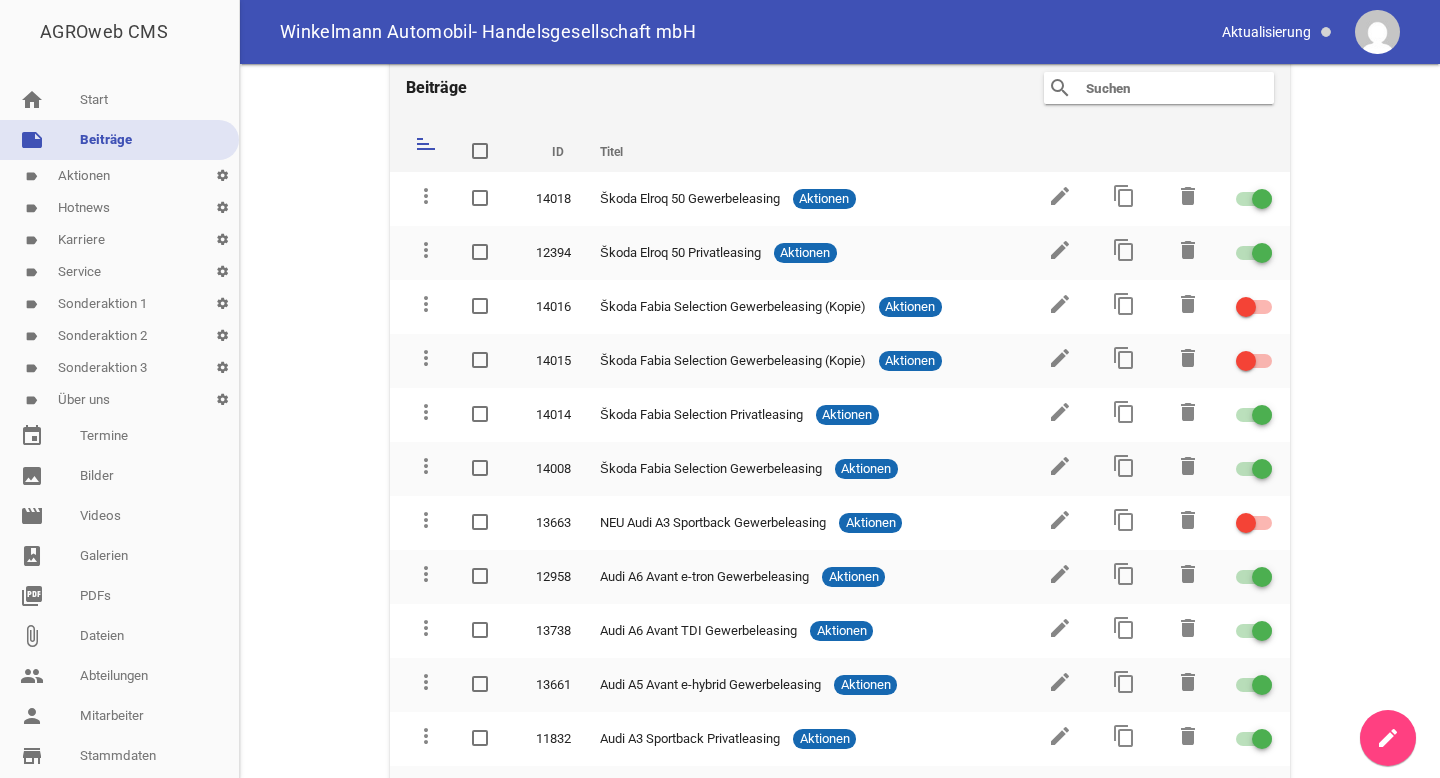 scroll, scrollTop: 0, scrollLeft: 0, axis: both 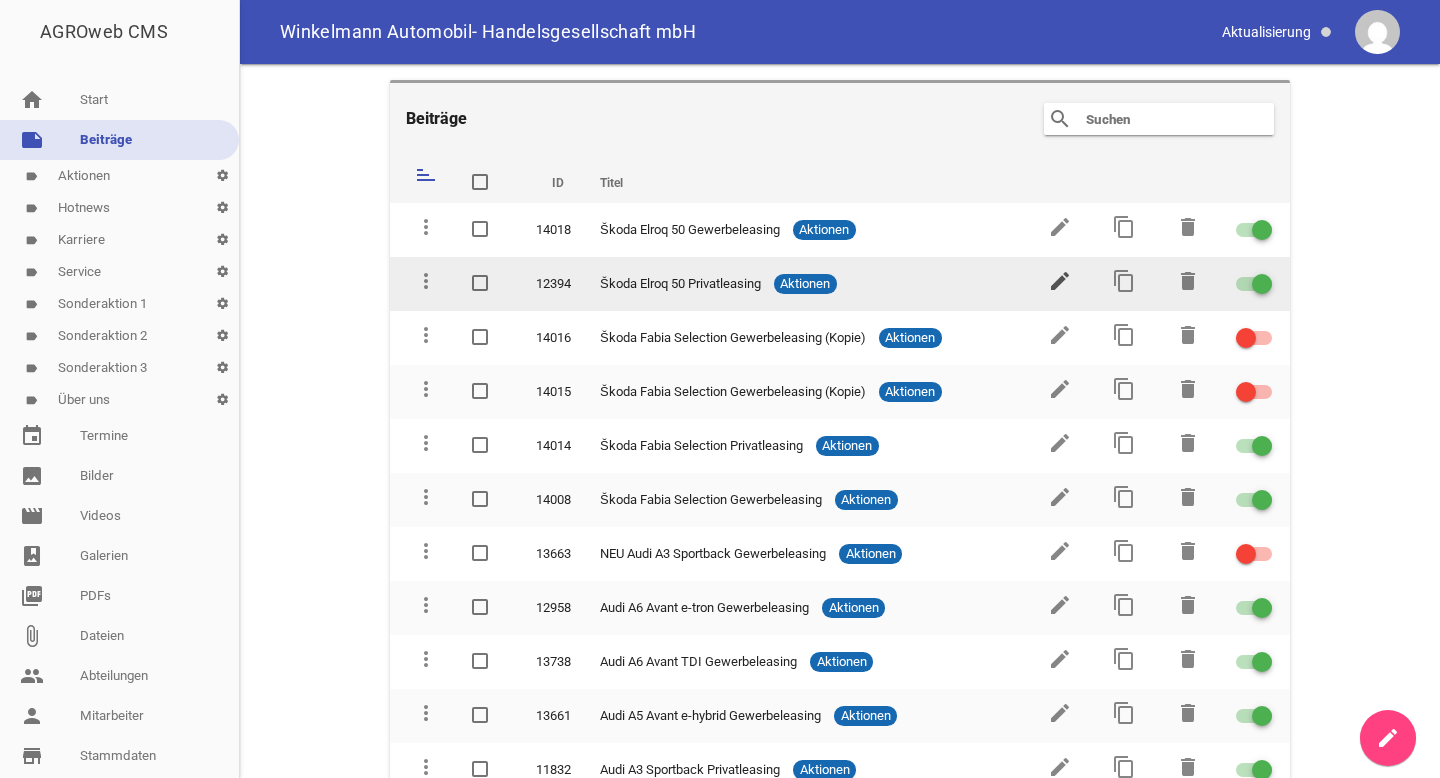 click on "edit" at bounding box center [1060, 281] 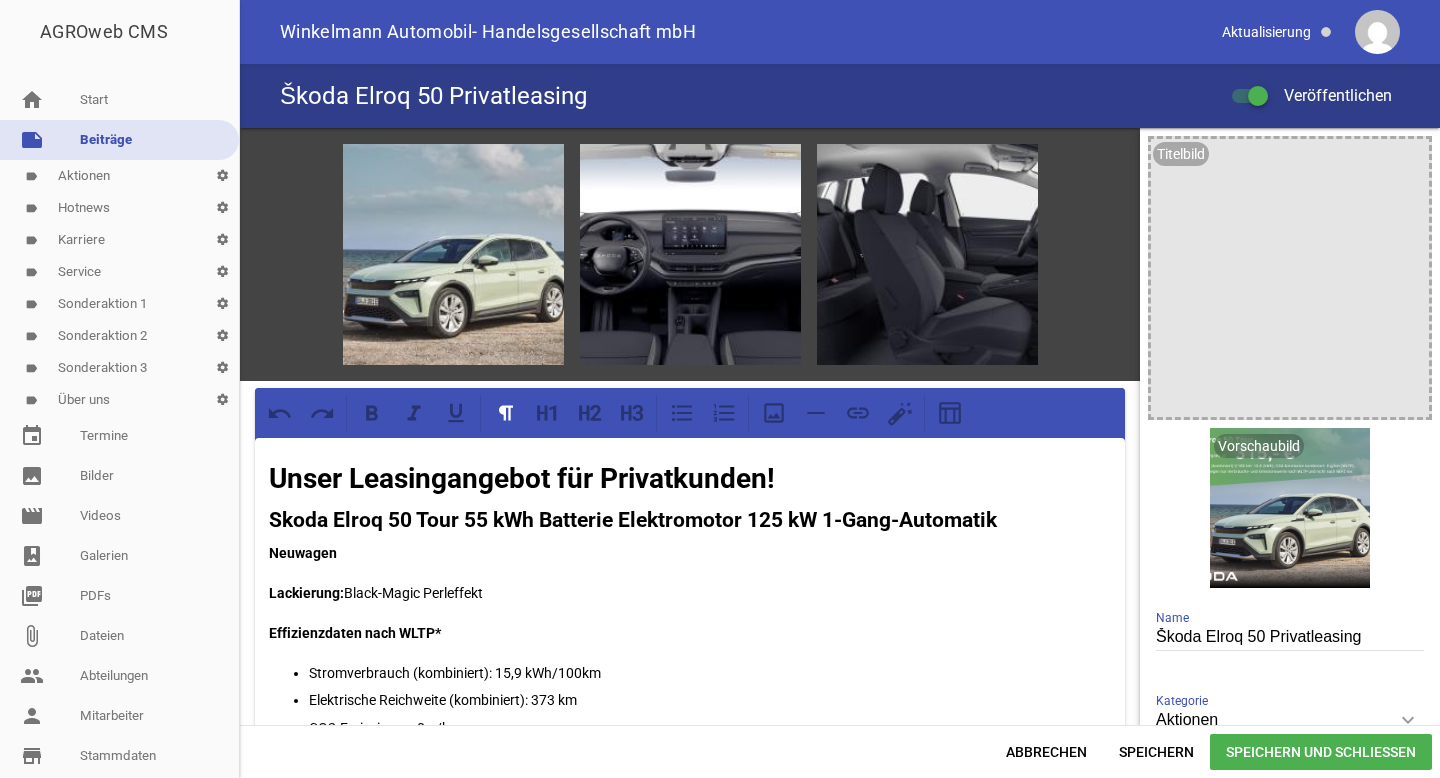 click on "Unser Leasingangebot für Privatkunden!" at bounding box center (690, 479) 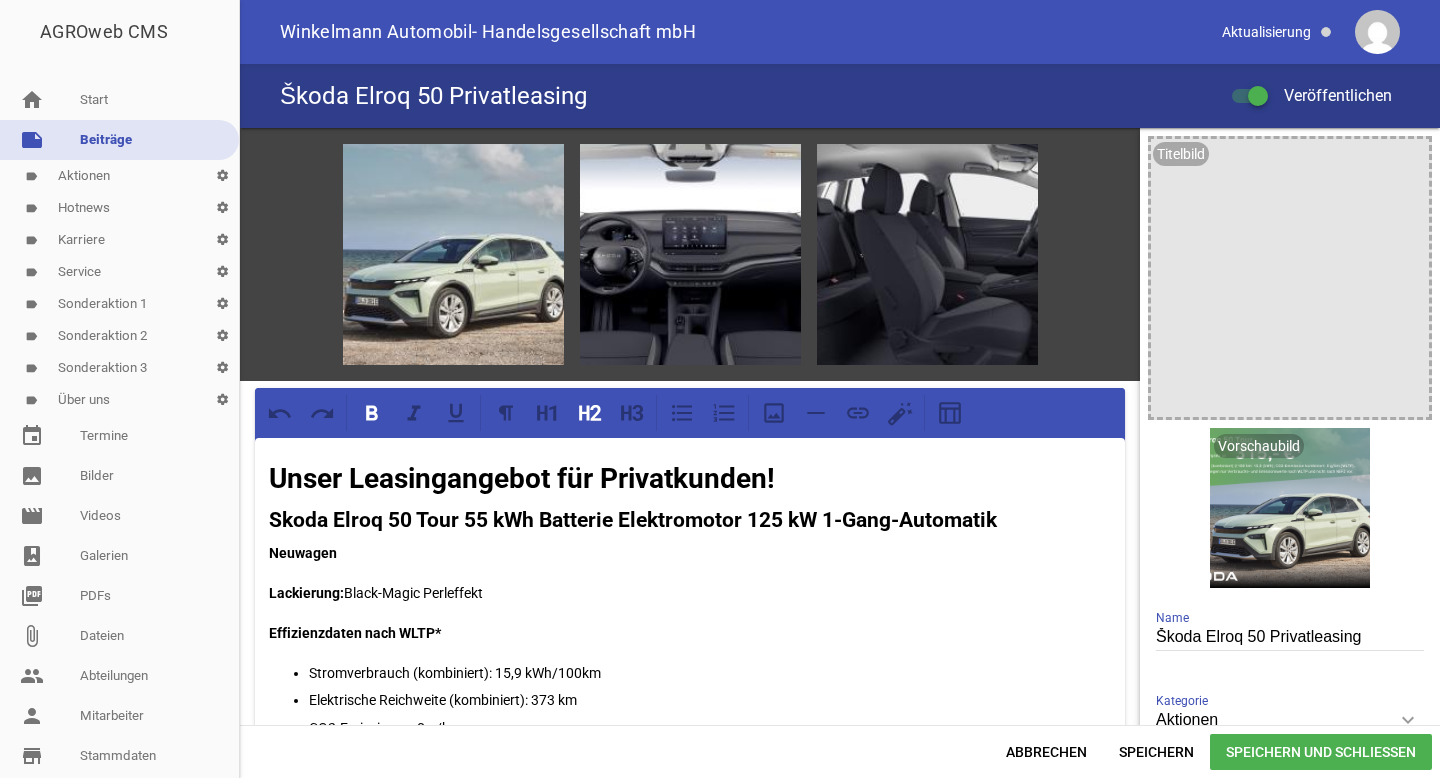 type 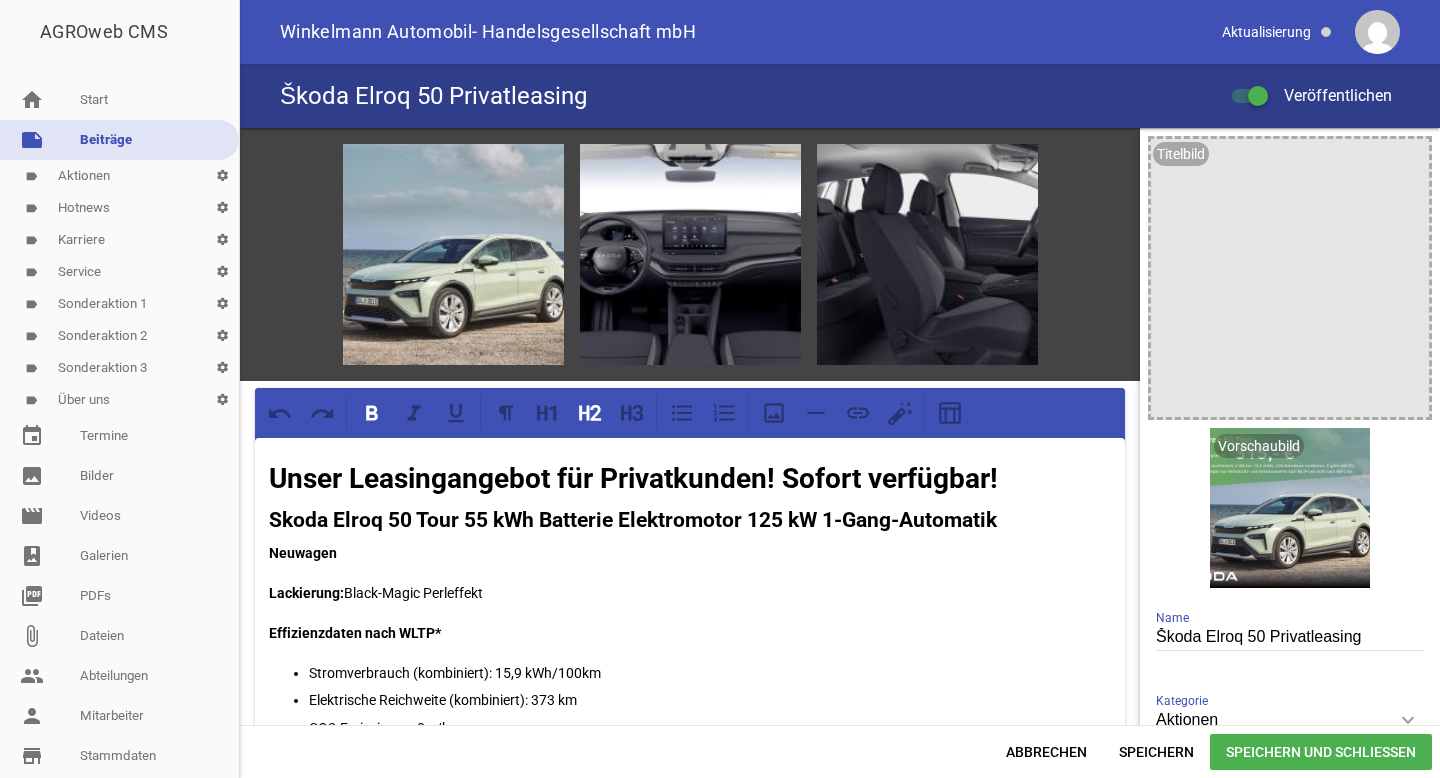 click on "Speichern und Schließen" at bounding box center [1321, 752] 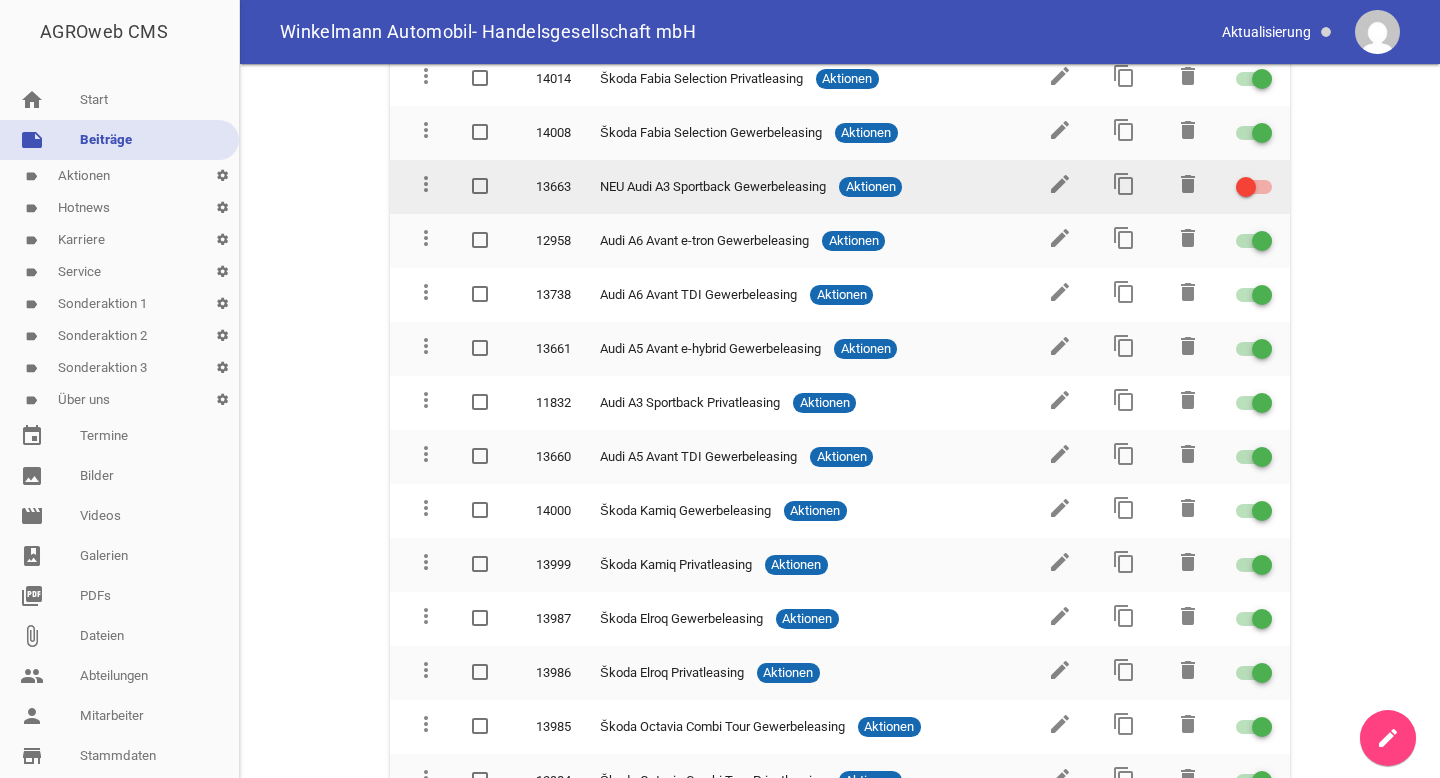 scroll, scrollTop: 438, scrollLeft: 0, axis: vertical 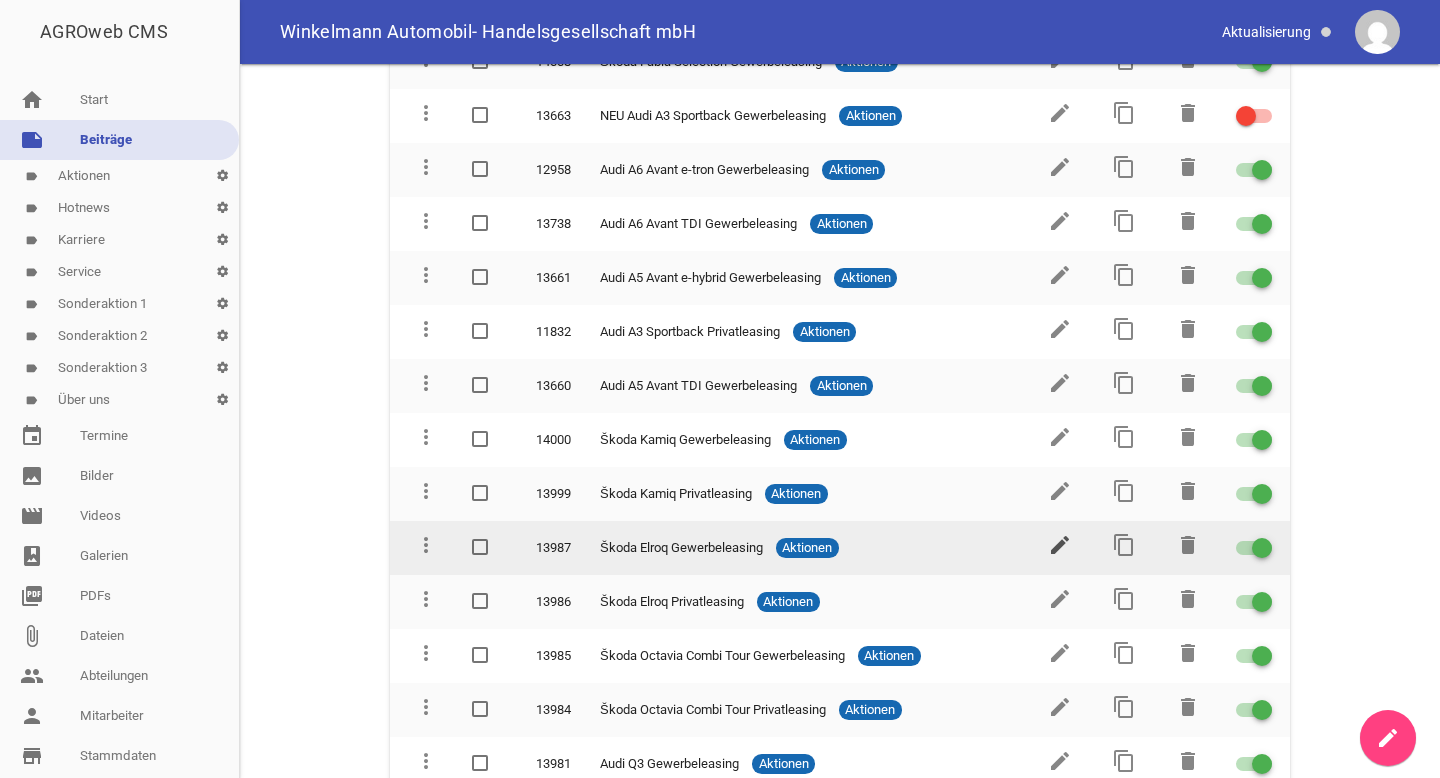 click on "edit" at bounding box center [1060, 545] 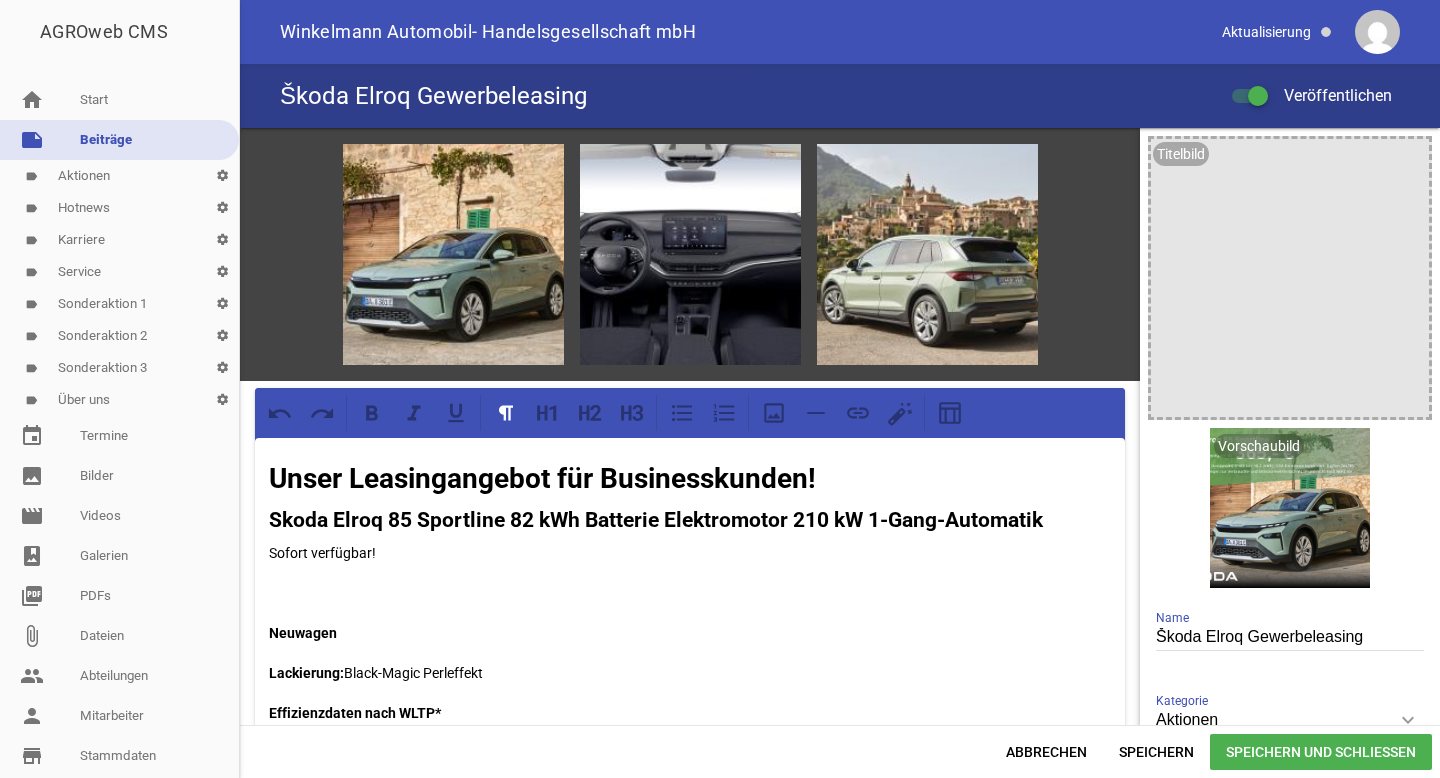 click on "Unser Leasingangebot für Businesskunden!" at bounding box center [690, 479] 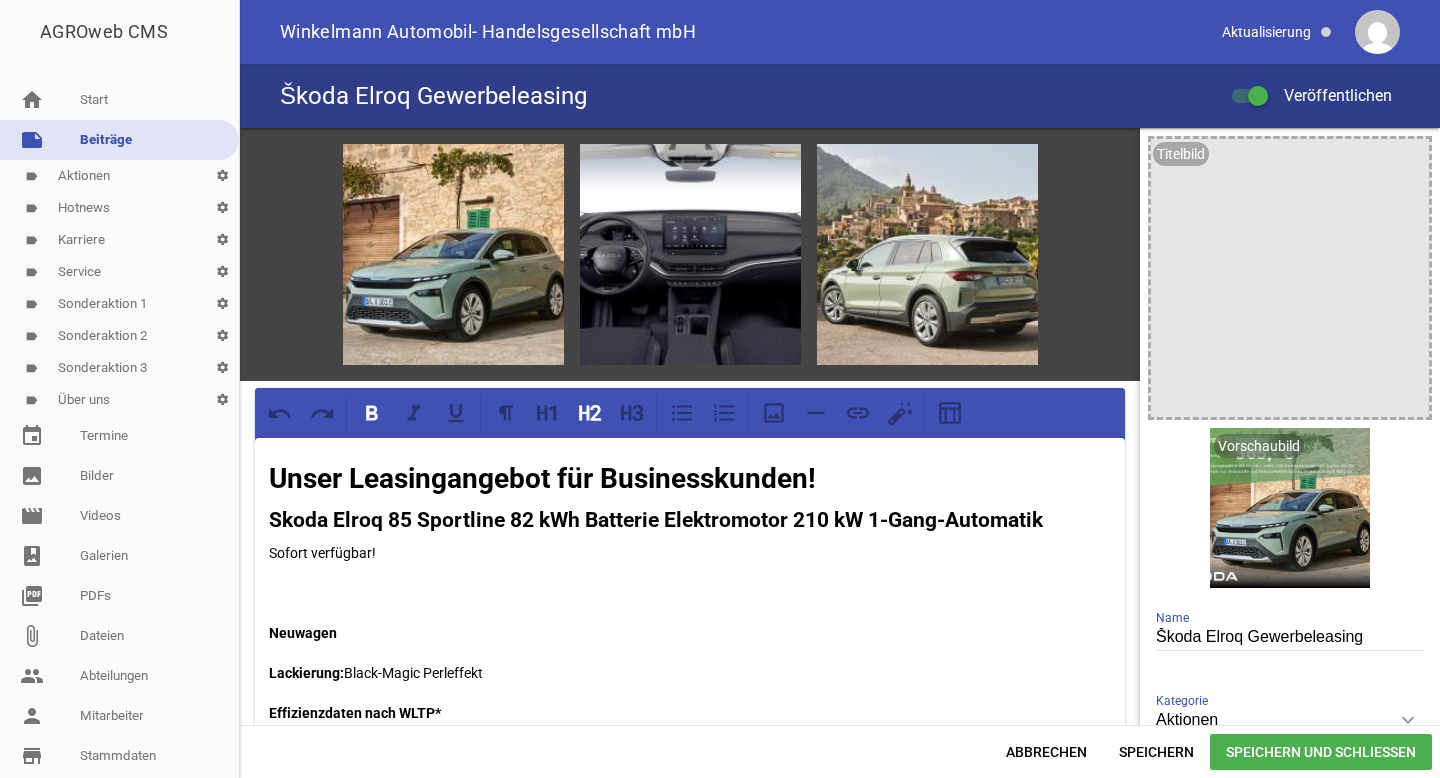 type 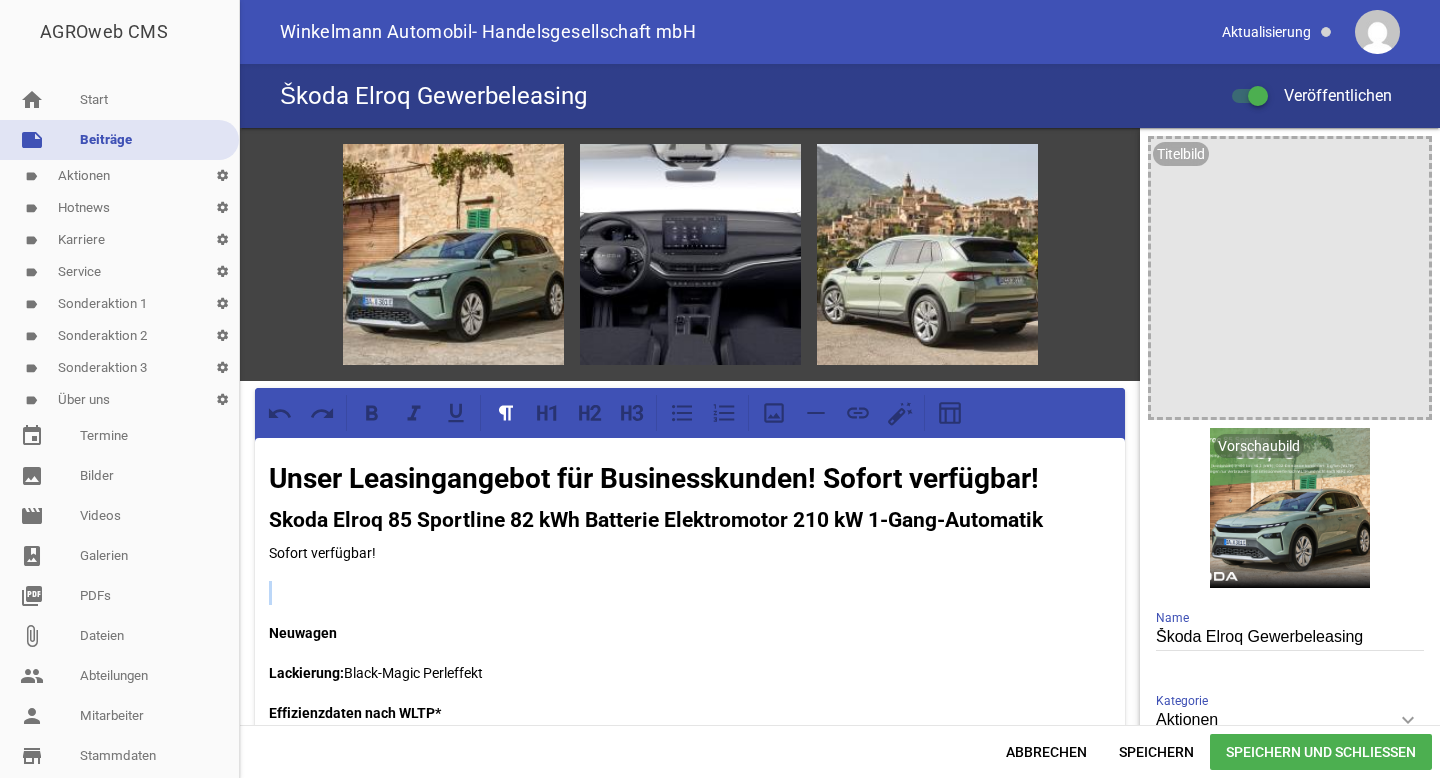drag, startPoint x: 376, startPoint y: 608, endPoint x: 337, endPoint y: 594, distance: 41.4367 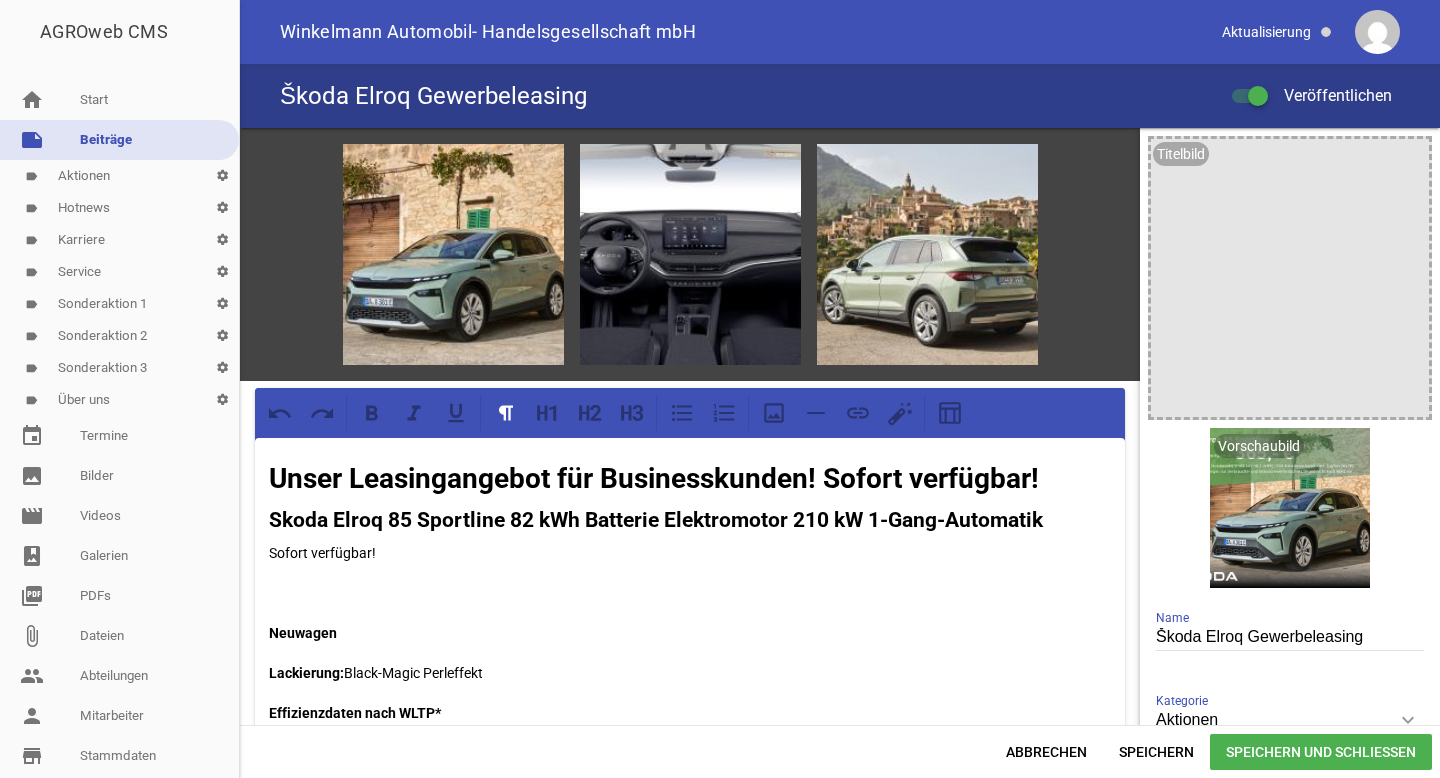 click at bounding box center [690, 593] 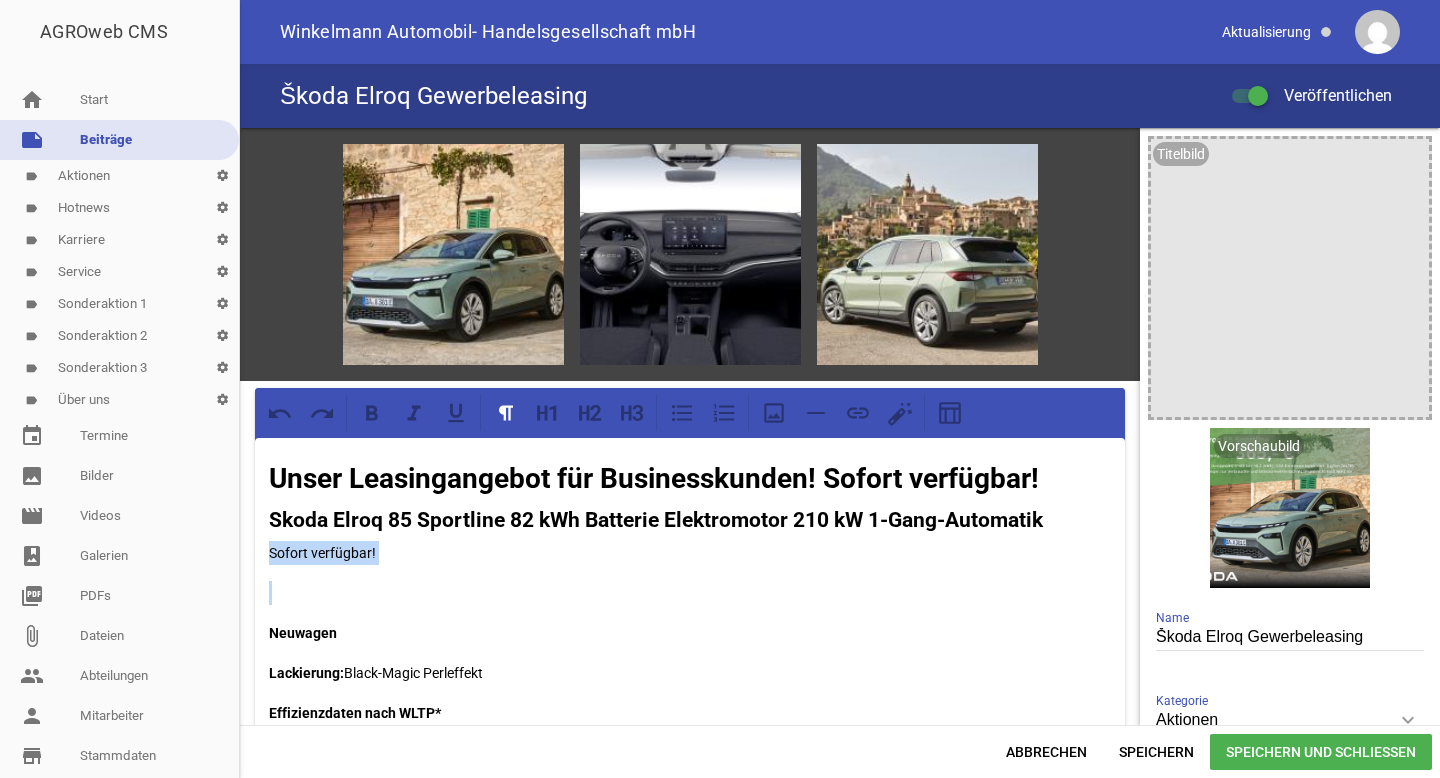 drag, startPoint x: 366, startPoint y: 582, endPoint x: 260, endPoint y: 558, distance: 108.68302 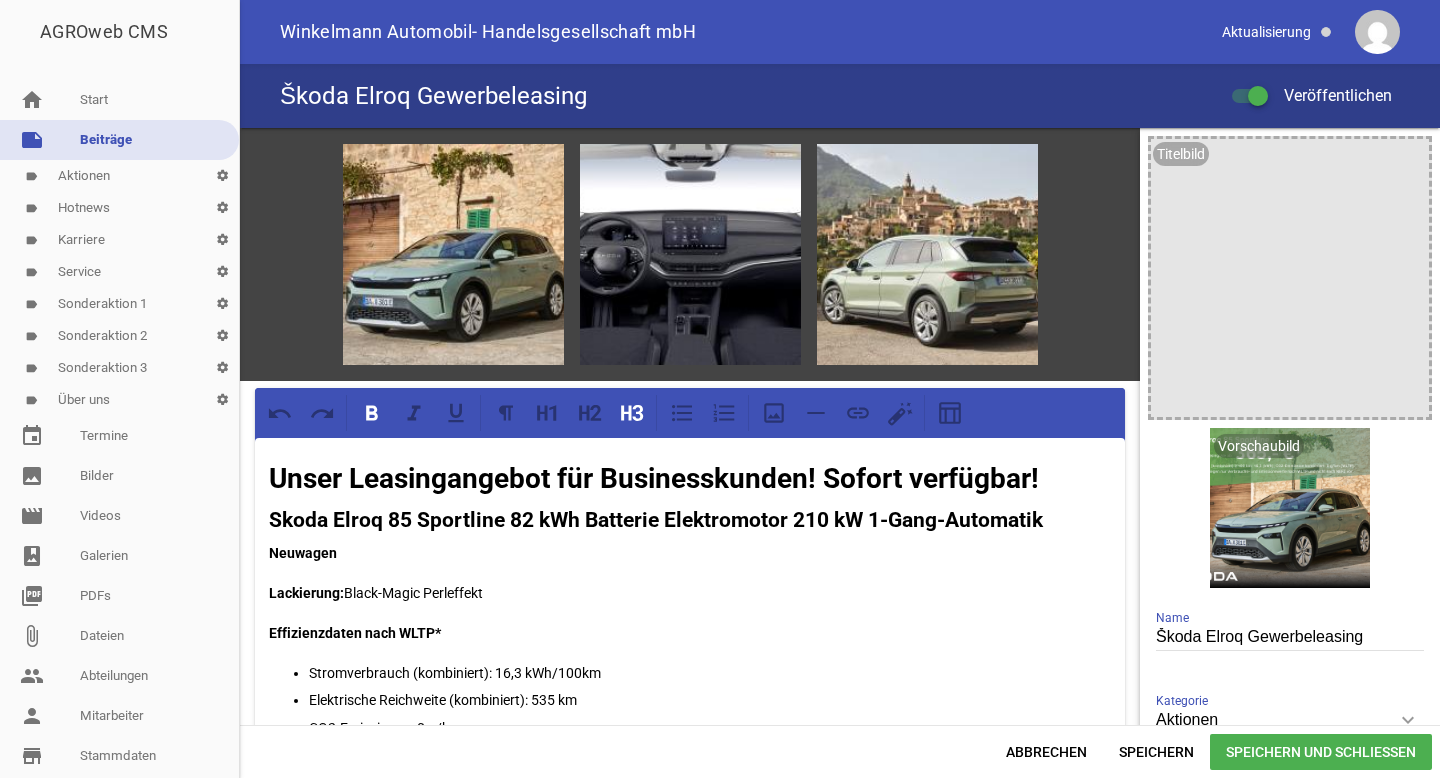 click on "Speichern und Schließen" at bounding box center (1321, 752) 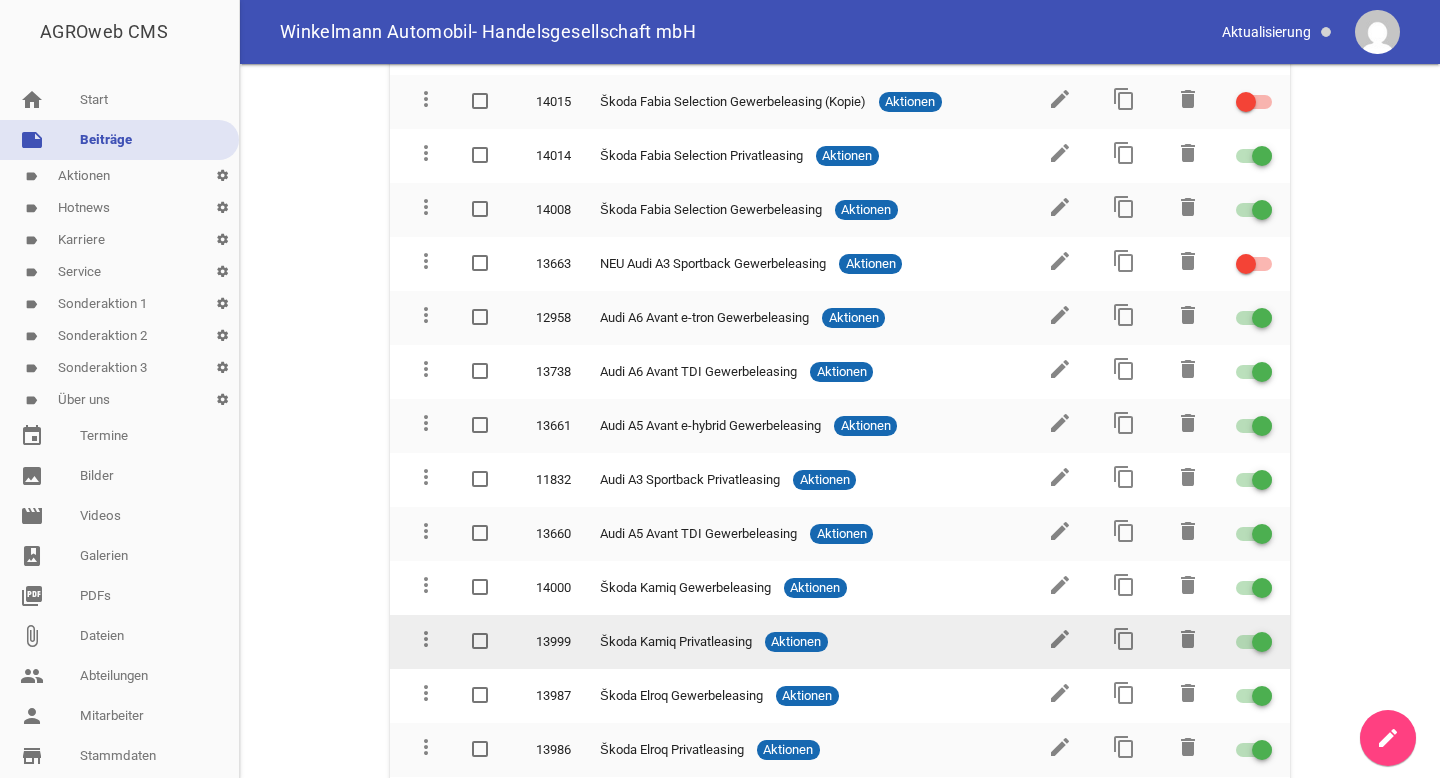 scroll, scrollTop: 295, scrollLeft: 0, axis: vertical 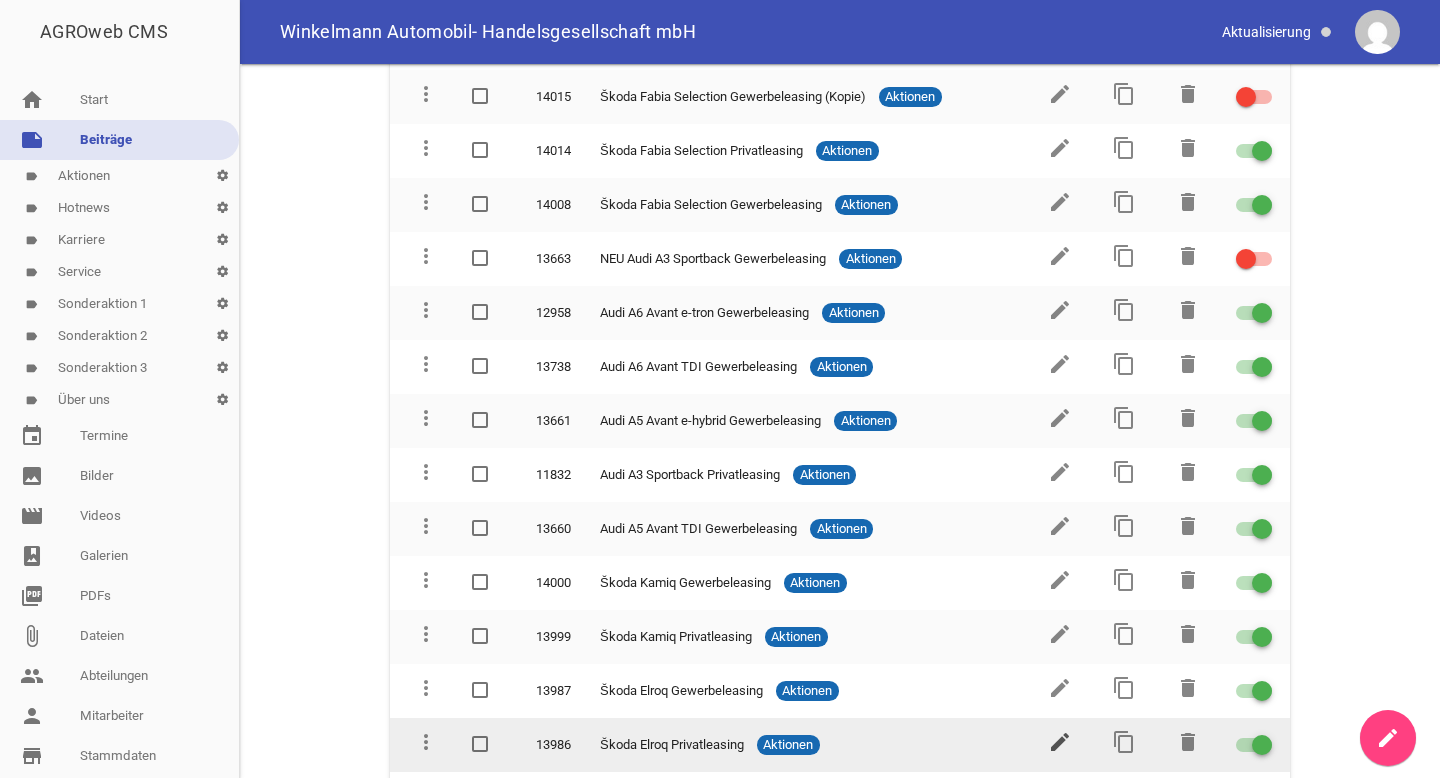 click on "edit" at bounding box center (1060, 742) 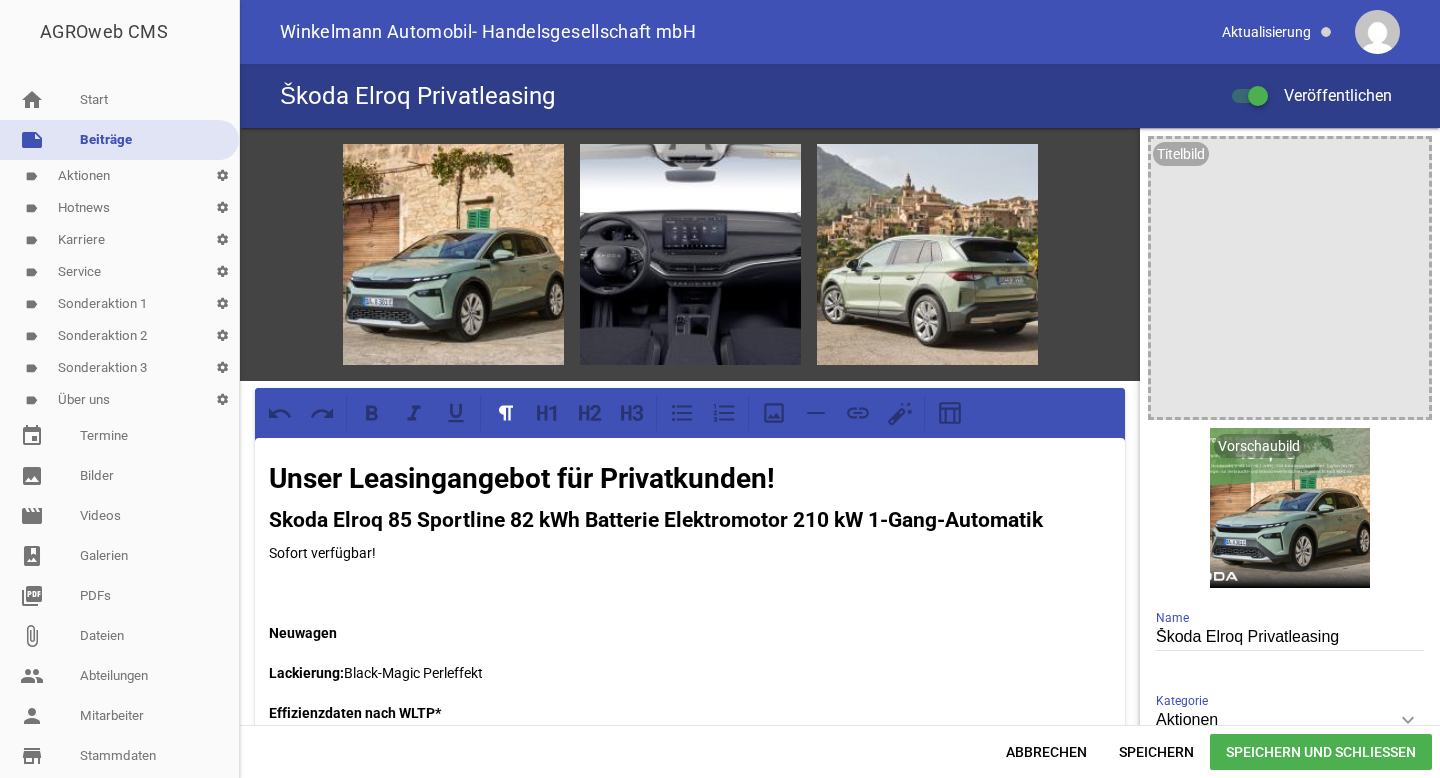 scroll, scrollTop: 0, scrollLeft: 0, axis: both 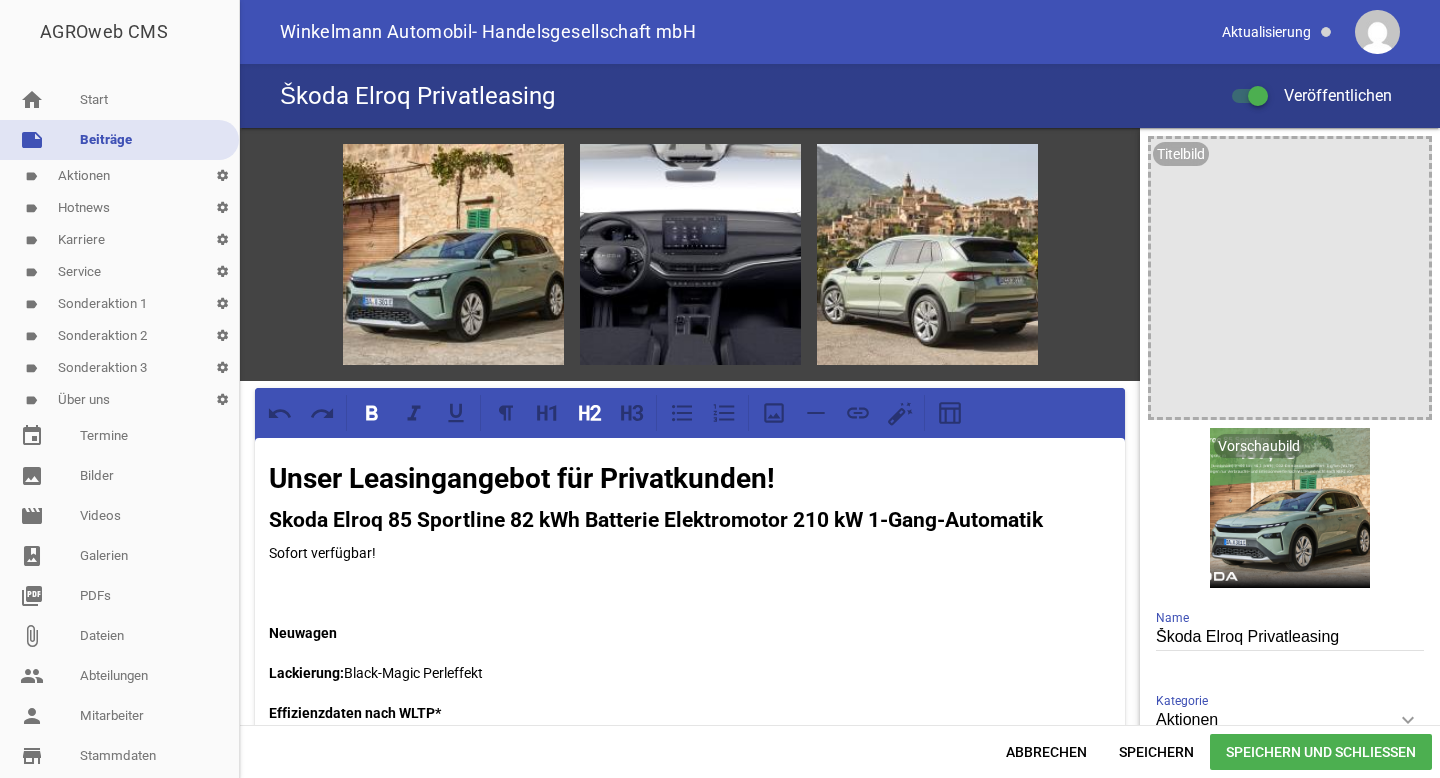 type 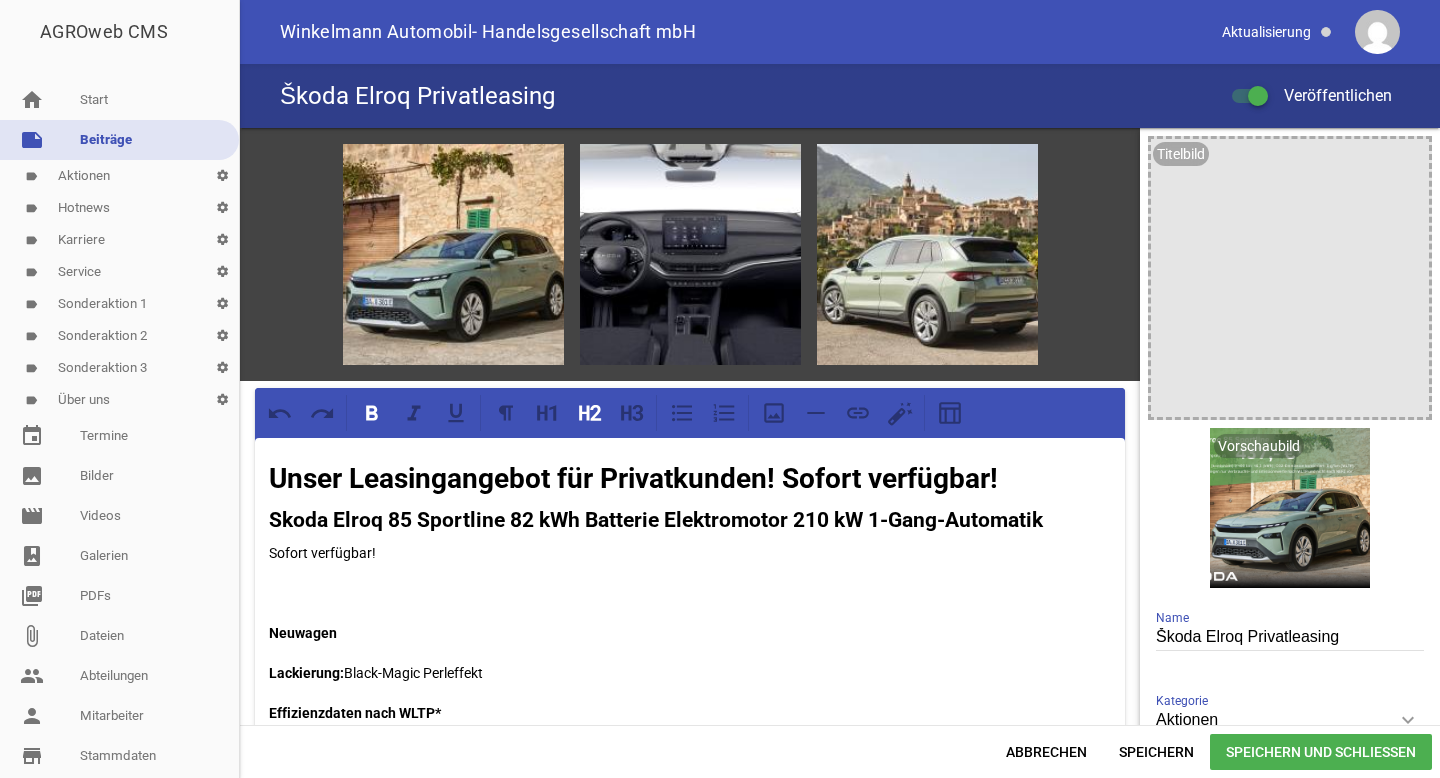 click on "Unser Leasingangebot für Privatkunden! Sofort verfügbar! Skoda Elroq 85 Sportline 82 kWh Batterie Elektromotor 210 kW 1-Gang-Automatik Sofort verfügbar! Neuwagen Lackierung:  Black-Magic Perleffekt Effizienzdaten nach WLTP* Stromverbrauch (kombiniert): 16,3 kWh/100km Elektrische Reichweite (kombiniert): 535 km CO2-Emissionen: 0 g/km CO2-Klasse kombiniert: A Ausstattung:  Matrix-LED-Hauptscheinwerfer LED-Heckleuchten mit beleuchteten Kristallelementen 21" Leichtmetallfelgen Supernova Schwarz glanzgedreht Klimaanlage Climatronic (3- Zonen) Navigationssystem Beheizbare Vorder- und äußere Rücksitze Sport-Komfortsitze vorn Beheizbares Lederlenkrad im Sportdesign mit Multifunktionstasten Lendenwirbelstützen vorn elektrisch einstellbar und Massagefunktion (Fahrersitz) Dynamische und automatische Leuchtweitenregulierung Spurwechselassistent Dynamischer Fernlichtassistent Aufmerksamkeits- und Müdigkeitserkennung Sonnenschutzrollo für Seitenscheiben hinten Digital Cockpit Digitaler Radioempfang DAB+, u.v.m." at bounding box center (690, 1258) 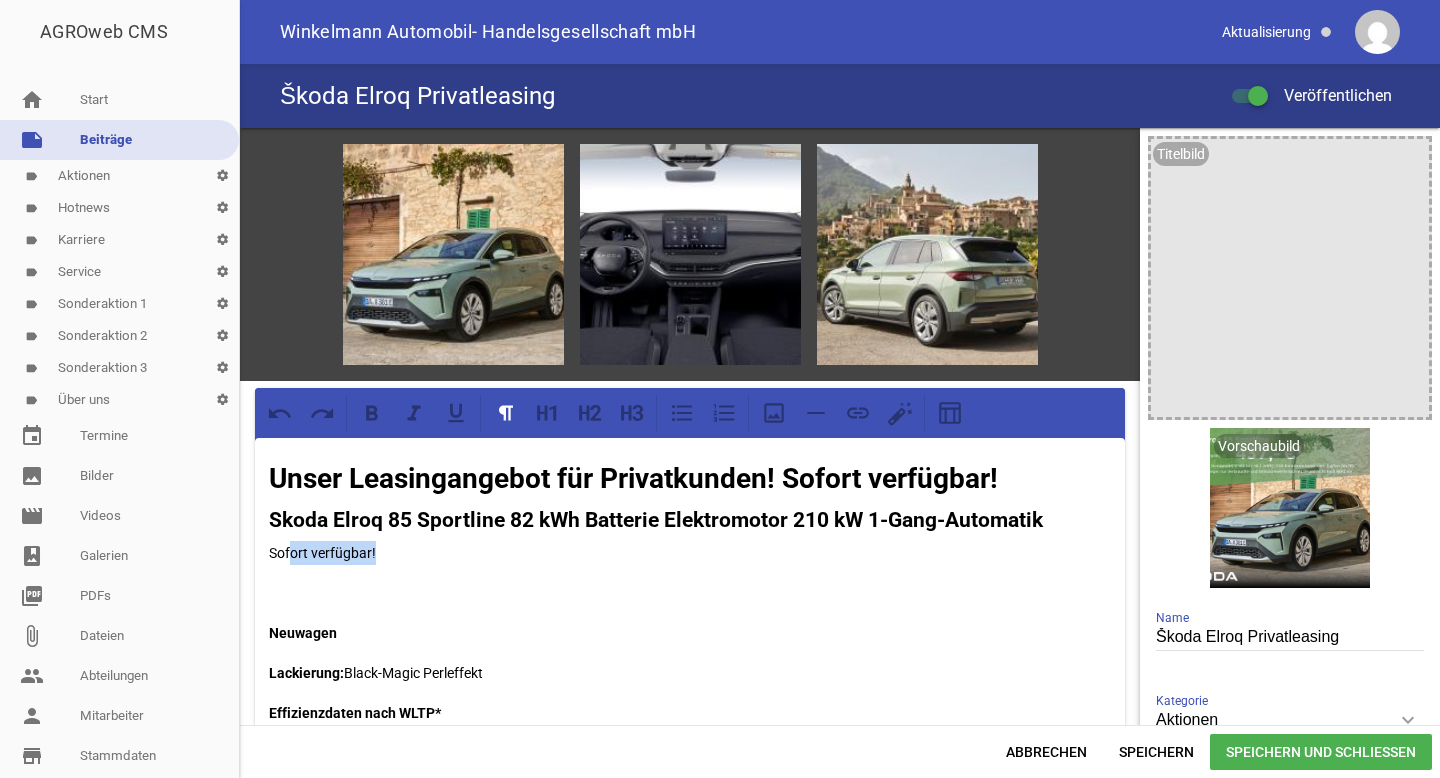 drag, startPoint x: 397, startPoint y: 558, endPoint x: 291, endPoint y: 556, distance: 106.01887 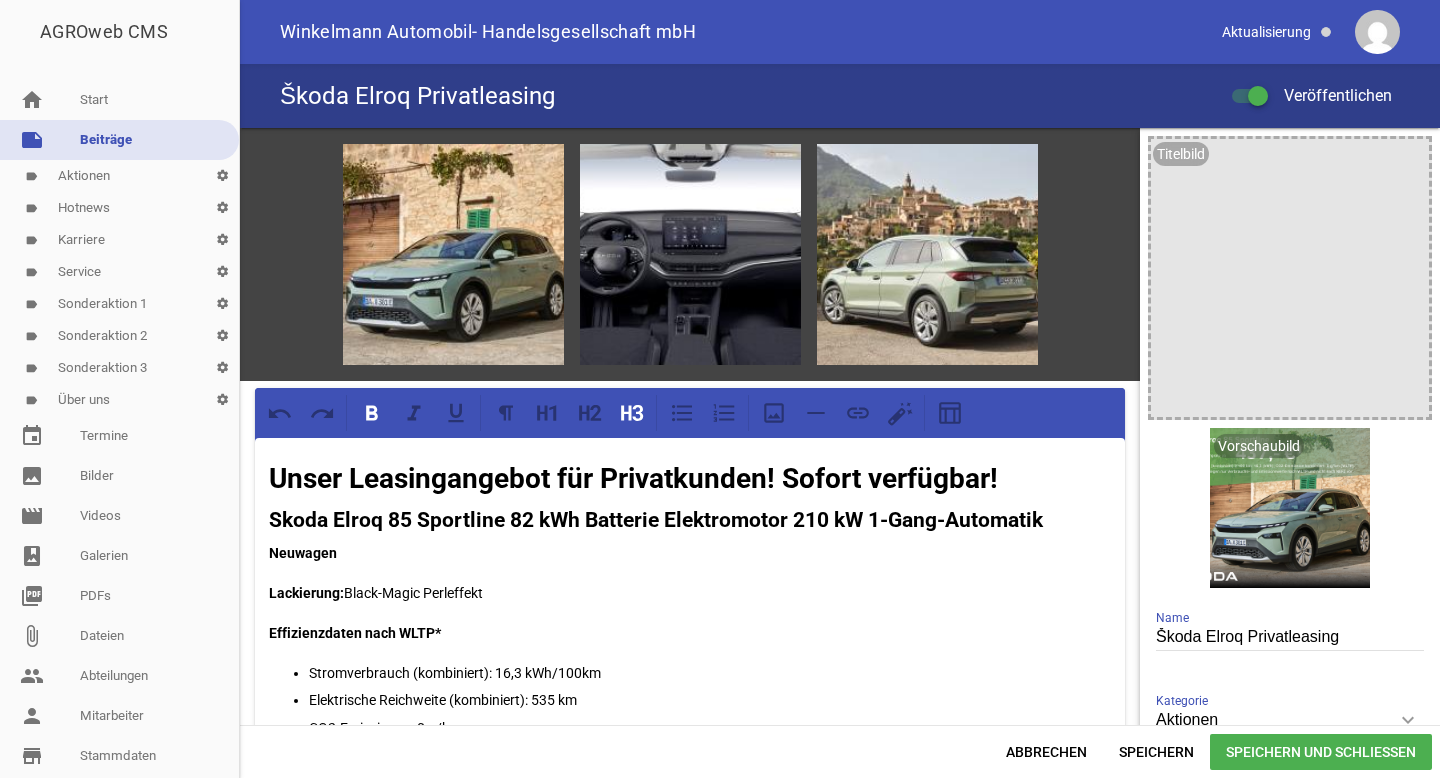 click on "Speichern und Schließen" at bounding box center (1321, 752) 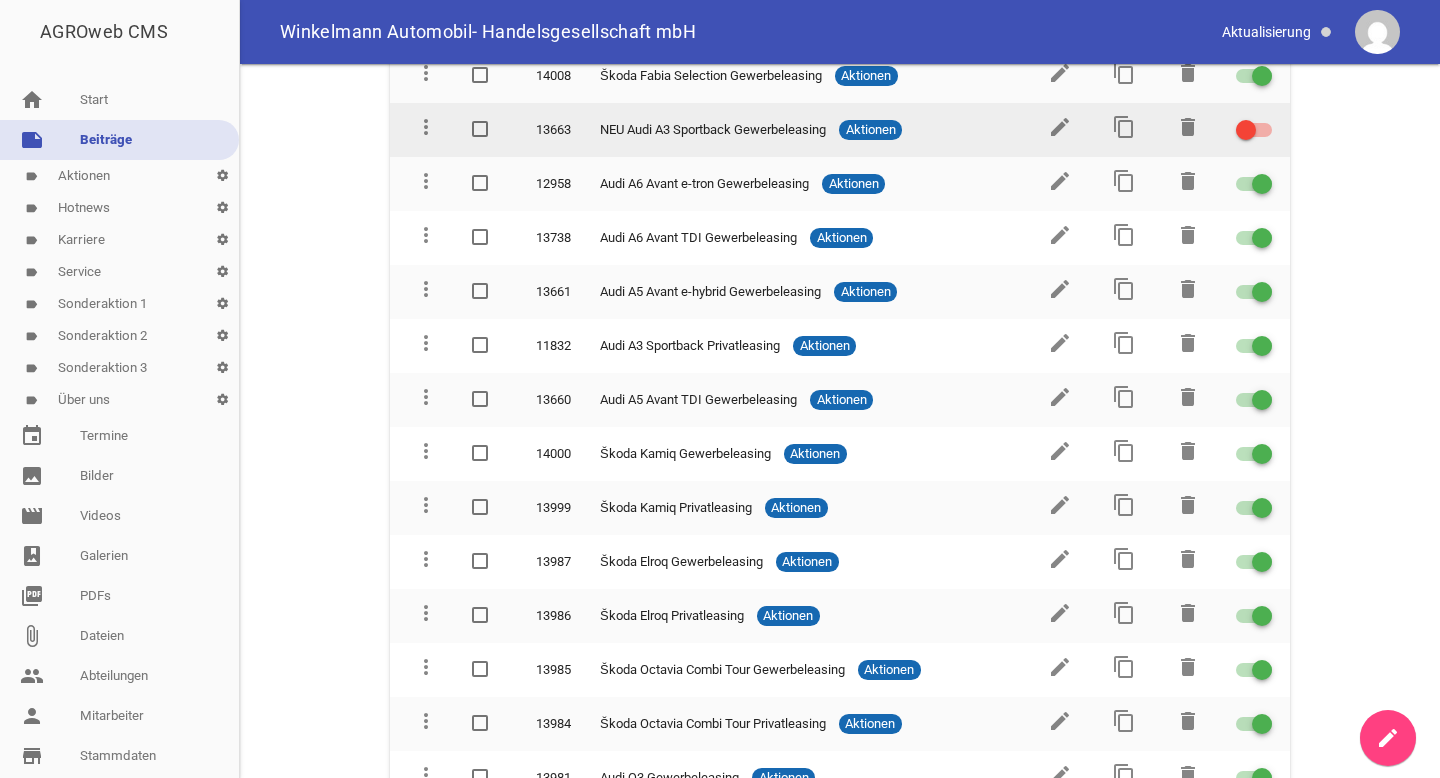 scroll, scrollTop: 452, scrollLeft: 0, axis: vertical 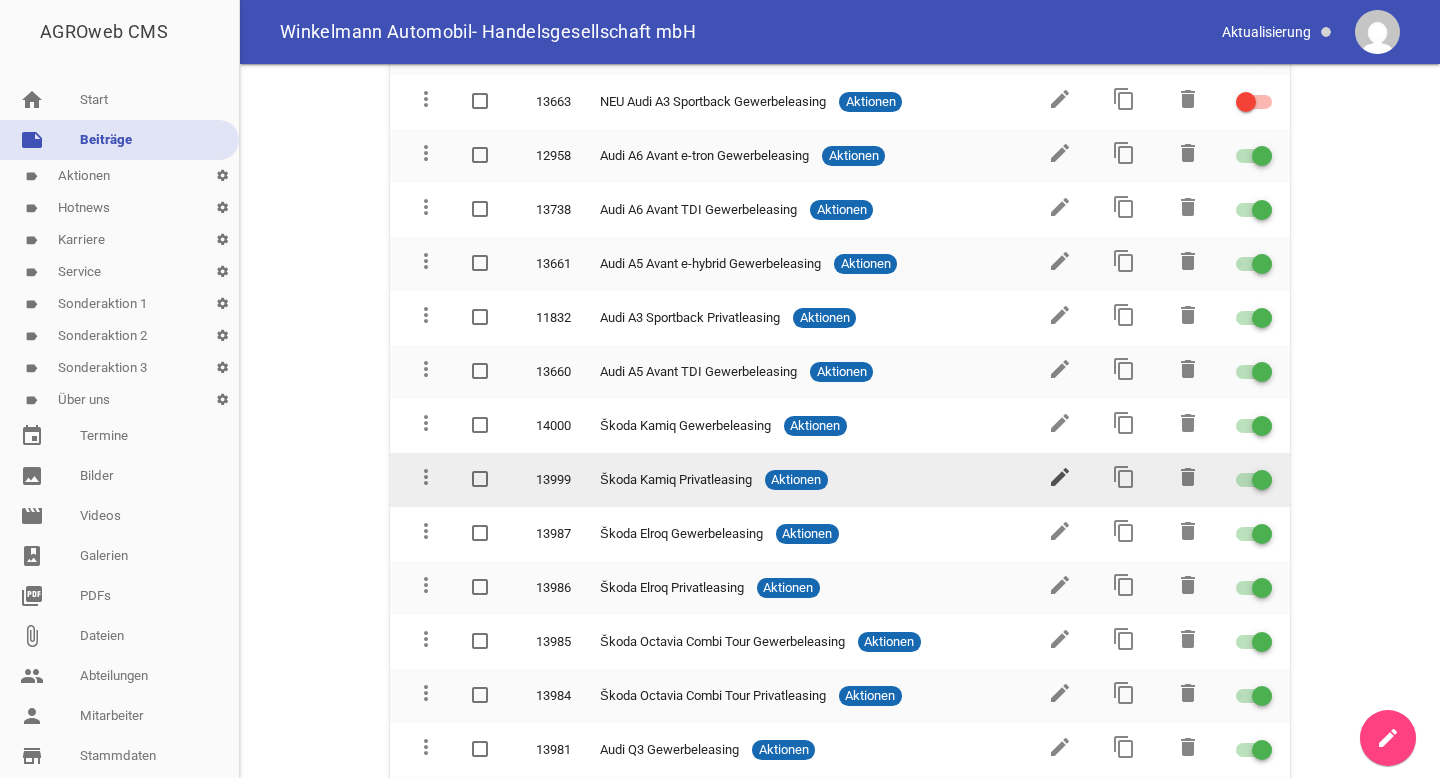 click on "edit" at bounding box center [1060, 477] 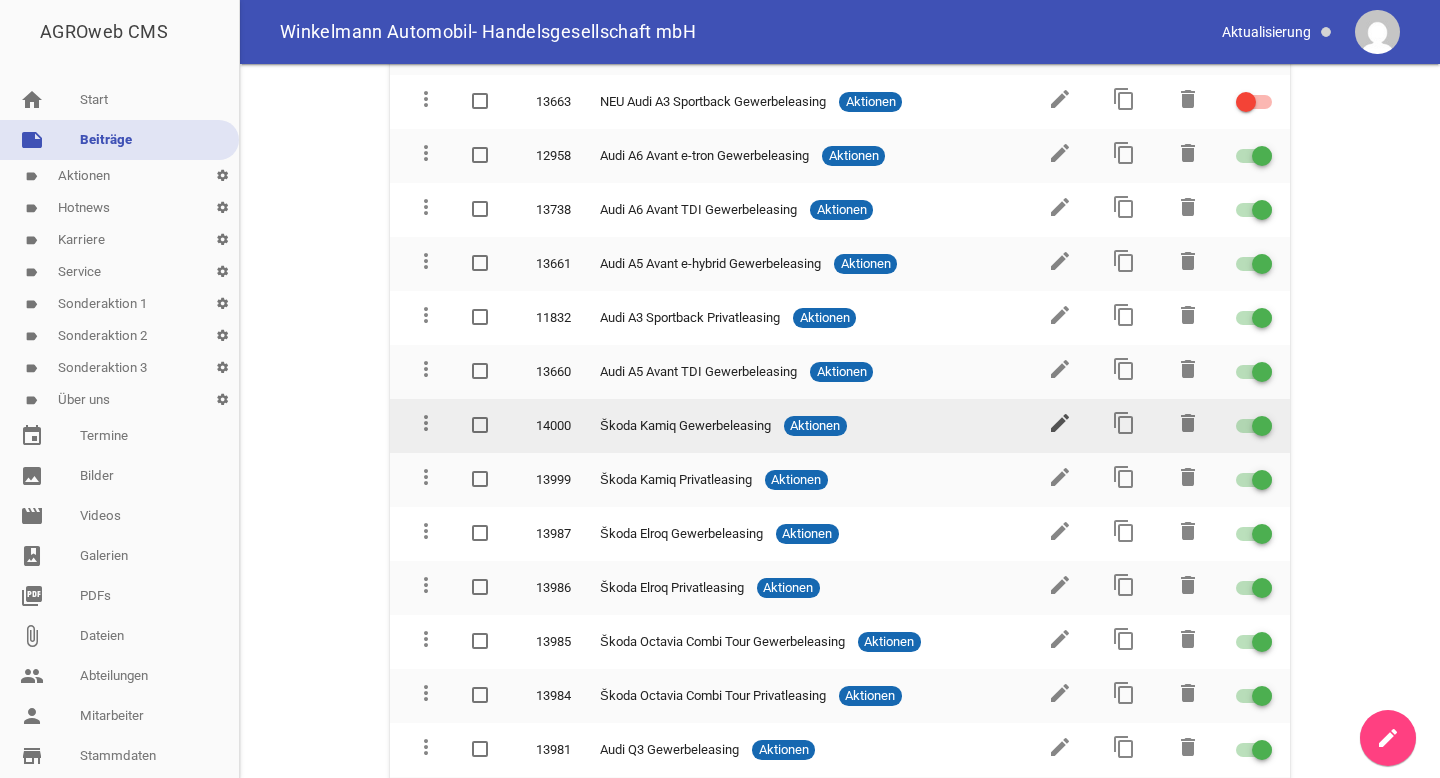 click on "edit" at bounding box center (1060, 423) 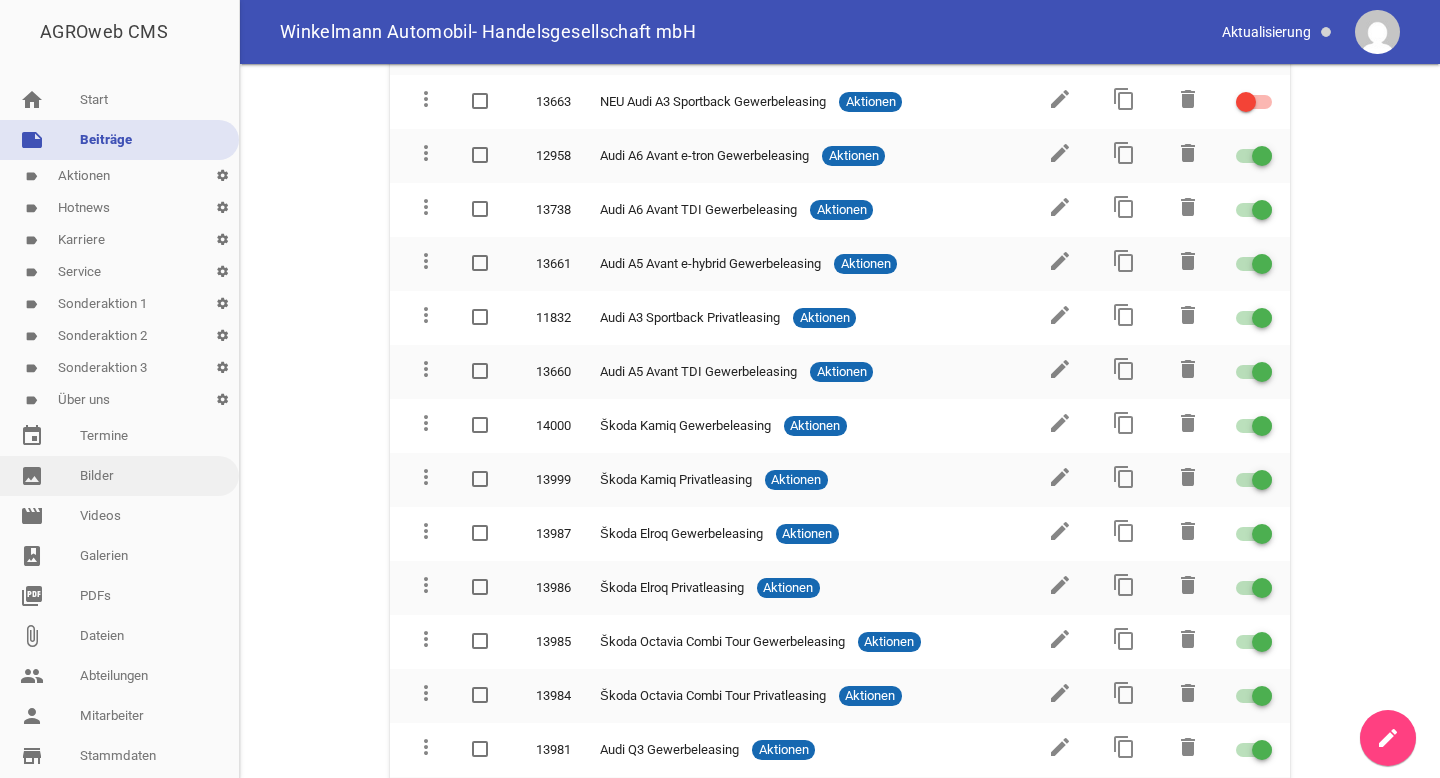 click on "image Bilder" at bounding box center [119, 476] 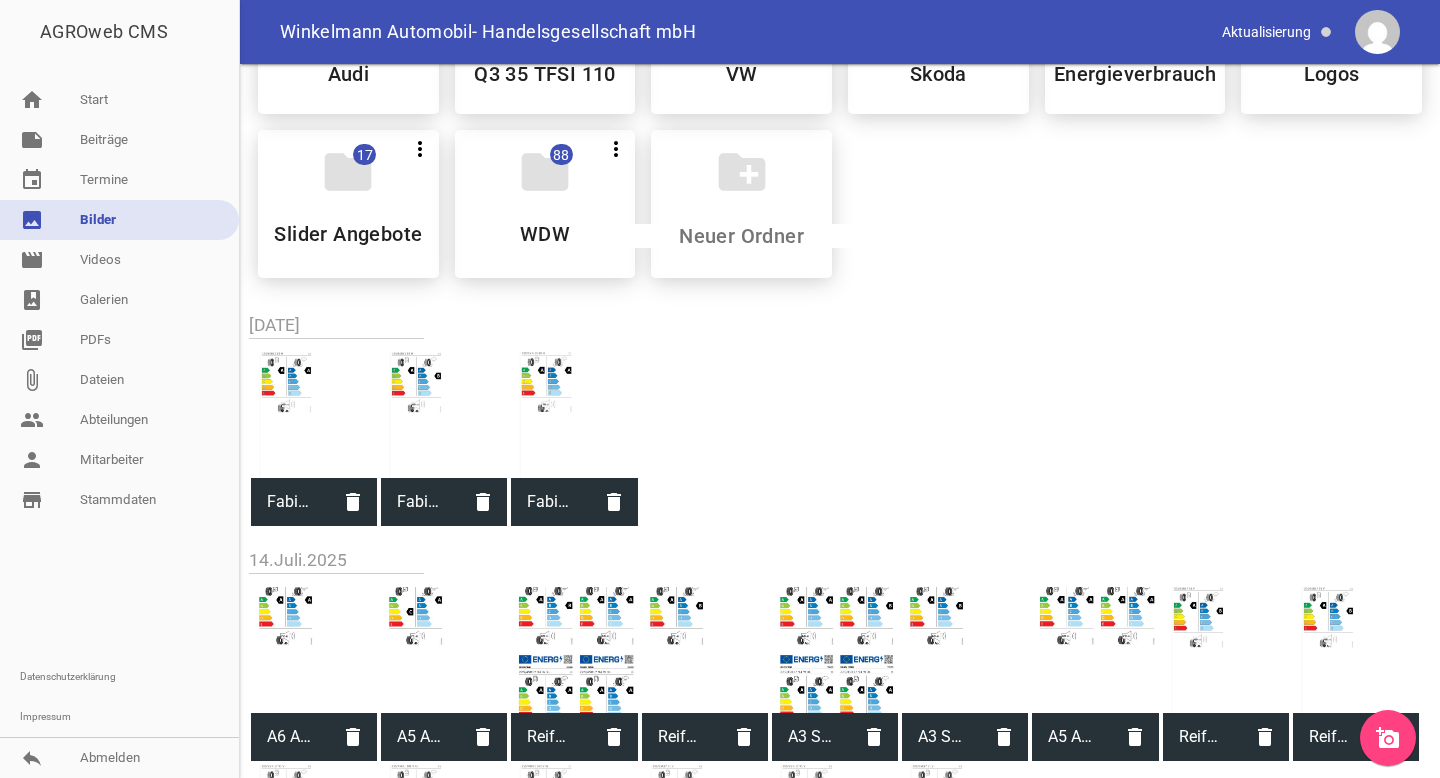 click on "add_a_photo" at bounding box center (1388, 738) 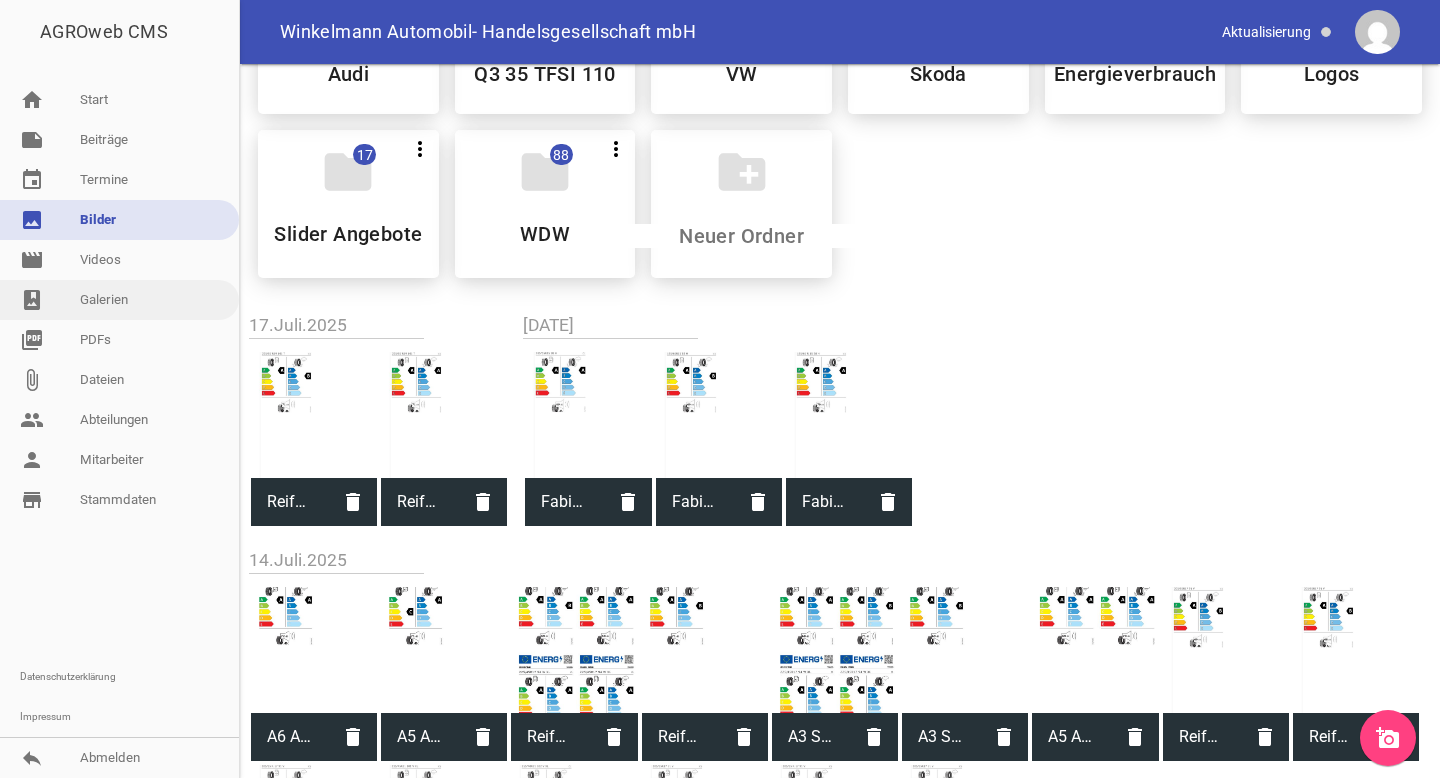 click on "photo_album Galerien" at bounding box center [119, 300] 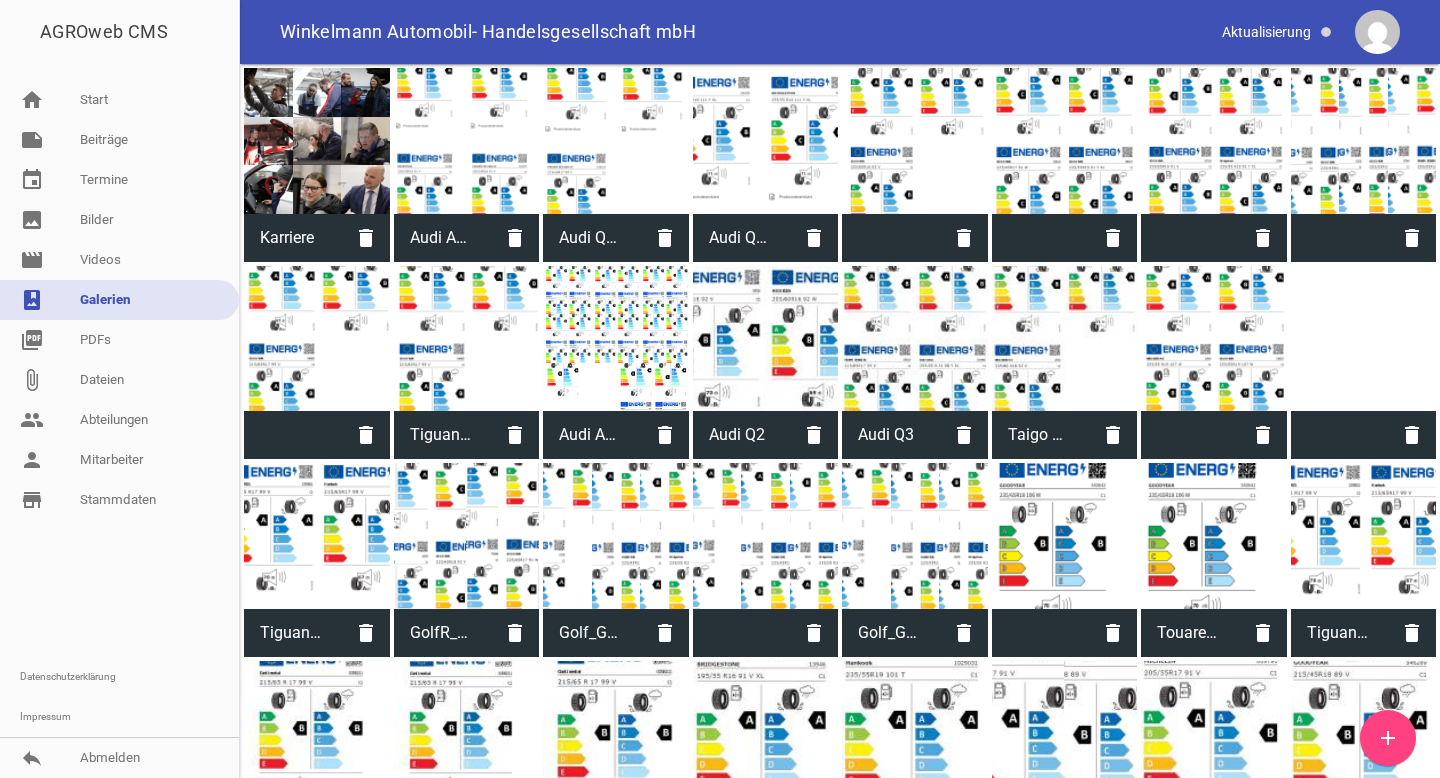click on "add" at bounding box center (1388, 738) 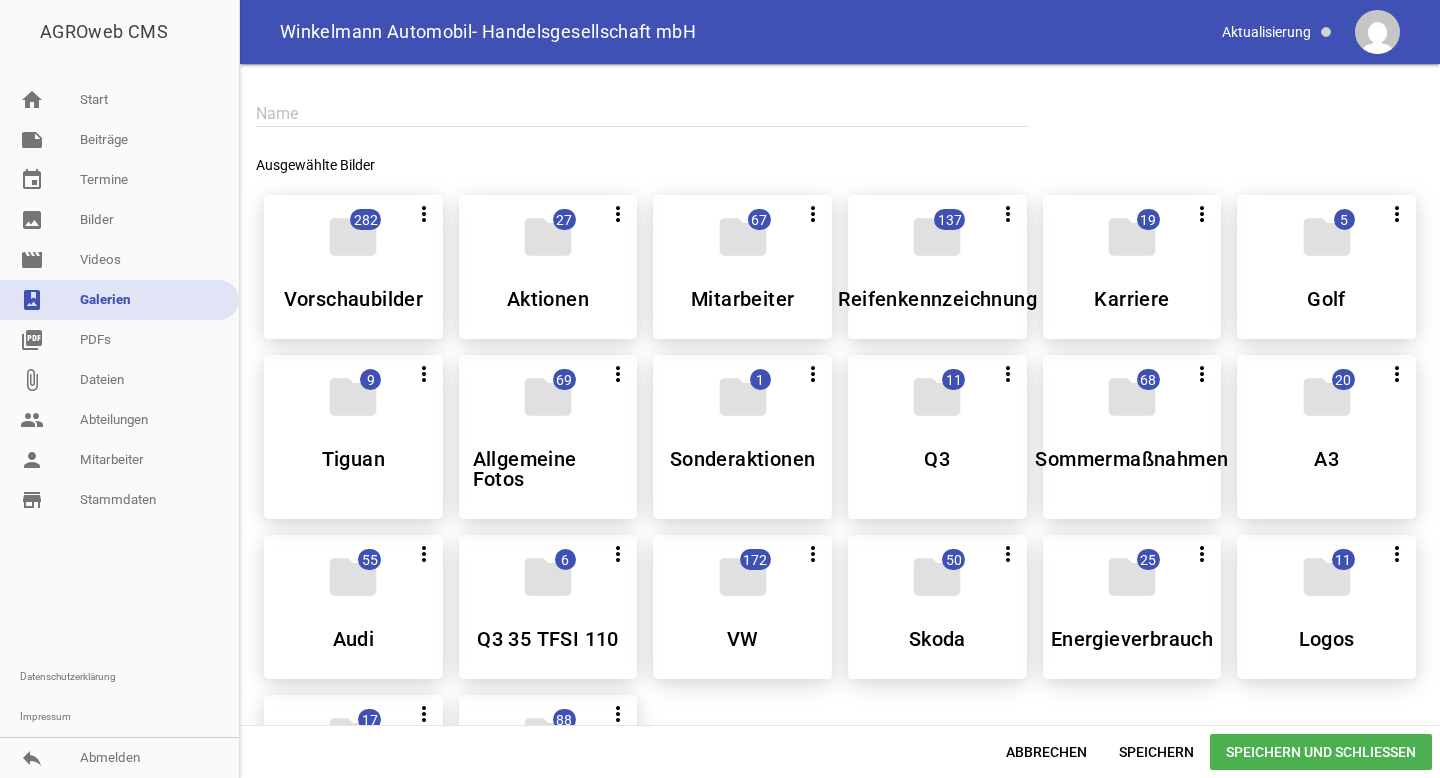 click on "Name" at bounding box center (642, 113) 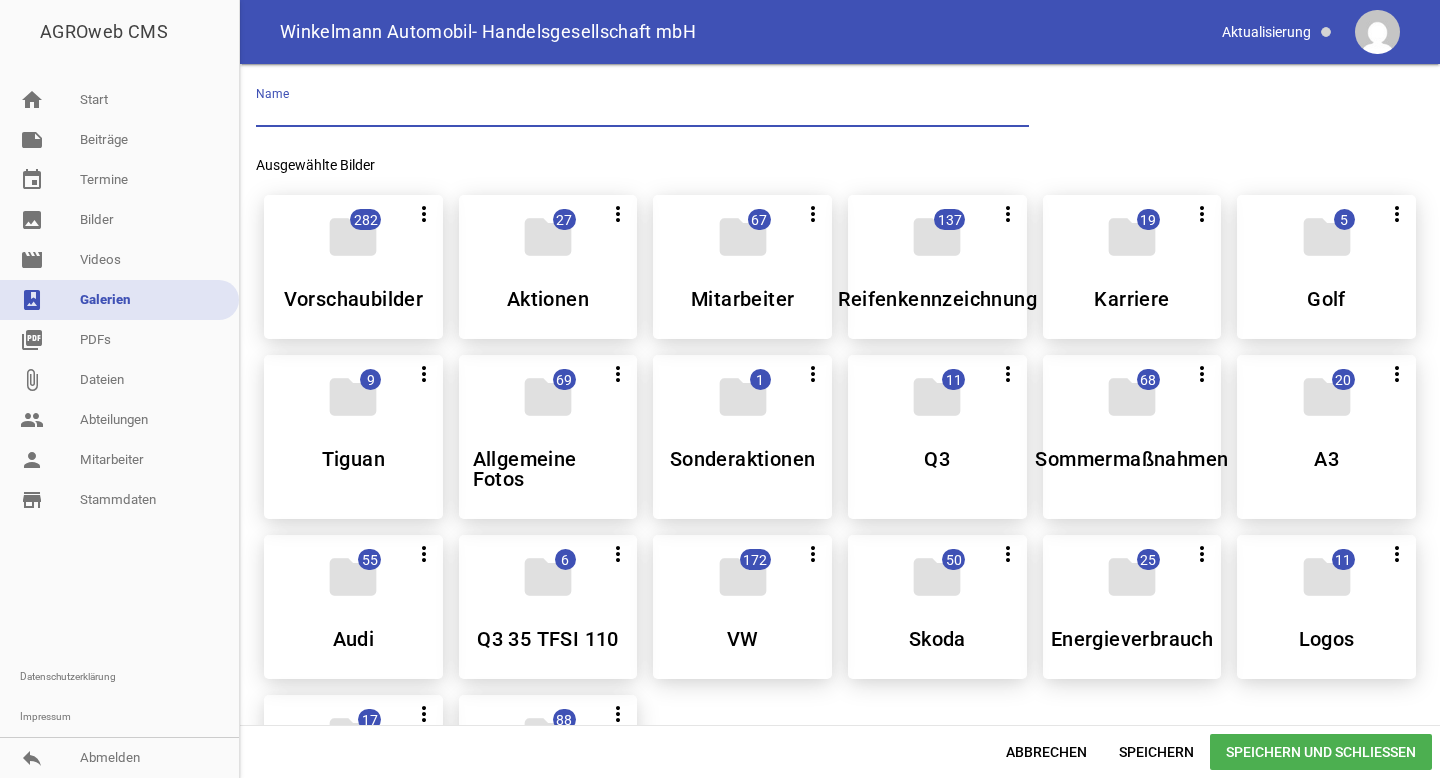 paste on "Enyaq 60" 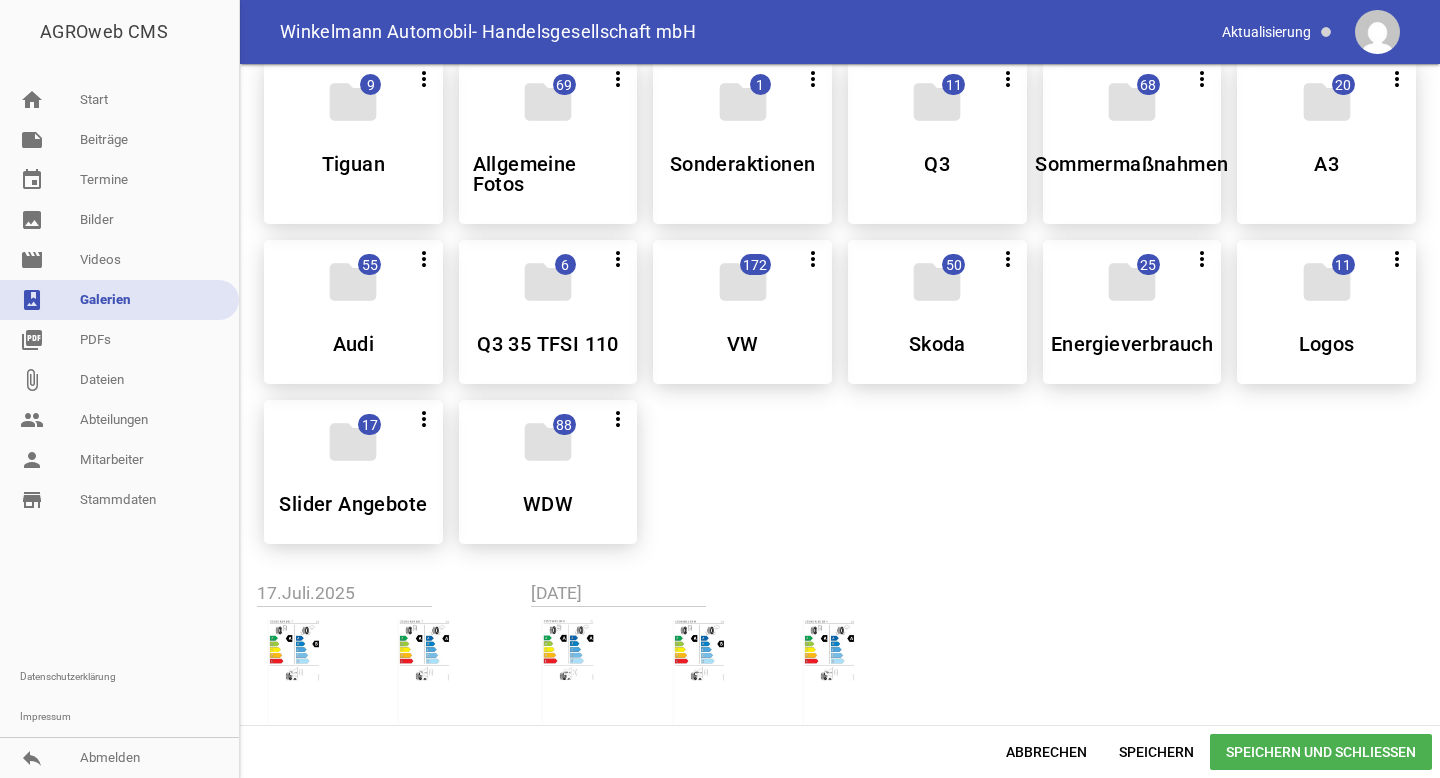 type on "Enyaq 60" 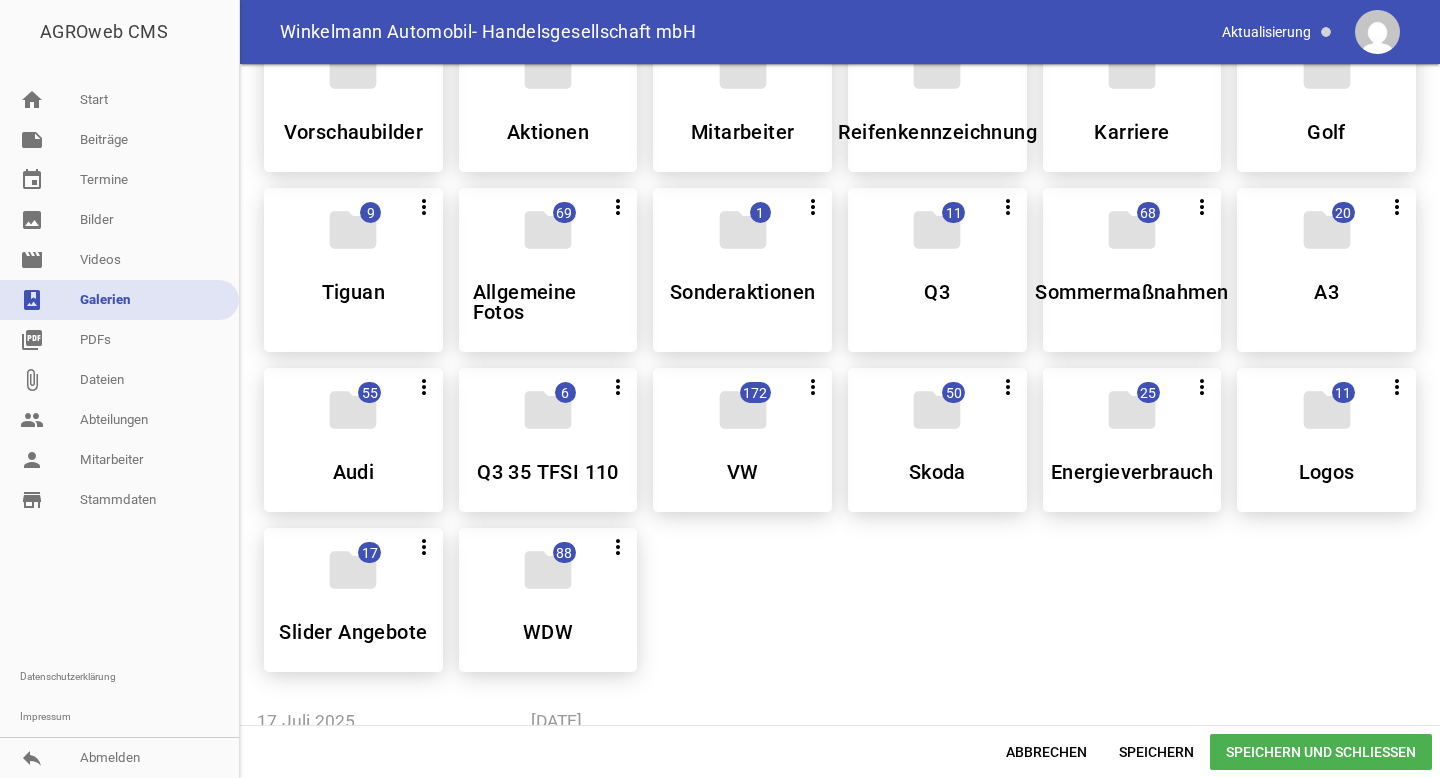 scroll, scrollTop: 423, scrollLeft: 0, axis: vertical 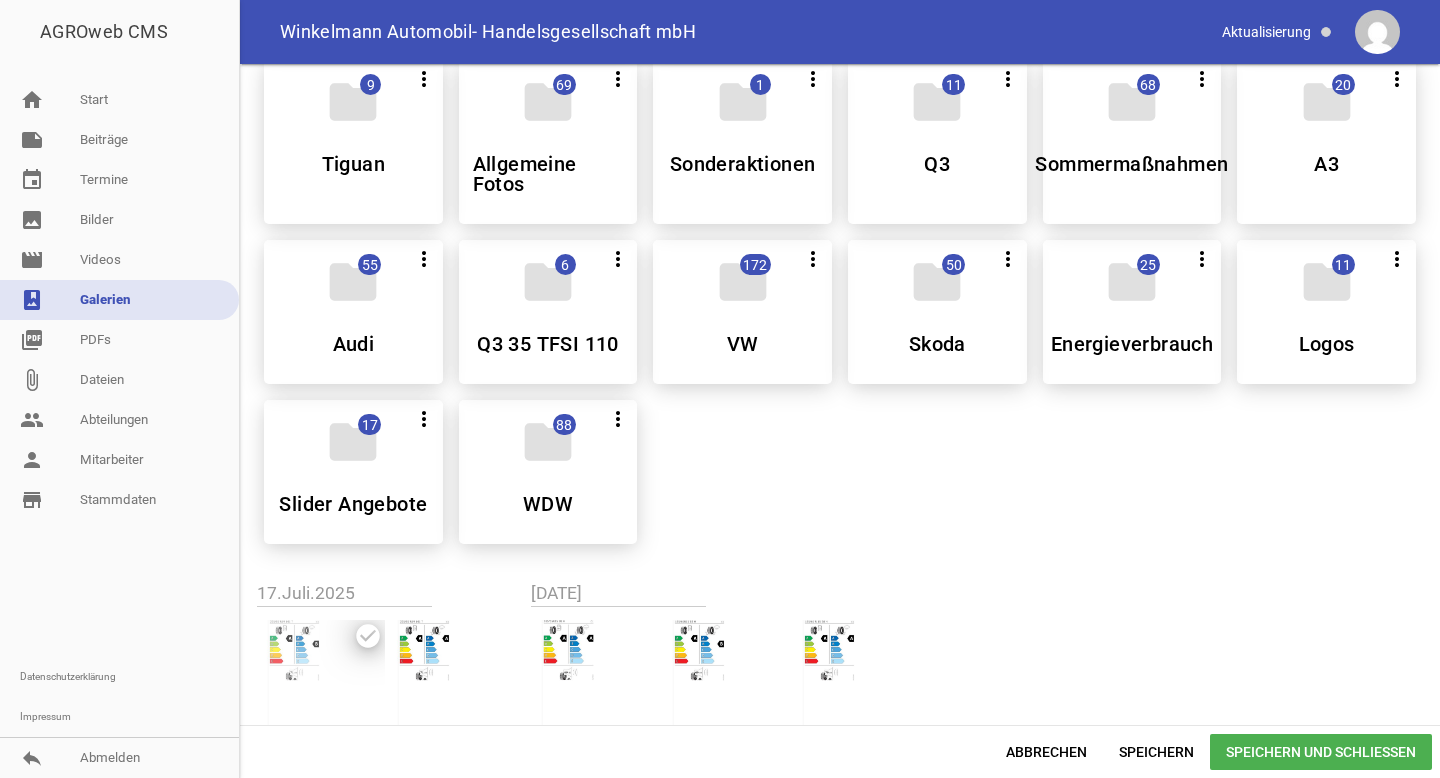 click at bounding box center (452, 683) 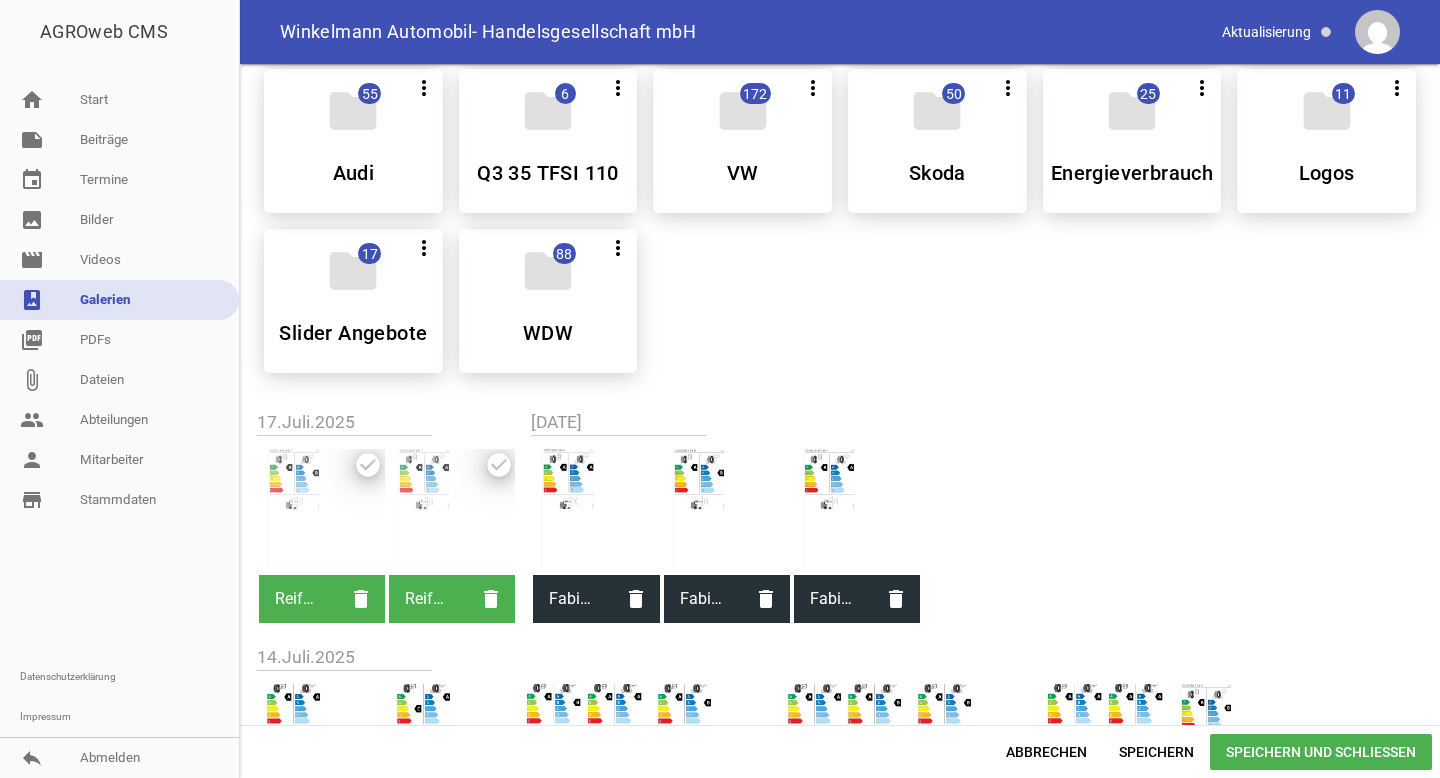 scroll, scrollTop: 601, scrollLeft: 0, axis: vertical 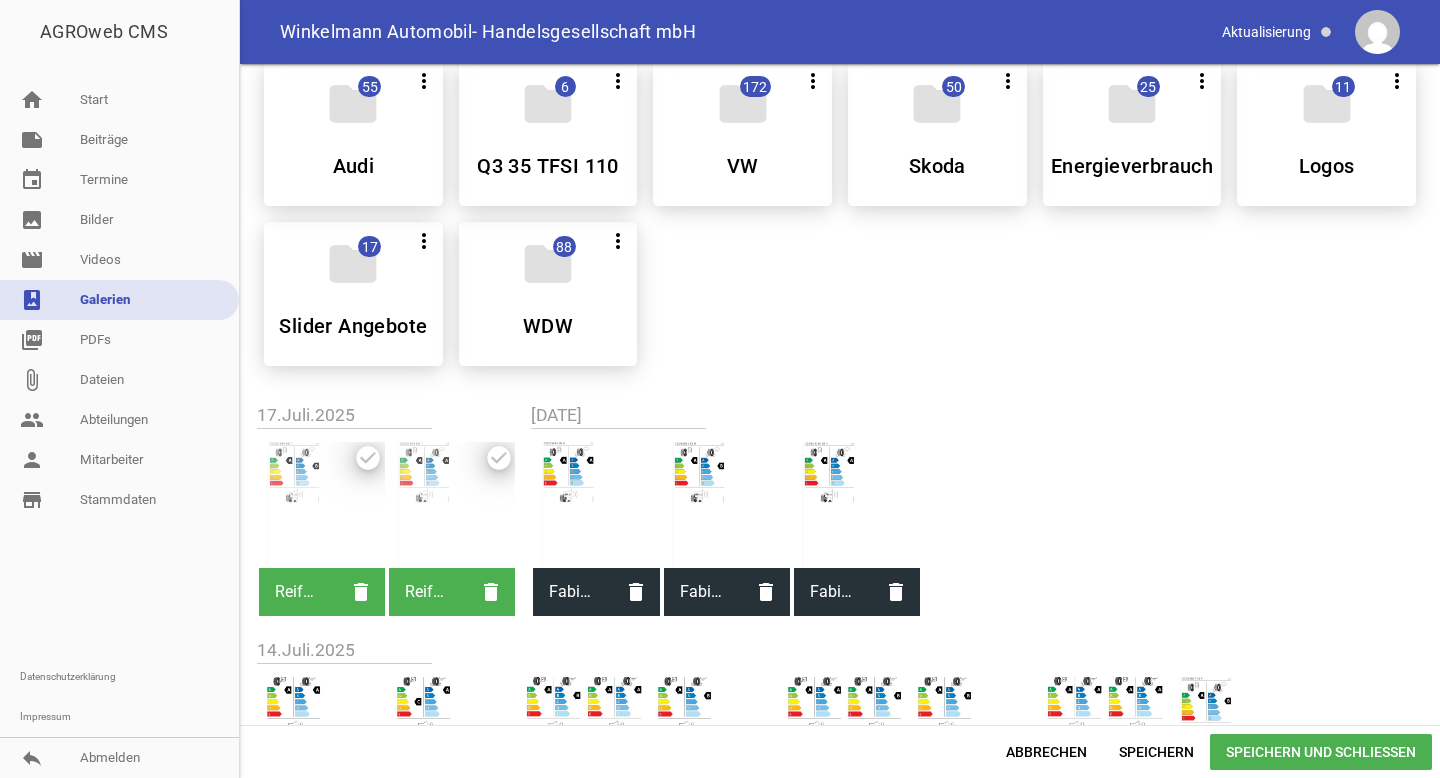 click on "Speichern und Schließen" at bounding box center [1321, 752] 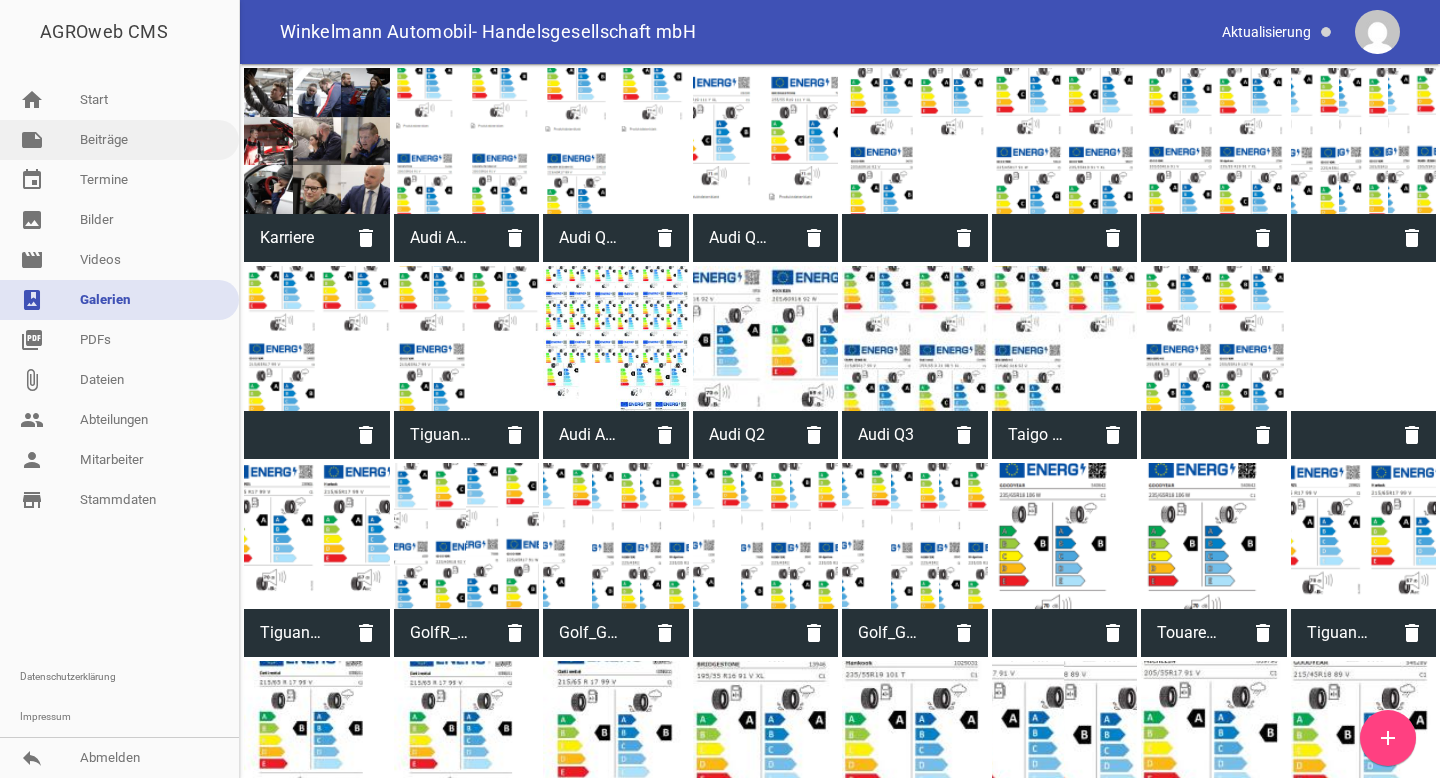 click on "note Beiträge" at bounding box center (119, 140) 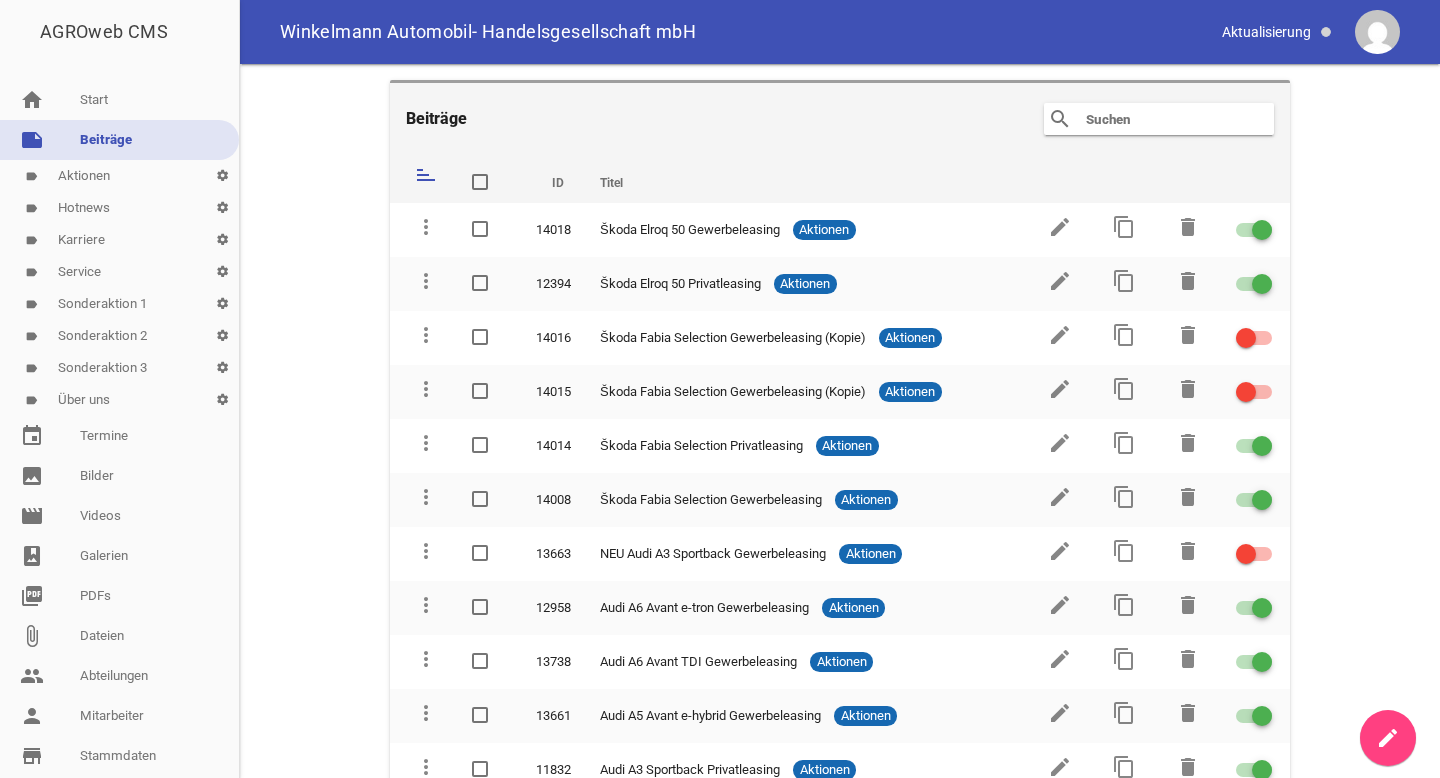 click at bounding box center [1164, 119] 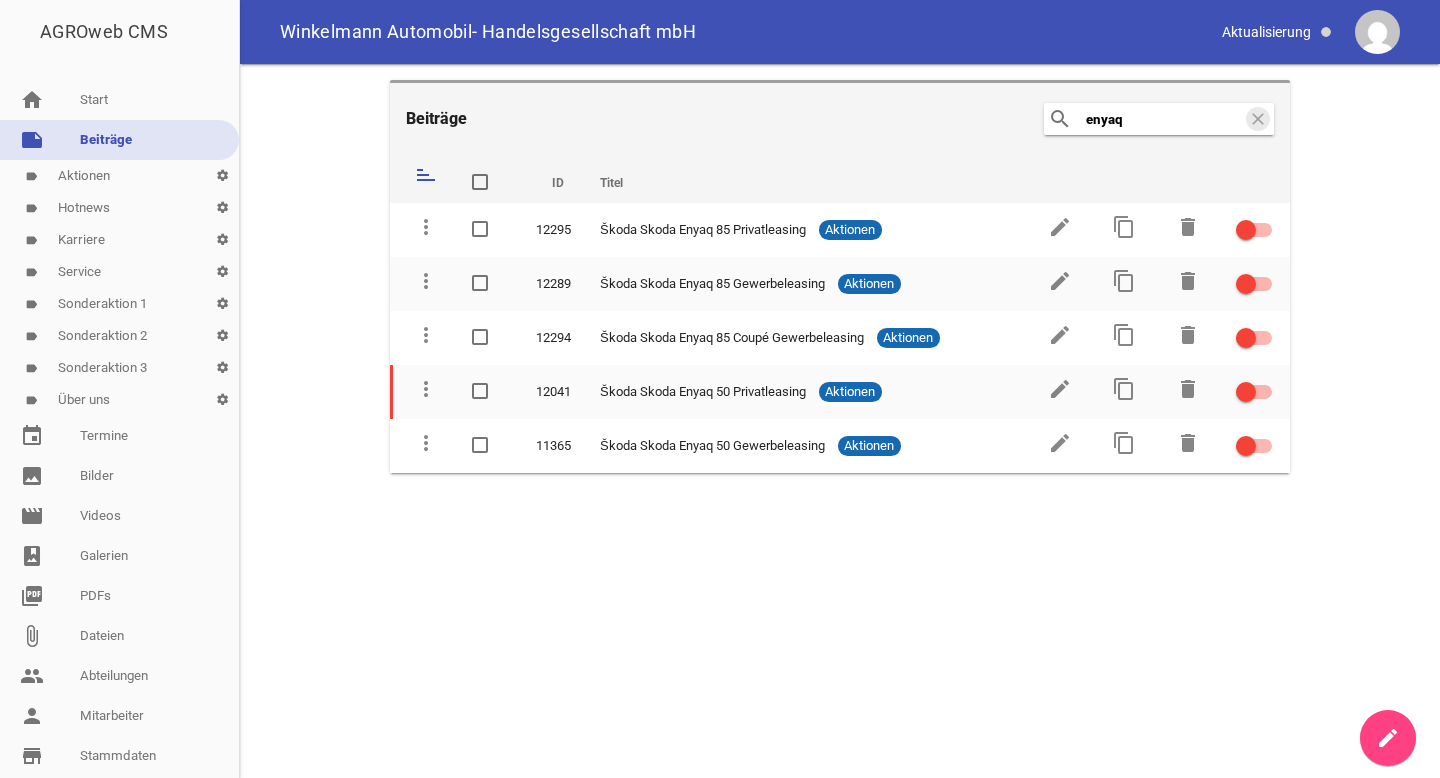 type on "enyaq" 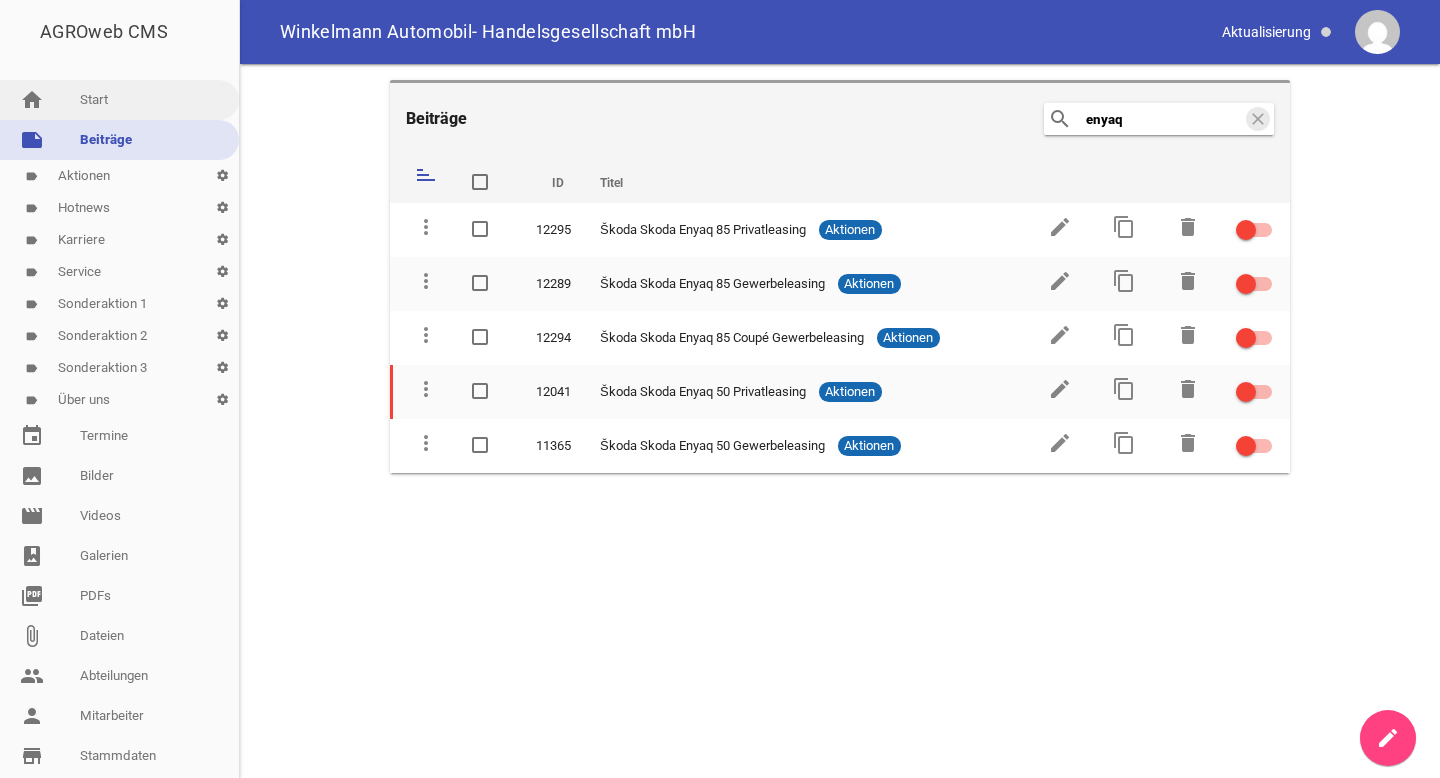 click on "home Start" at bounding box center [119, 100] 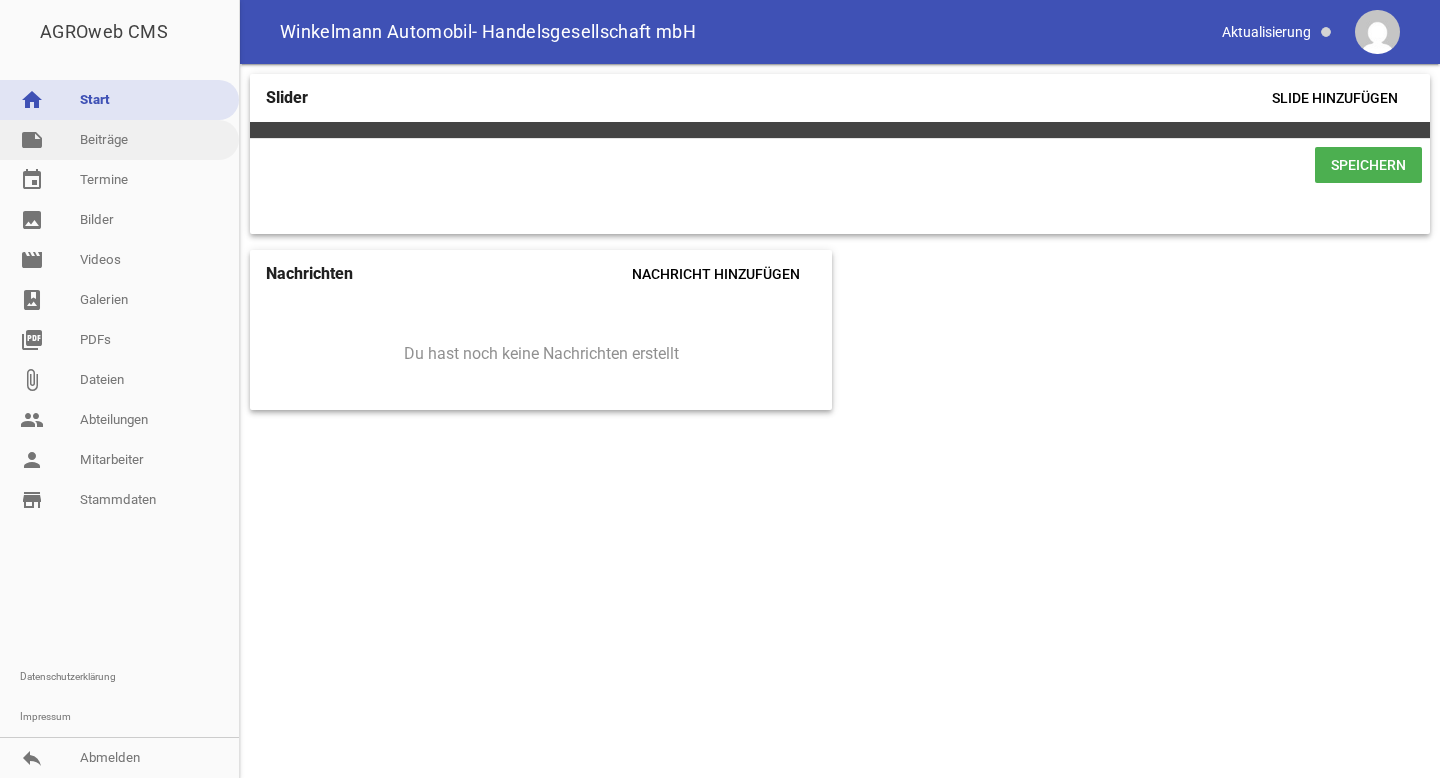 click on "note Beiträge" at bounding box center [119, 140] 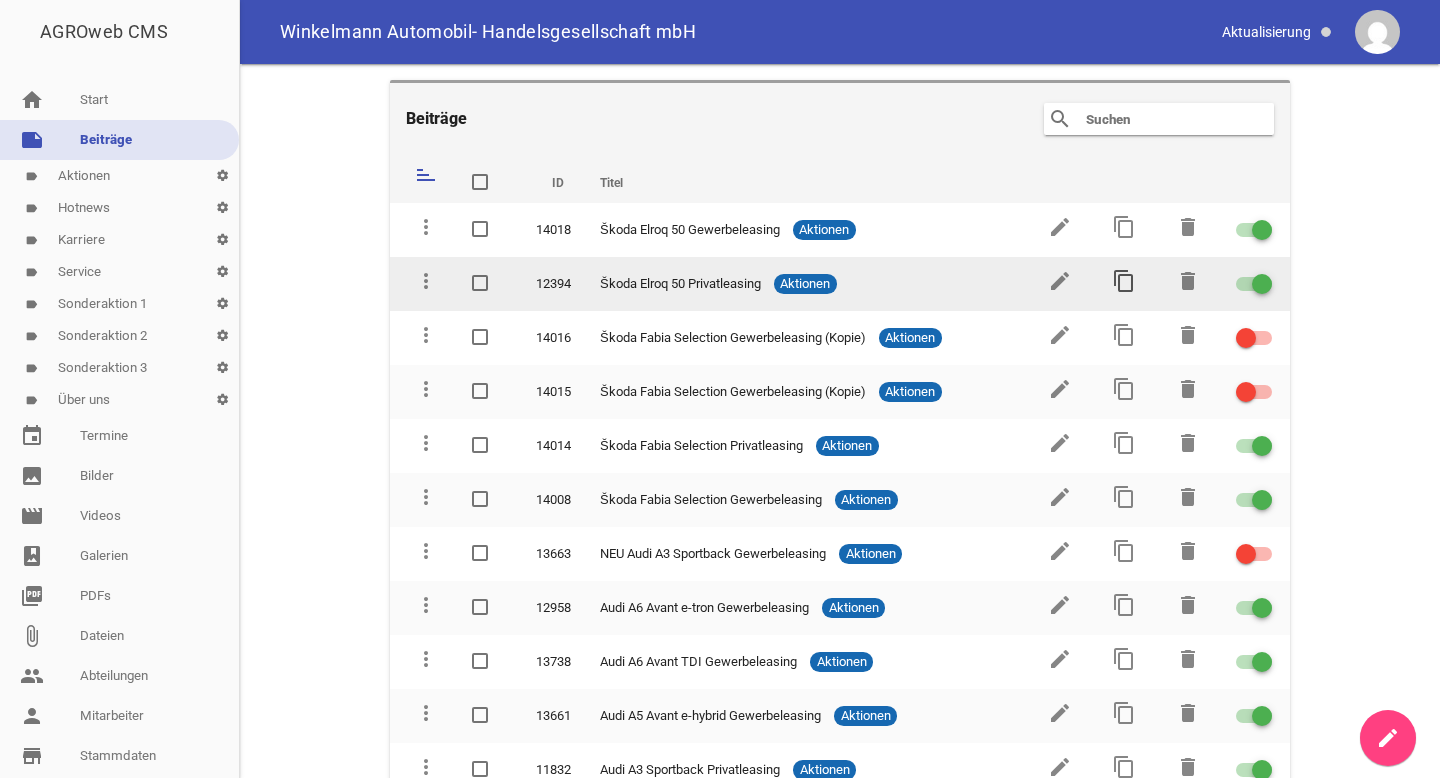 click on "content_copy" at bounding box center (1124, 281) 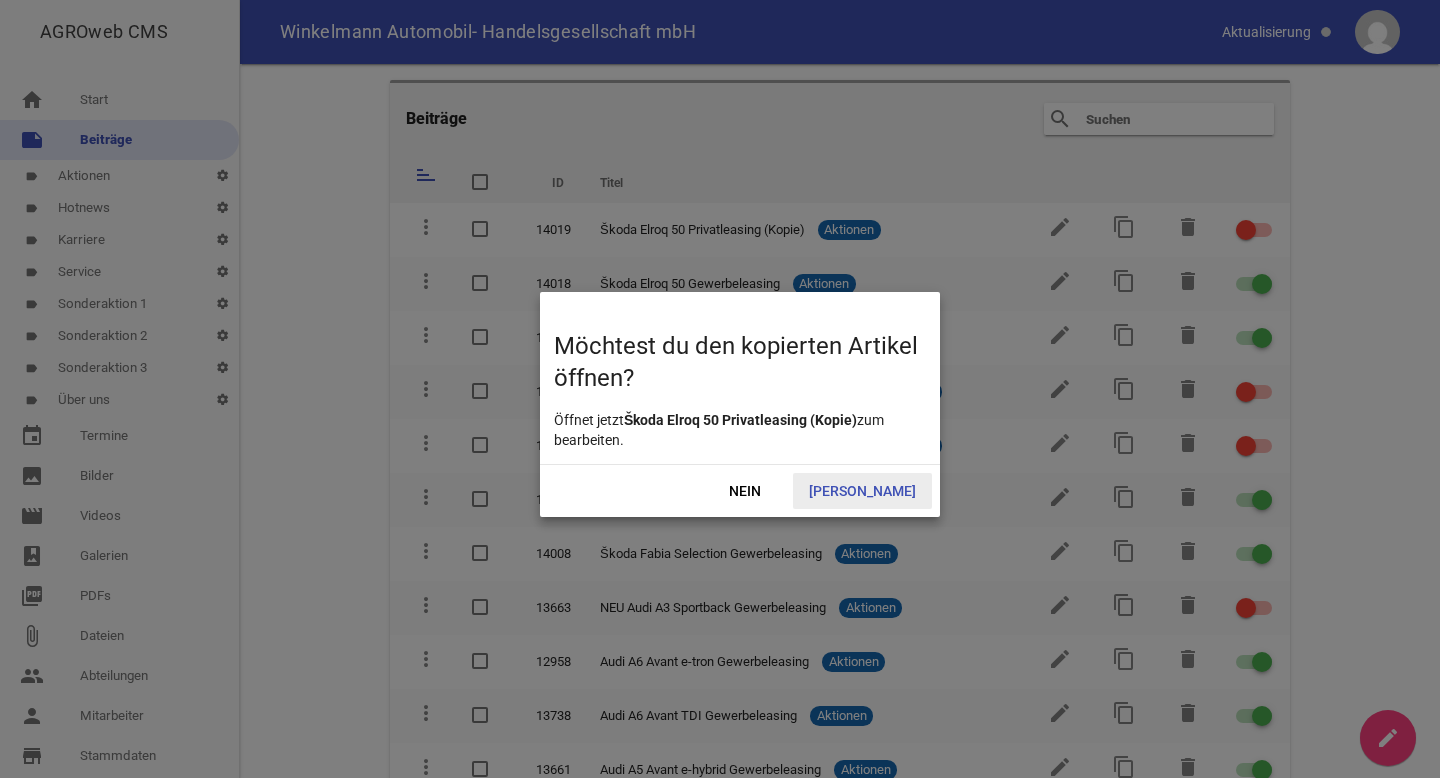 click on "[PERSON_NAME]" at bounding box center [862, 491] 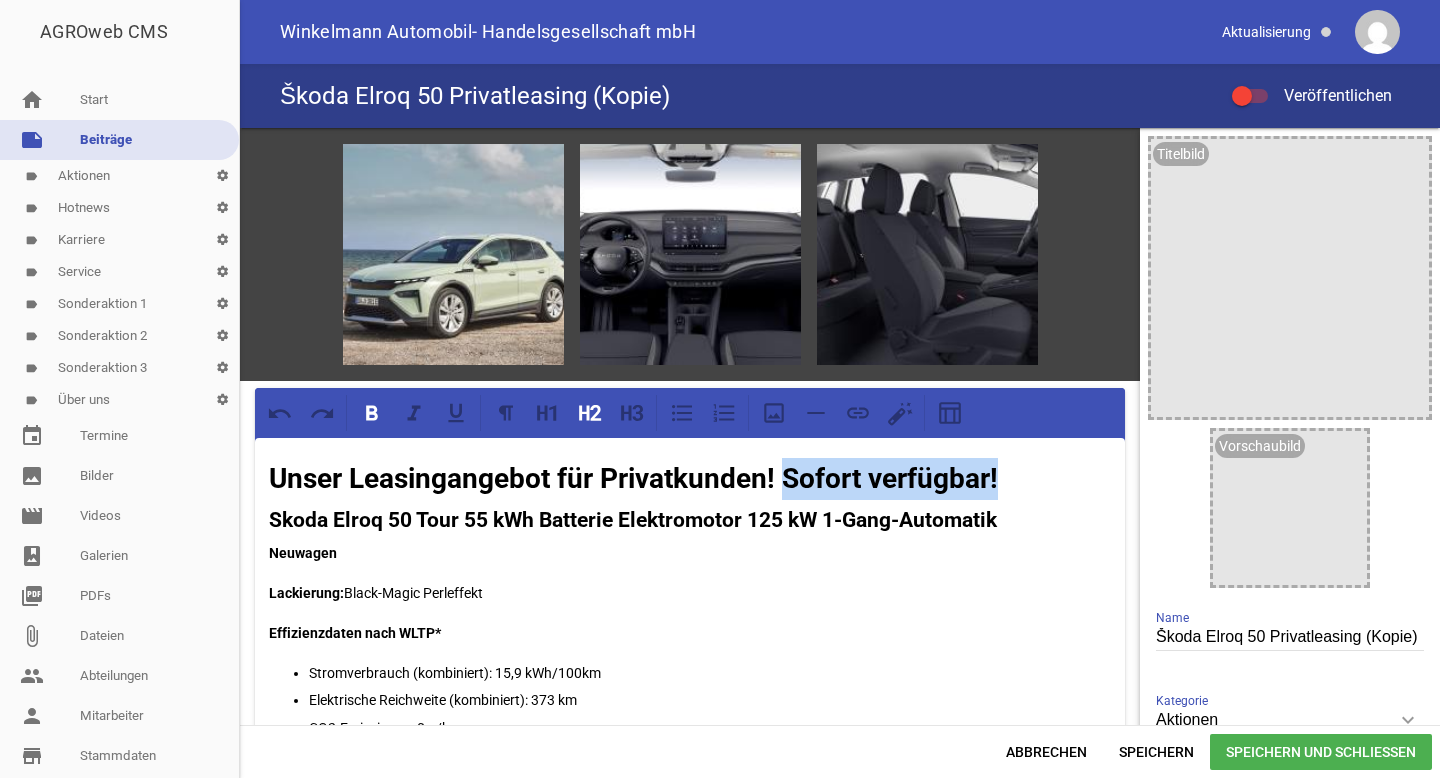 drag, startPoint x: 790, startPoint y: 476, endPoint x: 1006, endPoint y: 478, distance: 216.00926 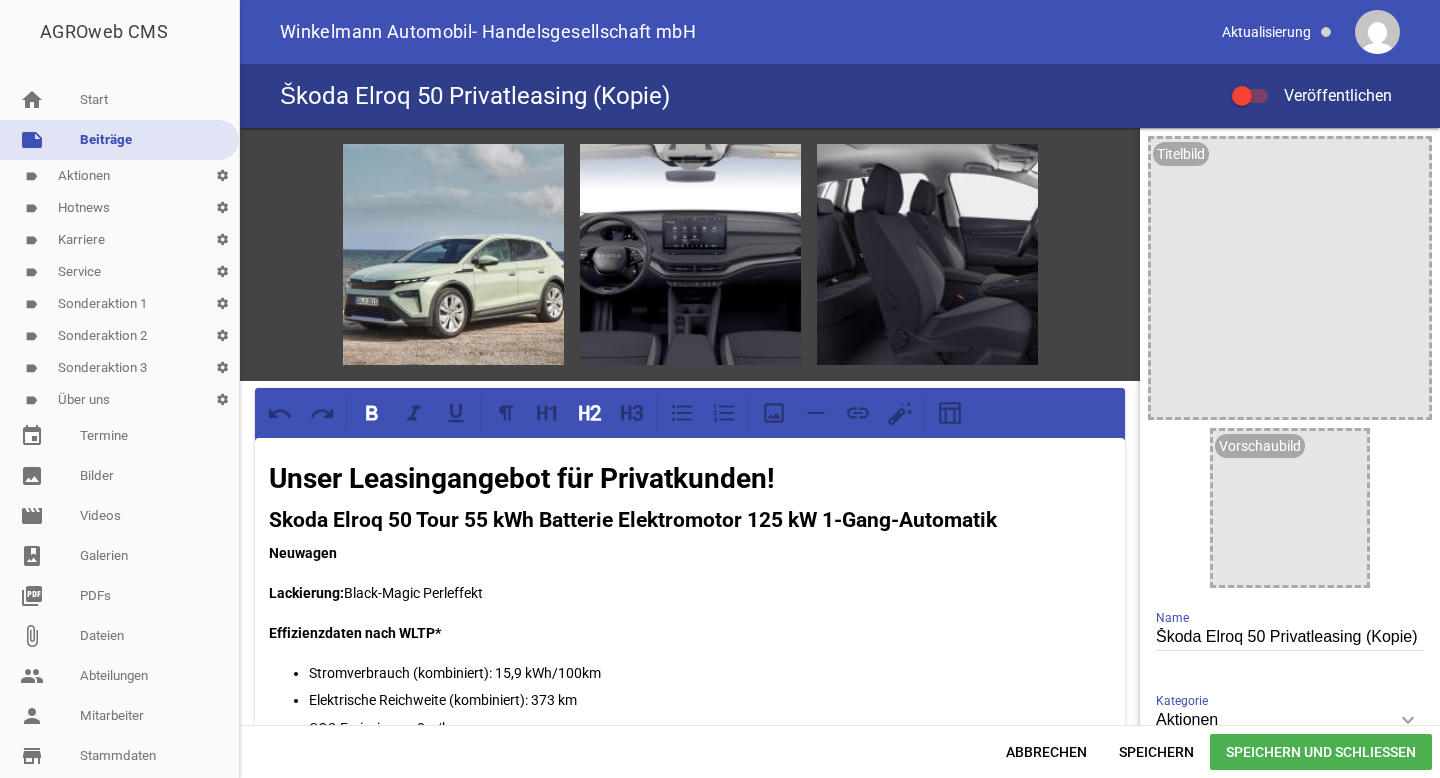 type 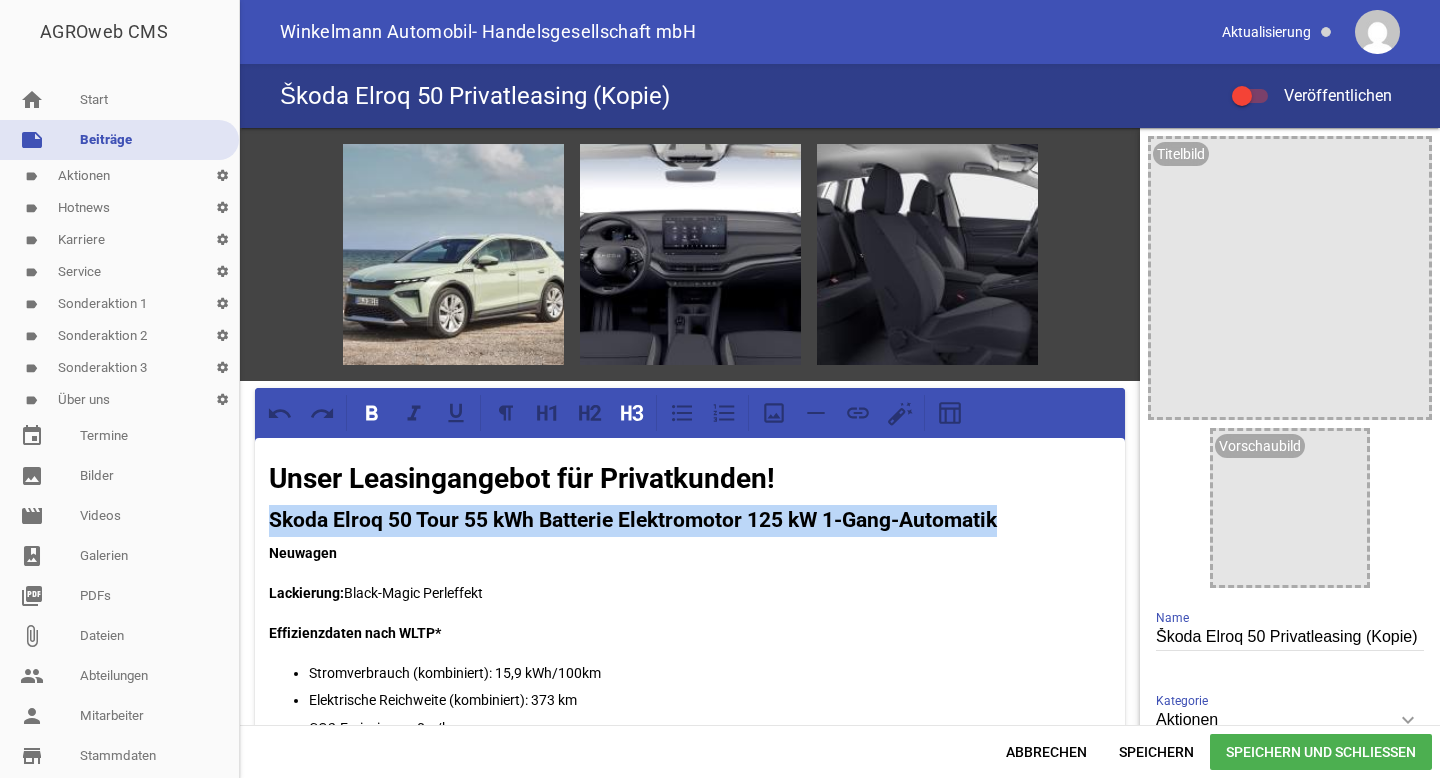 drag, startPoint x: 1006, startPoint y: 522, endPoint x: 271, endPoint y: 517, distance: 735.017 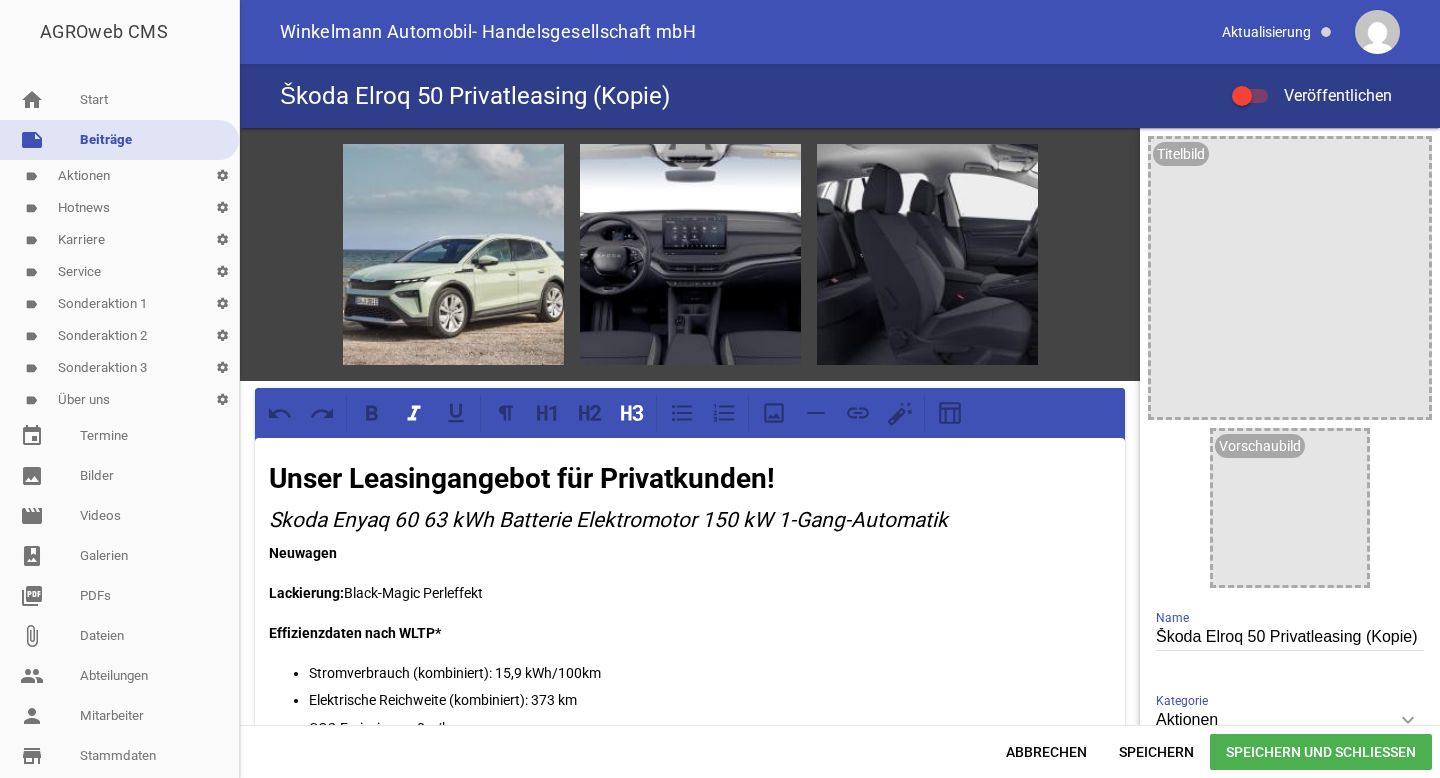 click on "Skoda Enyaq 60 63 kWh Batterie Elektromotor 150 kW 1-Gang-Automatik" at bounding box center [608, 520] 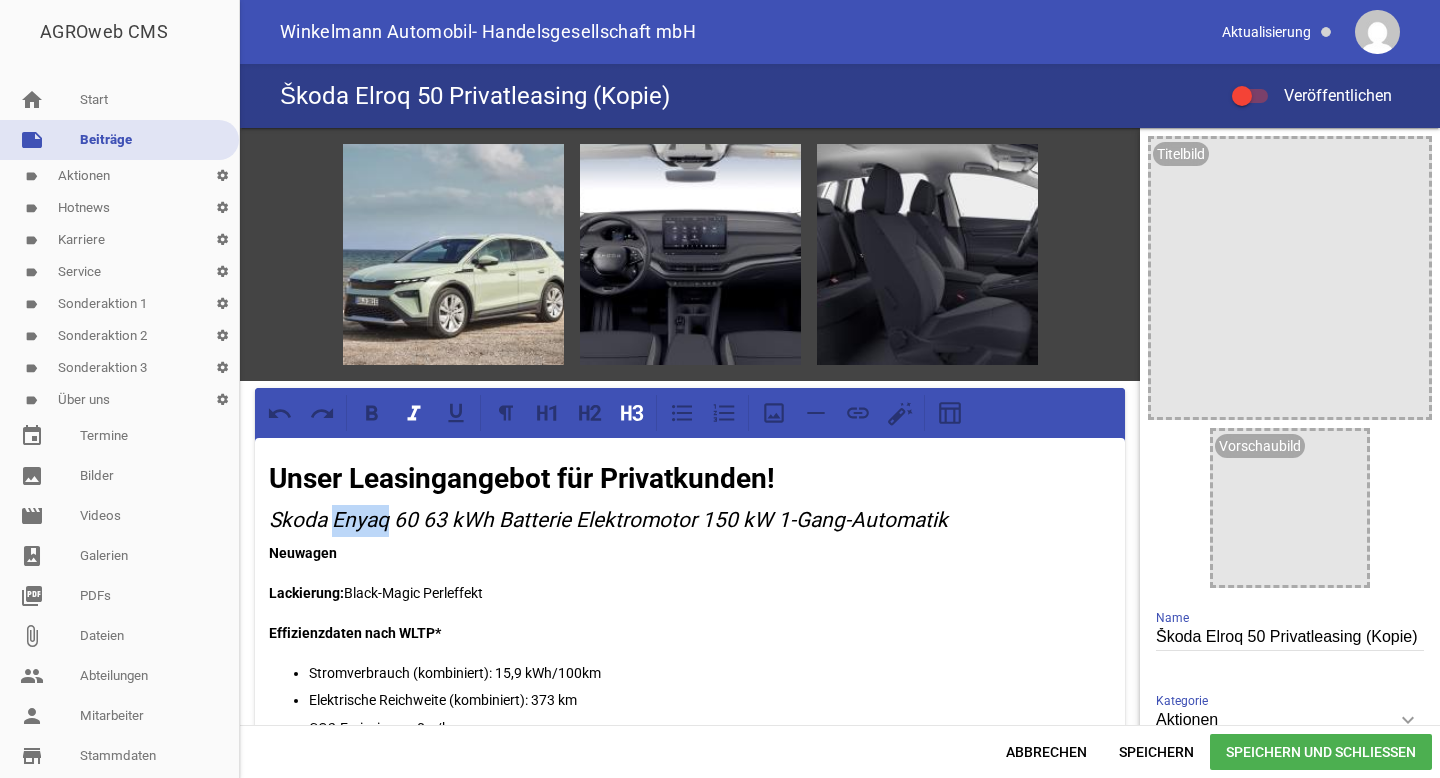 click on "Skoda Enyaq 60 63 kWh Batterie Elektromotor 150 kW 1-Gang-Automatik" at bounding box center [608, 520] 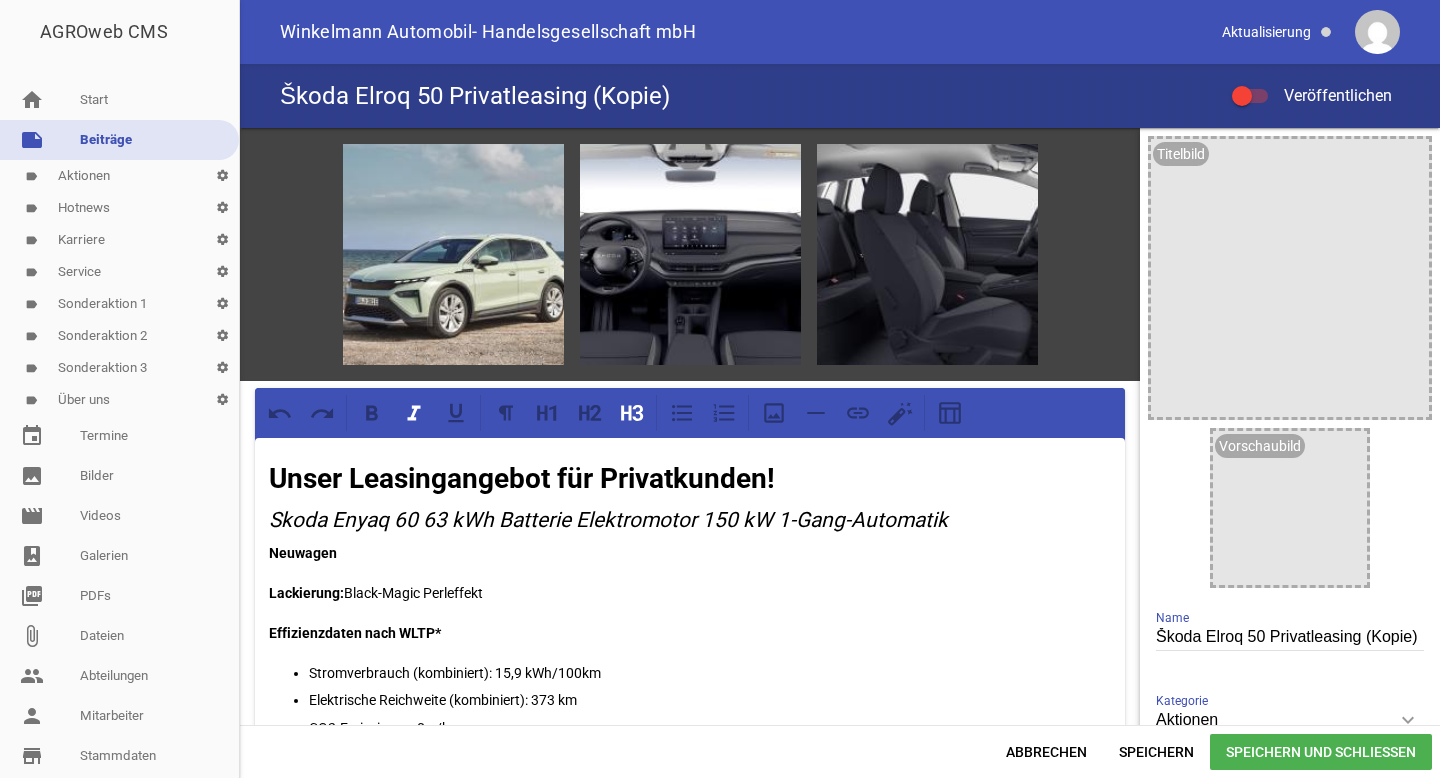 click on "Skoda Enyaq 60 63 kWh Batterie Elektromotor 150 kW 1-Gang-Automatik" at bounding box center [608, 520] 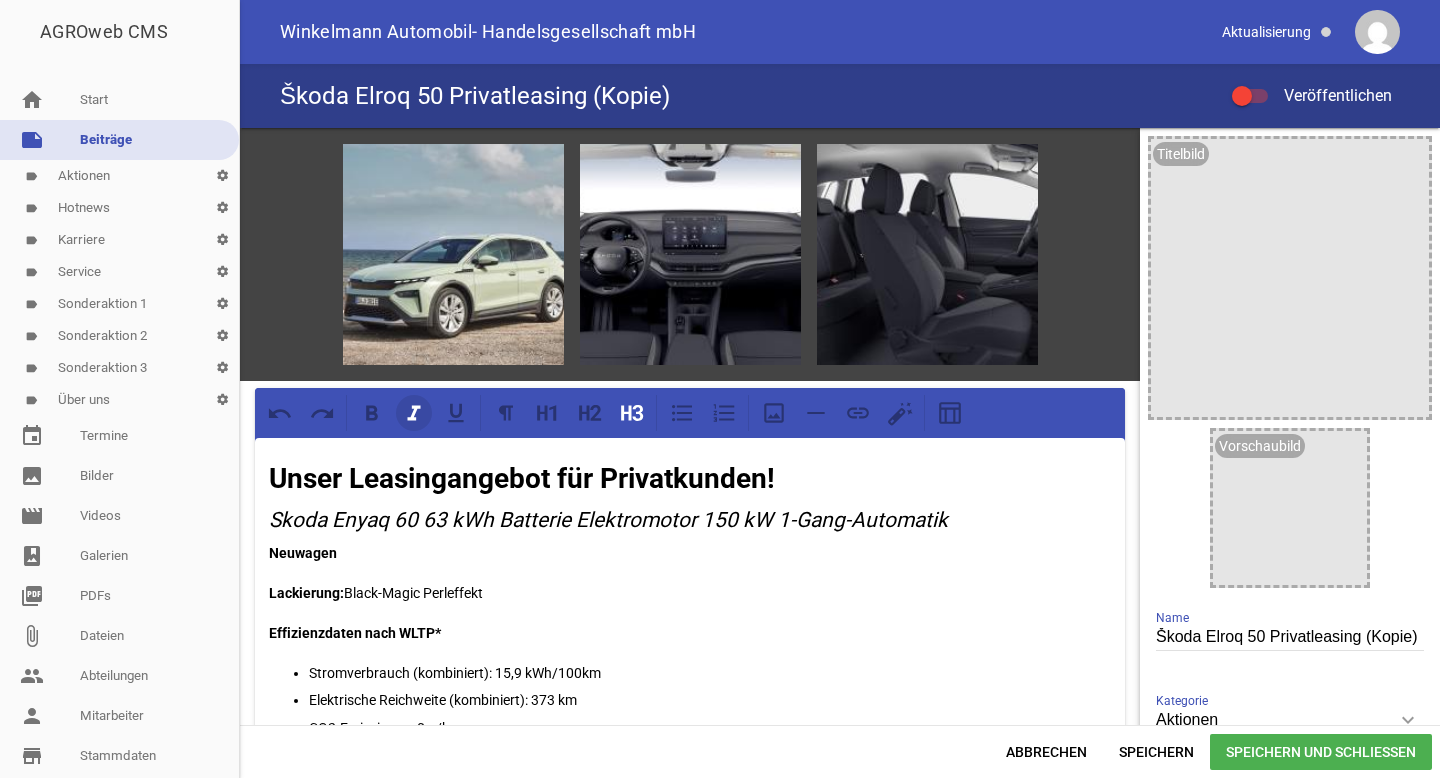 click 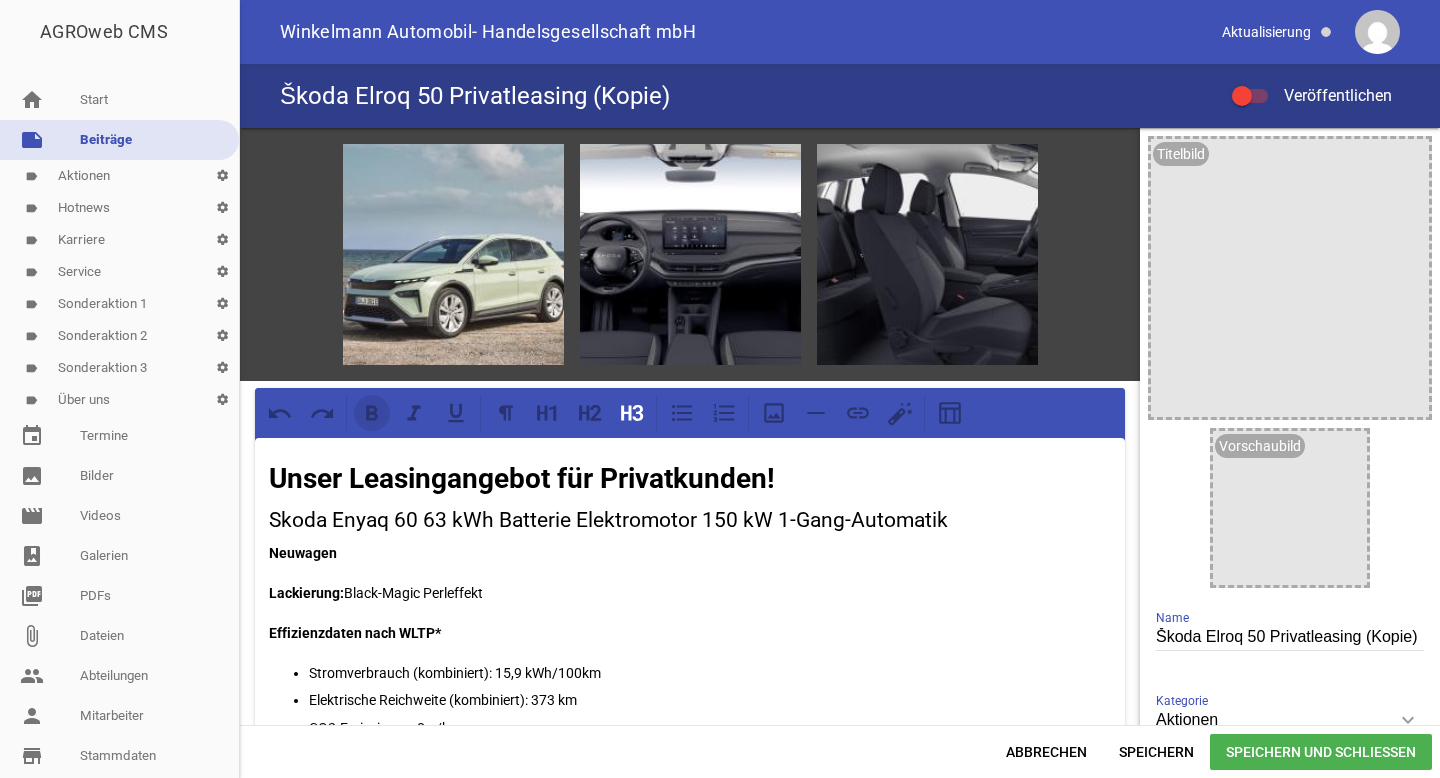 click 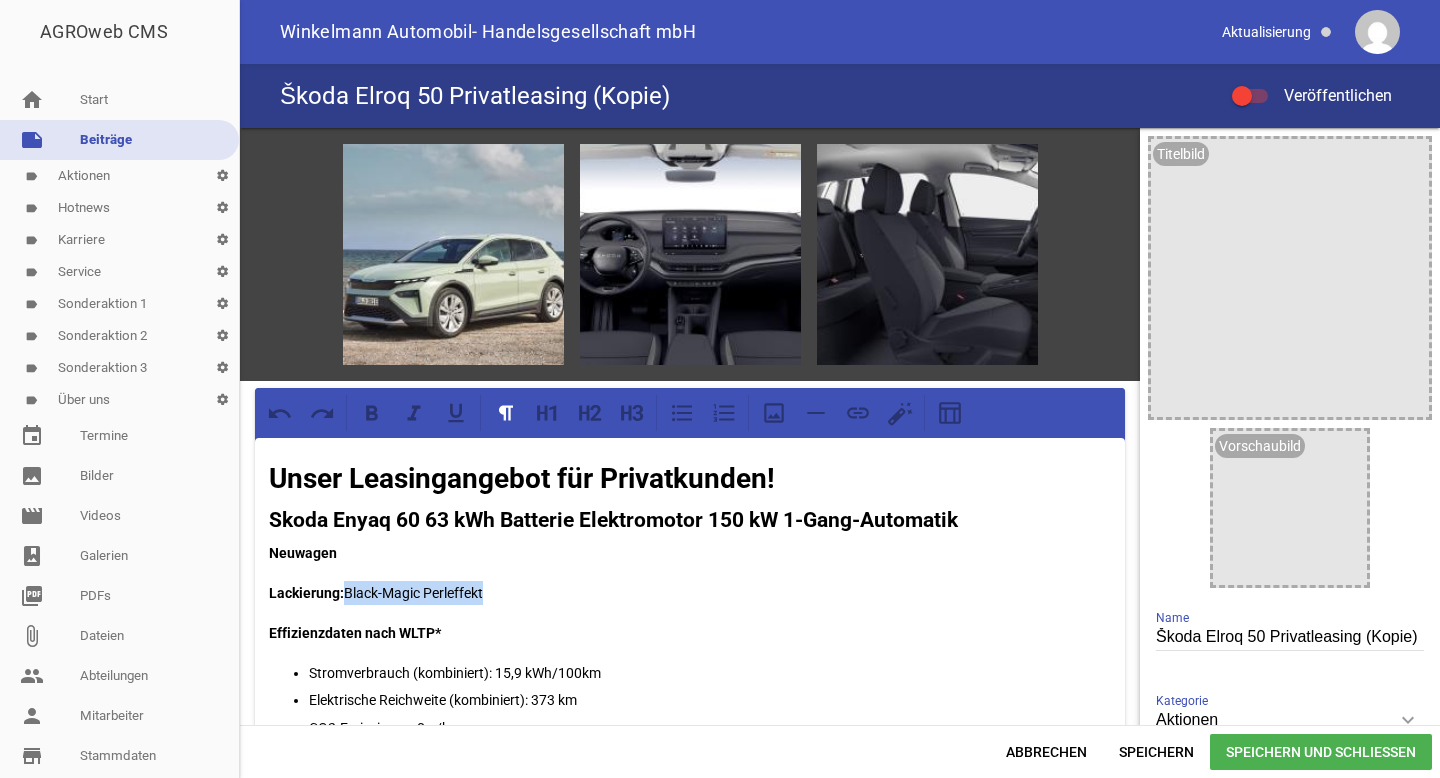 drag, startPoint x: 346, startPoint y: 588, endPoint x: 520, endPoint y: 588, distance: 174 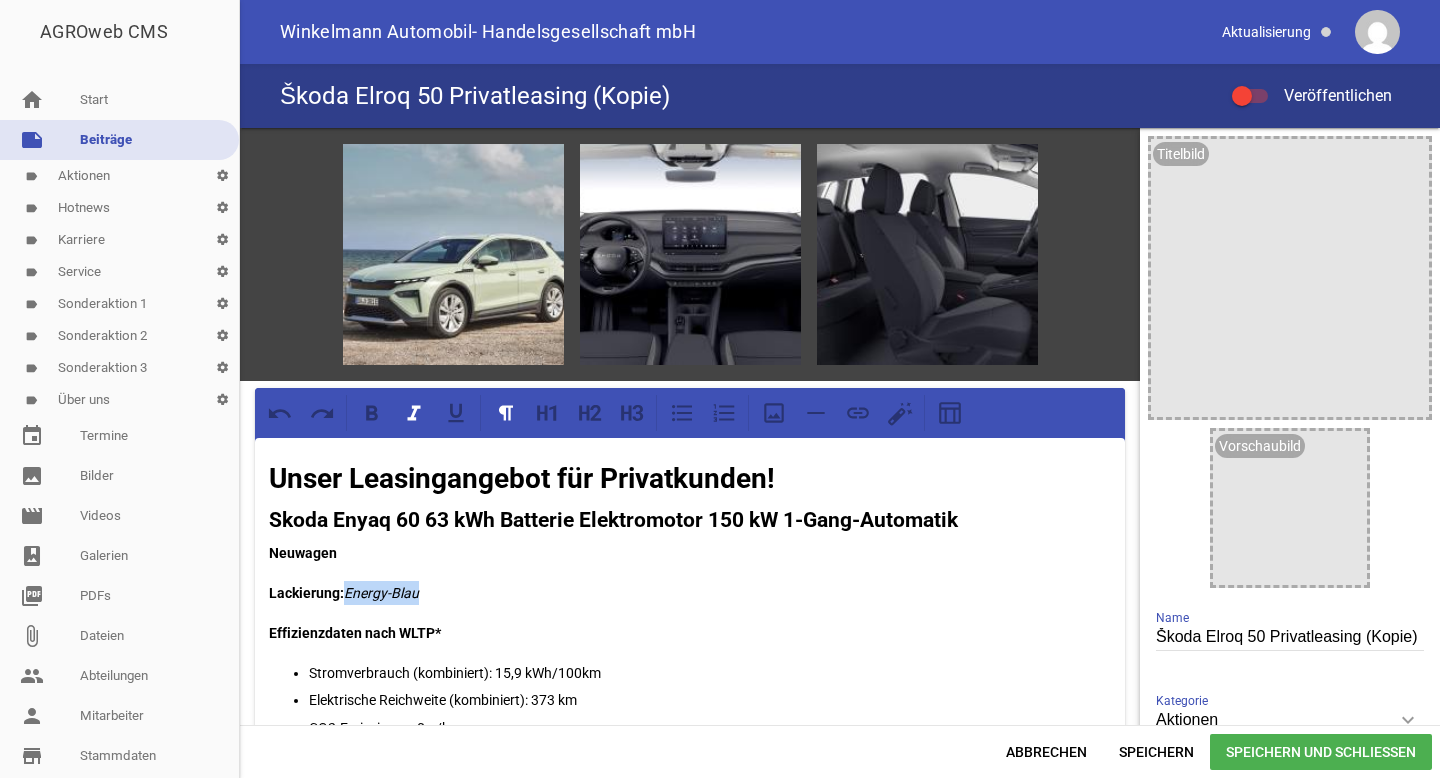 drag, startPoint x: 348, startPoint y: 589, endPoint x: 470, endPoint y: 589, distance: 122 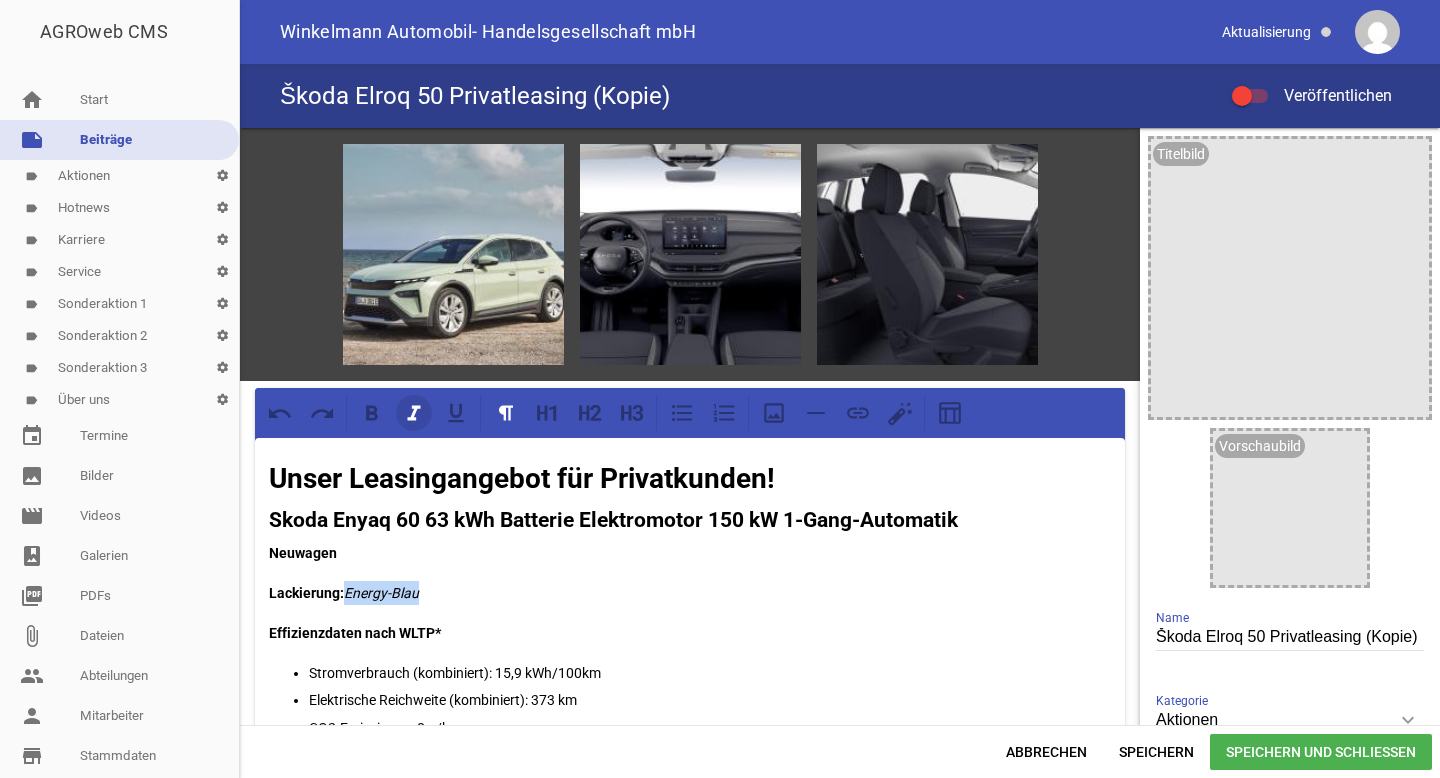 click 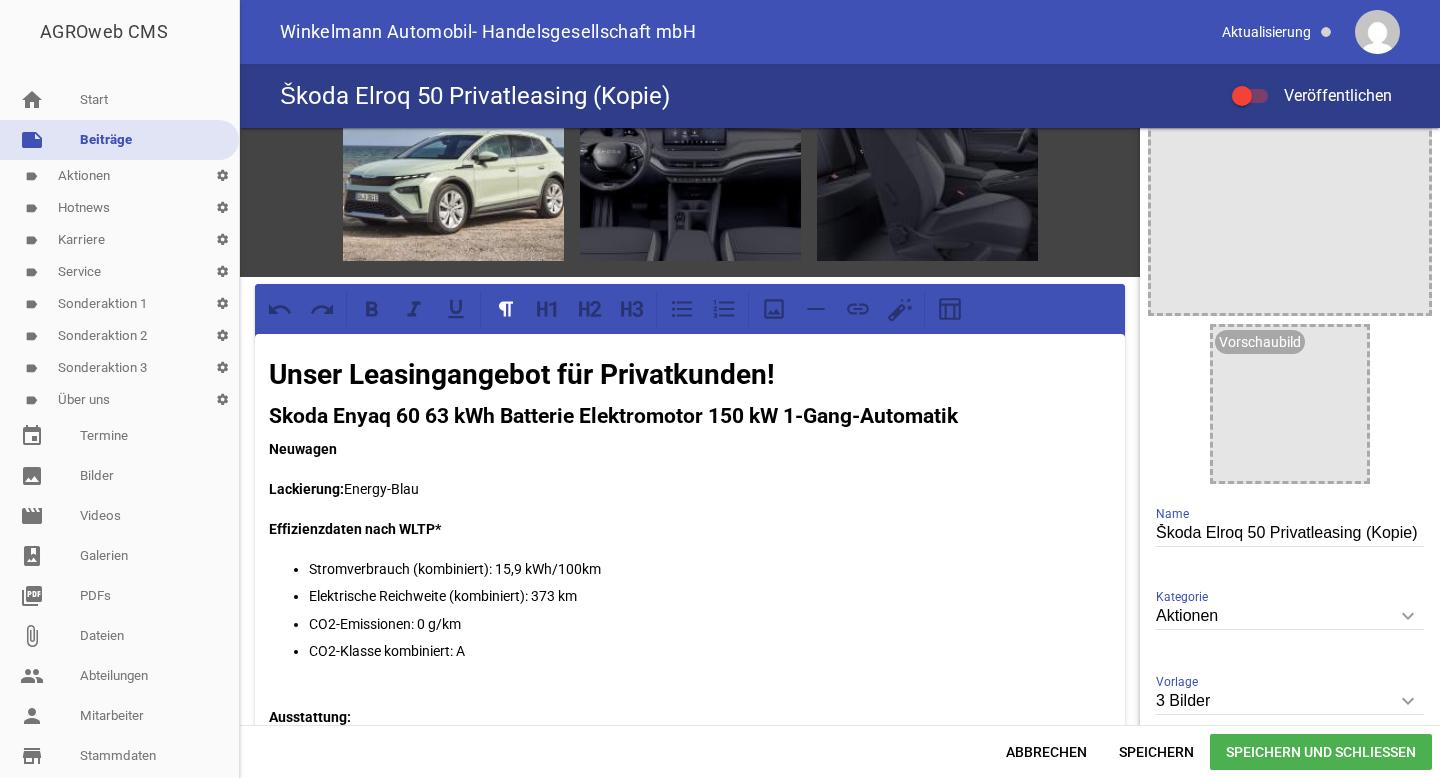 scroll, scrollTop: 112, scrollLeft: 0, axis: vertical 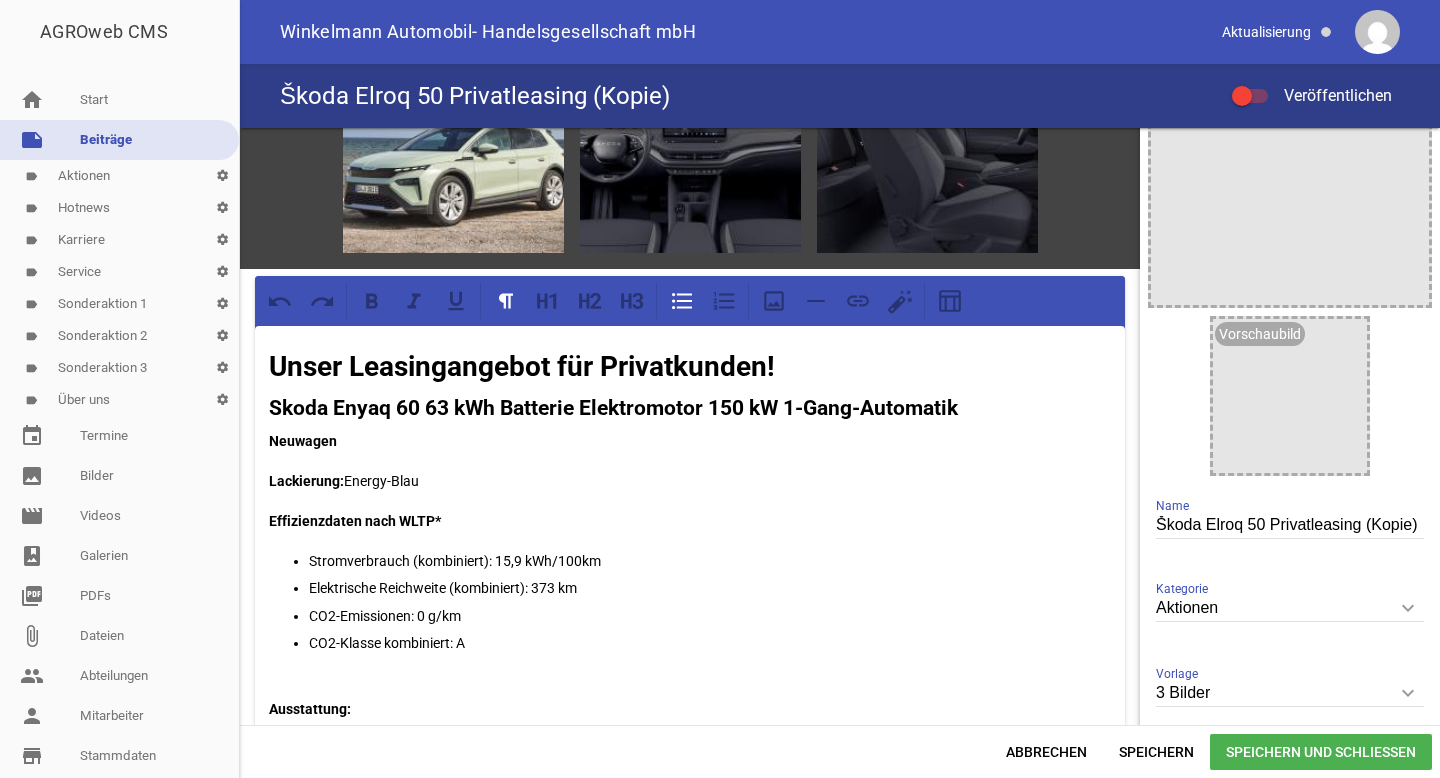 click on "Stromverbrauch (kombiniert): 15,9 kWh/100km" at bounding box center [710, 561] 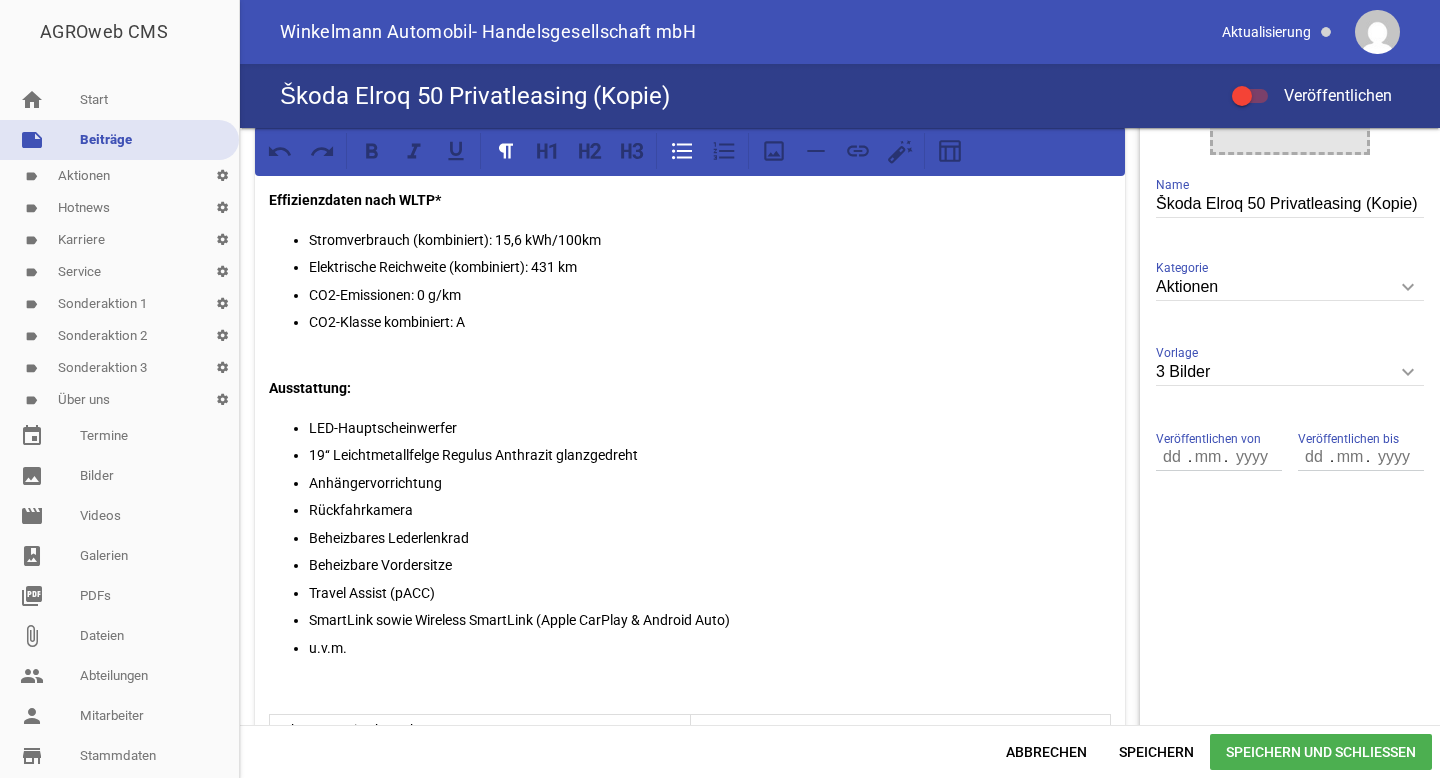 scroll, scrollTop: 471, scrollLeft: 0, axis: vertical 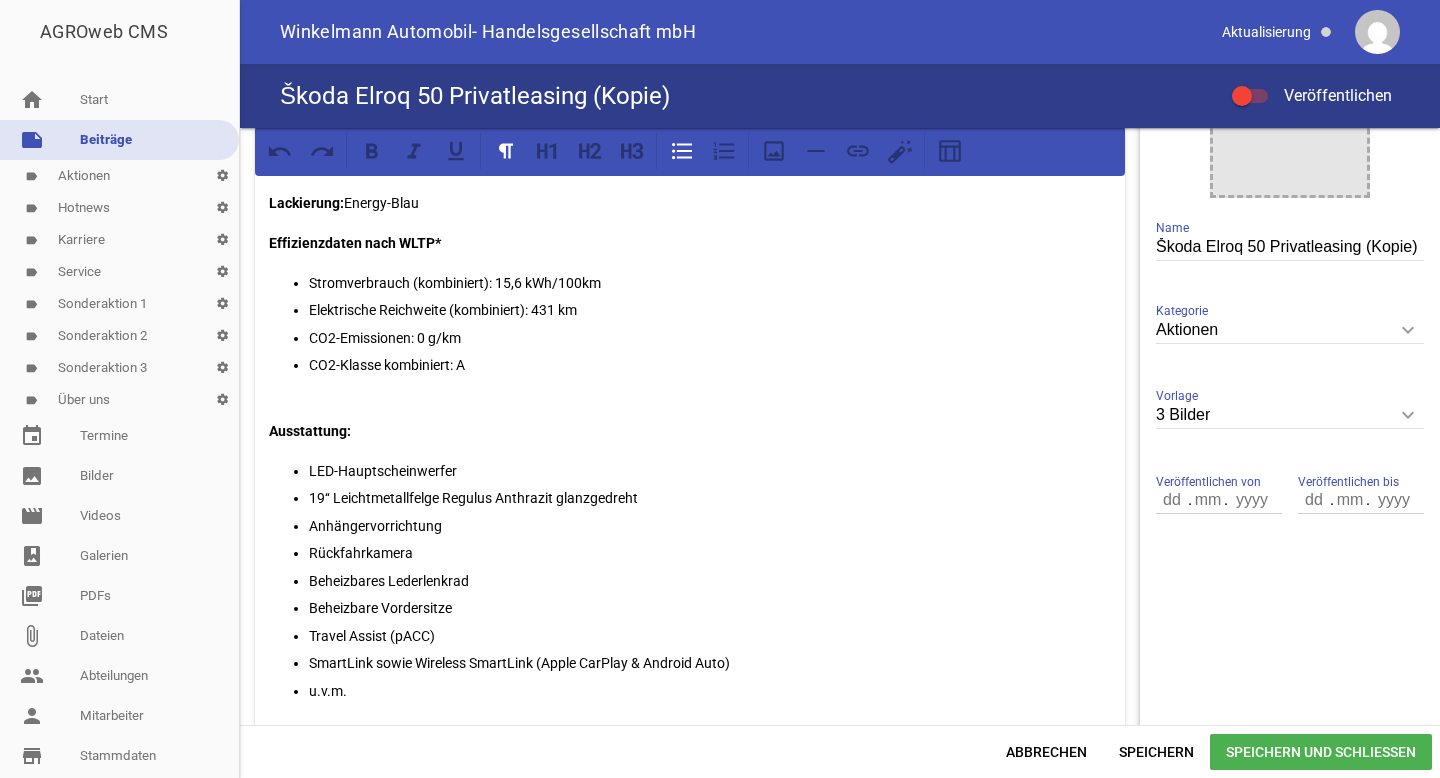click on "Škoda Elroq 50 Privatleasing (Kopie)" at bounding box center [1290, 247] 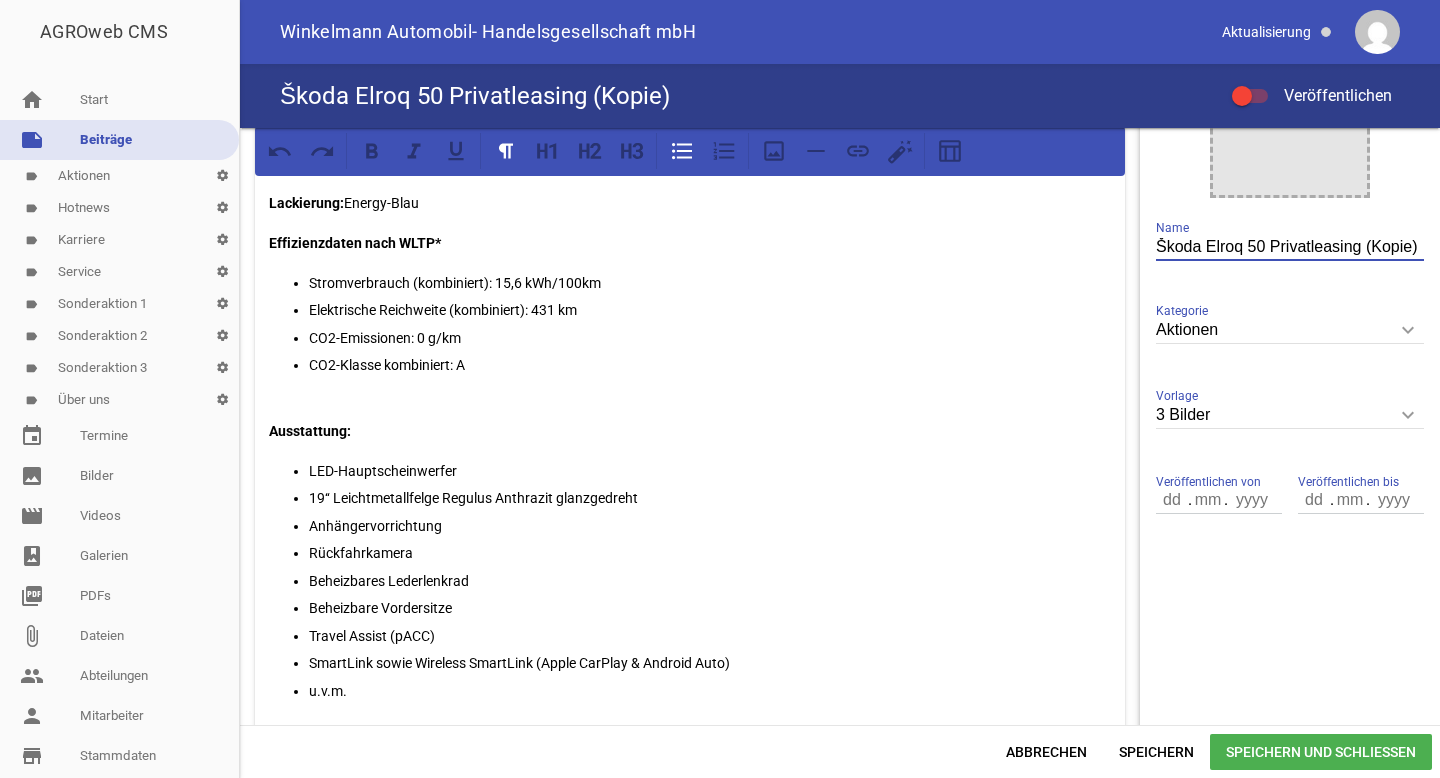click on "Škoda Elroq 50 Privatleasing (Kopie)" at bounding box center (1290, 247) 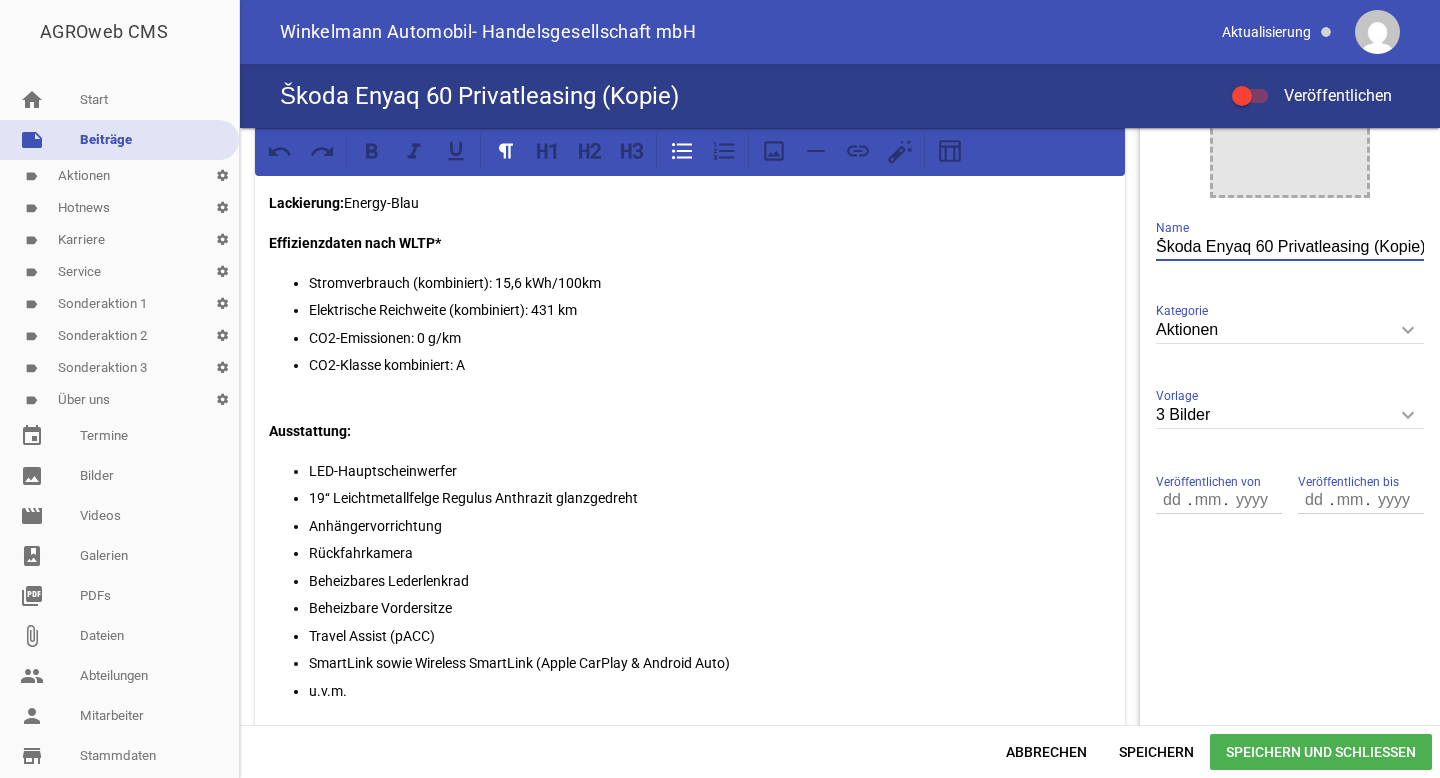 drag, startPoint x: 1360, startPoint y: 250, endPoint x: 1439, endPoint y: 249, distance: 79.00633 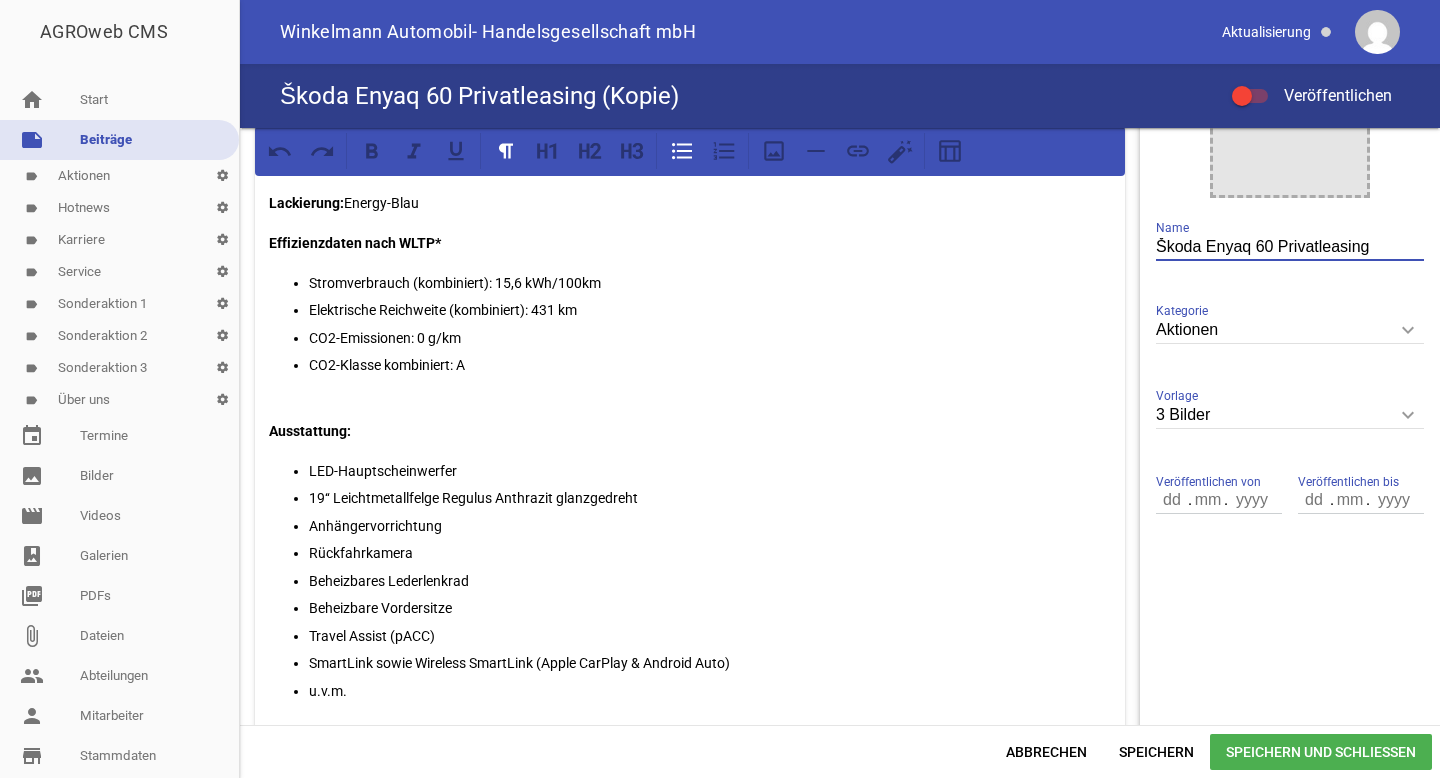 scroll, scrollTop: 0, scrollLeft: 0, axis: both 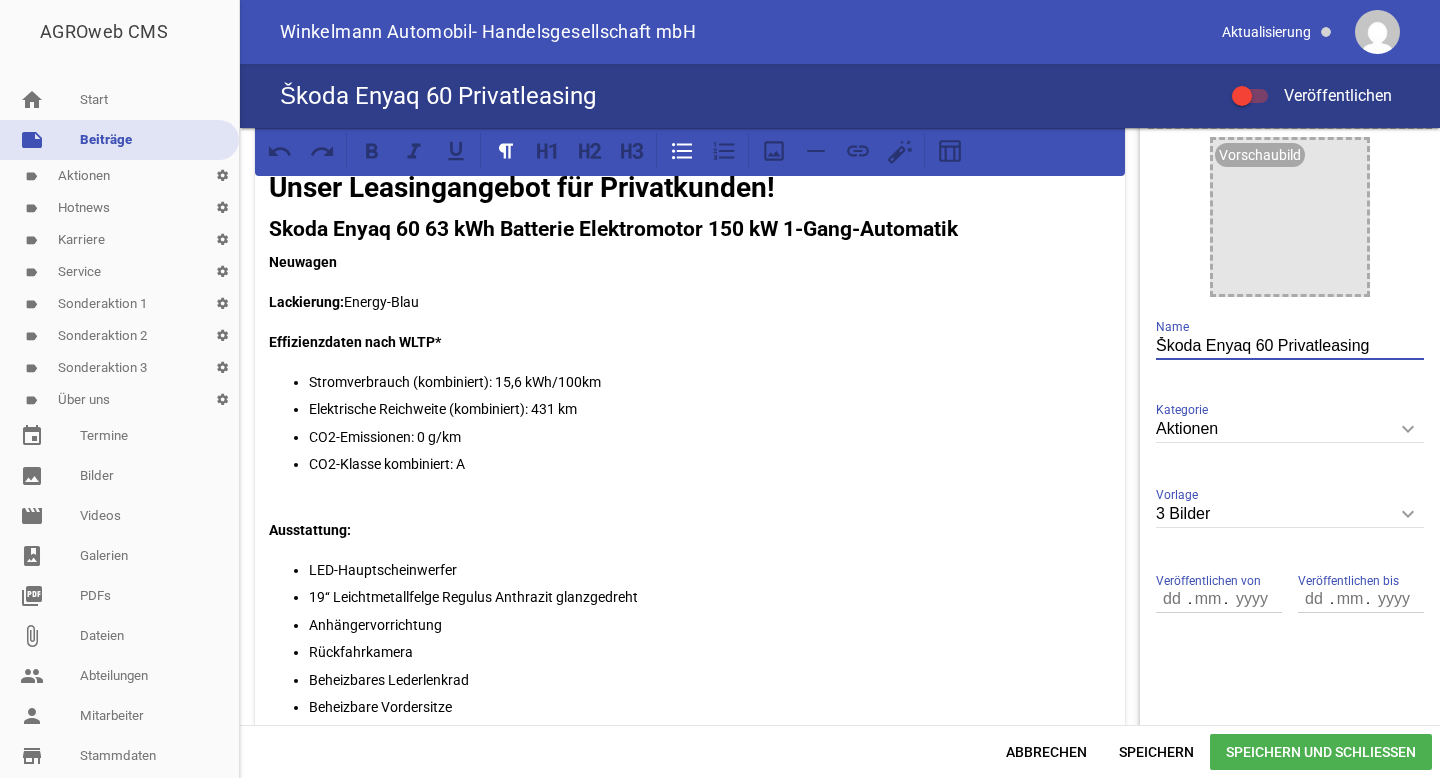 type on "Škoda Enyaq 60 Privatleasing" 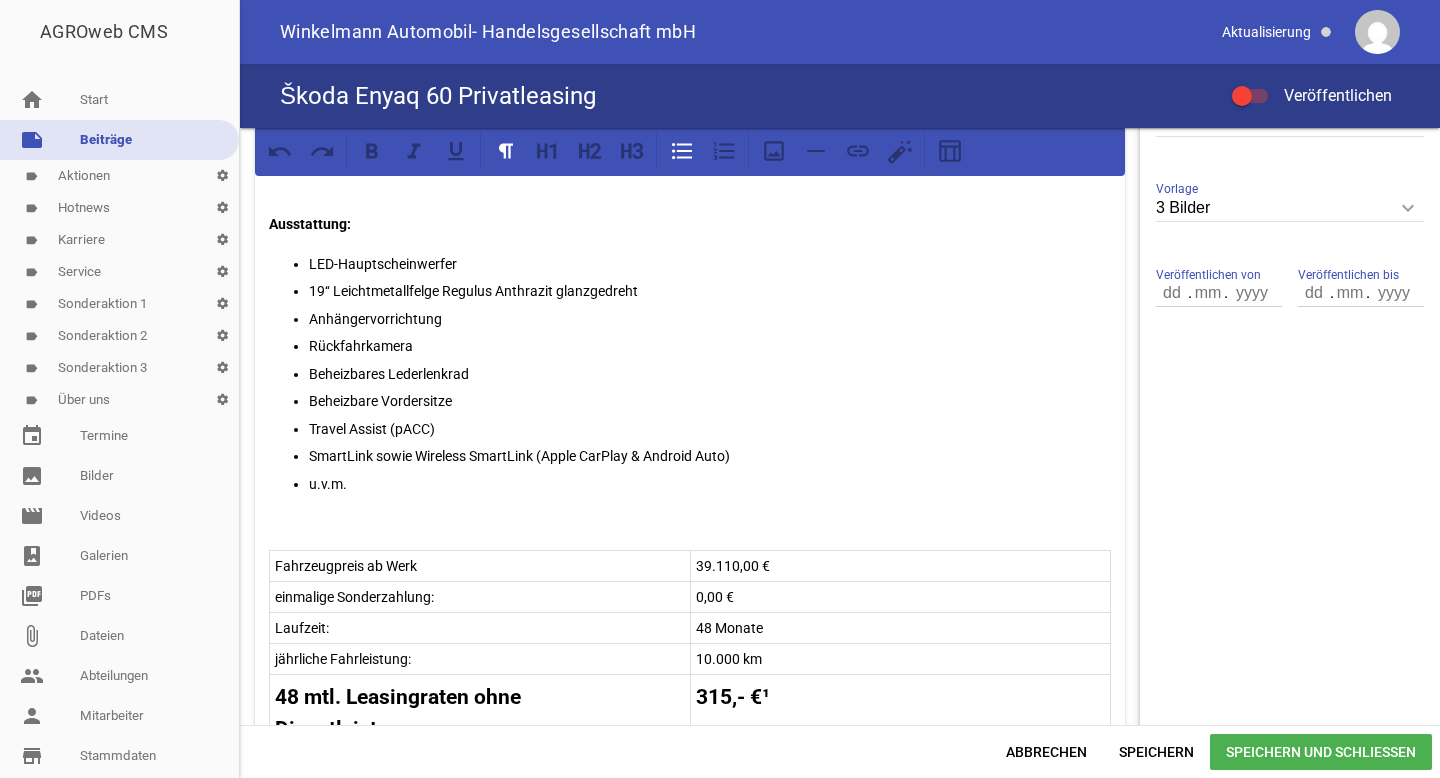 scroll, scrollTop: 533, scrollLeft: 0, axis: vertical 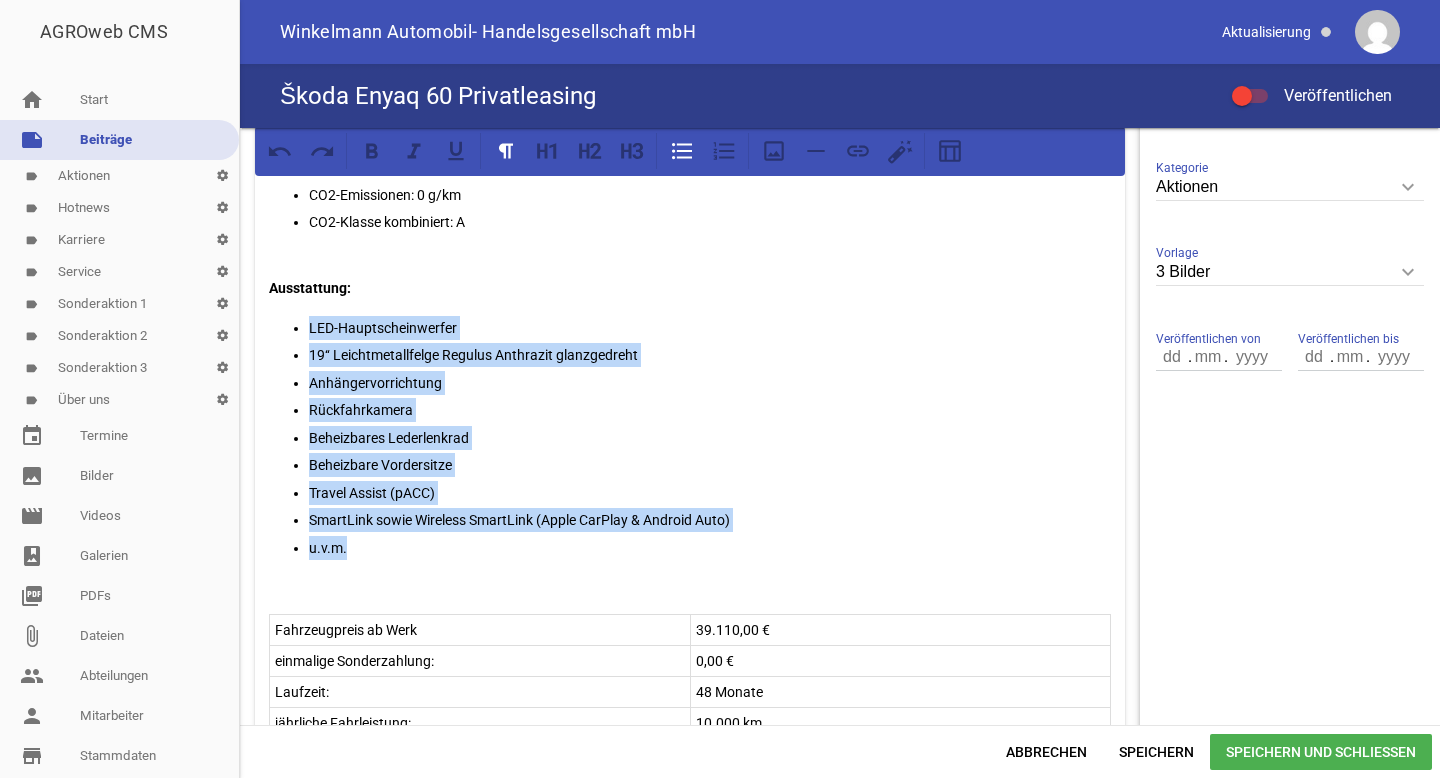 drag, startPoint x: 373, startPoint y: 546, endPoint x: 302, endPoint y: 330, distance: 227.36974 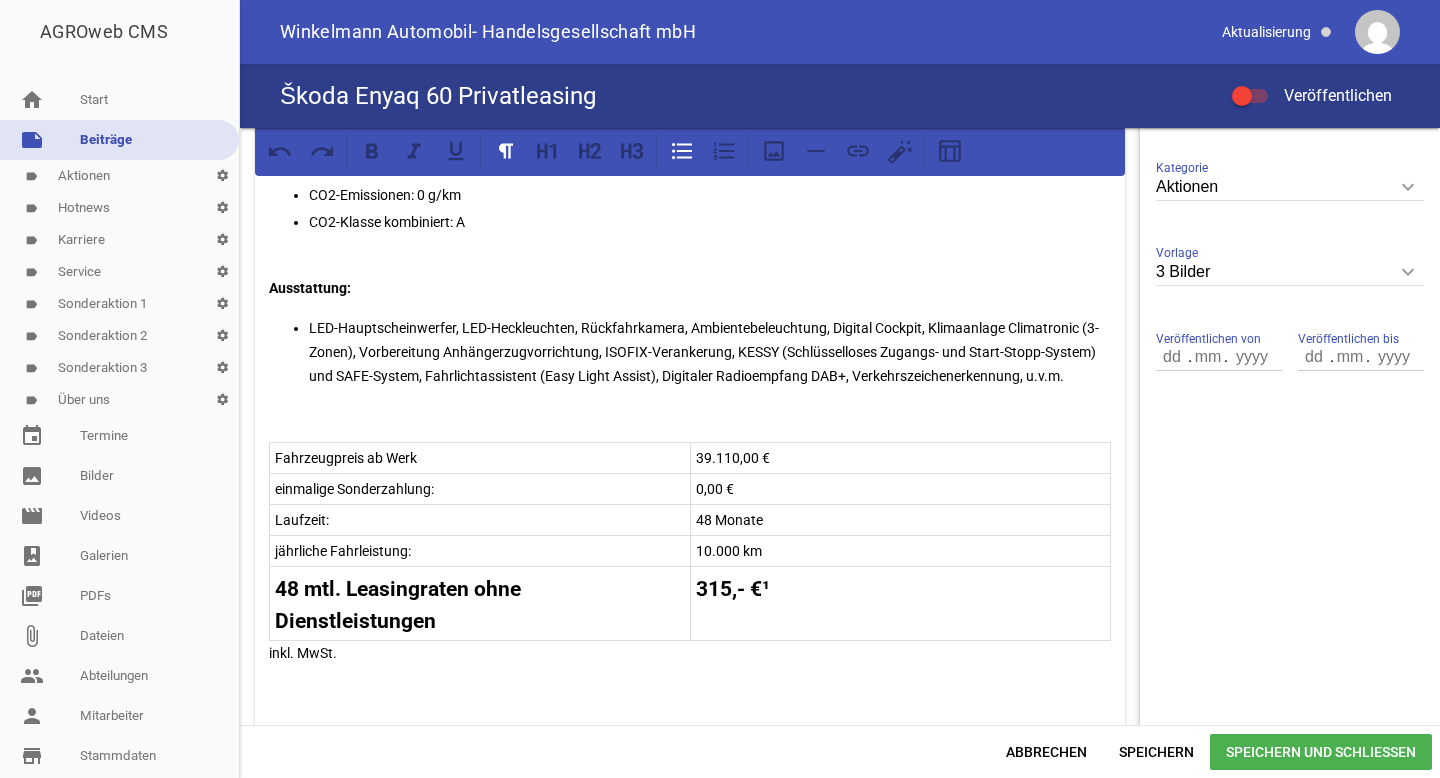 click on "LED-Hauptscheinwerfer, LED-Heckleuchten, Rückfahrkamera, Ambientebeleuchtung, Digital Cockpit, Klimaanlage Climatronic (3-Zonen), Vorbereitung Anhängerzugvorrichtung, ISOFIX-Verankerung, KESSY (Schlüsselloses Zugangs- und Start-Stopp-System) und SAFE-System, Fahrlichtassistent (Easy Light Assist), Digitaler Radioempfang DAB+, Verkehrszeichenerkennung, u.v.m." at bounding box center (710, 352) 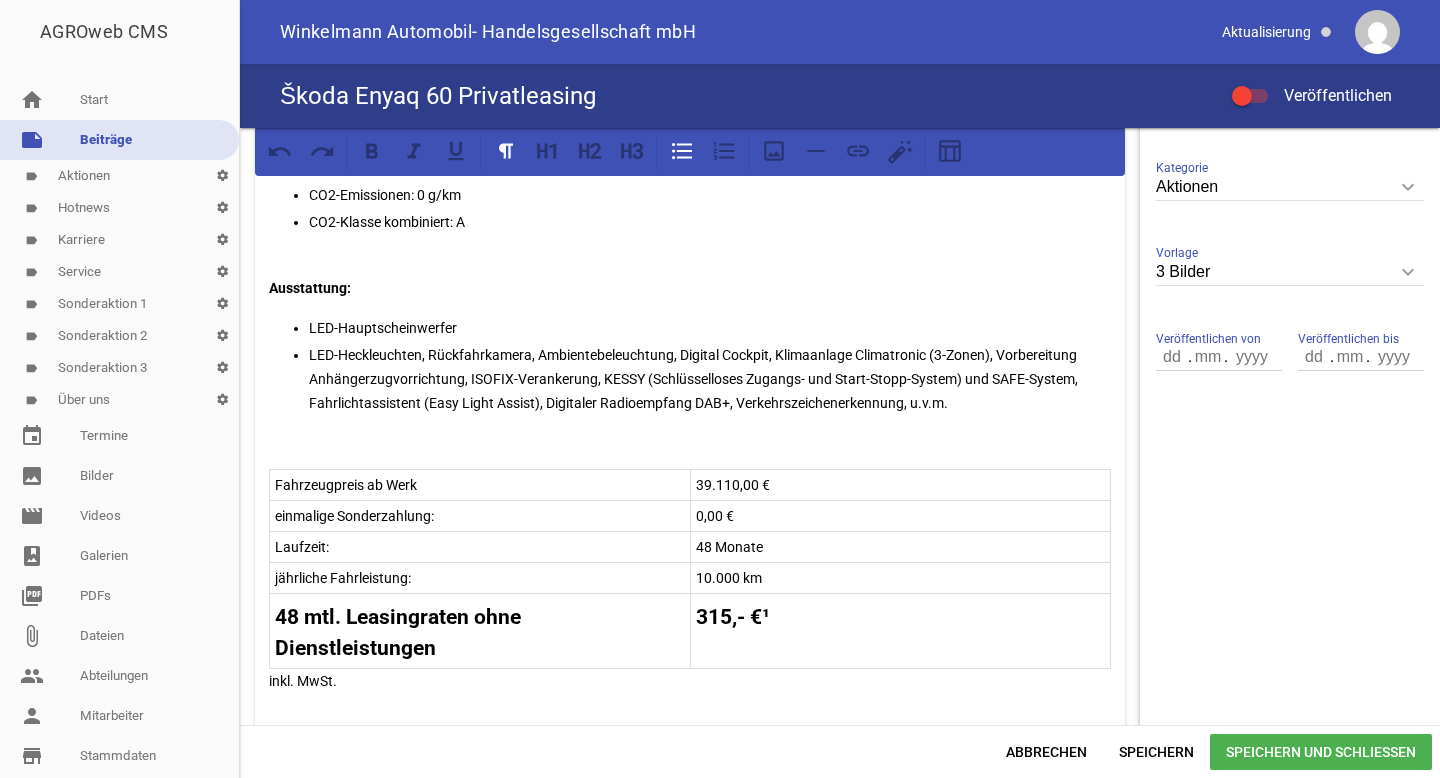 click on "LED-Heckleuchten, Rückfahrkamera, Ambientebeleuchtung, Digital Cockpit, Klimaanlage Climatronic (3-Zonen), Vorbereitung Anhängerzugvorrichtung, ISOFIX-Verankerung, KESSY (Schlüsselloses Zugangs- und Start-Stopp-System) und SAFE-System, Fahrlichtassistent (Easy Light Assist), Digitaler Radioempfang DAB+, Verkehrszeichenerkennung, u.v.m." at bounding box center [710, 379] 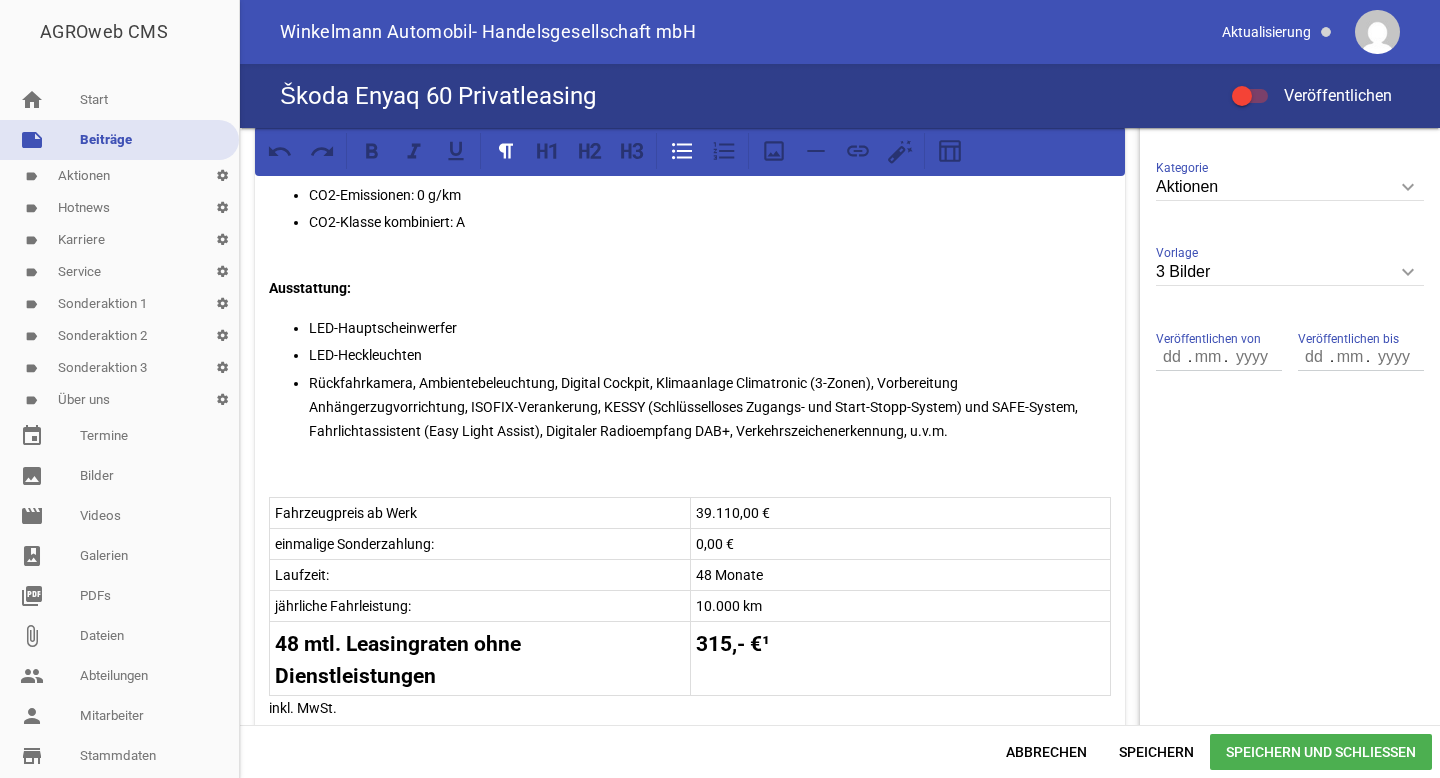 click on "Rückfahrkamera, Ambientebeleuchtung, Digital Cockpit, Klimaanlage Climatronic (3-Zonen), Vorbereitung Anhängerzugvorrichtung, ISOFIX-Verankerung, KESSY (Schlüsselloses Zugangs- und Start-Stopp-System) und SAFE-System, Fahrlichtassistent (Easy Light Assist), Digitaler Radioempfang DAB+, Verkehrszeichenerkennung, u.v.m." at bounding box center (710, 407) 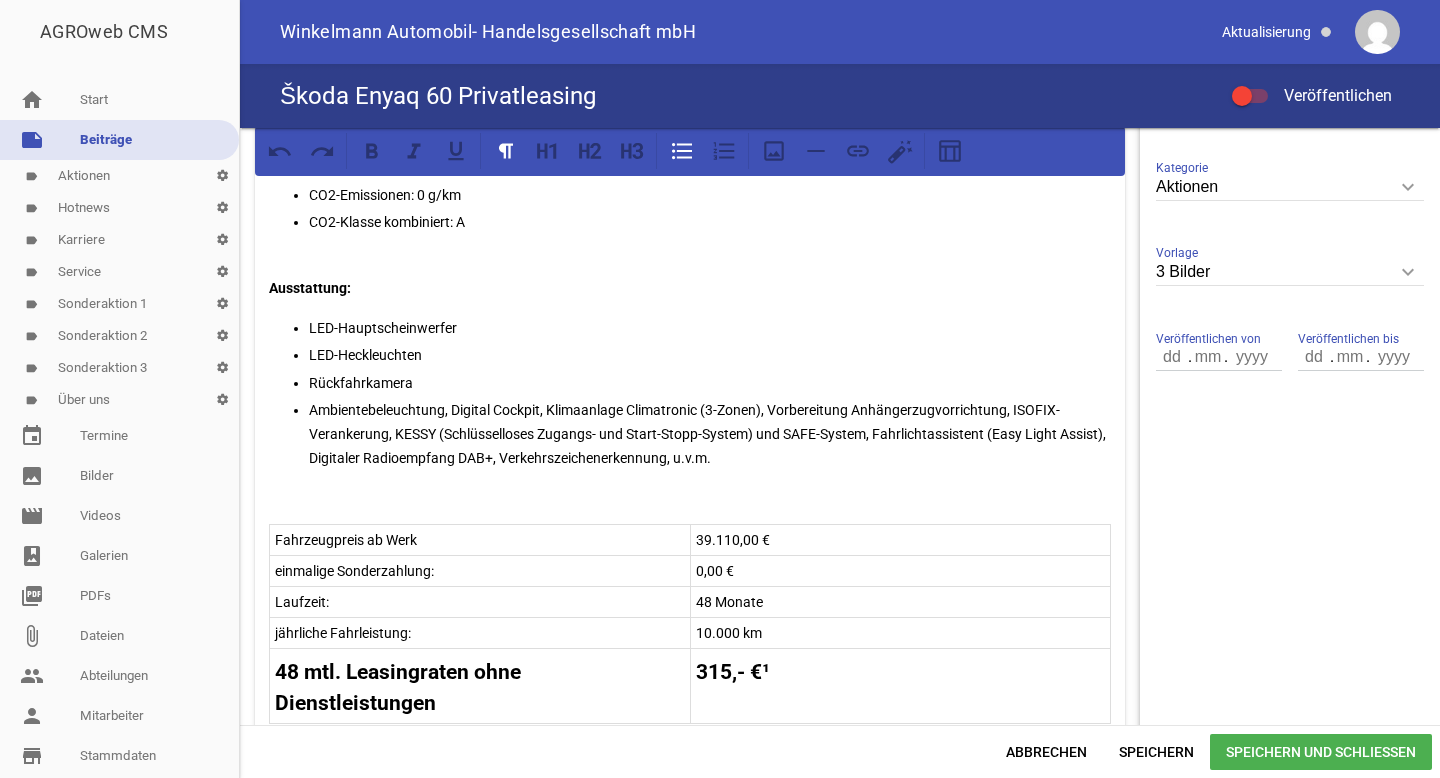 click on "Ambientebeleuchtung, Digital Cockpit, Klimaanlage Climatronic (3-Zonen), Vorbereitung Anhängerzugvorrichtung, ISOFIX-Verankerung, KESSY (Schlüsselloses Zugangs- und Start-Stopp-System) und SAFE-System, Fahrlichtassistent (Easy Light Assist), Digitaler Radioempfang DAB+, Verkehrszeichenerkennung, u.v.m." at bounding box center [710, 434] 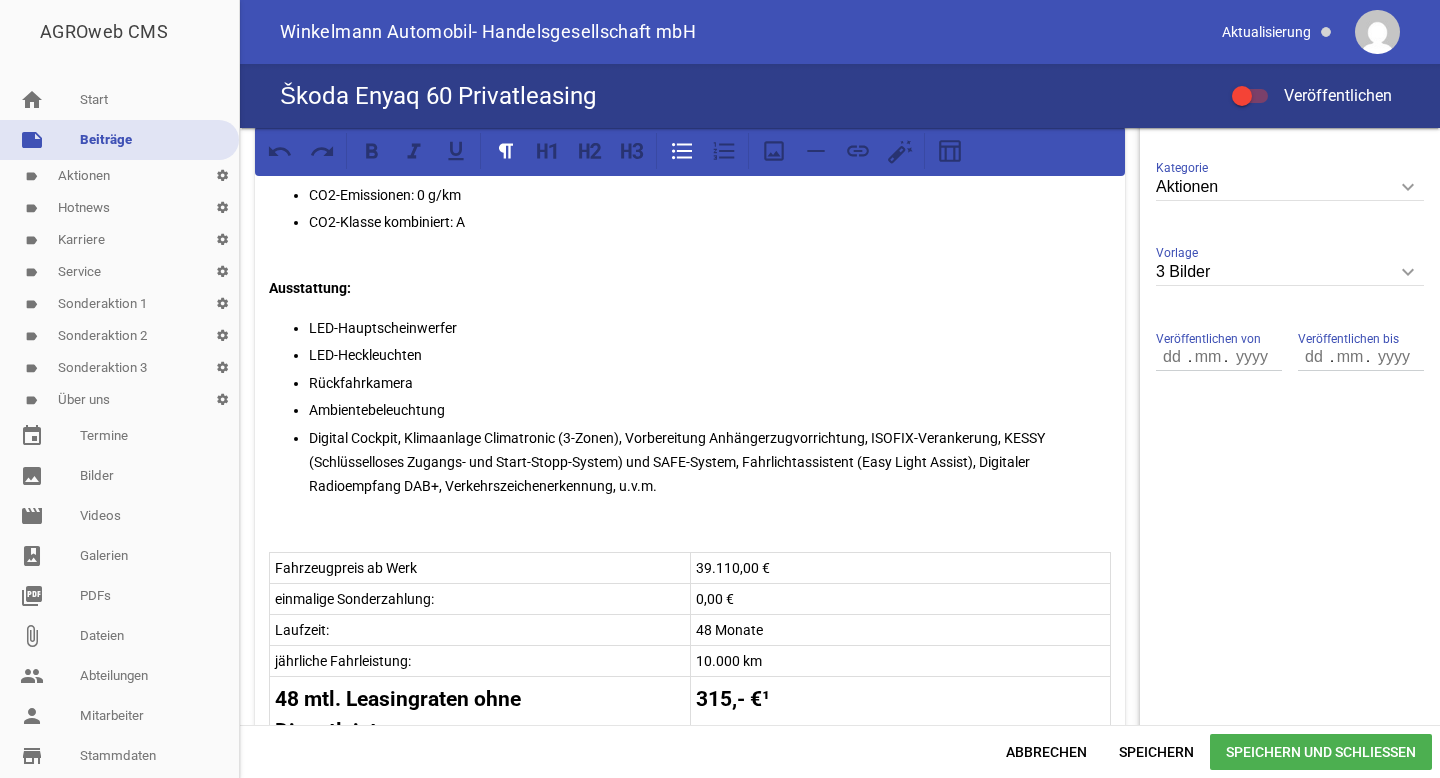 click on "Digital Cockpit, Klimaanlage Climatronic (3-Zonen), Vorbereitung Anhängerzugvorrichtung, ISOFIX-Verankerung, KESSY (Schlüsselloses Zugangs- und Start-Stopp-System) und SAFE-System, Fahrlichtassistent (Easy Light Assist), Digitaler Radioempfang DAB+, Verkehrszeichenerkennung, u.v.m." at bounding box center [710, 462] 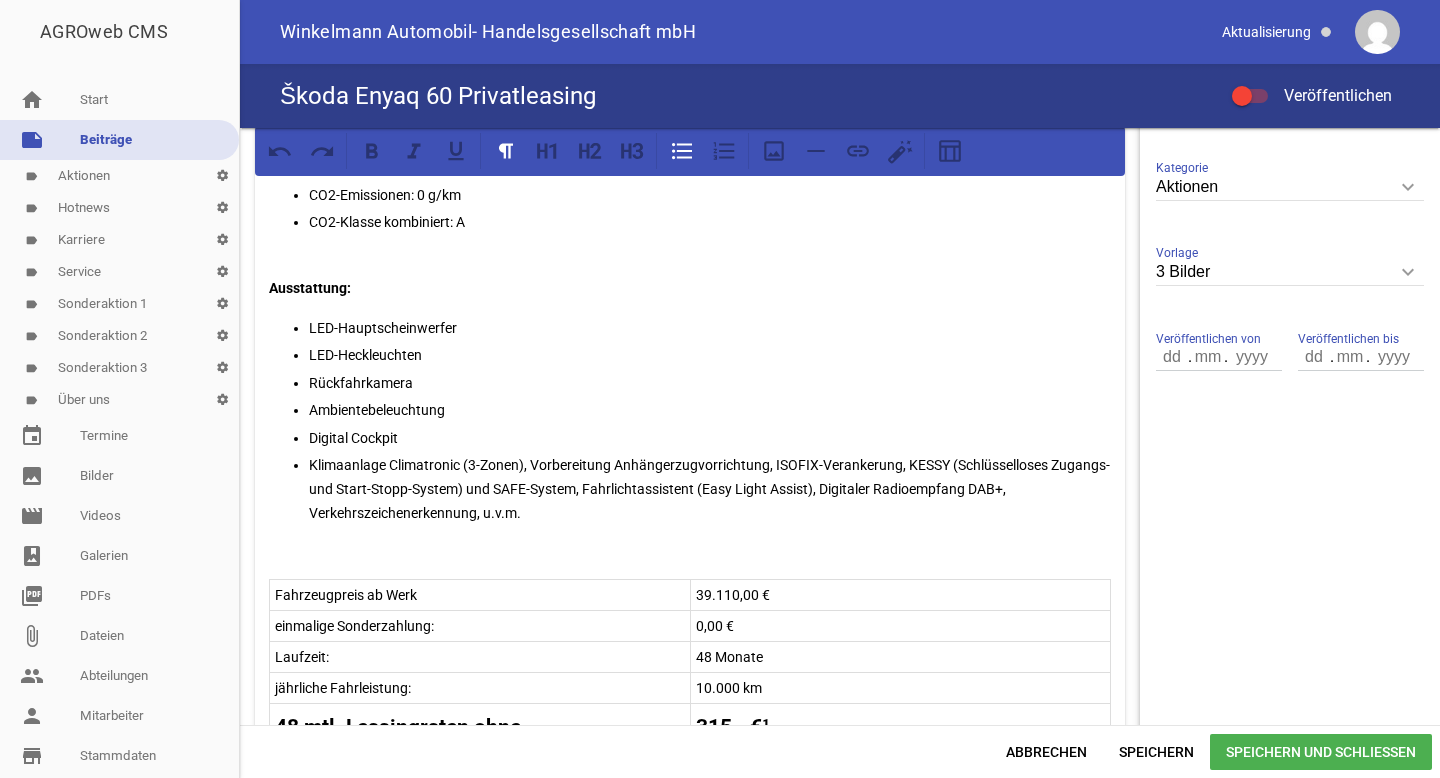 click on "Klimaanlage Climatronic (3-Zonen), Vorbereitung Anhängerzugvorrichtung, ISOFIX-Verankerung, KESSY (Schlüsselloses Zugangs- und Start-Stopp-System) und SAFE-System, Fahrlichtassistent (Easy Light Assist), Digitaler Radioempfang DAB+, Verkehrszeichenerkennung, u.v.m." at bounding box center [710, 489] 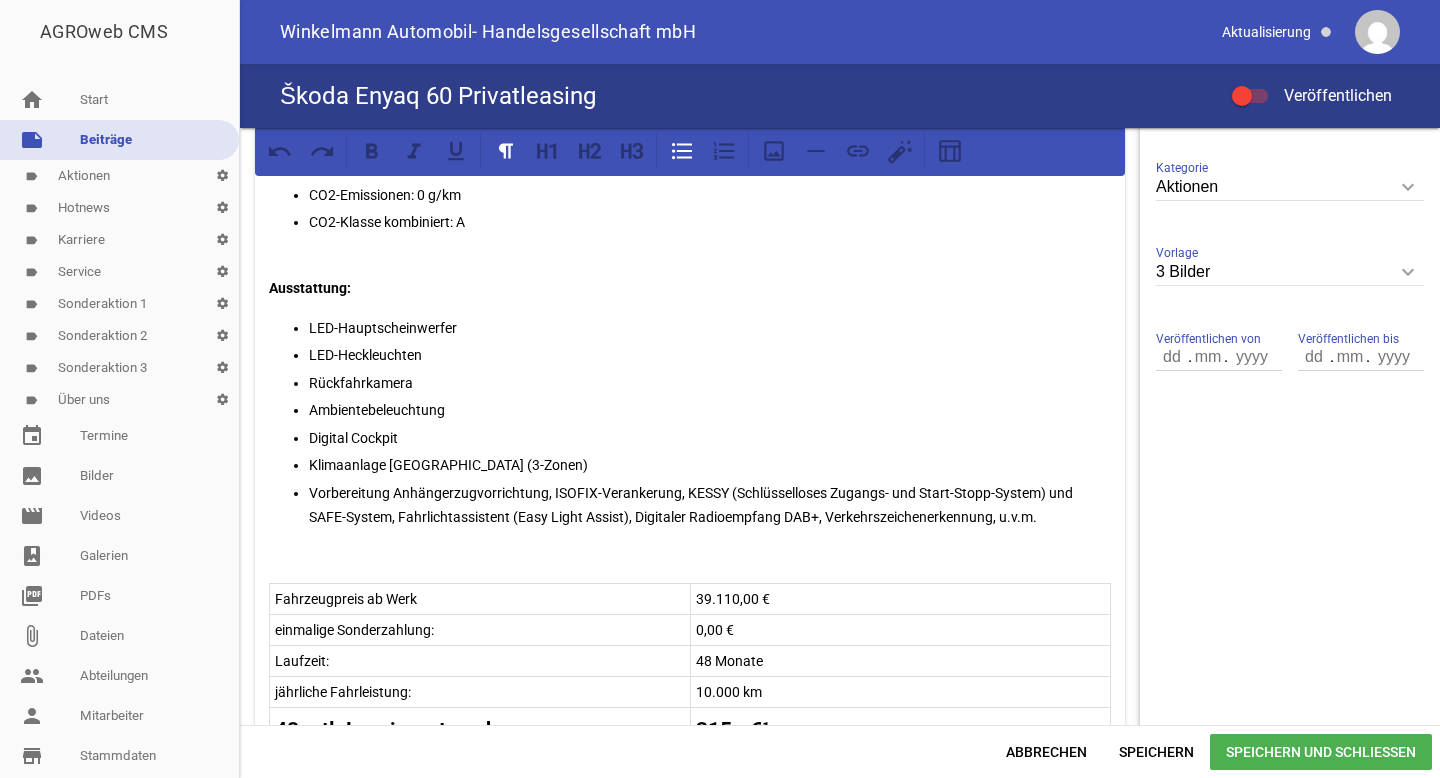 click on "Vorbereitung Anhängerzugvorrichtung, ISOFIX-Verankerung, KESSY (Schlüsselloses Zugangs- und Start-Stopp-System) und SAFE-System, Fahrlichtassistent (Easy Light Assist), Digitaler Radioempfang DAB+, Verkehrszeichenerkennung, u.v.m." at bounding box center [710, 505] 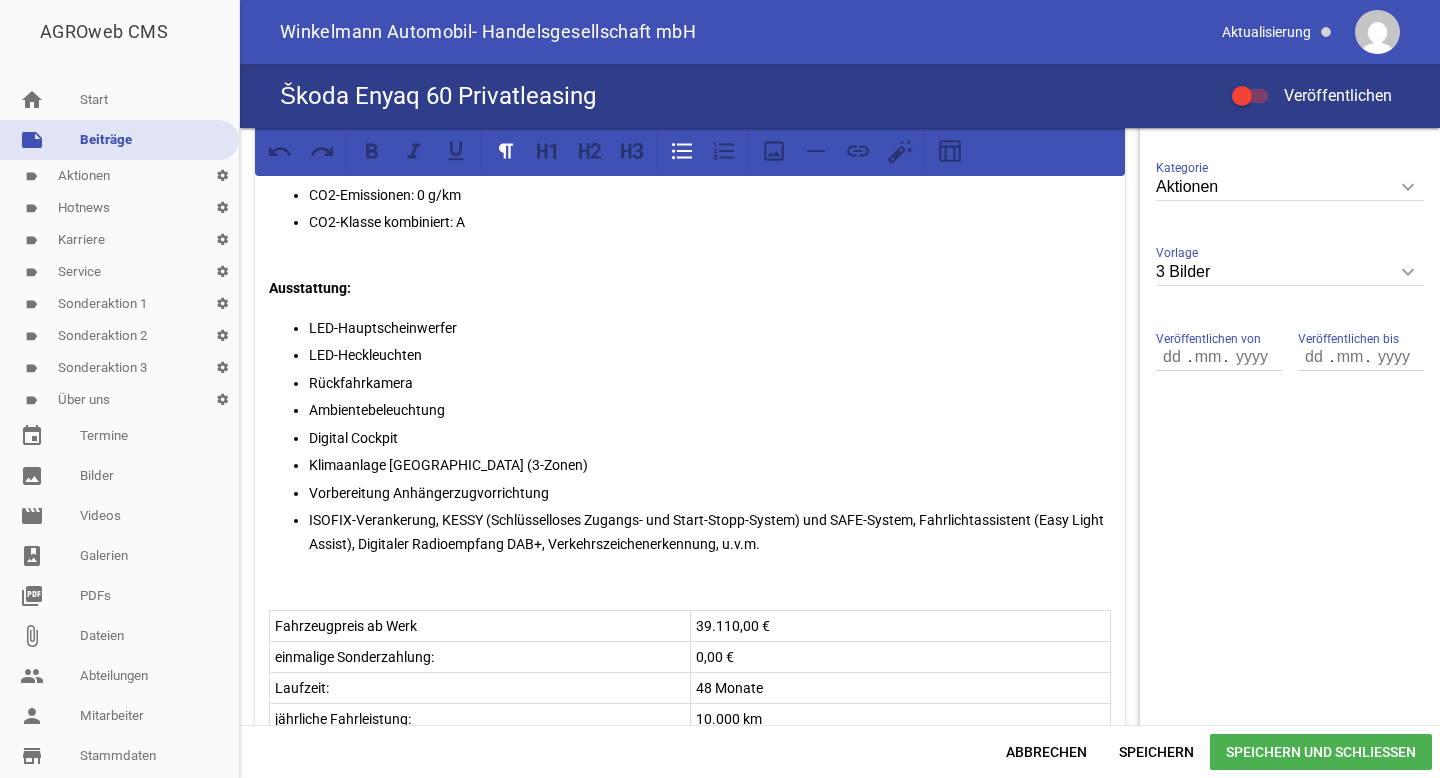 click on "ISOFIX-Verankerung, KESSY (Schlüsselloses Zugangs- und Start-Stopp-System) und SAFE-System, Fahrlichtassistent (Easy Light Assist), Digitaler Radioempfang DAB+, Verkehrszeichenerkennung, u.v.m." at bounding box center (710, 532) 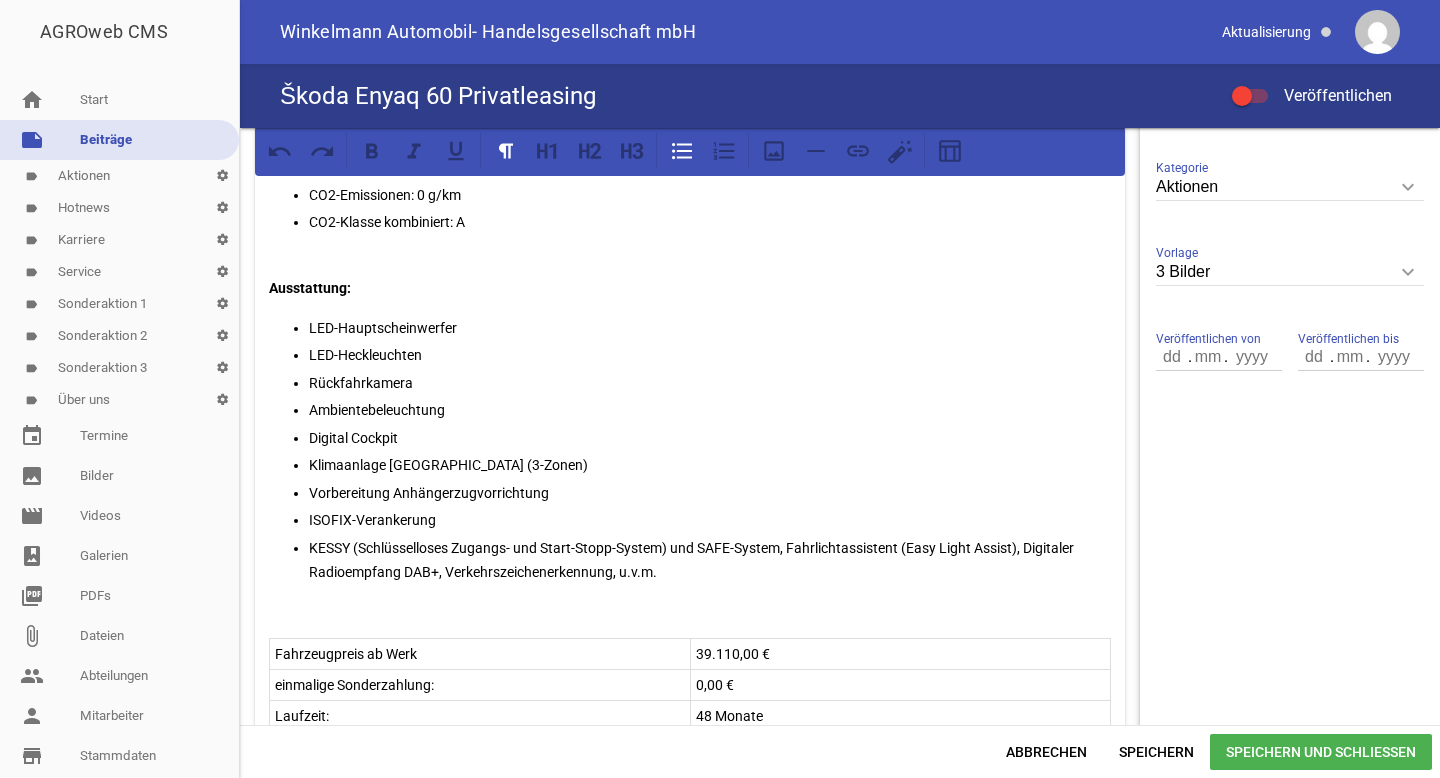 click on "KESSY (Schlüsselloses Zugangs- und Start-Stopp-System) und SAFE-System, Fahrlichtassistent (Easy Light Assist), Digitaler Radioempfang DAB+, Verkehrszeichenerkennung, u.v.m." at bounding box center (710, 560) 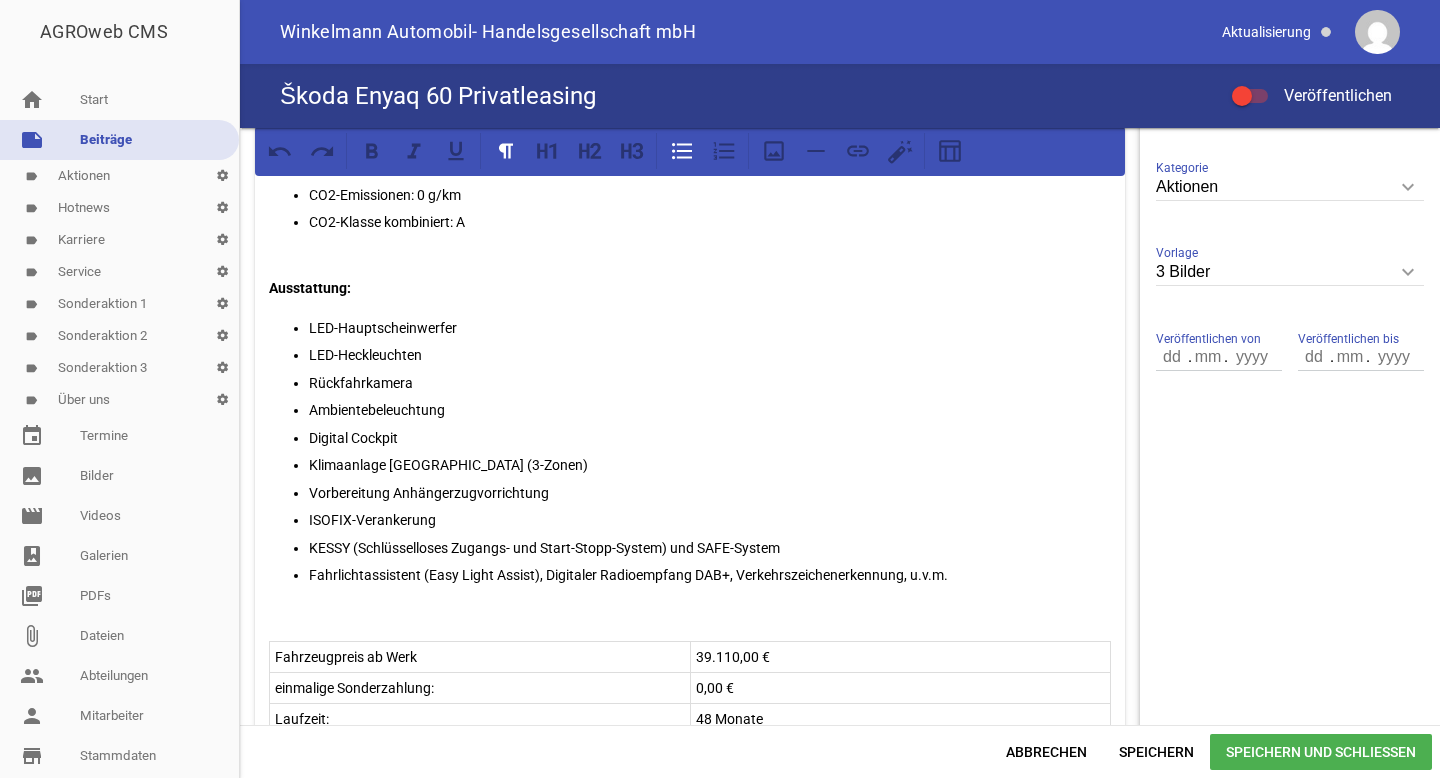 click on "Fahrlichtassistent (Easy Light Assist), Digitaler Radioempfang DAB+, Verkehrszeichenerkennung, u.v.m." at bounding box center [710, 575] 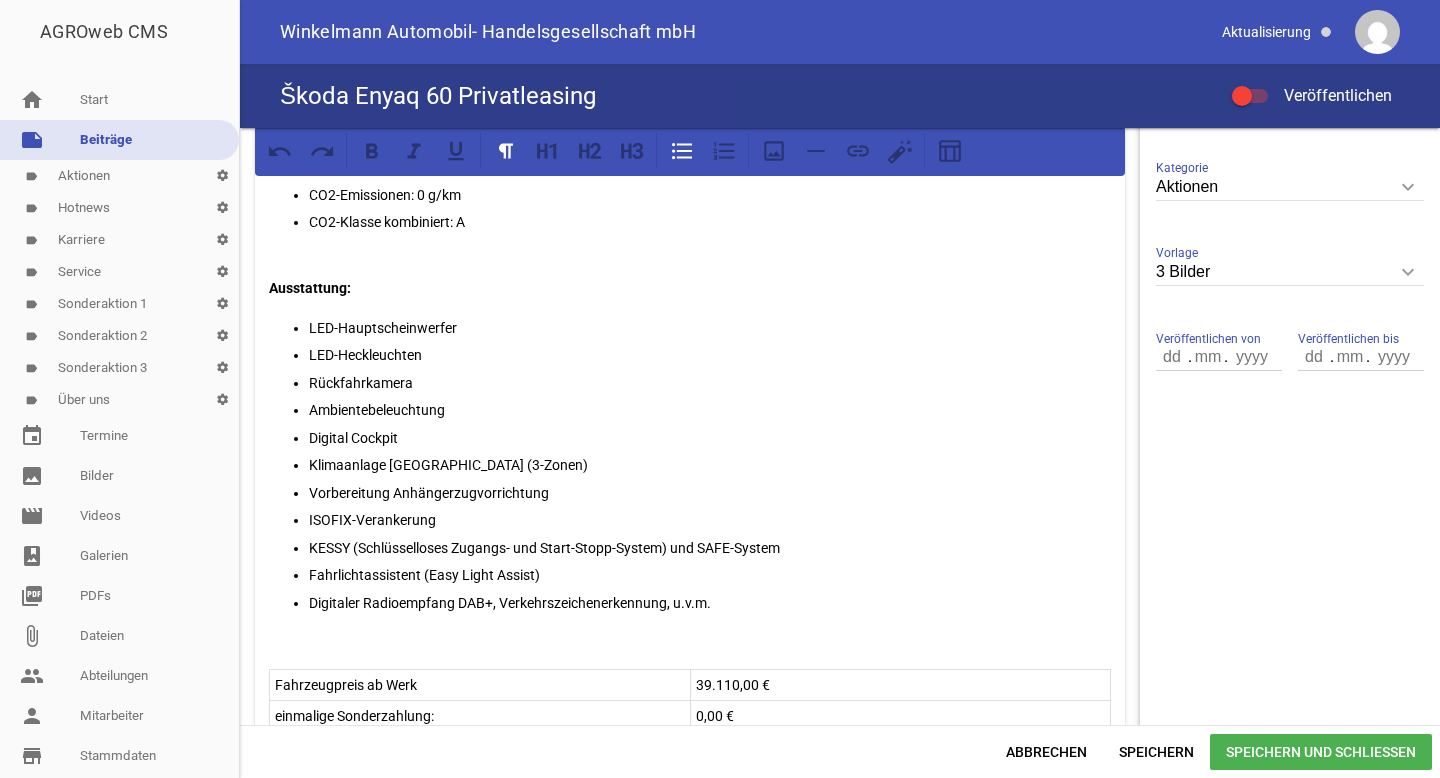 click on "Digitaler Radioempfang DAB+, Verkehrszeichenerkennung, u.v.m." at bounding box center [710, 603] 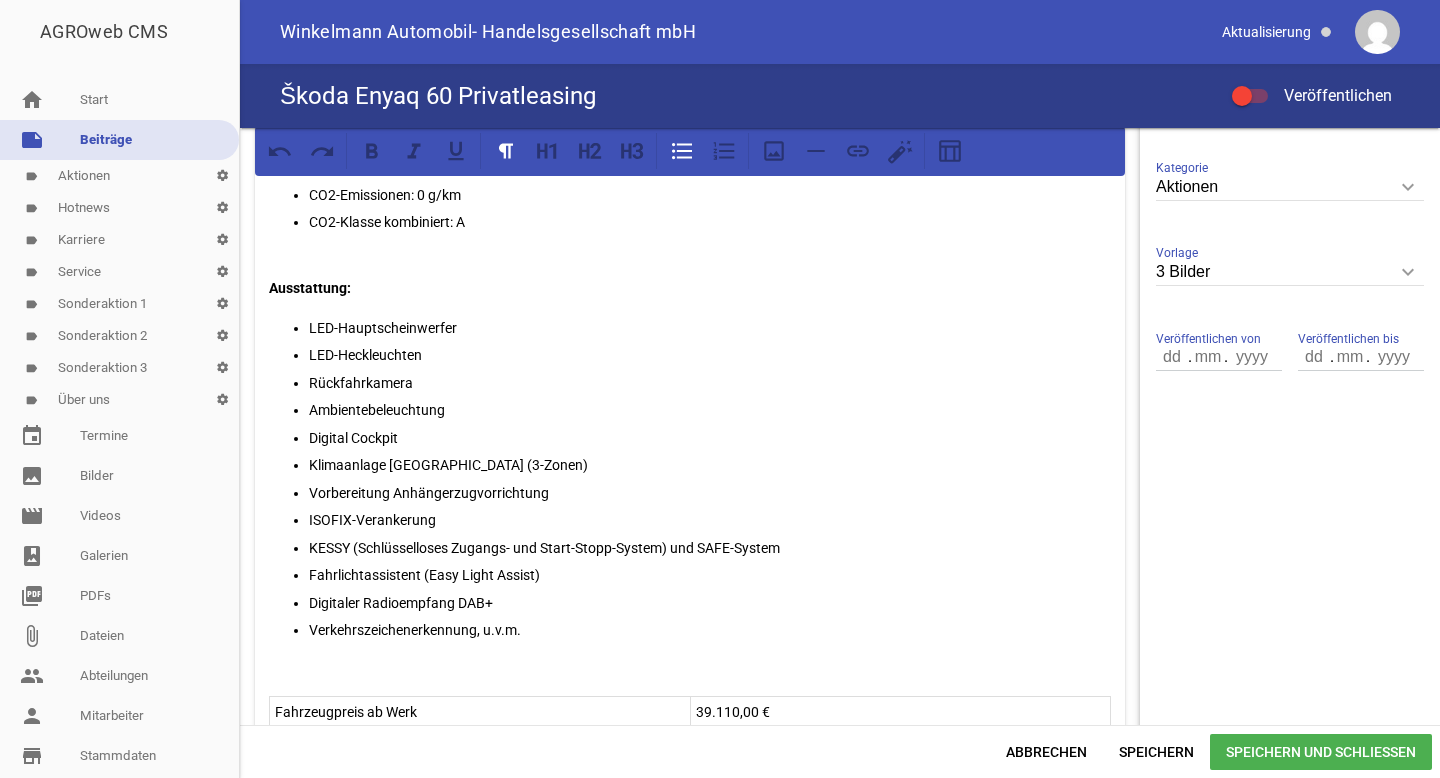 click on "Verkehrszeichenerkennung, u.v.m." at bounding box center [710, 630] 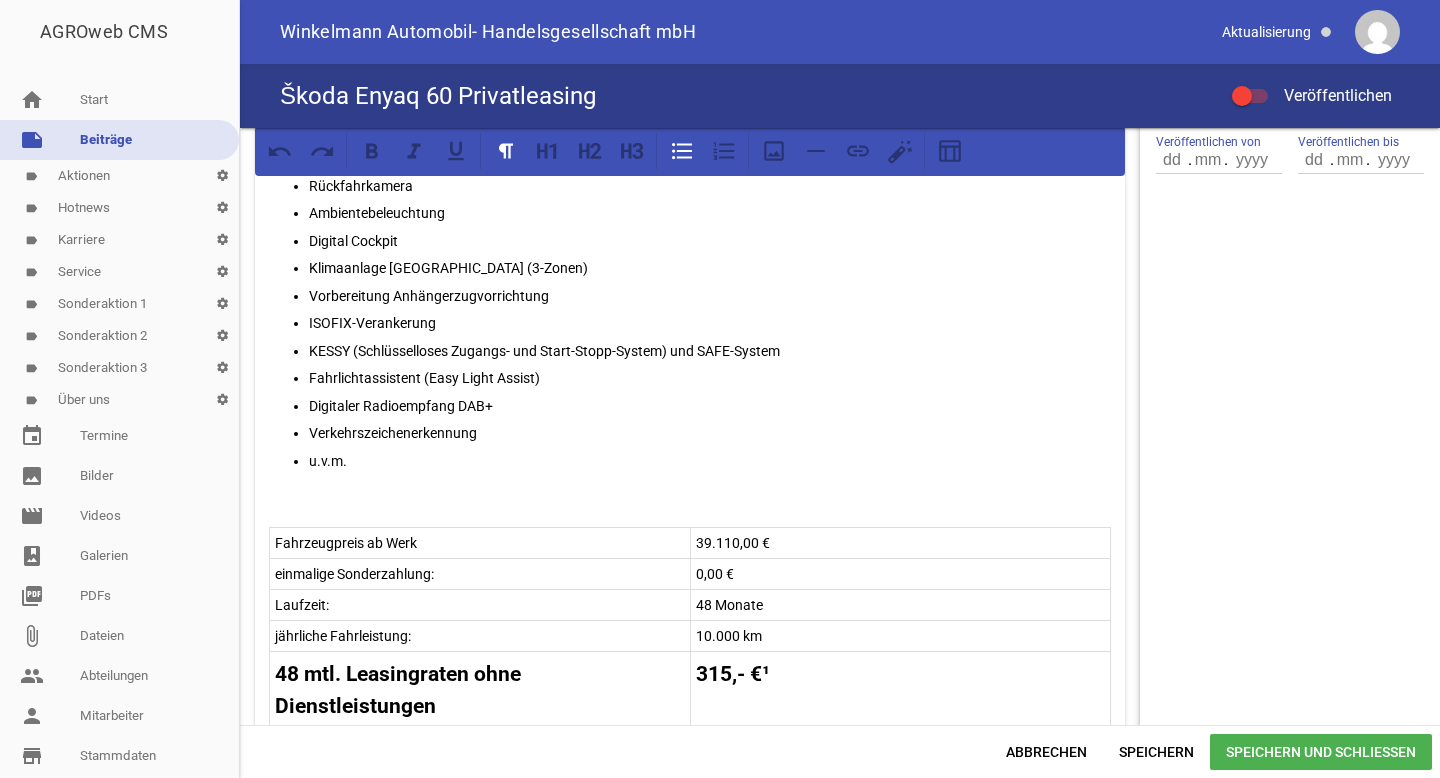 click on "Fahrzeugpreis ab Werk 39.110,00 €" at bounding box center [690, 542] 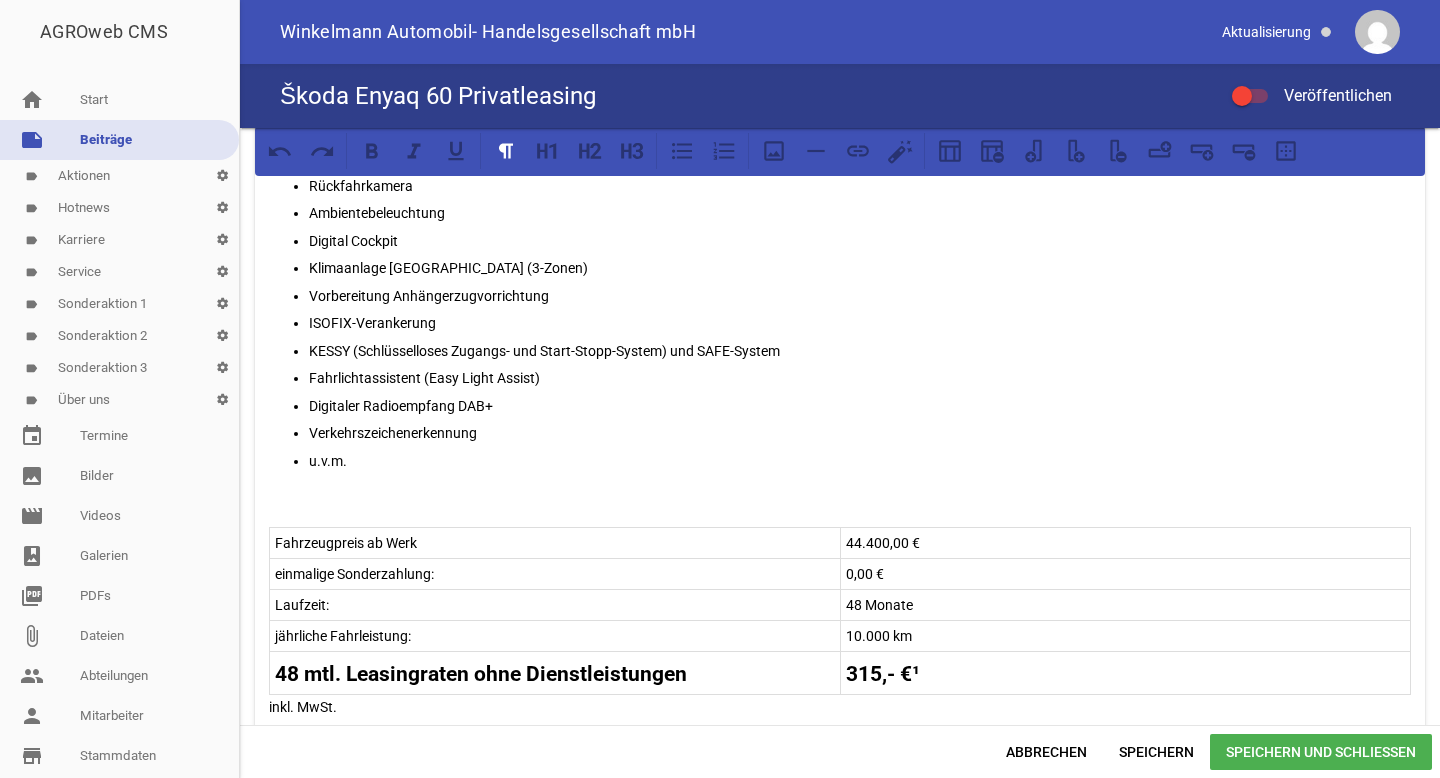click on "315,- €¹" at bounding box center [883, 674] 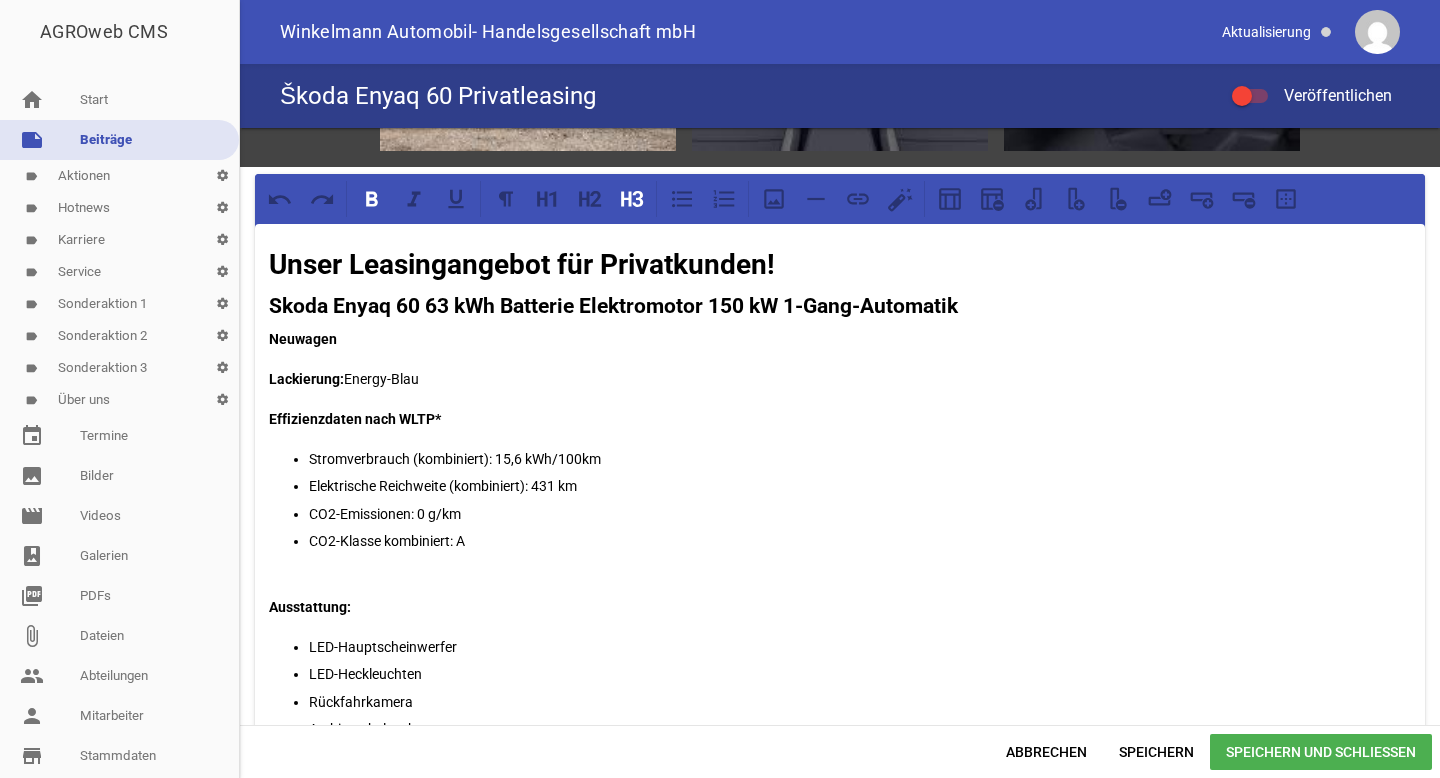 scroll, scrollTop: 0, scrollLeft: 0, axis: both 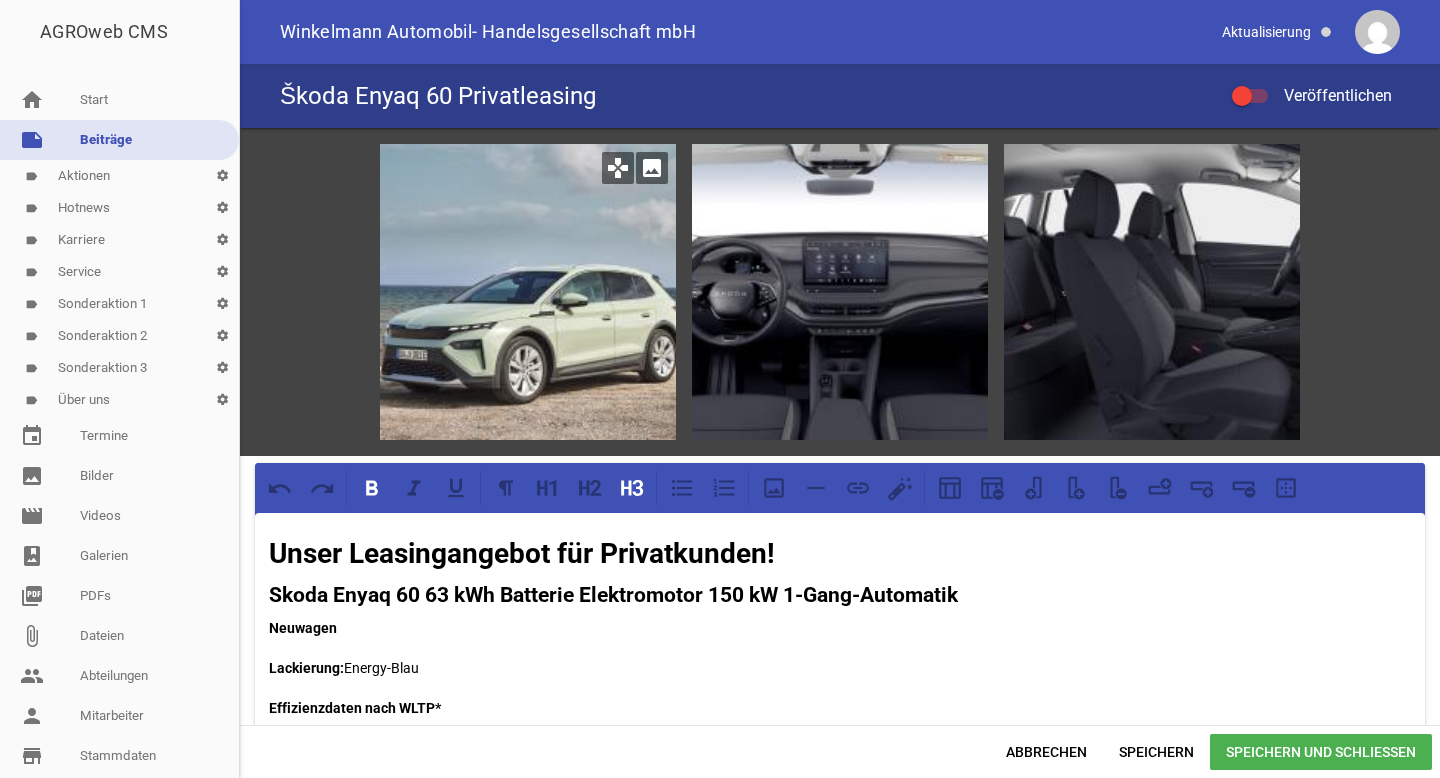 click on "image" at bounding box center [652, 168] 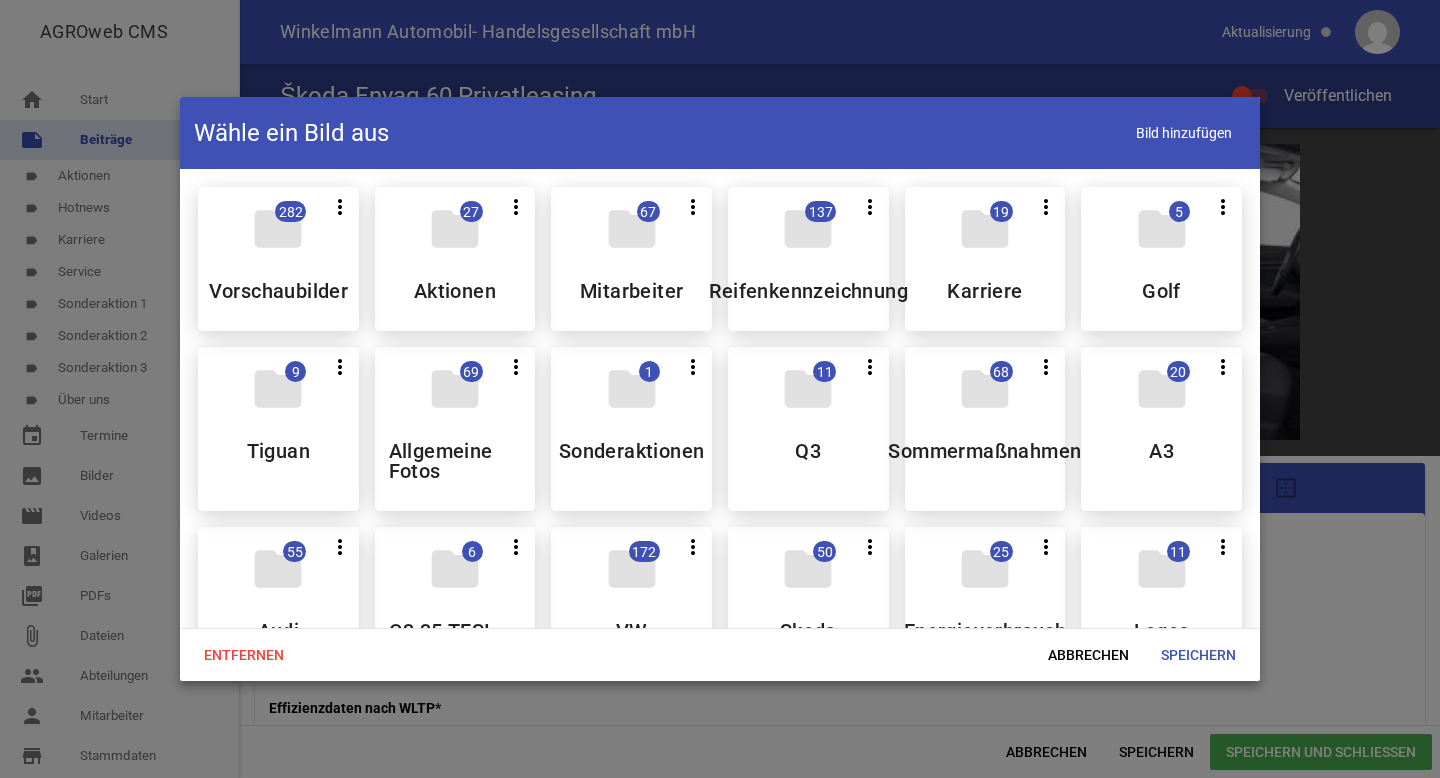 scroll, scrollTop: 128, scrollLeft: 0, axis: vertical 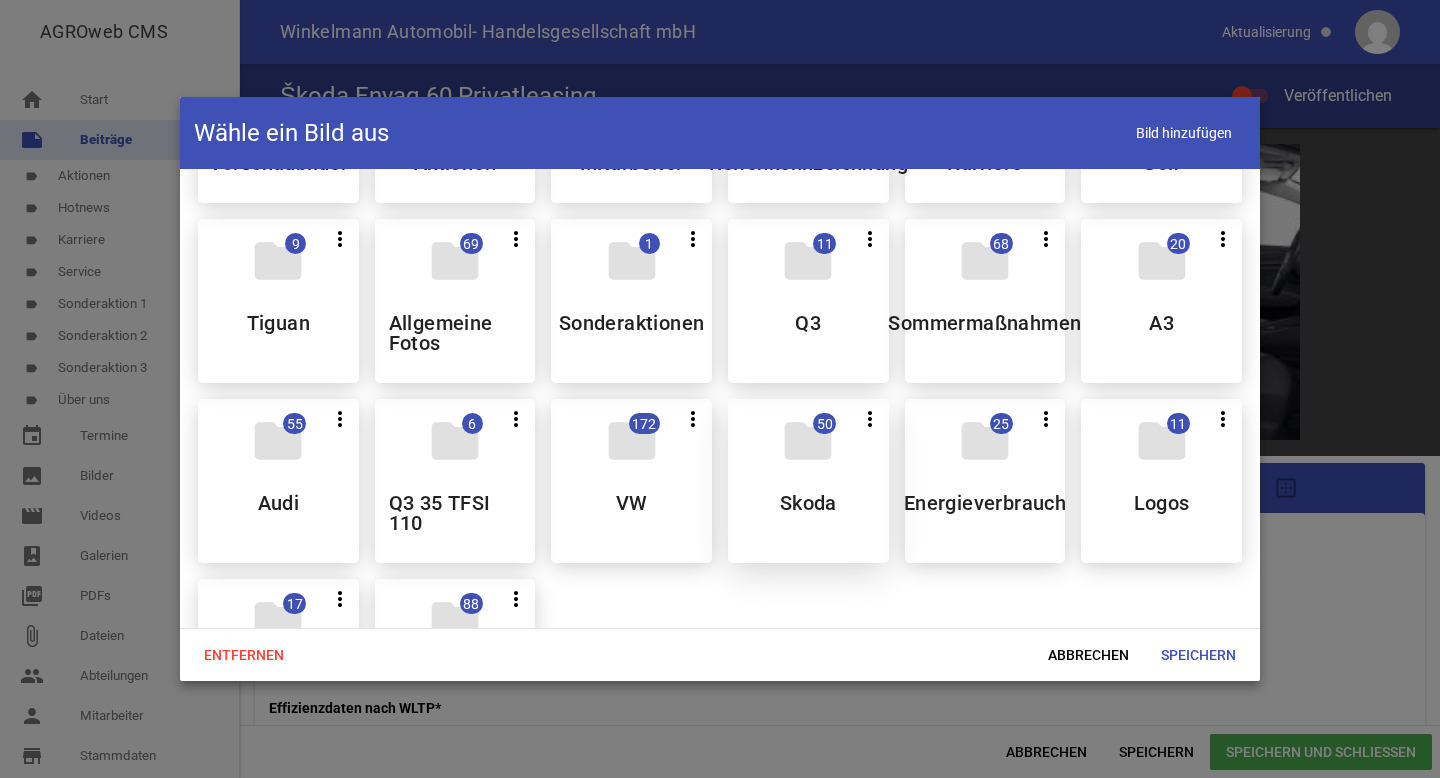 click on "Skoda" at bounding box center [808, 503] 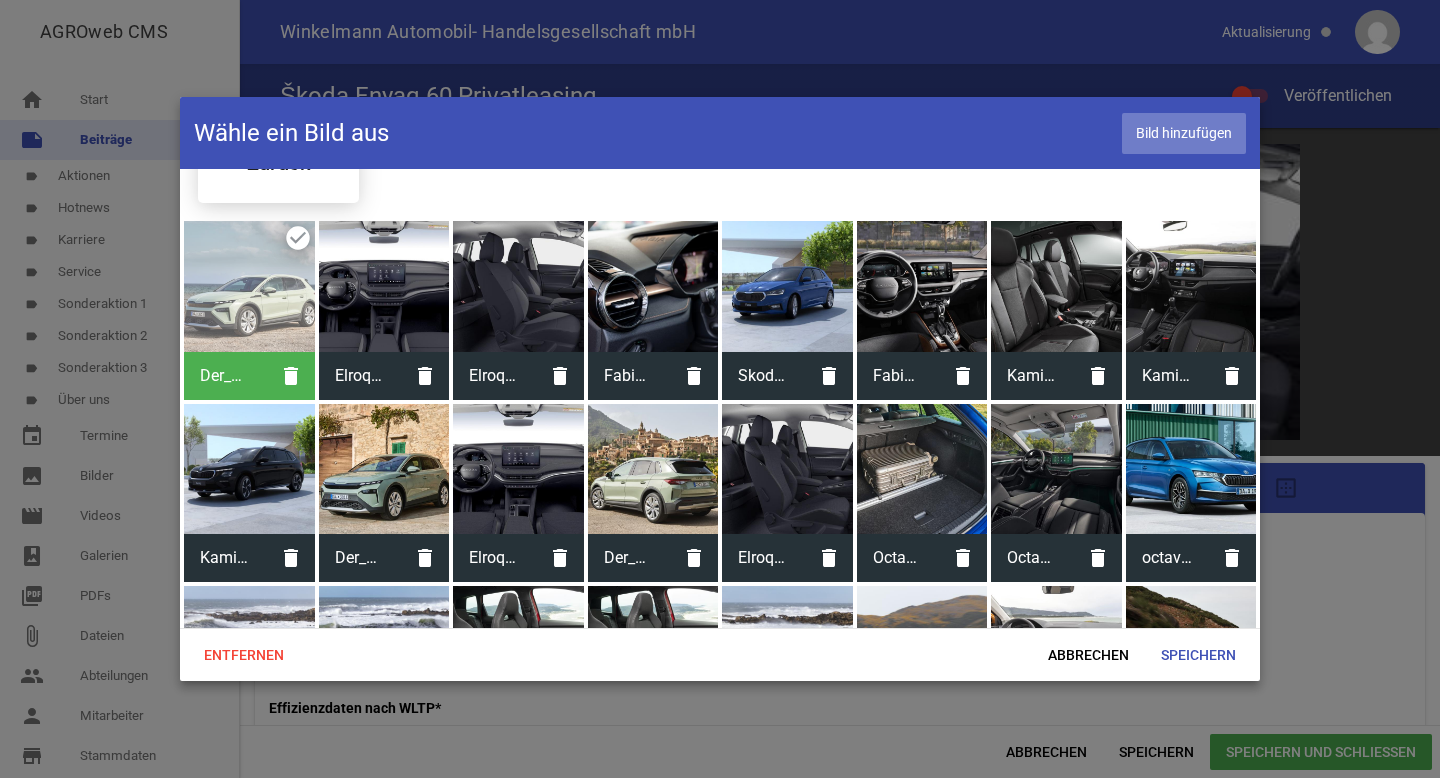 click on "Bild hinzufügen" at bounding box center [1184, 133] 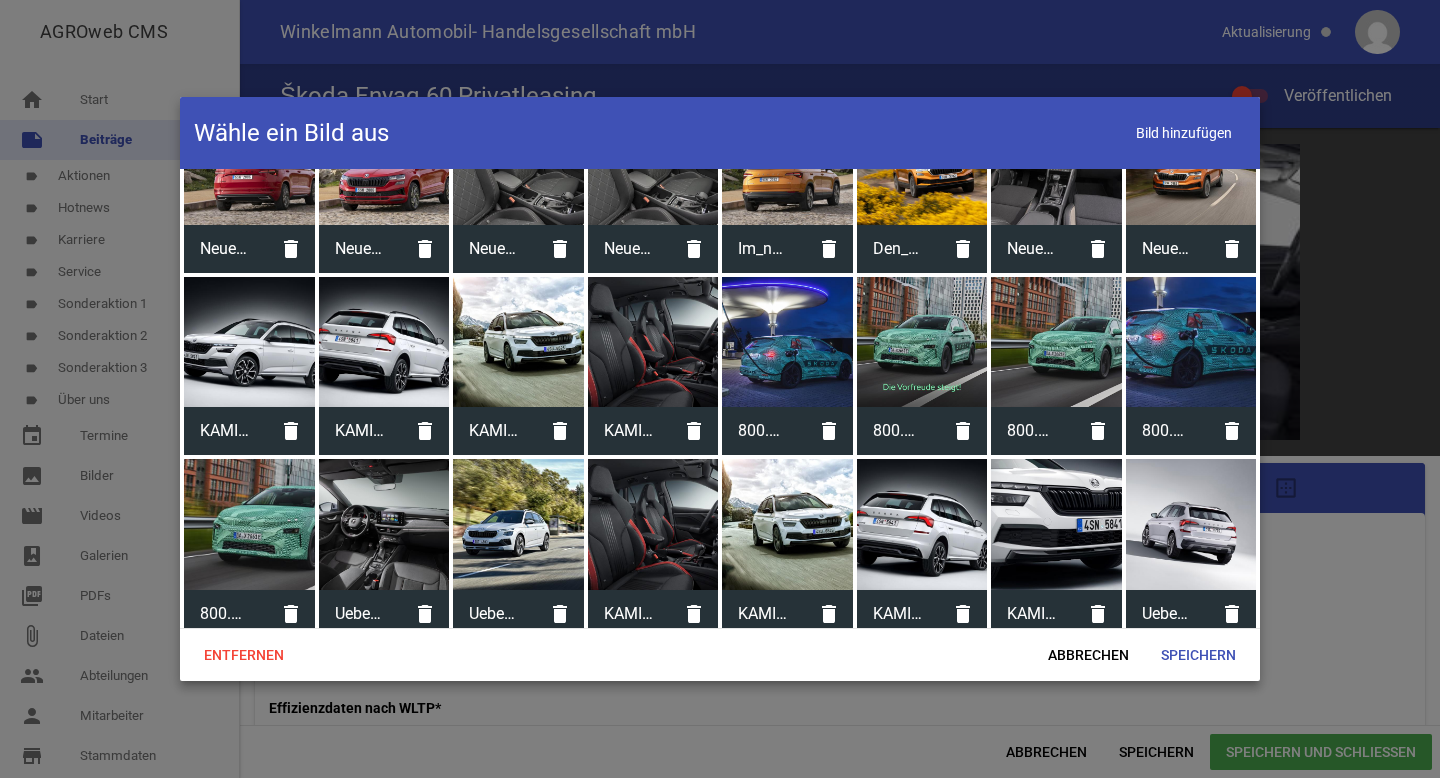 scroll, scrollTop: 990, scrollLeft: 0, axis: vertical 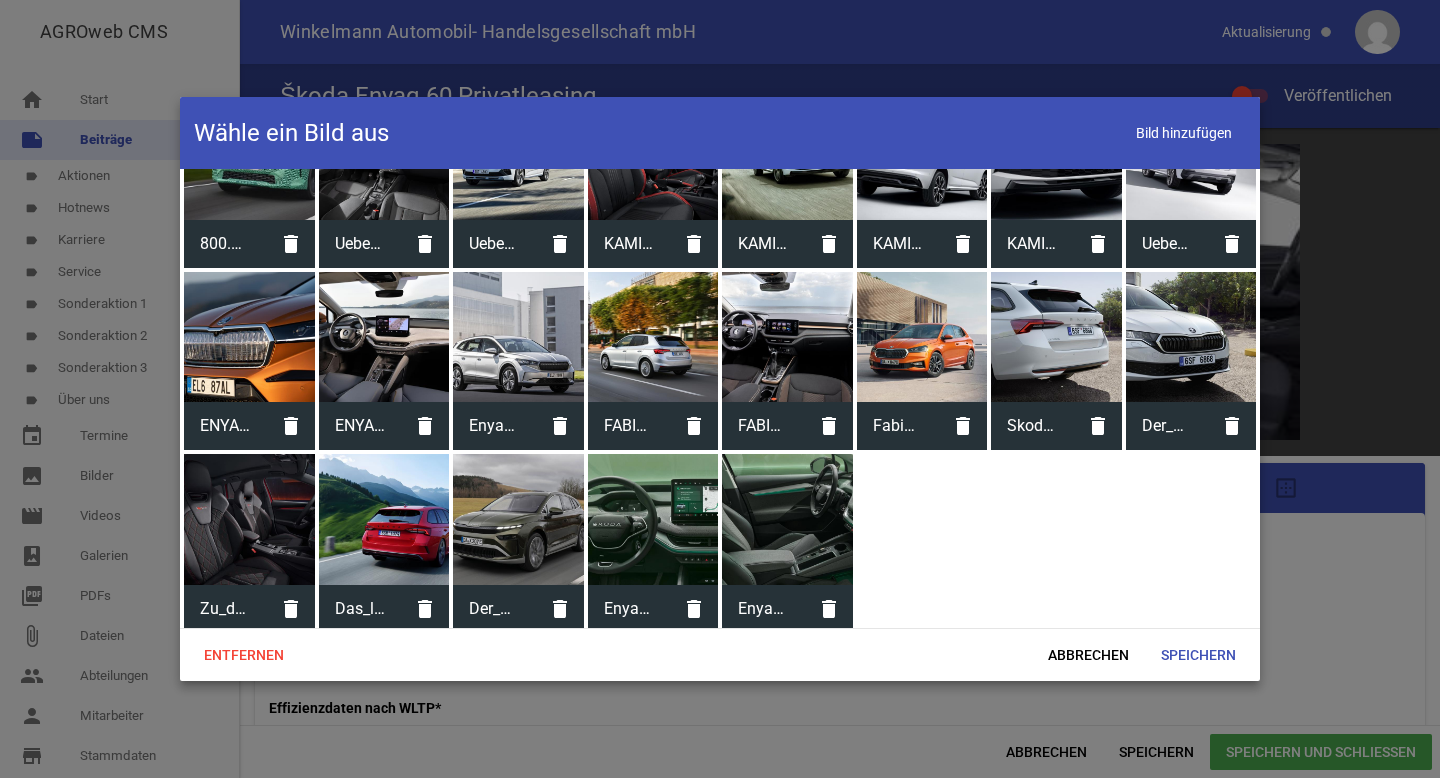 click at bounding box center (518, 519) 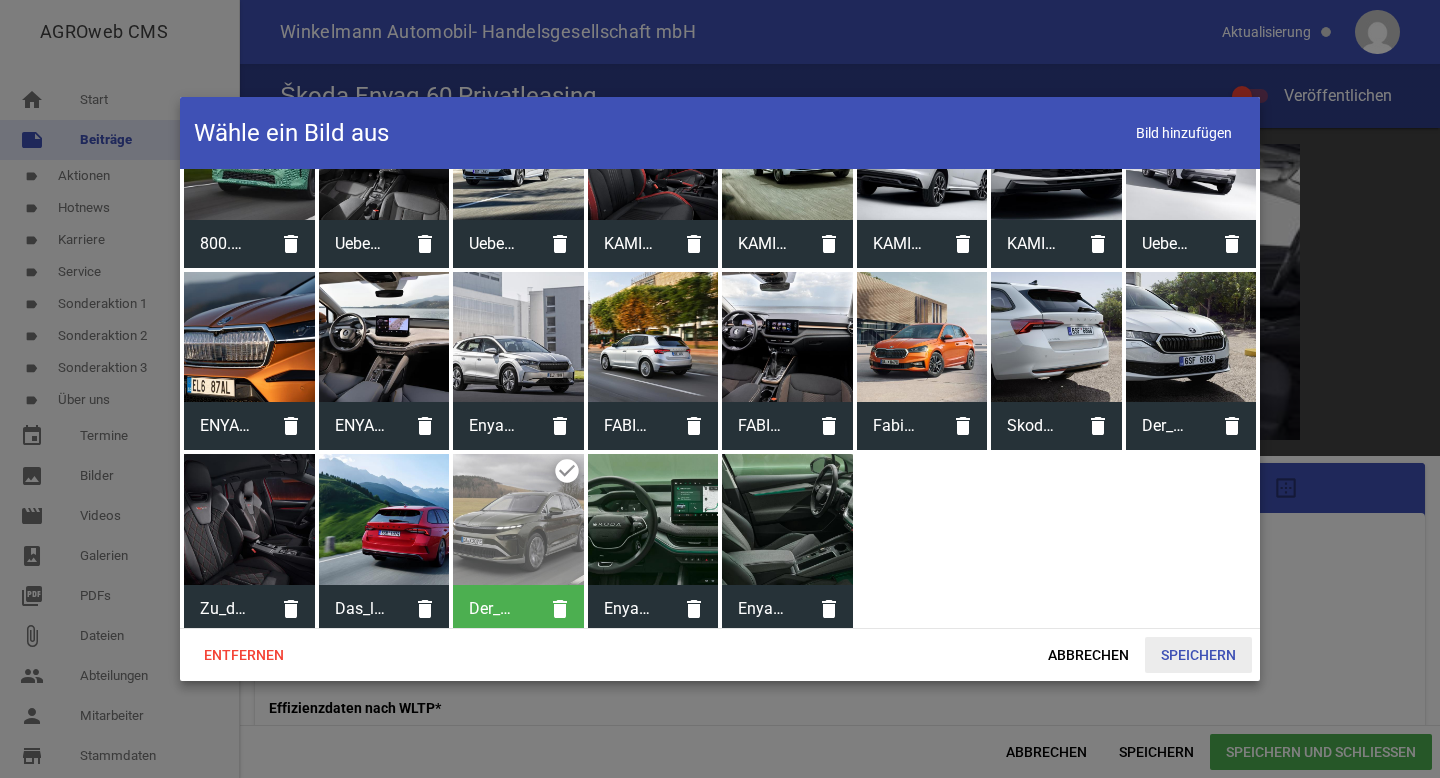 click on "Speichern" at bounding box center [1198, 655] 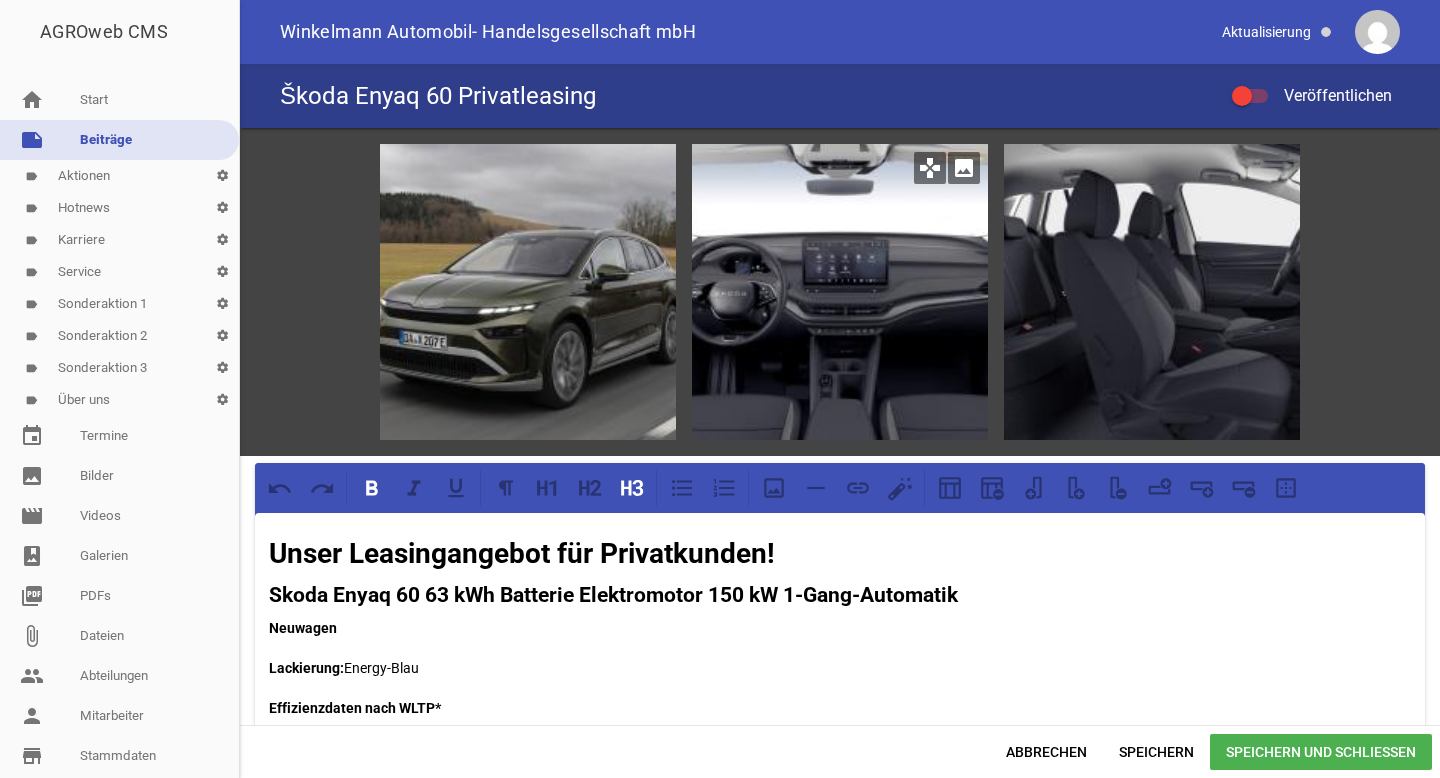 click on "image" at bounding box center [964, 168] 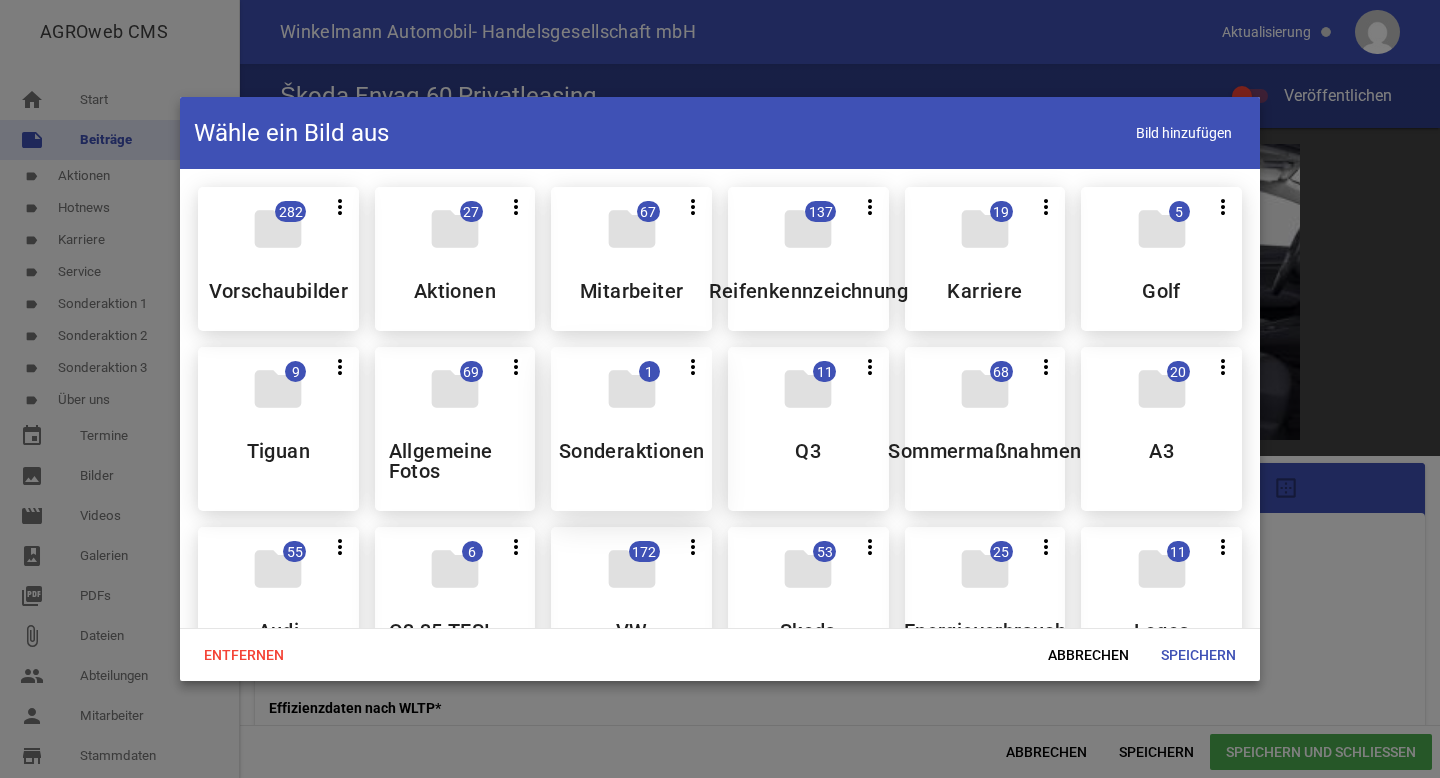 scroll, scrollTop: 102, scrollLeft: 0, axis: vertical 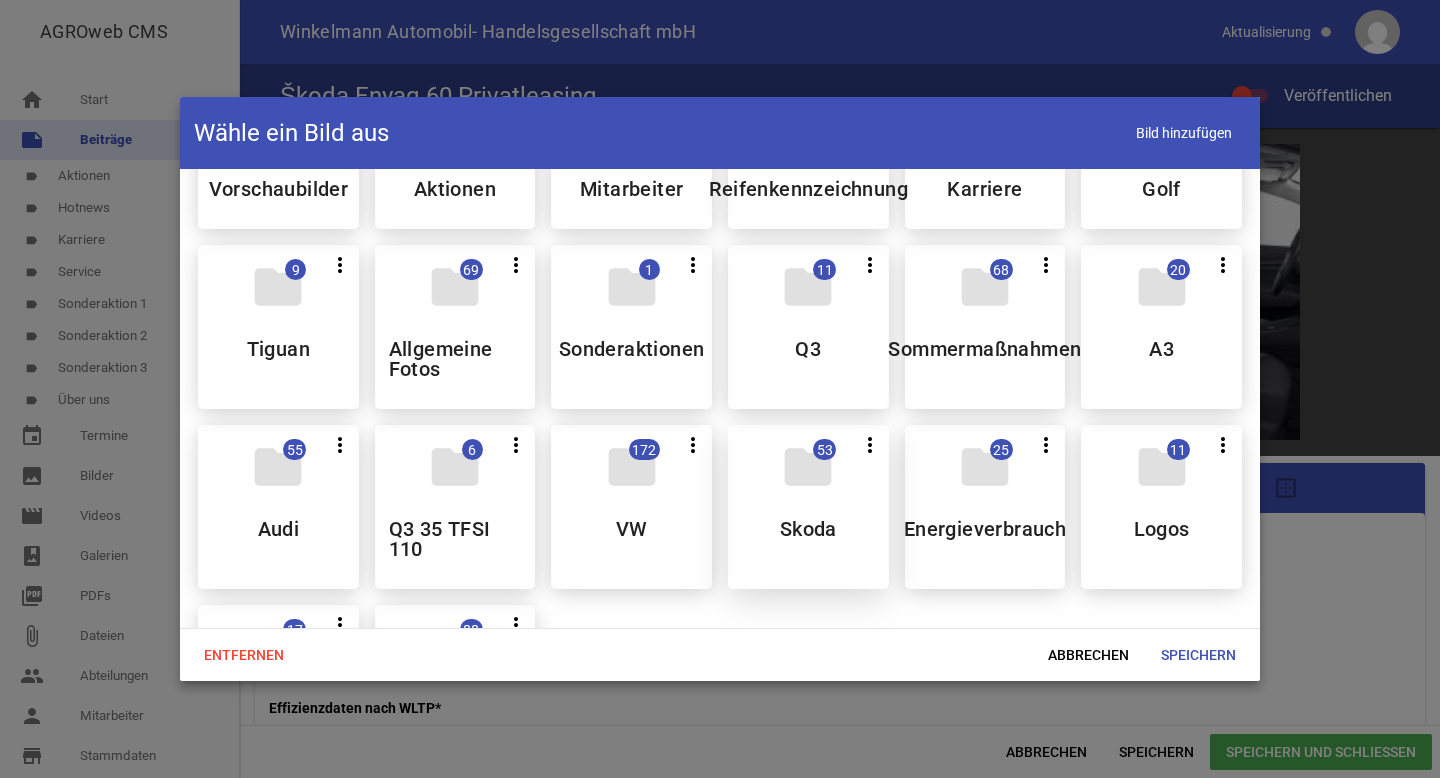 click on "Skoda" at bounding box center [808, 529] 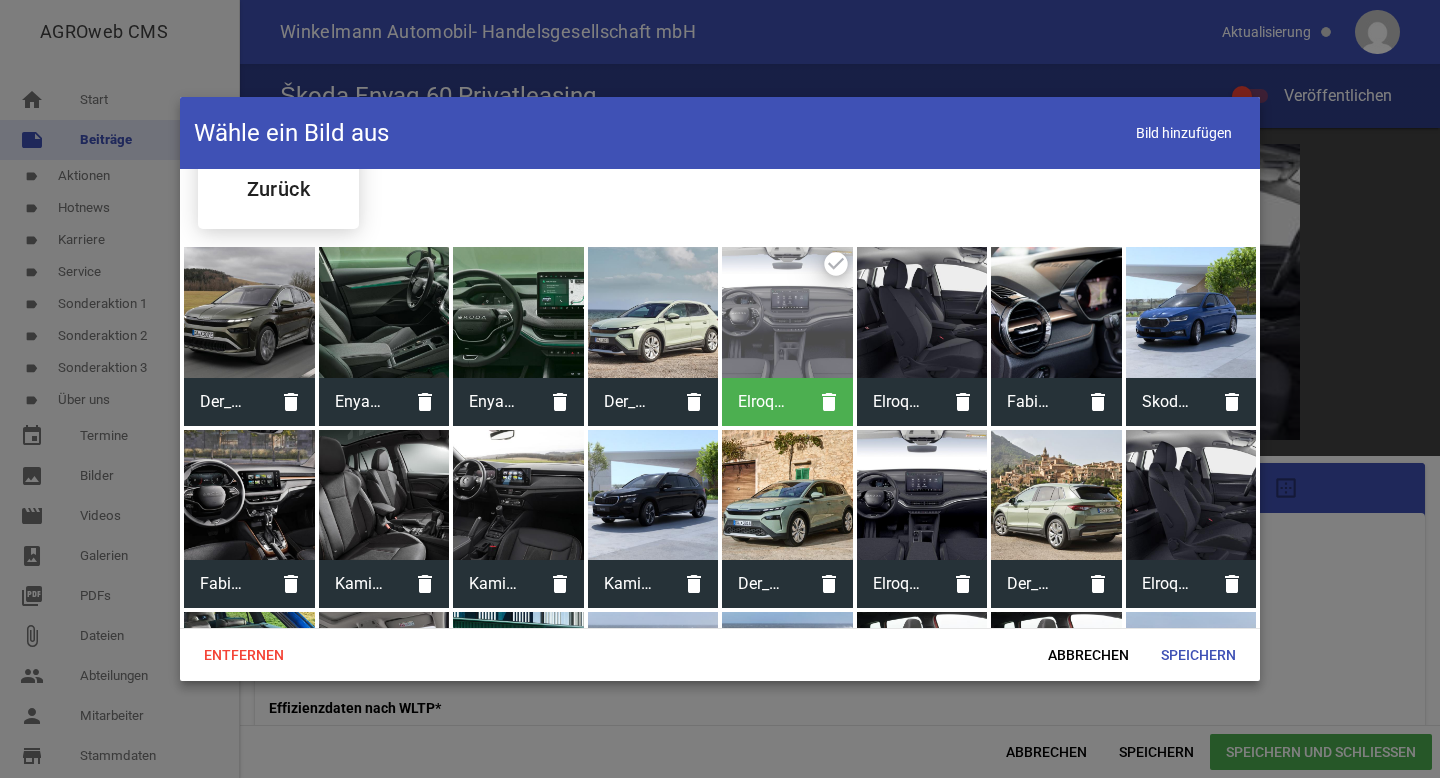 click at bounding box center (384, 312) 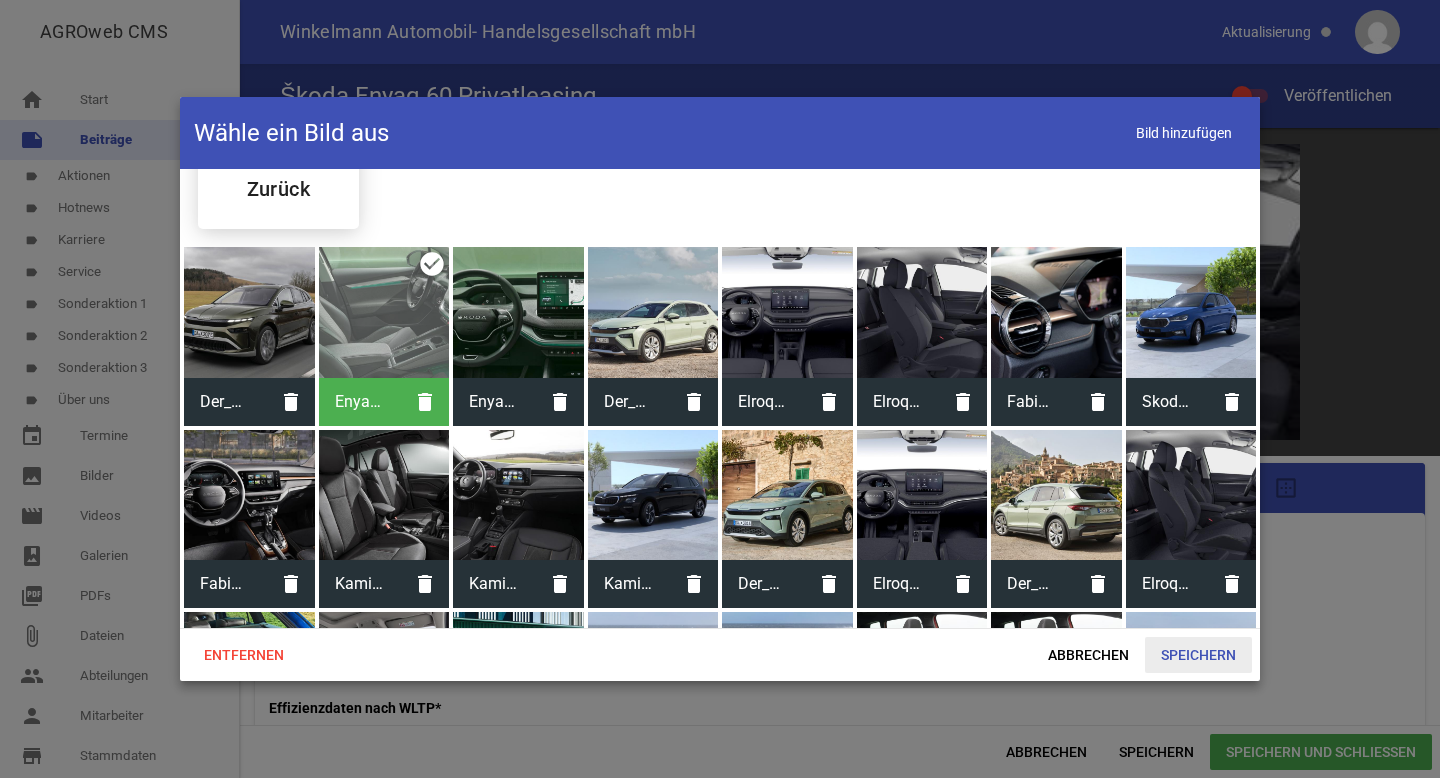 click on "Speichern" at bounding box center (1198, 655) 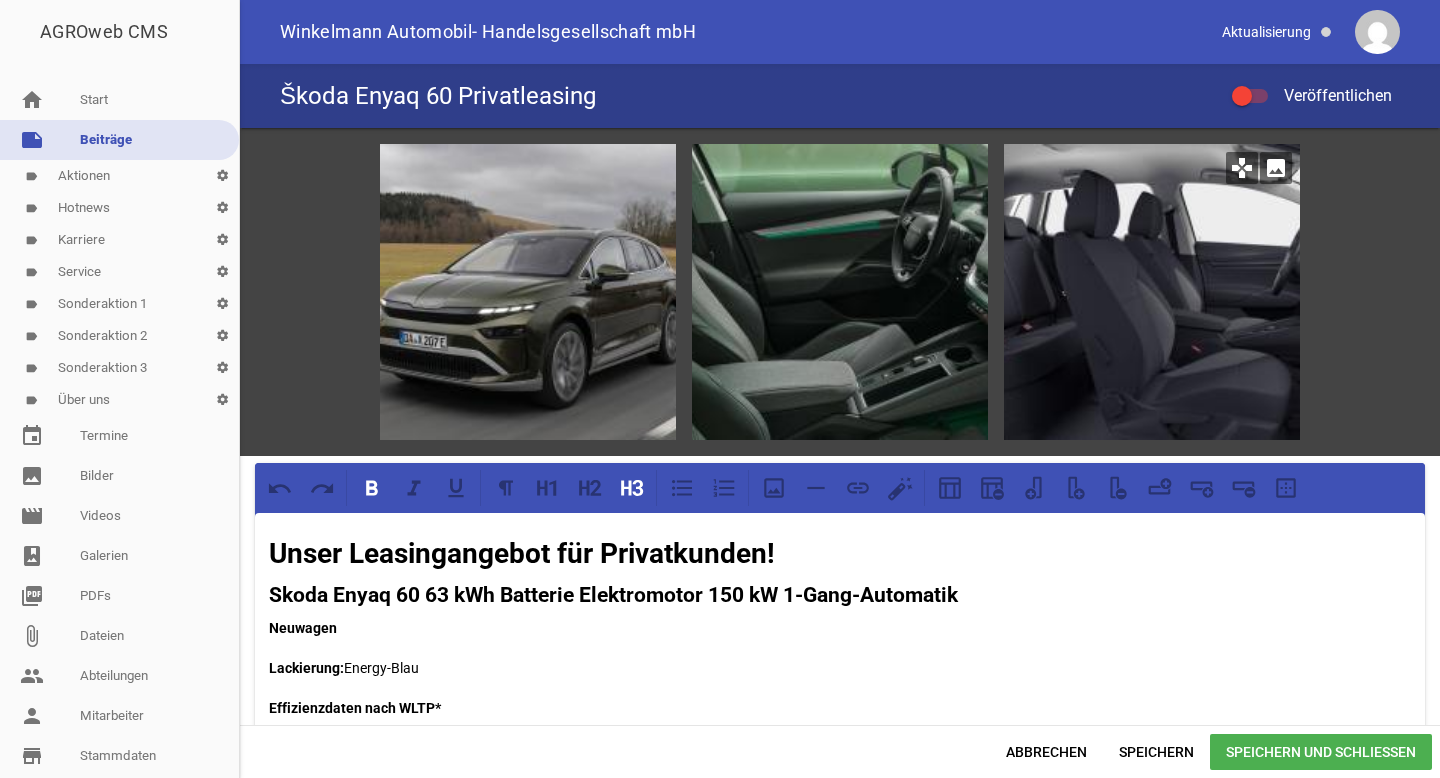 click on "image" at bounding box center (1276, 168) 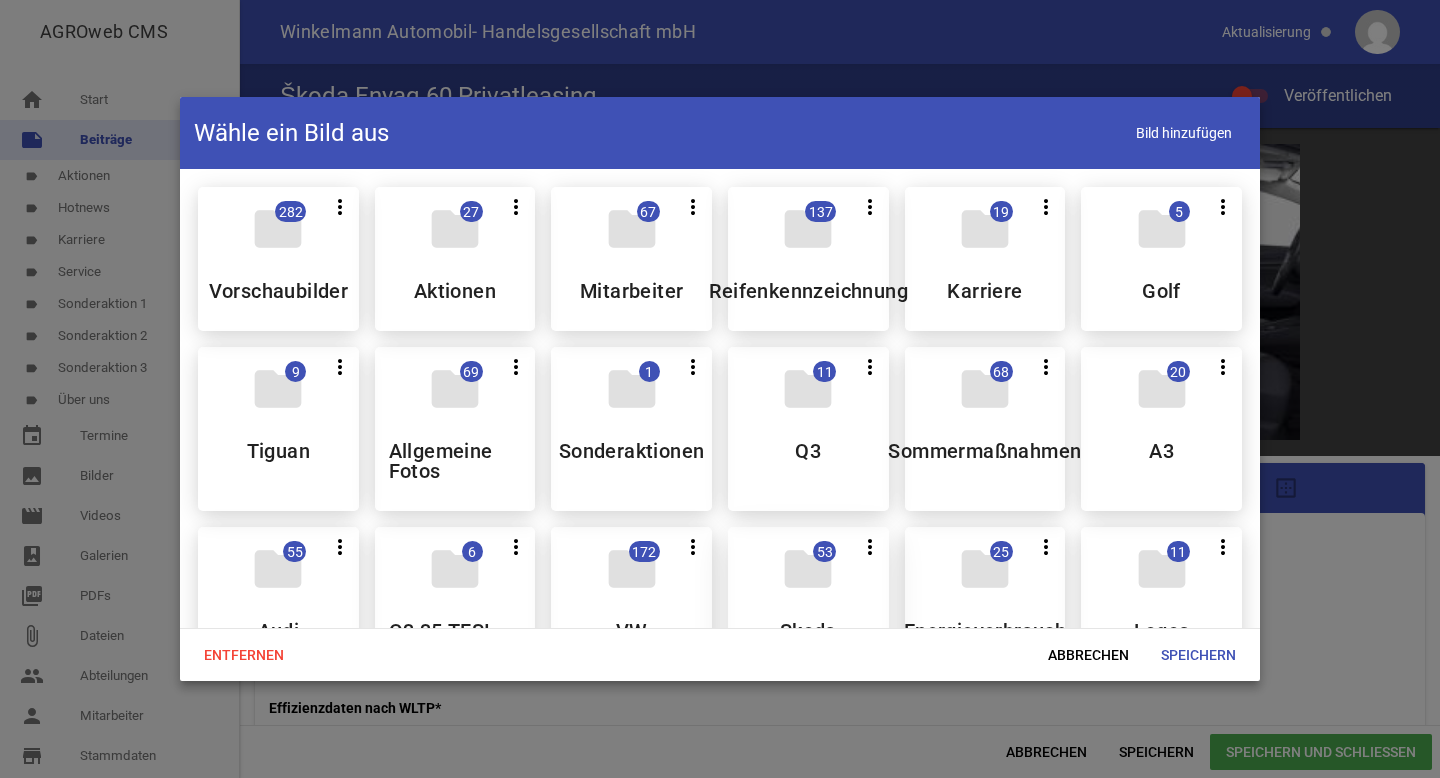 click on "folder" at bounding box center (808, 569) 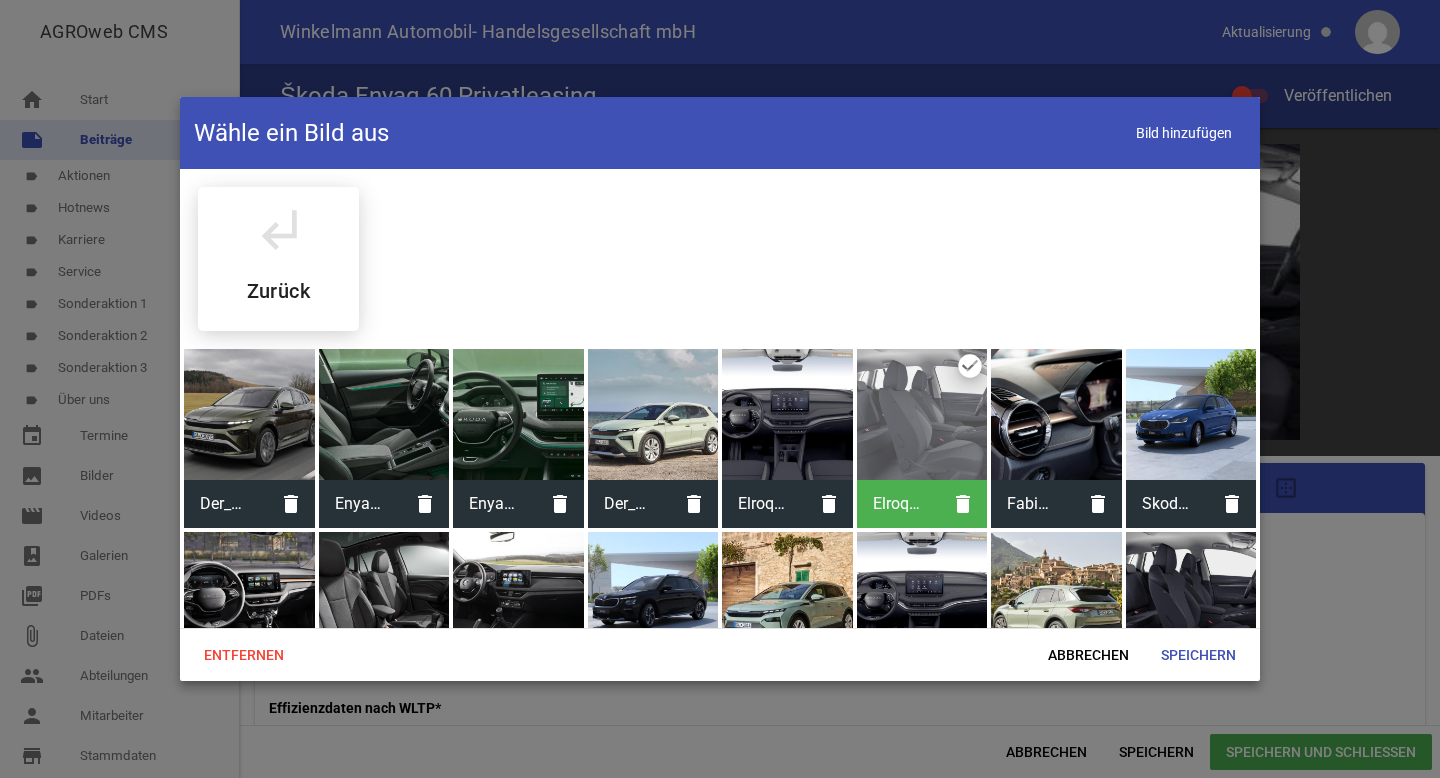 click at bounding box center (518, 414) 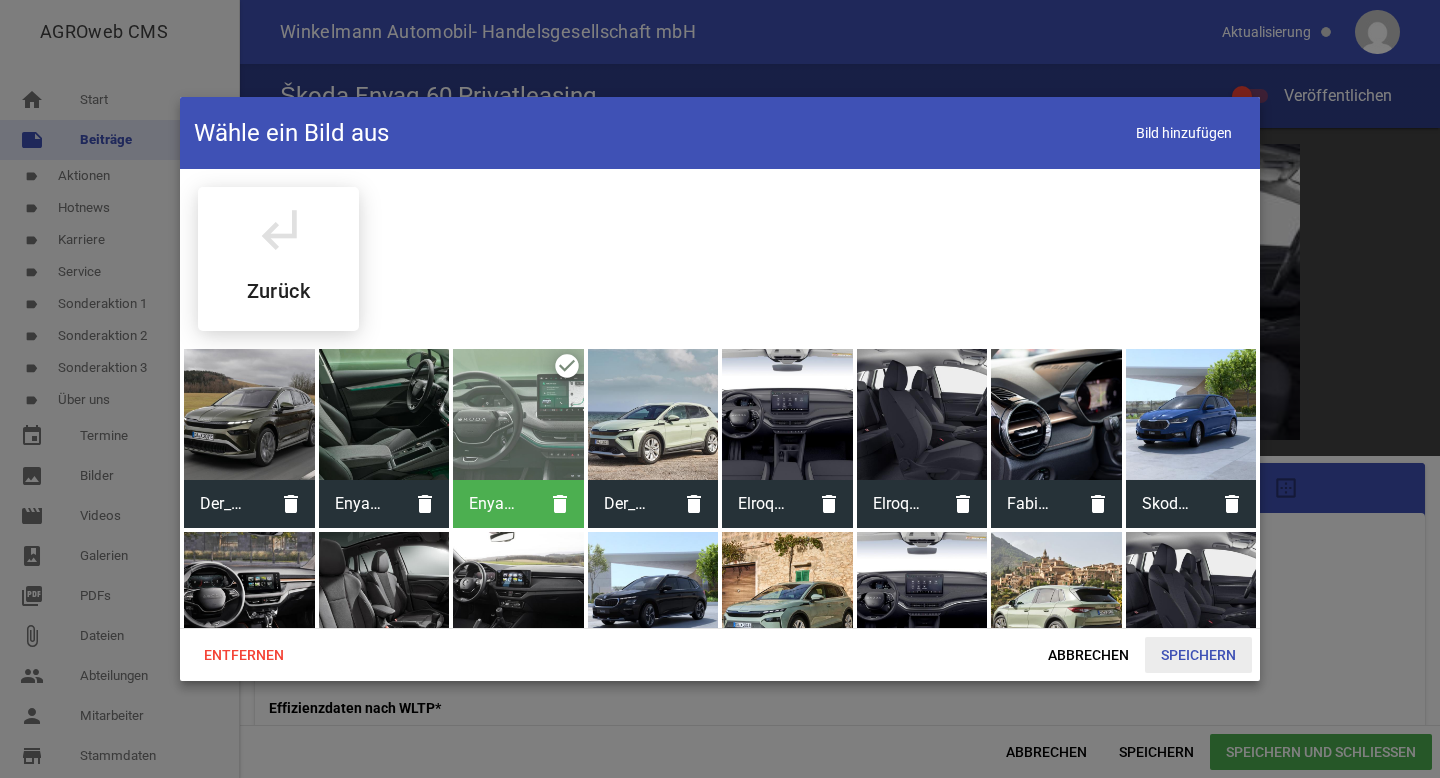 click on "Speichern" at bounding box center (1198, 655) 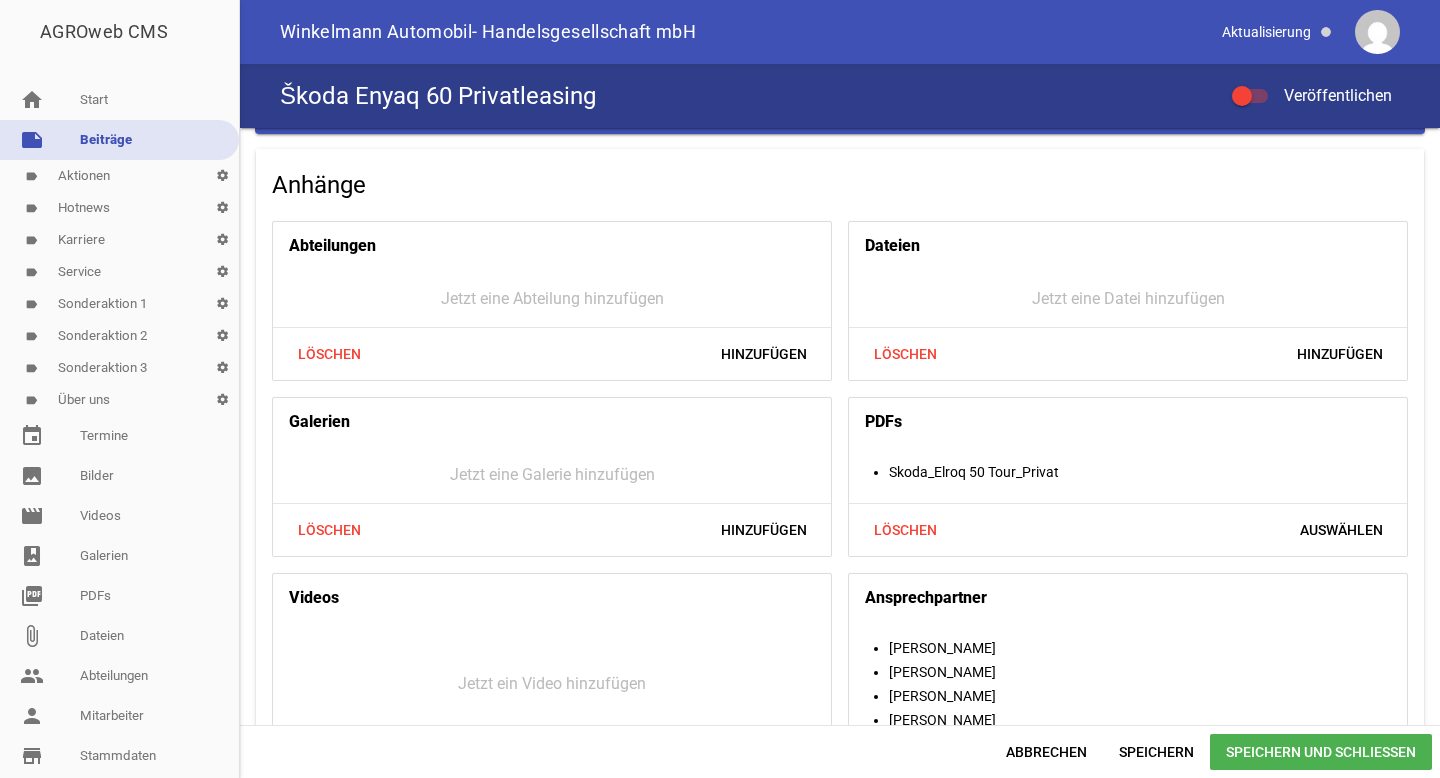 scroll, scrollTop: 1738, scrollLeft: 0, axis: vertical 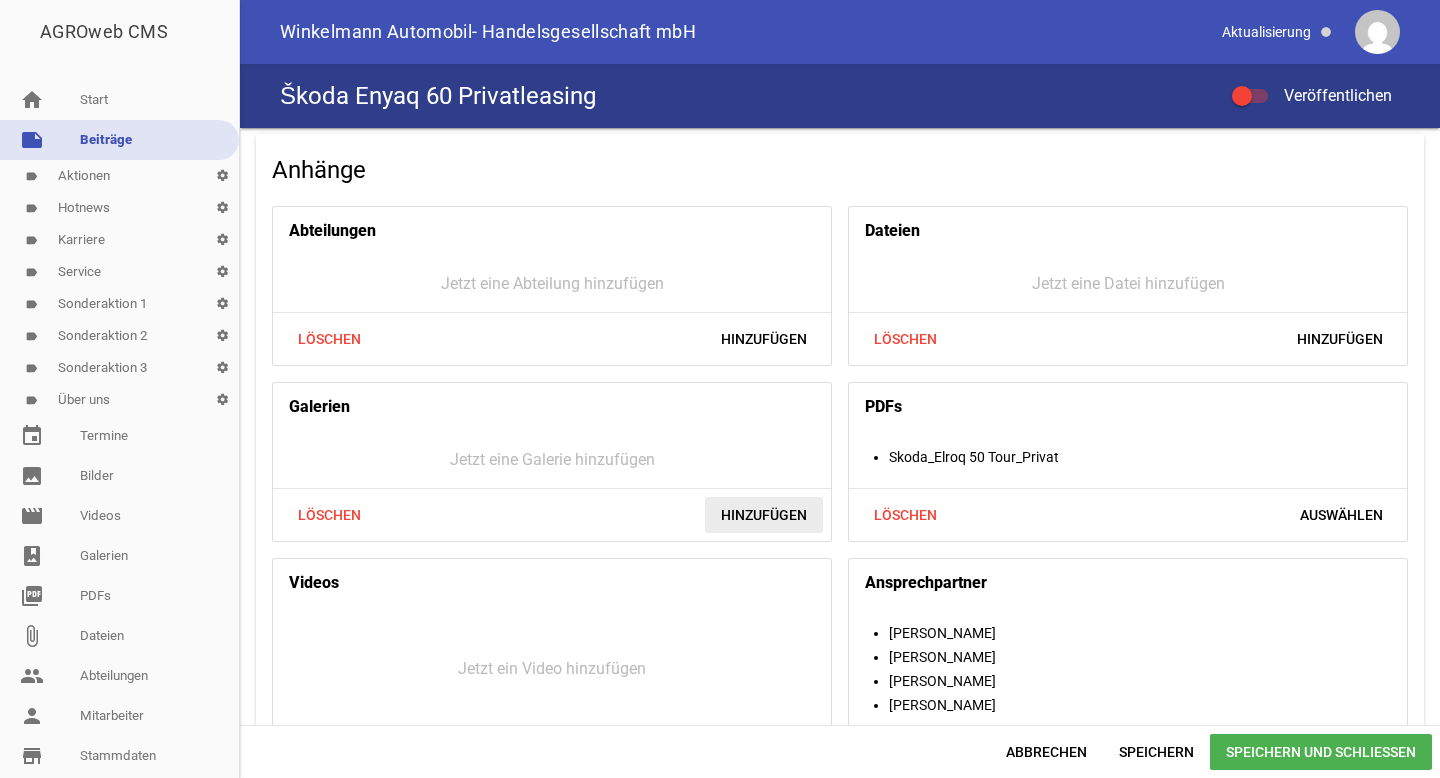 click on "Hinzufügen" at bounding box center [764, 515] 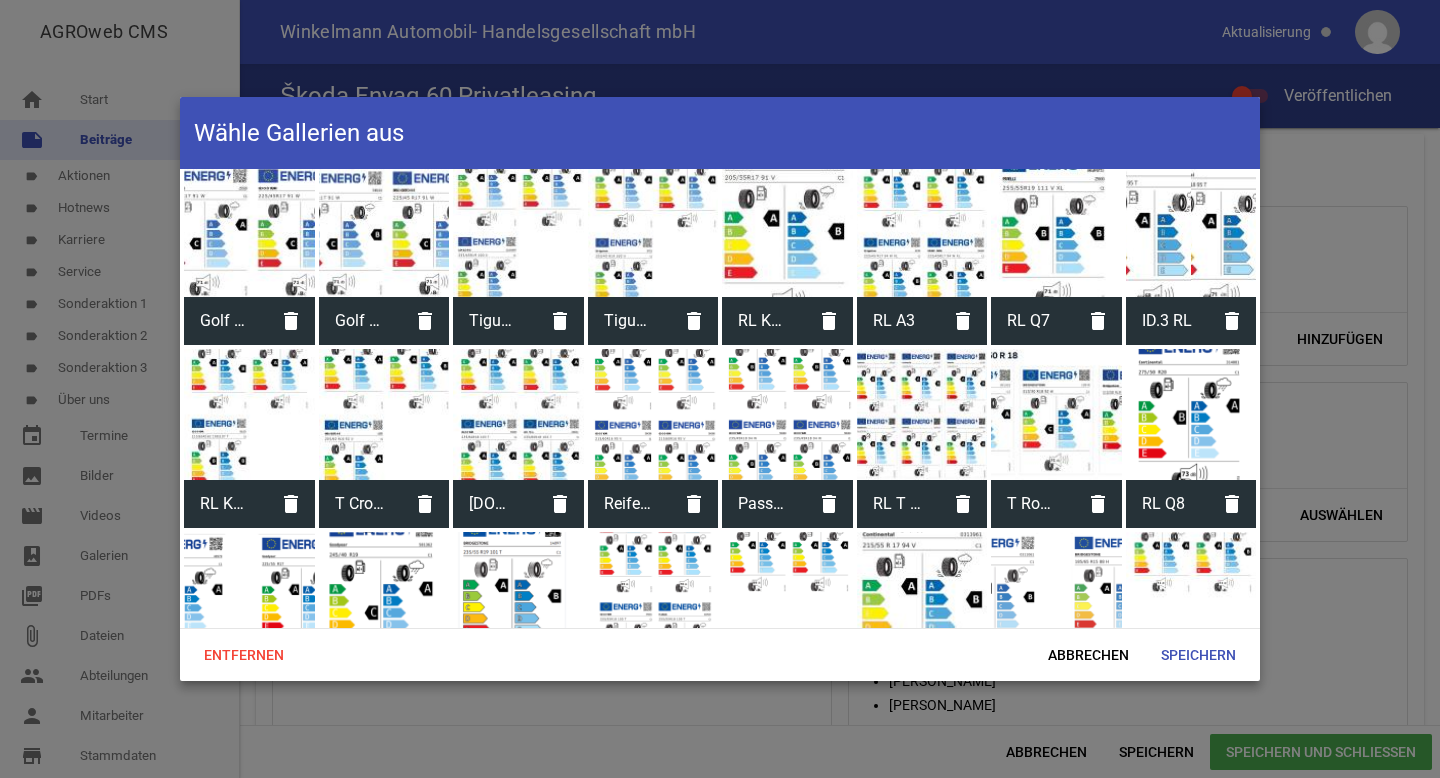 scroll, scrollTop: 2264, scrollLeft: 0, axis: vertical 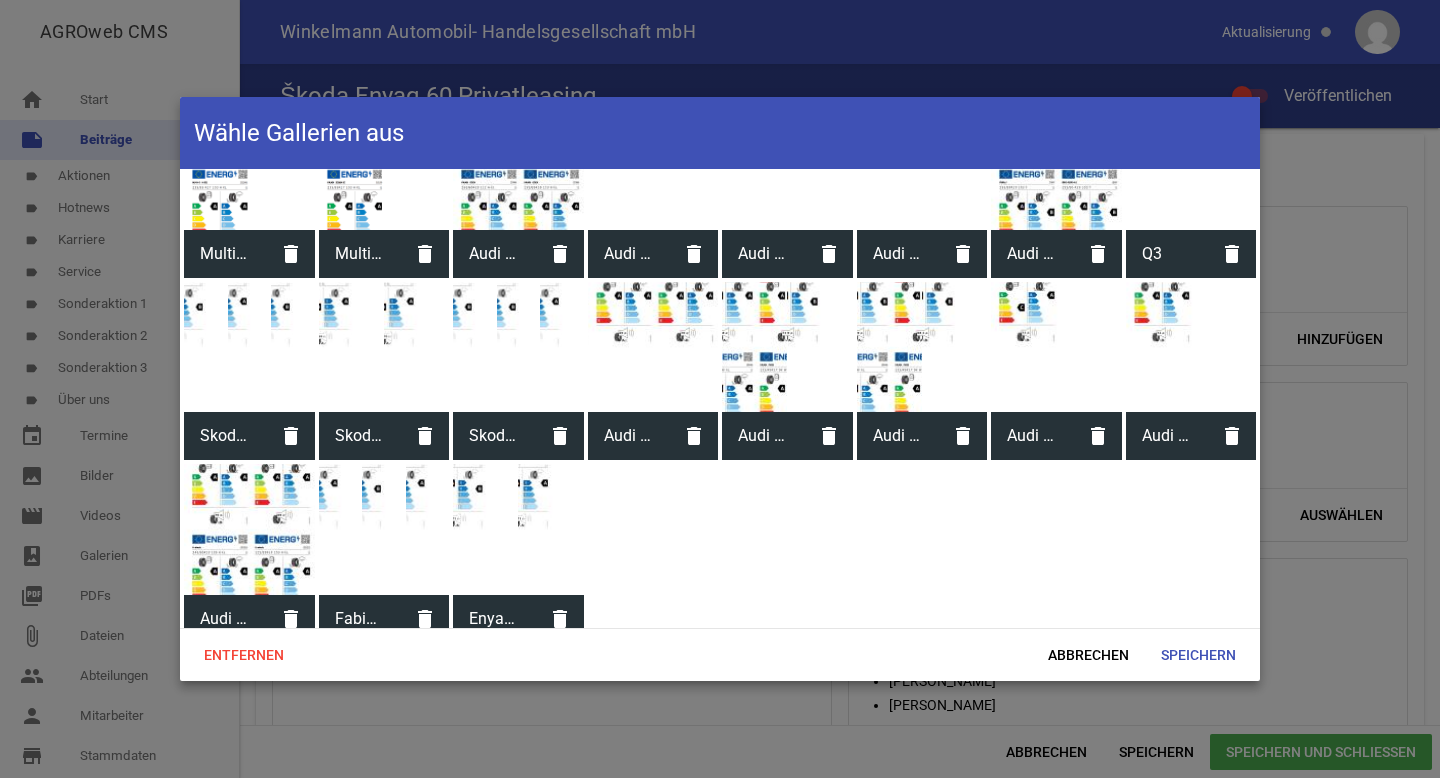 click on "Enyaq 60" at bounding box center [494, 619] 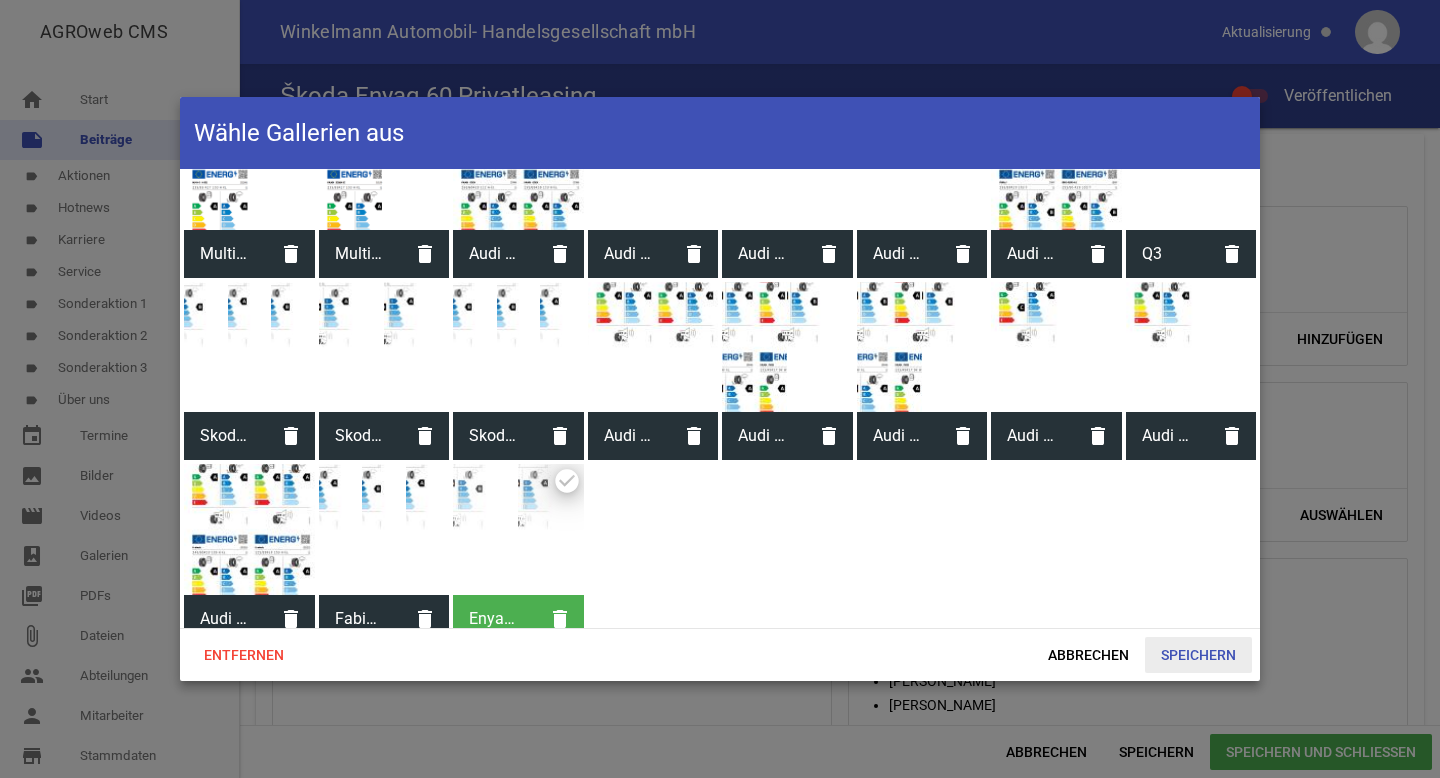 click on "Speichern" at bounding box center [1198, 655] 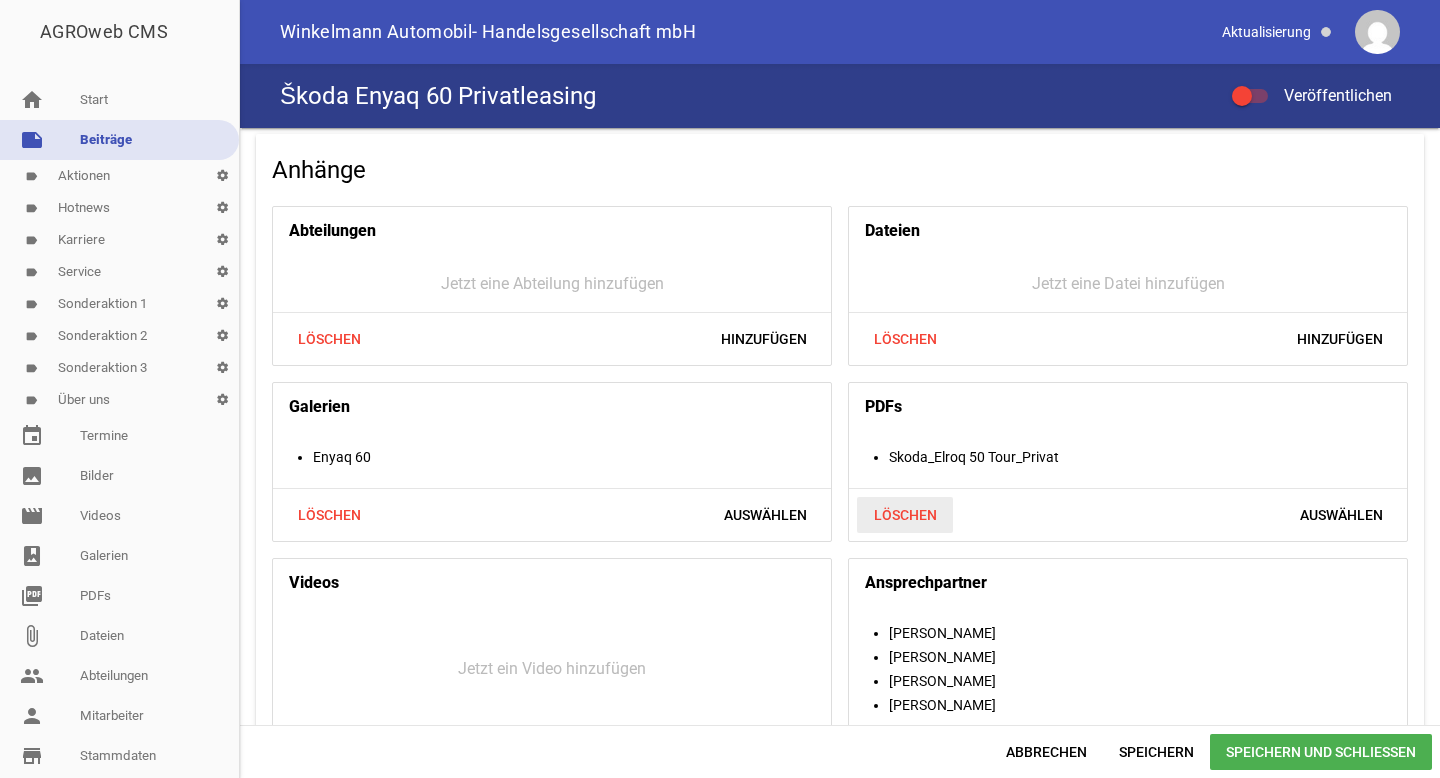 click on "Löschen" at bounding box center (905, 515) 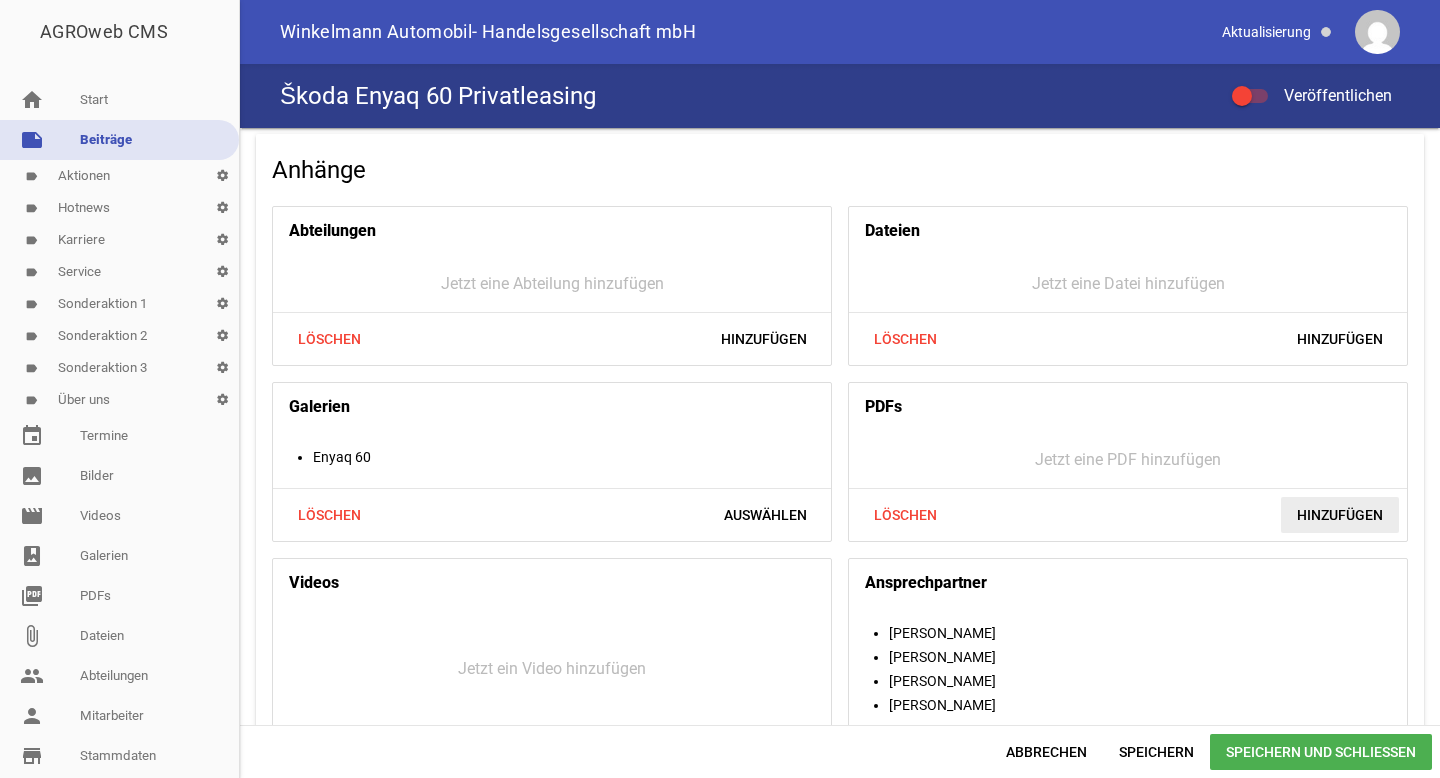 click on "Hinzufügen" at bounding box center (1340, 515) 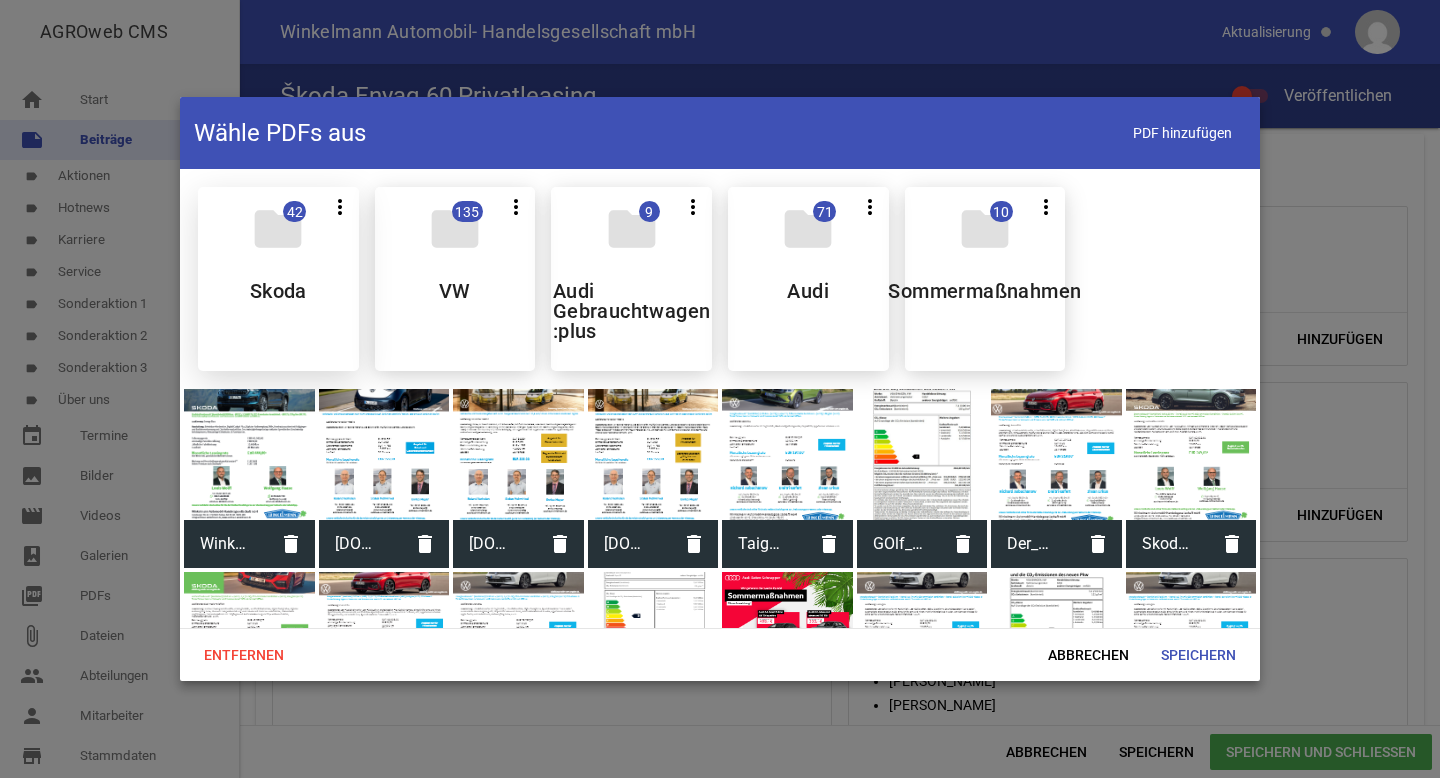 click on "folder   42   more_vert     Teilen   Bearbeiten   Löschen   Skoda" at bounding box center [278, 279] 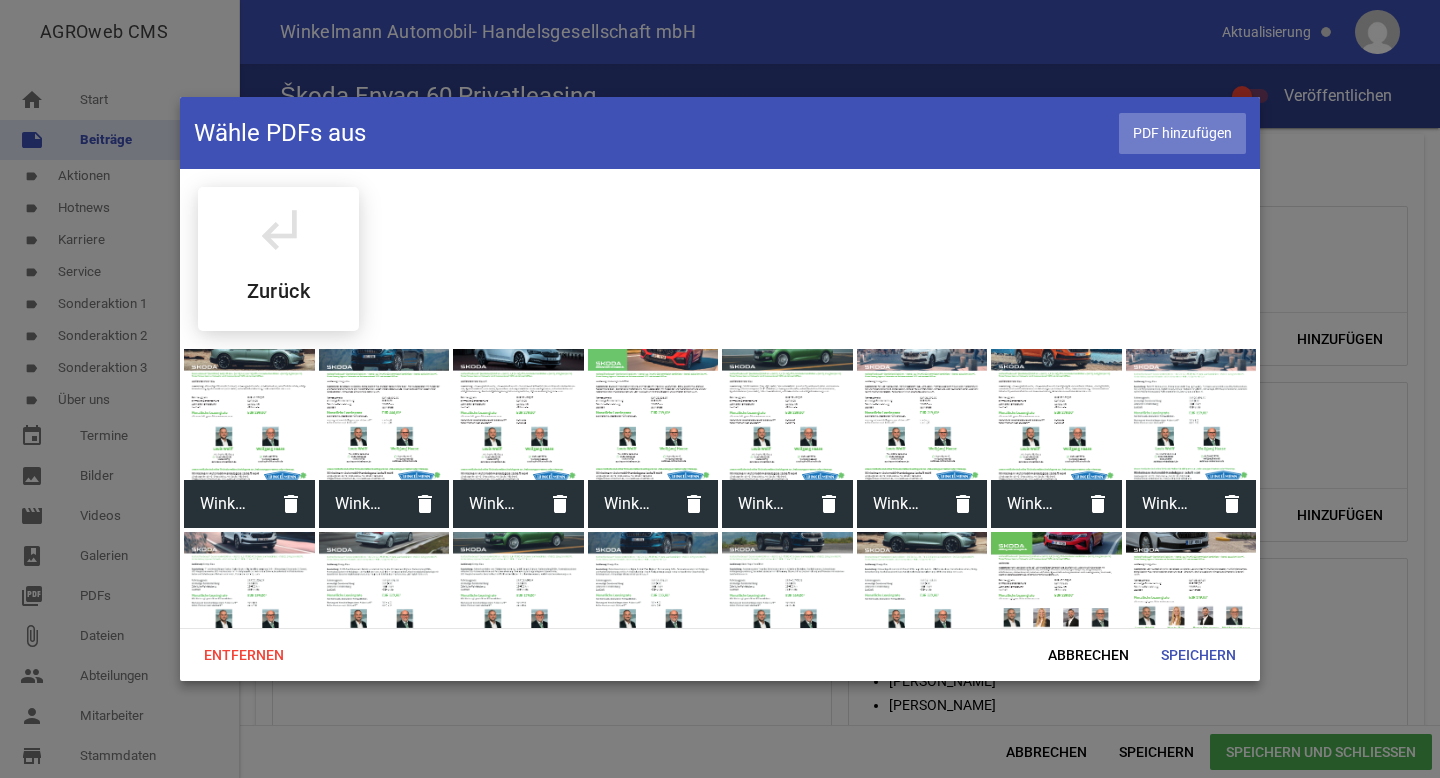 click on "PDF hinzufügen" at bounding box center (1182, 133) 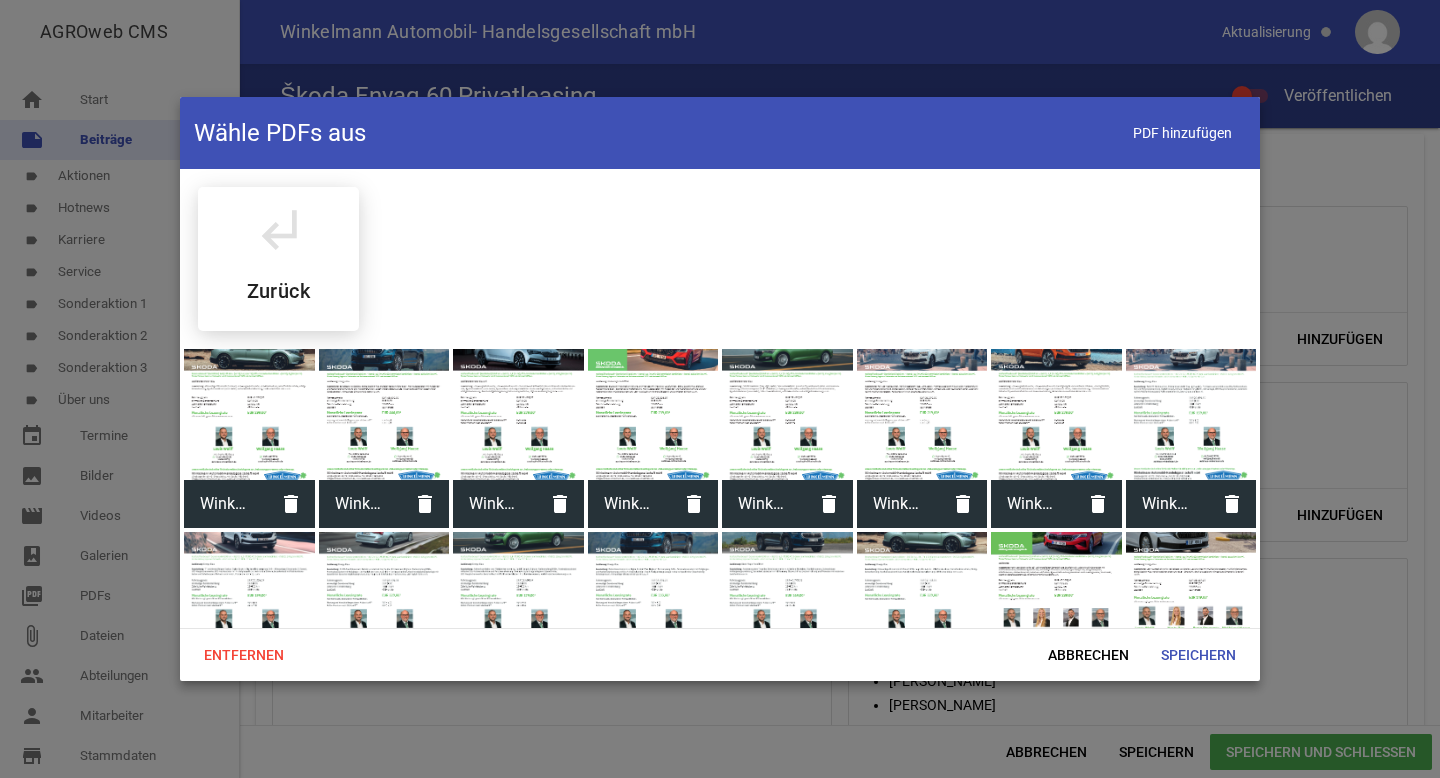 click on "Entfernen     Abbrechen   Speichern" at bounding box center [720, 654] 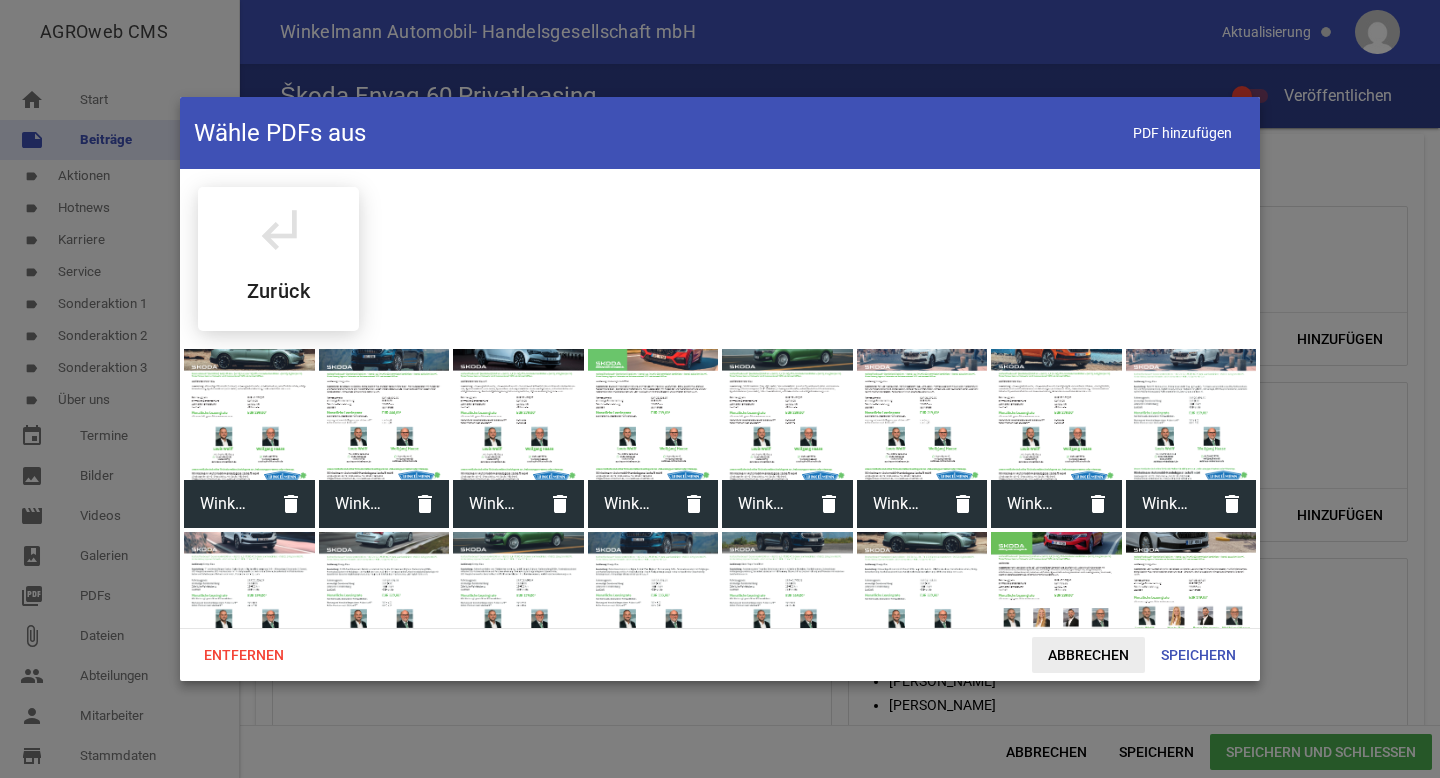 click on "Abbrechen" at bounding box center [1088, 655] 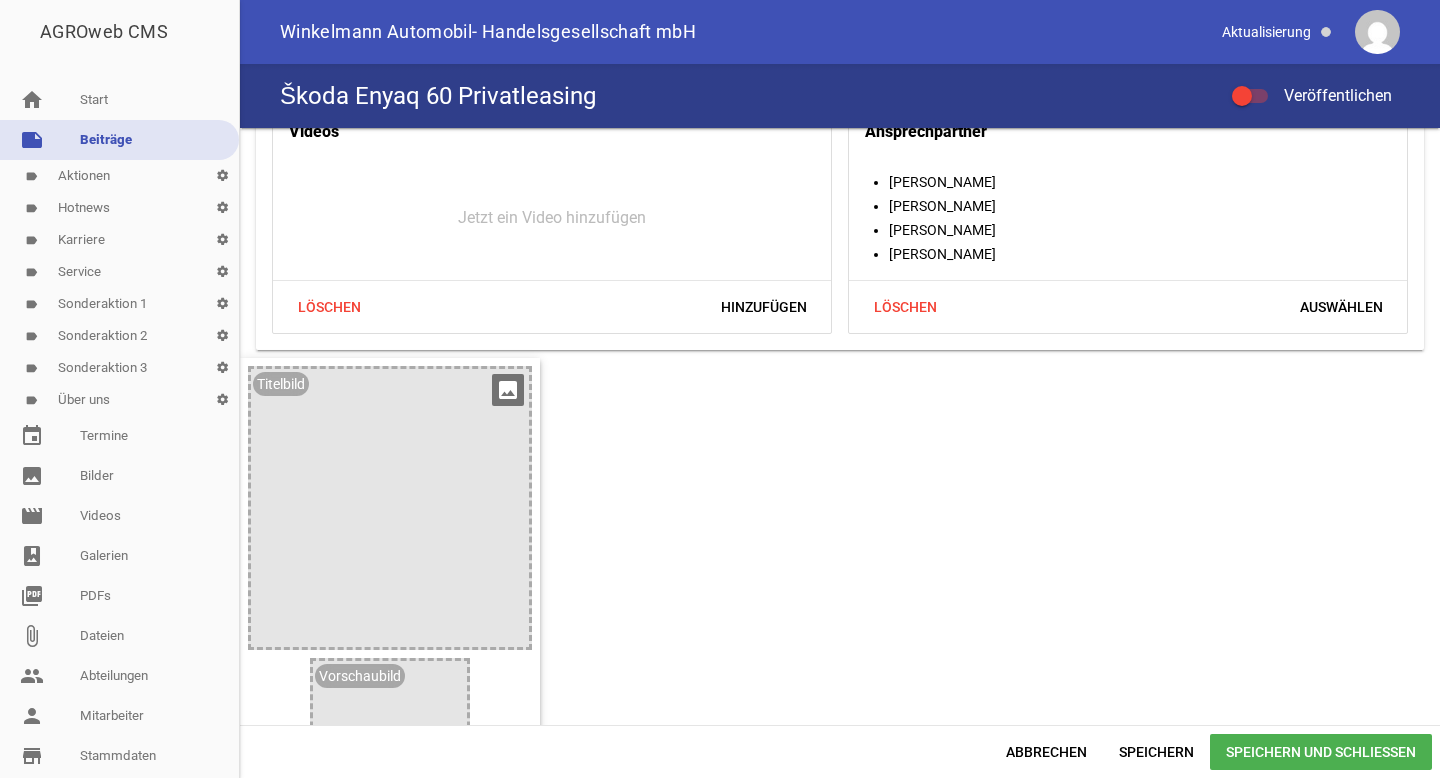 scroll, scrollTop: 2418, scrollLeft: 0, axis: vertical 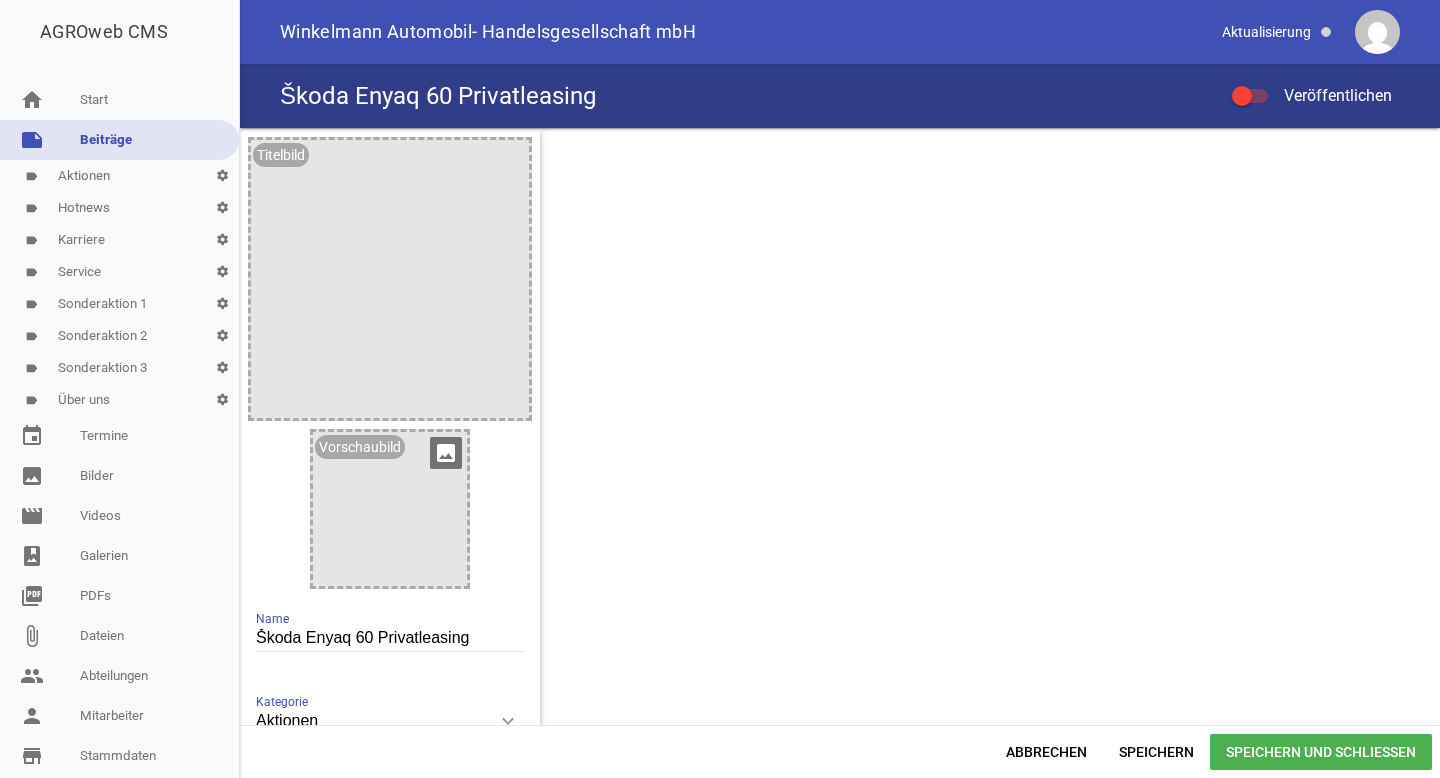 click on "image" at bounding box center [446, 453] 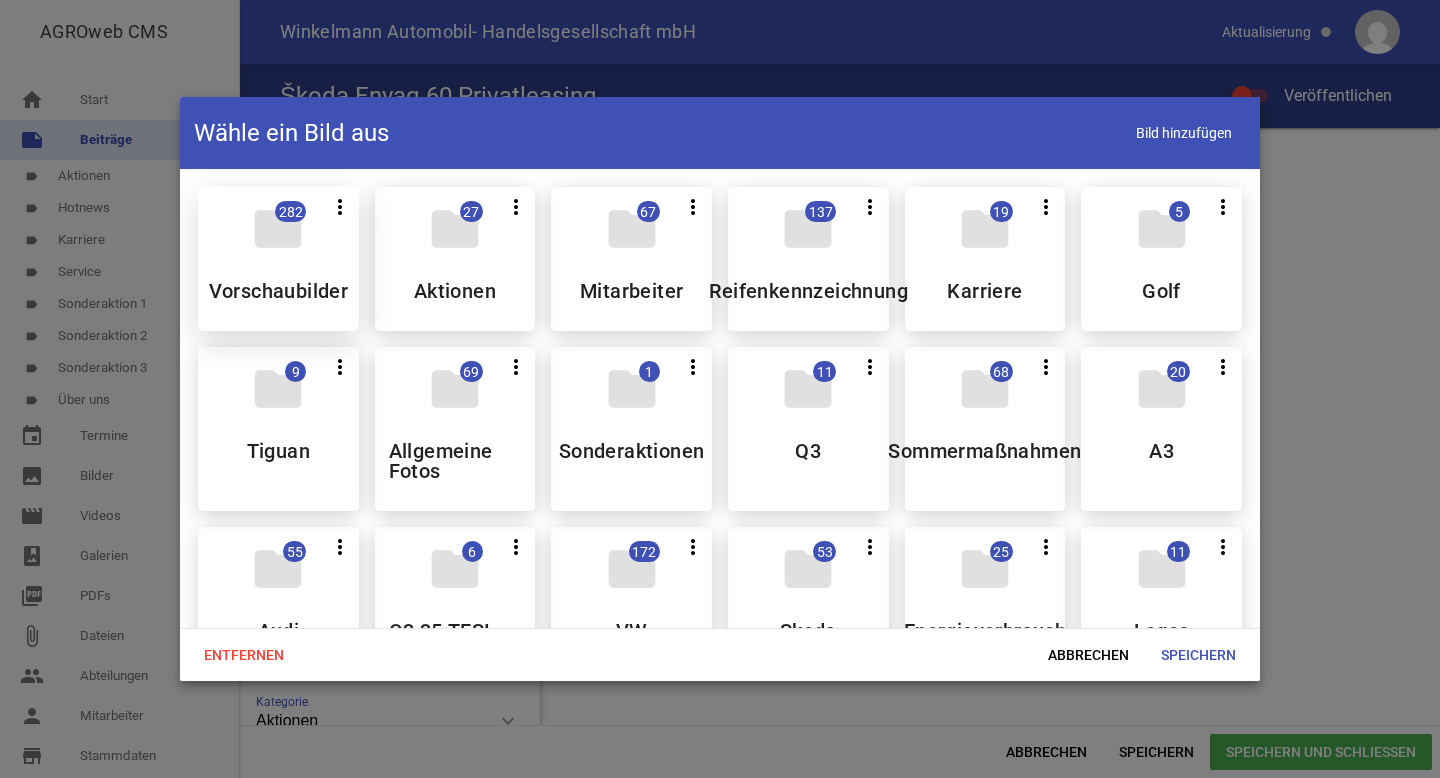 click on "folder   282   more_vert     Teilen   Bearbeiten   Löschen   Vorschaubilder" at bounding box center (278, 259) 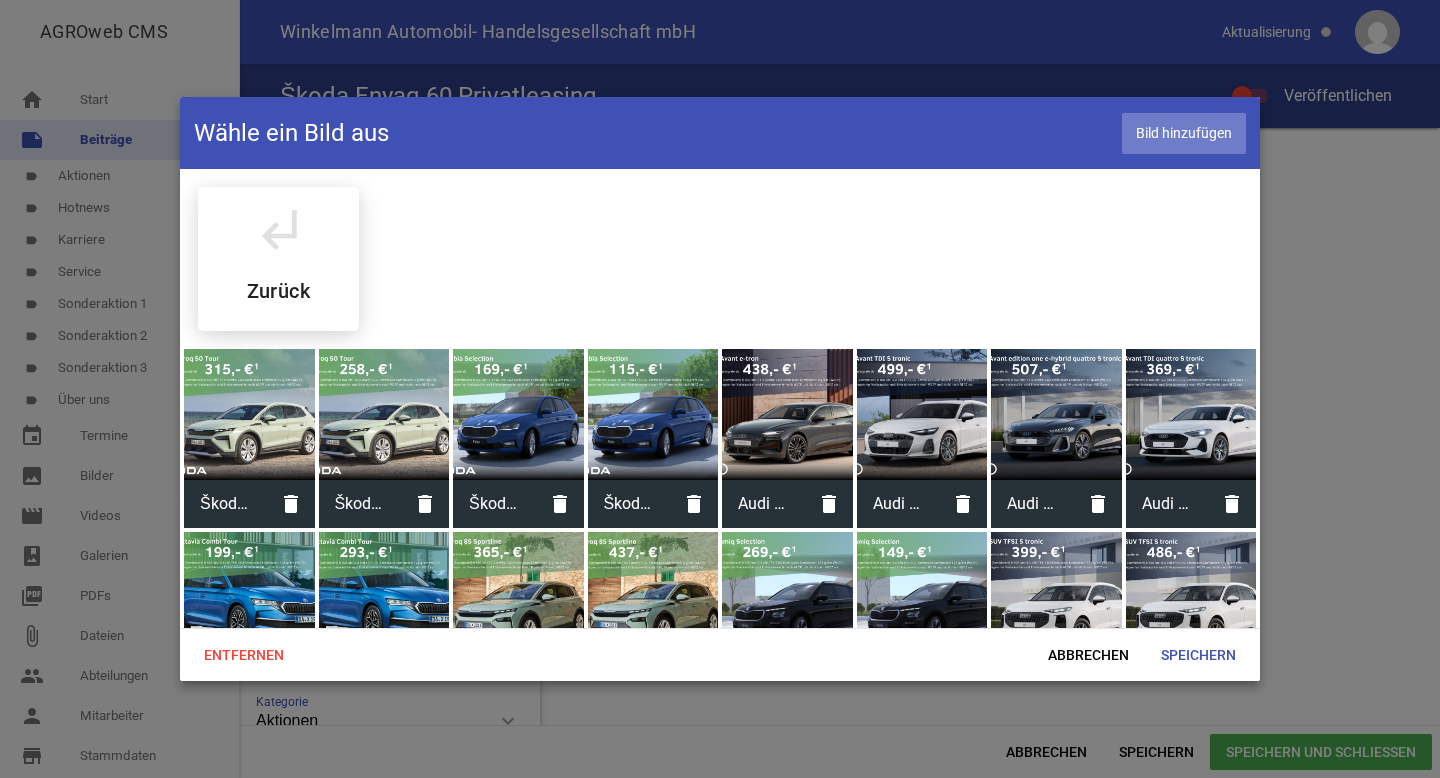 click on "Bild hinzufügen" at bounding box center [1184, 133] 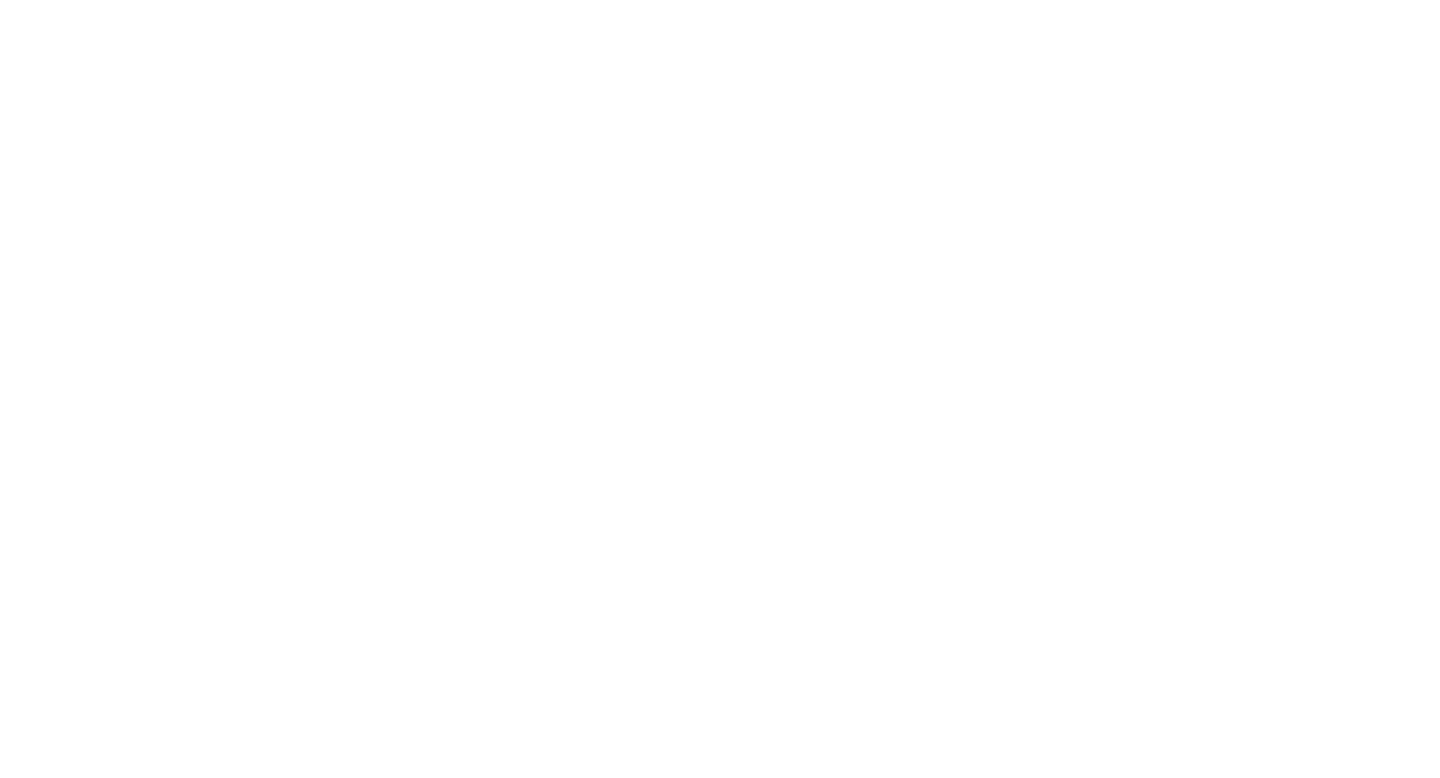 scroll, scrollTop: 0, scrollLeft: 0, axis: both 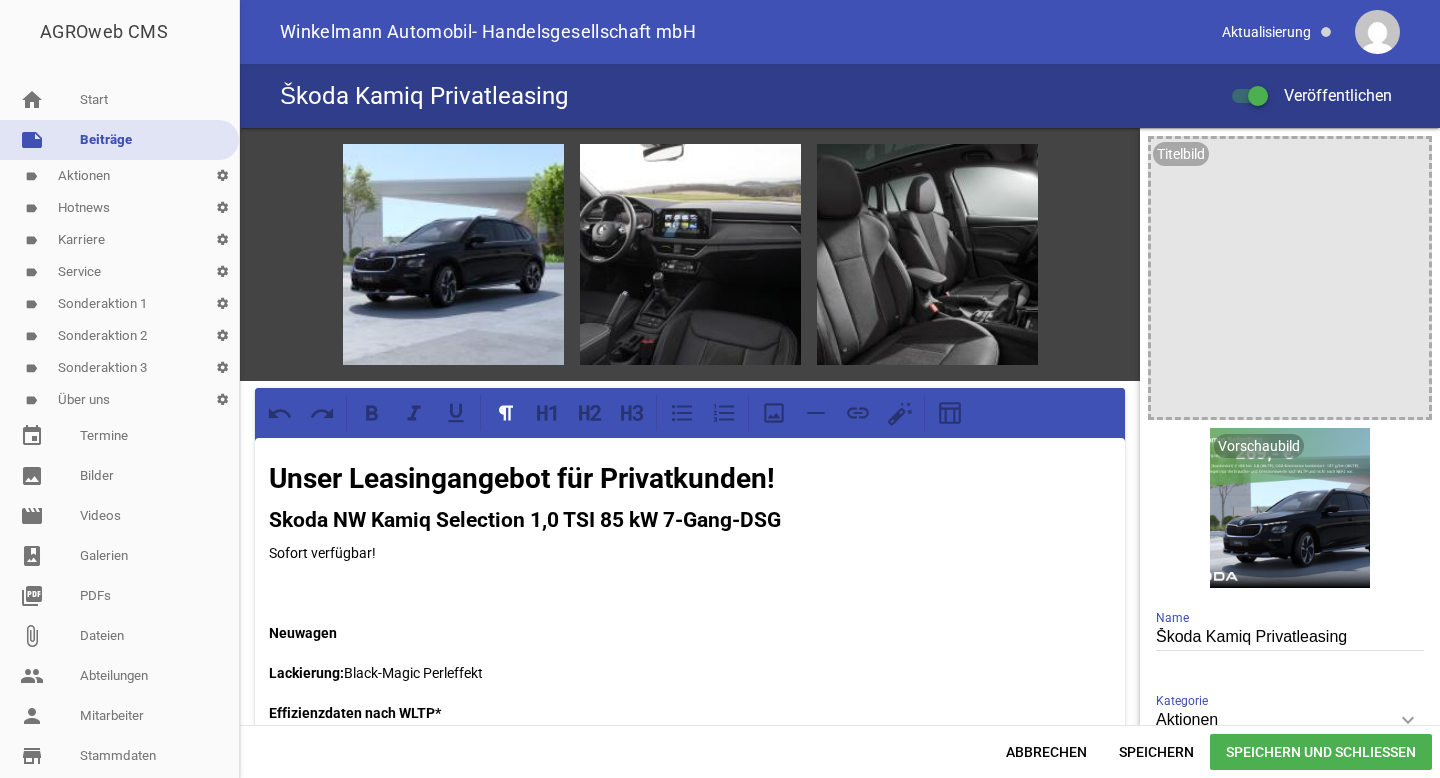click on "Unser Leasingangebot für Privatkunden!" at bounding box center (690, 479) 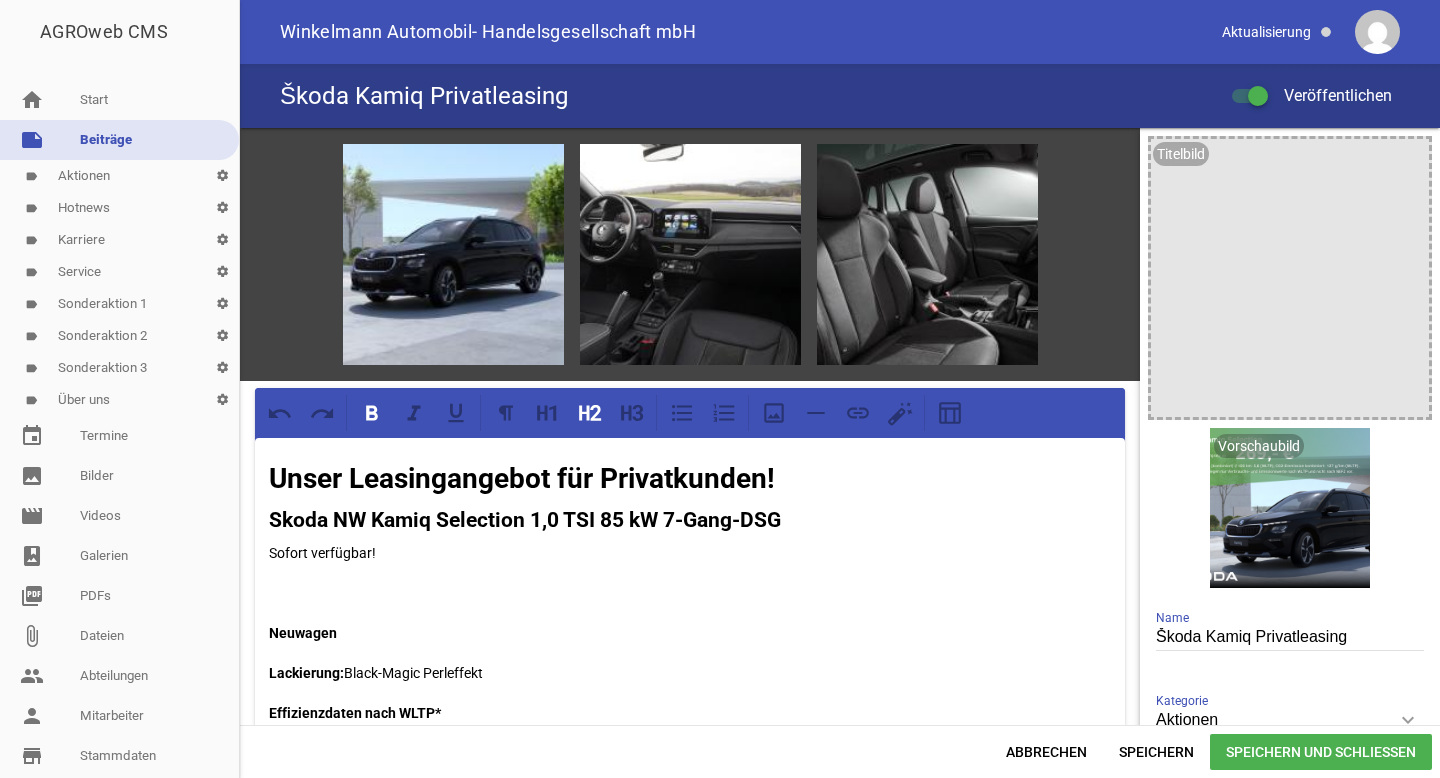 type 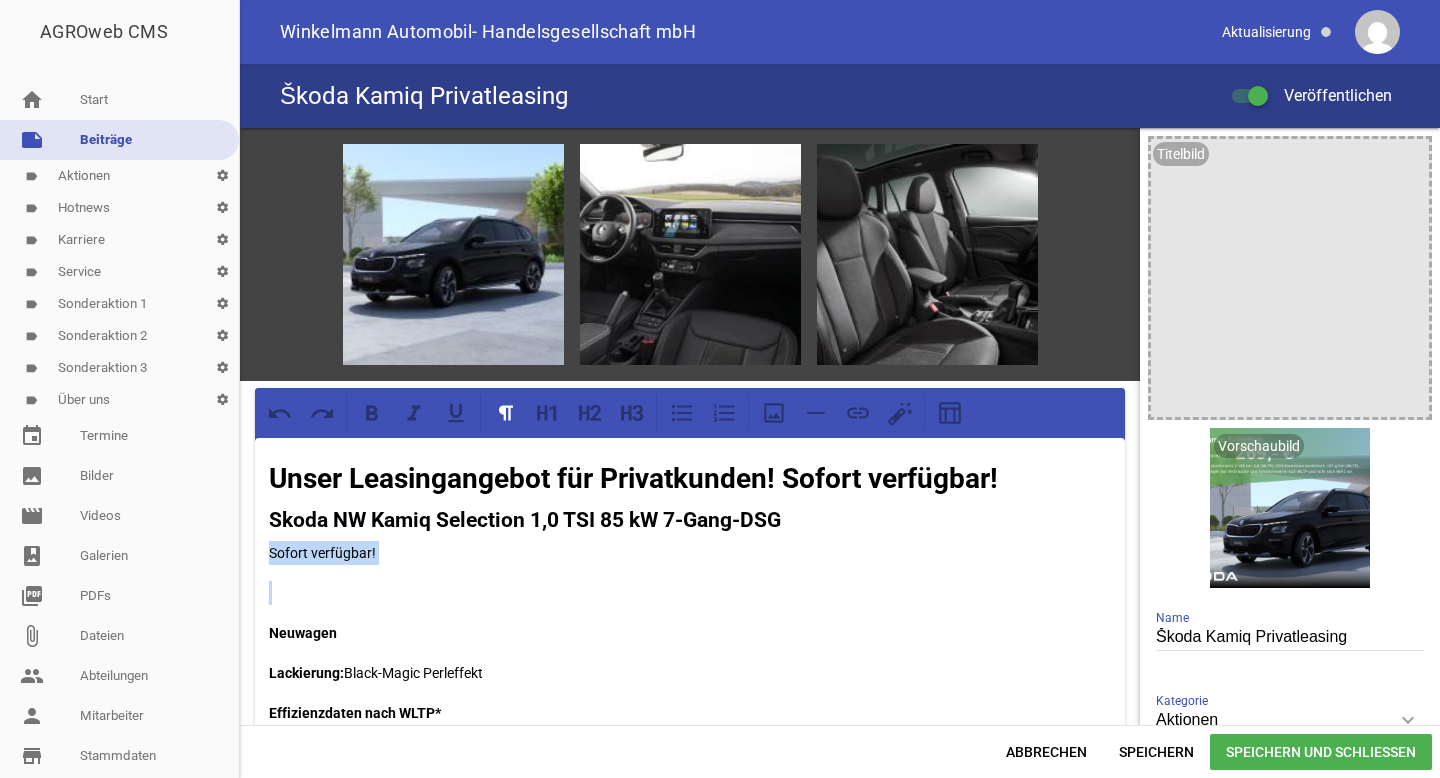 drag, startPoint x: 397, startPoint y: 576, endPoint x: 251, endPoint y: 559, distance: 146.98639 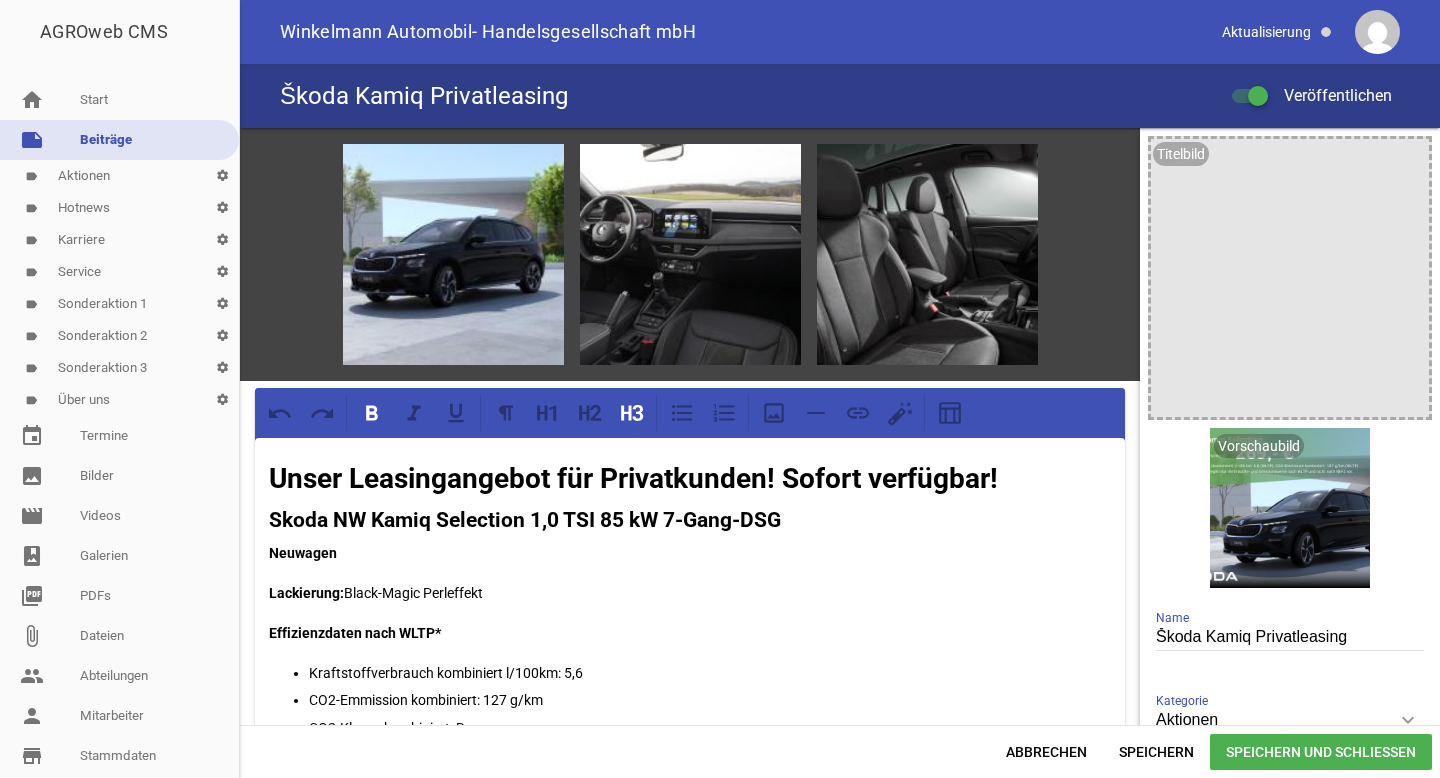 click on "Speichern und Schließen" at bounding box center [1321, 752] 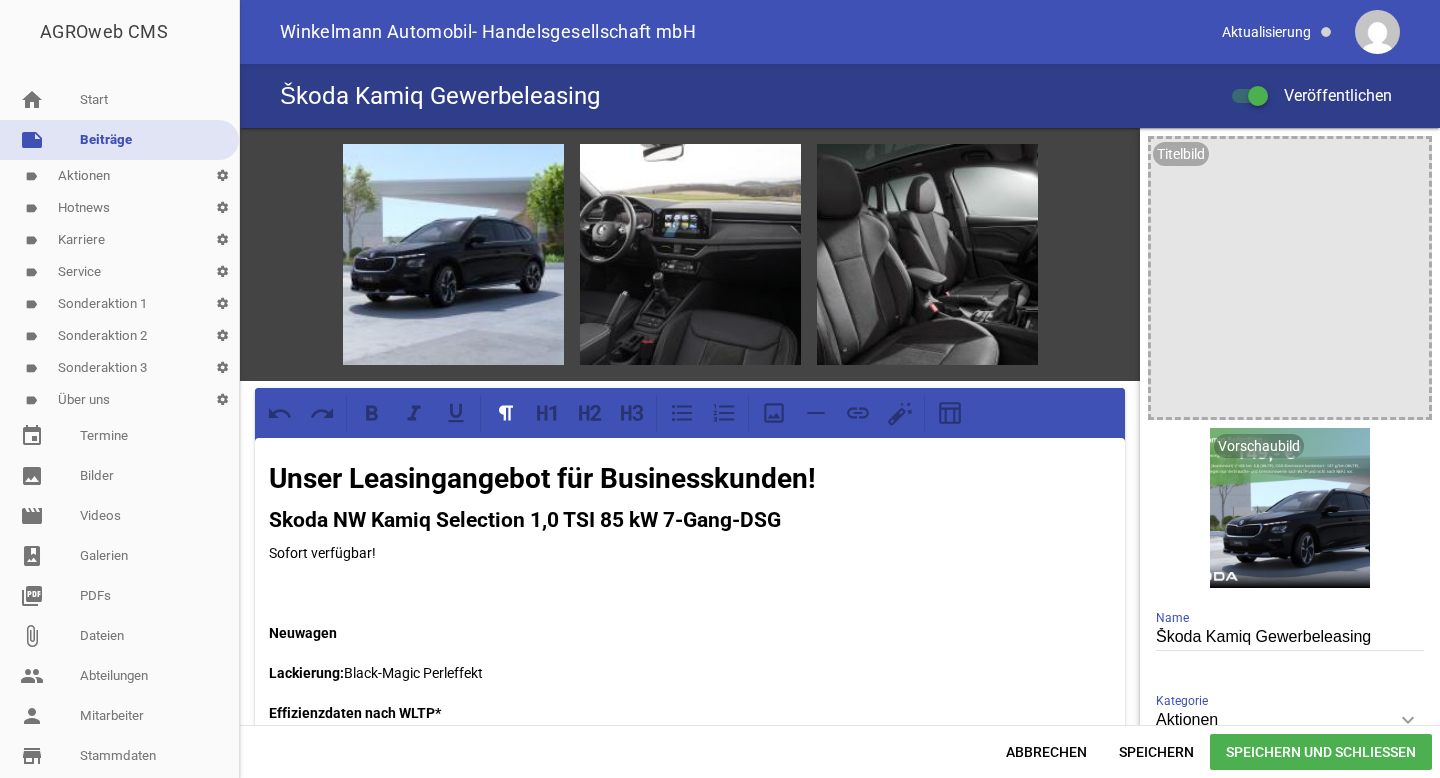 scroll, scrollTop: 0, scrollLeft: 0, axis: both 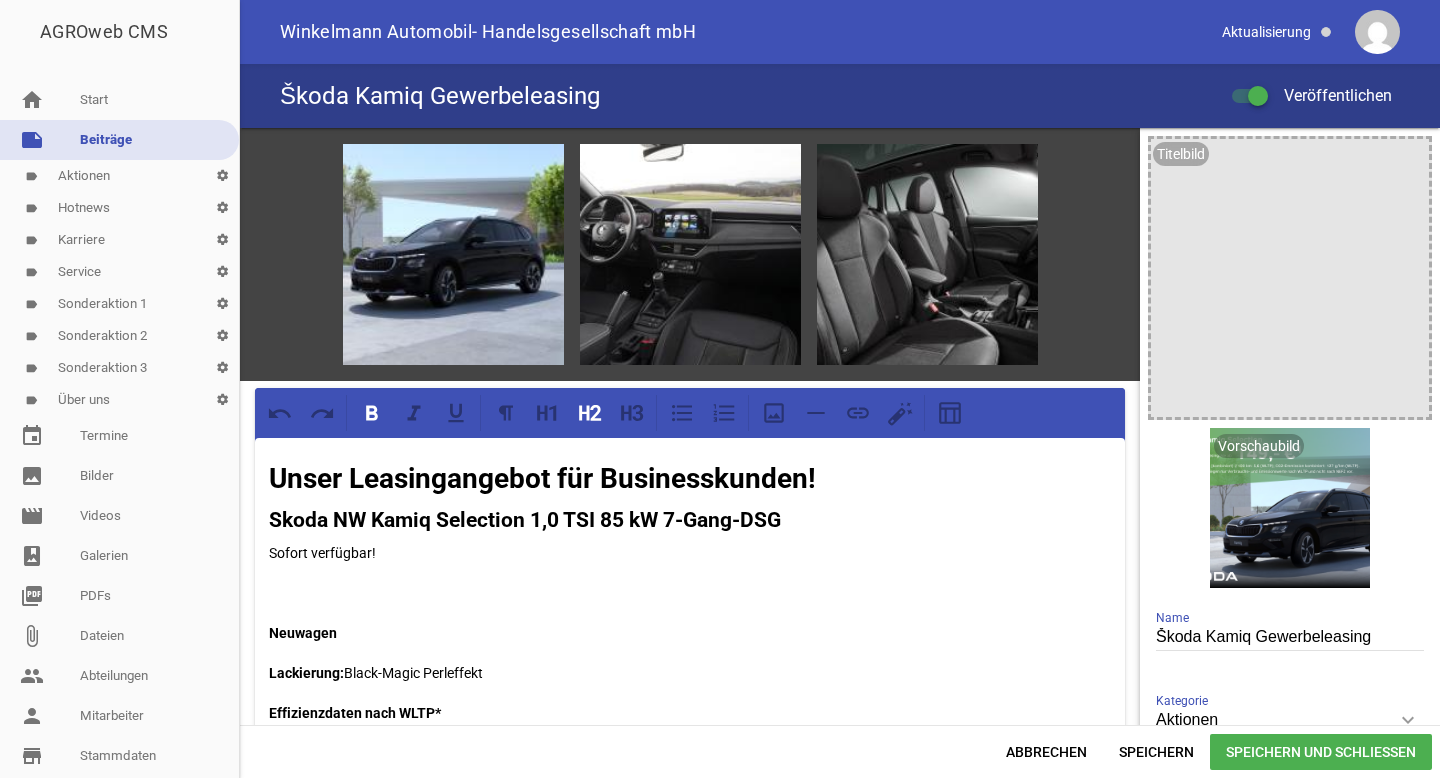 click on "Unser Leasingangebot für Businesskunden!" at bounding box center [690, 479] 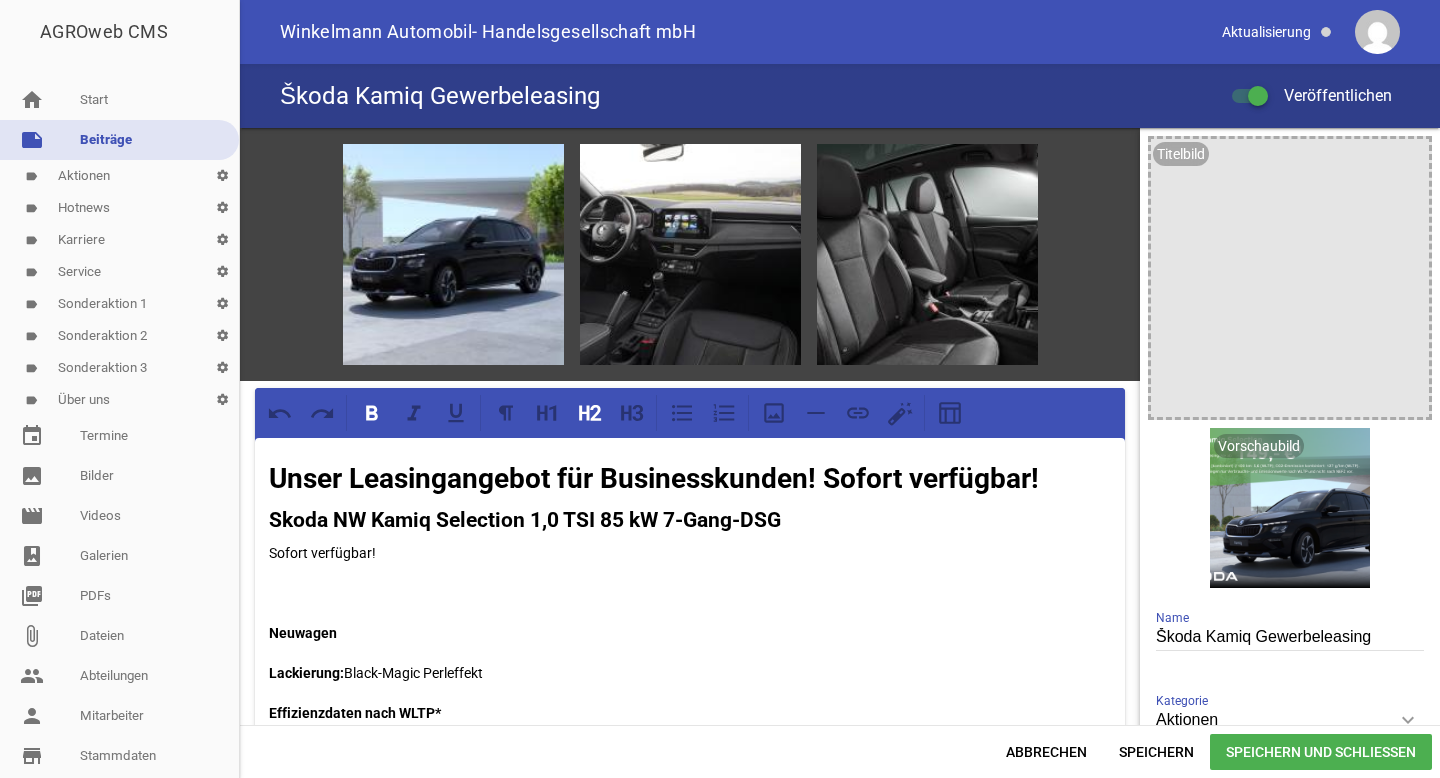 click on "Sofort verfügbar!" at bounding box center [690, 553] 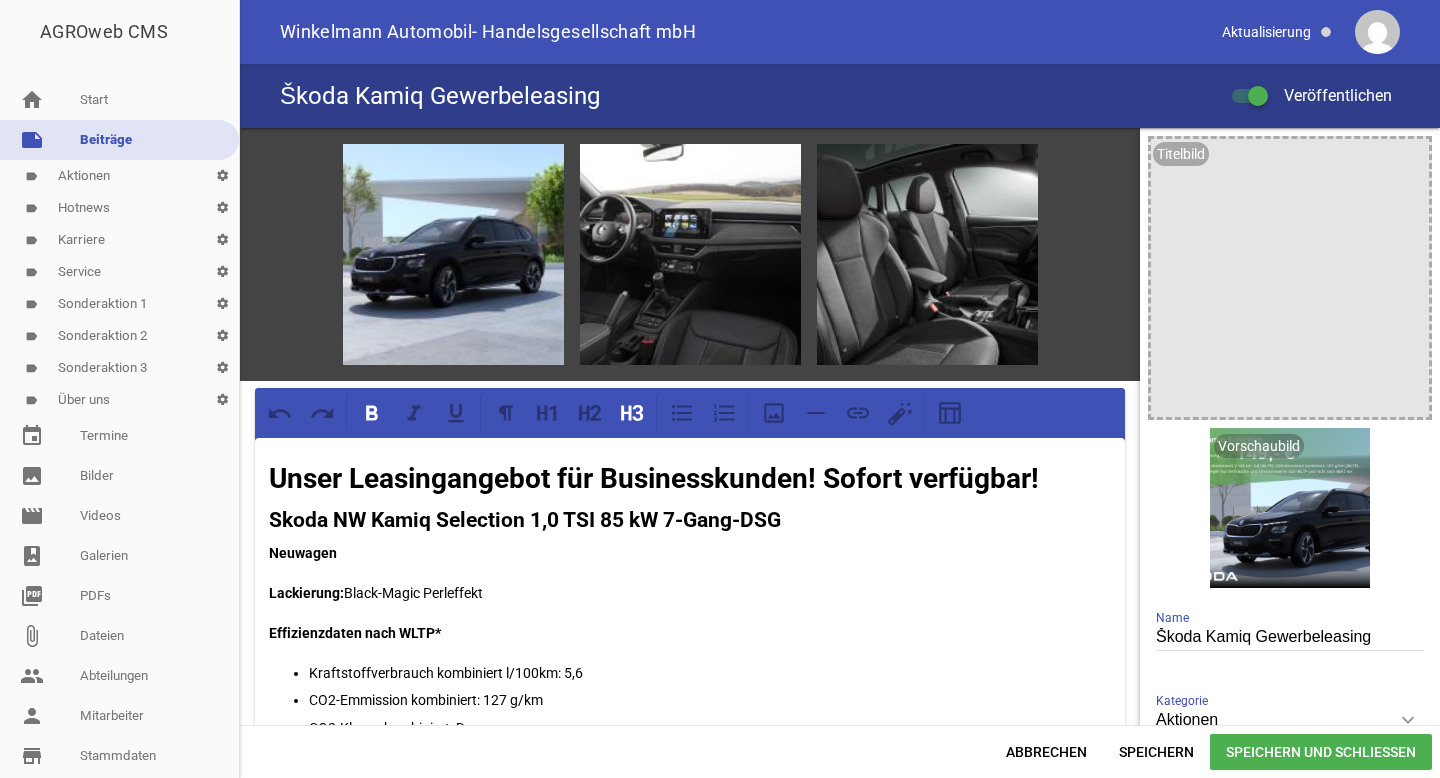 click on "Speichern und Schließen" at bounding box center (1321, 752) 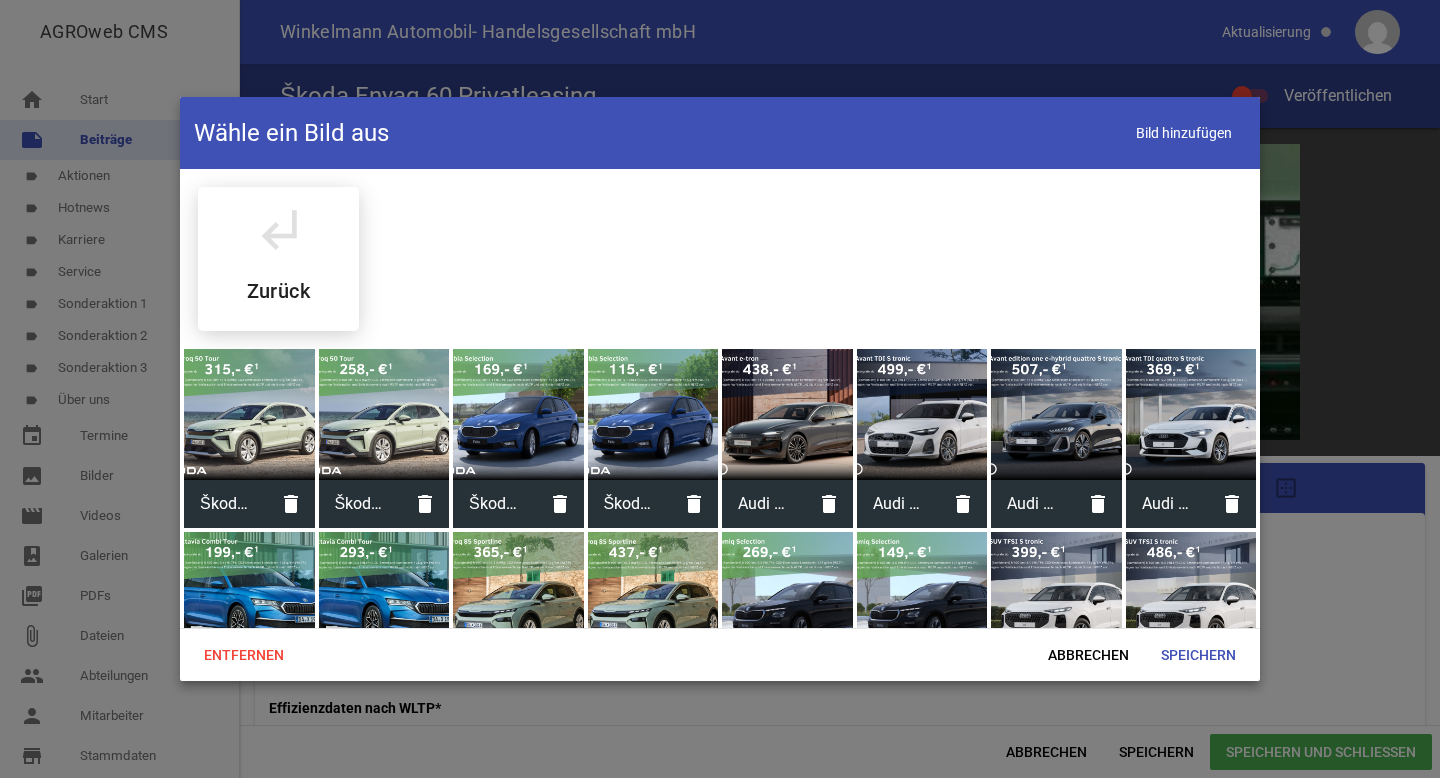 scroll, scrollTop: 0, scrollLeft: 0, axis: both 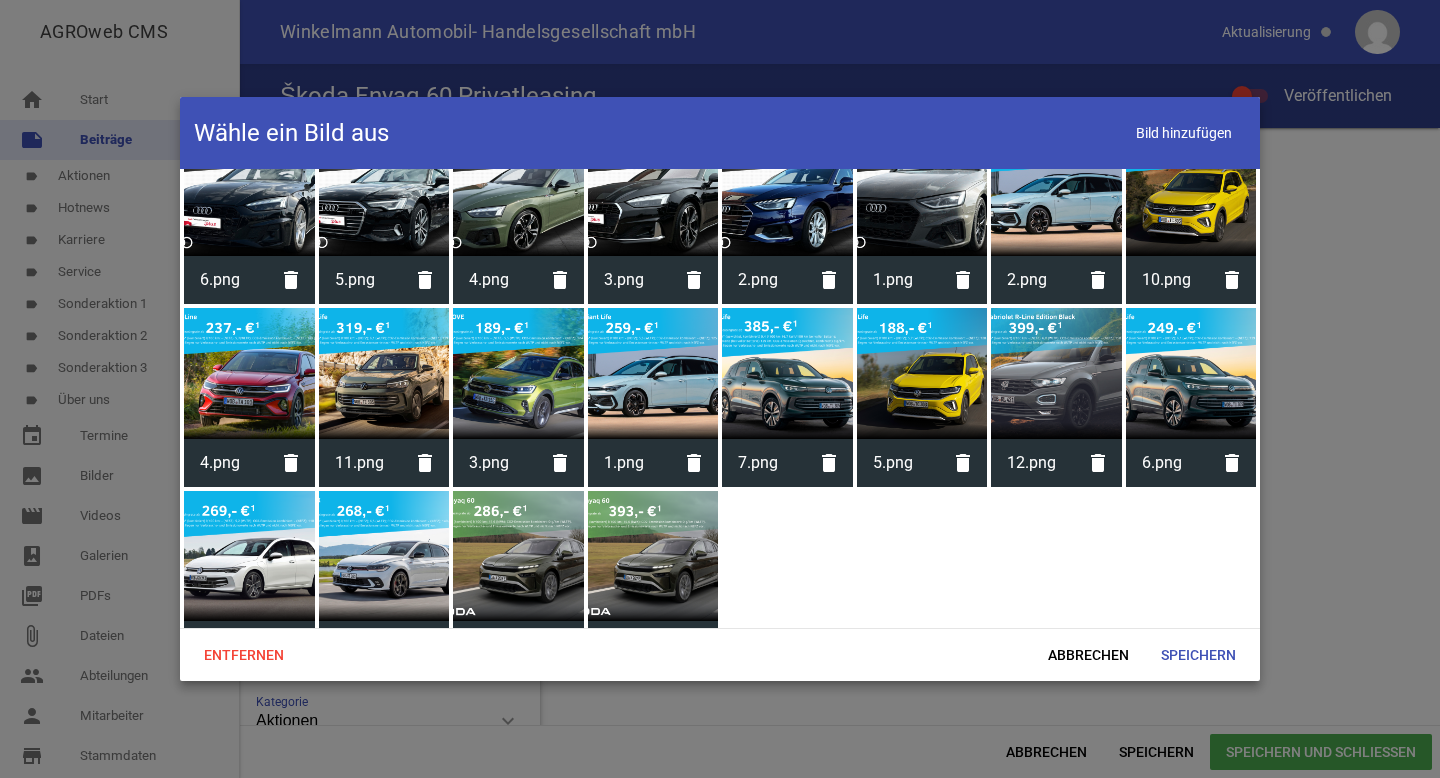 click at bounding box center [653, 556] 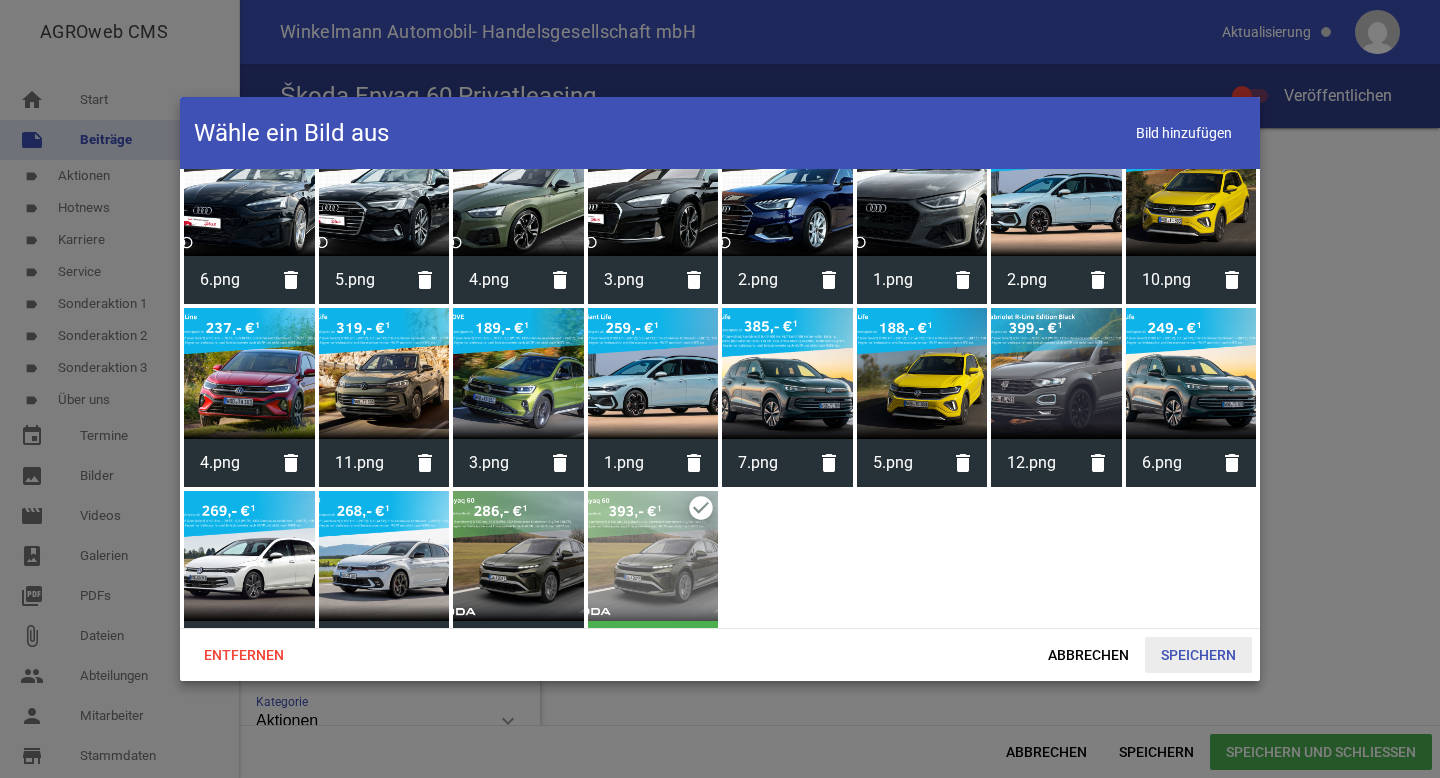 click on "Speichern" at bounding box center [1198, 655] 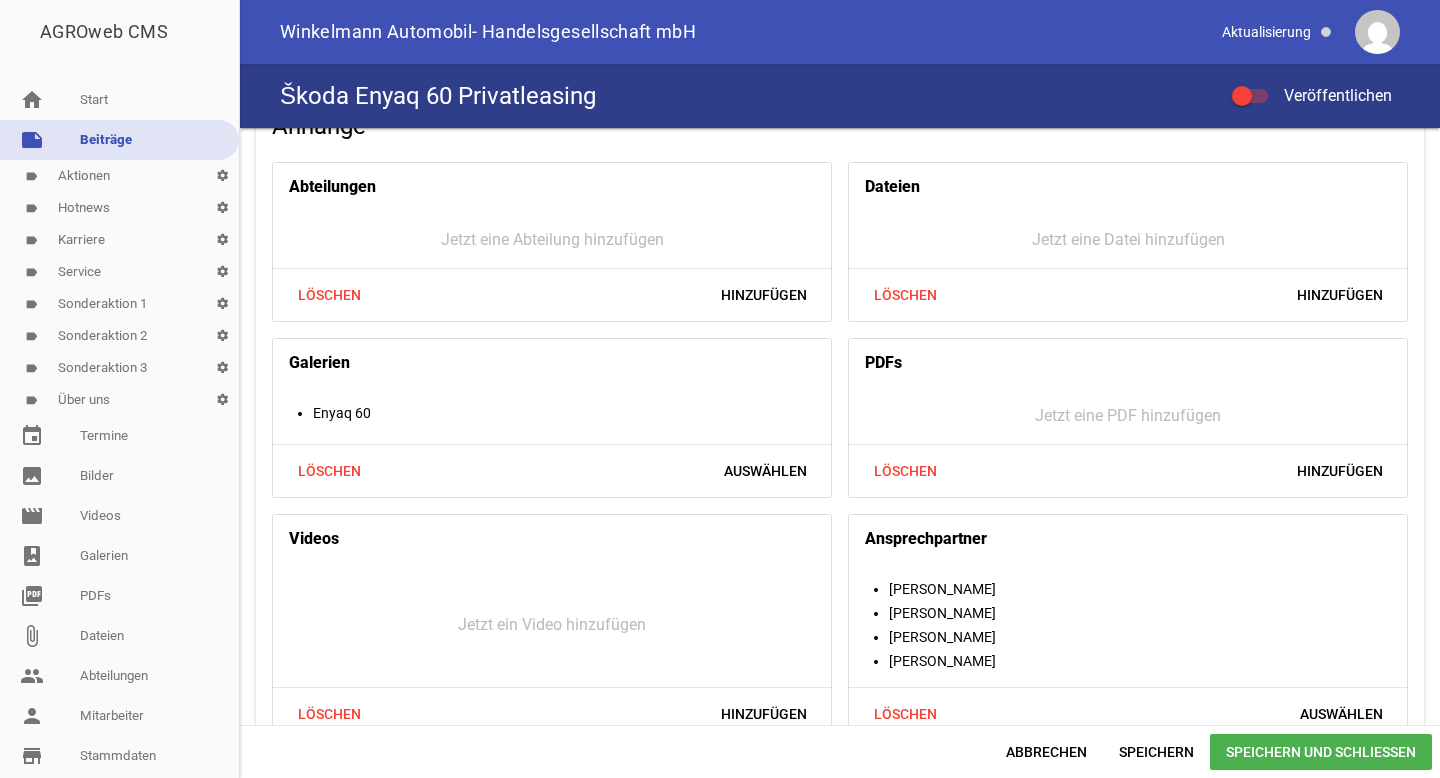 scroll, scrollTop: 1866, scrollLeft: 0, axis: vertical 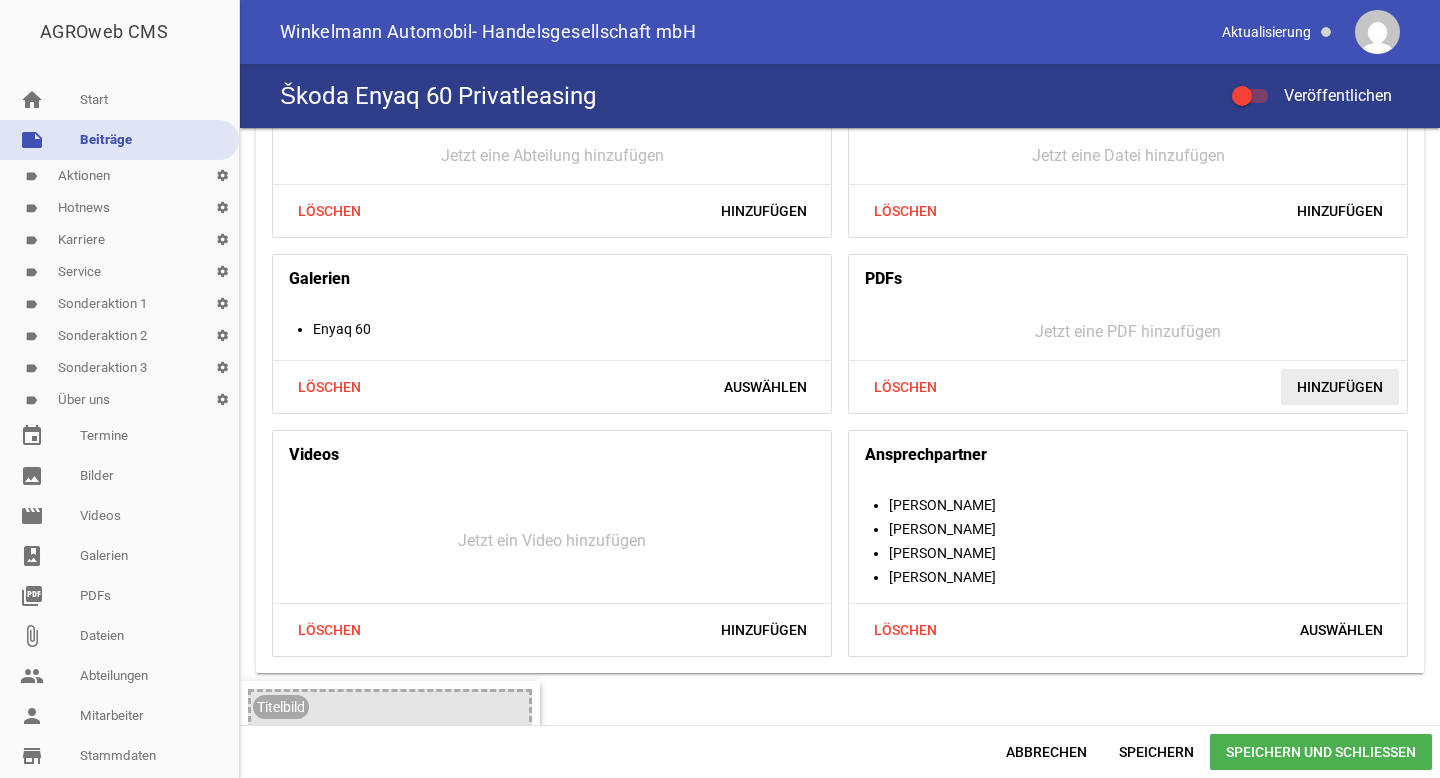 click on "Hinzufügen" at bounding box center [1340, 387] 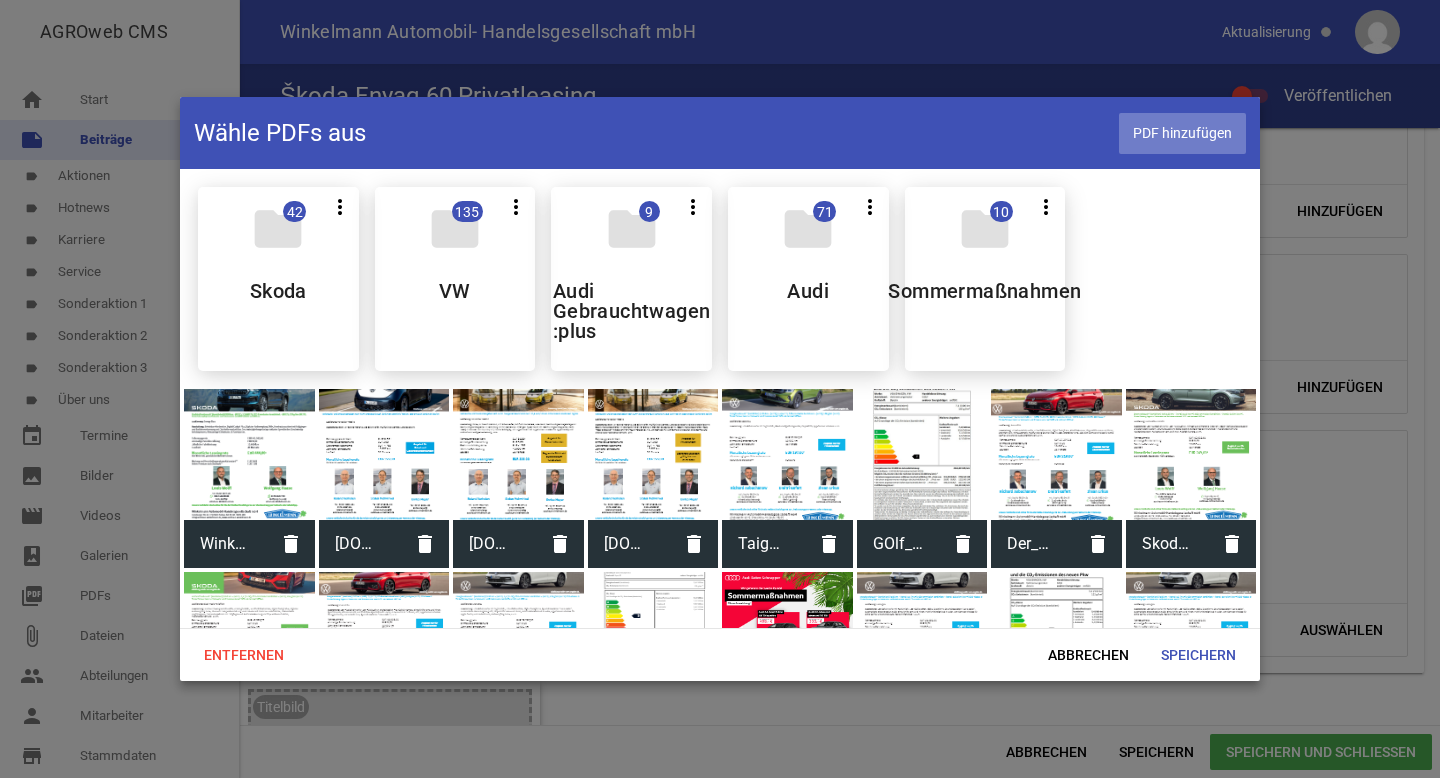 click on "PDF hinzufügen" at bounding box center (1182, 133) 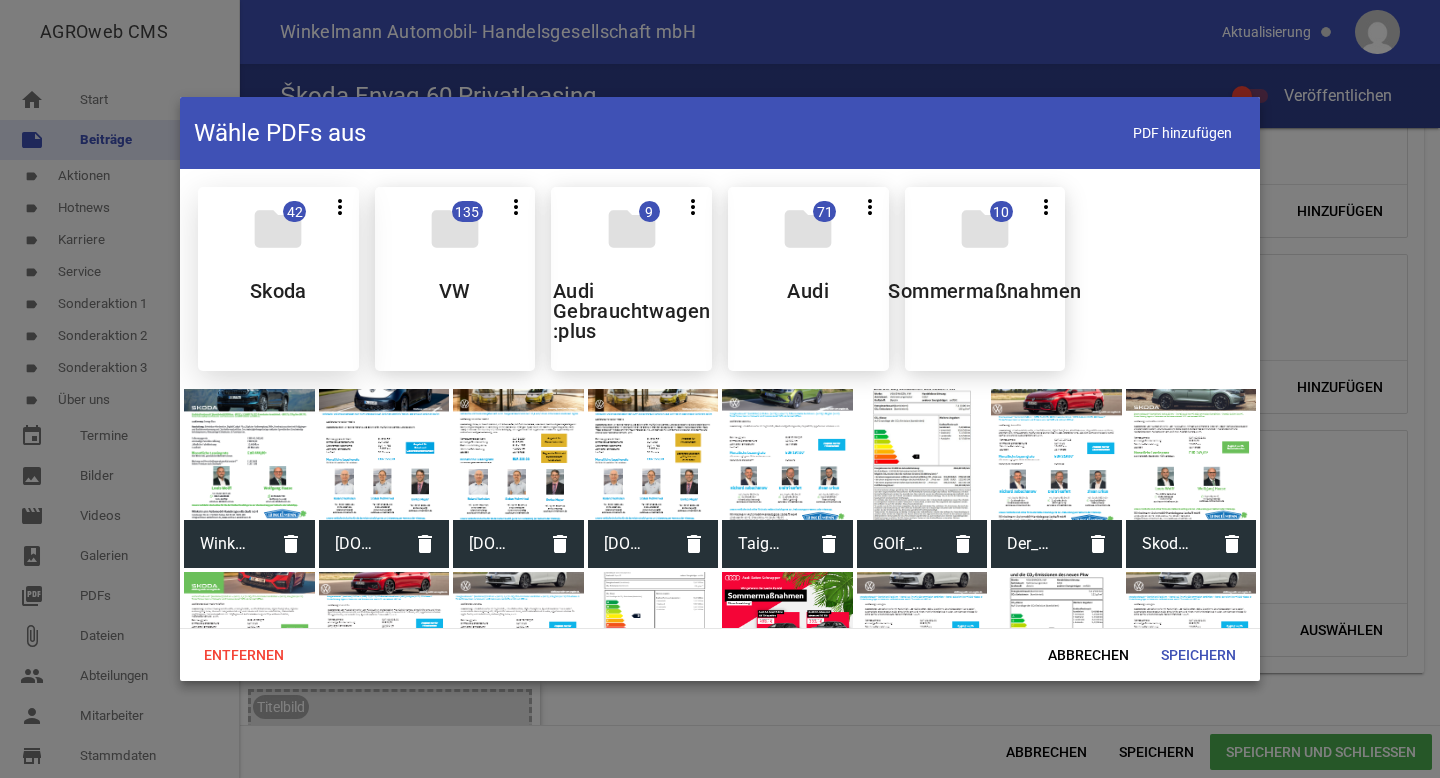 click on "folder   42   more_vert     Teilen   Bearbeiten   Löschen   Skoda" at bounding box center (278, 279) 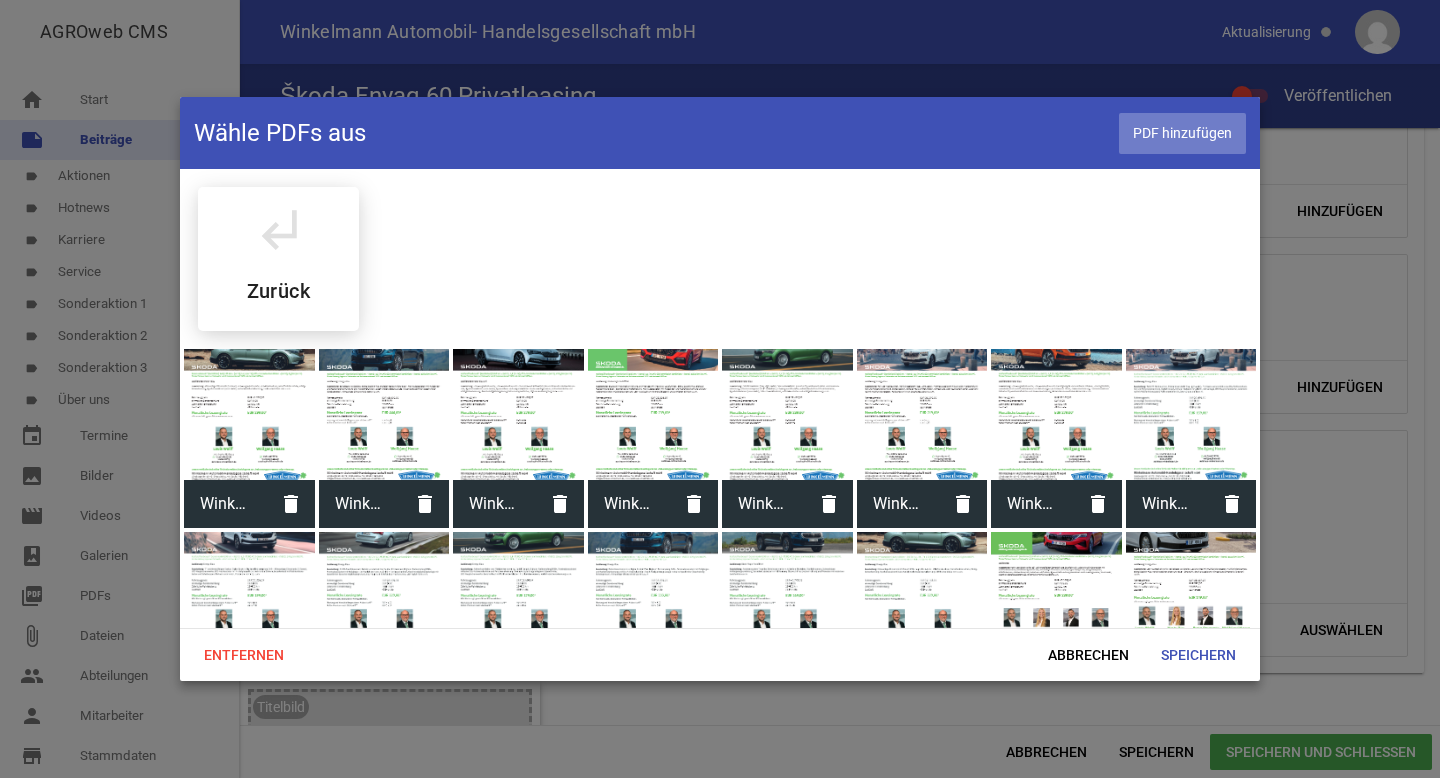 click on "PDF hinzufügen" at bounding box center [1182, 133] 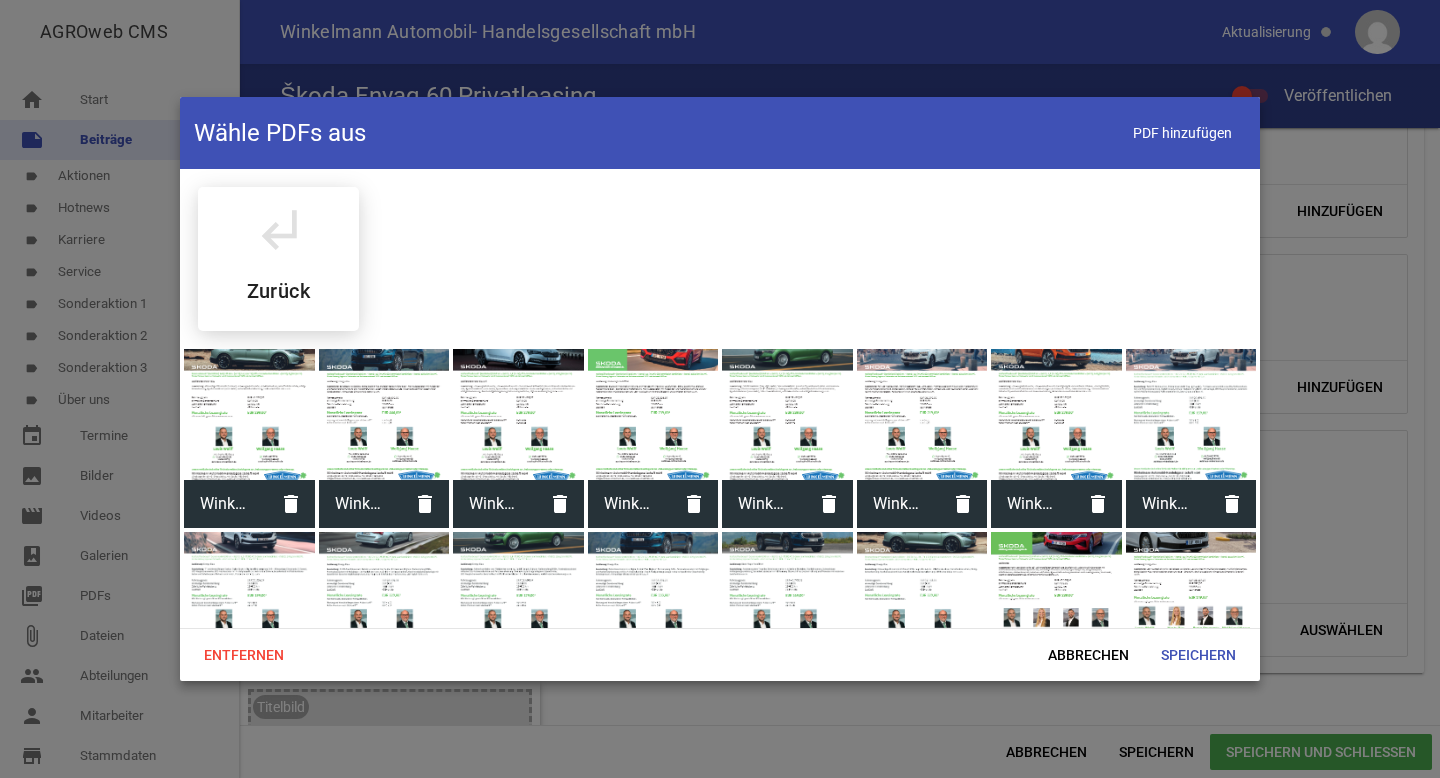 scroll, scrollTop: 809, scrollLeft: 0, axis: vertical 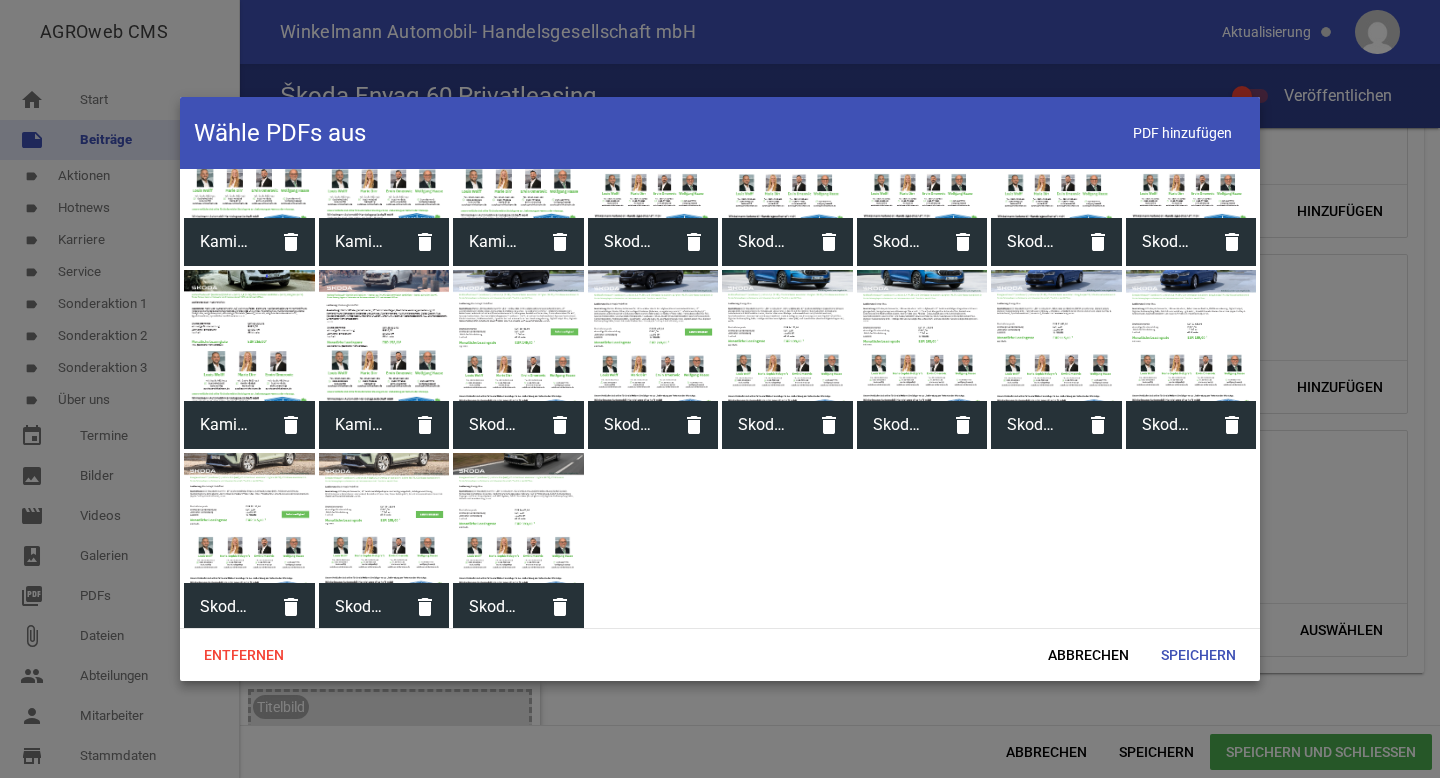 click at bounding box center (518, 518) 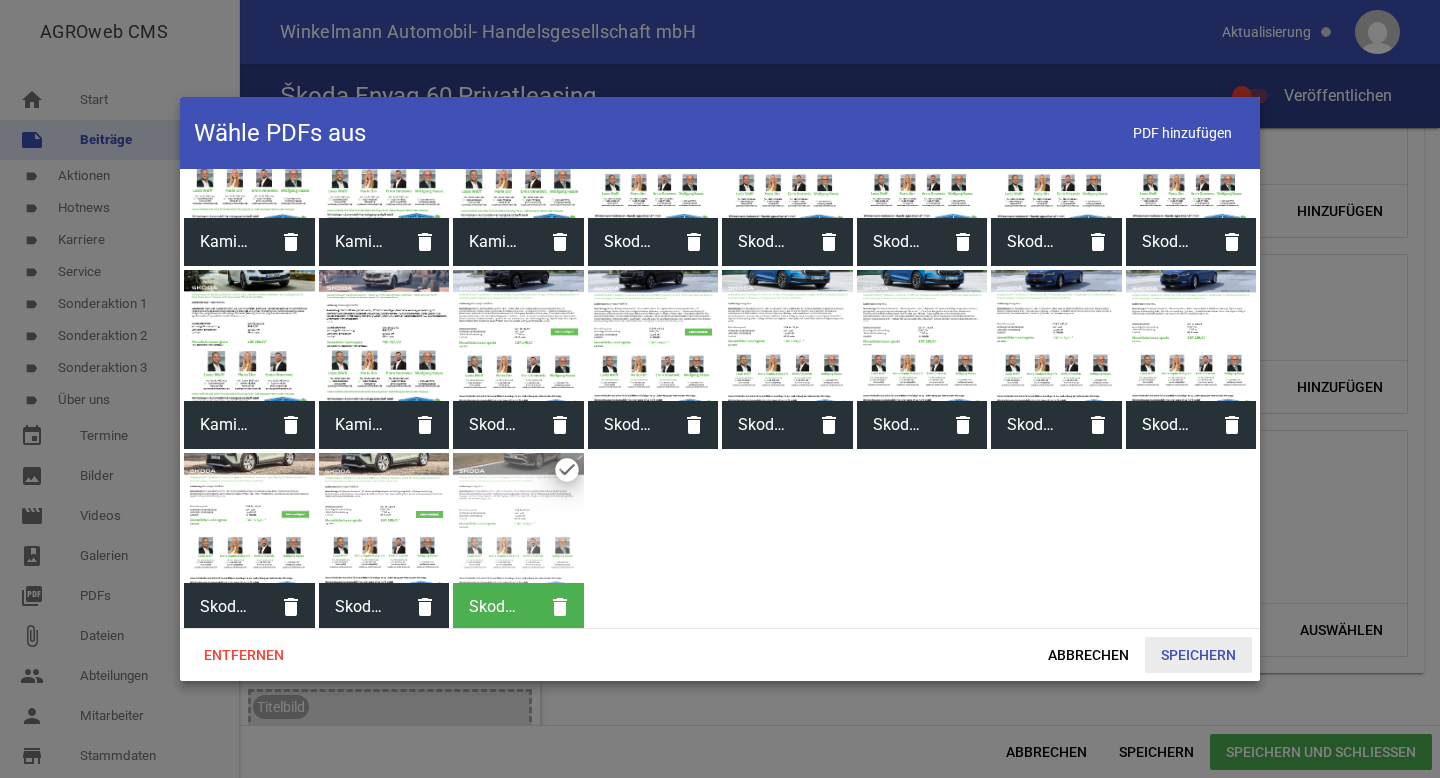 click on "Speichern" at bounding box center (1198, 655) 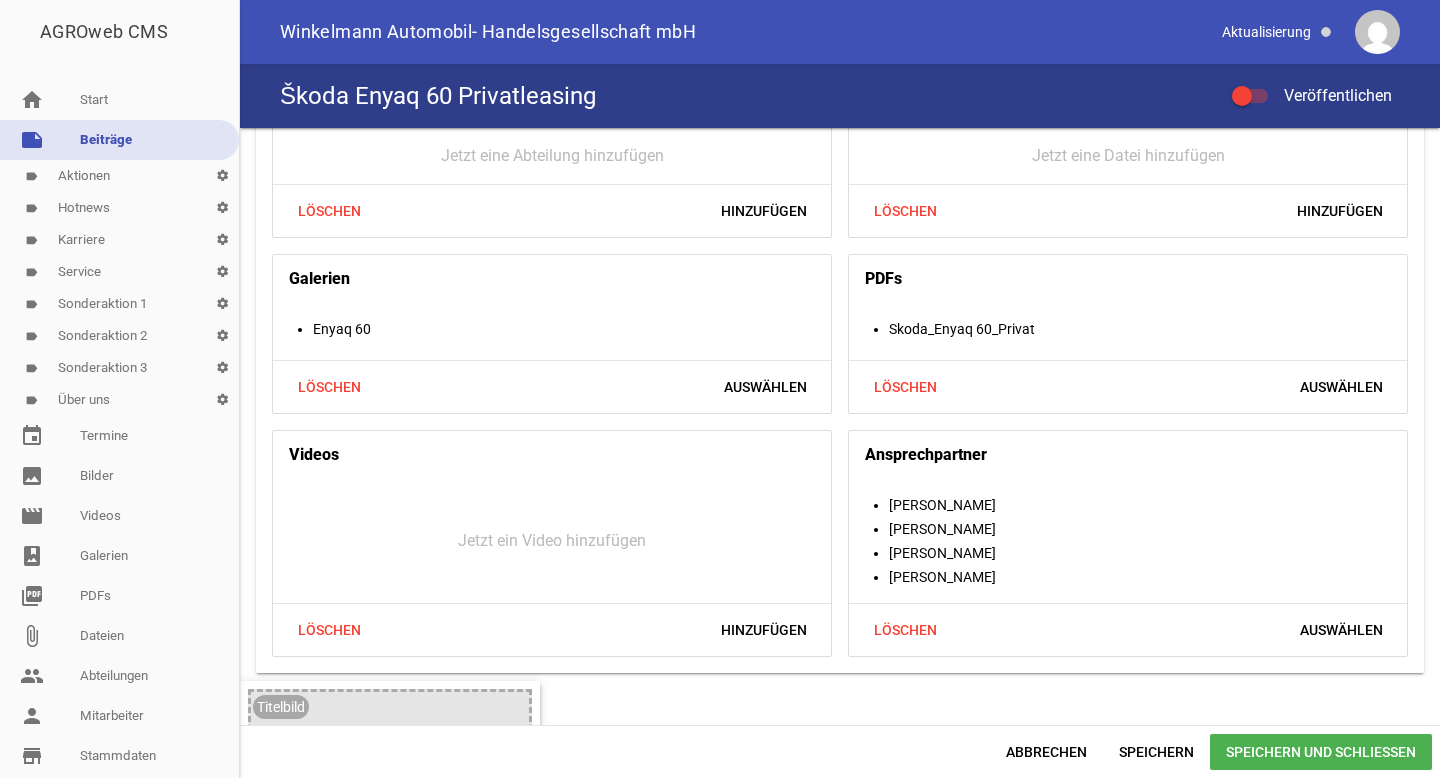 click on "Veröffentlichen" at bounding box center (1312, 96) 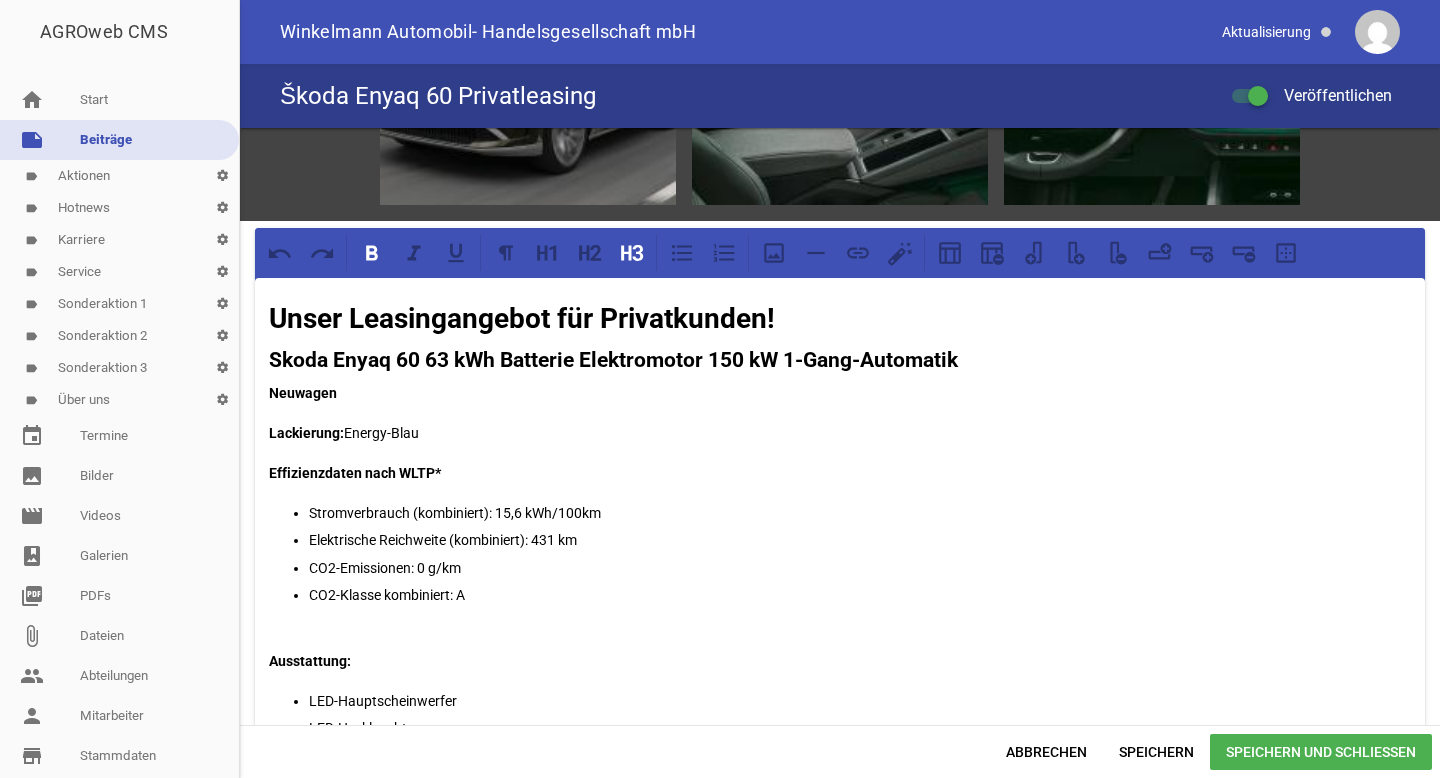 scroll, scrollTop: 244, scrollLeft: 0, axis: vertical 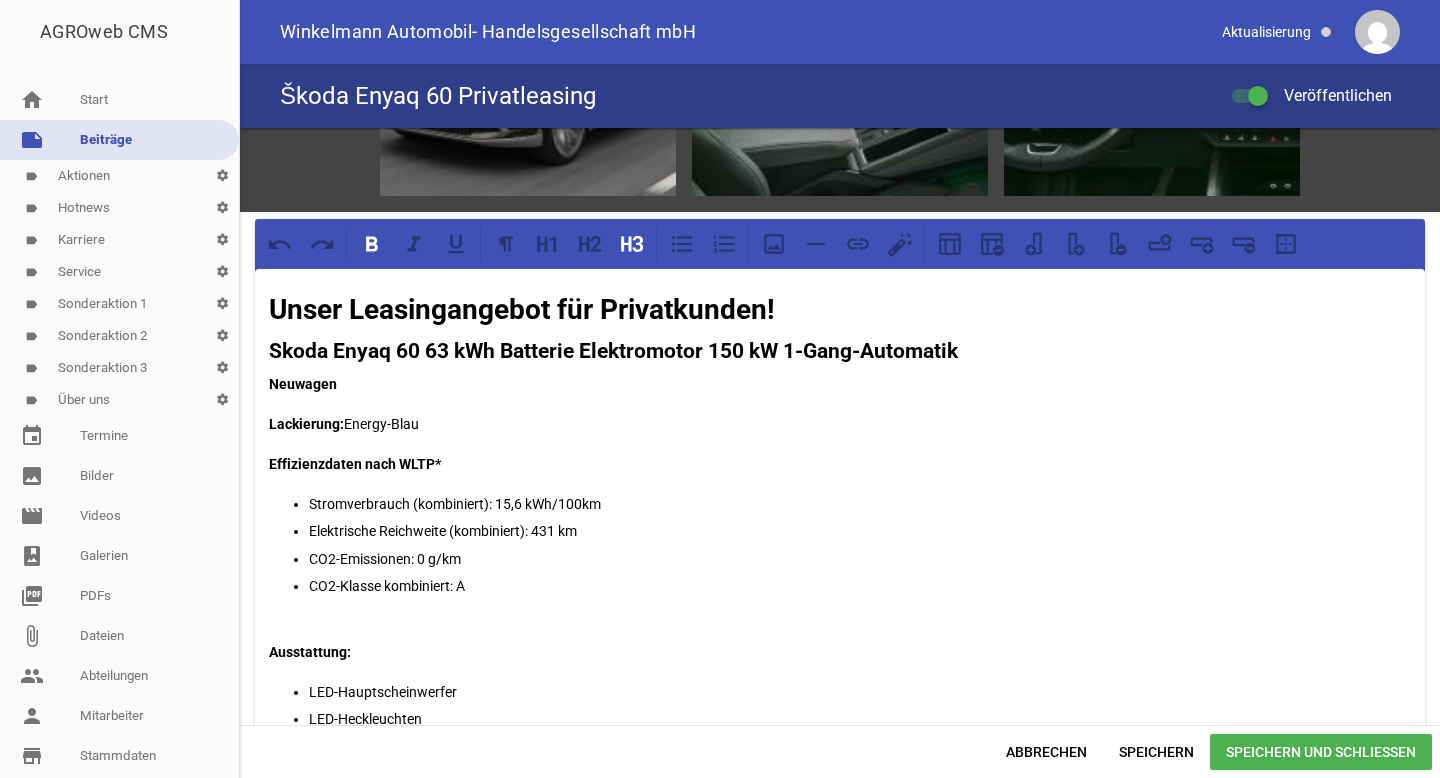 click on "Speichern und Schließen" at bounding box center (1321, 752) 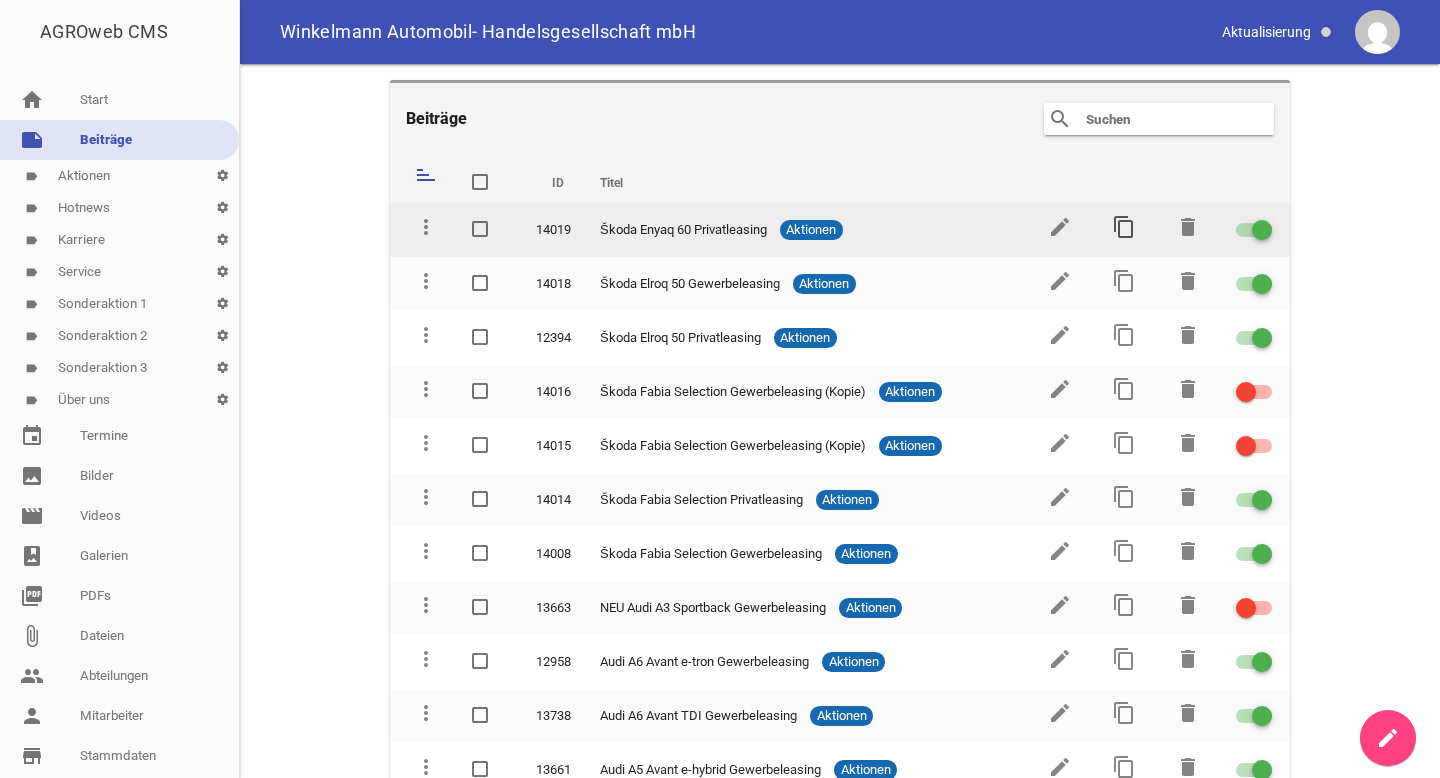 click on "content_copy" at bounding box center [1124, 227] 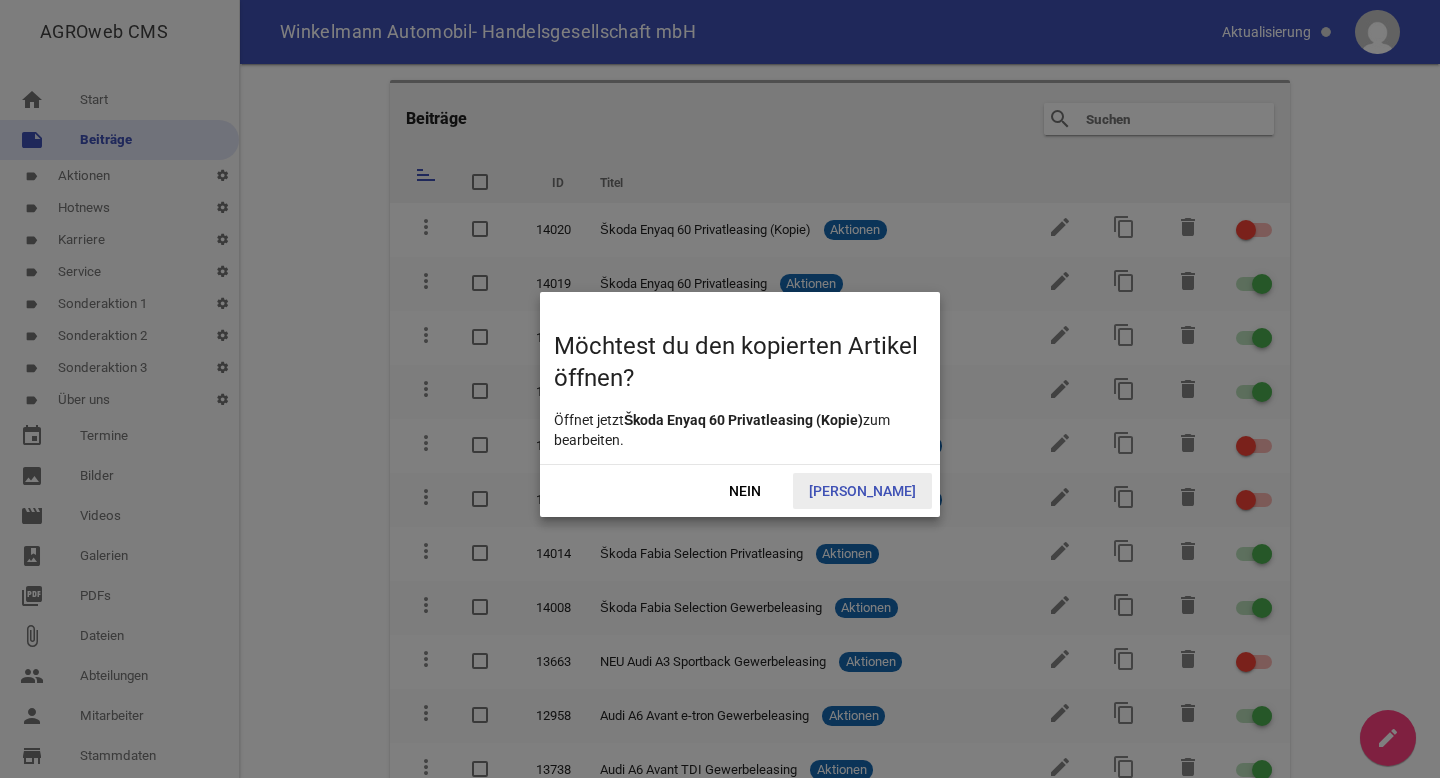 click on "[PERSON_NAME]" at bounding box center (862, 491) 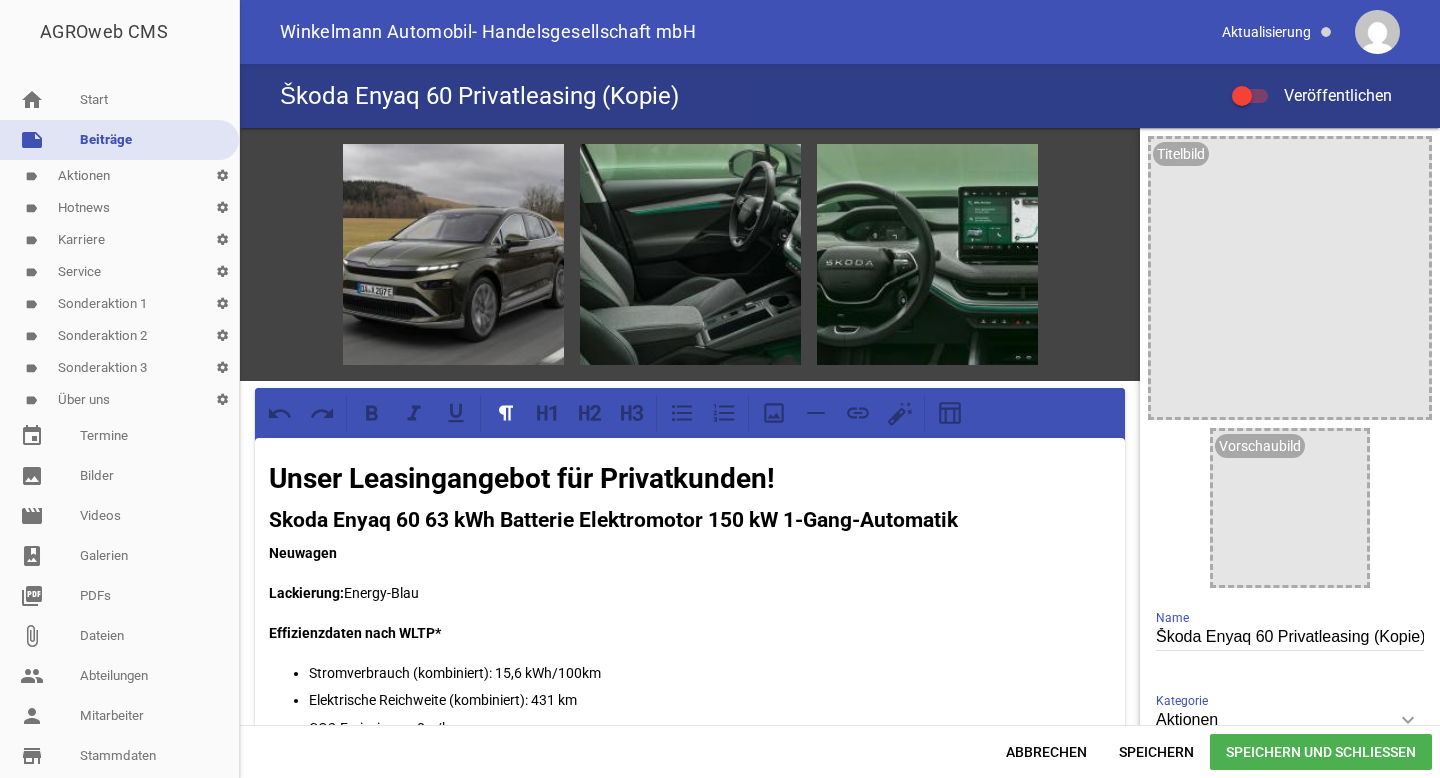 click on "Unser Leasingangebot für Privatkunden!" at bounding box center (522, 478) 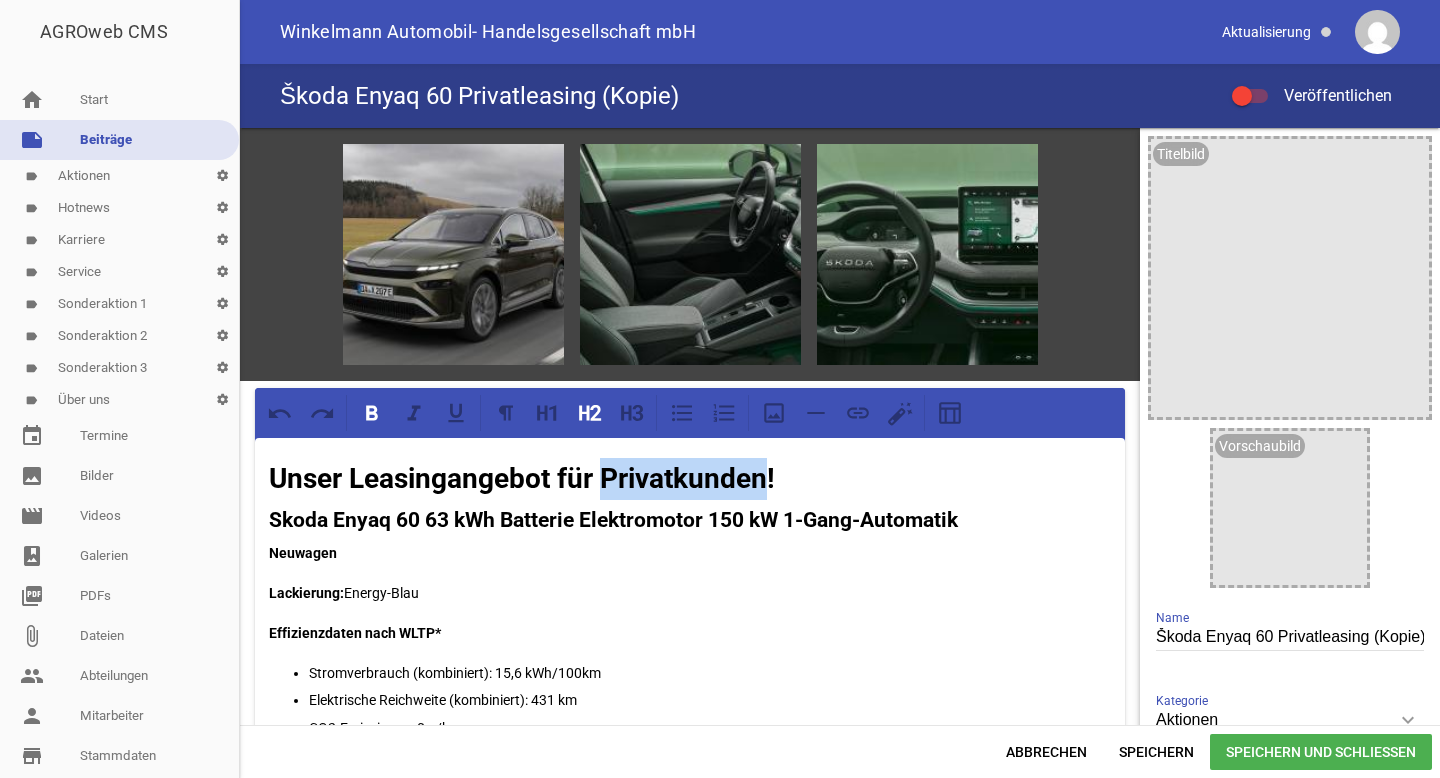 click on "Unser Leasingangebot für Privatkunden!" at bounding box center (522, 478) 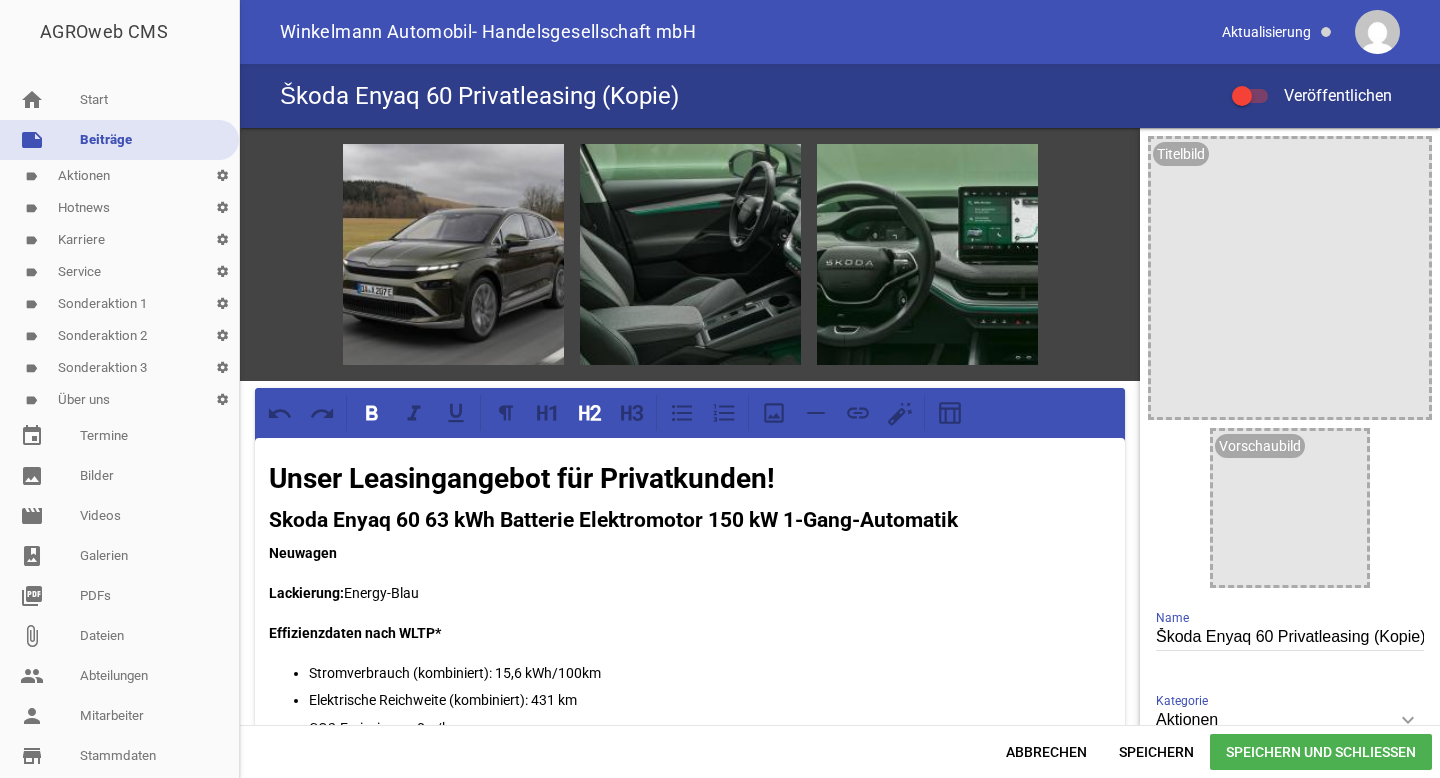 click on "Unser Leasingangebot für Privatkunden!" at bounding box center (522, 478) 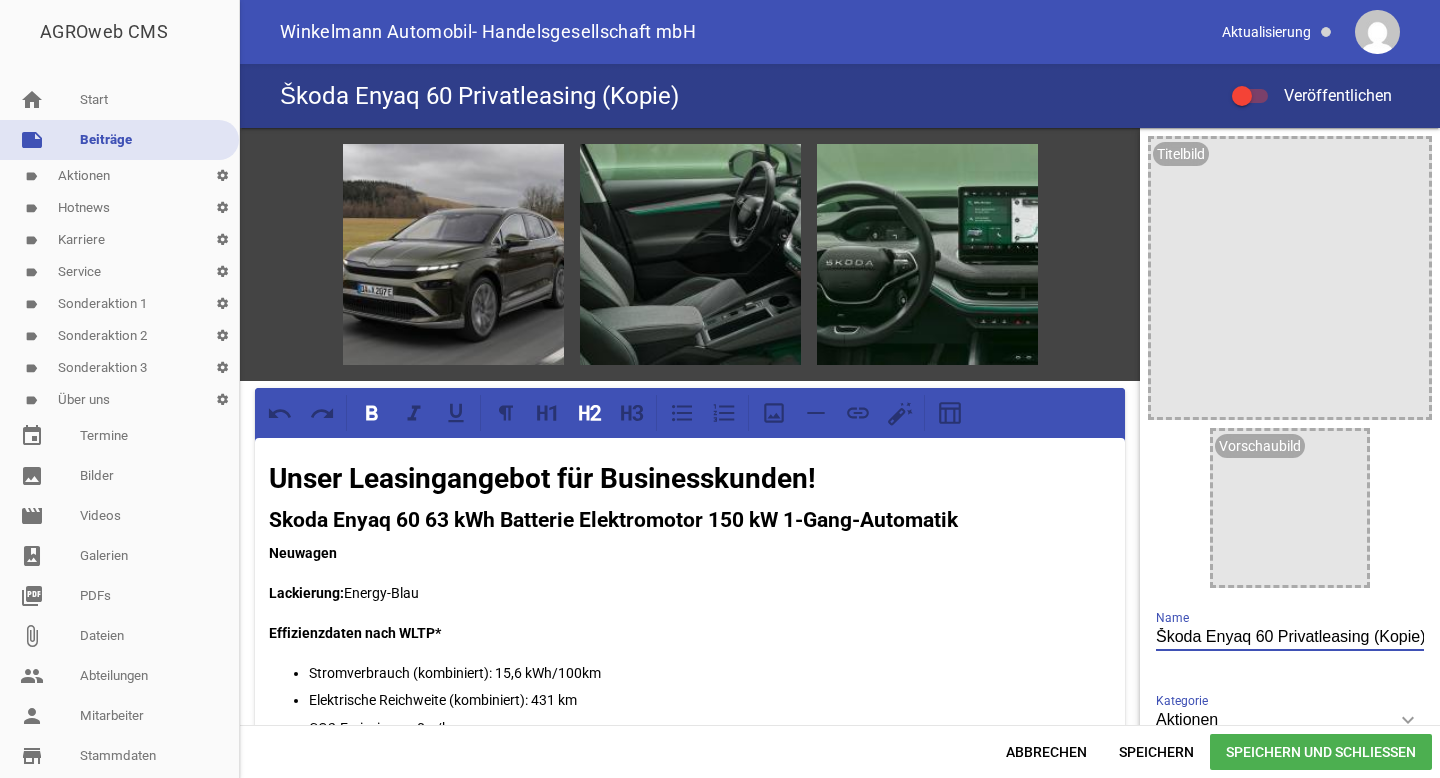 drag, startPoint x: 1358, startPoint y: 630, endPoint x: 1439, endPoint y: 629, distance: 81.00617 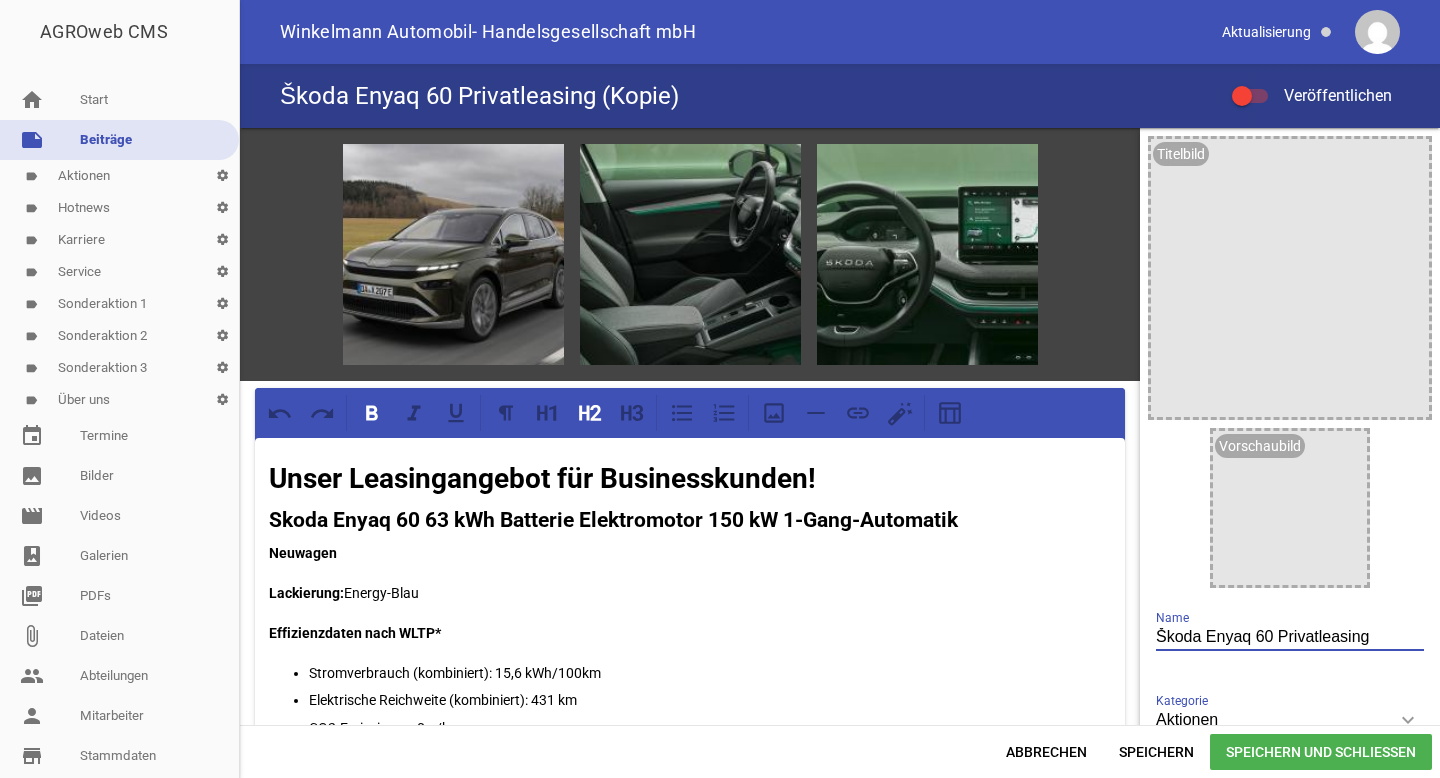 scroll, scrollTop: 0, scrollLeft: 0, axis: both 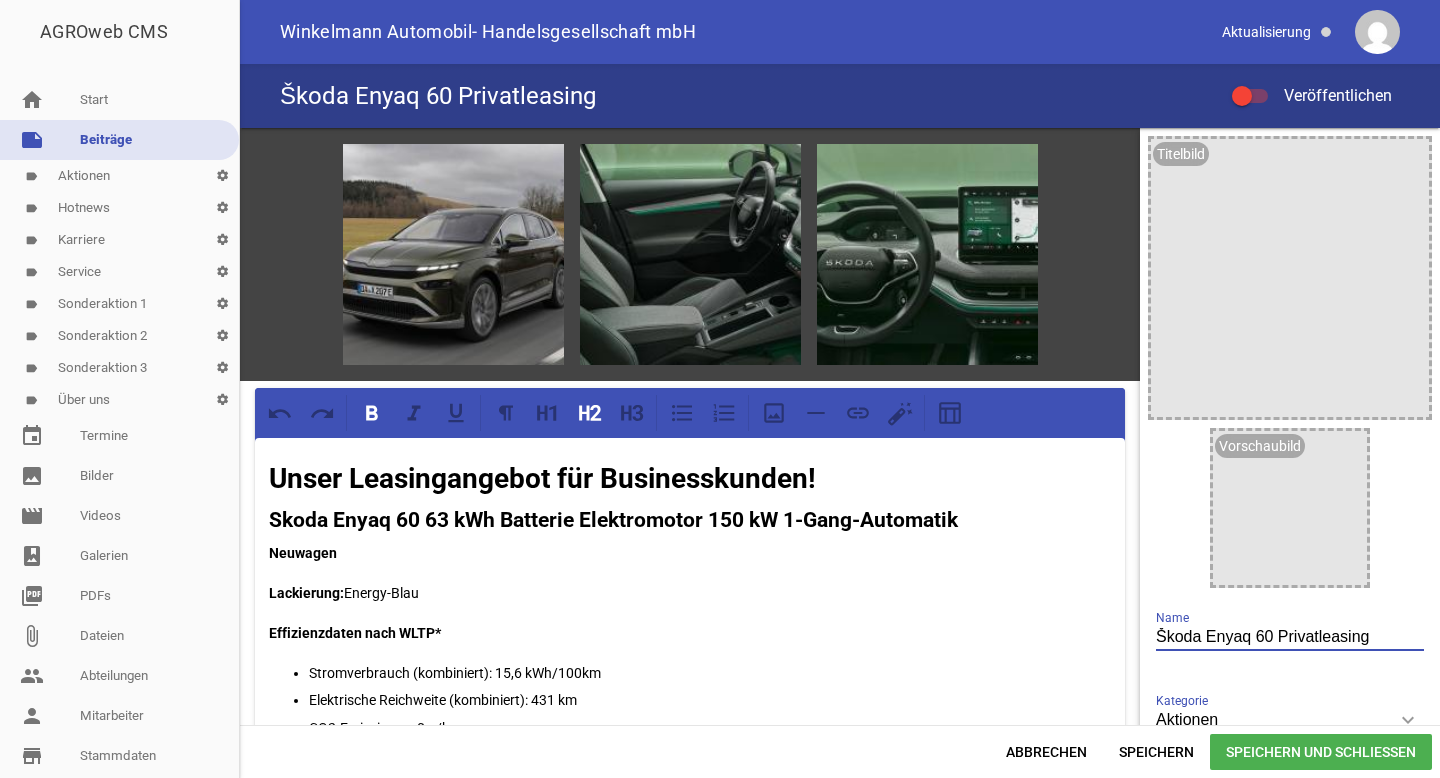 click on "Škoda Enyaq 60 Privatleasing" at bounding box center [1290, 637] 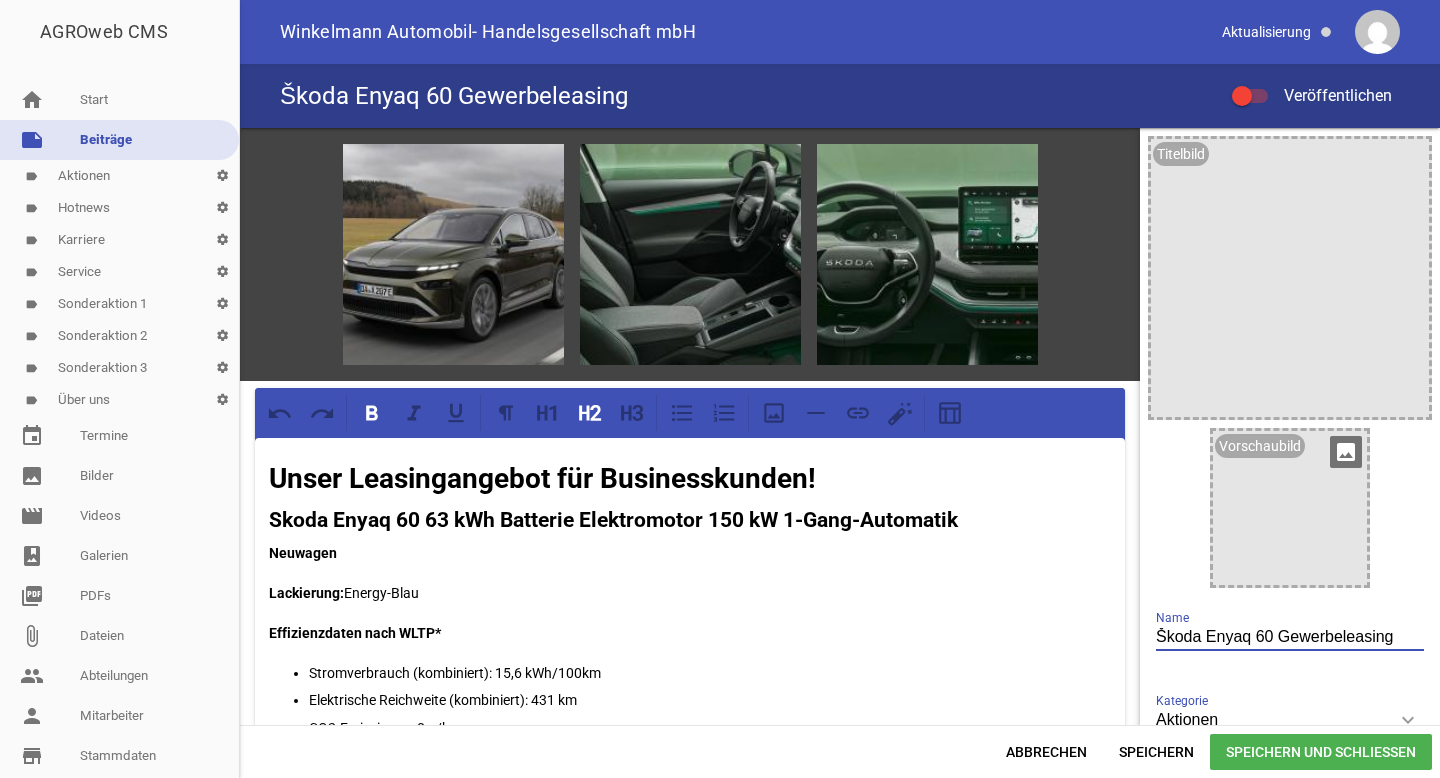 type on "Škoda Enyaq 60 Gewerbeleasing" 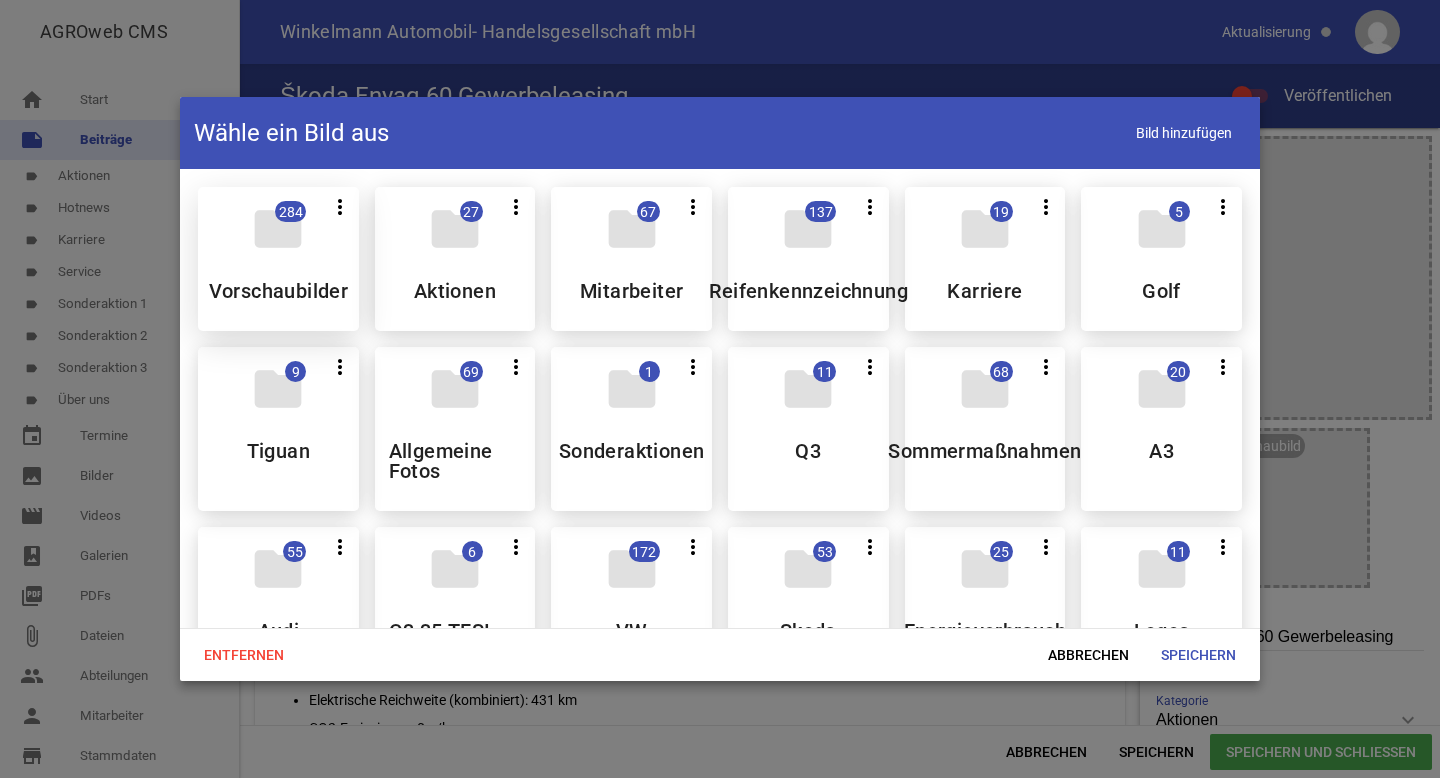 click on "folder   284   more_vert     Teilen   Bearbeiten   Löschen   Vorschaubilder" at bounding box center (278, 259) 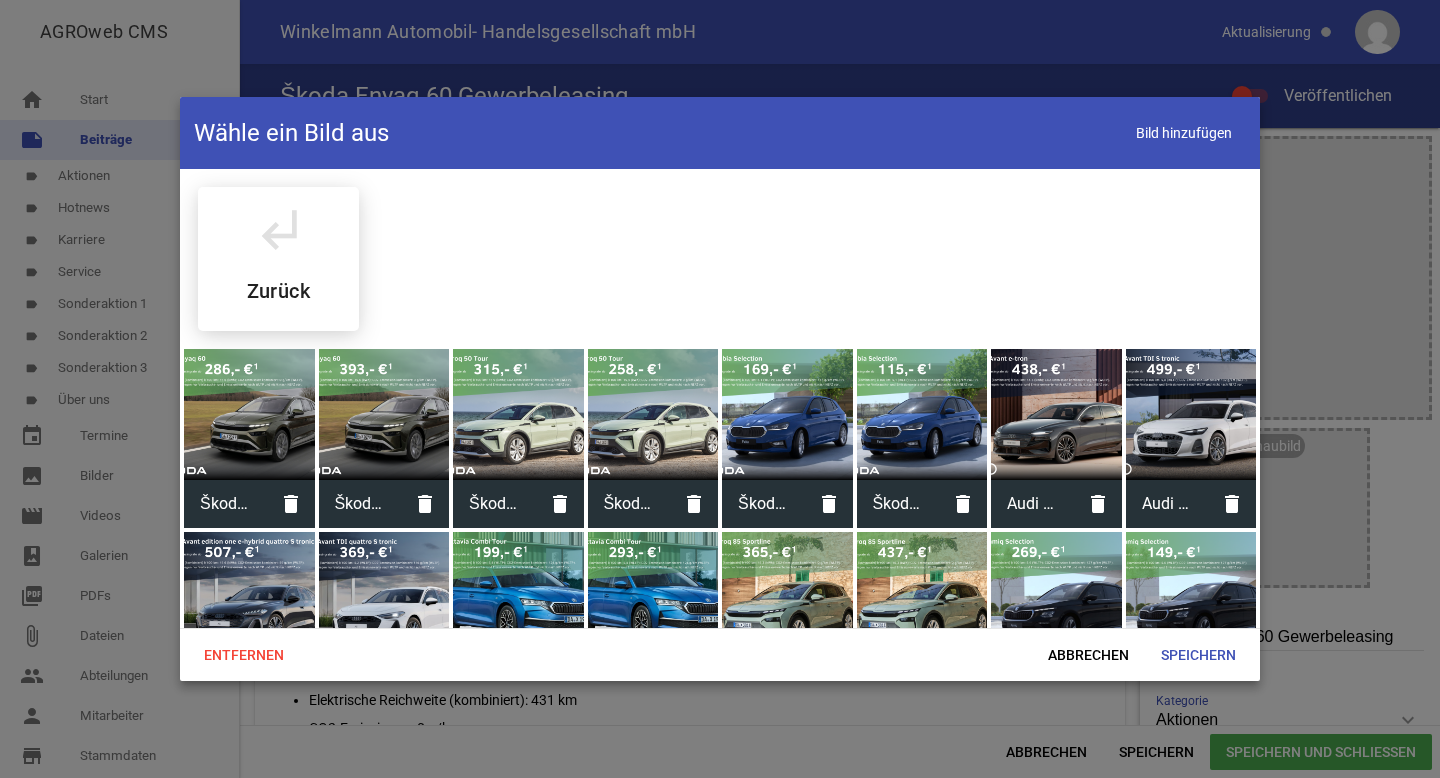 click at bounding box center (249, 414) 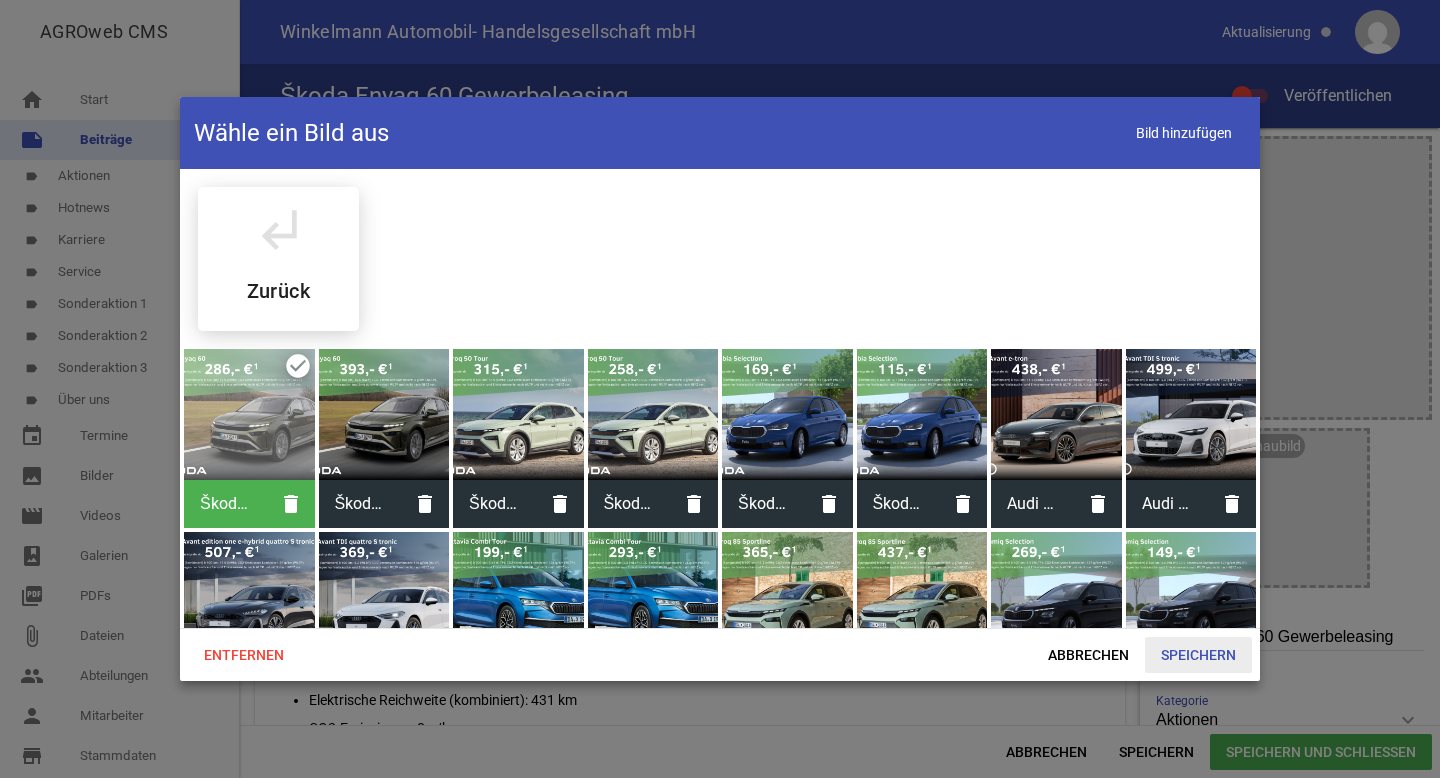 click on "Speichern" at bounding box center (1198, 655) 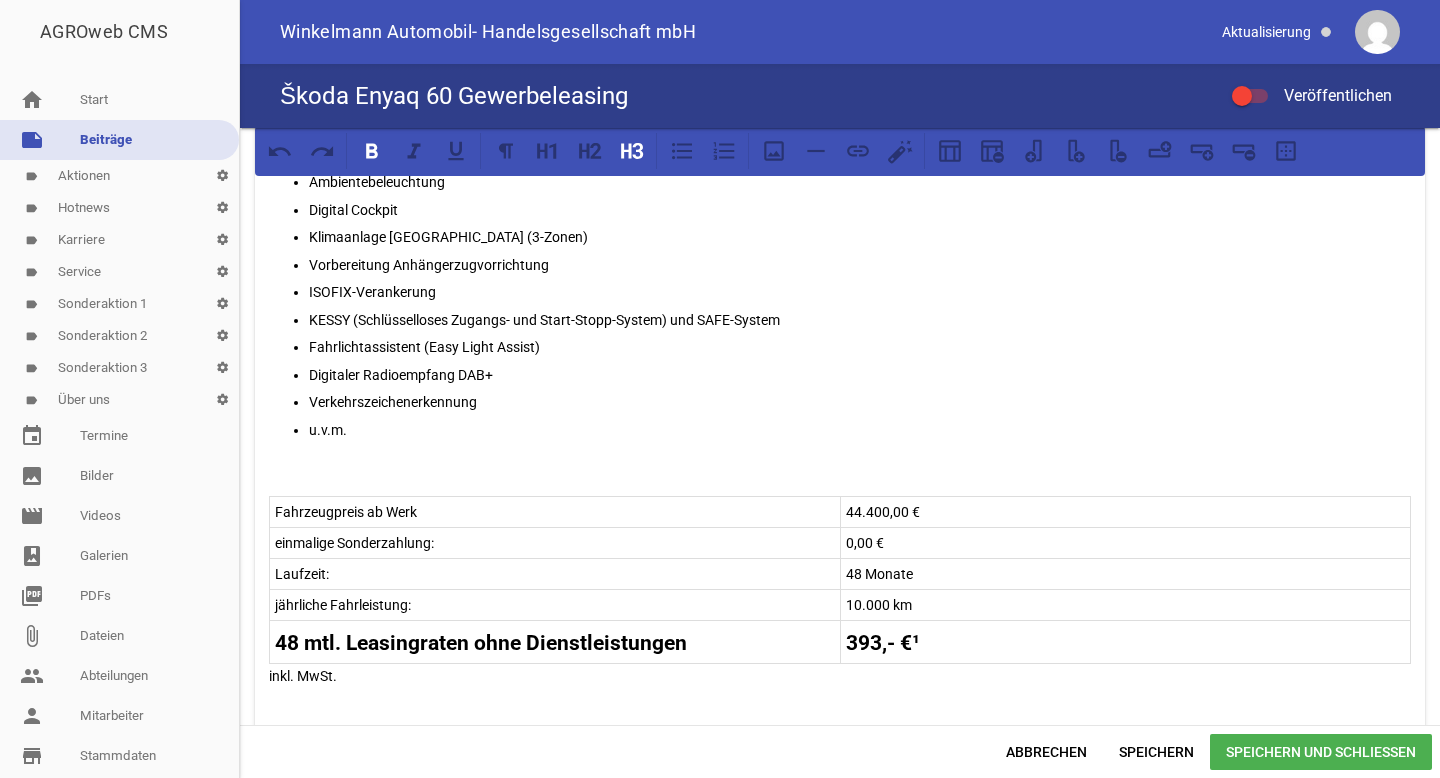 click on "48 mtl. Leasingraten ohne Dienstleistungen 393,- €¹" at bounding box center [840, 641] 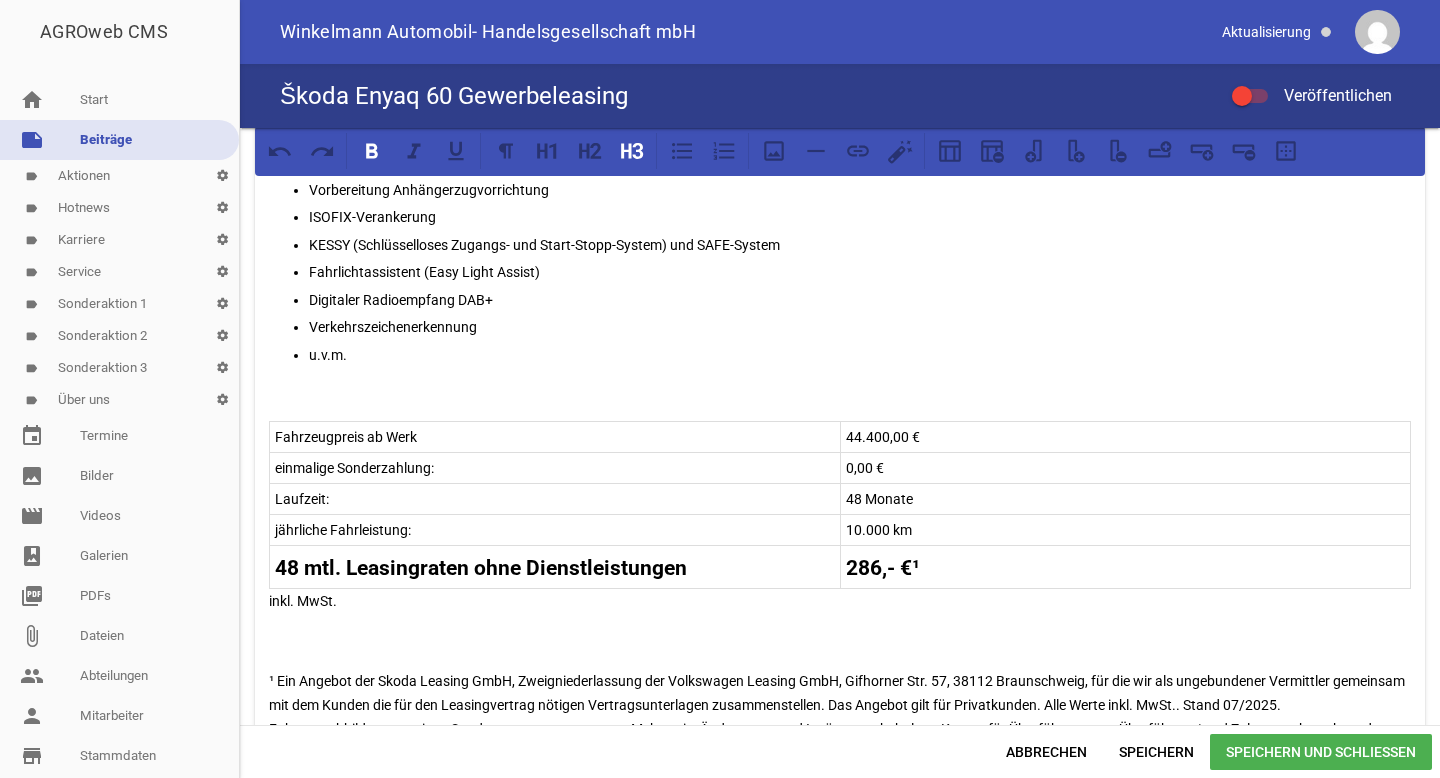 click on "inkl. MwSt." at bounding box center (840, 601) 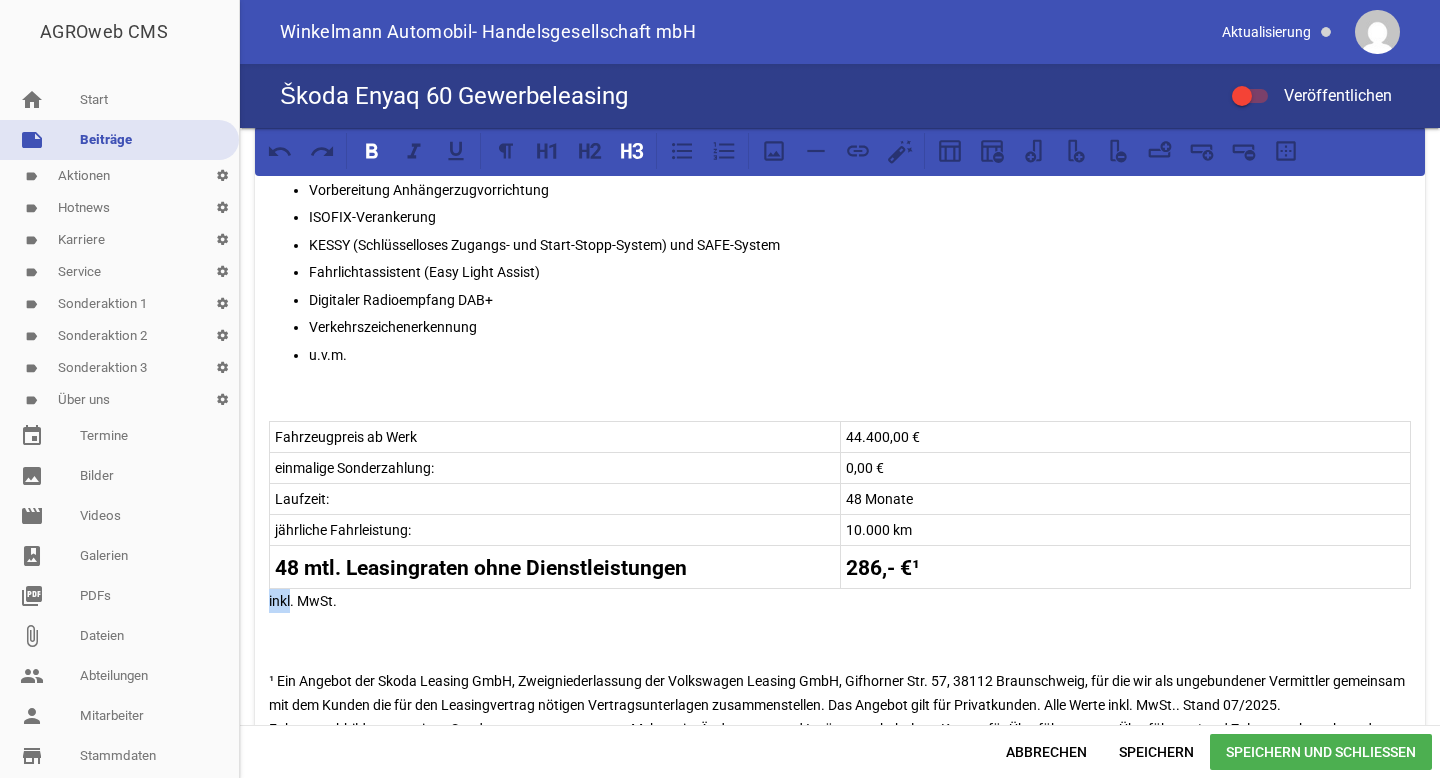click on "Unser Leasingangebot für Businesskunden! Skoda Enyaq 60 63 kWh Batterie Elektromotor 150 kW 1-Gang-Automatik Neuwagen Lackierung:  Energy-Blau Effizienzdaten nach WLTP* Stromverbrauch (kombiniert): 15,6 kWh/100km Elektrische Reichweite (kombiniert): 431 km CO2-Emissionen: 0 g/km CO2-Klasse kombiniert: A Ausstattung:  LED-Hauptscheinwerfer LED-Heckleuchten Rückfahrkamera Ambientebeleuchtung Digital Cockpit Klimaanlage Climatronic (3-Zonen) Vorbereitung Anhängerzugvorrichtung ISOFIX-Verankerung KESSY (Schlüsselloses Zugangs- und Start-Stopp-System) und SAFE-System Fahrlichtassistent (Easy Light Assist) Digitaler Radioempfang DAB+ Verkehrszeichenerkennung u.v.m. Fahrzeugpreis ab Werk 44.400,00 € einmalige Sonderzahlung: 0,00 € Laufzeit: 48 Monate jährliche Fahrleistung: 10.000 km 48 mtl. Leasingraten ohne Dienstleistungen 286,- €¹ inkl. MwSt. EU-Reifenkennzeichnung Hier sehen sie alle möglichen EU-Reifenlabels." at bounding box center [840, 274] 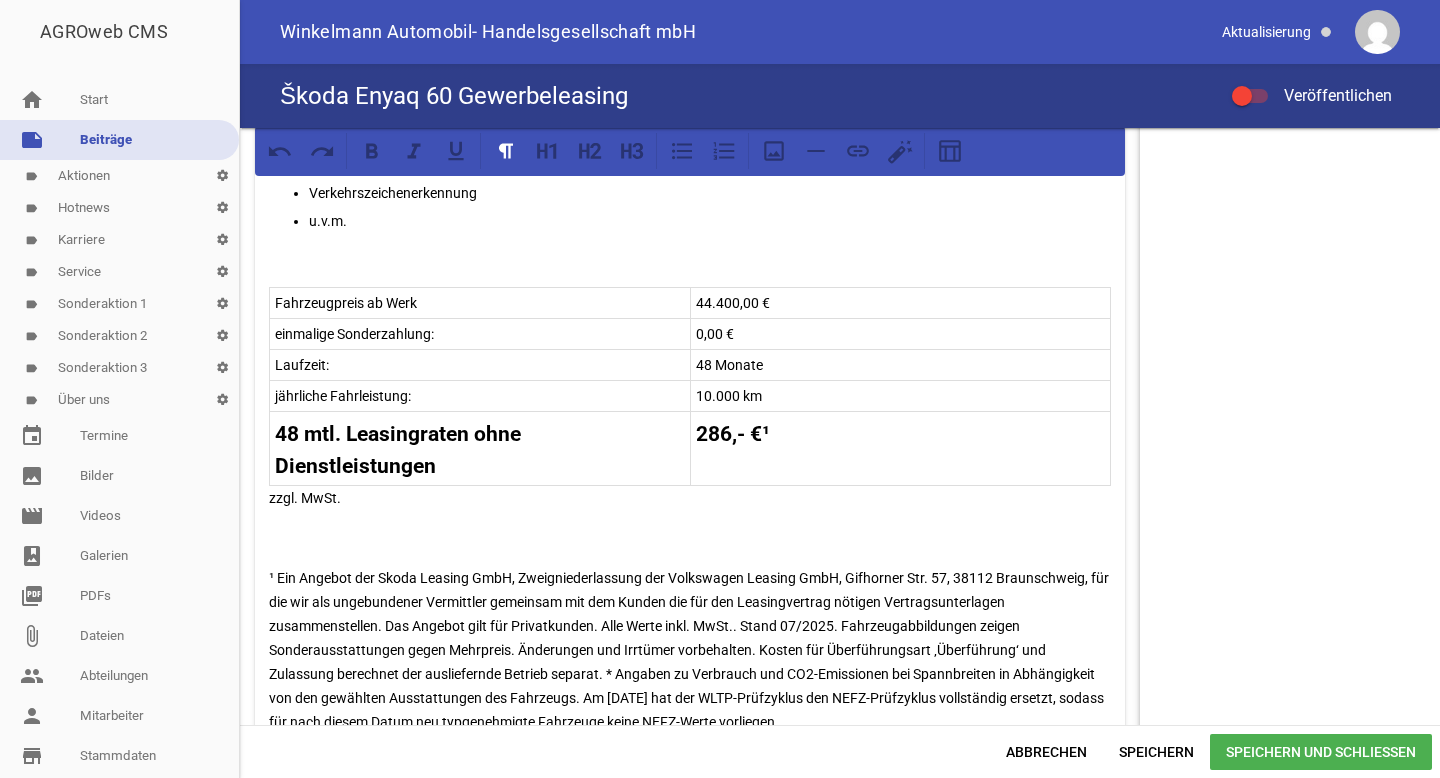 scroll, scrollTop: 974, scrollLeft: 0, axis: vertical 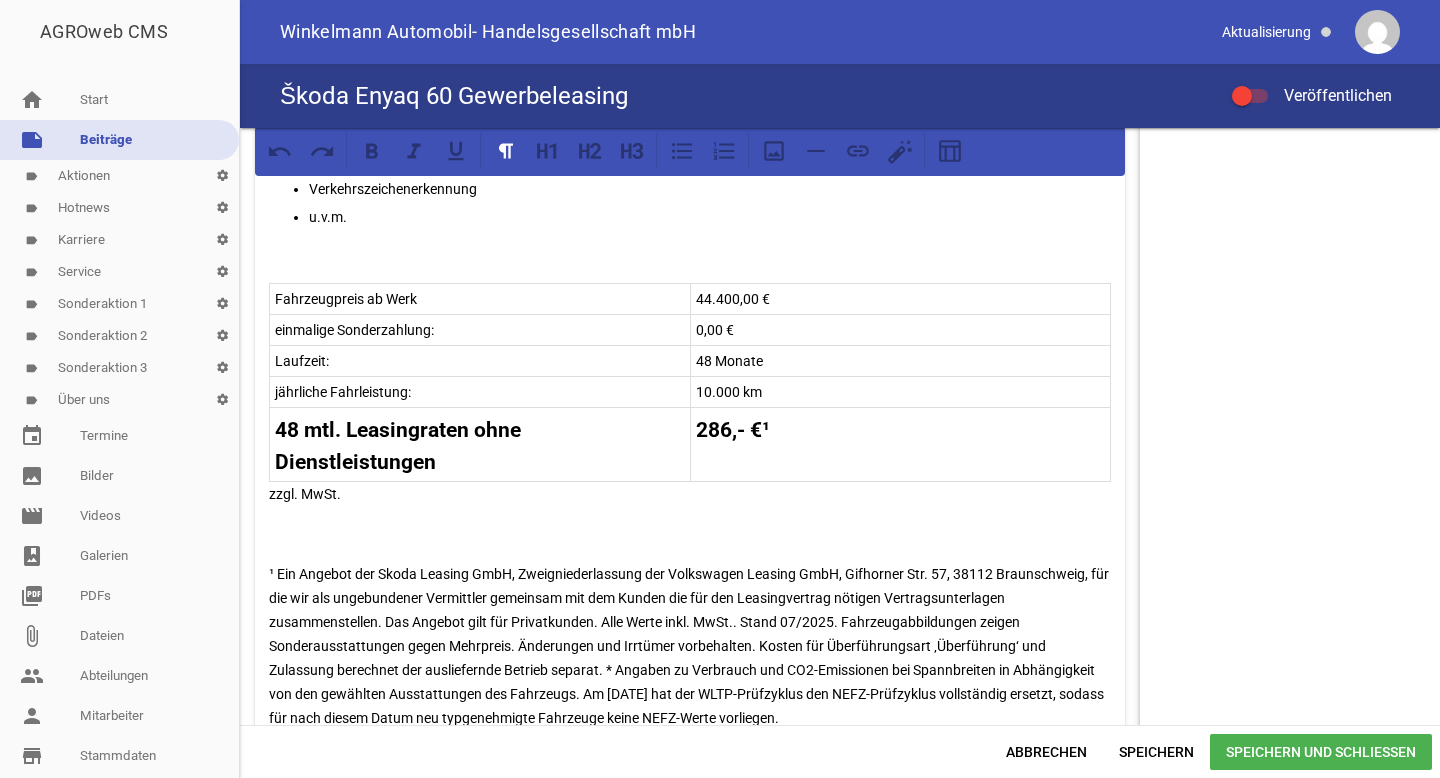 click on "¹ Ein Angebot der Skoda Leasing GmbH, Zweigniederlassung der Volkswagen Leasing GmbH, Gifhorner Str. 57, 38112 Braunschweig, für die wir als ungebundener Vermittler gemeinsam mit dem Kunden die für den Leasingvertrag nötigen Vertragsunterlagen zusammenstellen. Das Angebot gilt für Privatkunden. Alle Werte inkl. MwSt.. Stand 07/2025. Fahrzeugabbildungen zeigen Sonderausstattungen gegen Mehrpreis. Änderungen und Irrtümer vorbehalten. Kosten für Überführungsart ‚Überführung‘ und Zulassung berechnet der ausliefernde Betrieb separat. * Angaben zu Verbrauch und CO2-Emissionen bei Spannbreiten in Abhängigkeit von den gewählten Ausstattungen des Fahrzeugs. Am [DATE] hat der WLTP-Prüfzyklus den NEFZ-Prüfzyklus vollständig ersetzt, sodass für nach diesem Datum neu typgenehmigte Fahrzeuge keine NEFZ-Werte vorliegen." at bounding box center [690, 646] 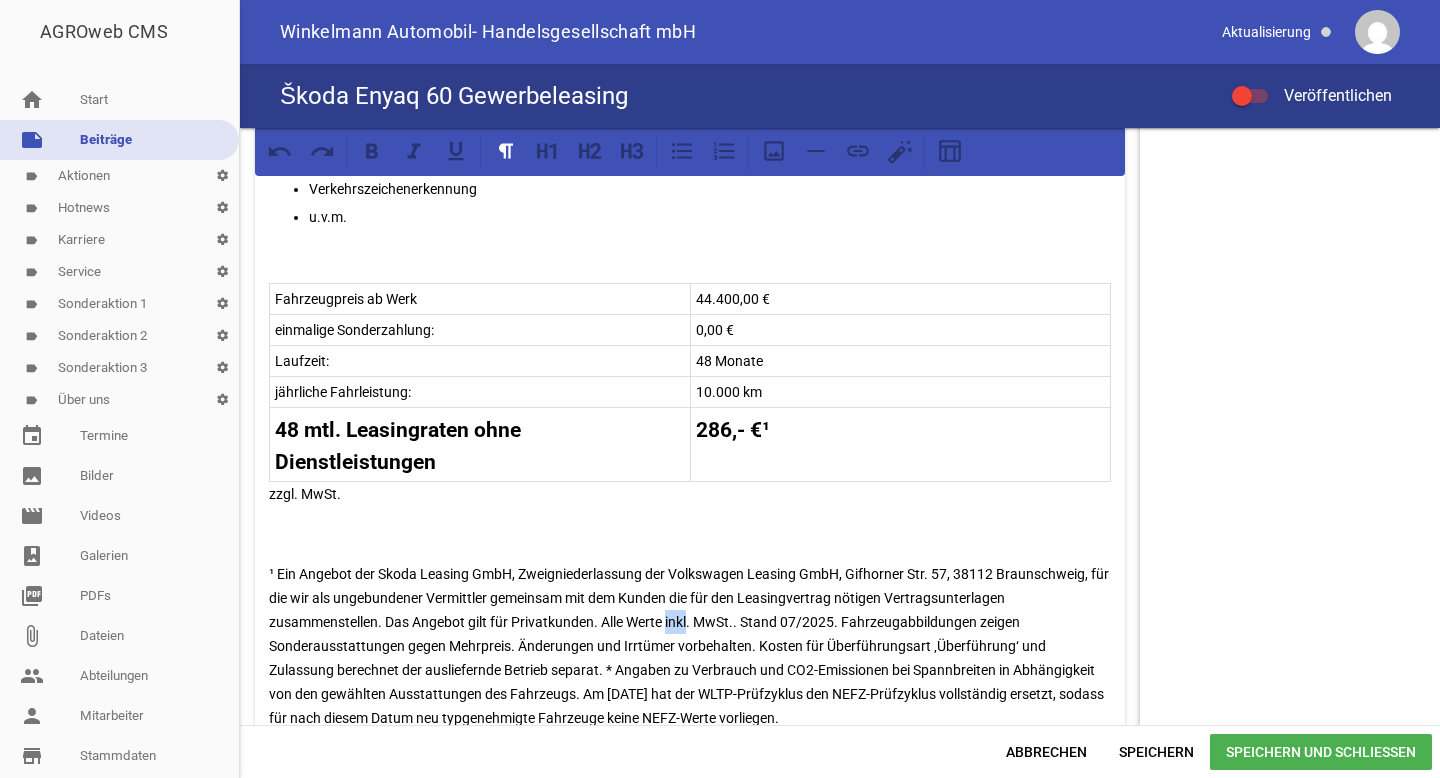 click on "¹ Ein Angebot der Skoda Leasing GmbH, Zweigniederlassung der Volkswagen Leasing GmbH, Gifhorner Str. 57, 38112 Braunschweig, für die wir als ungebundener Vermittler gemeinsam mit dem Kunden die für den Leasingvertrag nötigen Vertragsunterlagen zusammenstellen. Das Angebot gilt für Privatkunden. Alle Werte inkl. MwSt.. Stand 07/2025. Fahrzeugabbildungen zeigen Sonderausstattungen gegen Mehrpreis. Änderungen und Irrtümer vorbehalten. Kosten für Überführungsart ‚Überführung‘ und Zulassung berechnet der ausliefernde Betrieb separat. * Angaben zu Verbrauch und CO2-Emissionen bei Spannbreiten in Abhängigkeit von den gewählten Ausstattungen des Fahrzeugs. Am [DATE] hat der WLTP-Prüfzyklus den NEFZ-Prüfzyklus vollständig ersetzt, sodass für nach diesem Datum neu typgenehmigte Fahrzeuge keine NEFZ-Werte vorliegen." at bounding box center [690, 646] 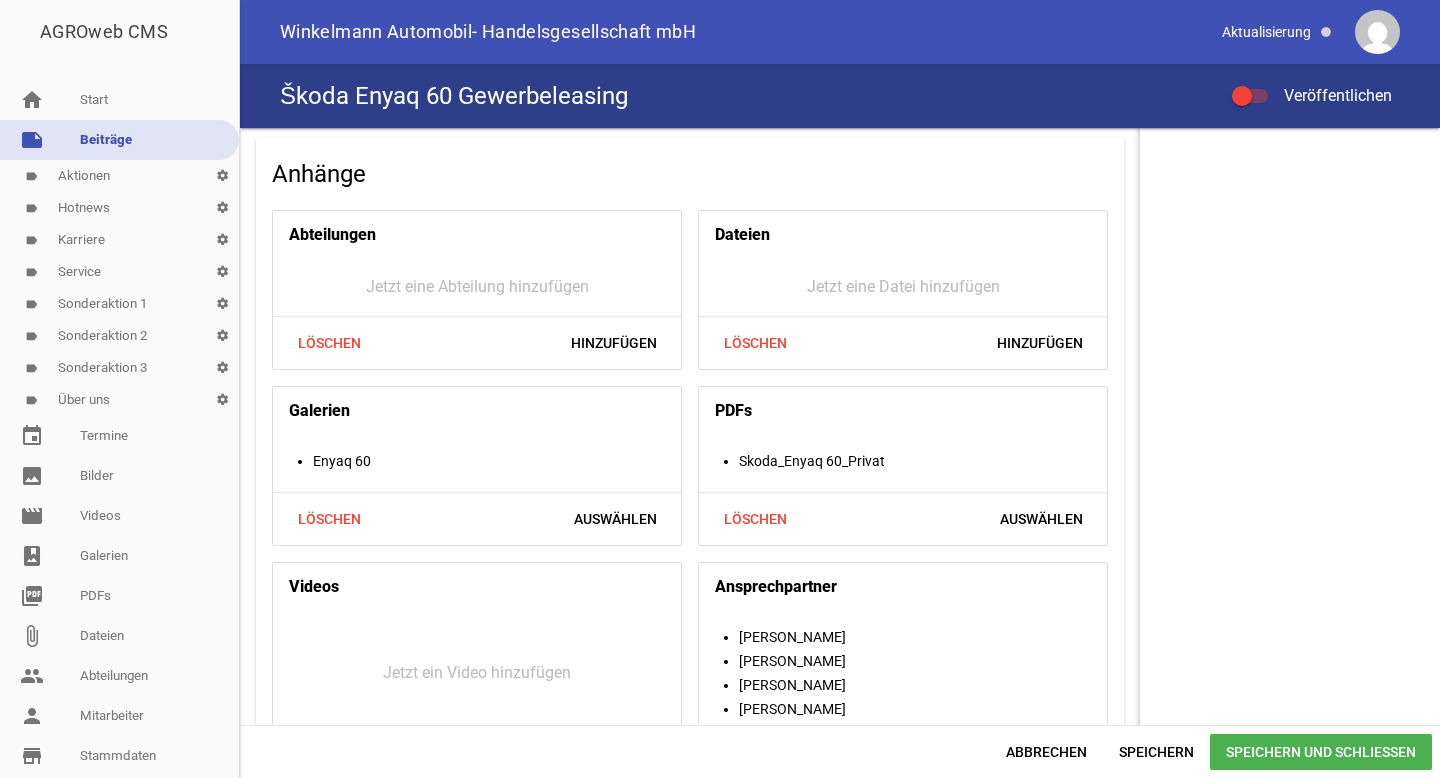 scroll, scrollTop: 1743, scrollLeft: 0, axis: vertical 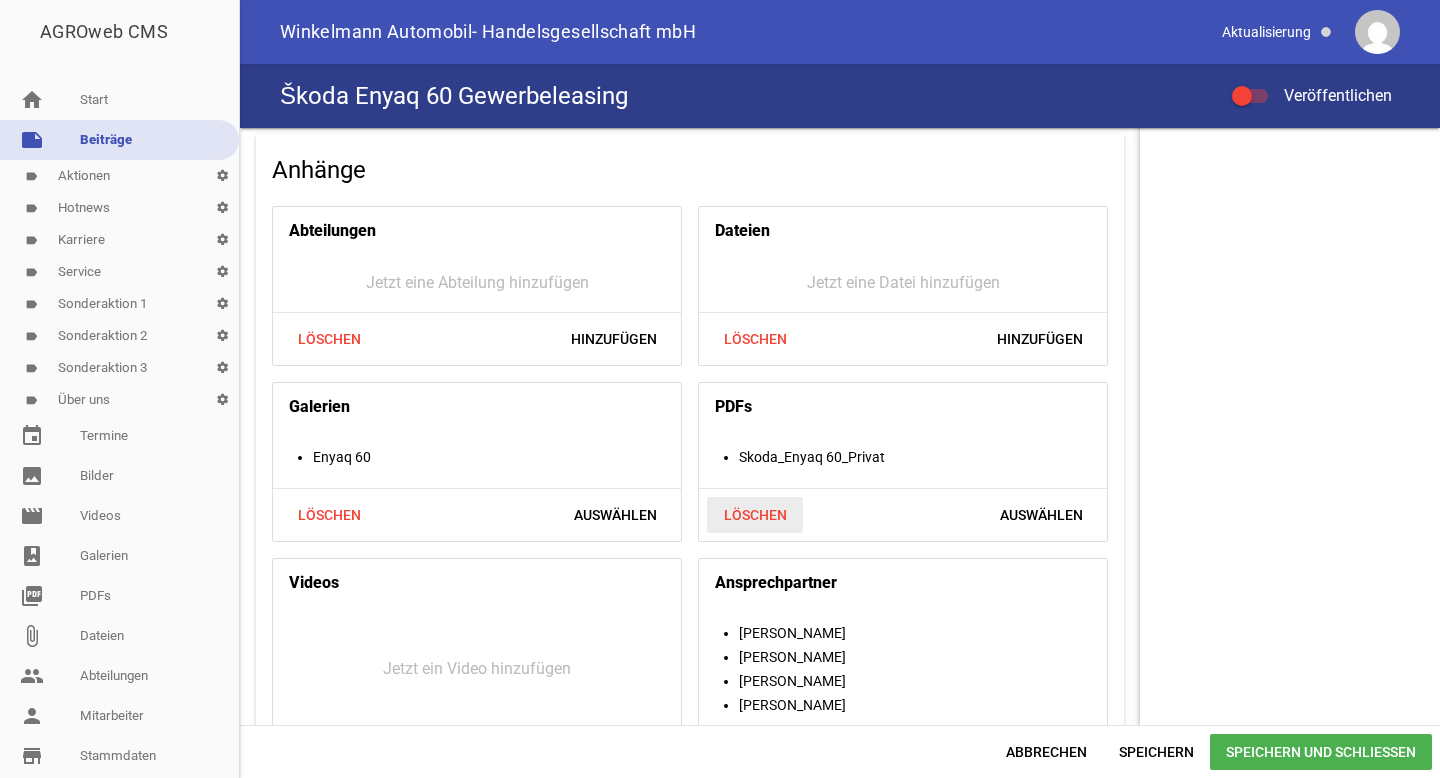 click on "Löschen" at bounding box center [755, 515] 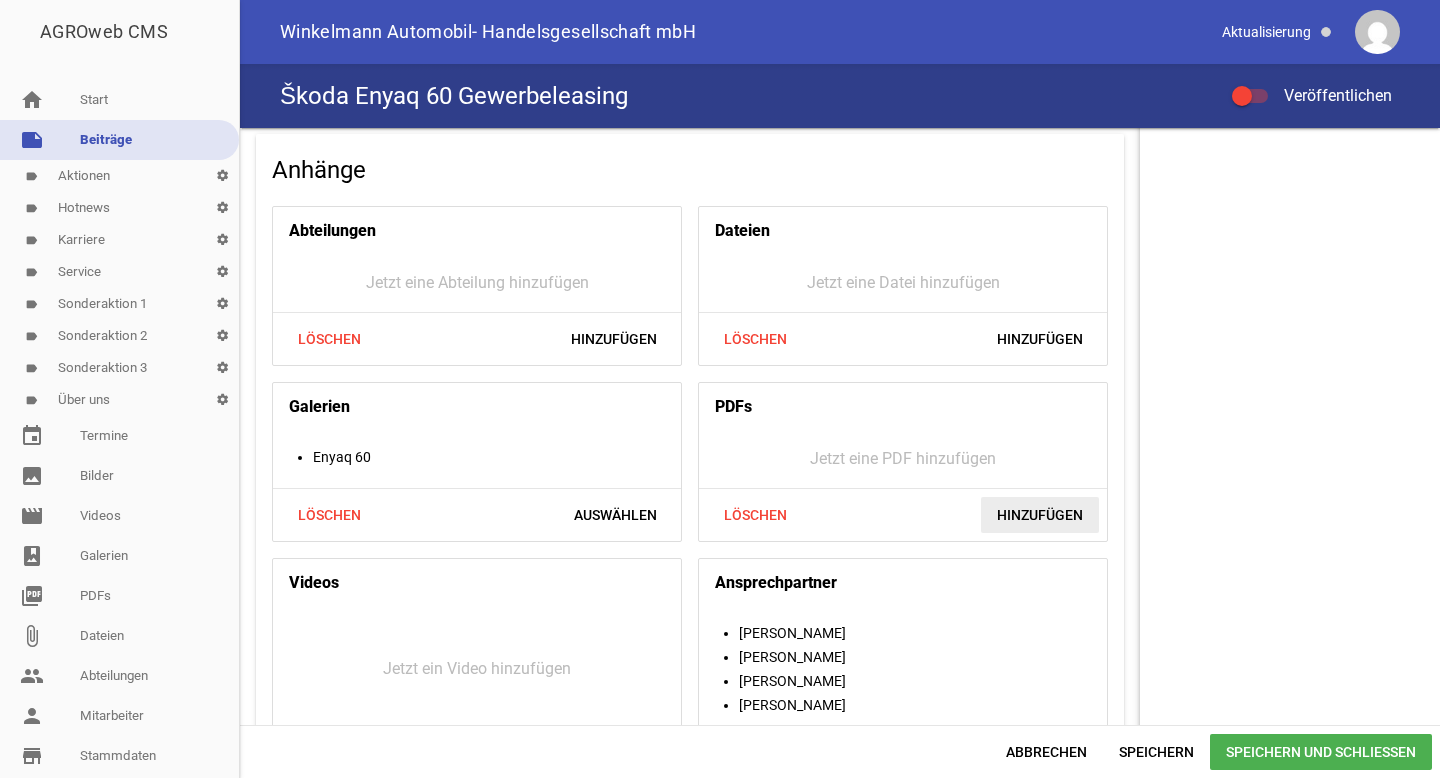click on "Hinzufügen" at bounding box center [1040, 515] 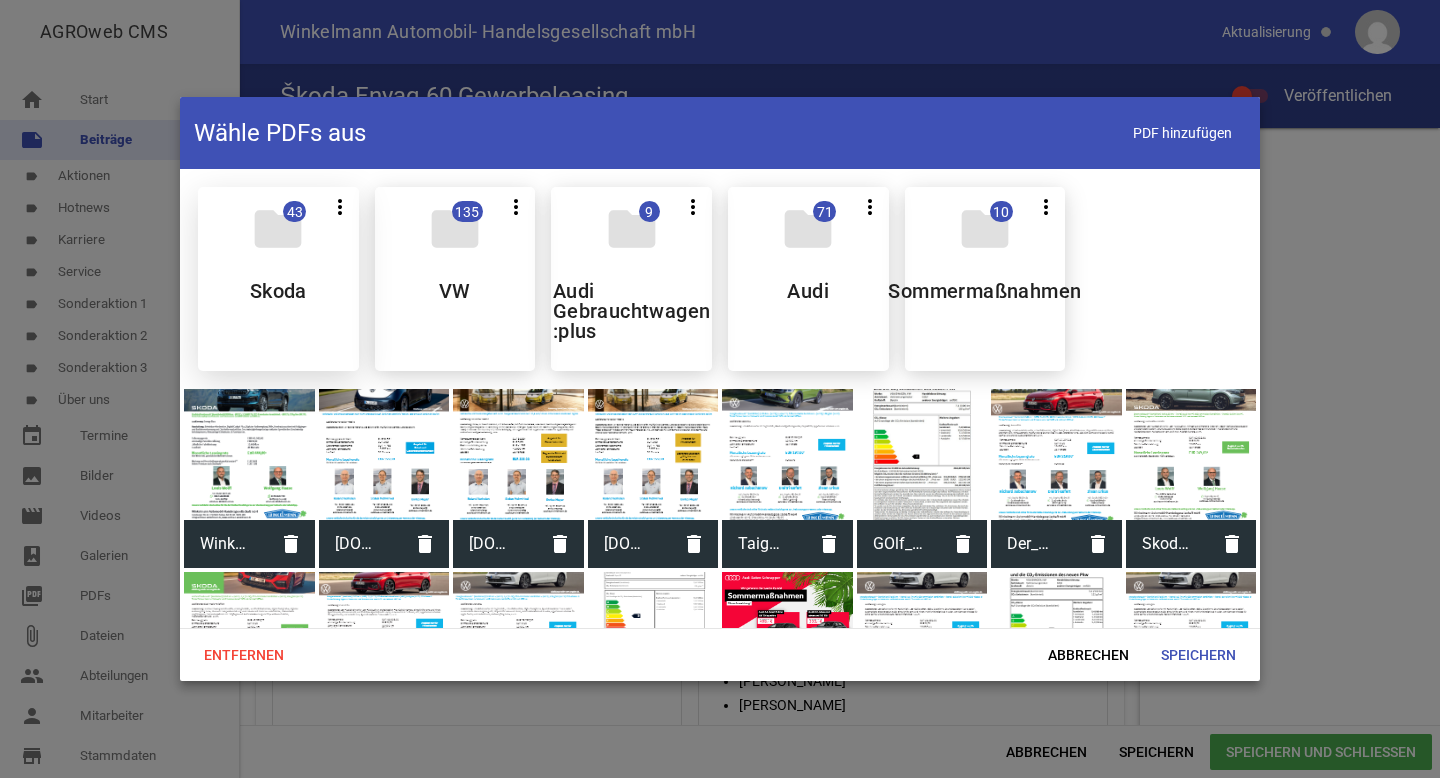 click on "folder   43   more_vert     Teilen   Bearbeiten   Löschen   Skoda" at bounding box center (278, 279) 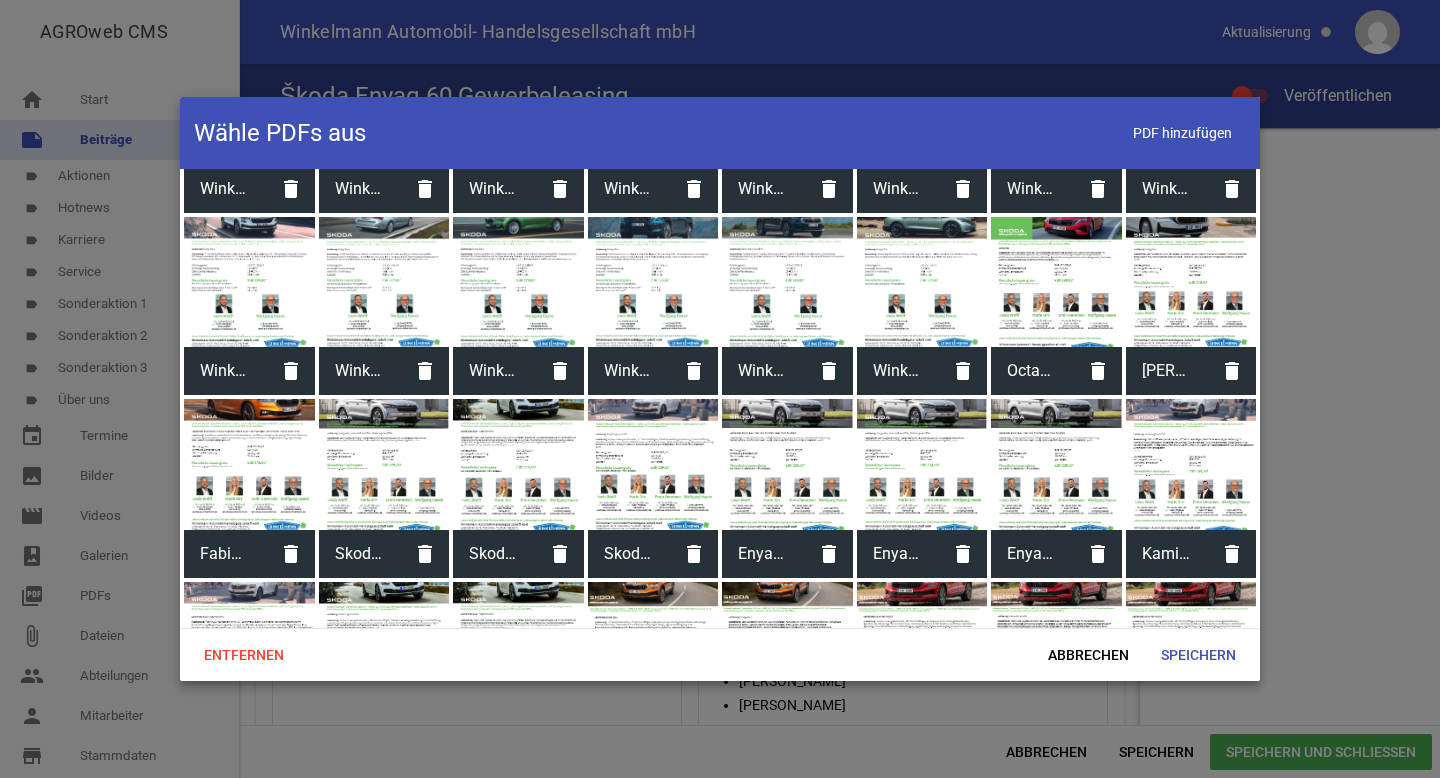 scroll, scrollTop: 809, scrollLeft: 0, axis: vertical 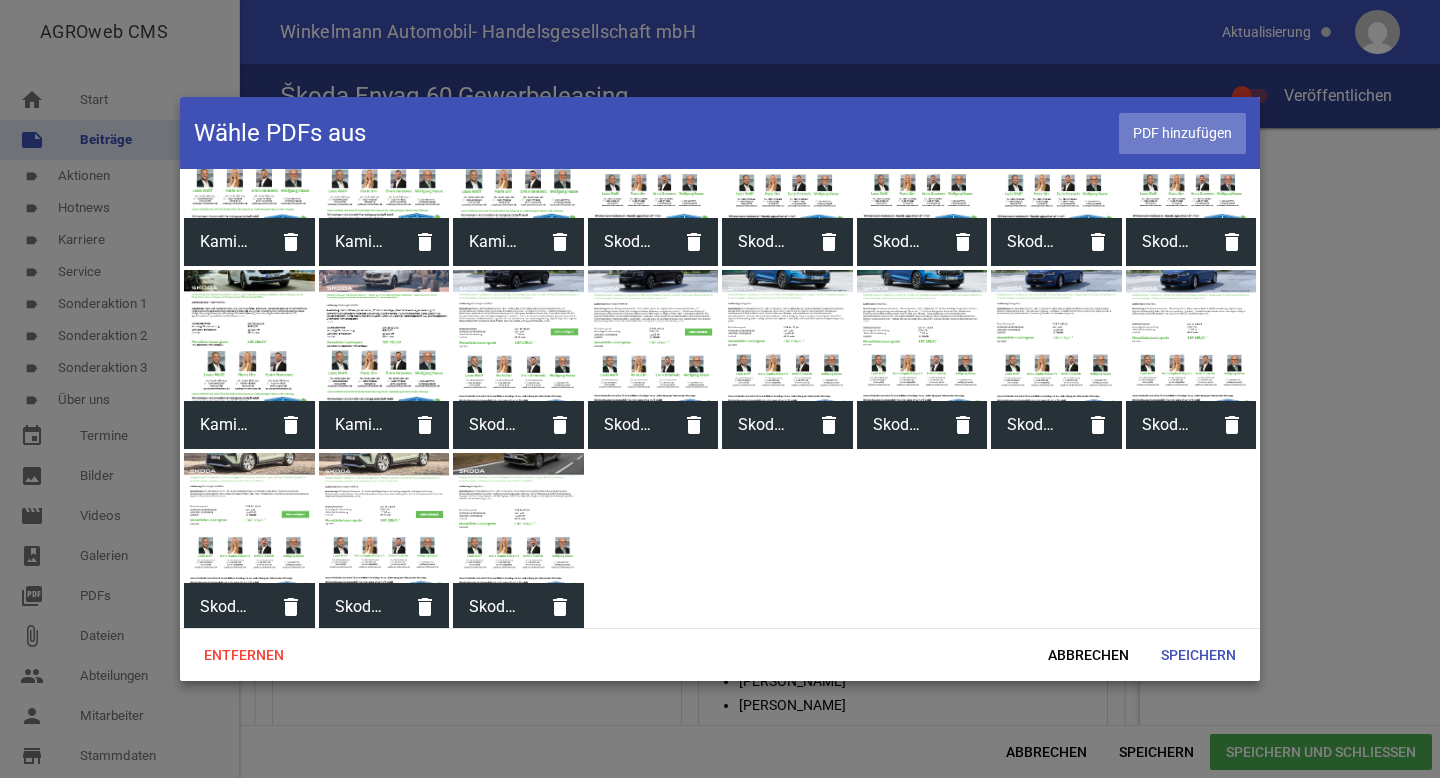 click on "PDF hinzufügen" at bounding box center (1182, 133) 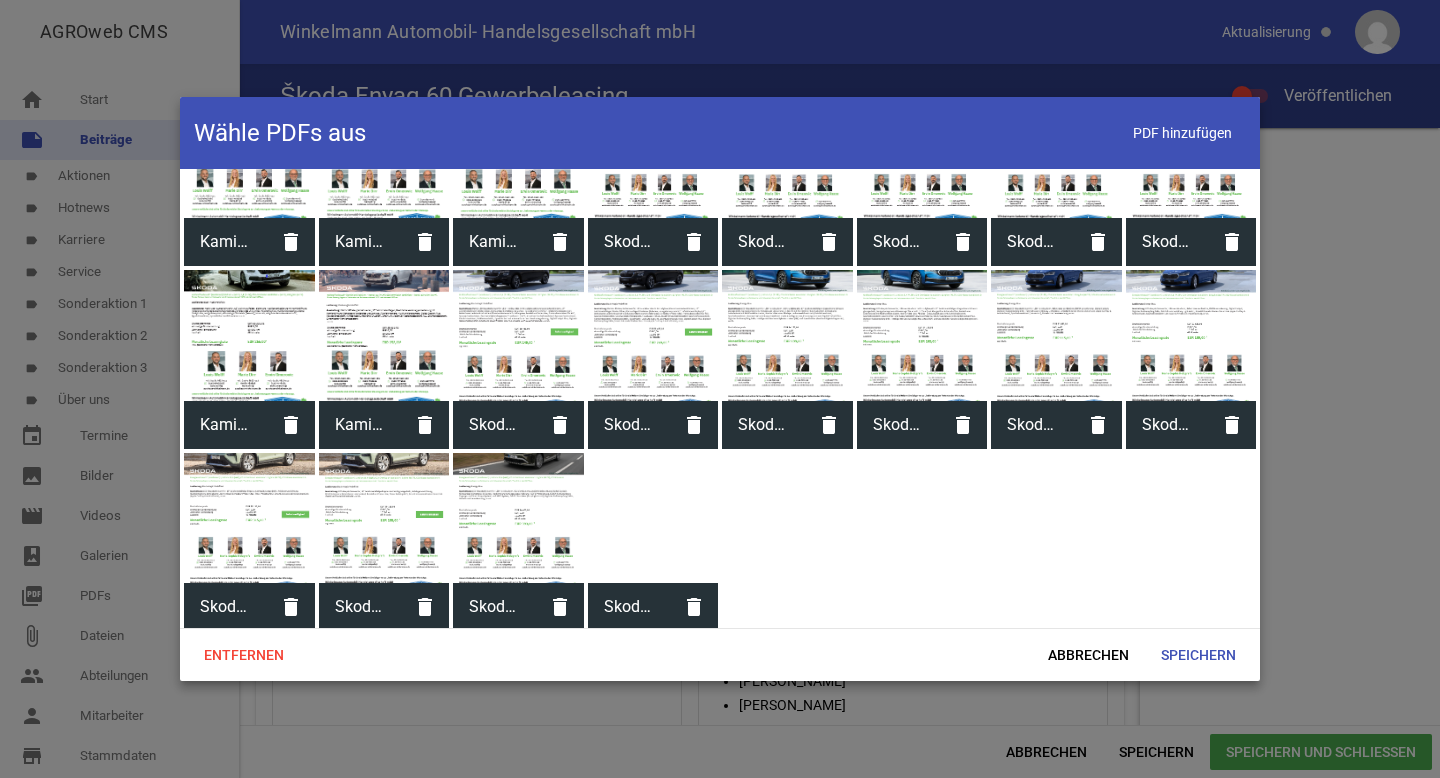 click at bounding box center [653, 518] 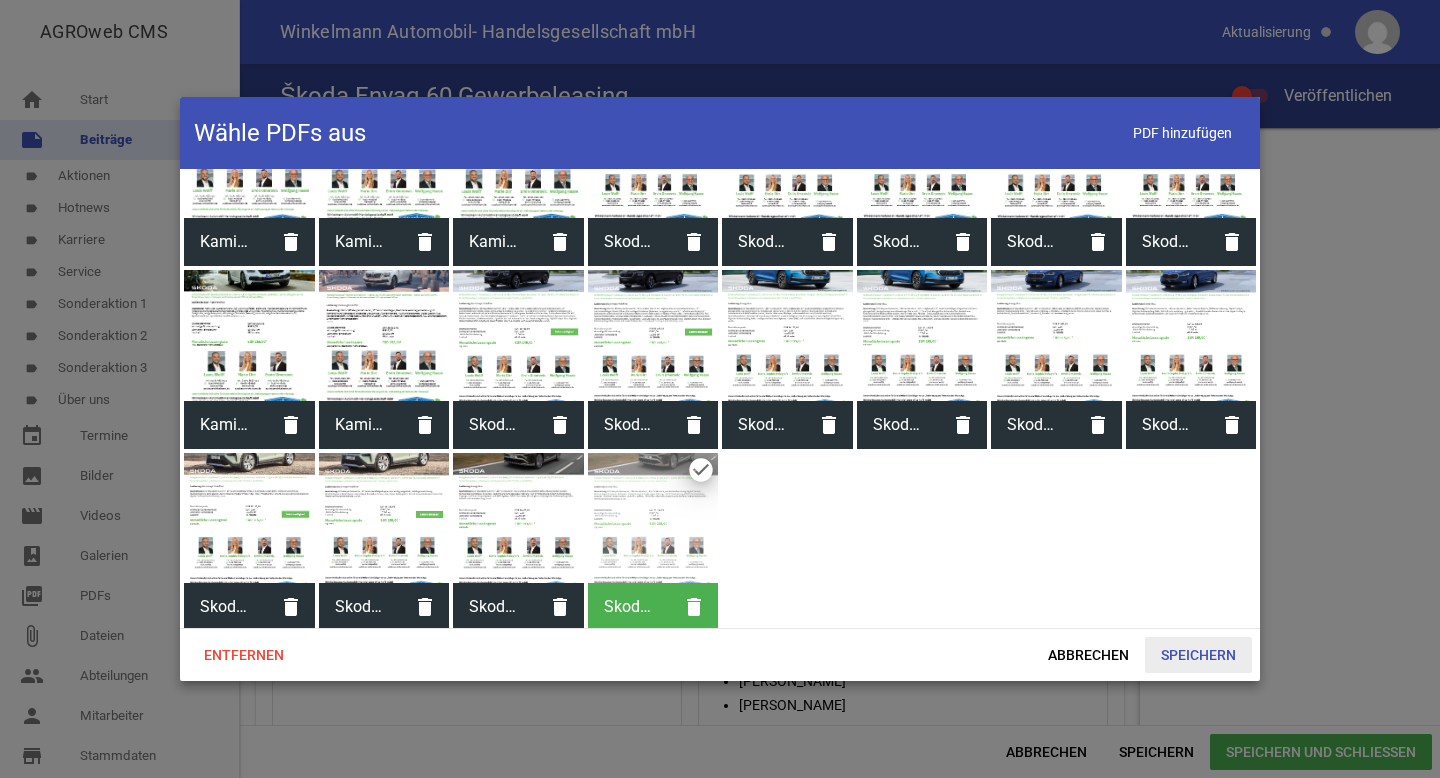 click on "Speichern" at bounding box center [1198, 655] 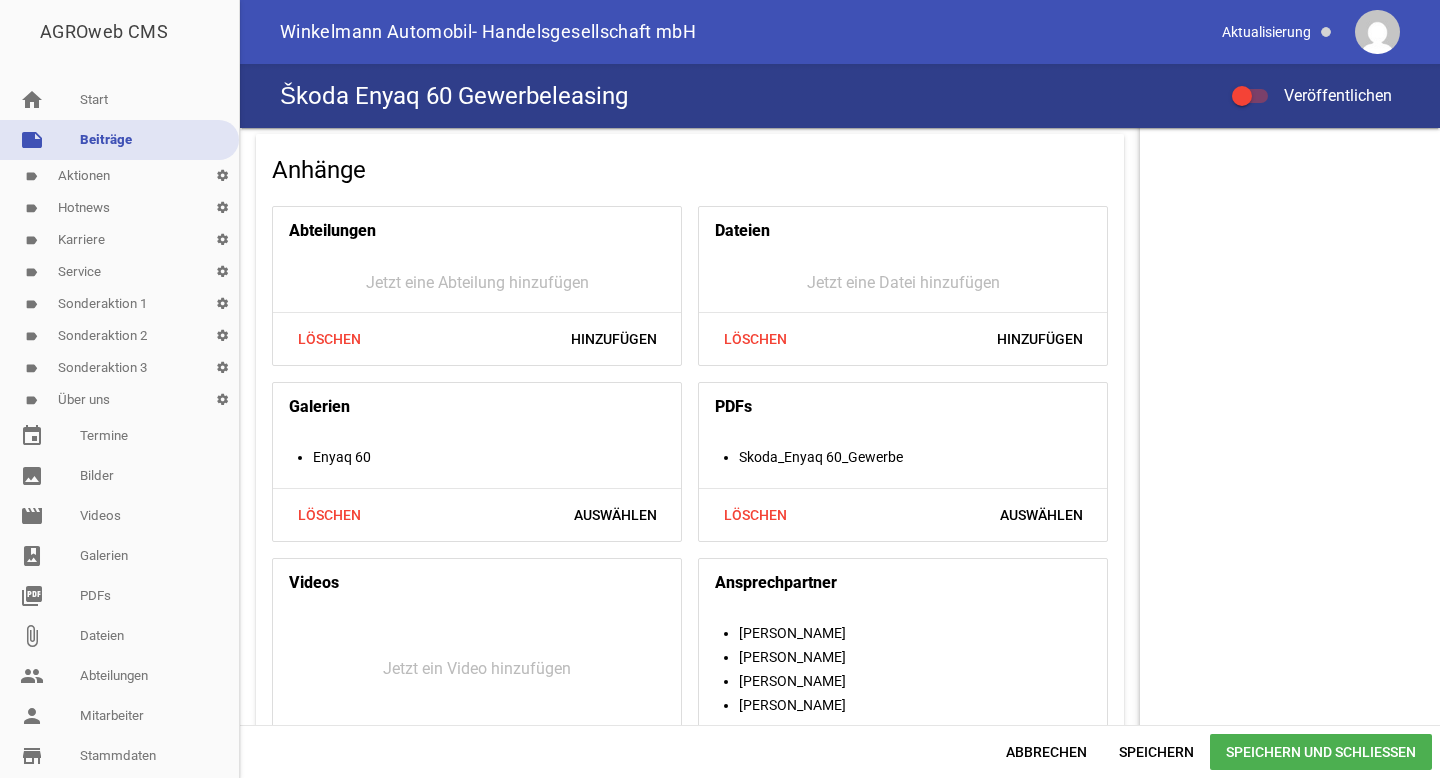 click at bounding box center (1242, 96) 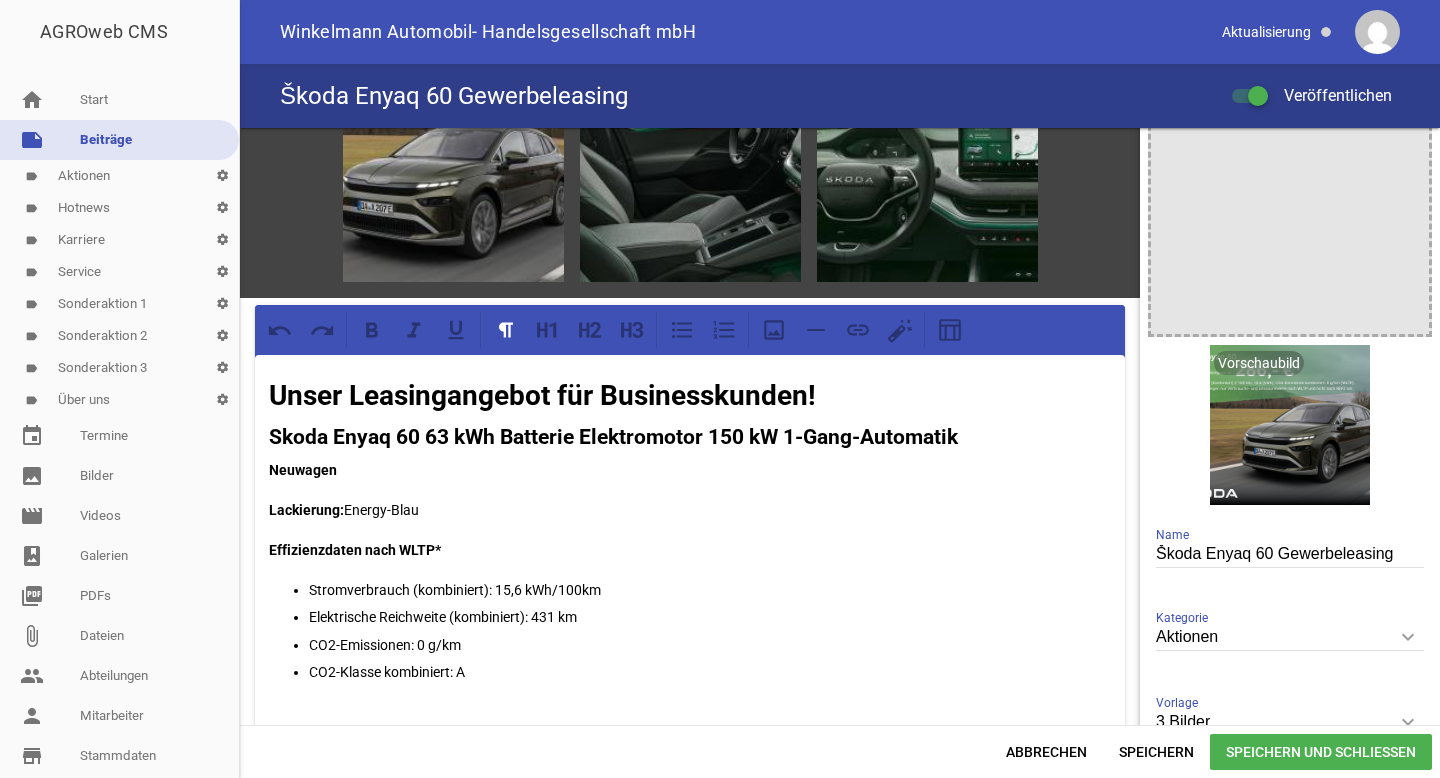 scroll, scrollTop: 0, scrollLeft: 0, axis: both 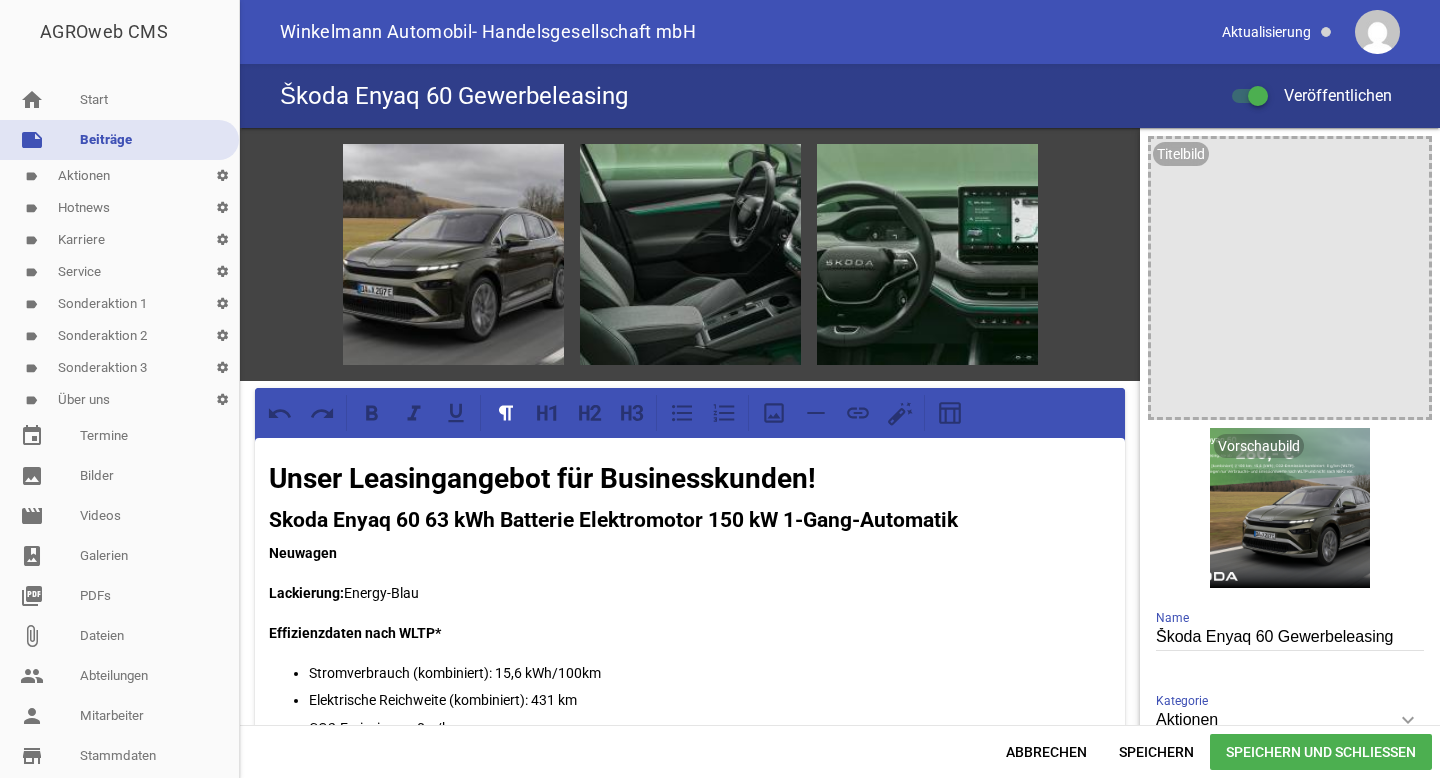 click on "Speichern und Schließen" at bounding box center (1321, 752) 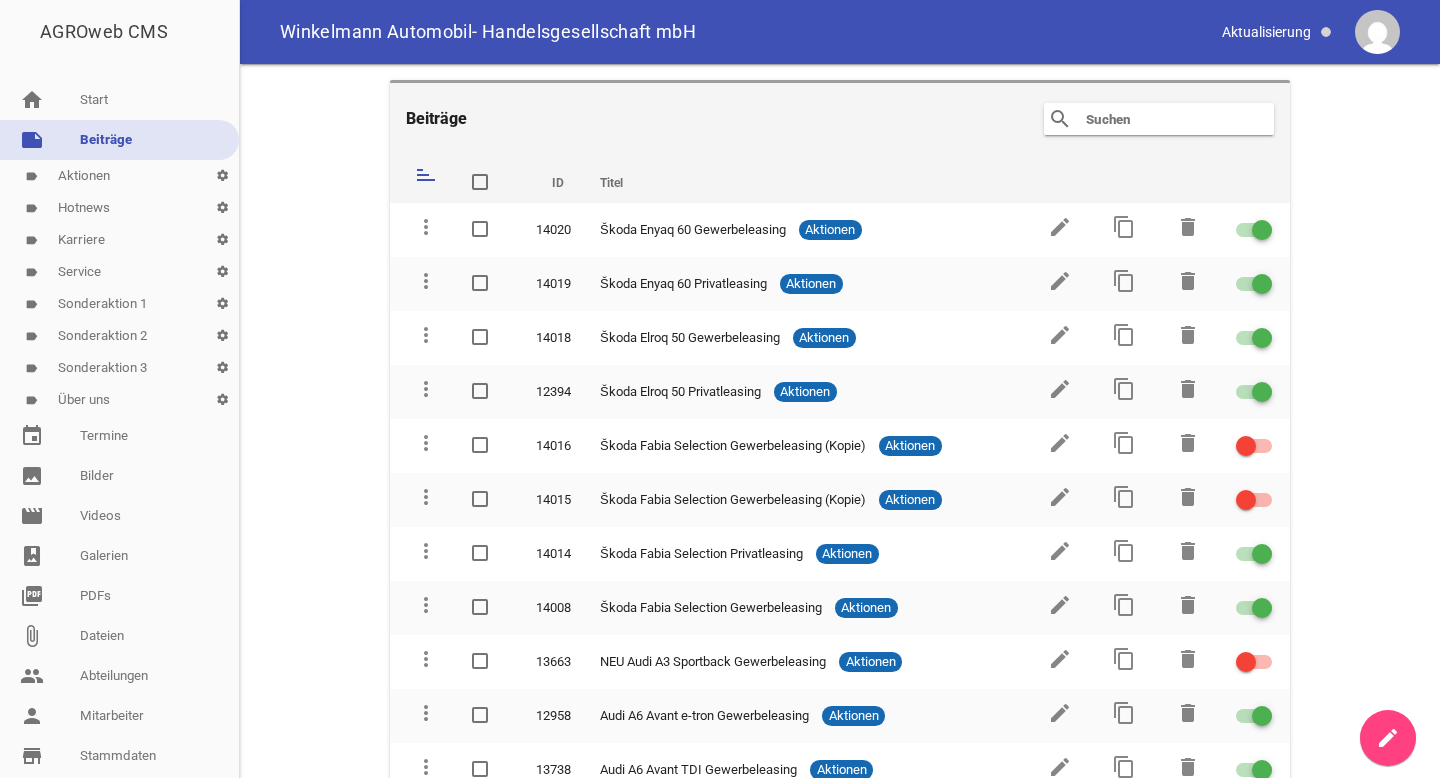 click at bounding box center [1164, 119] 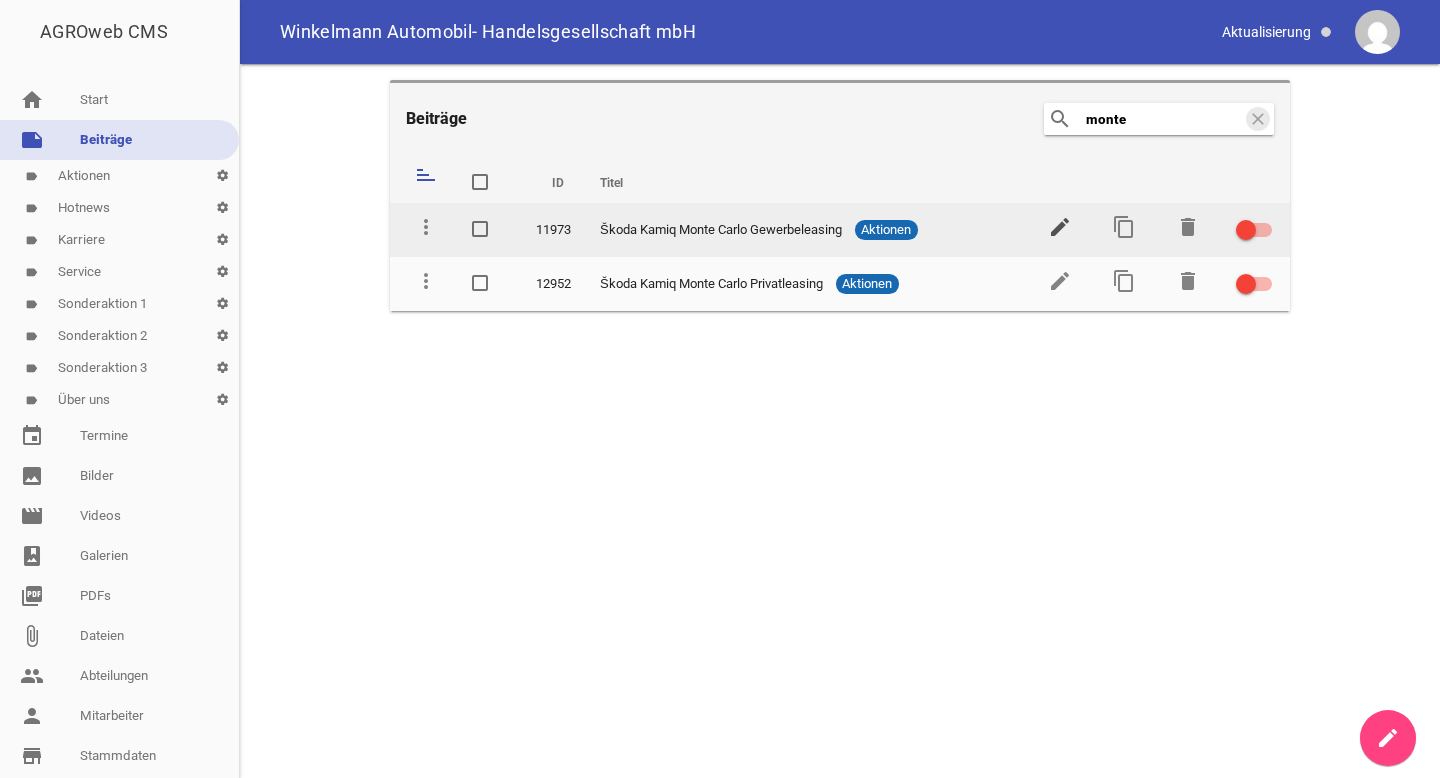 type on "monte" 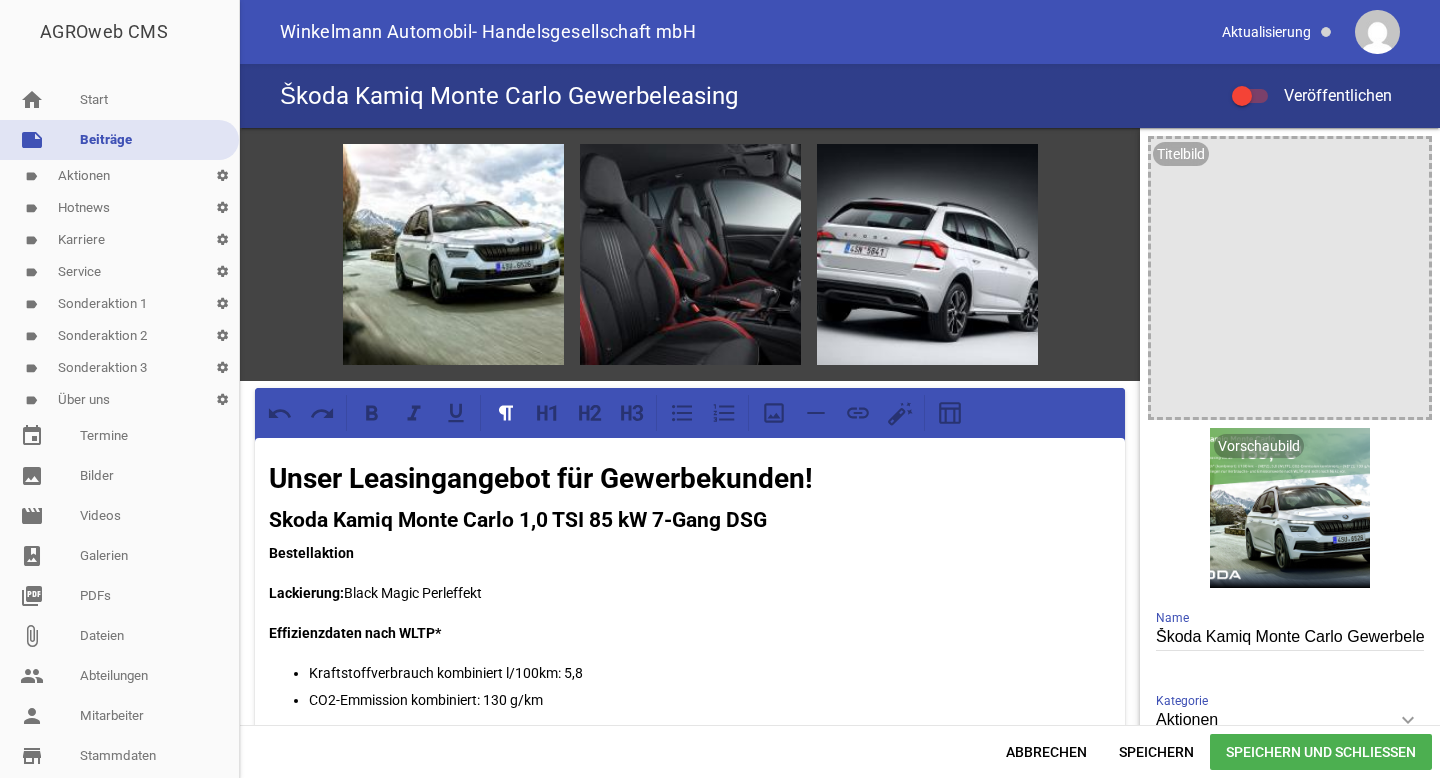 click on "Škoda Kamiq Monte Carlo Gewerbeleasing" at bounding box center (1290, 637) 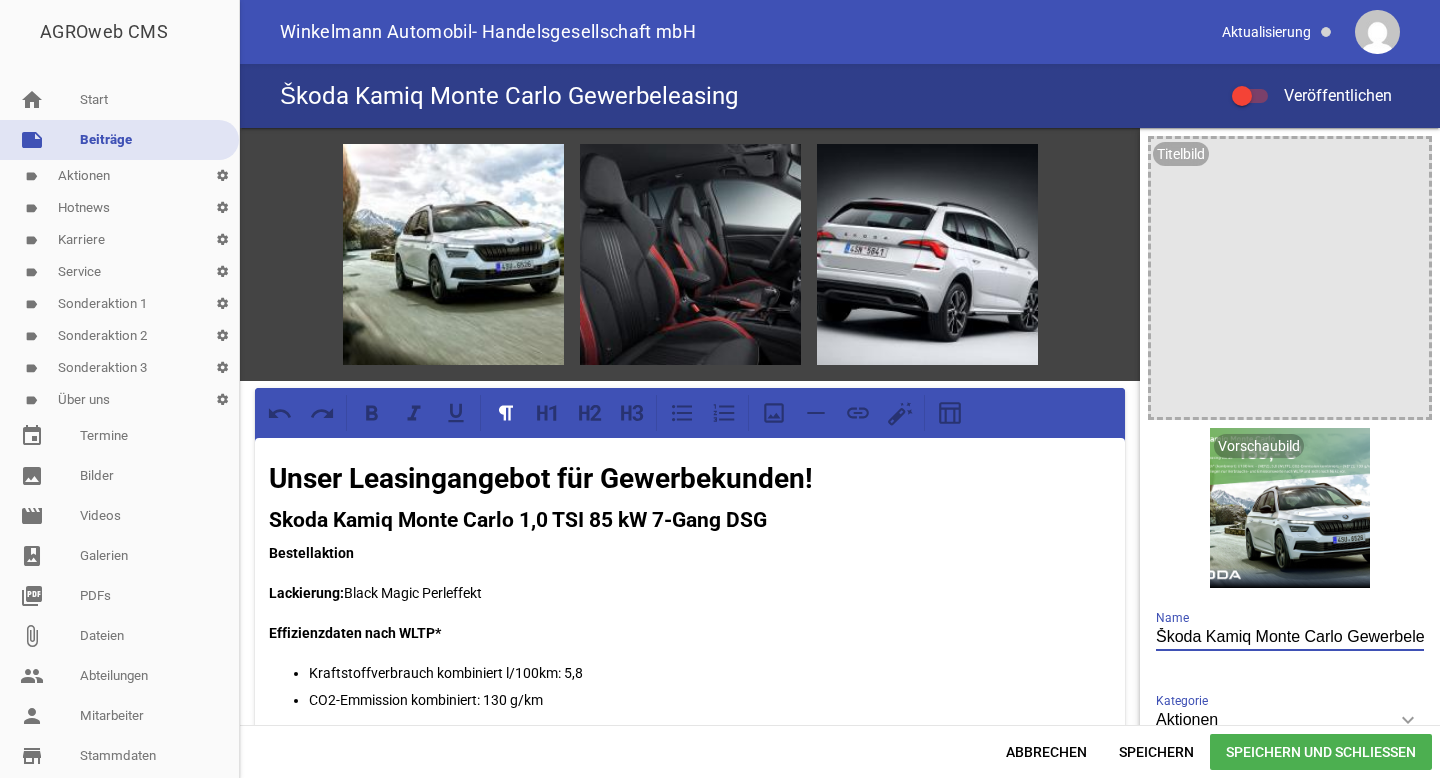 click on "Škoda Kamiq Monte Carlo Gewerbeleasing" at bounding box center (1290, 637) 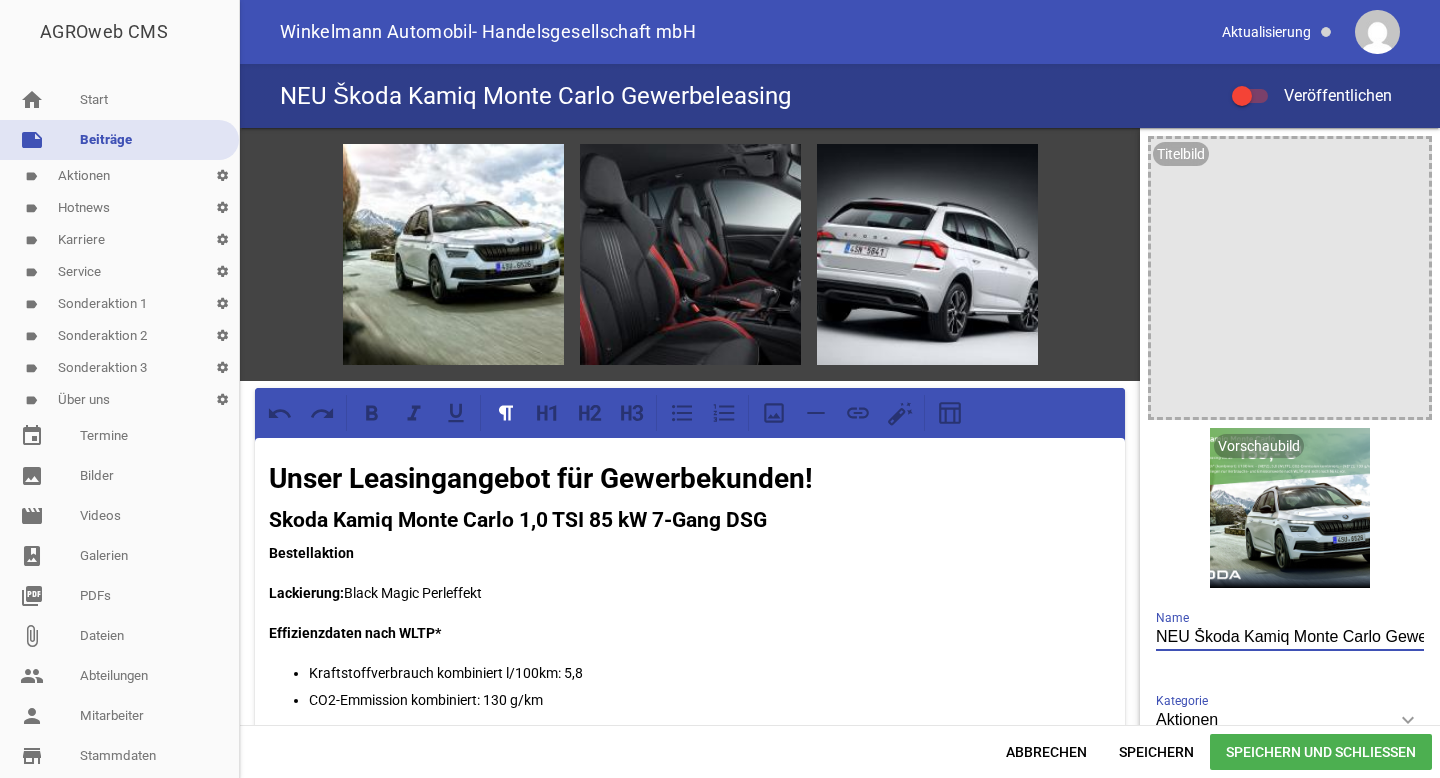 type on "NEU Škoda Kamiq Monte Carlo Gewerbeleasing" 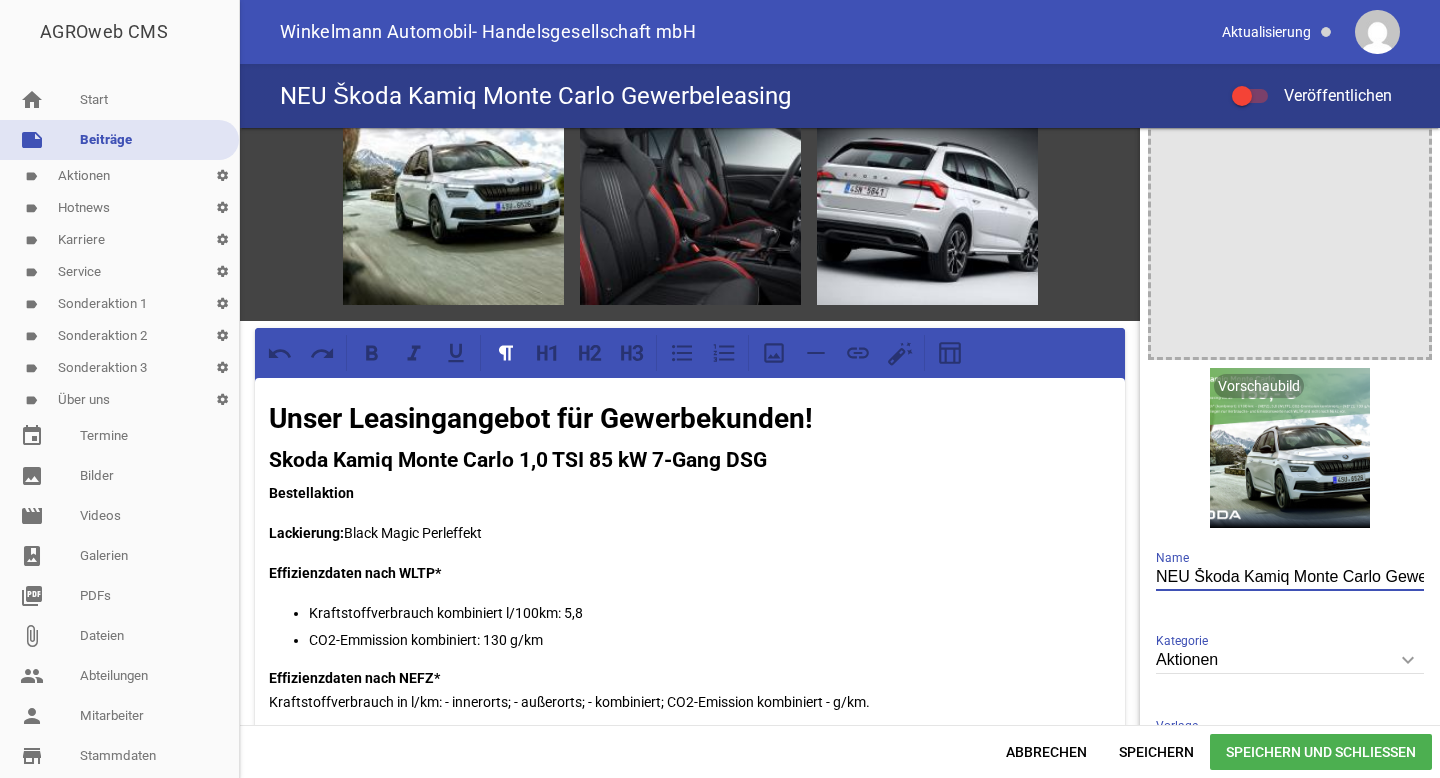 scroll, scrollTop: 62, scrollLeft: 0, axis: vertical 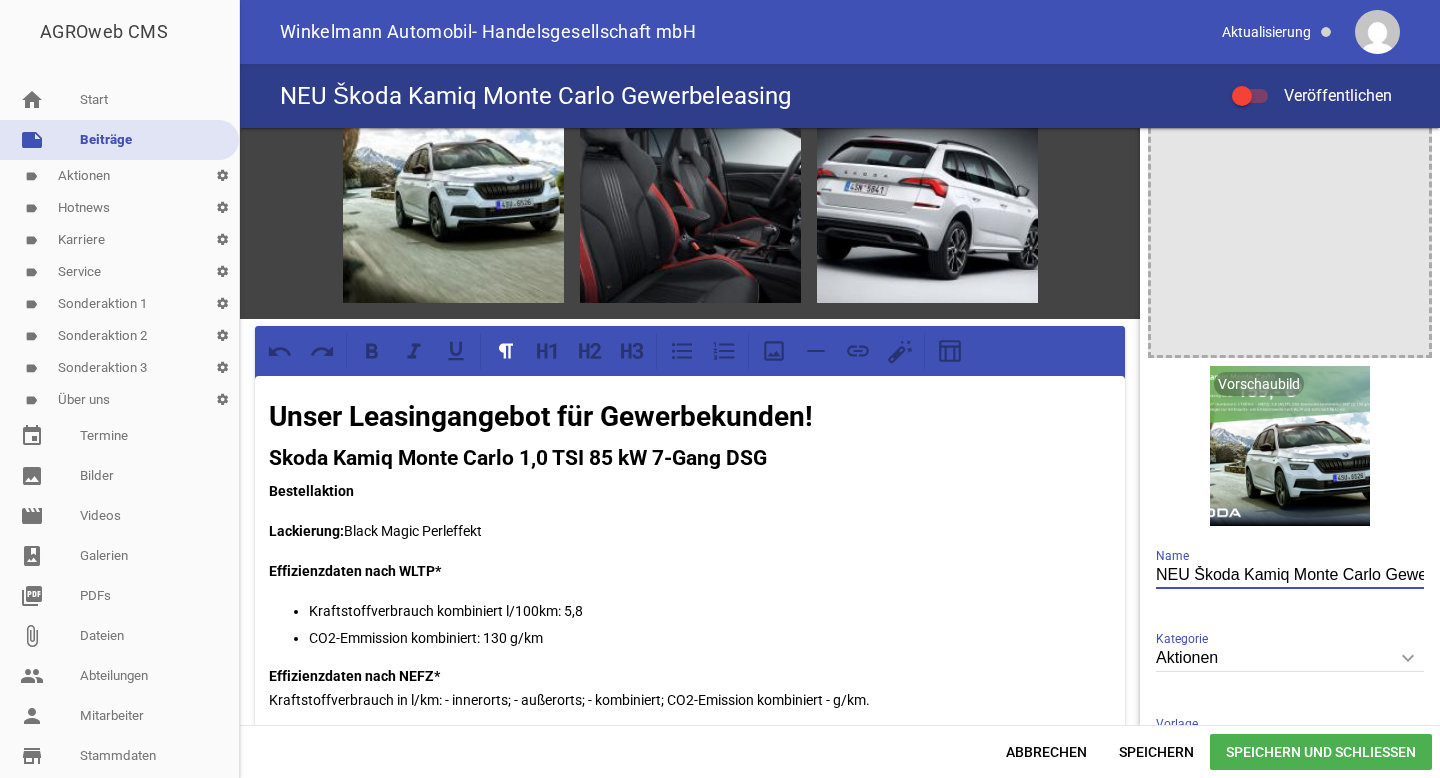 click on "Lackierung:  Black Magic Perleffekt" at bounding box center (690, 531) 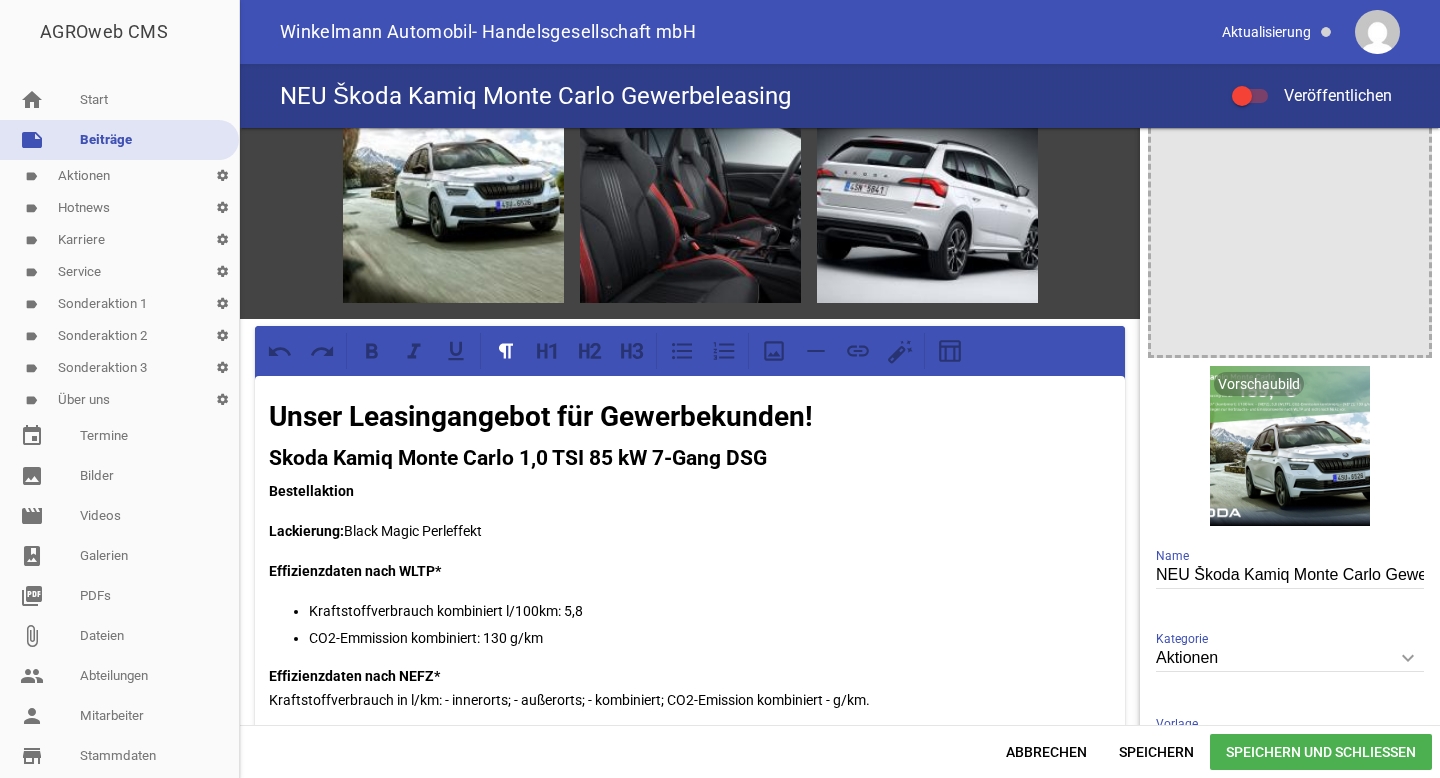 type 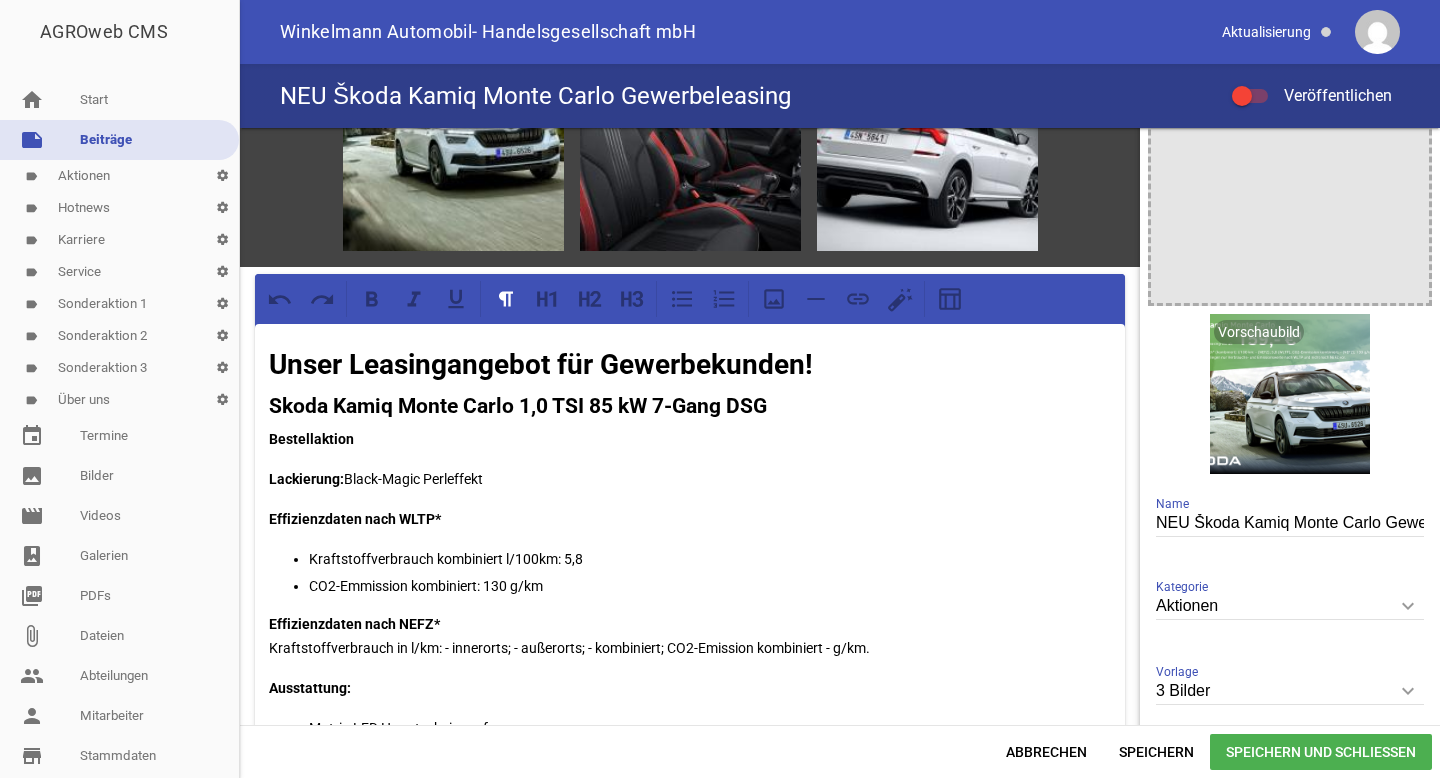 scroll, scrollTop: 115, scrollLeft: 0, axis: vertical 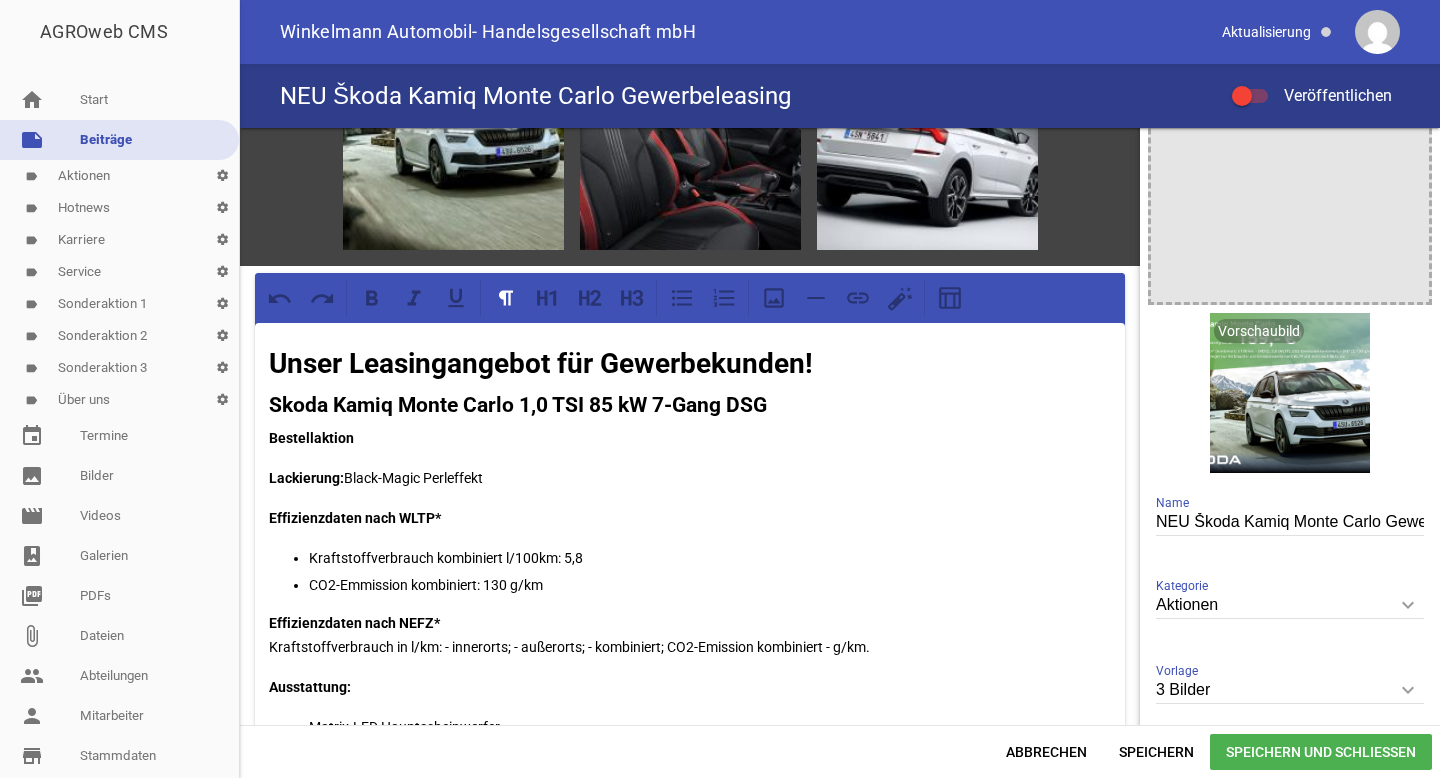 click on "CO2-Emmission kombiniert: 130 g/km" at bounding box center [710, 585] 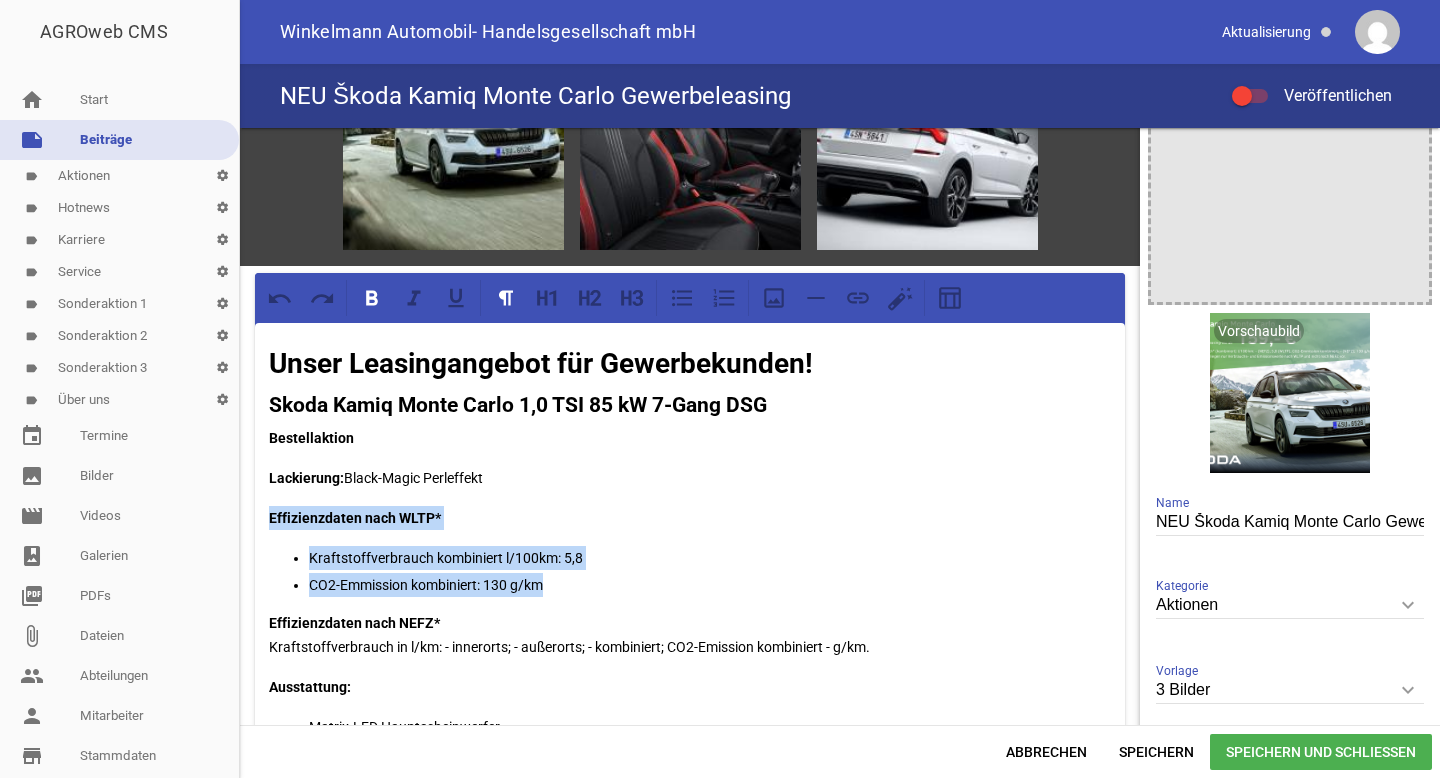 drag, startPoint x: 558, startPoint y: 583, endPoint x: 267, endPoint y: 519, distance: 297.95468 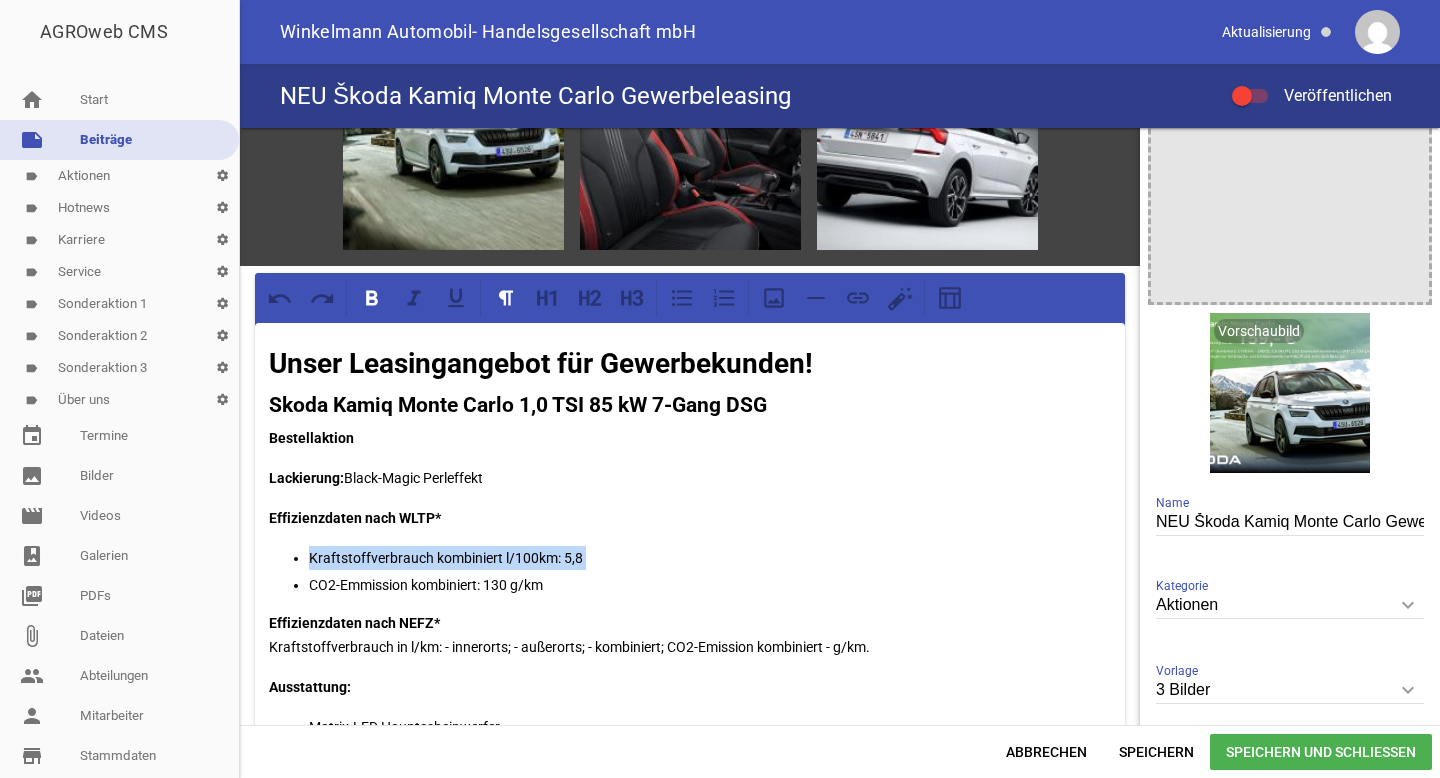 click on "CO2-Emmission kombiniert: 130 g/km" at bounding box center (710, 585) 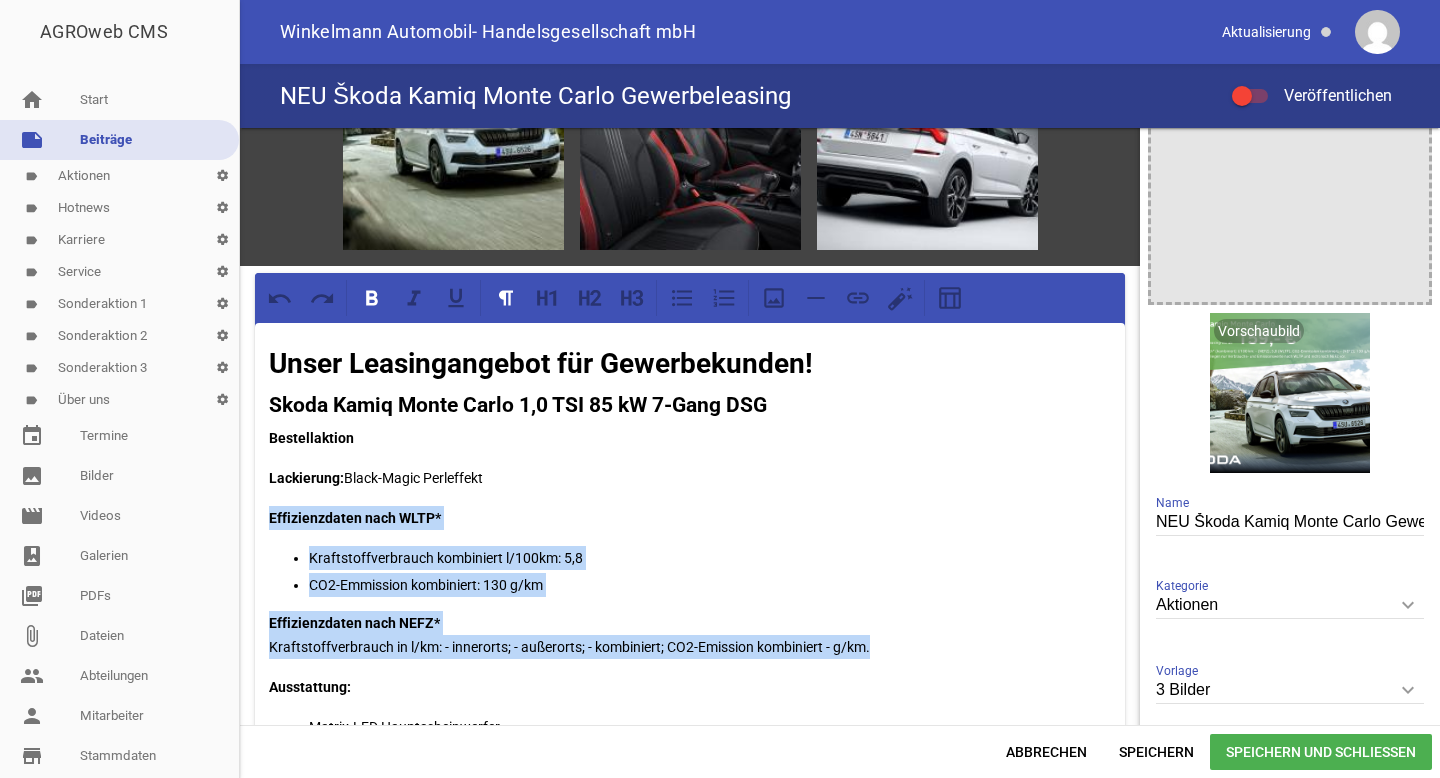 drag, startPoint x: 887, startPoint y: 649, endPoint x: 260, endPoint y: 521, distance: 639.932 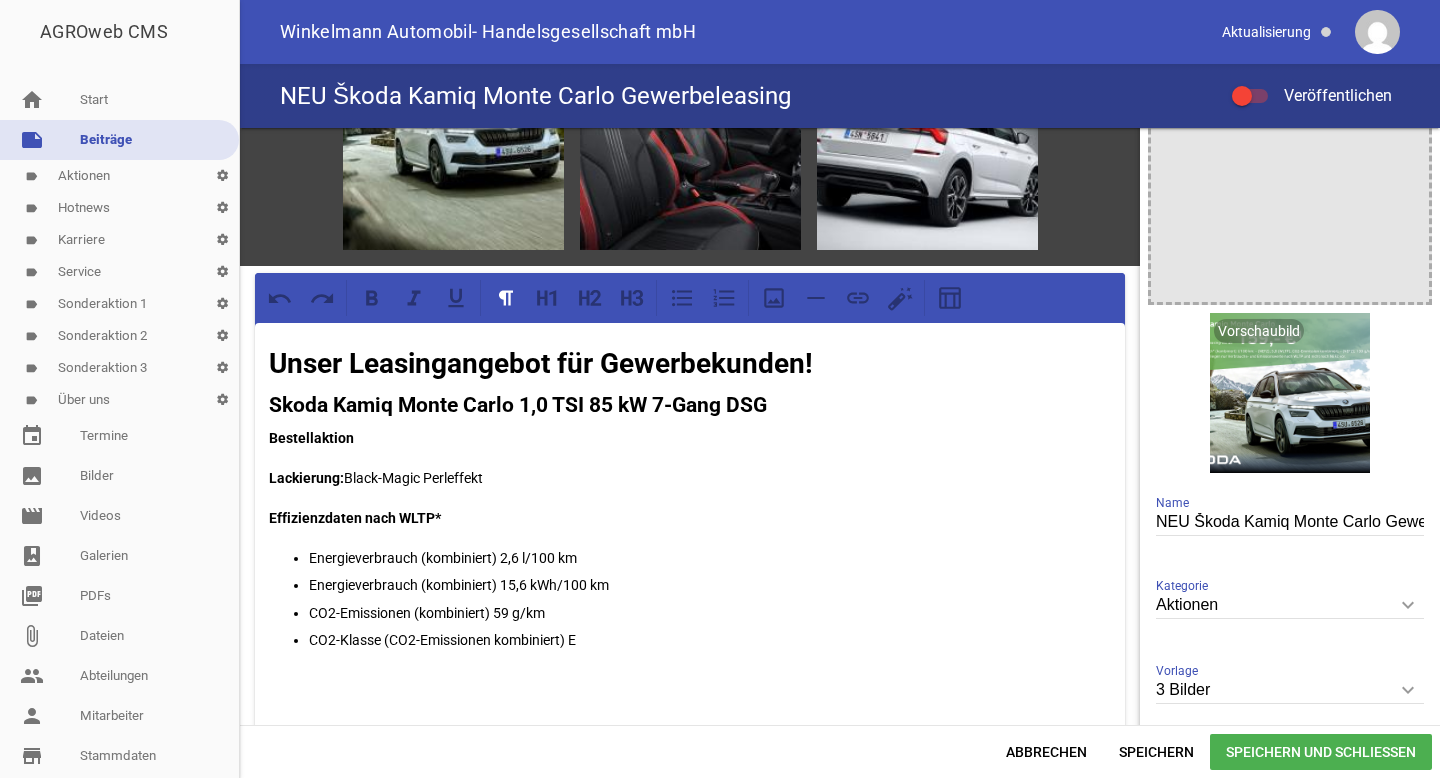 scroll, scrollTop: 167, scrollLeft: 0, axis: vertical 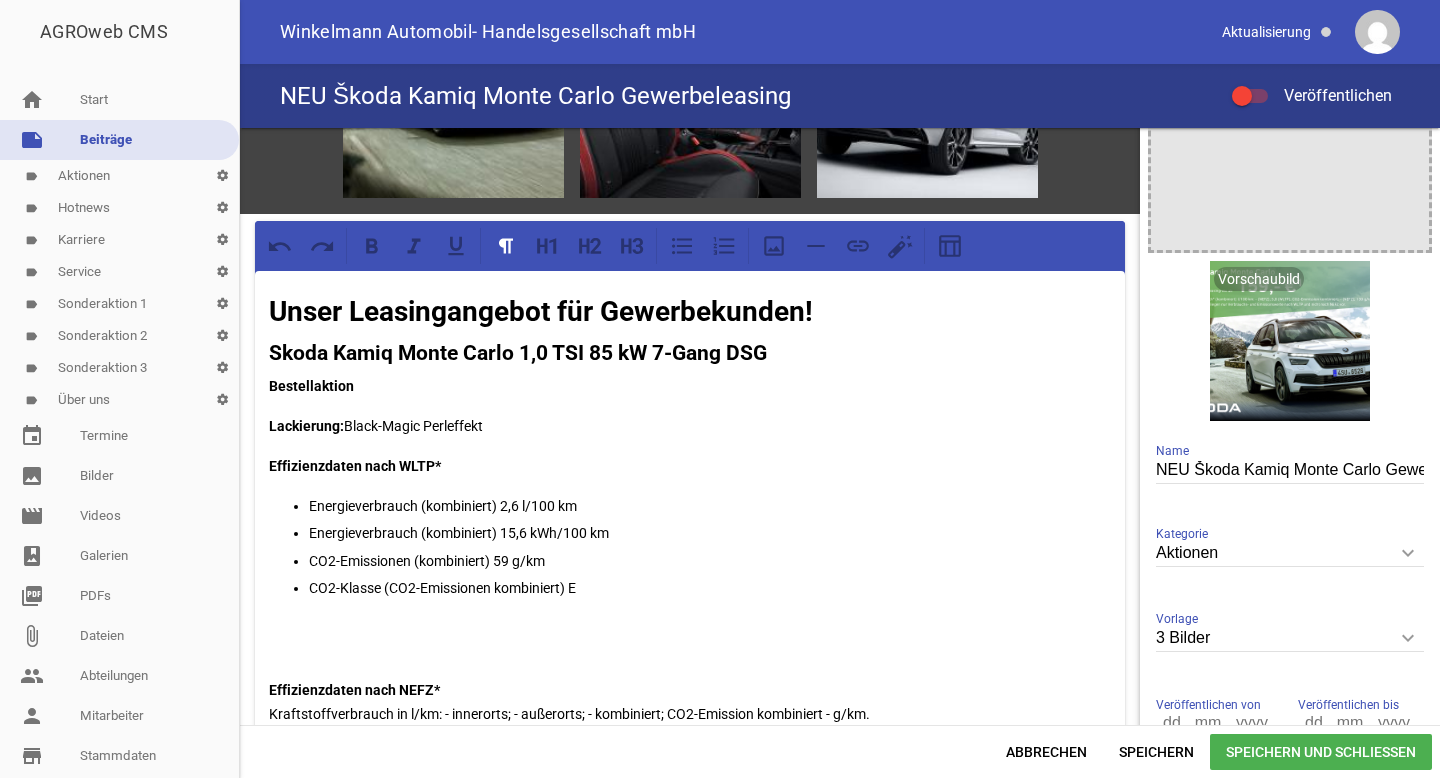 click at bounding box center [690, 638] 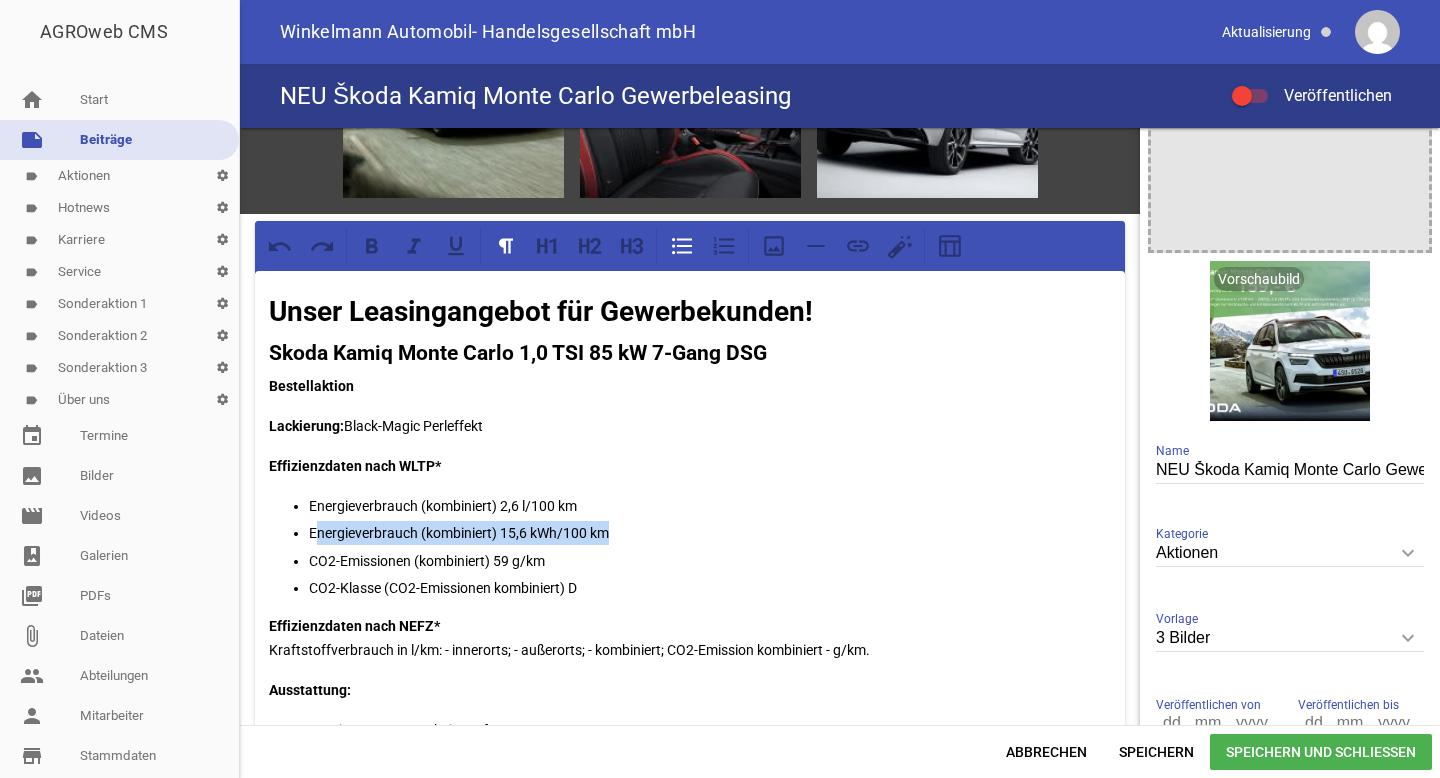 drag, startPoint x: 618, startPoint y: 534, endPoint x: 312, endPoint y: 533, distance: 306.00165 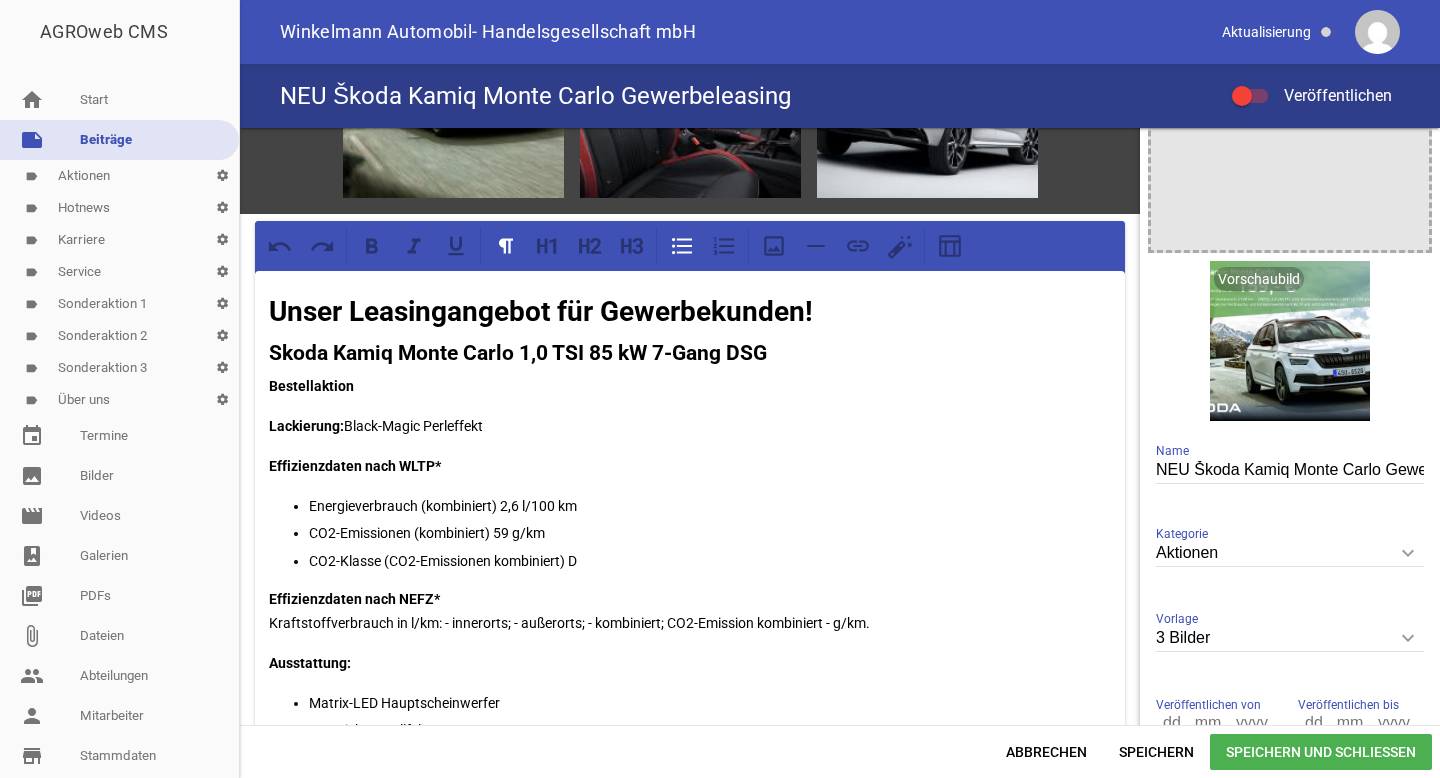 click on "Energieverbrauch (kombiniert) 2,6 l/100 km" at bounding box center [710, 506] 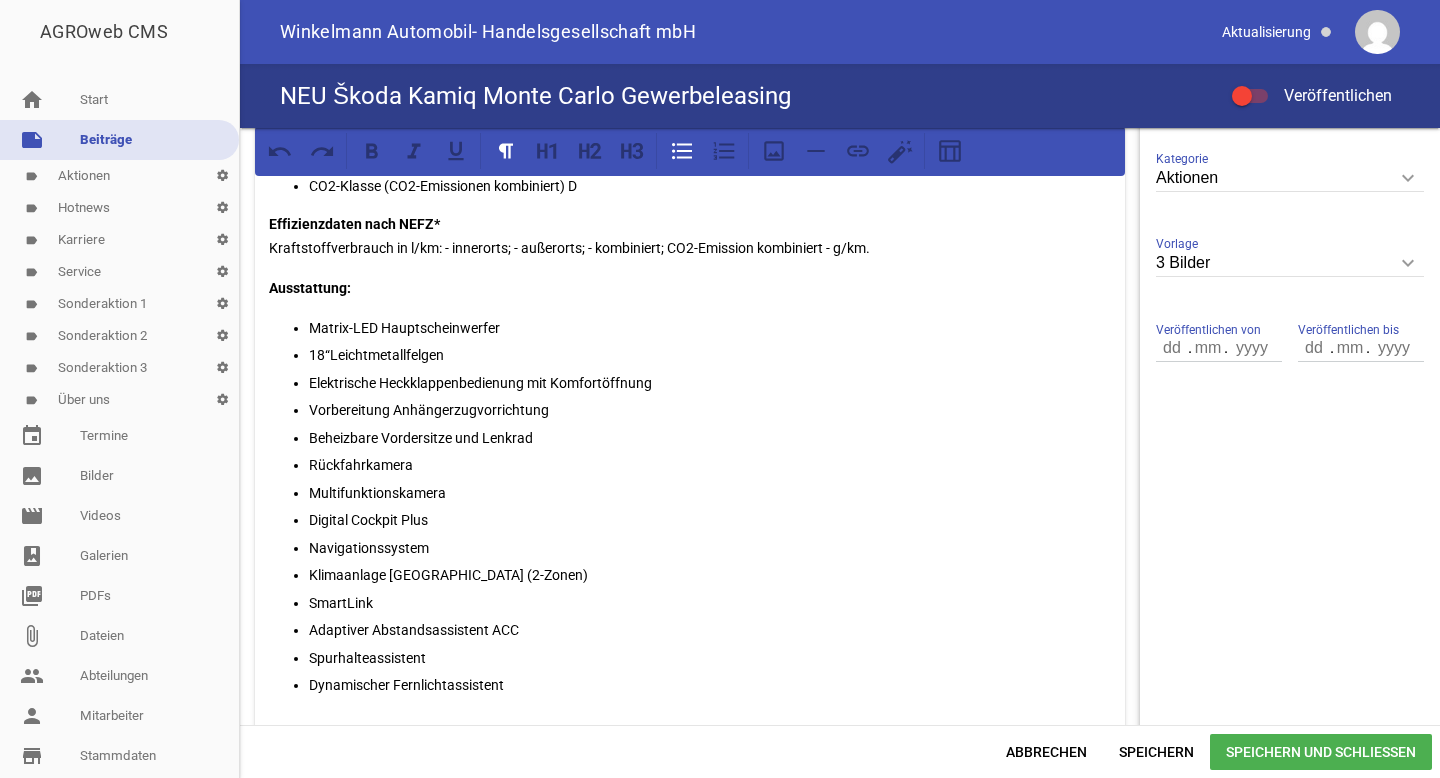 scroll, scrollTop: 543, scrollLeft: 0, axis: vertical 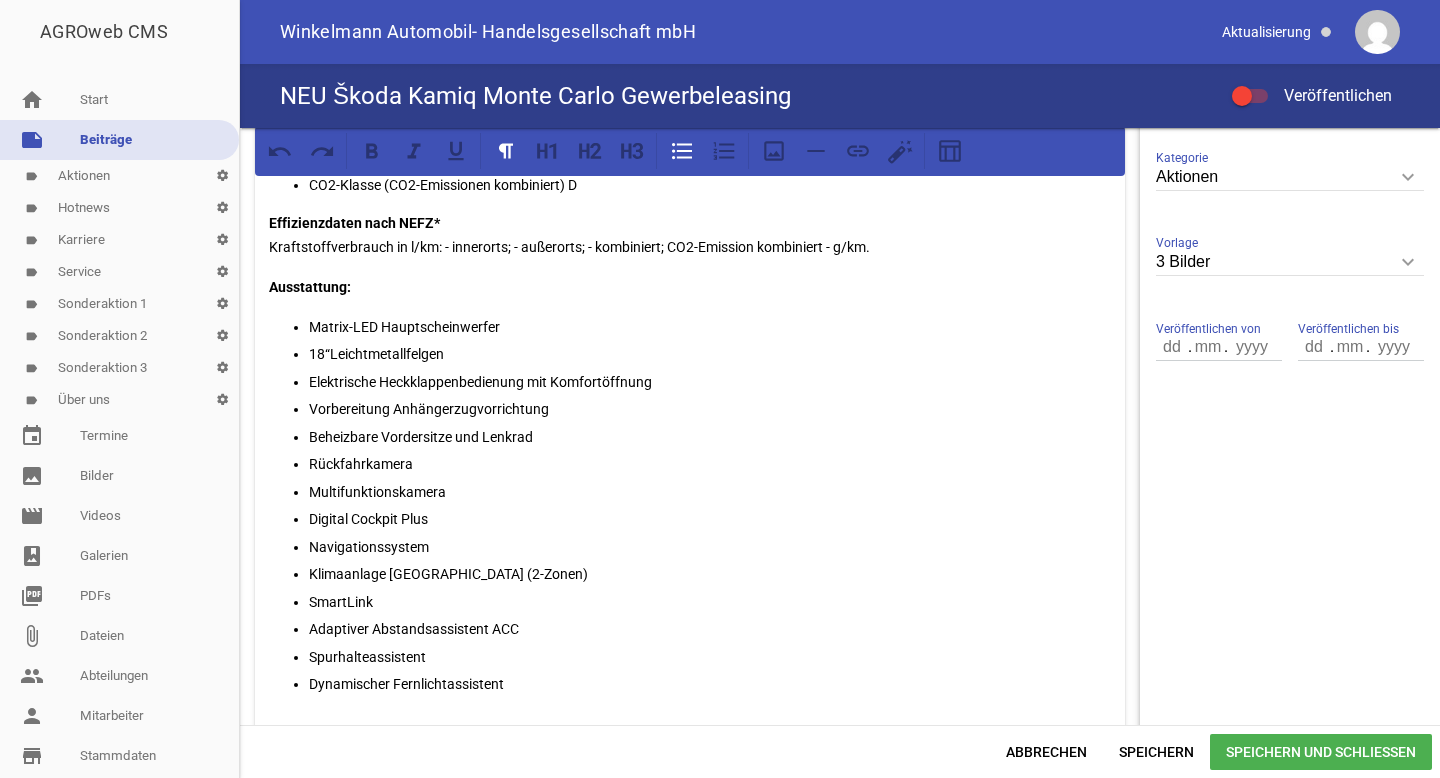 click on "Rückfahrkamera" at bounding box center [710, 464] 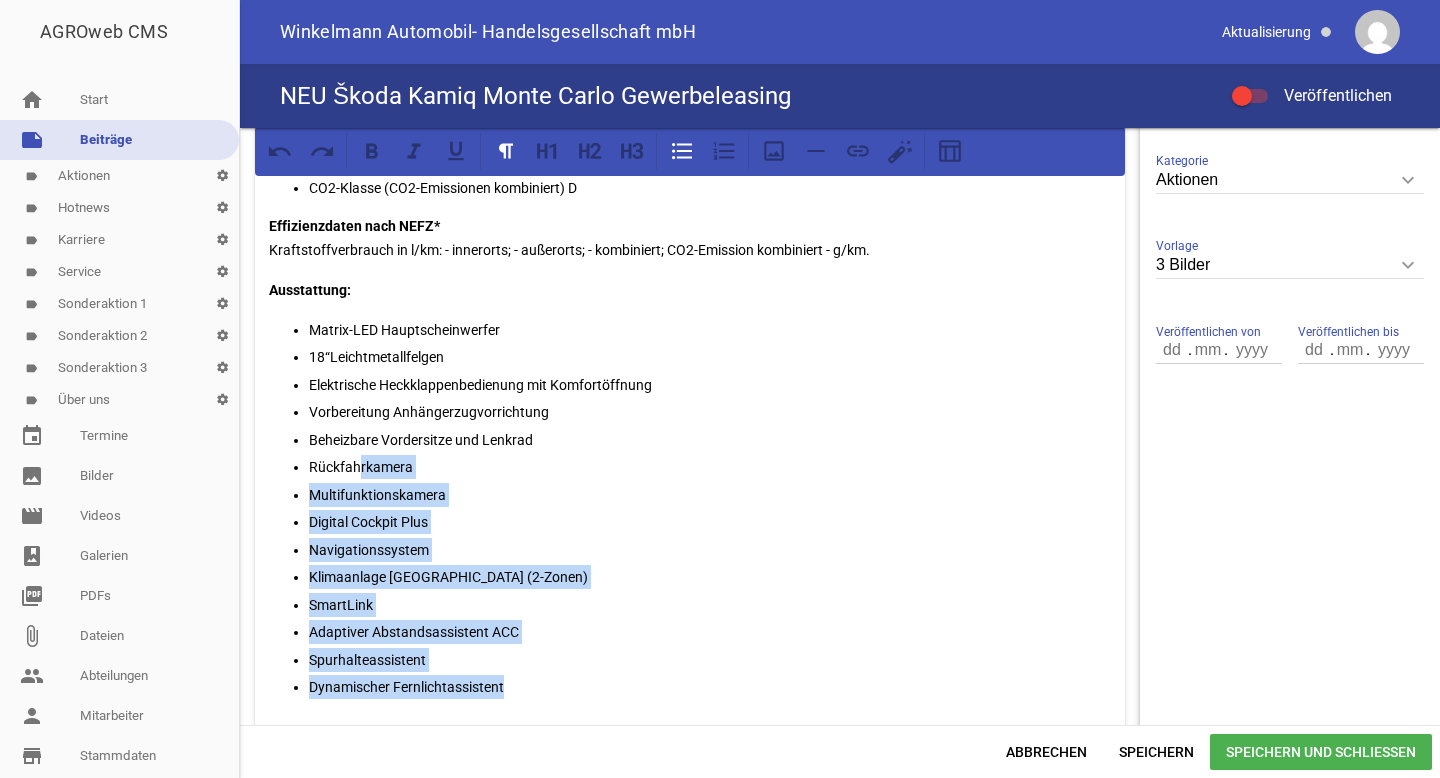 scroll, scrollTop: 511, scrollLeft: 0, axis: vertical 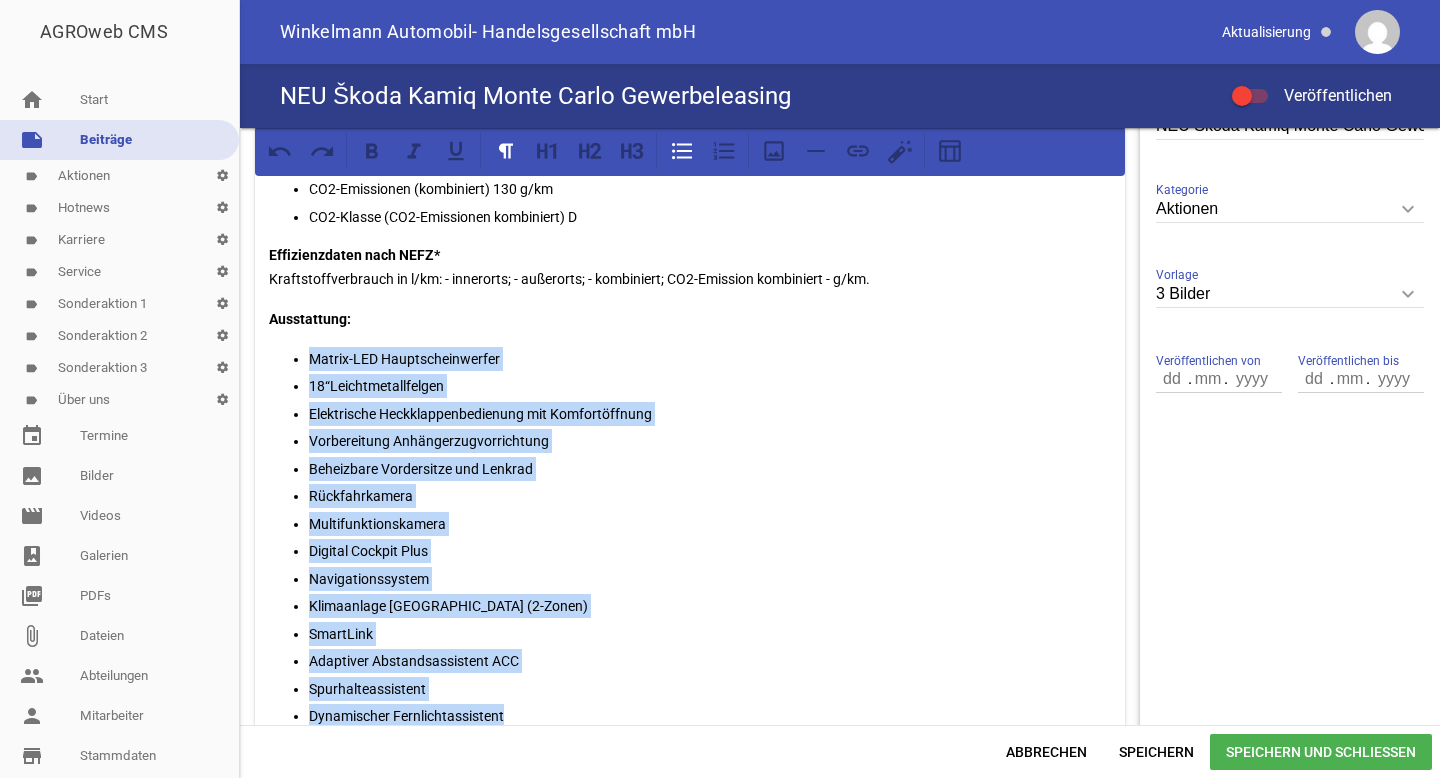 drag, startPoint x: 528, startPoint y: 585, endPoint x: 312, endPoint y: 360, distance: 311.89902 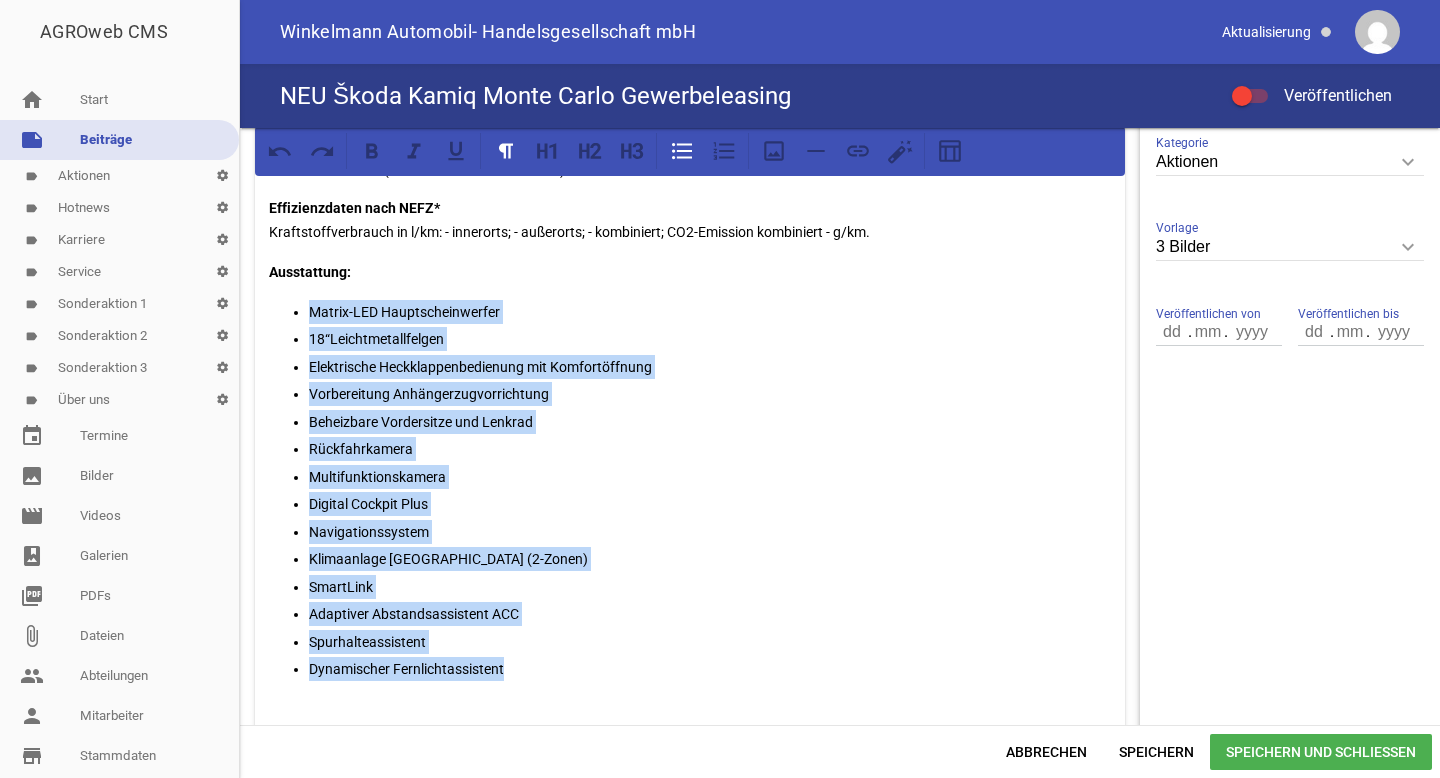 scroll, scrollTop: 617, scrollLeft: 0, axis: vertical 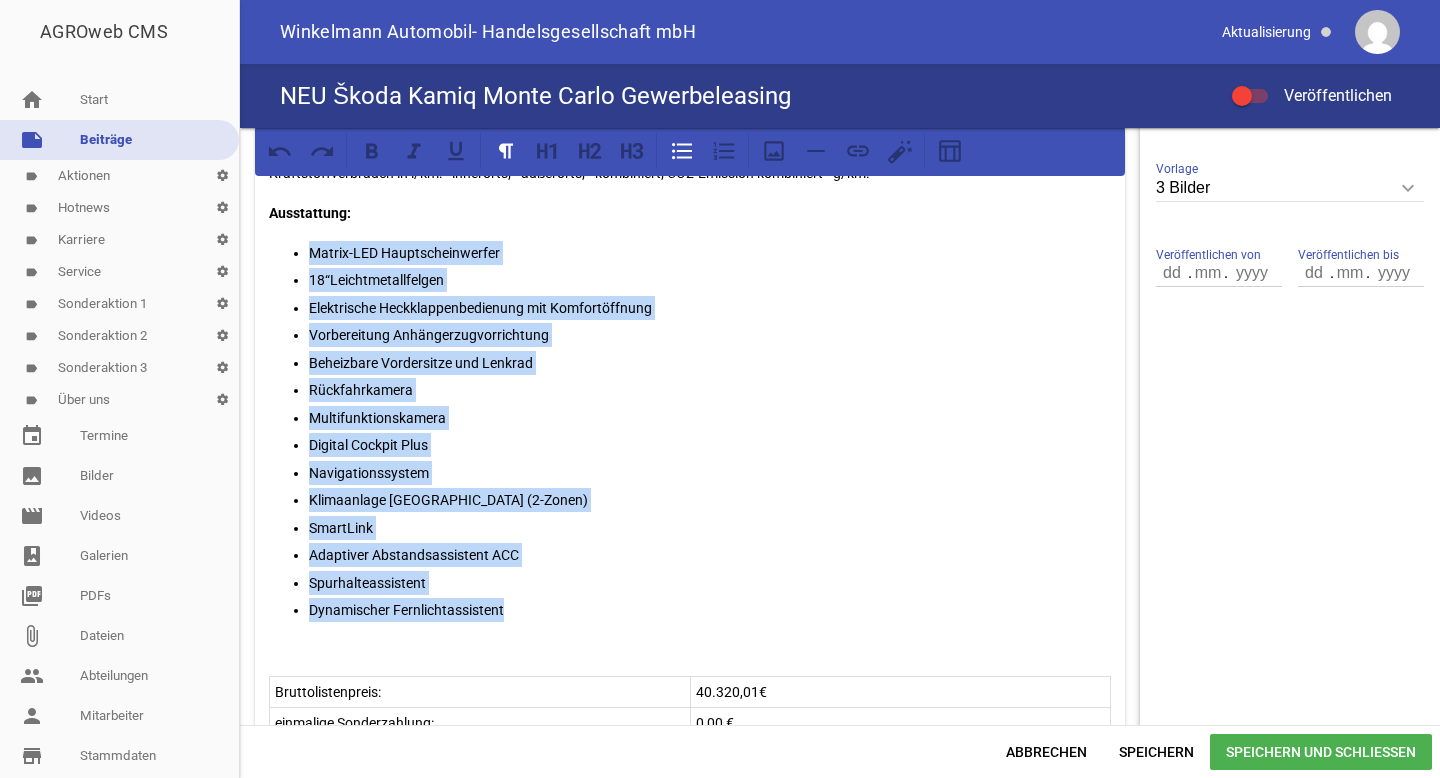 click on "Dynamischer Fernlichtassistent" at bounding box center [710, 610] 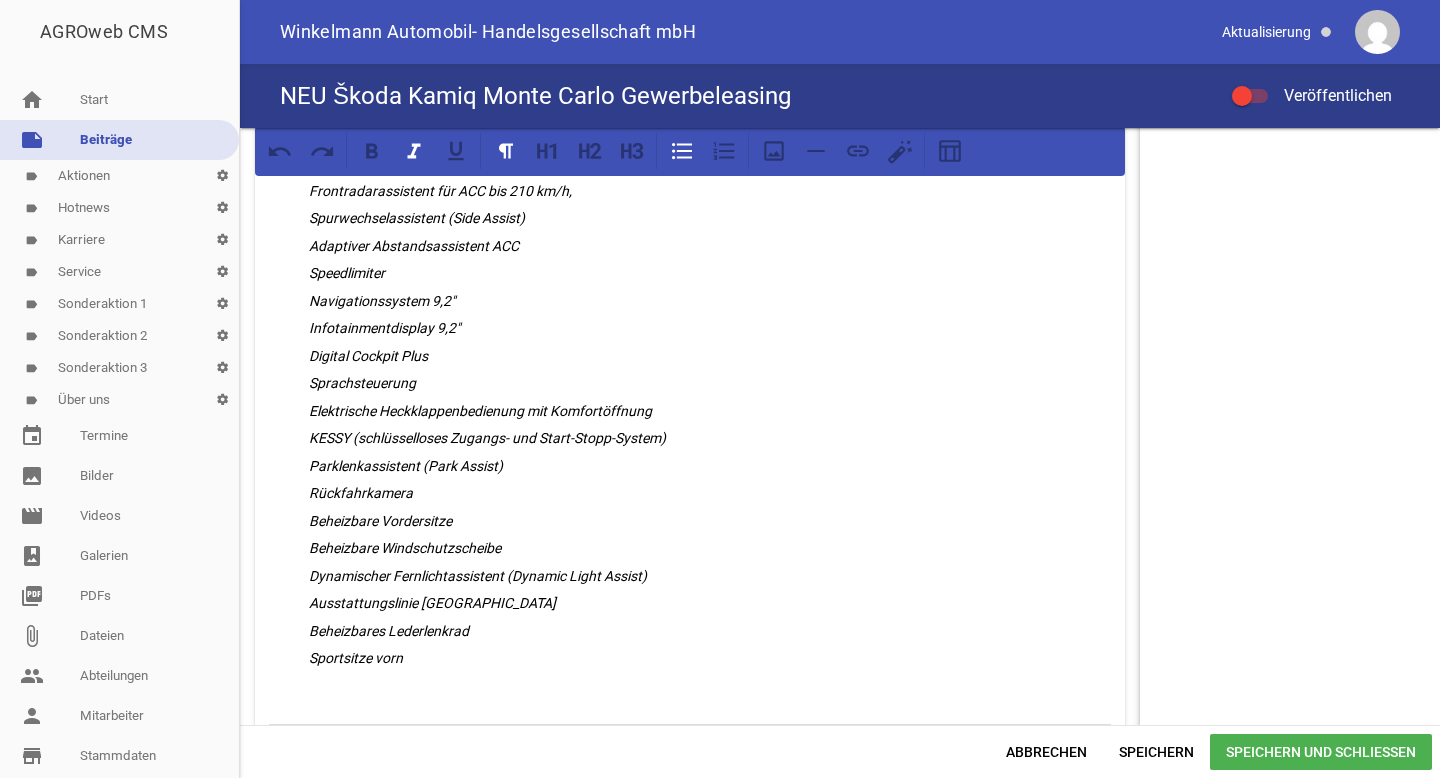 scroll, scrollTop: 793, scrollLeft: 0, axis: vertical 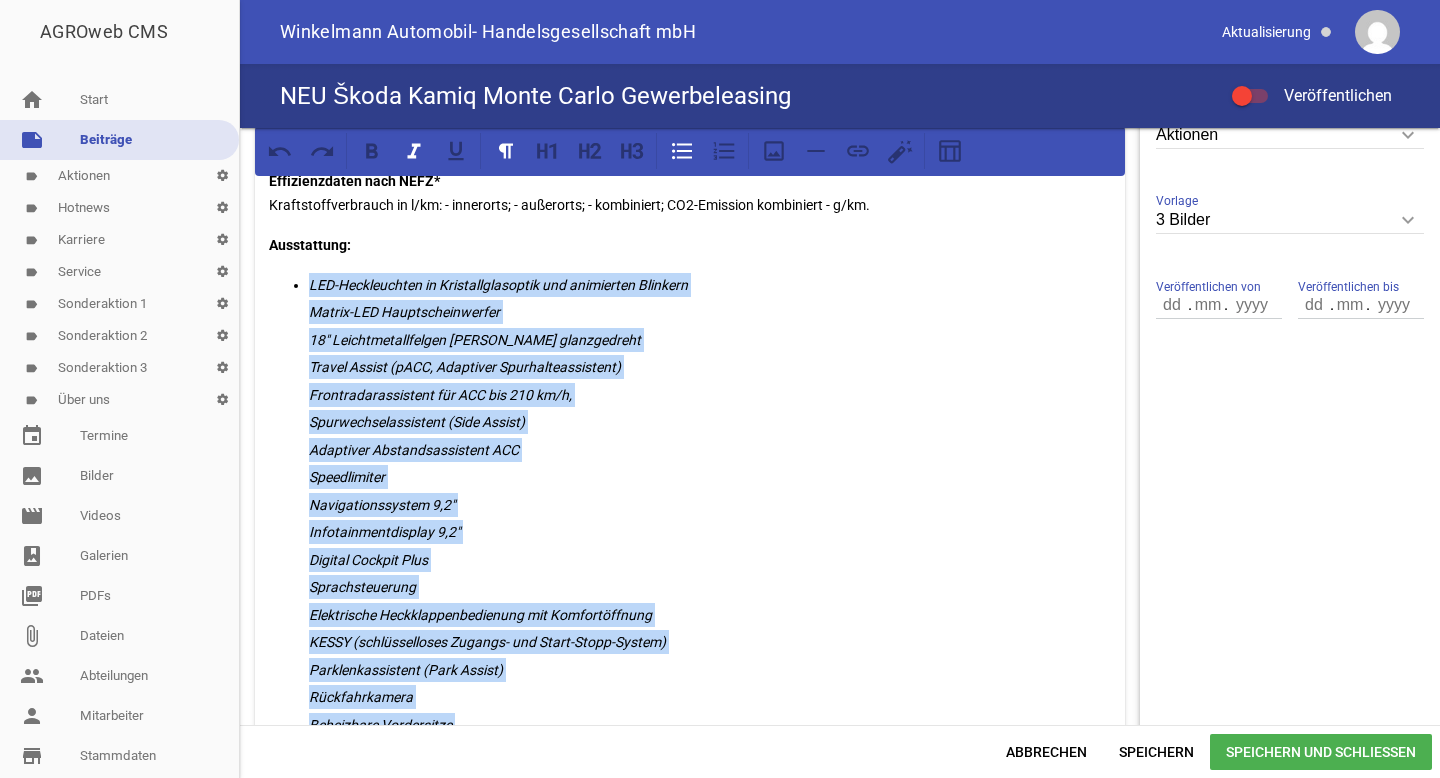 drag, startPoint x: 416, startPoint y: 654, endPoint x: 312, endPoint y: 287, distance: 381.45117 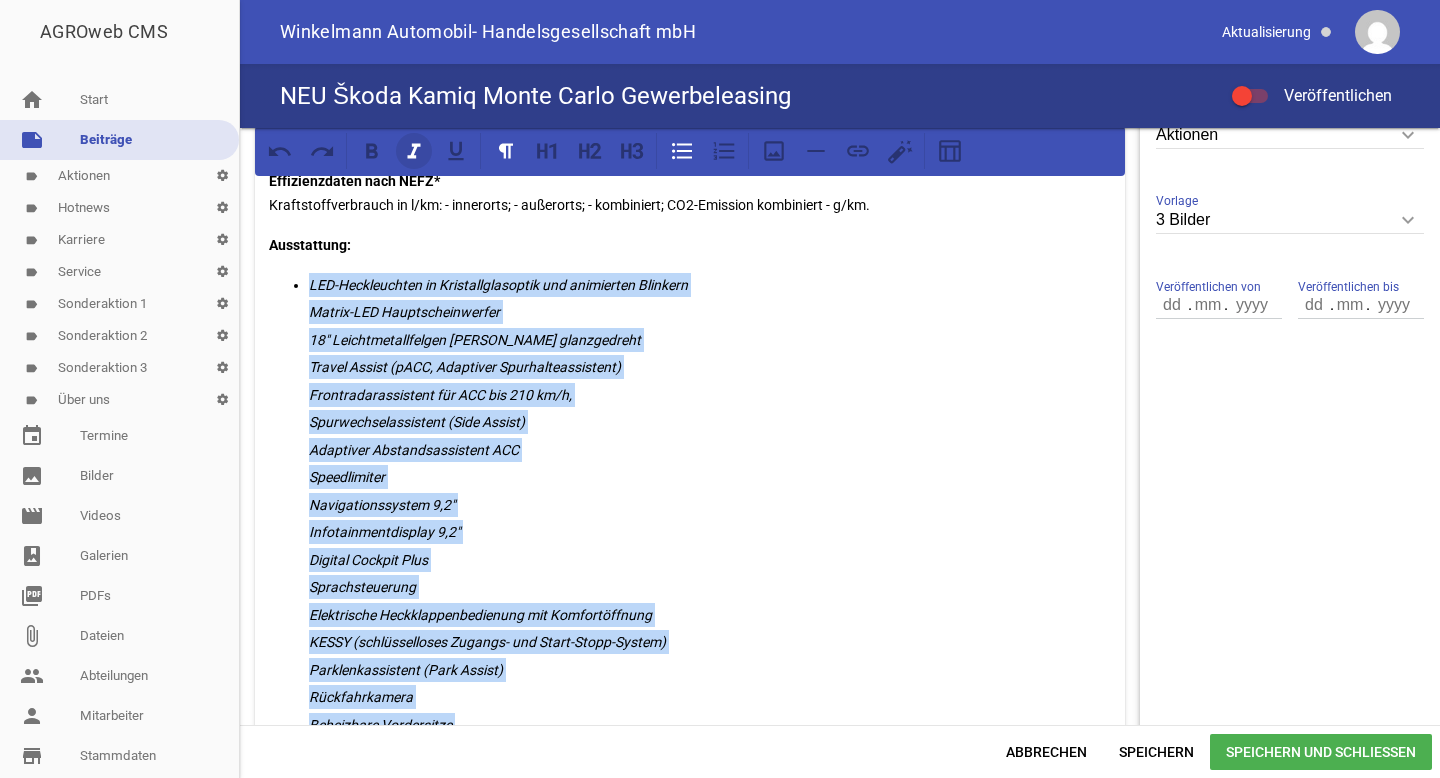 click 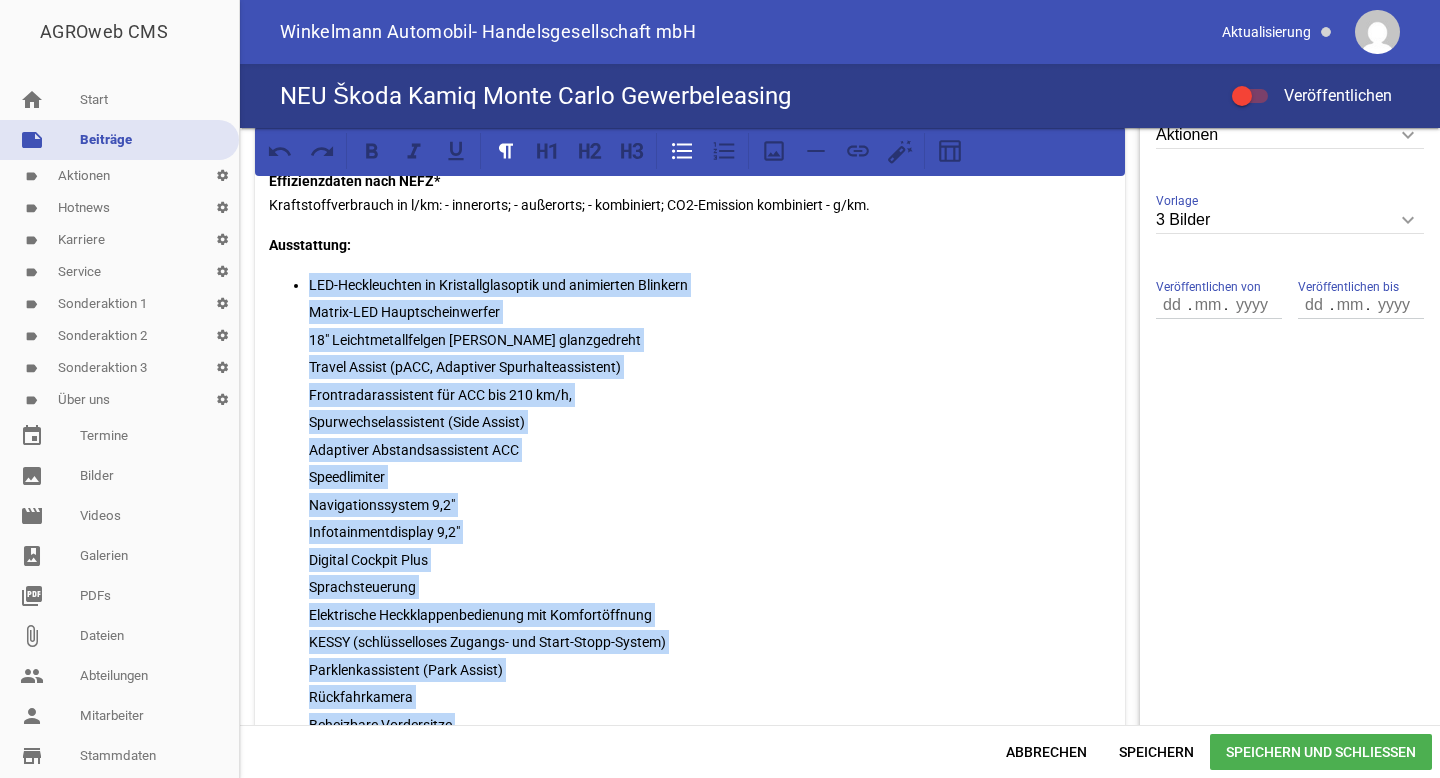 click on "LED-Heckleuchten in Kristallglasoptik und animierten Blinkern Matrix-LED Hauptscheinwerfer 18" Leichtmetallfelgen Ursa Schwarz glanzgedreht Travel Assist (pACC, Adaptiver Spurhalteassistent) Frontradarassistent für ACC bis 210 km/h, Spurwechselassistent (Side Assist) Adaptiver Abstandsassistent ACC Speedlimiter Navigationssystem 9,2" Infotainmentdisplay 9,2" Digital Cockpit Plus Sprachsteuerung Elektrische Heckklappenbedienung mit Komfortöffnung KESSY (schlüsselloses Zugangs- und Start-Stopp-System) Parklenkassistent (Park Assist) Rückfahrkamera Beheizbare Vordersitze Beheizbare Windschutzscheibe Dynamischer Fernlichtassistent (Dynamic Light Assist) Ausstattungslinie Monte Carlo Beheizbares Lederlenkrad Sportsitze vorn u.v.m." at bounding box center [690, 587] 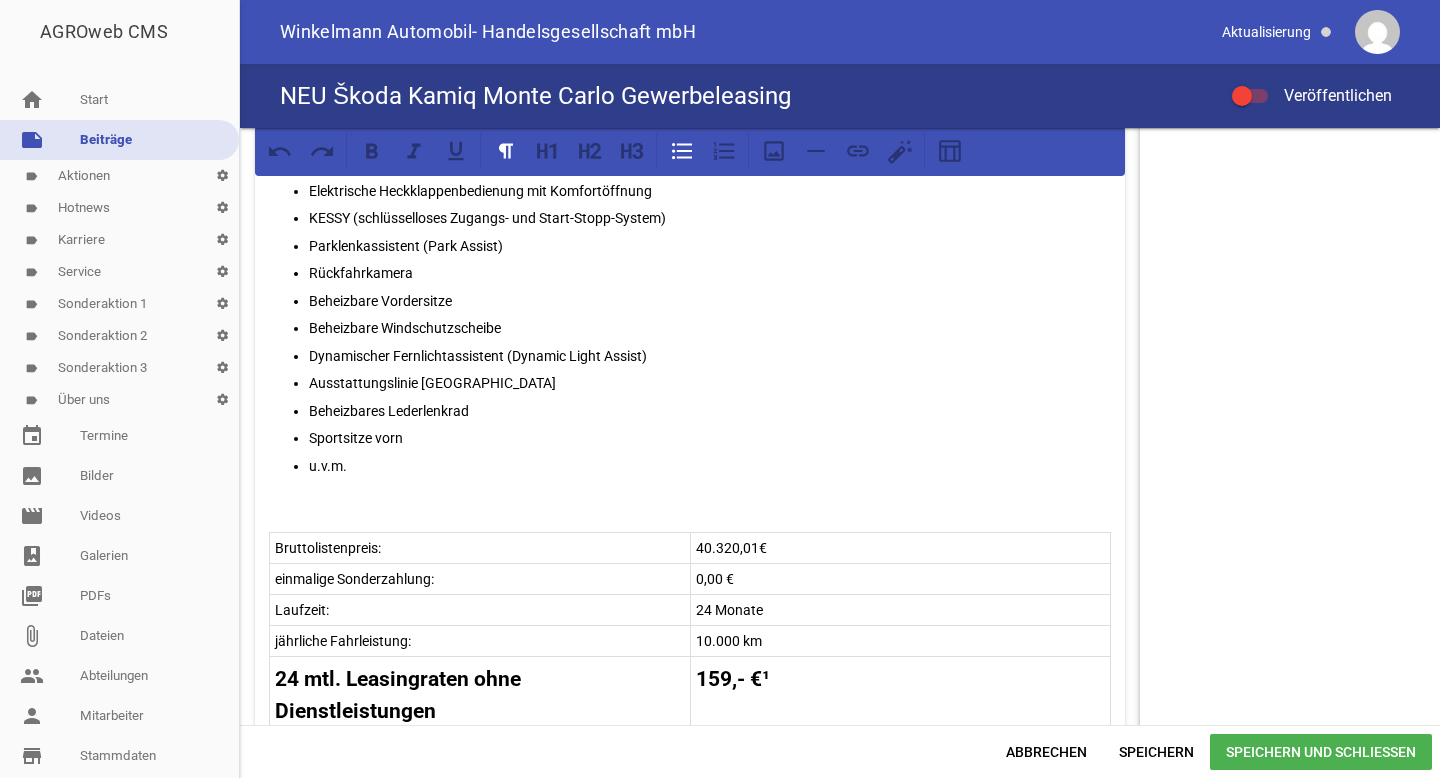 scroll, scrollTop: 1037, scrollLeft: 0, axis: vertical 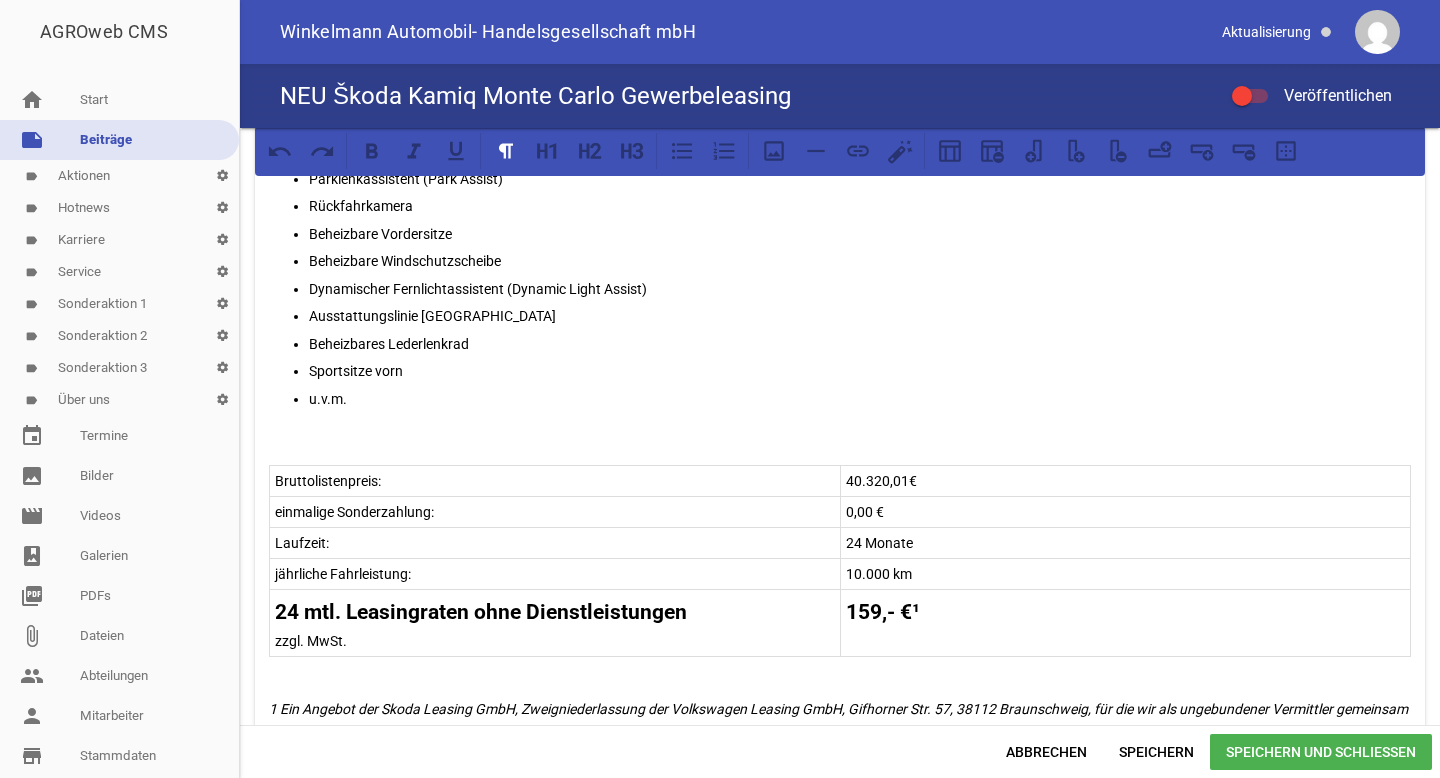 click on "Unser Leasingangebot für Gewerbekunden! Skoda Kamiq Monte Carlo 1,0 TSI 85 kW 7-Gang DSG Bestellaktion Lackierung:  Black-Magic Perleffekt Effizienzdaten nach WLTP* Energieverbrauch (kombiniert) 5,8 l/100 km CO2-Emissionen (kombiniert) 130 g/km CO2-Klasse (CO2-Emissionen kombiniert) D Effizienzdaten nach NEFZ* Kraftstoffverbrauch in l/km: - innerorts; - außerorts; - kombiniert; CO2-Emission kombiniert - g/km. Ausstattung:  LED-Heckleuchten in Kristallglasoptik und animierten Blinkern Matrix-LED Hauptscheinwerfer 18" Leichtmetallfelgen Ursa Schwarz glanzgedreht Travel Assist (pACC, Adaptiver Spurhalteassistent) Frontradarassistent für ACC bis 210 km/h, Spurwechselassistent (Side Assist) Adaptiver Abstandsassistent ACC Speedlimiter Navigationssystem 9,2" Infotainmentdisplay 9,2" Digital Cockpit Plus Sprachsteuerung Elektrische Heckklappenbedienung mit Komfortöffnung KESSY (schlüsselloses Zugangs- und Start-Stopp-System) Parklenkassistent (Park Assist) Rückfahrkamera Beheizbare Vordersitze u.v.m." at bounding box center (840, 224) 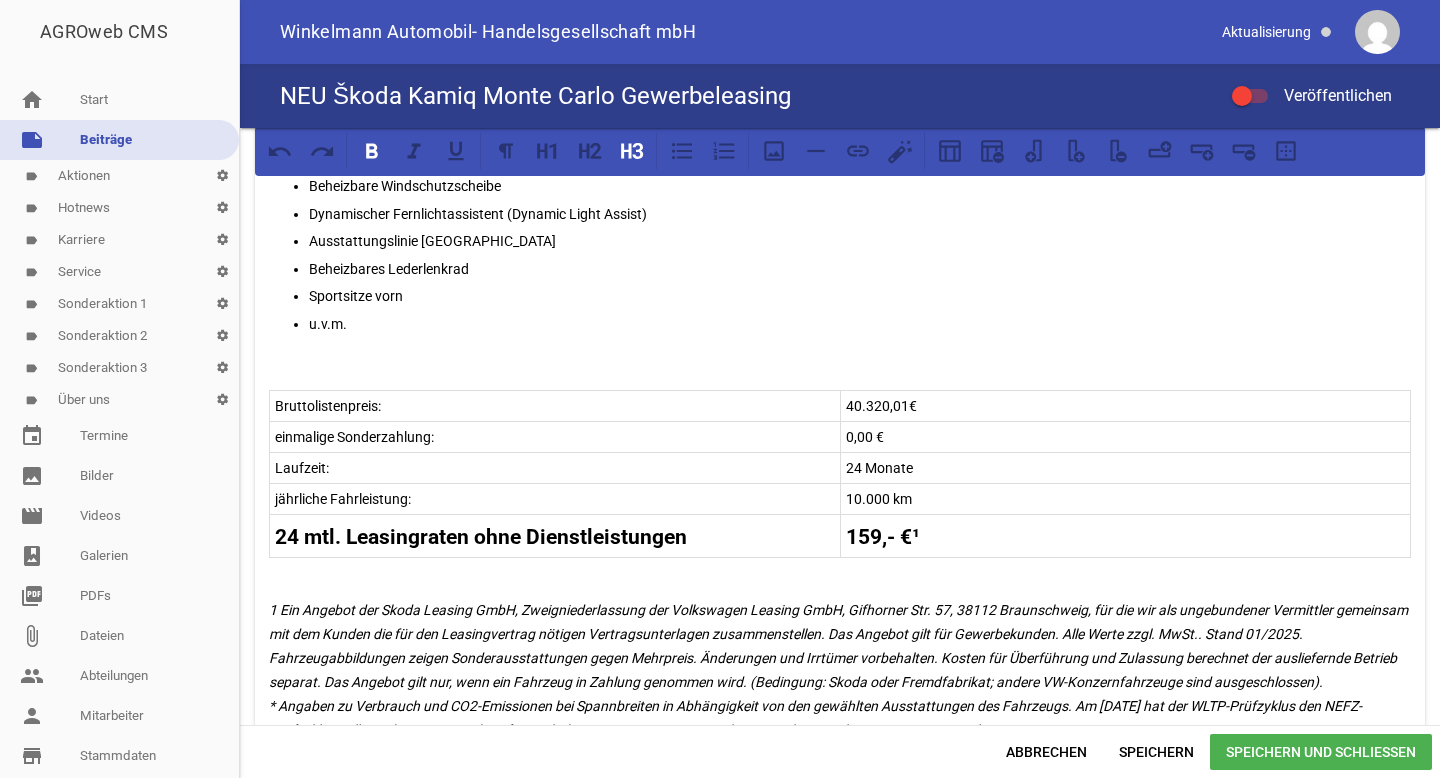click on "40.320,01€" at bounding box center (1126, 406) 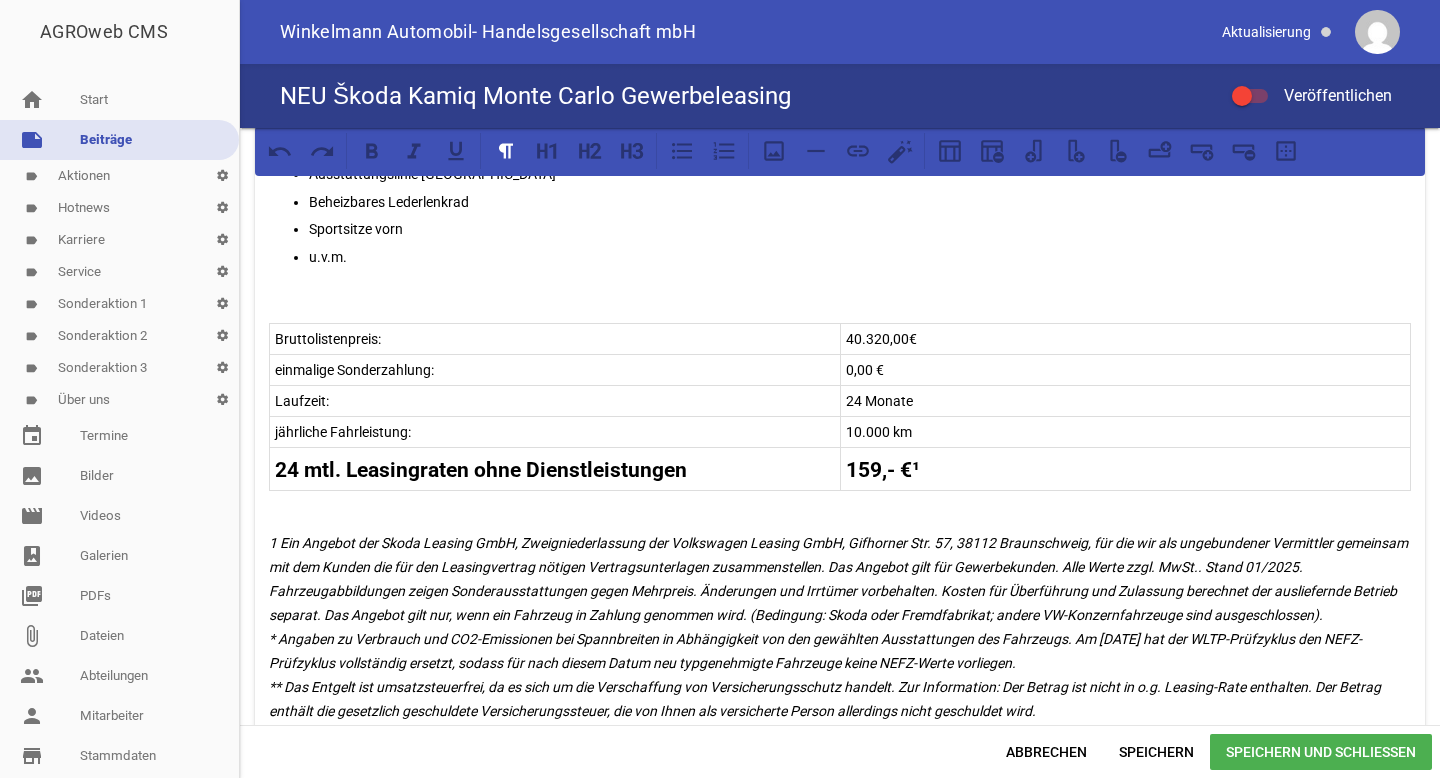scroll, scrollTop: 1311, scrollLeft: 0, axis: vertical 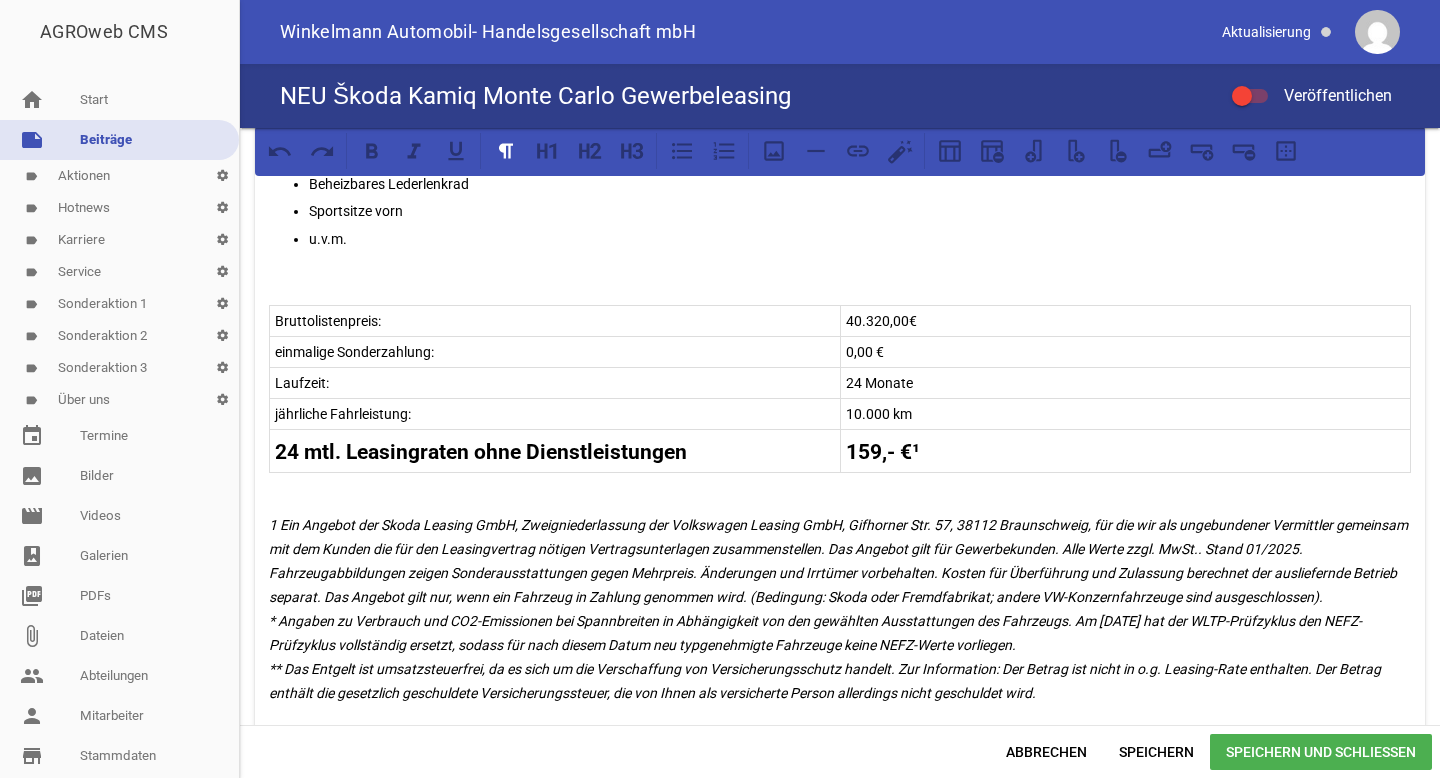click on "games     image     games     image     games     image                                                                                                                                                                                                                                                                                                                                                                                                           Unser Leasingangebot für Gewerbekunden! Skoda Kamiq Monte Carlo 1,0 TSI 85 kW 7-Gang DSG Bestellaktion Lackierung:  Black-Magic Perleffekt Effizienzdaten nach WLTP* Energieverbrauch (kombiniert) 5,8 l/100 km CO2-Emissionen (kombiniert) 130 g/km CO2-Klasse (CO2-Emissionen kombiniert) D Effizienzdaten nach NEFZ* Kraftstoffverbrauch in l/km: - innerorts; - außerorts; - kombiniert; CO2-Emission kombiniert - g/km. Ausstattung:  LED-Heckleuchten in Kristallglasoptik und animierten Blinkern Matrix-LED Hauptscheinwerfer Frontradarassistent für ACC bis 210 km/h," at bounding box center (840, 426) 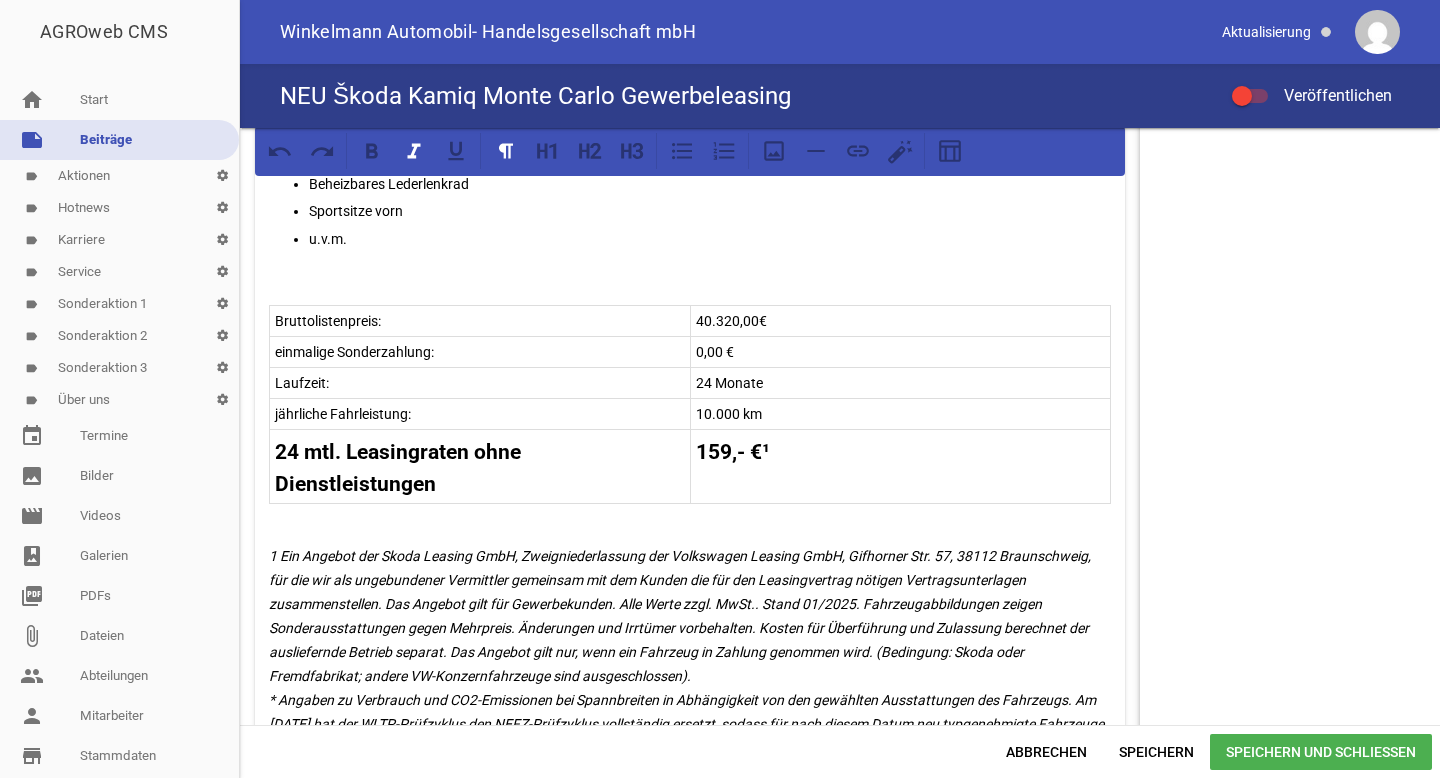 click on "1 Ein Angebot der Skoda Leasing GmbH, Zweigniederlassung der Volkswagen Leasing GmbH, Gifhorner Str. 57, 38112 Braunschweig, für die wir als ungebundener Vermittler gemeinsam mit dem Kunden die für den Leasingvertrag nötigen Vertragsunterlagen zusammenstellen. Das Angebot gilt für Gewerbekunden. Alle Werte zzgl. MwSt.. Stand 01/2025. Fahrzeugabbildungen zeigen Sonderausstattungen gegen Mehrpreis. Änderungen und Irrtümer vorbehalten. Kosten für Überführung und Zulassung berechnet der ausliefernde Betrieb separat. Das Angebot gilt nur, wenn ein Fahrzeug in Zahlung genommen wird. (Bedingung: Skoda oder Fremdfabrikat; andere VW-Konzernfahrzeuge sind ausgeschlossen). * Angaben zu Verbrauch und CO2-Emissionen bei Spannbreiten in Abhängigkeit von den gewählten Ausstattungen des Fahrzeugs. Am [DATE] hat der WLTP-Prüfzyklus den NEFZ-Prüfzyklus vollständig ersetzt, sodass für nach diesem Datum neu typgenehmigte Fahrzeuge keine NEFZ-Werte vorliegen." at bounding box center [688, 688] 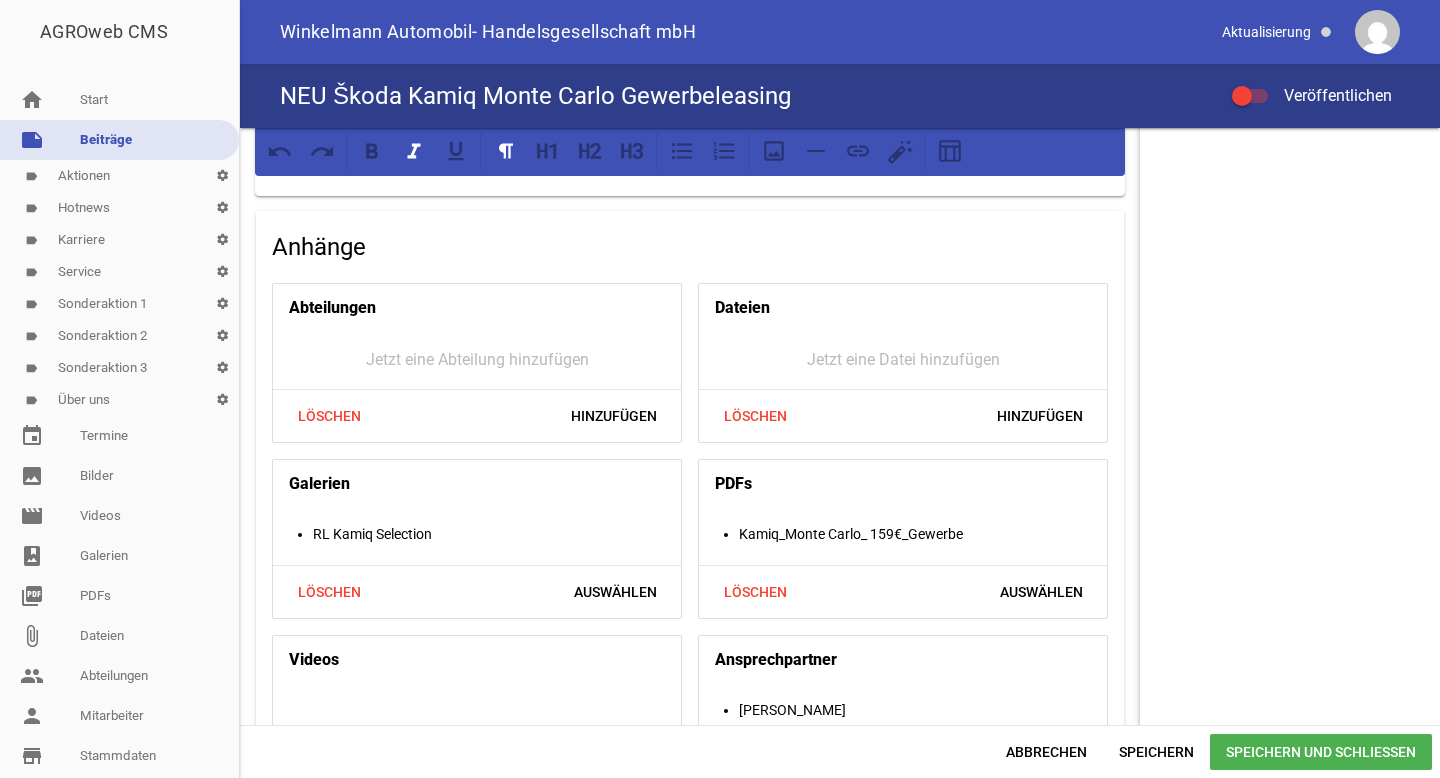 scroll, scrollTop: 2071, scrollLeft: 0, axis: vertical 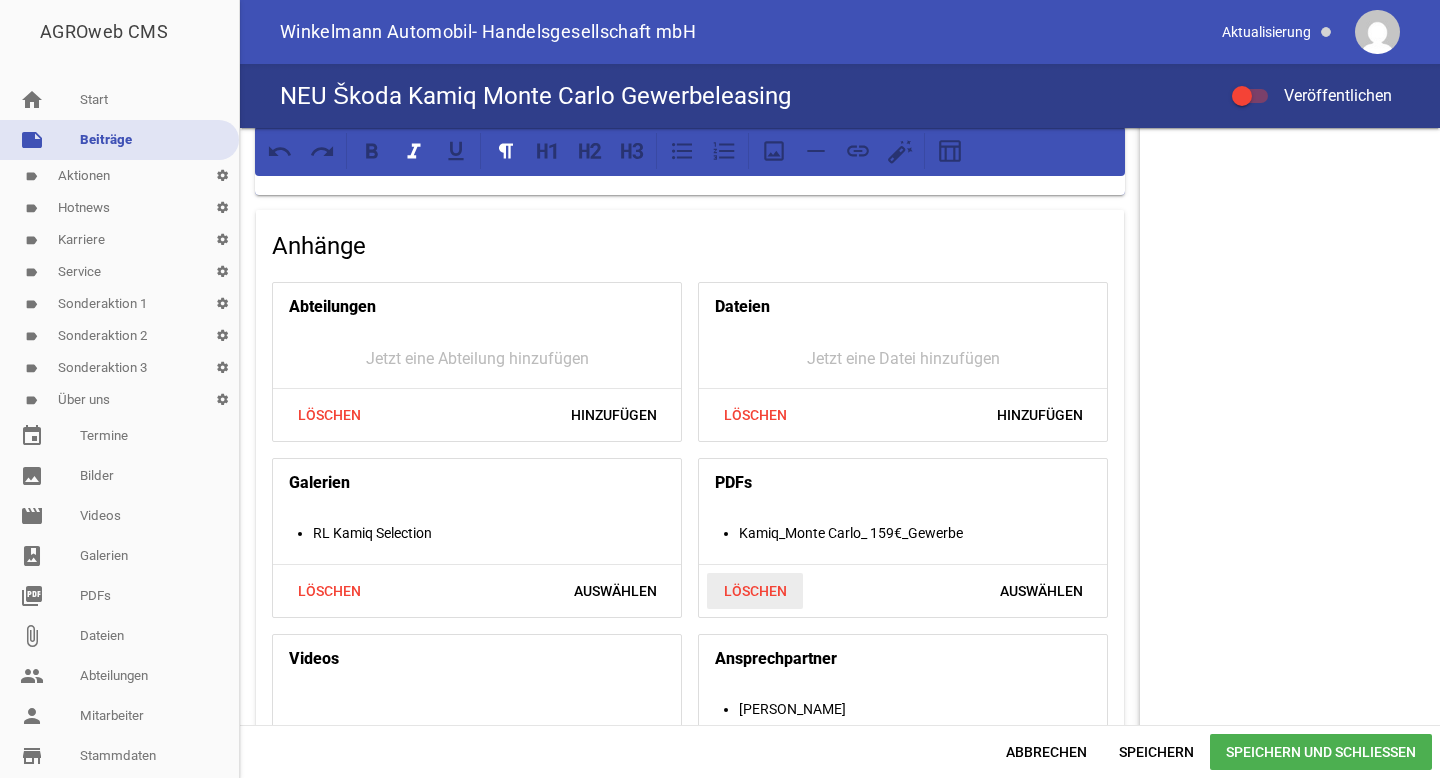 click on "Löschen" at bounding box center (755, 591) 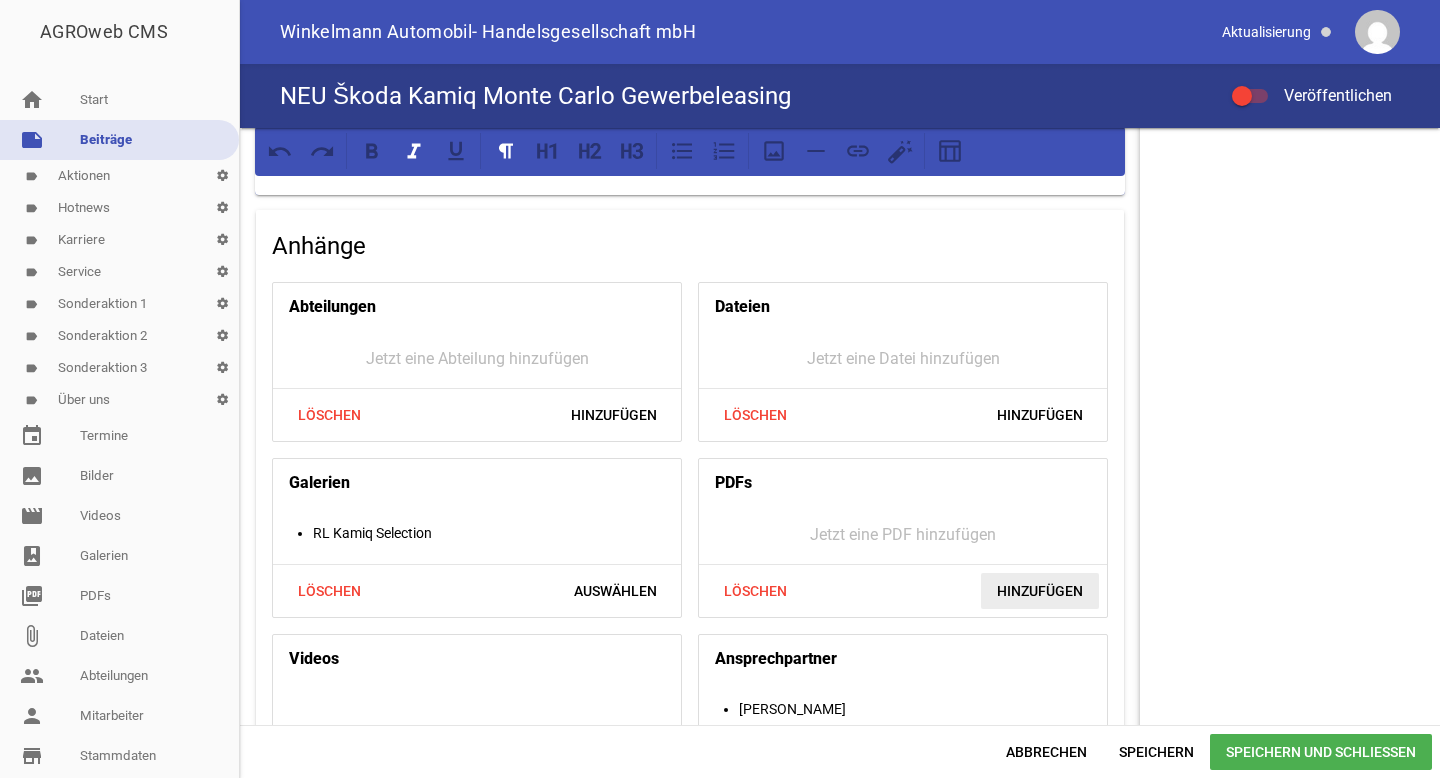 click on "Hinzufügen" at bounding box center [1040, 591] 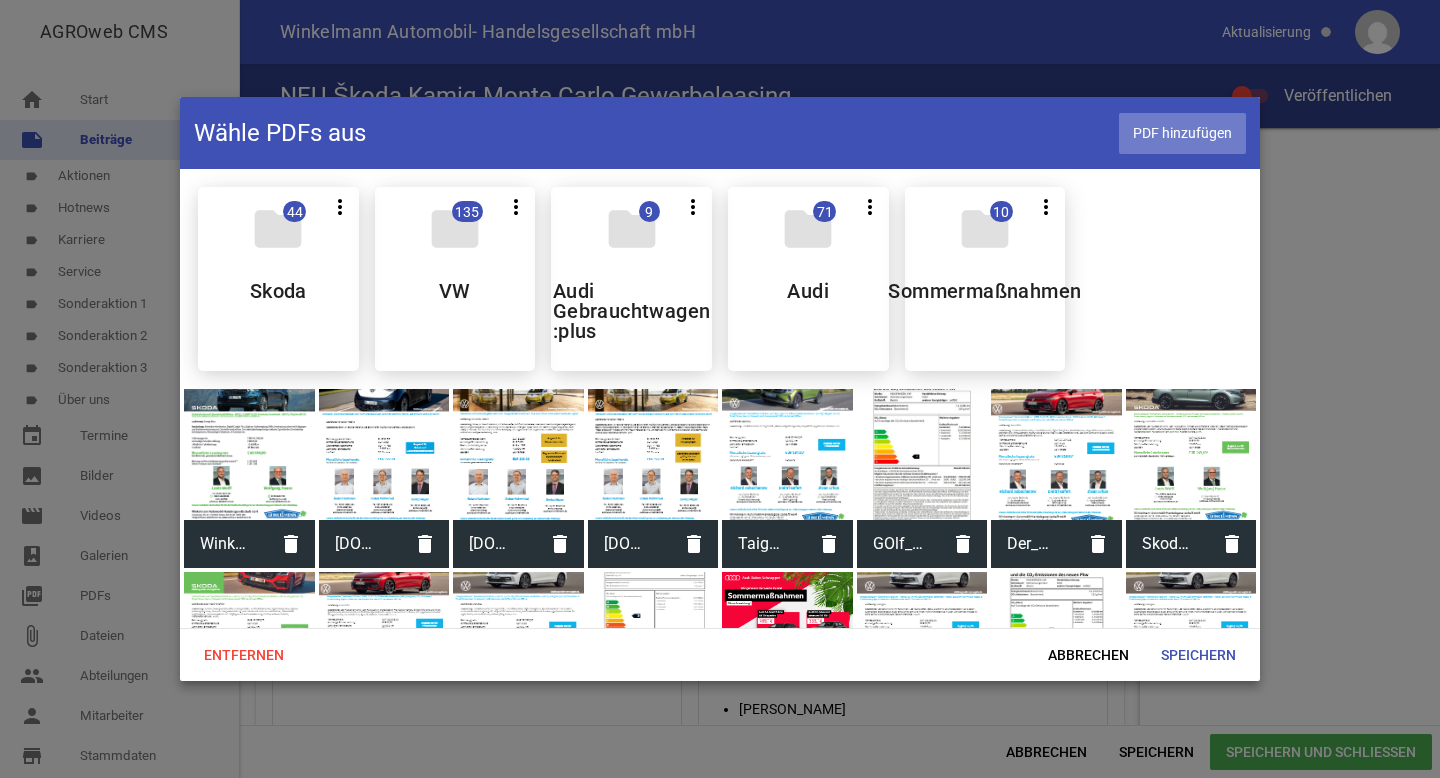 click on "PDF hinzufügen" at bounding box center (1182, 133) 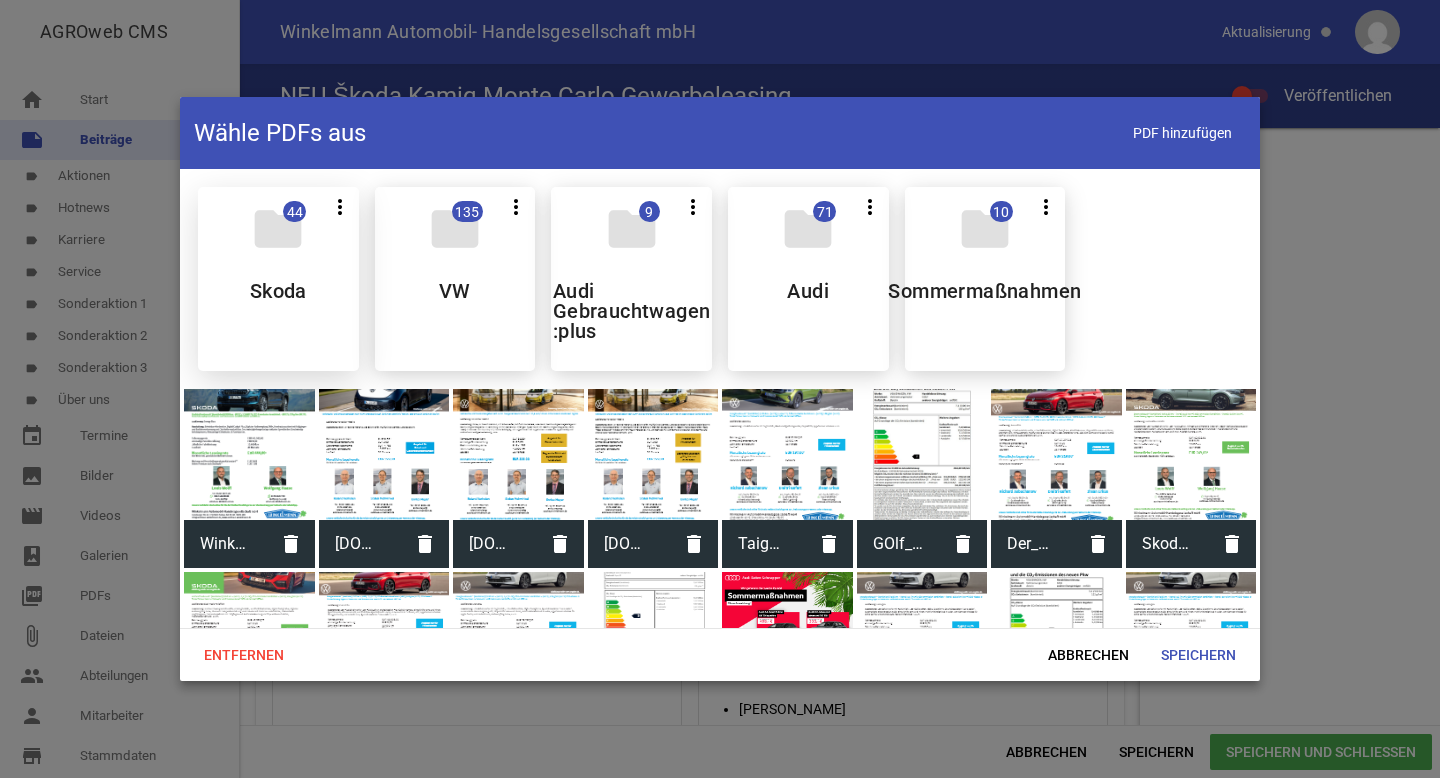 click on "folder   44   more_vert     Teilen   Bearbeiten   Löschen   Skoda" at bounding box center [278, 279] 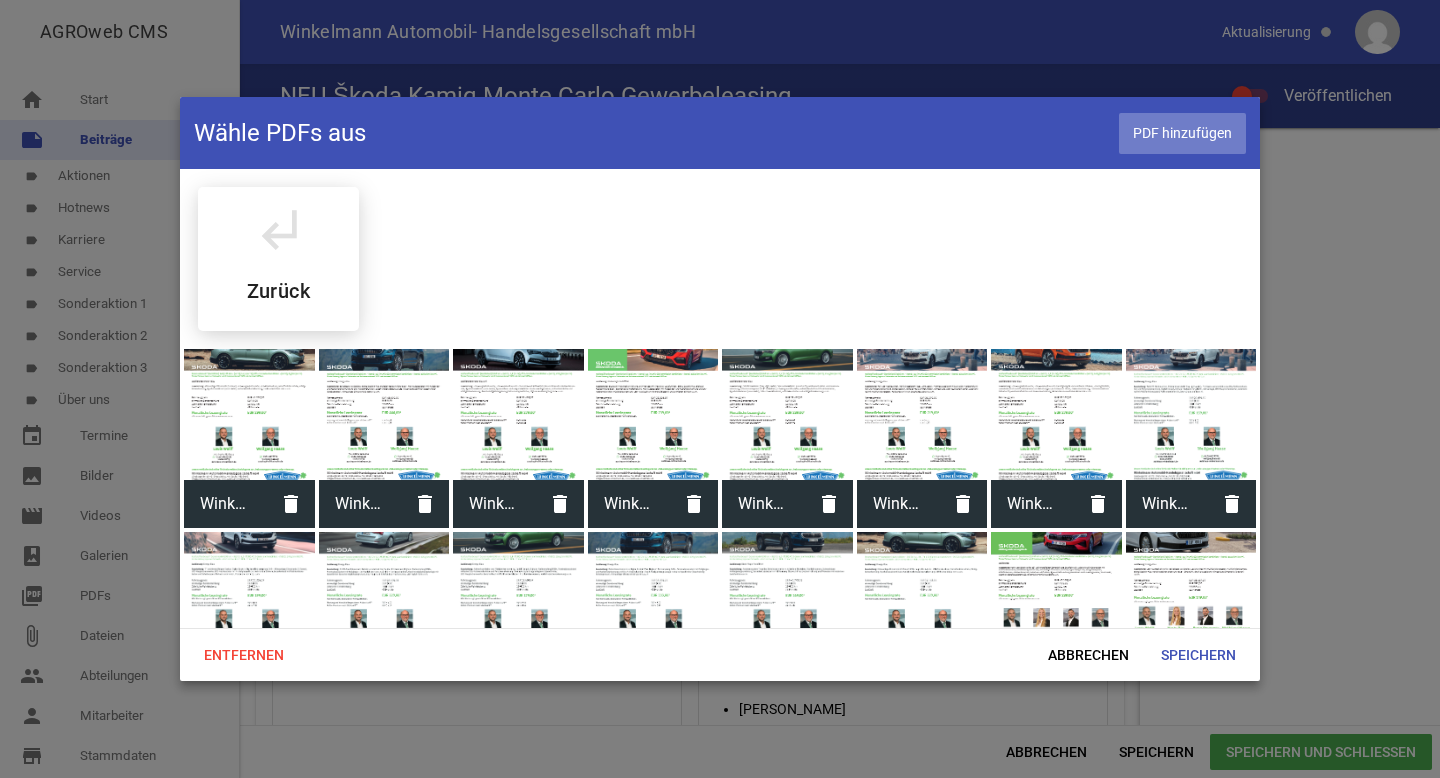 click on "PDF hinzufügen" at bounding box center [1182, 133] 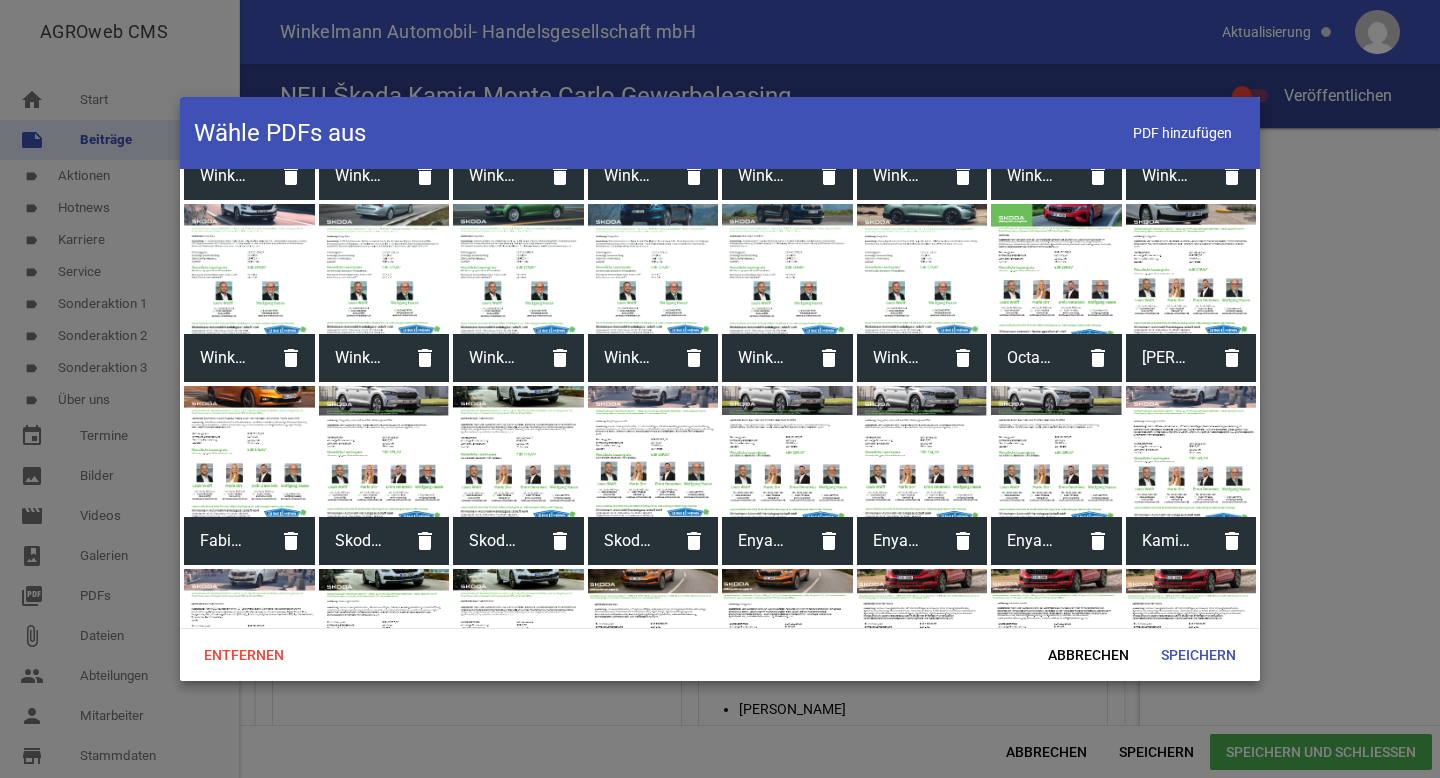 scroll, scrollTop: 809, scrollLeft: 0, axis: vertical 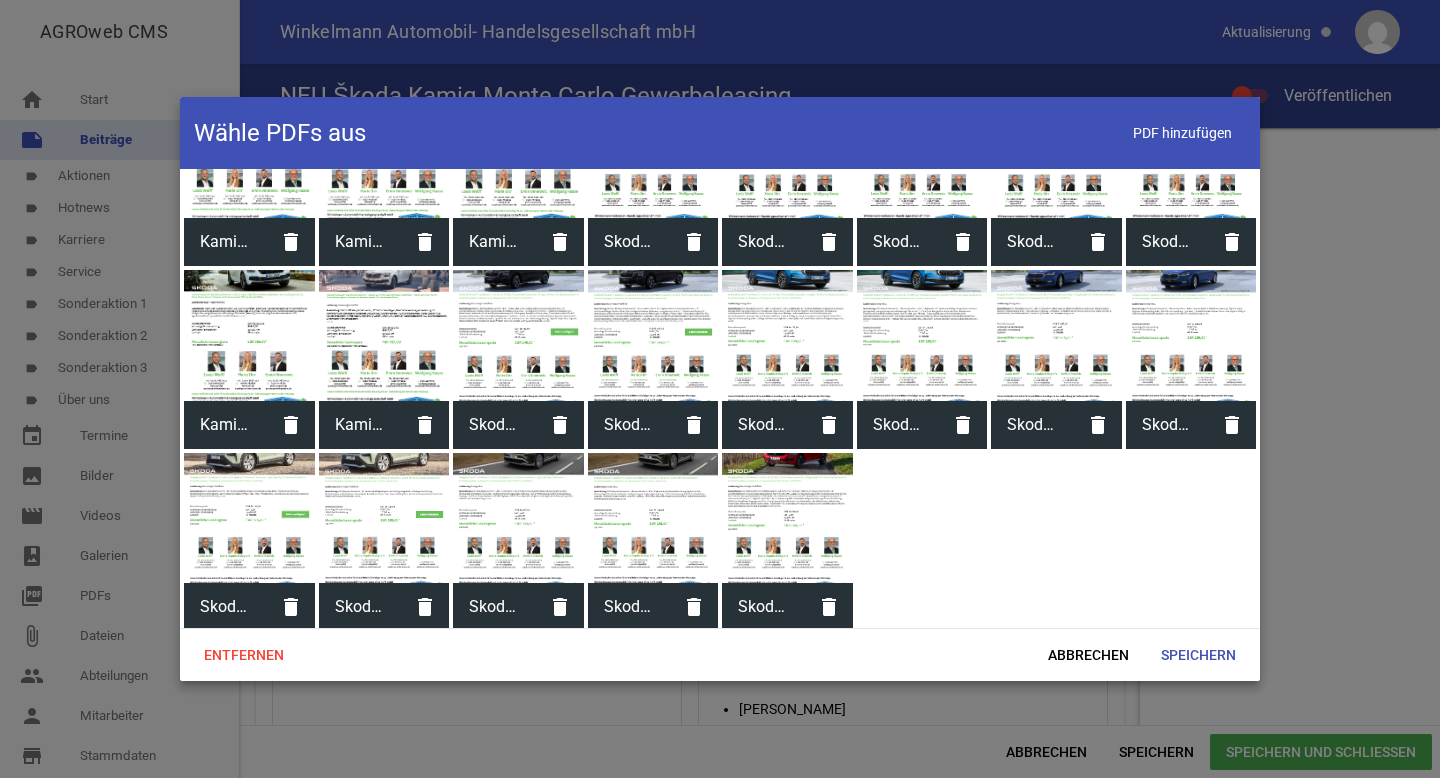click at bounding box center (787, 518) 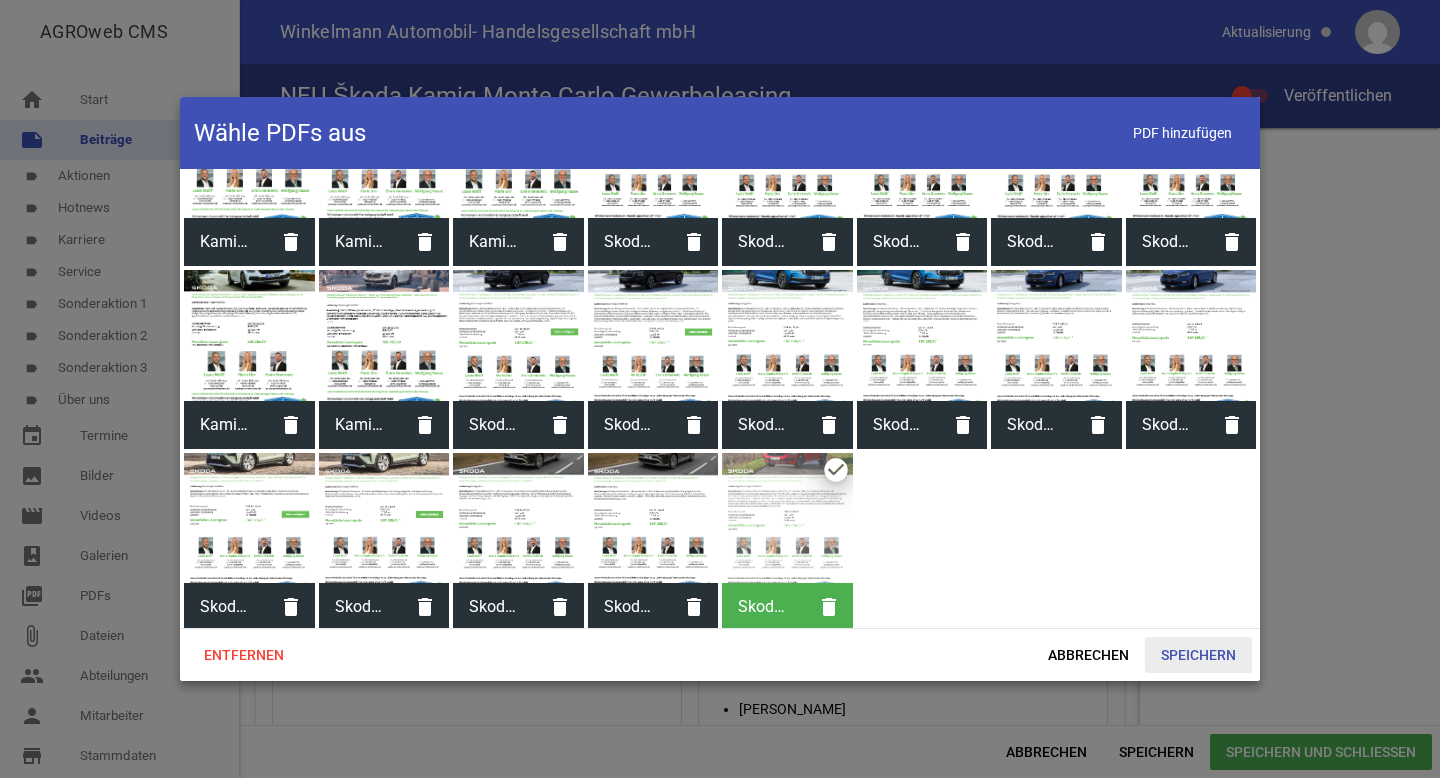 click on "Speichern" at bounding box center (1198, 655) 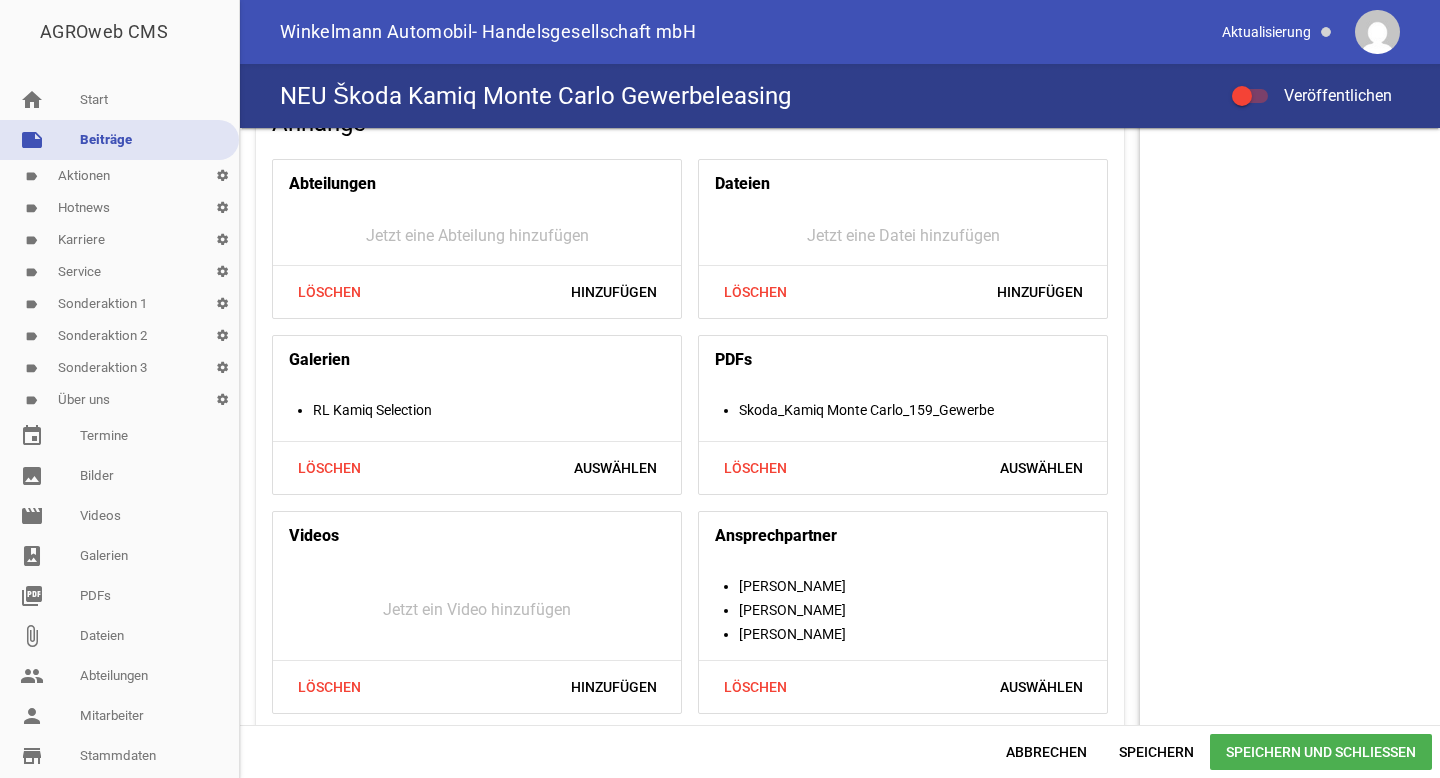scroll, scrollTop: 2196, scrollLeft: 0, axis: vertical 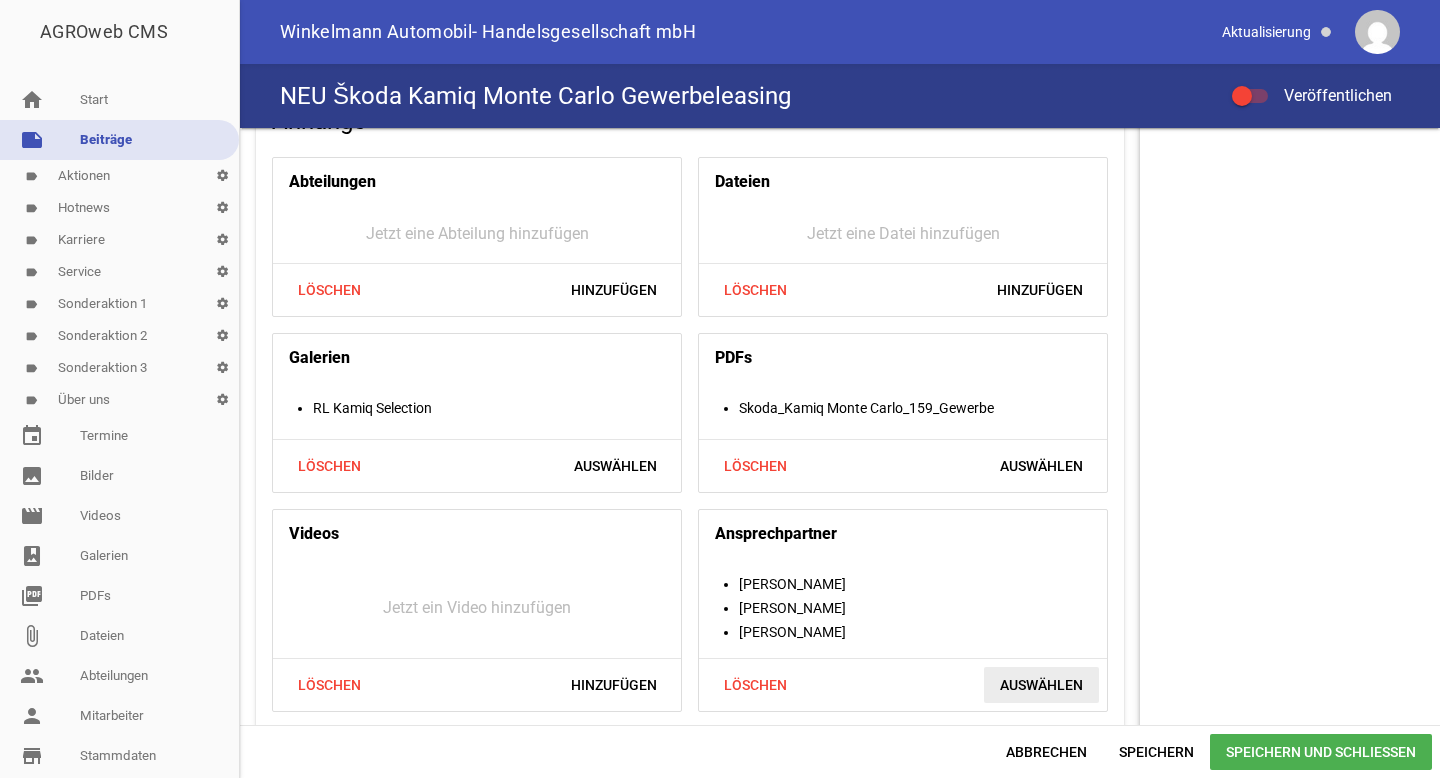 click on "Auswählen" at bounding box center (1041, 685) 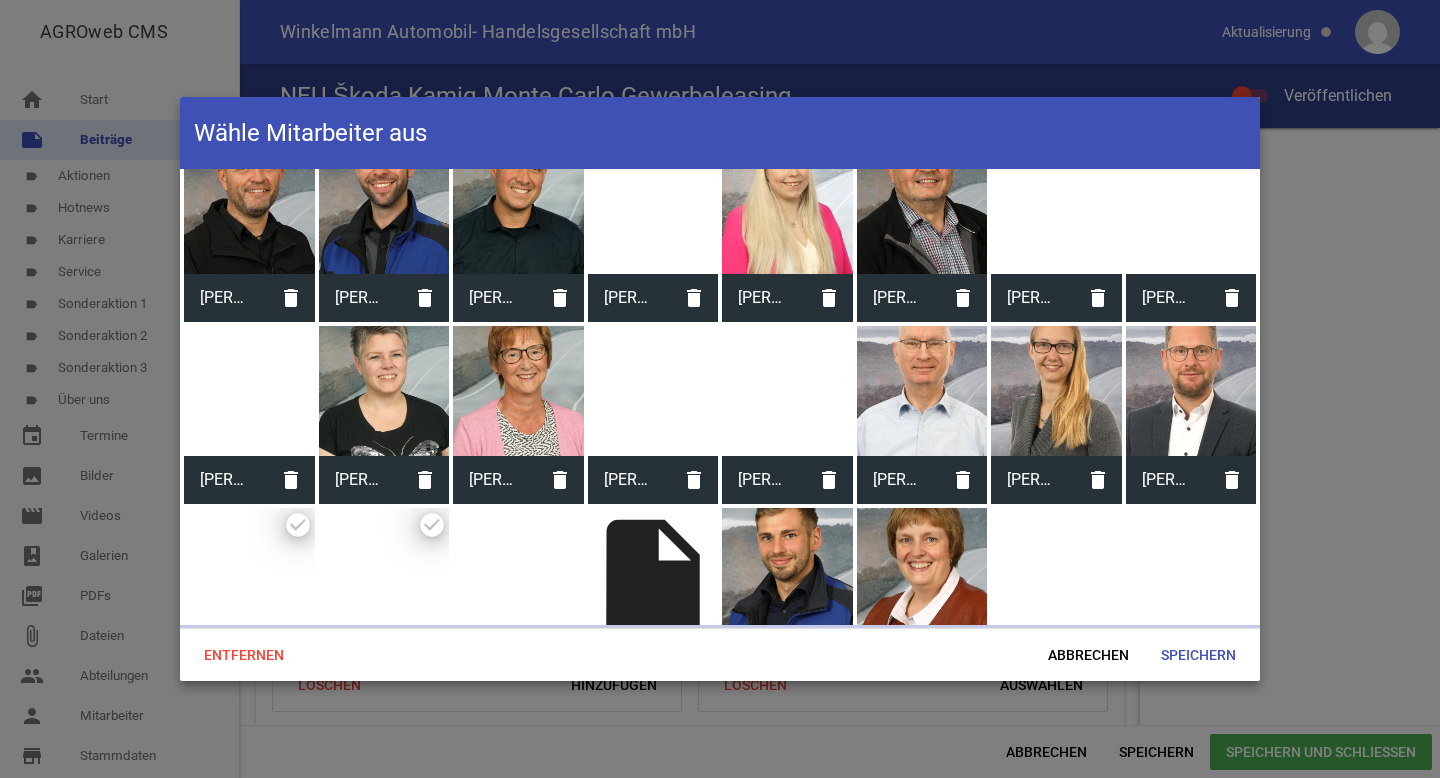 scroll, scrollTop: 509, scrollLeft: 0, axis: vertical 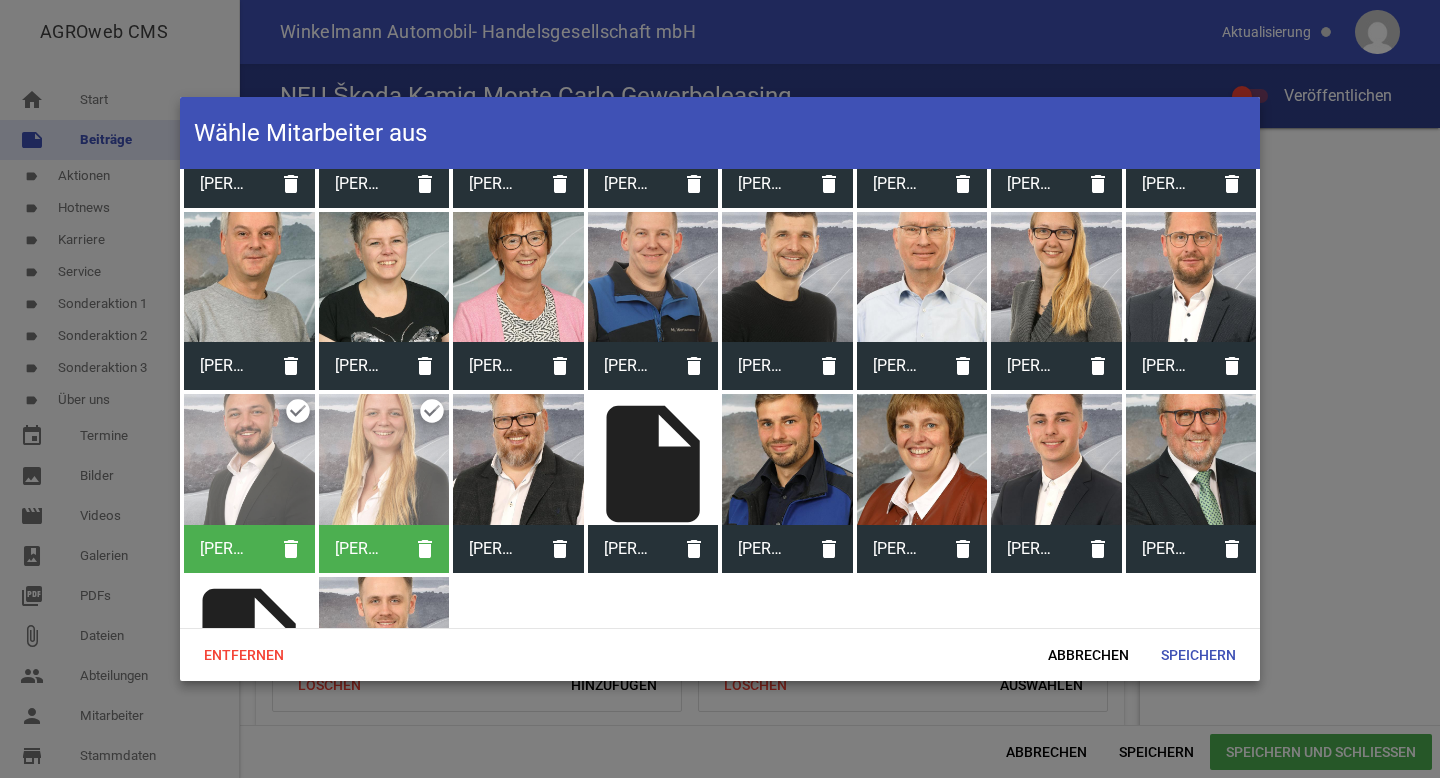 click at bounding box center (1191, 459) 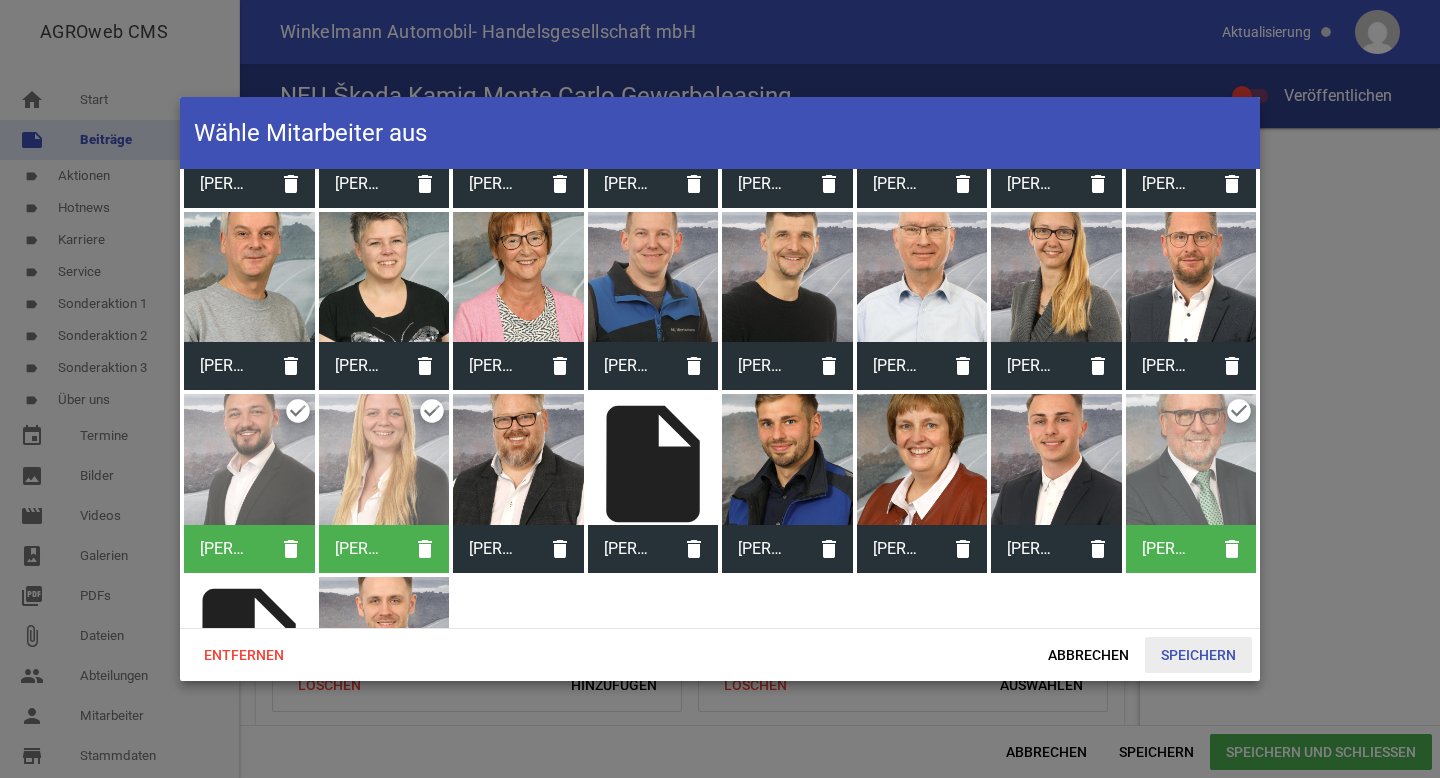 click on "Speichern" at bounding box center (1198, 655) 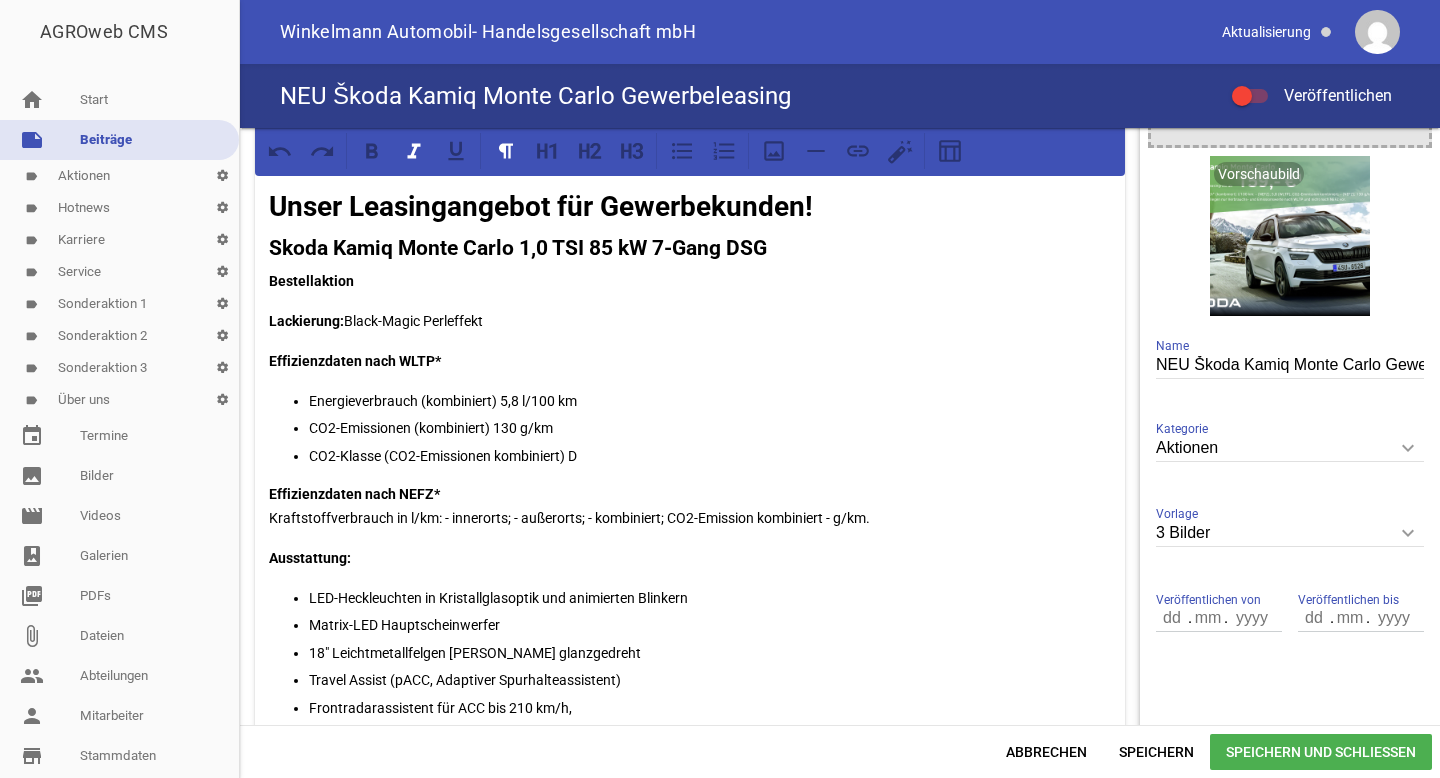 scroll, scrollTop: 213, scrollLeft: 0, axis: vertical 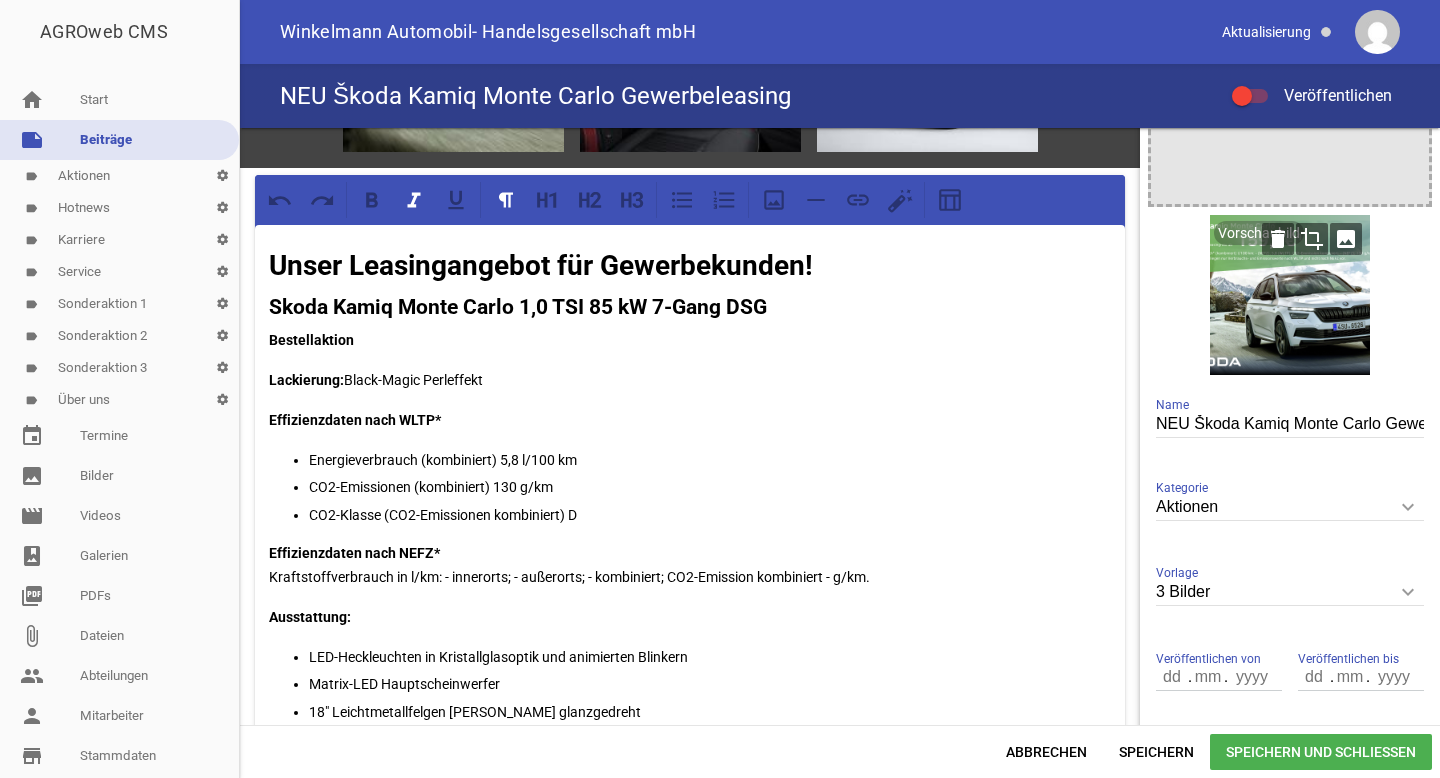 click on "image" at bounding box center (1346, 239) 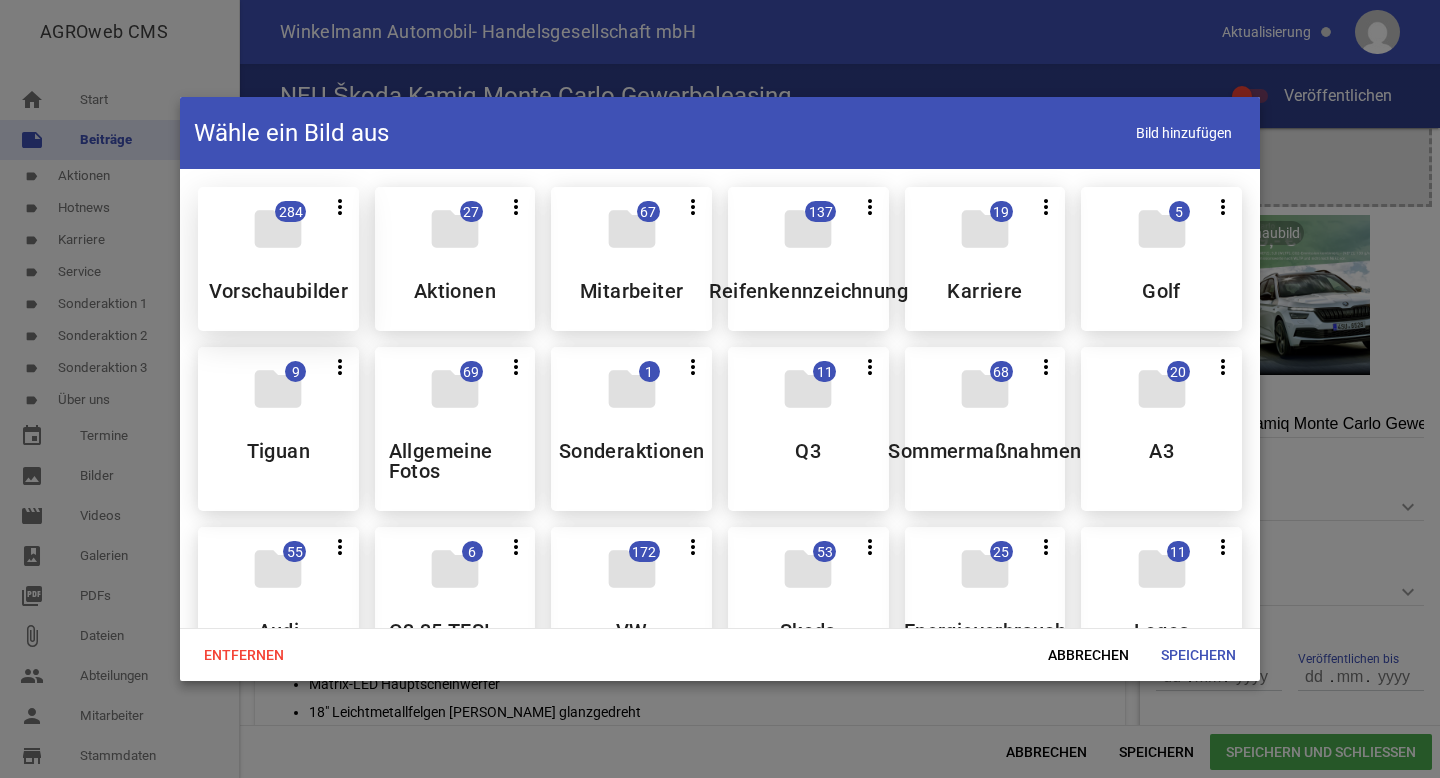 click on "folder   284   more_vert     Teilen   Bearbeiten   Löschen   Vorschaubilder" at bounding box center (278, 259) 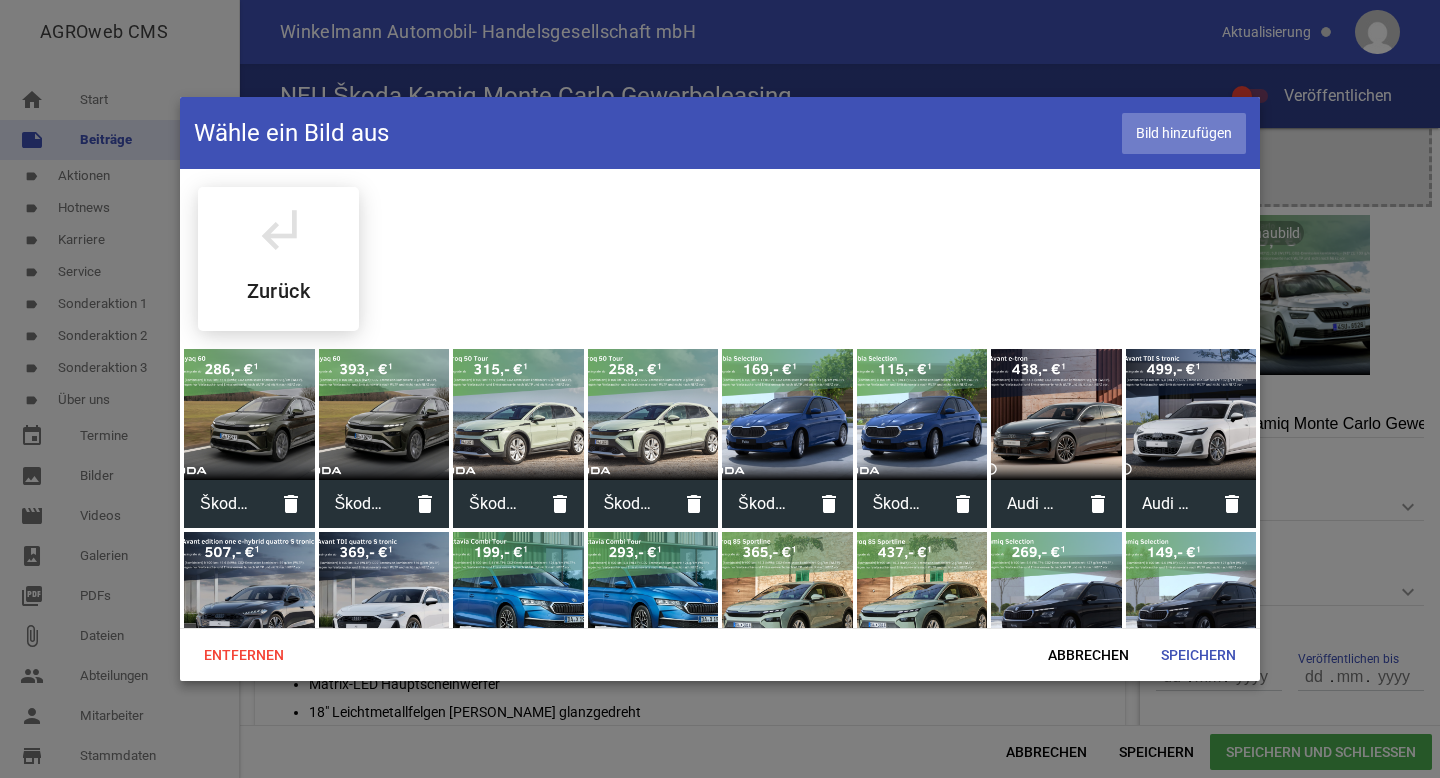 click on "Bild hinzufügen" at bounding box center [1184, 133] 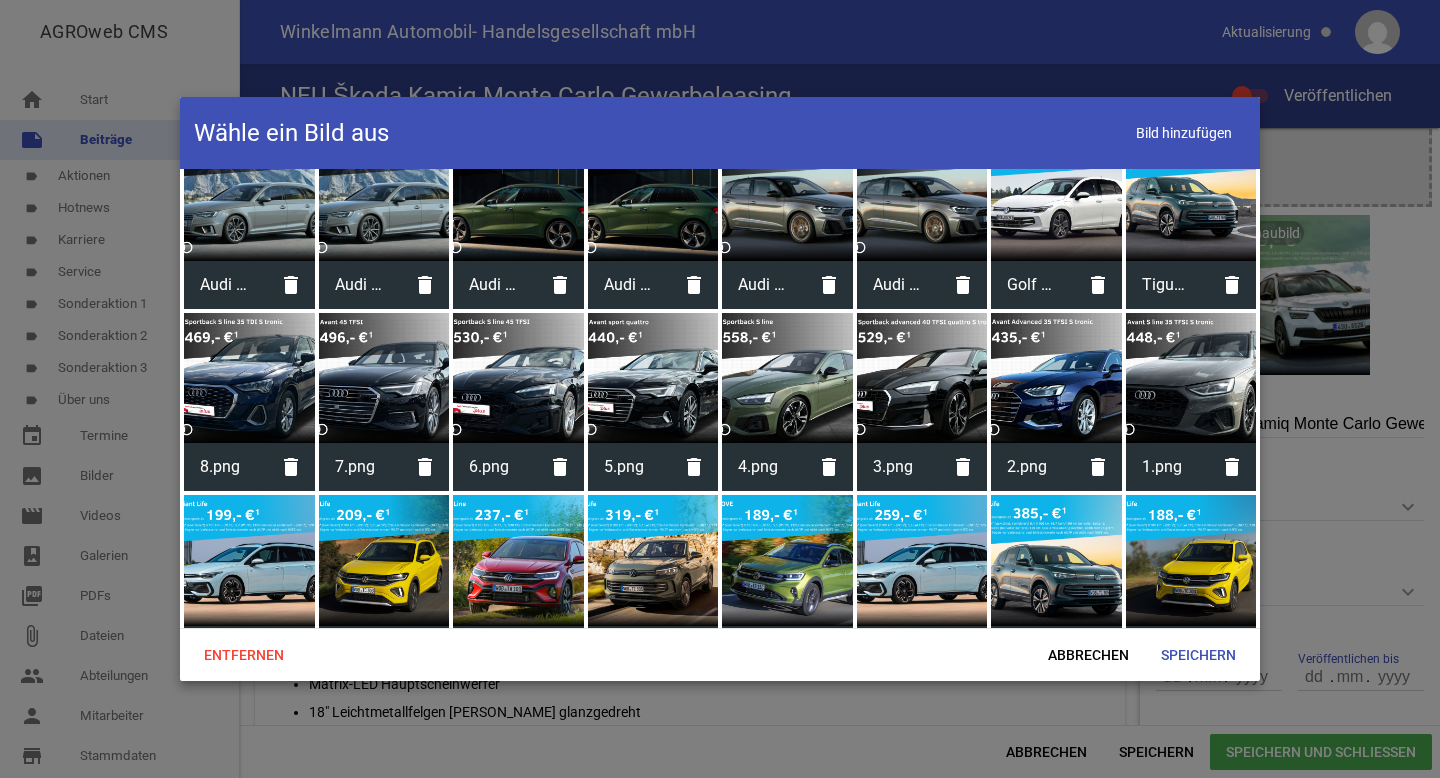 scroll, scrollTop: 6246, scrollLeft: 0, axis: vertical 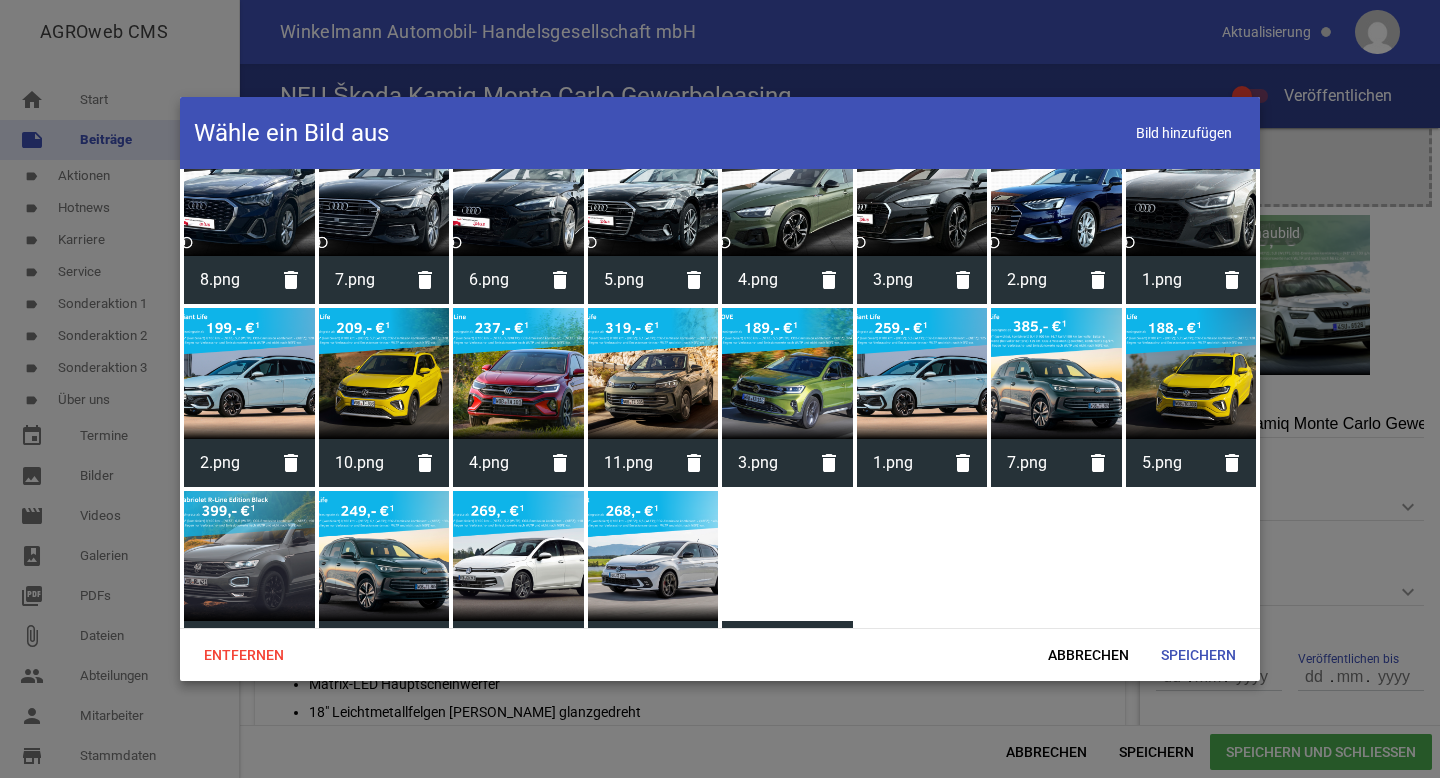 click at bounding box center (787, 556) 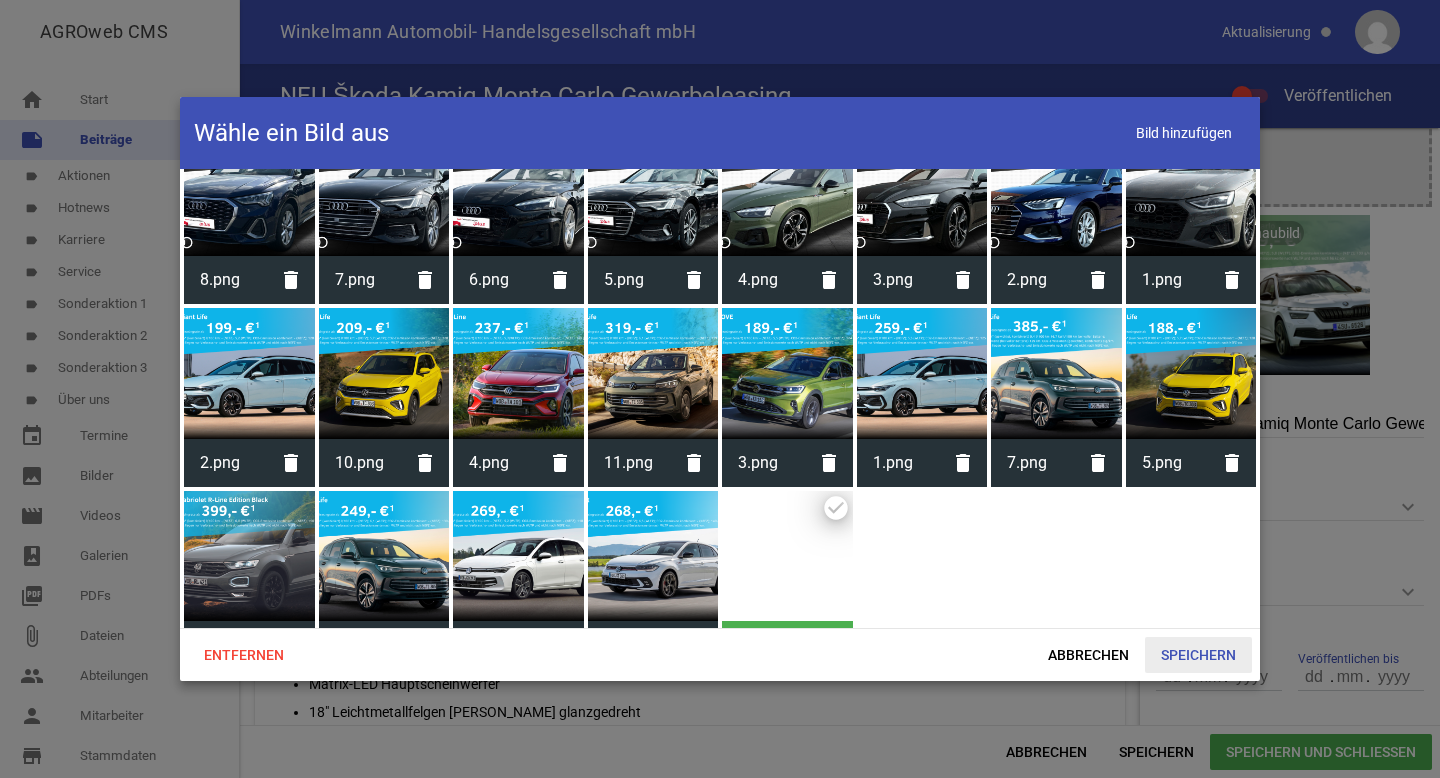 click on "Speichern" at bounding box center (1198, 655) 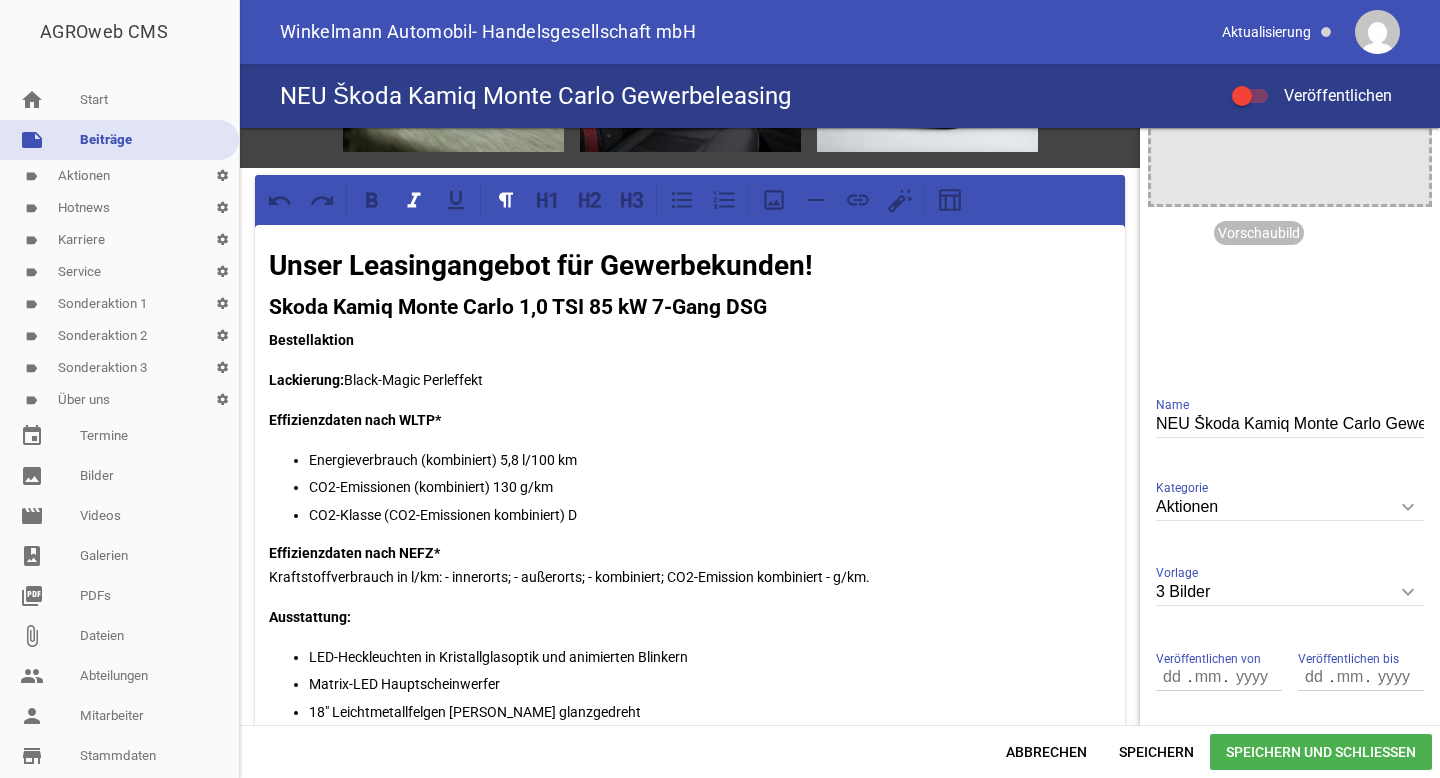 click on "Unser Leasingangebot für Gewerbekunden!" at bounding box center [690, 266] 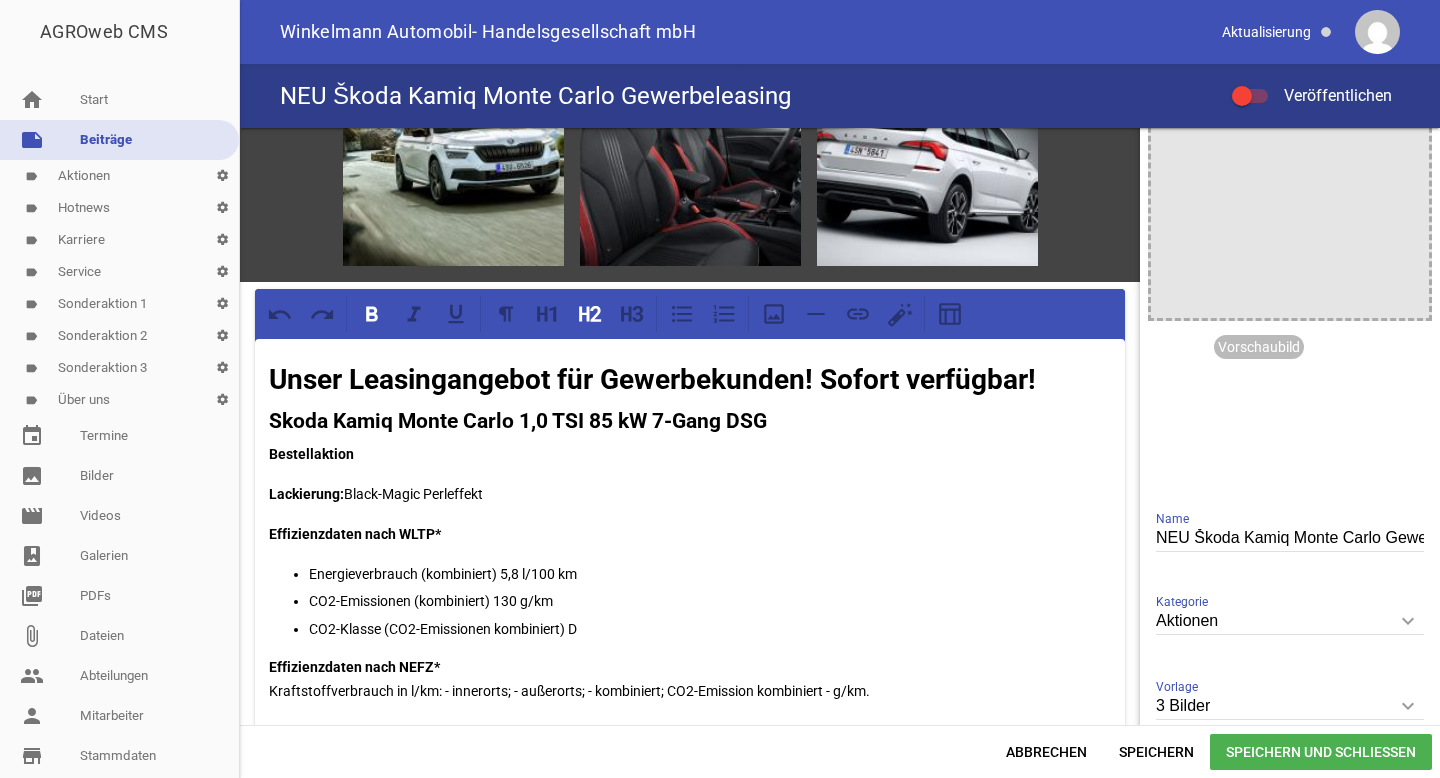 scroll, scrollTop: 0, scrollLeft: 0, axis: both 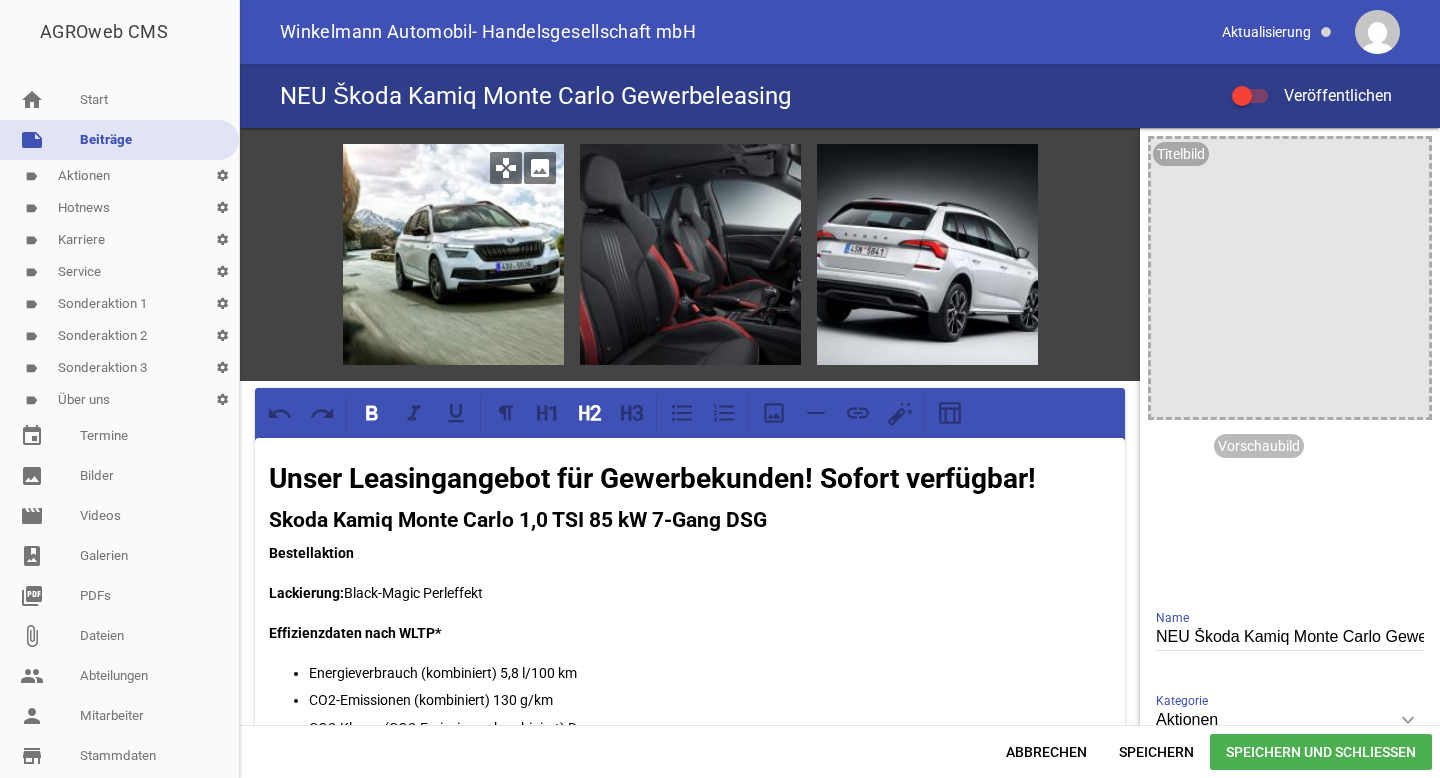 click on "image" at bounding box center [540, 168] 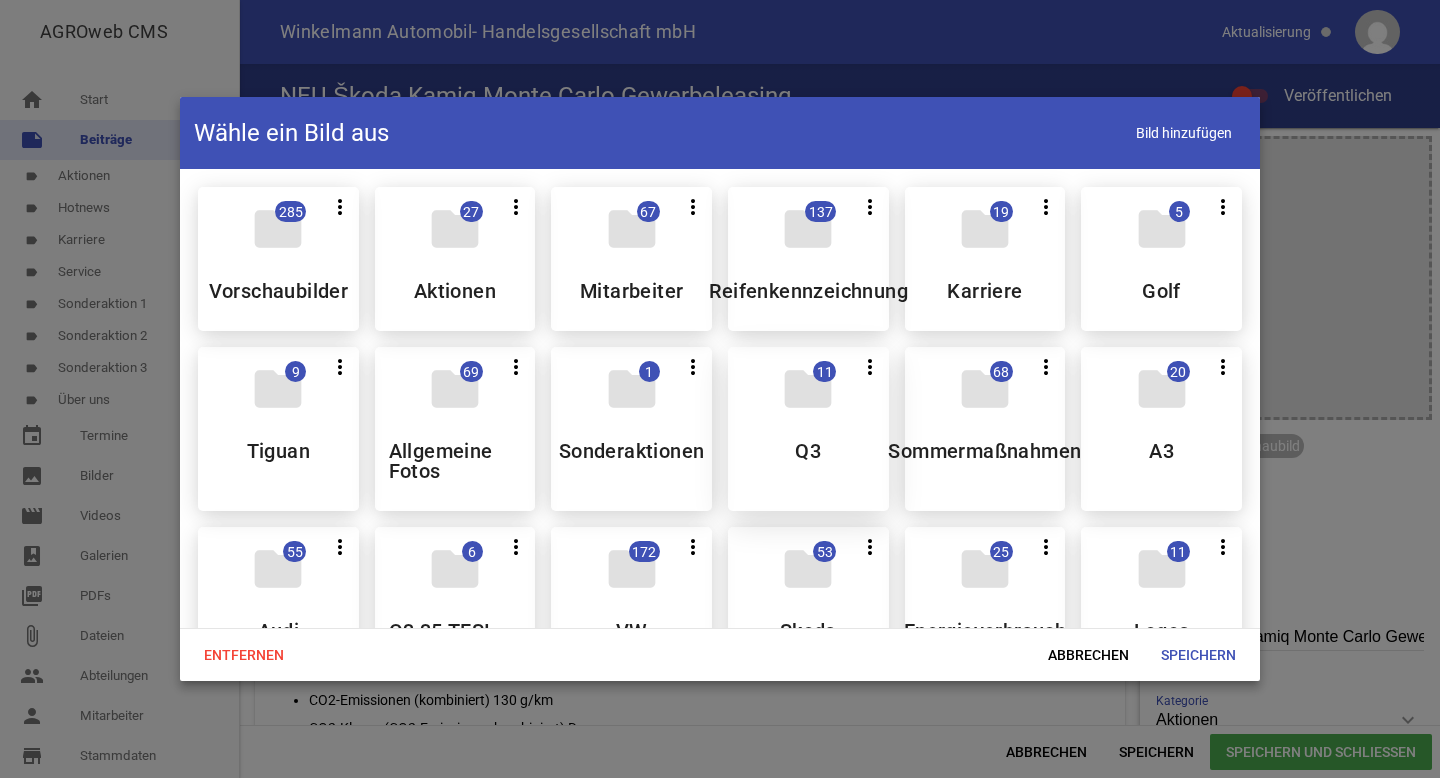 scroll, scrollTop: 60, scrollLeft: 0, axis: vertical 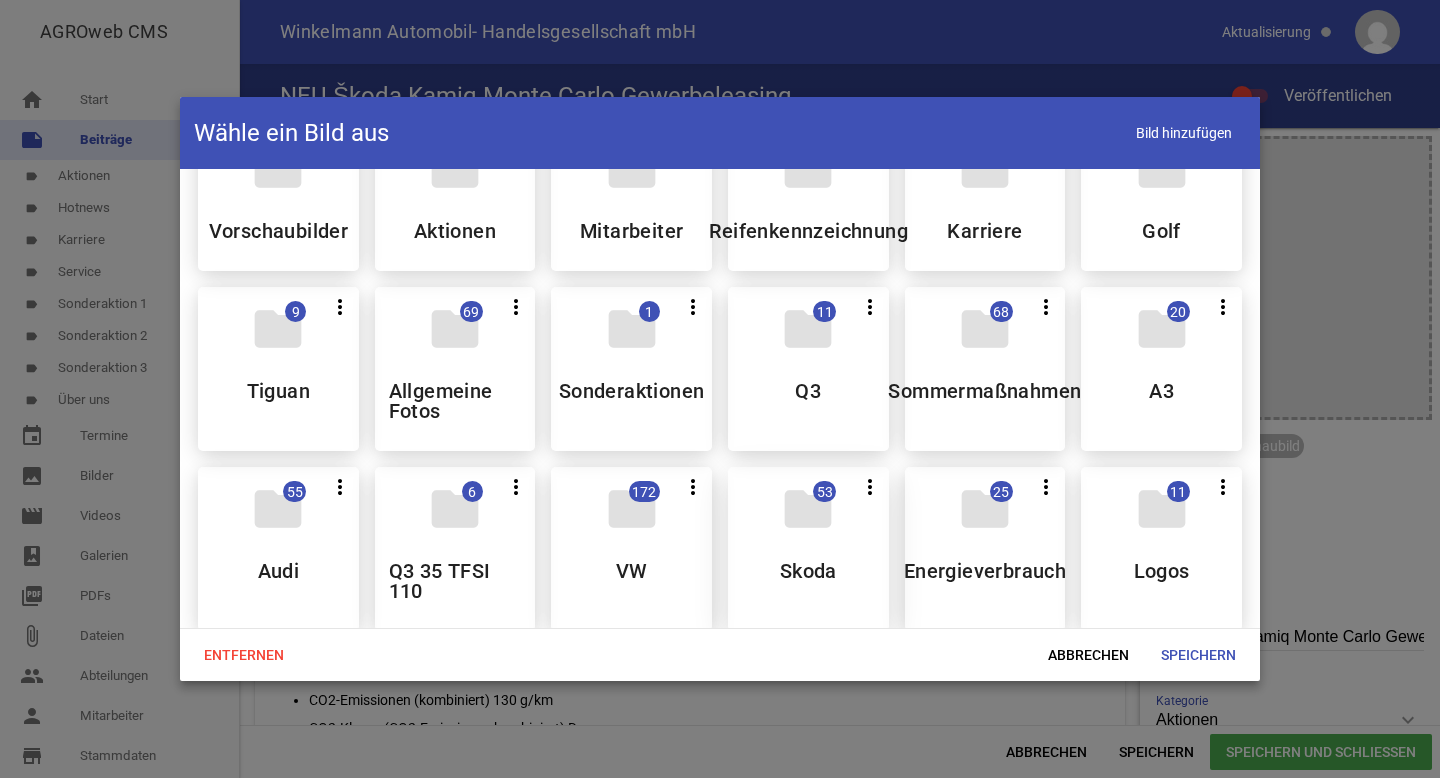 click on "folder" at bounding box center (808, 509) 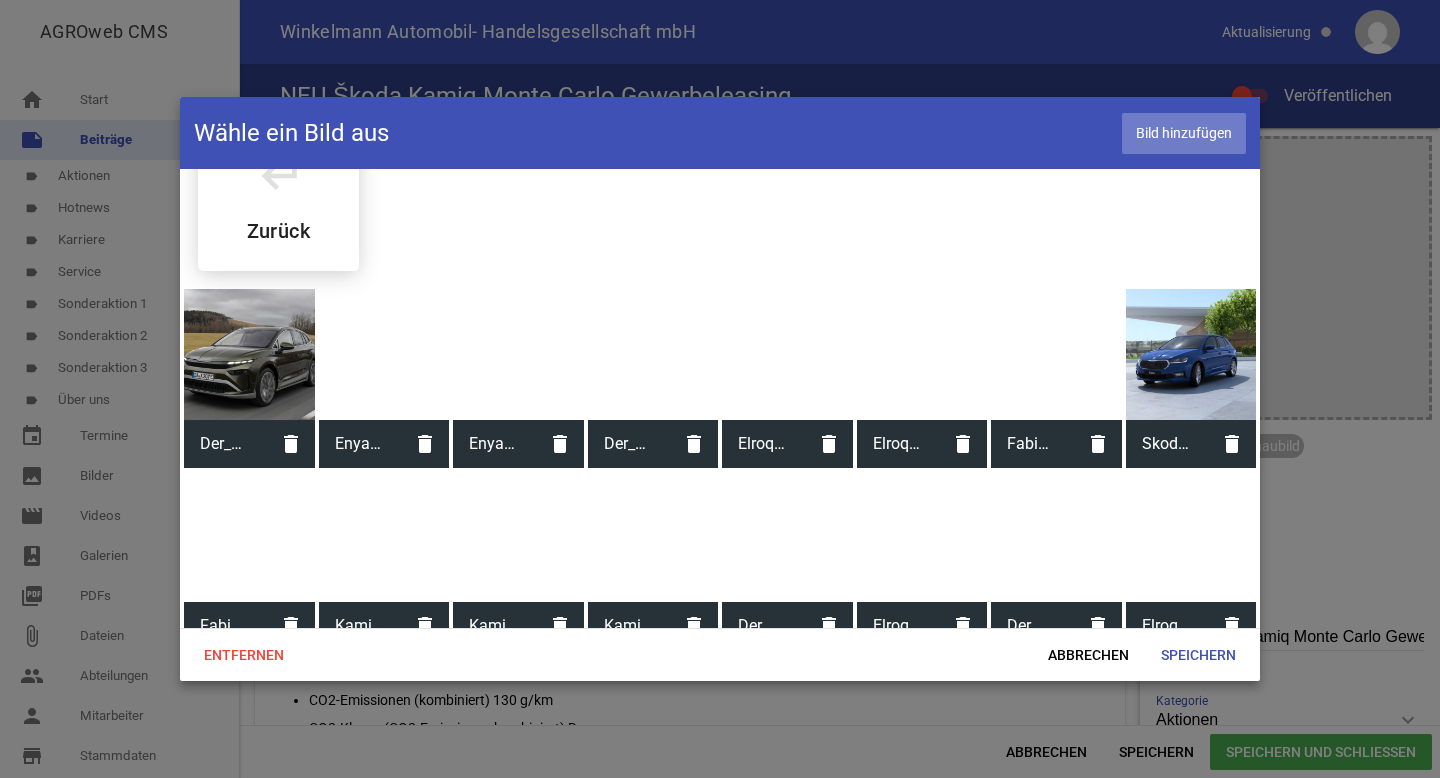 click on "Bild hinzufügen" at bounding box center (1184, 133) 